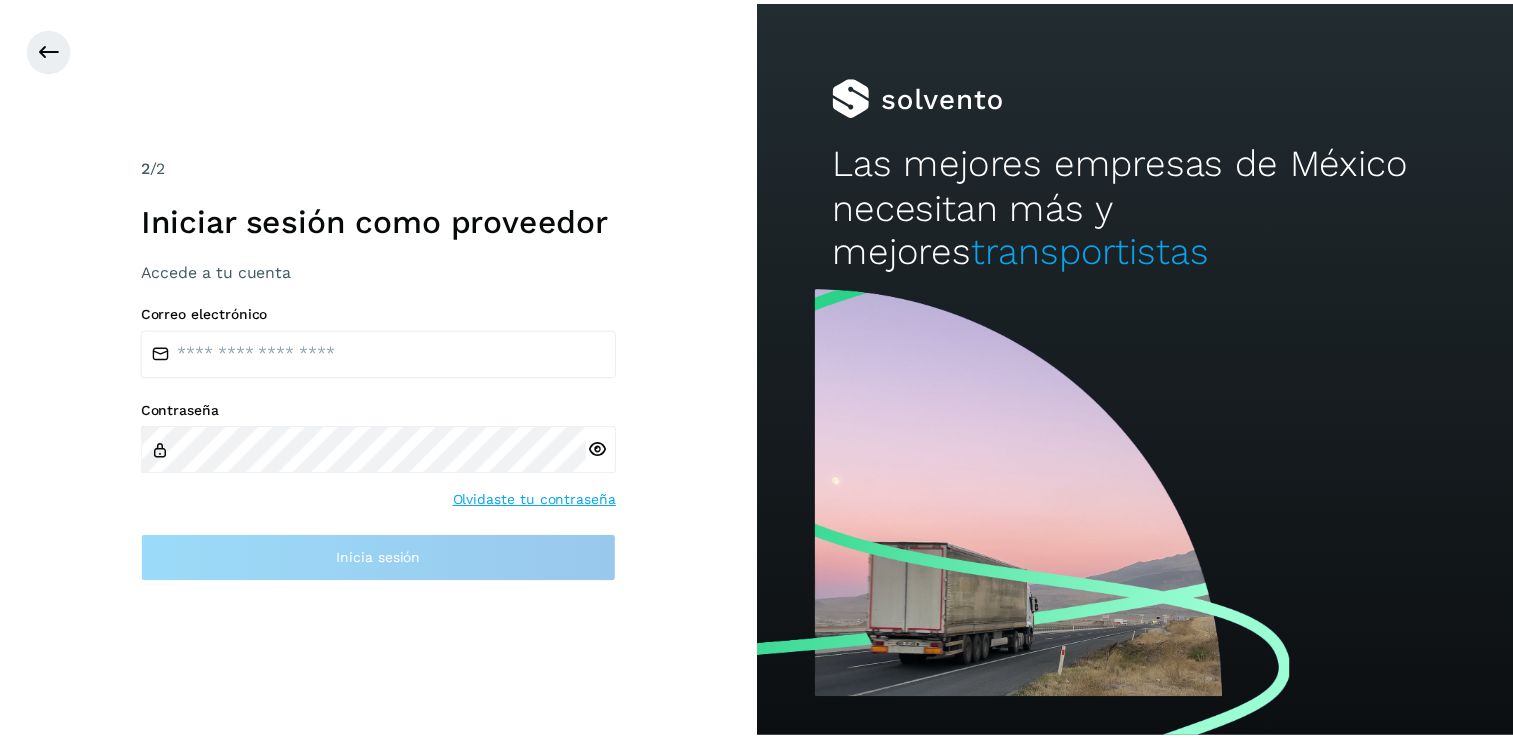 scroll, scrollTop: 0, scrollLeft: 0, axis: both 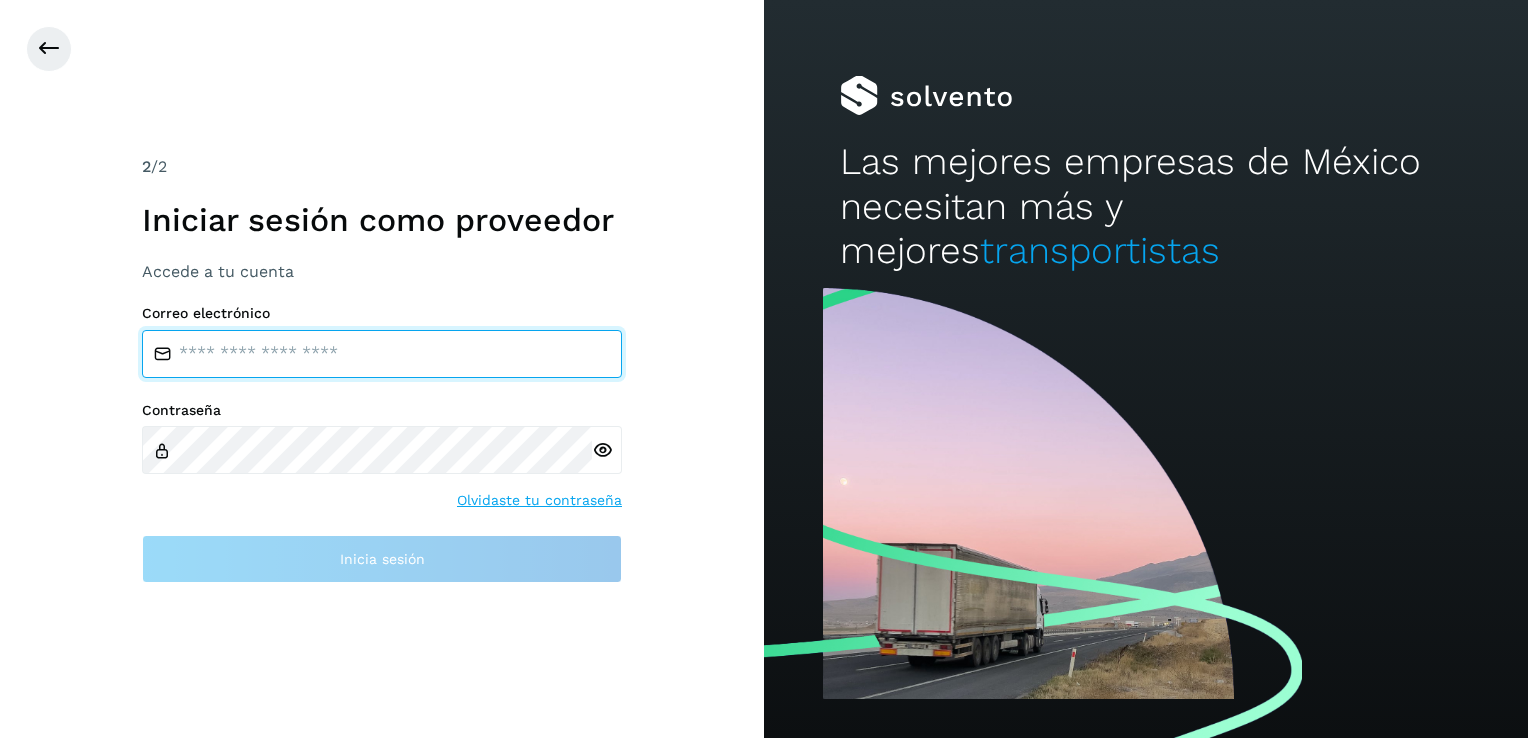 click at bounding box center [382, 354] 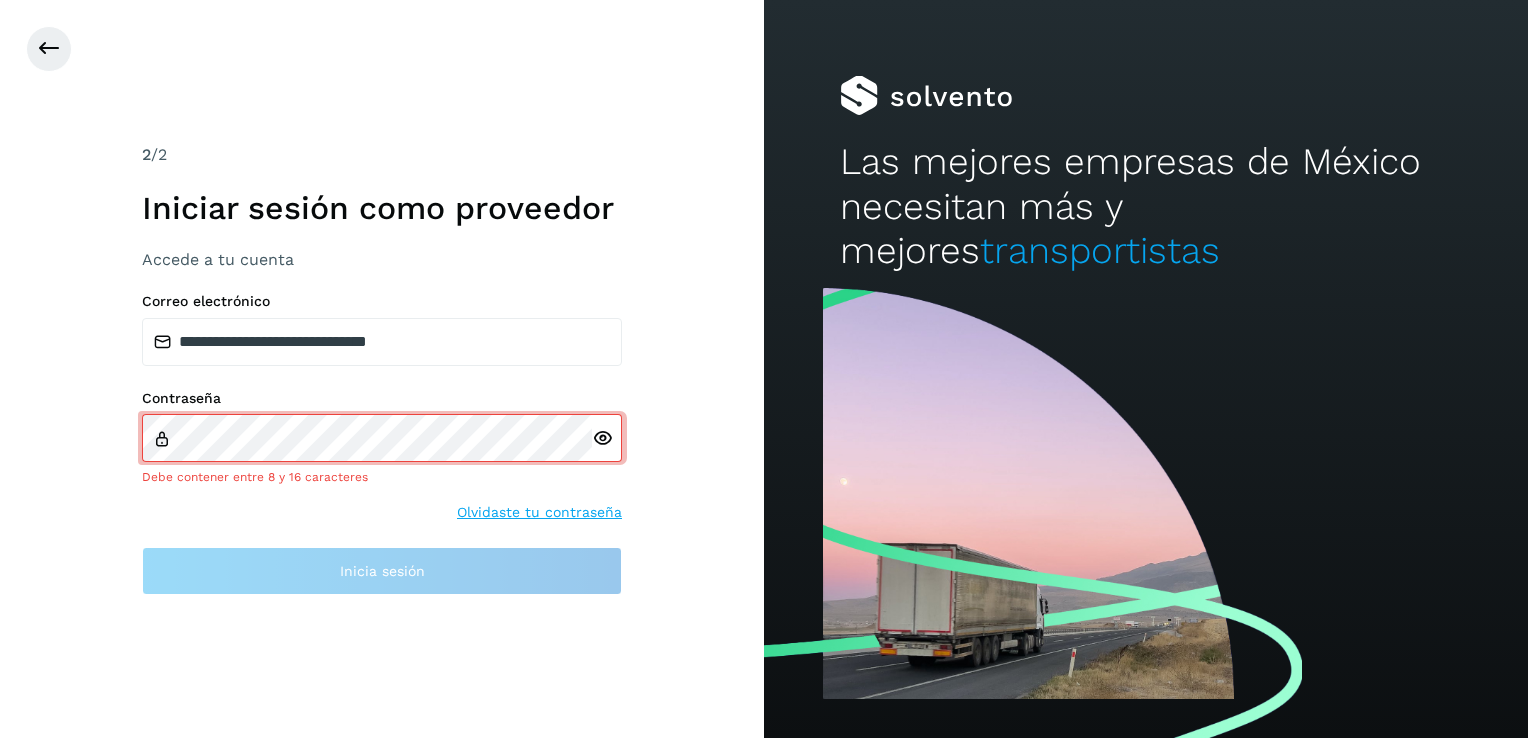 click at bounding box center [607, 438] 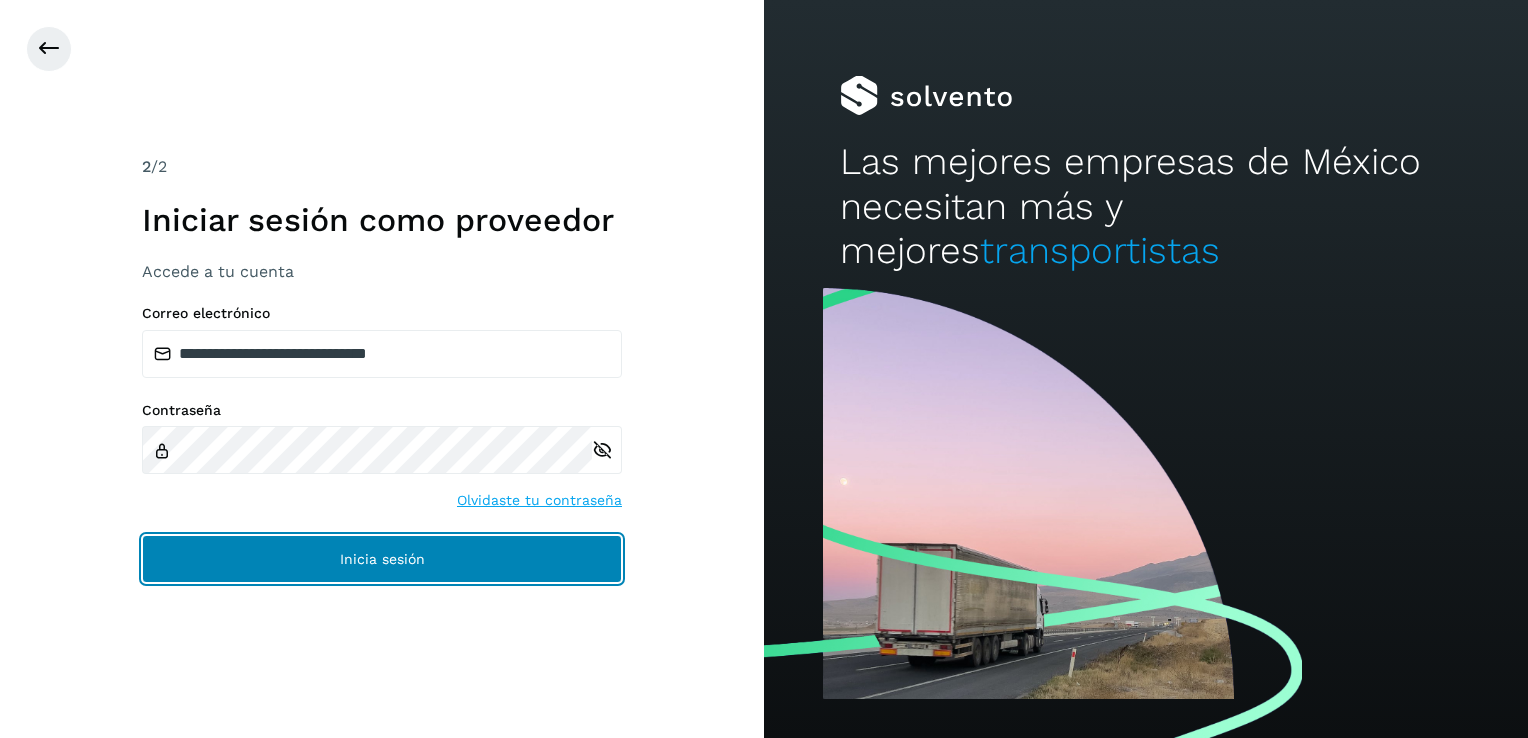 click on "Inicia sesión" 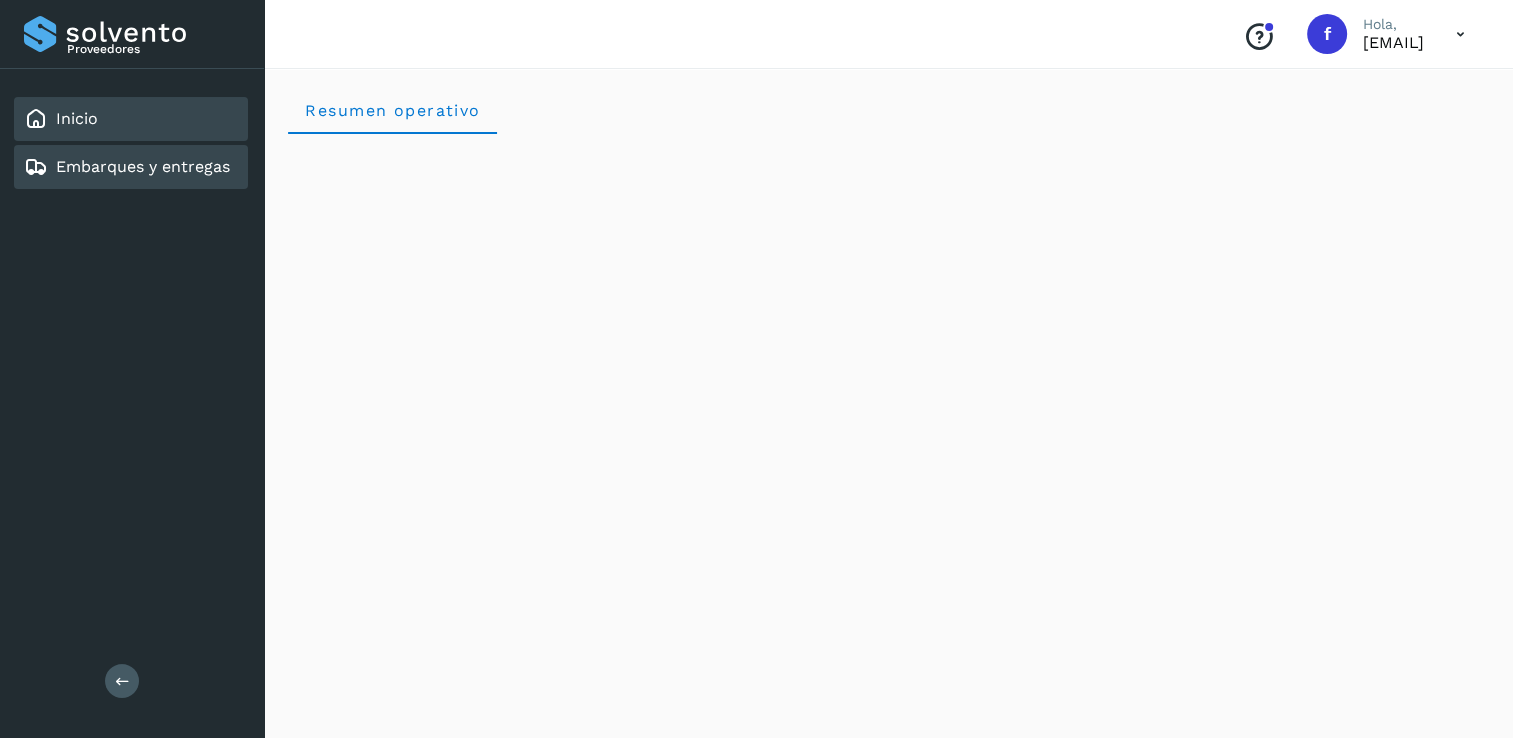 click on "Embarques y entregas" at bounding box center (143, 166) 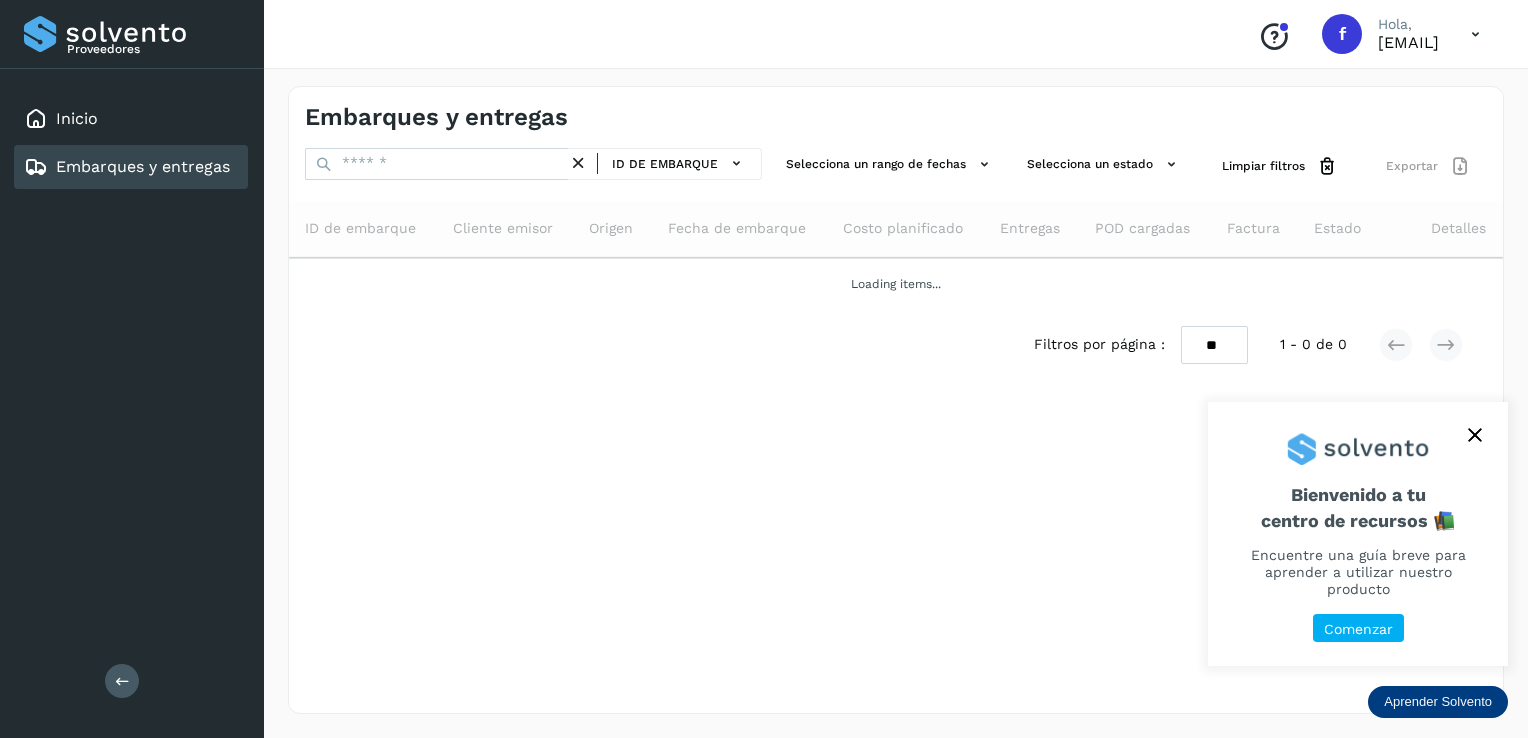 click 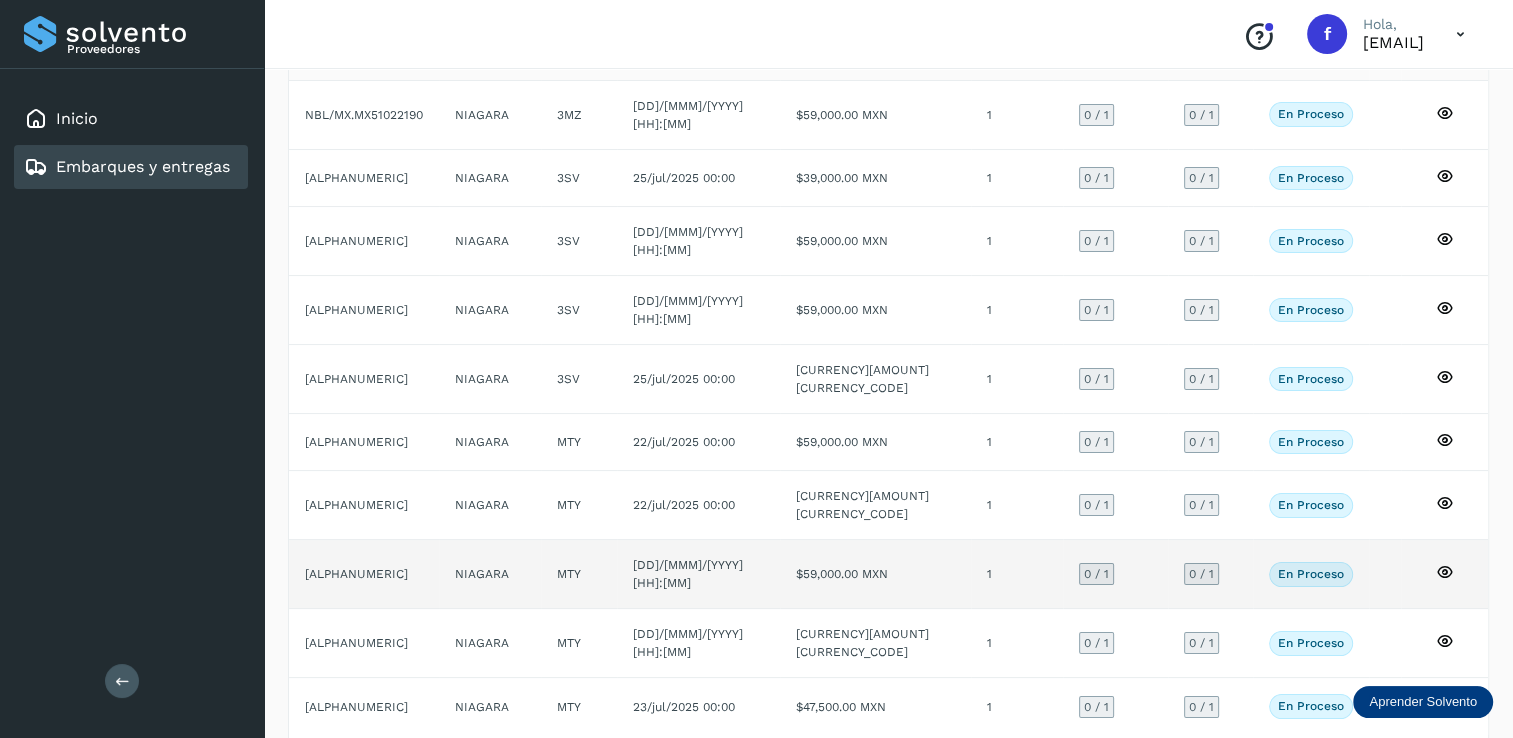 scroll, scrollTop: 180, scrollLeft: 0, axis: vertical 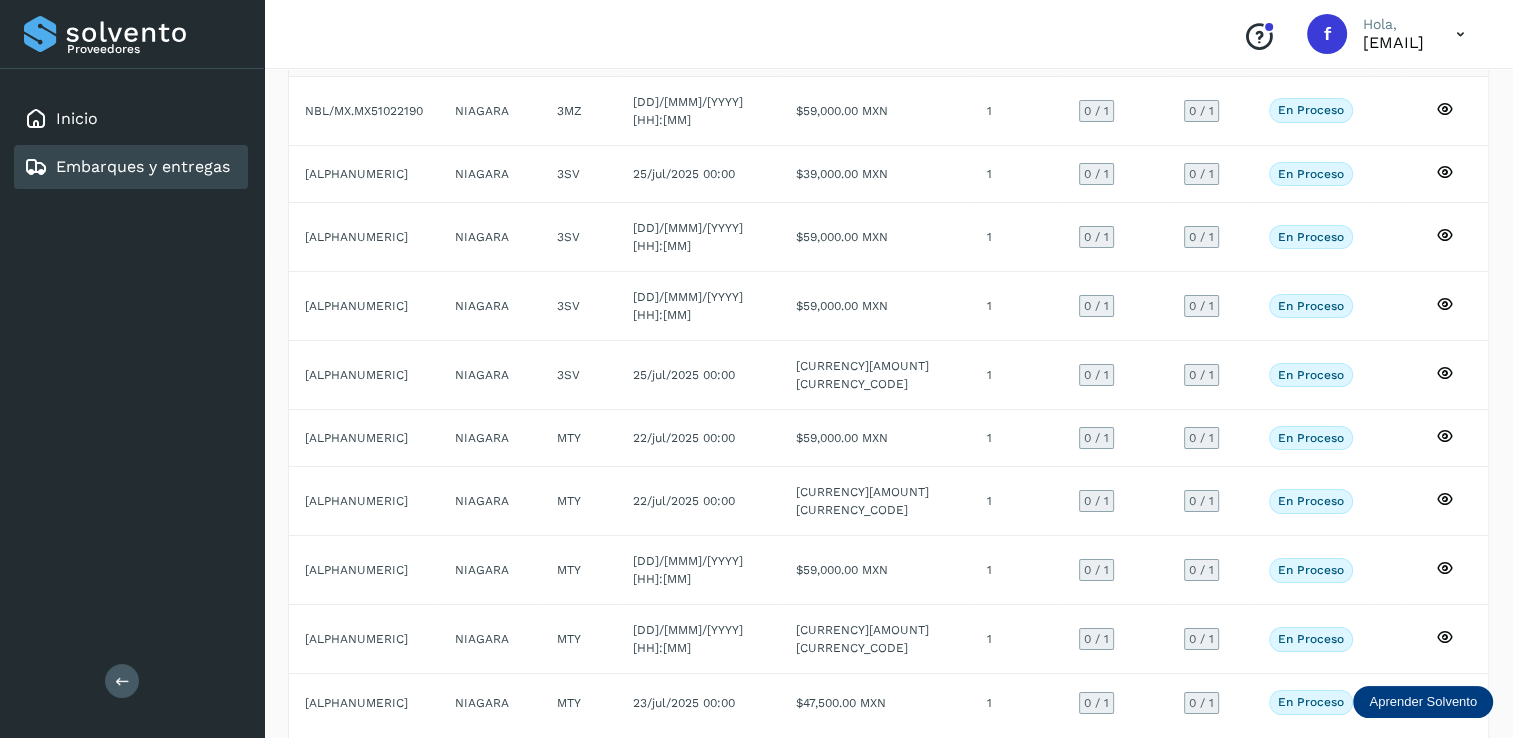 click at bounding box center (1431, 766) 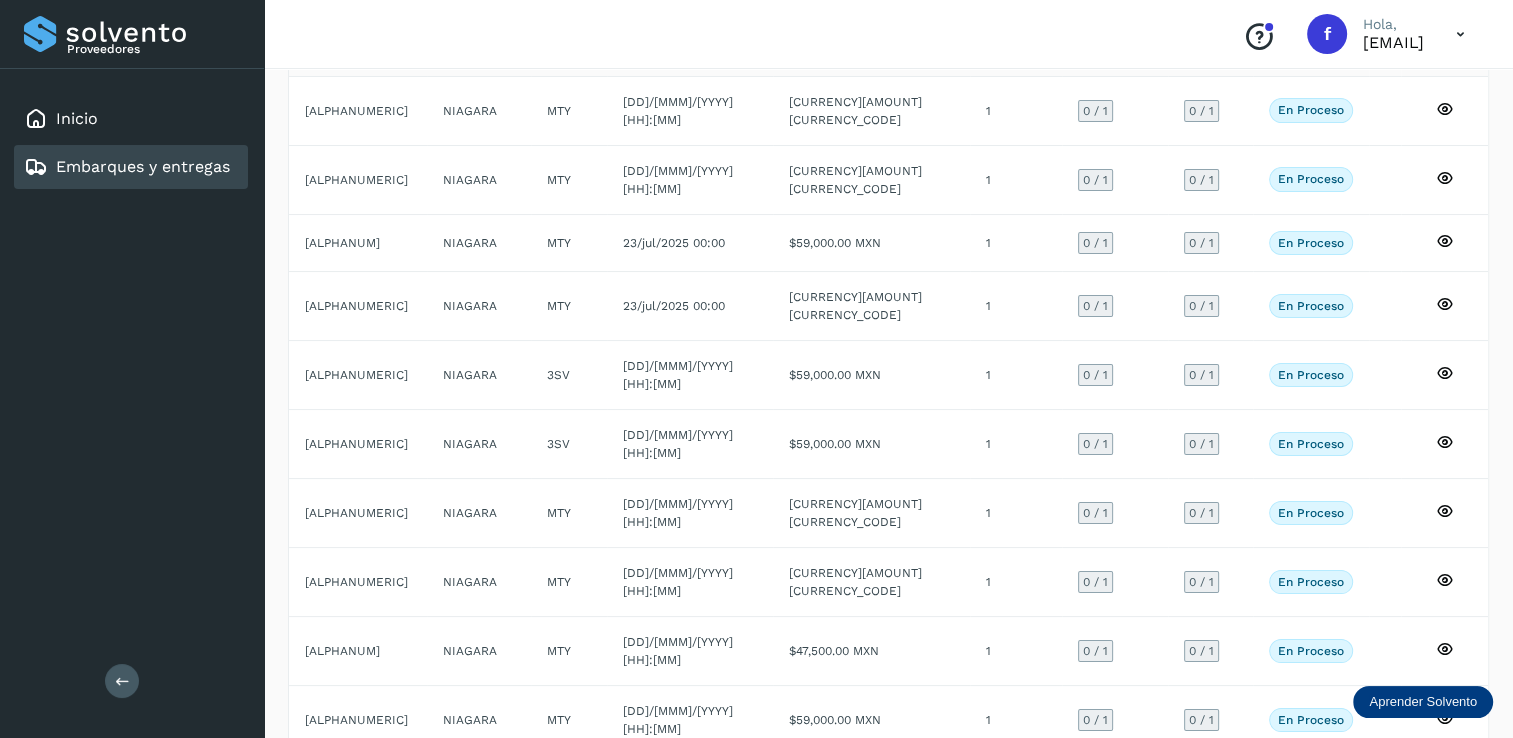 click at bounding box center (1431, 789) 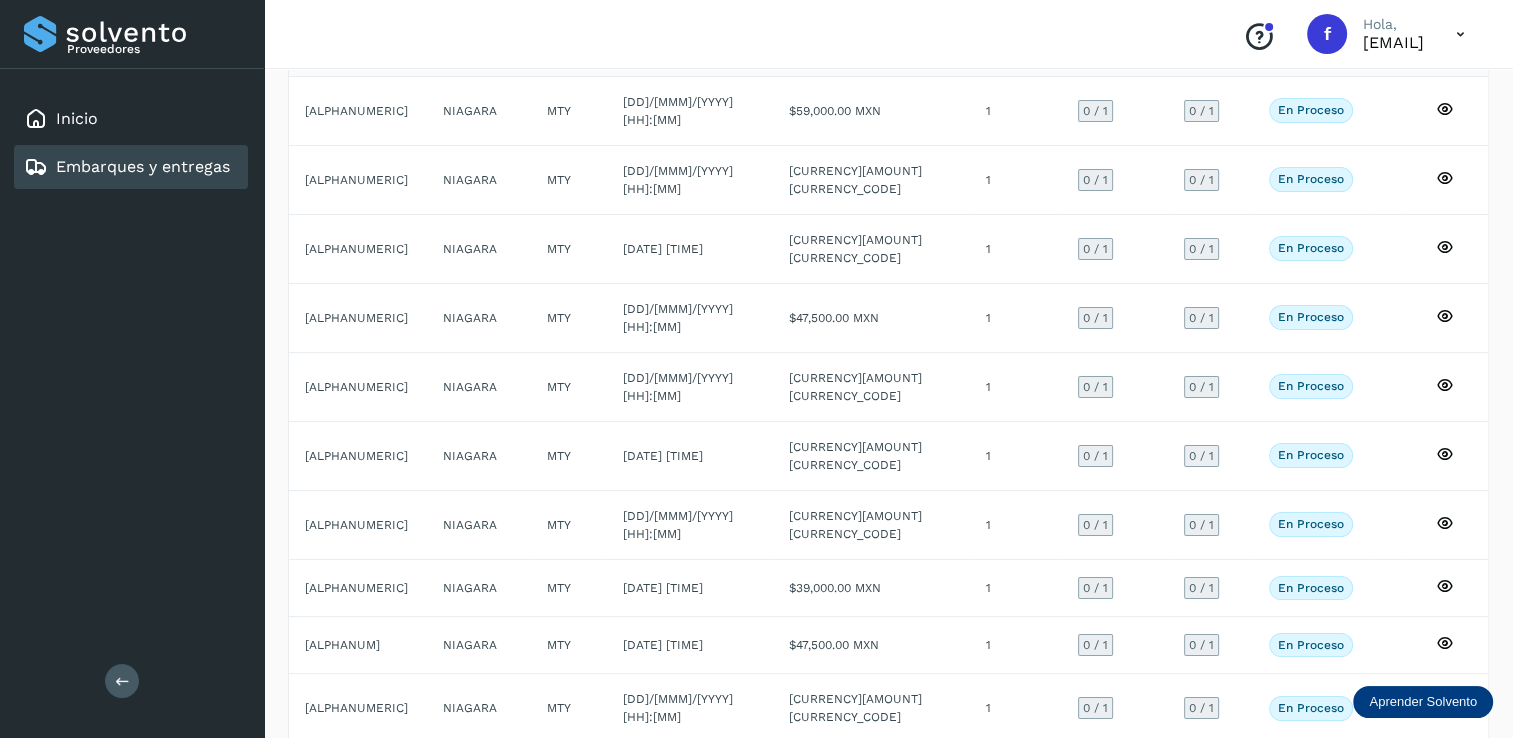 click at bounding box center (1431, 778) 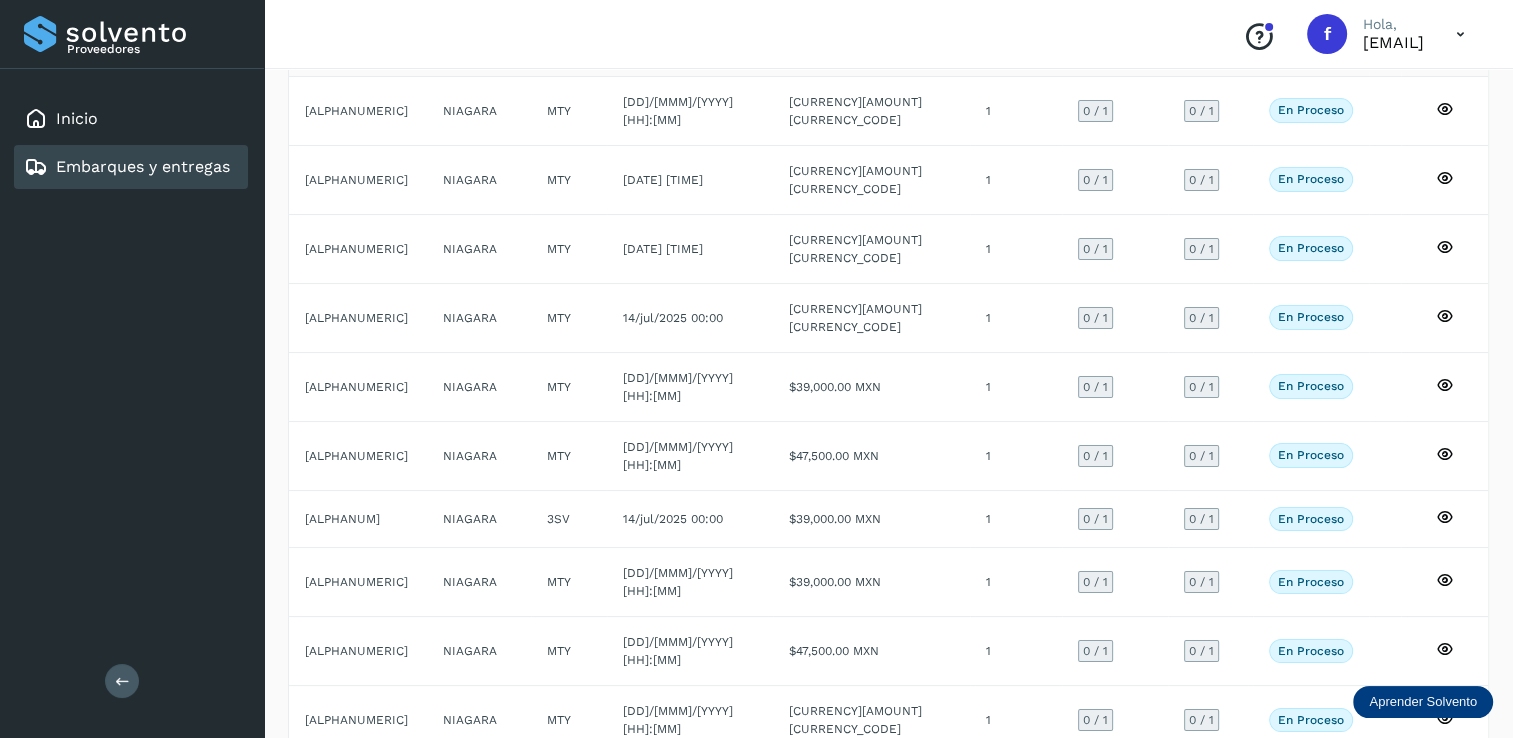 click at bounding box center (1431, 789) 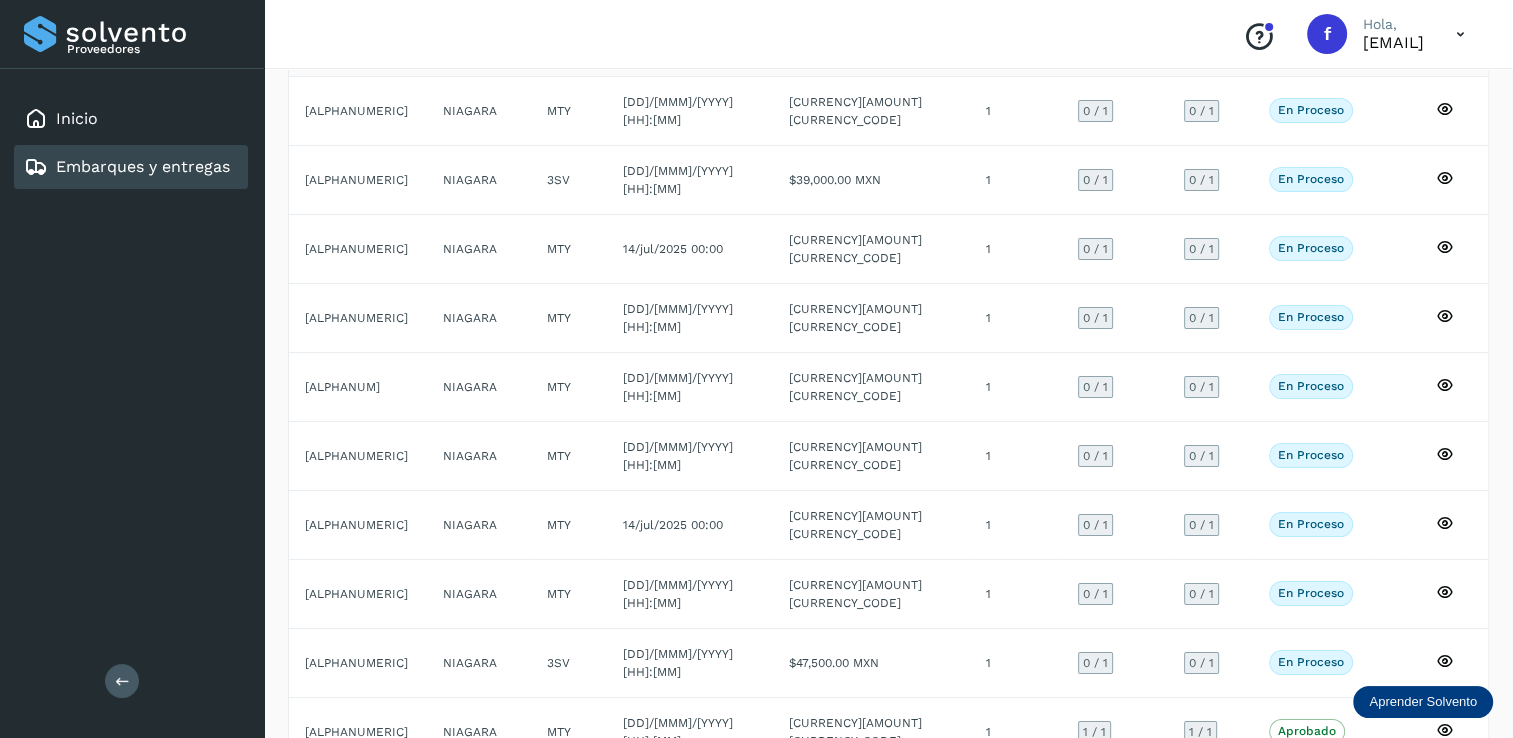 click at bounding box center (1431, 801) 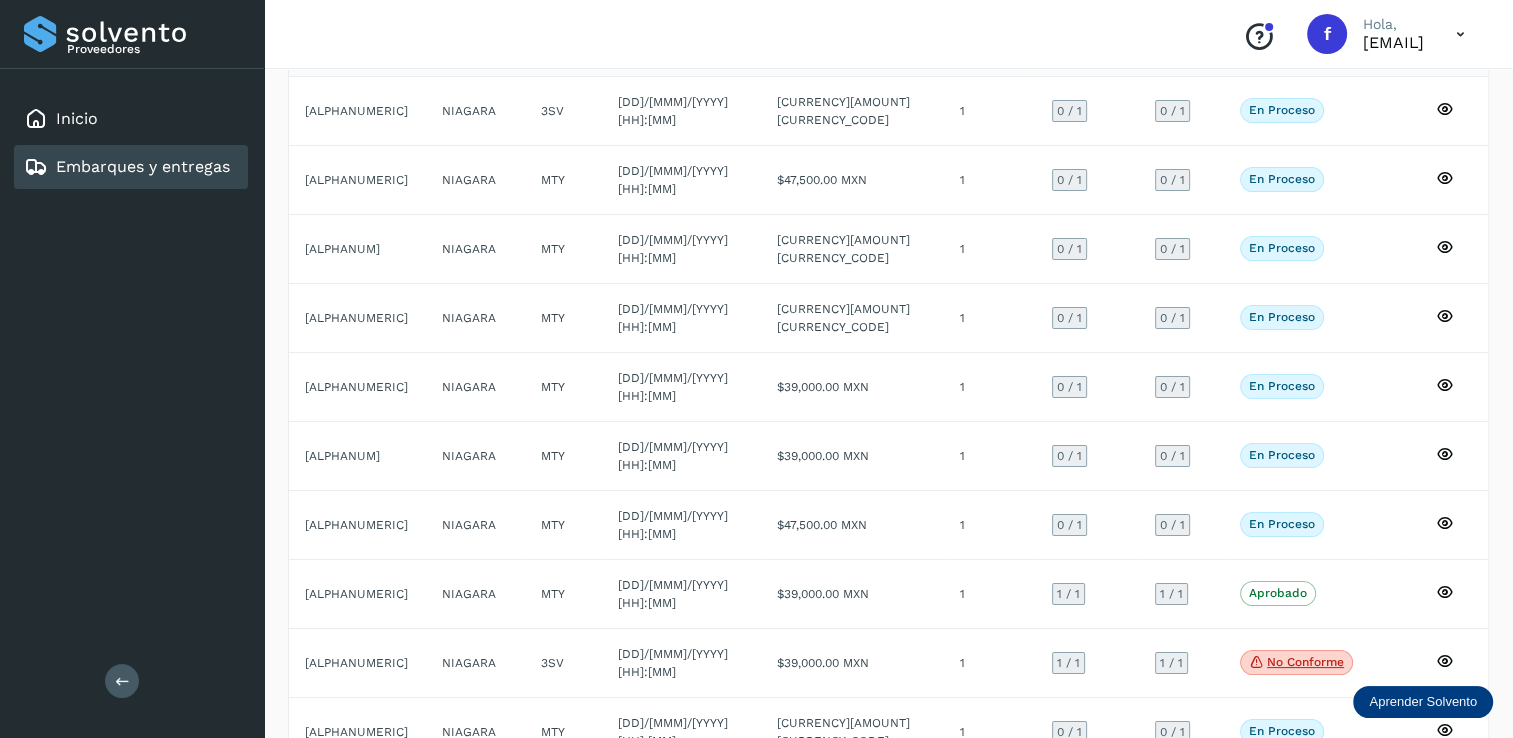 click at bounding box center (1431, 801) 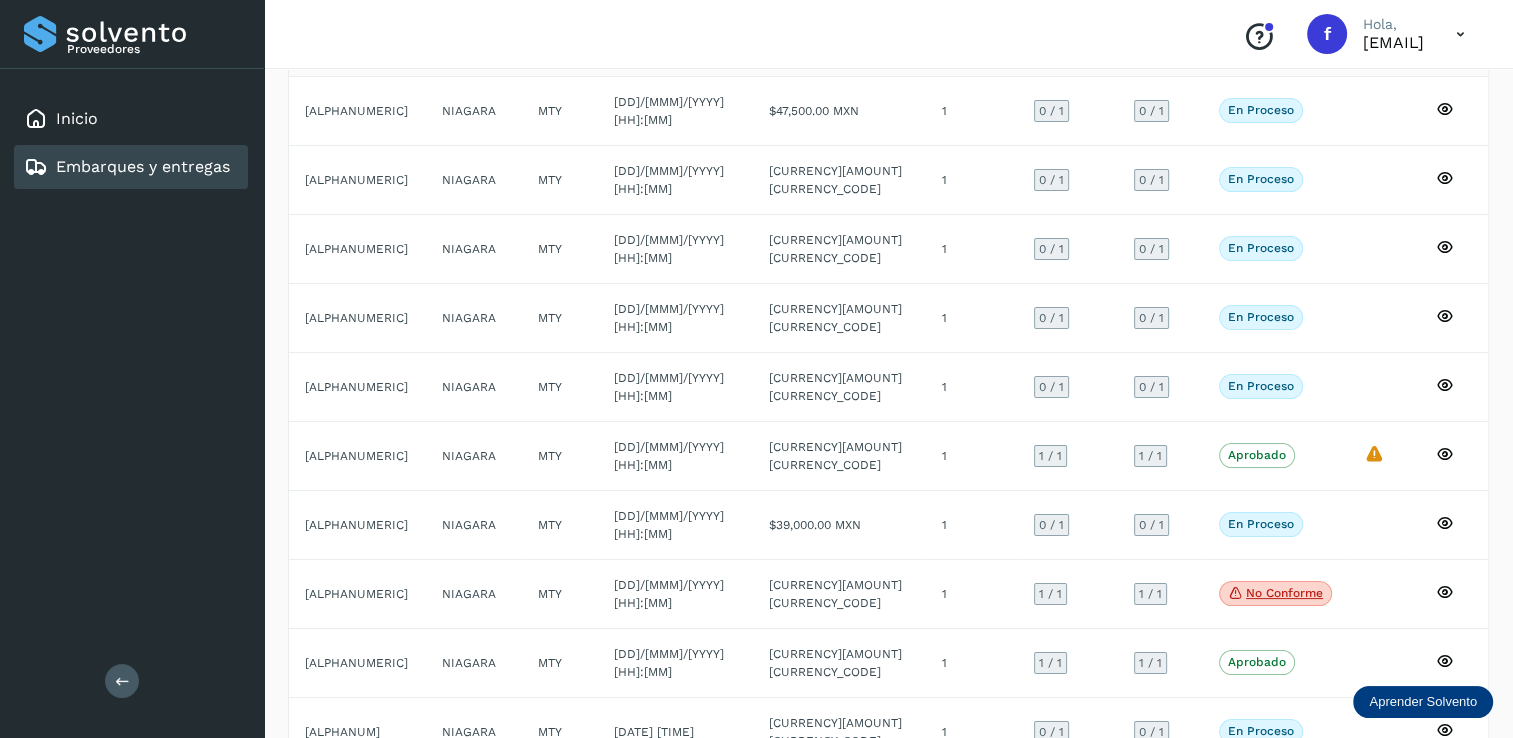 click at bounding box center [1431, 801] 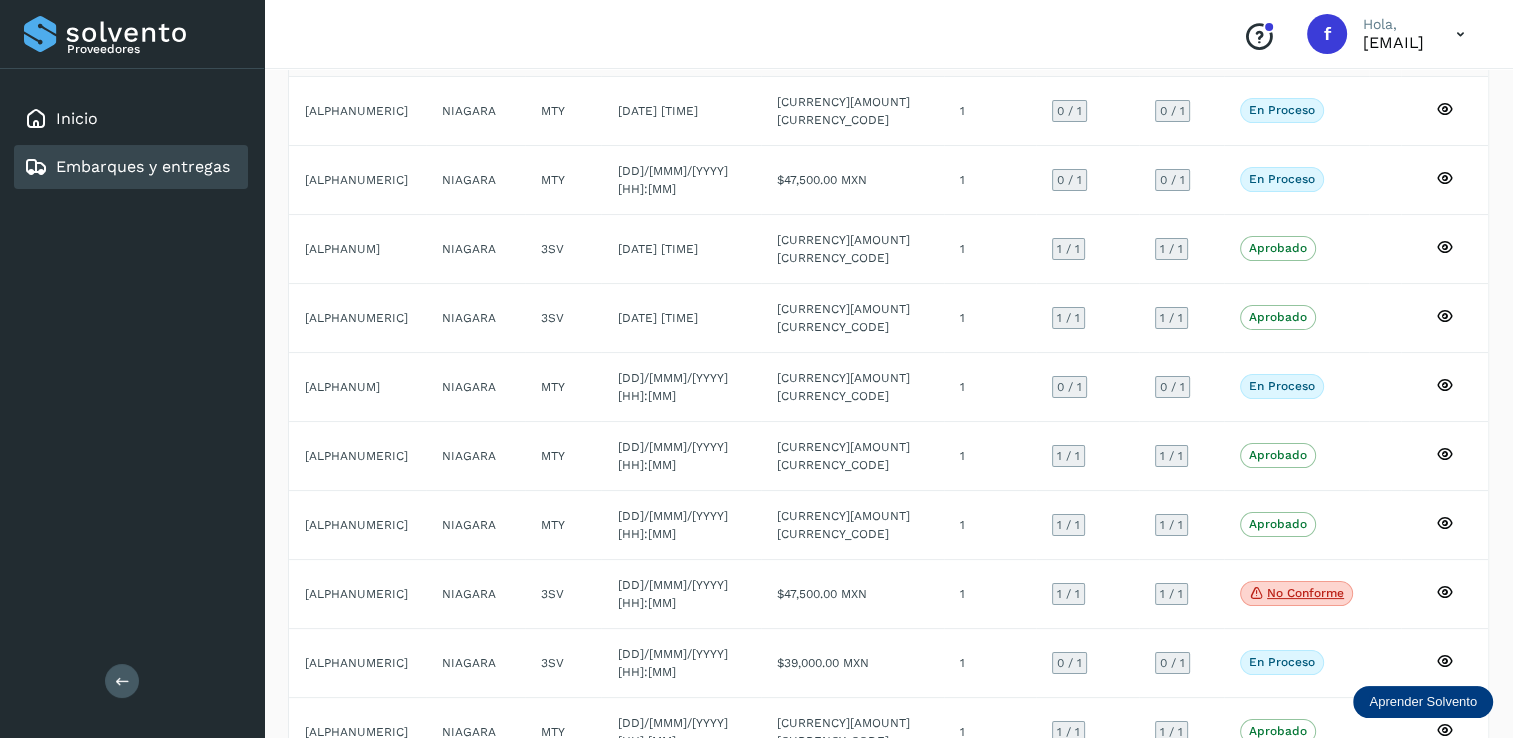 click at bounding box center (1431, 801) 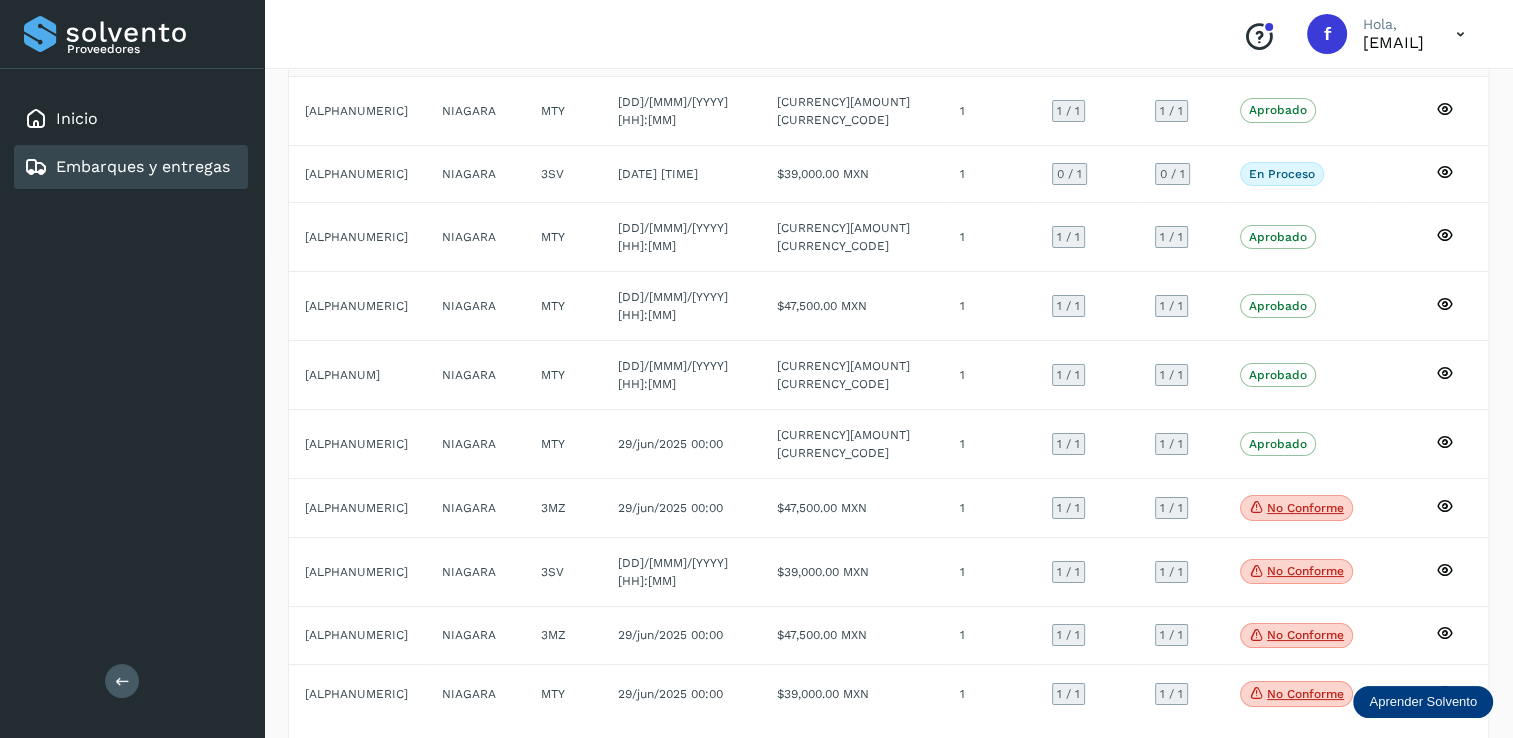 click at bounding box center (1431, 758) 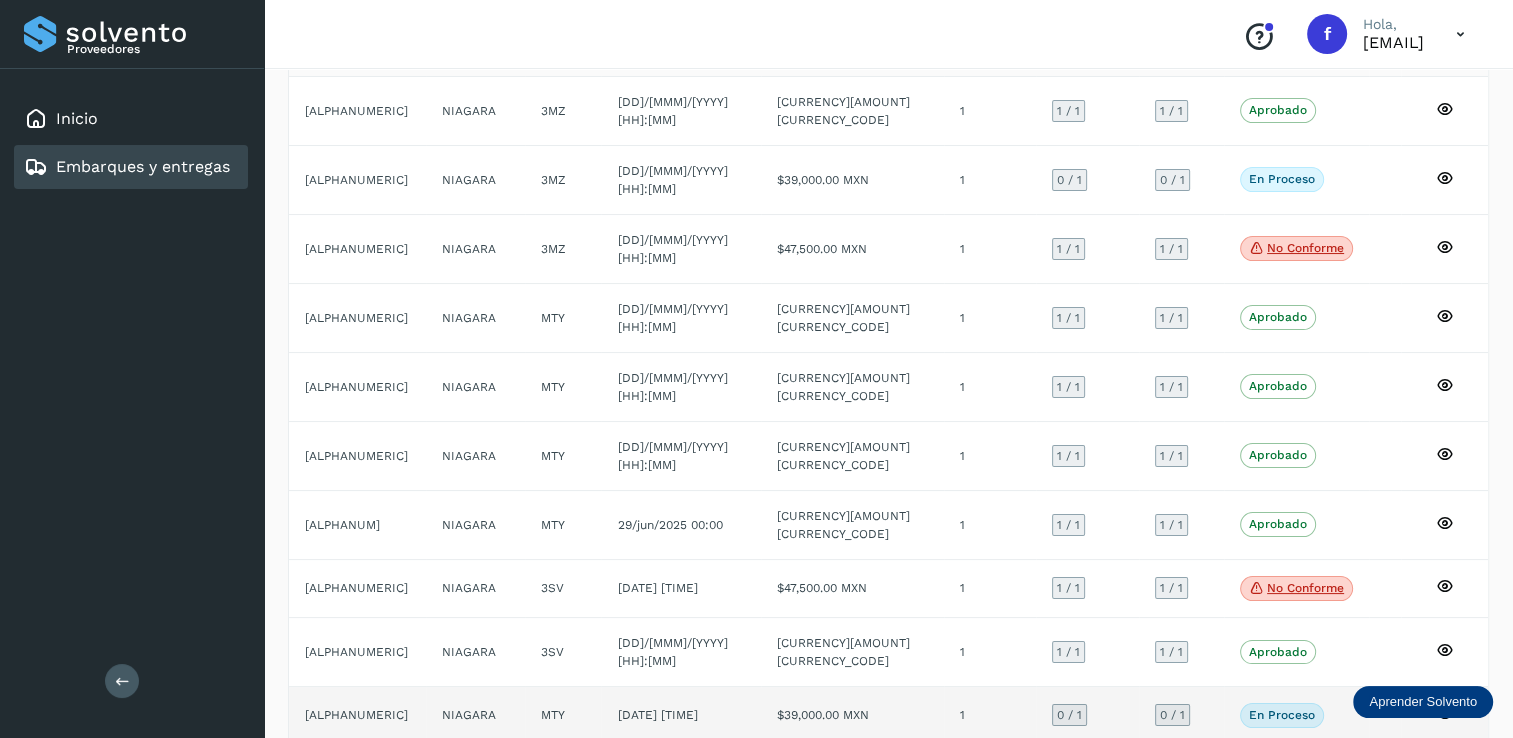 click on "En proceso" at bounding box center (1282, 715) 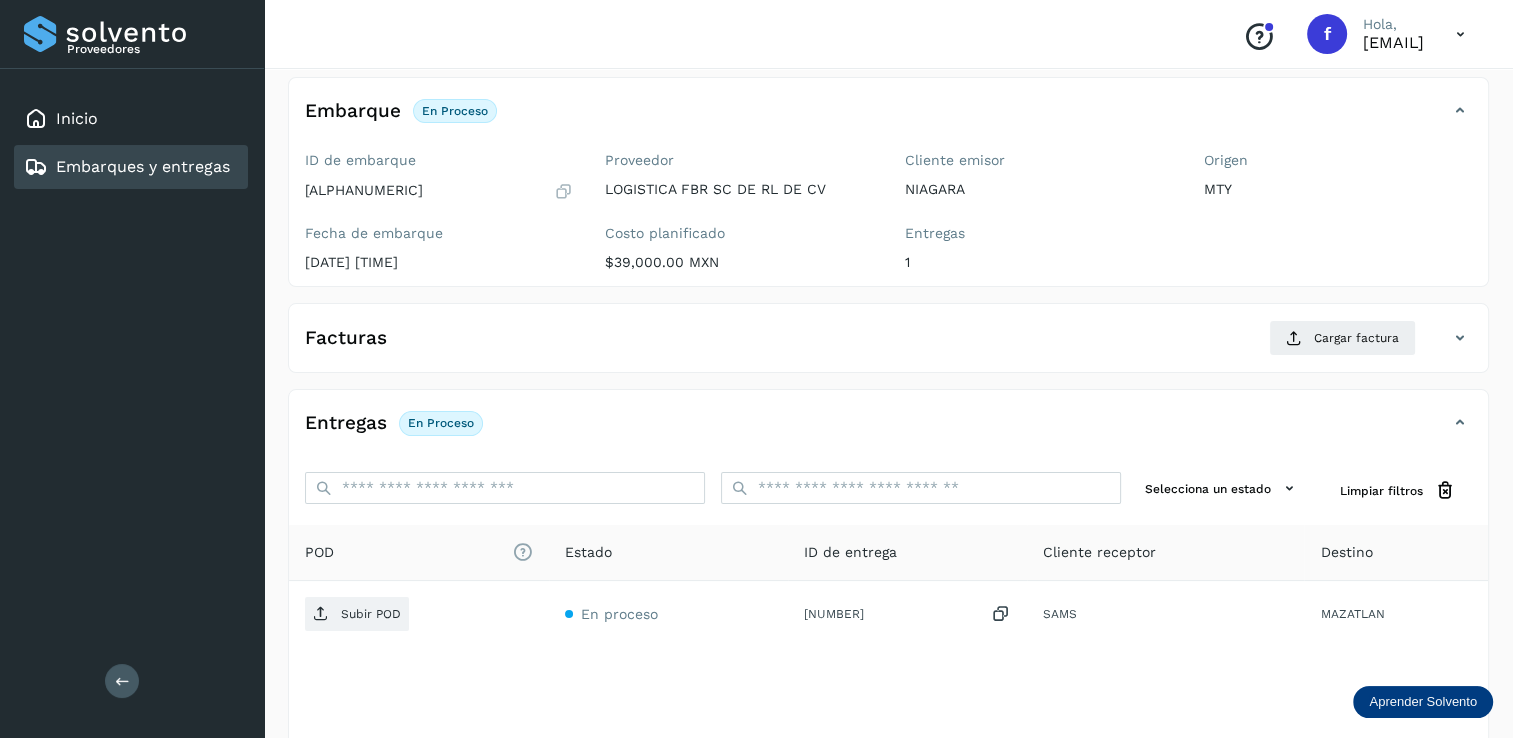 scroll, scrollTop: 0, scrollLeft: 0, axis: both 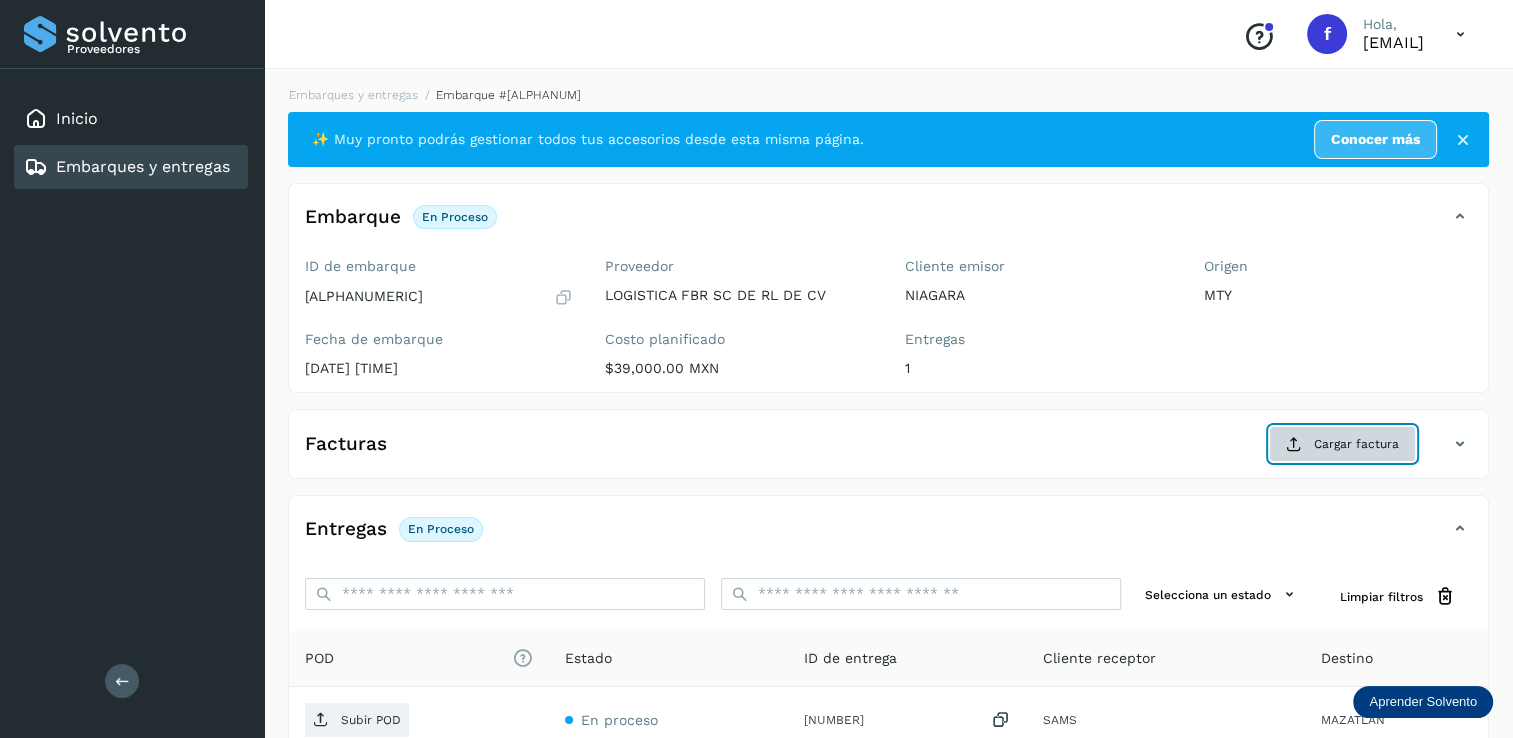 click on "Cargar factura" at bounding box center (1342, 444) 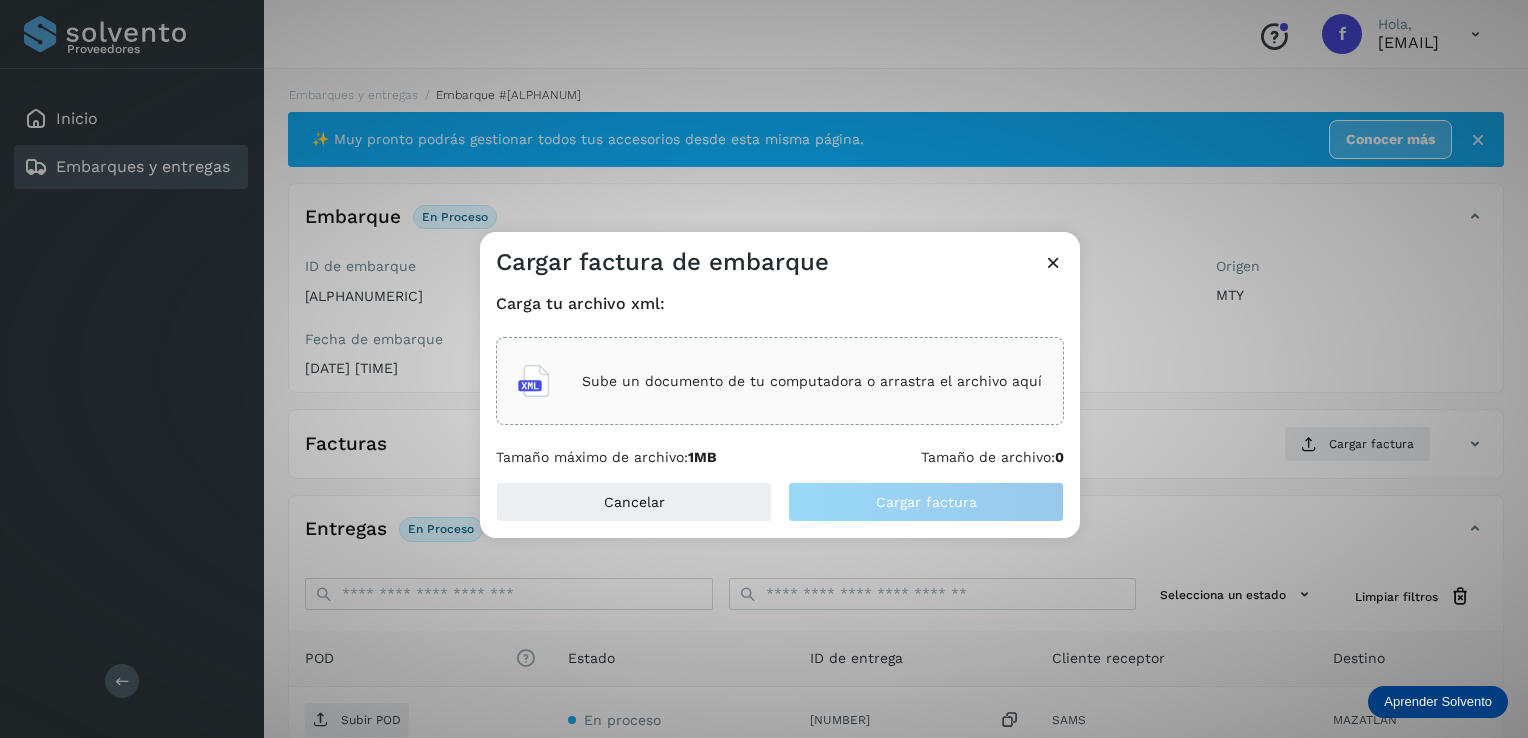 click on "Sube un documento de tu computadora o arrastra el archivo aquí" 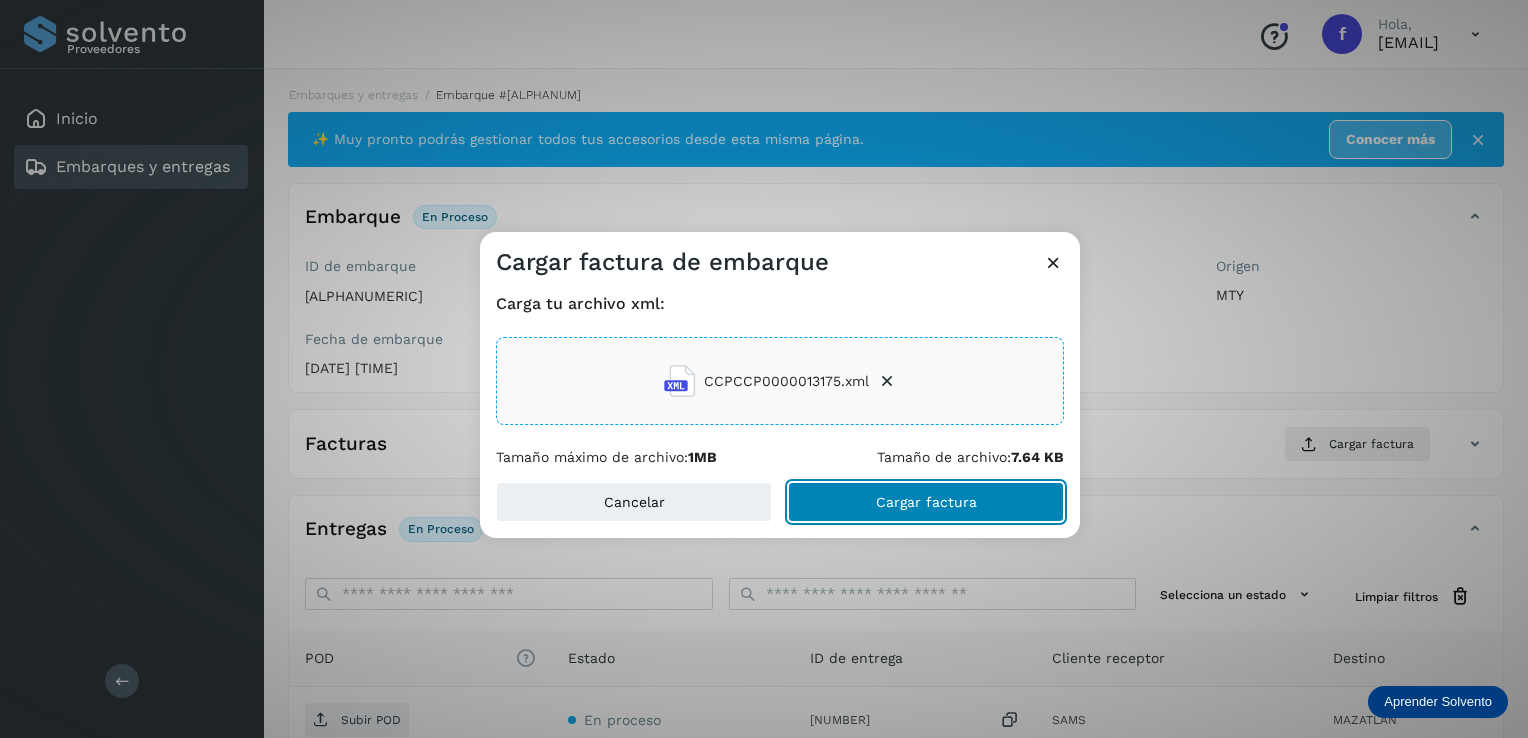 click on "Cargar factura" 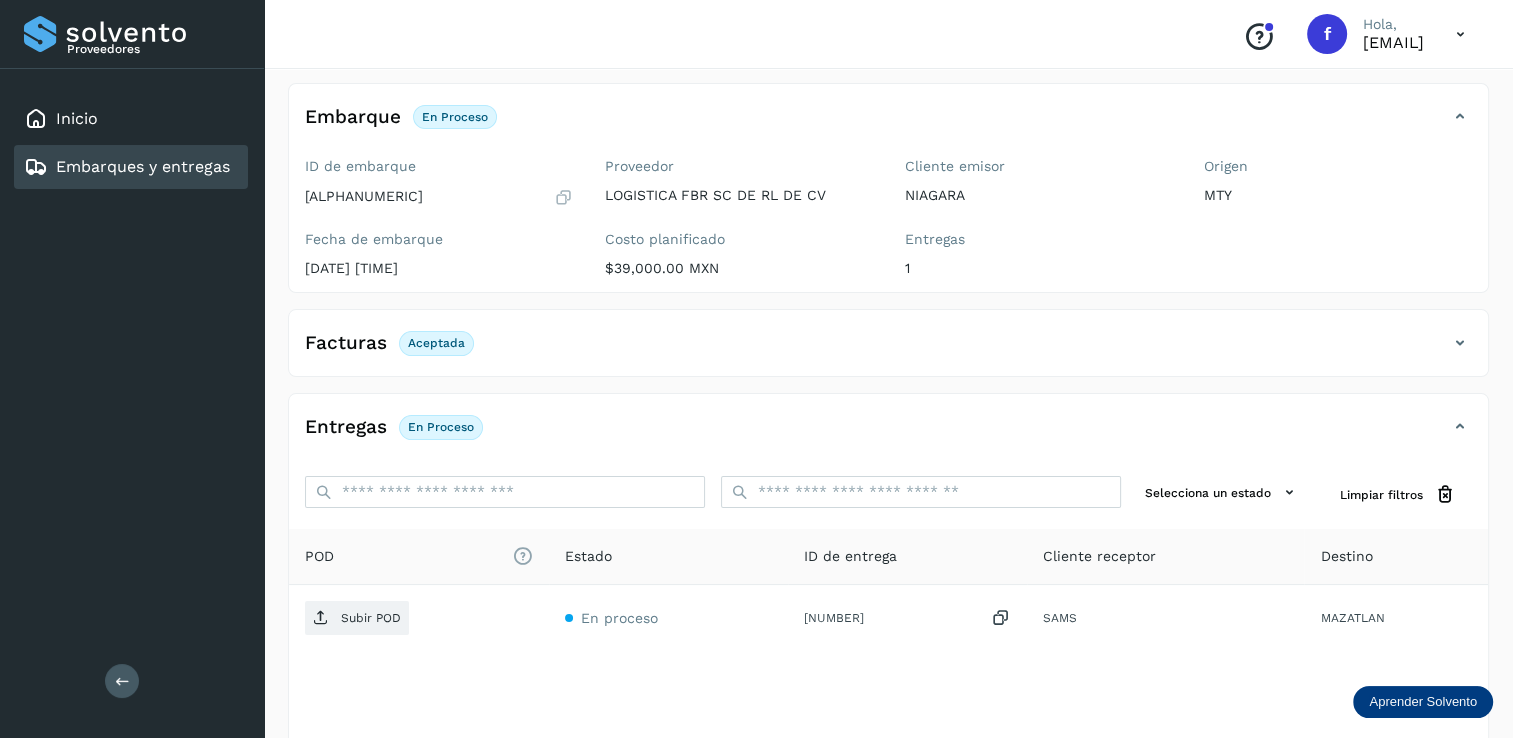scroll, scrollTop: 207, scrollLeft: 0, axis: vertical 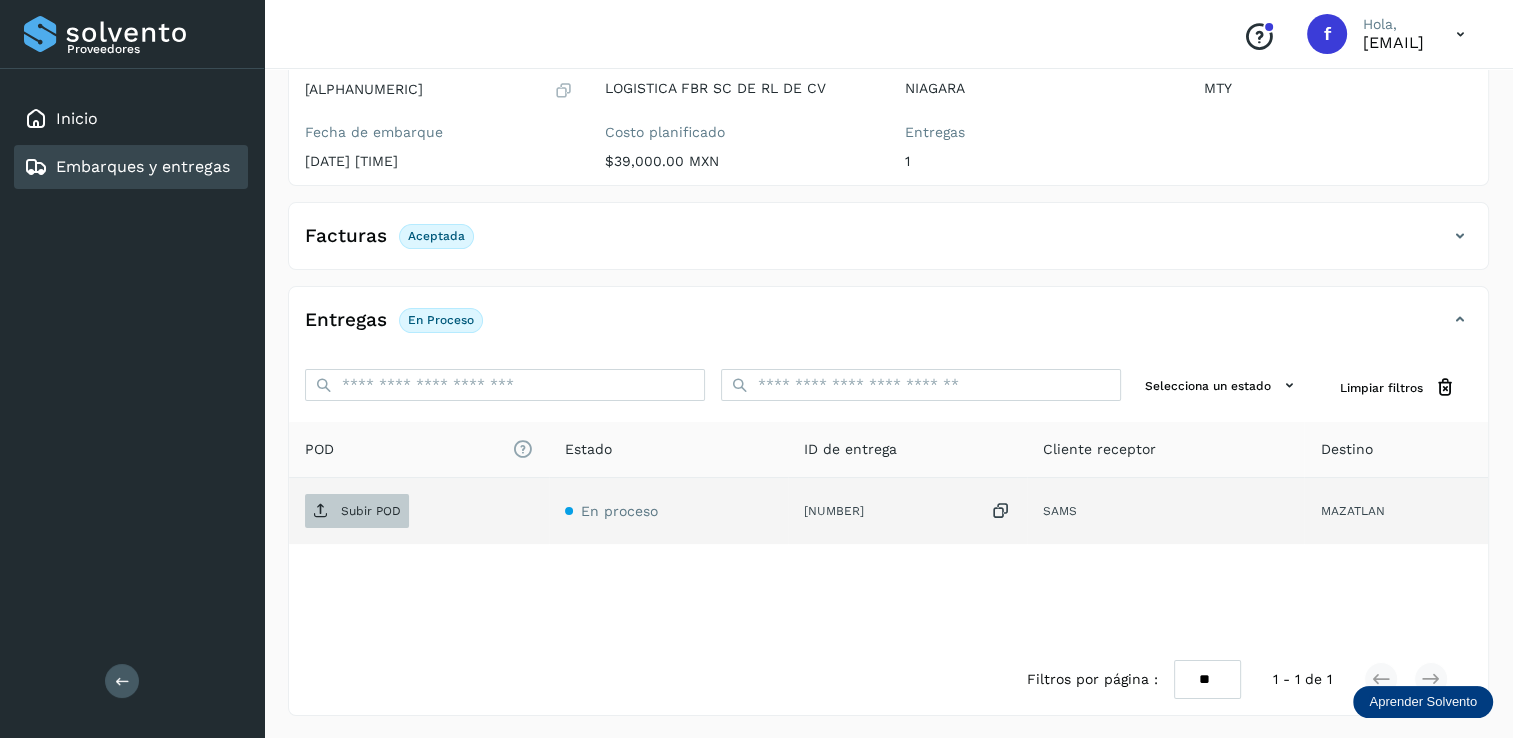 click on "Subir POD" at bounding box center [371, 511] 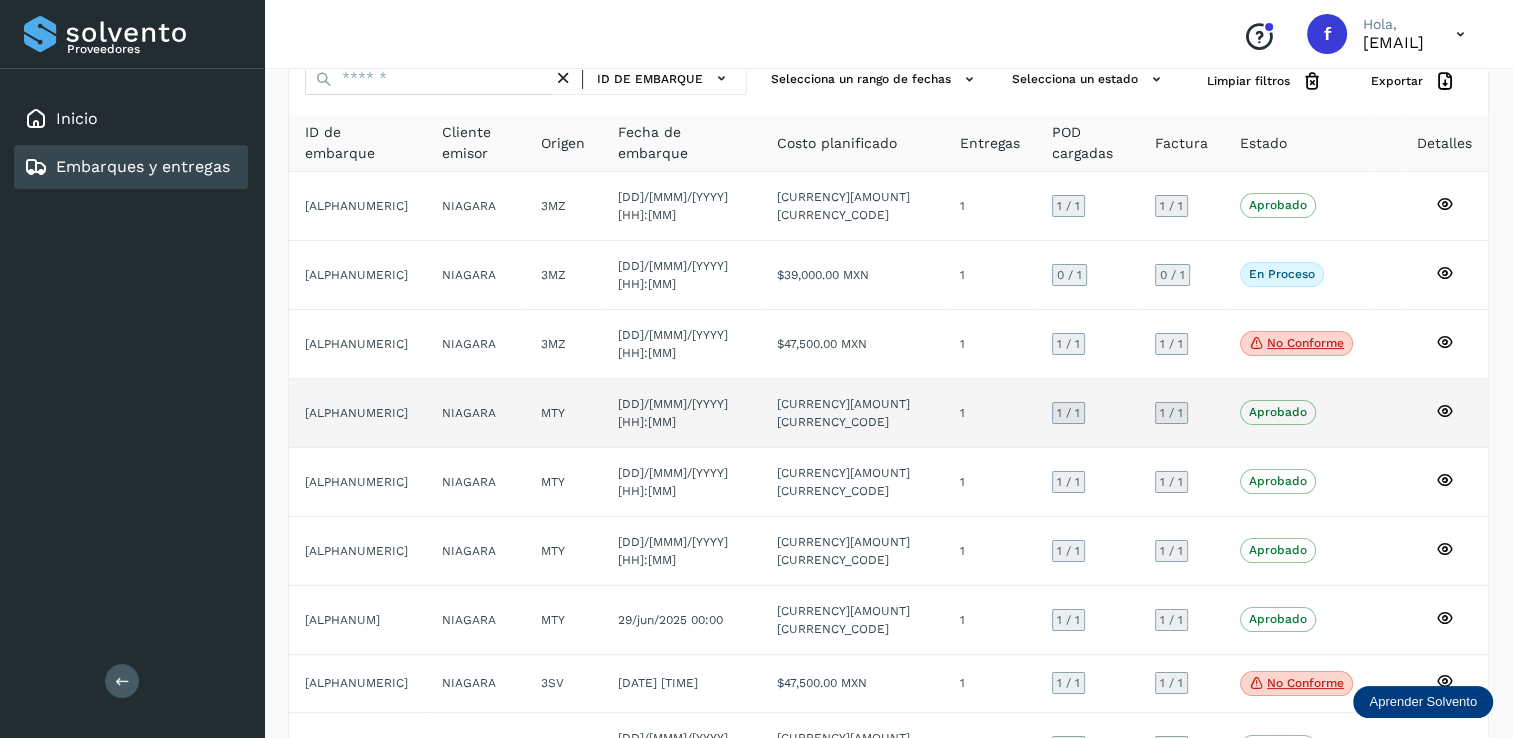 scroll, scrollTop: 84, scrollLeft: 0, axis: vertical 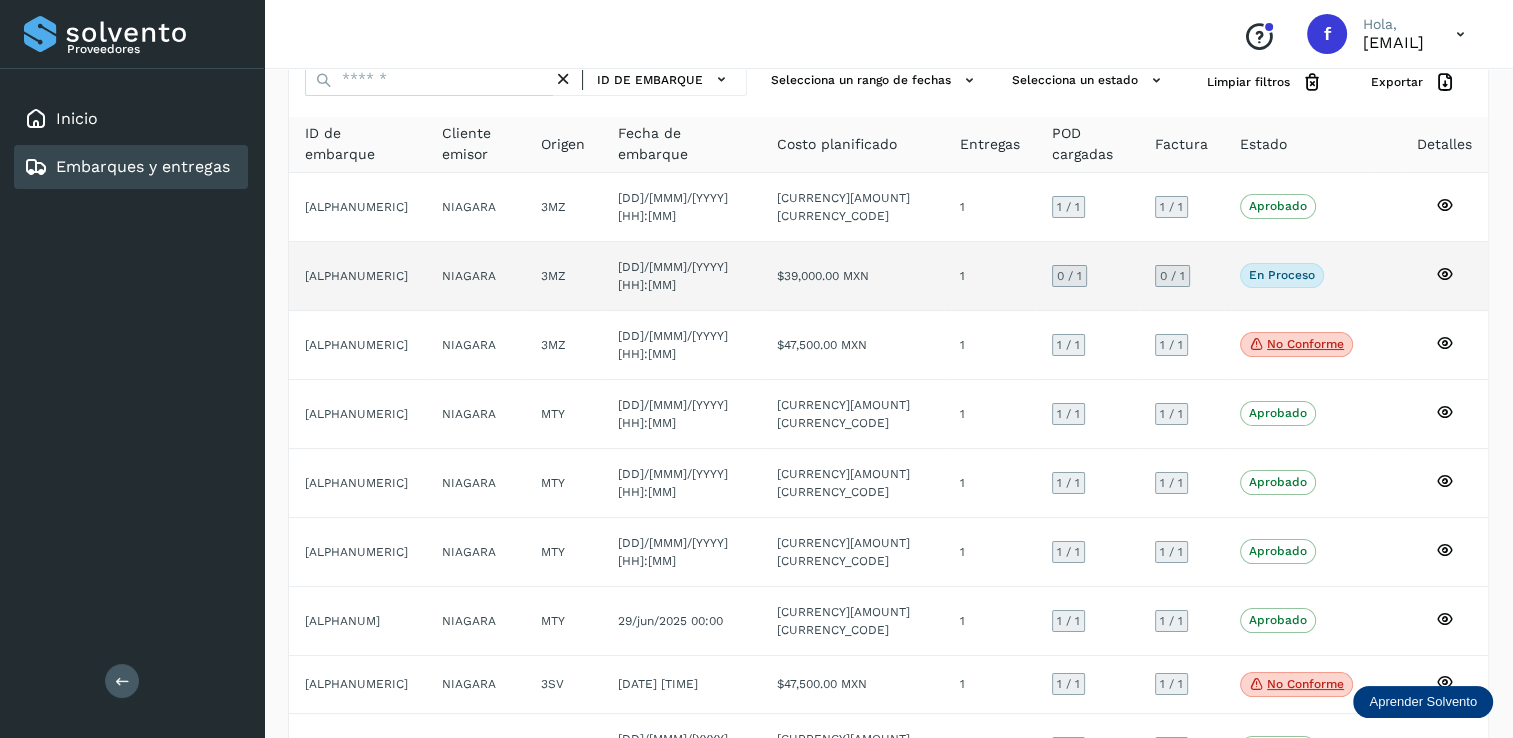 click on "0  / 1" at bounding box center [1069, 276] 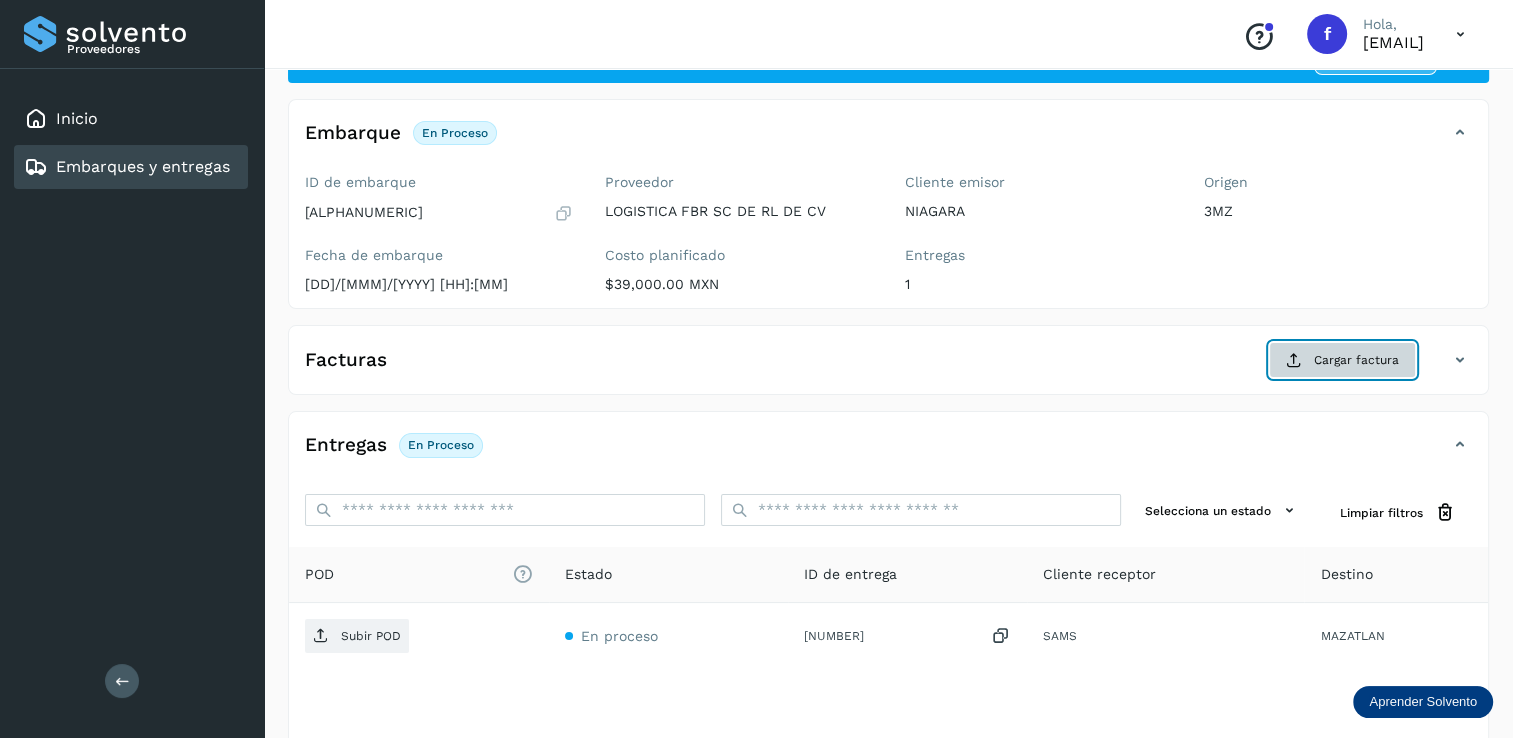 click on "Cargar factura" 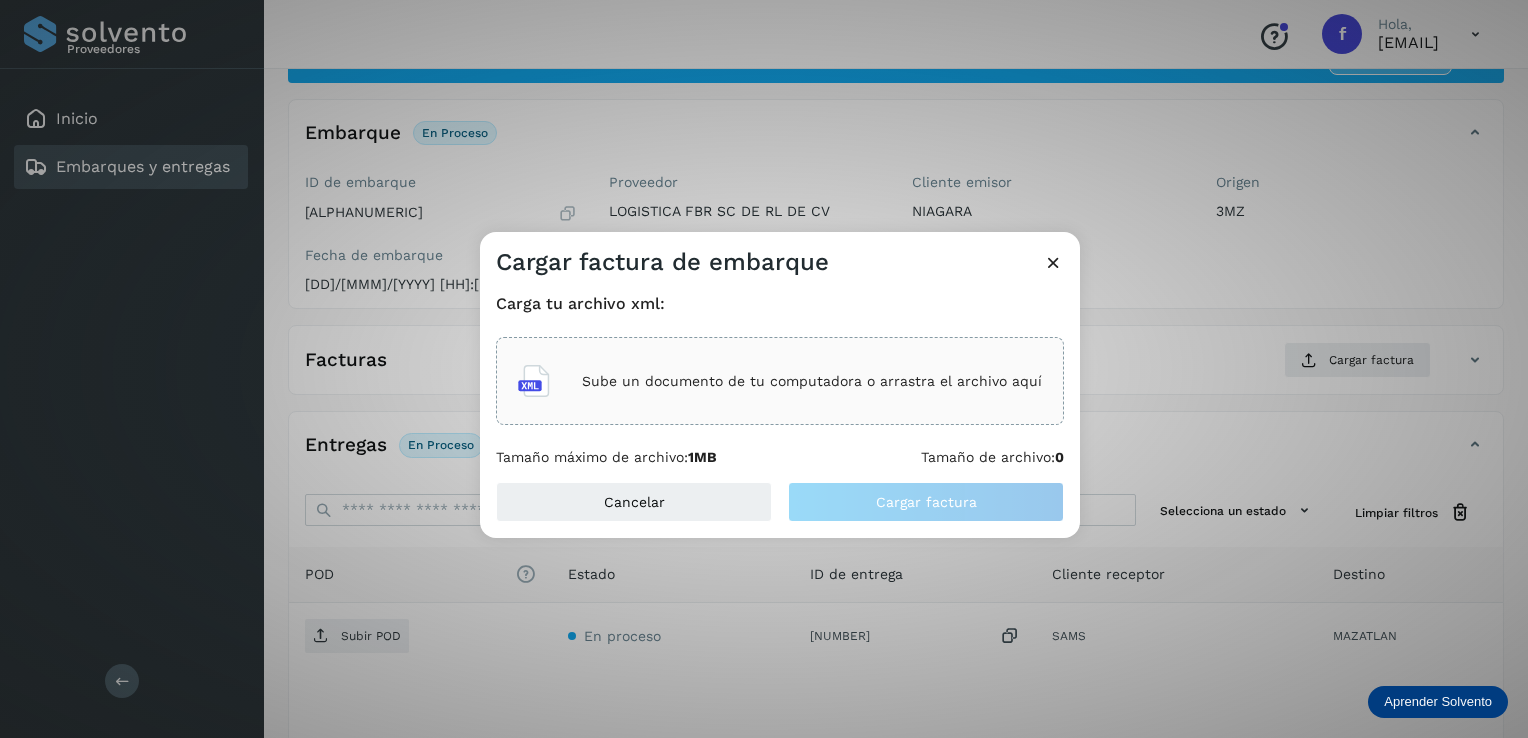 click on "Sube un documento de tu computadora o arrastra el archivo aquí" at bounding box center [812, 381] 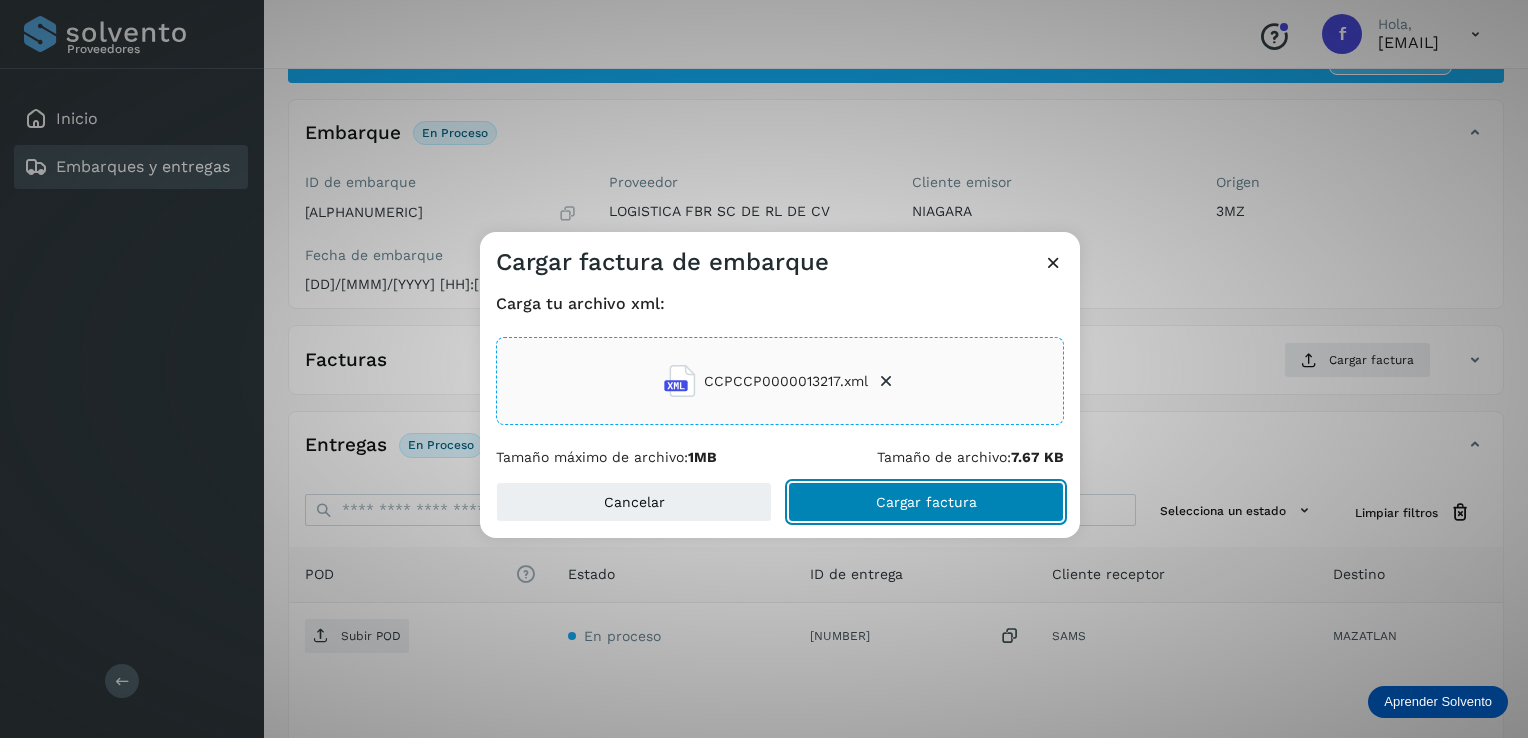 click on "Cargar factura" 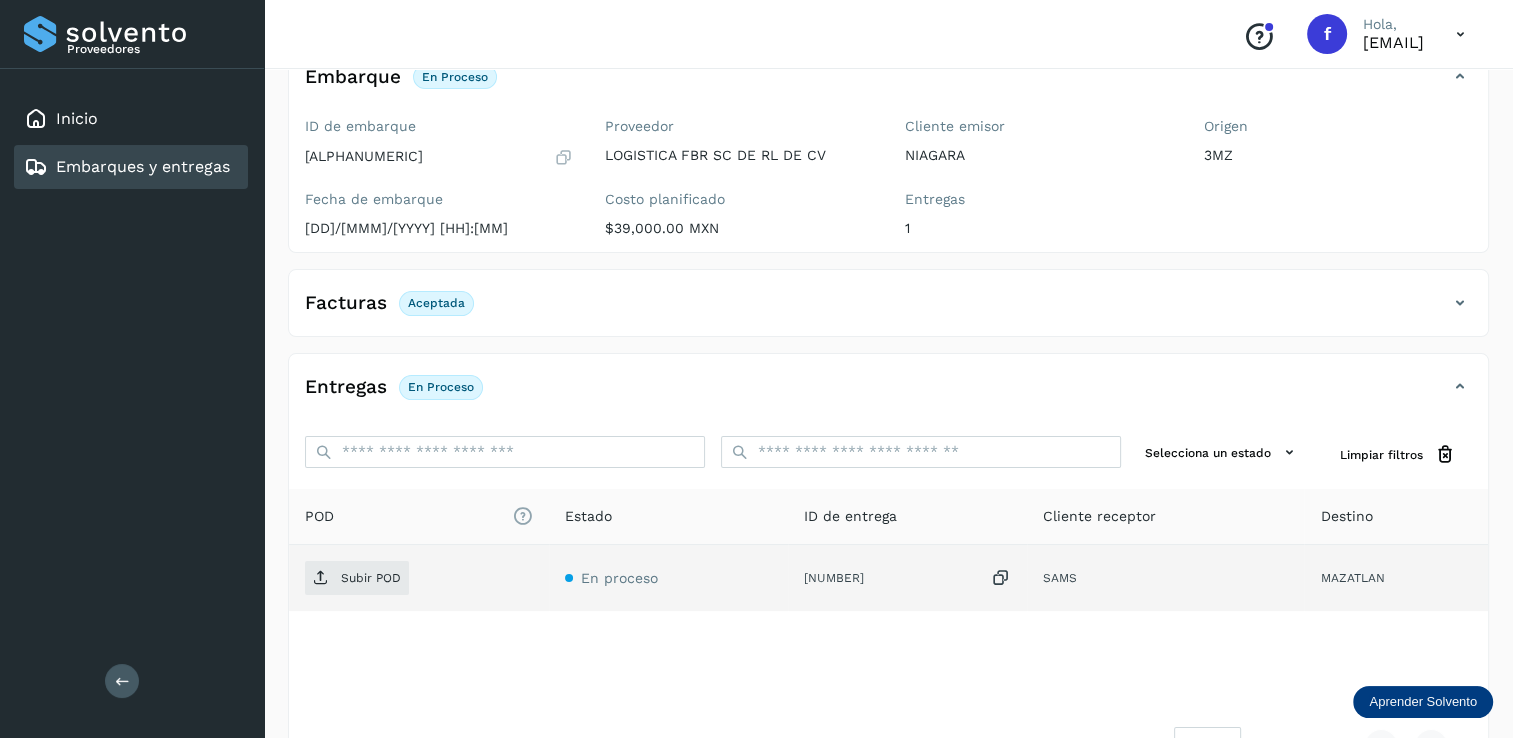 scroll, scrollTop: 207, scrollLeft: 0, axis: vertical 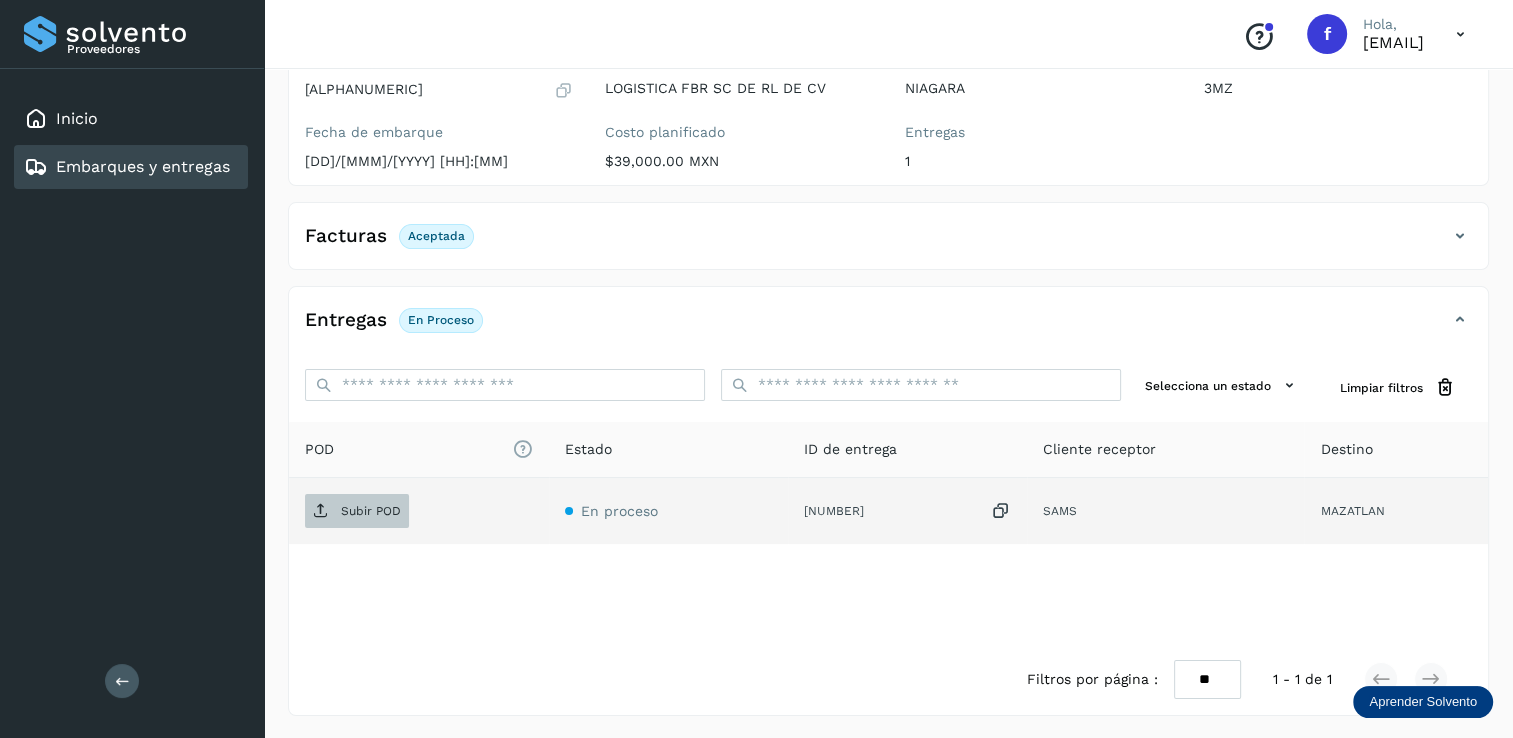 click on "Subir POD" at bounding box center (357, 511) 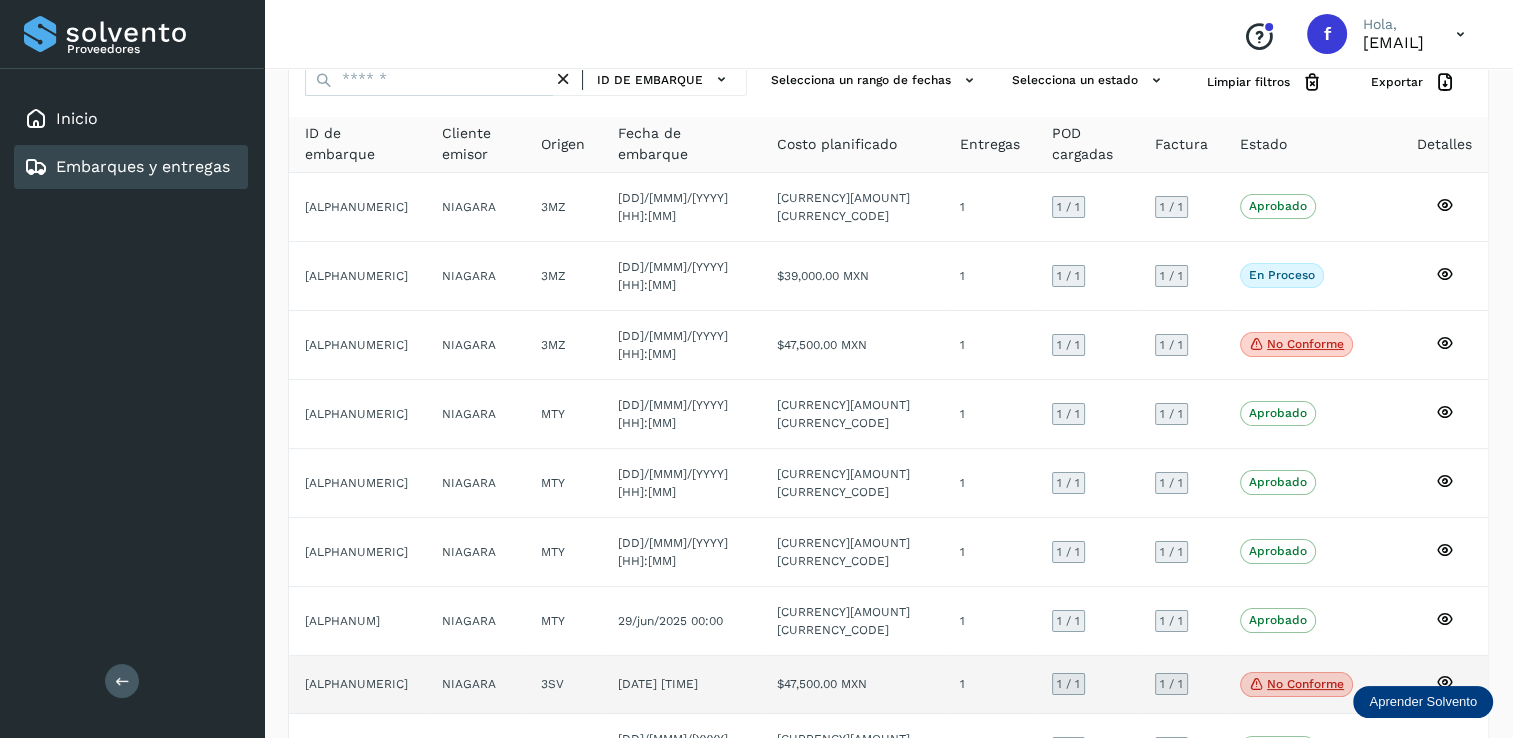 scroll, scrollTop: 184, scrollLeft: 0, axis: vertical 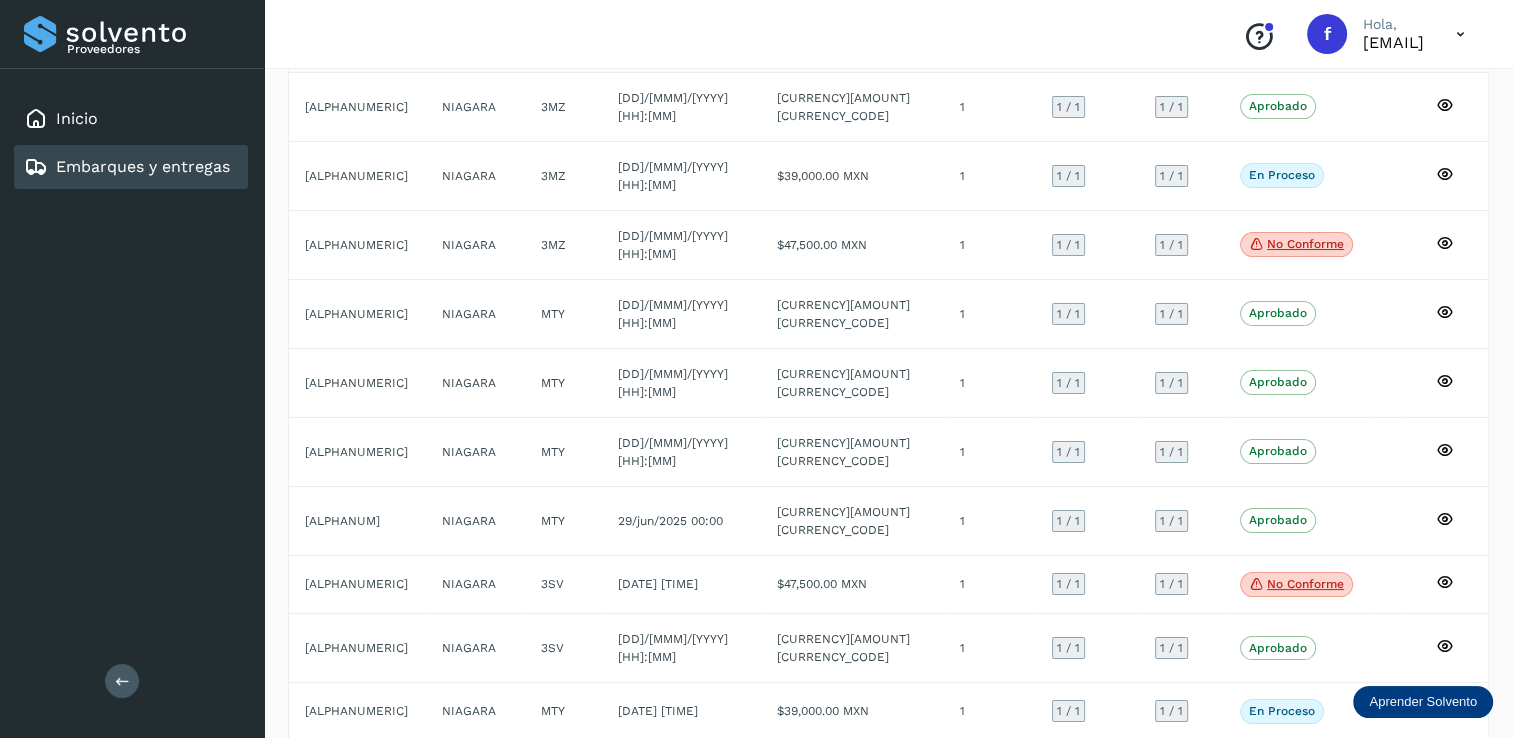 click at bounding box center (1381, 775) 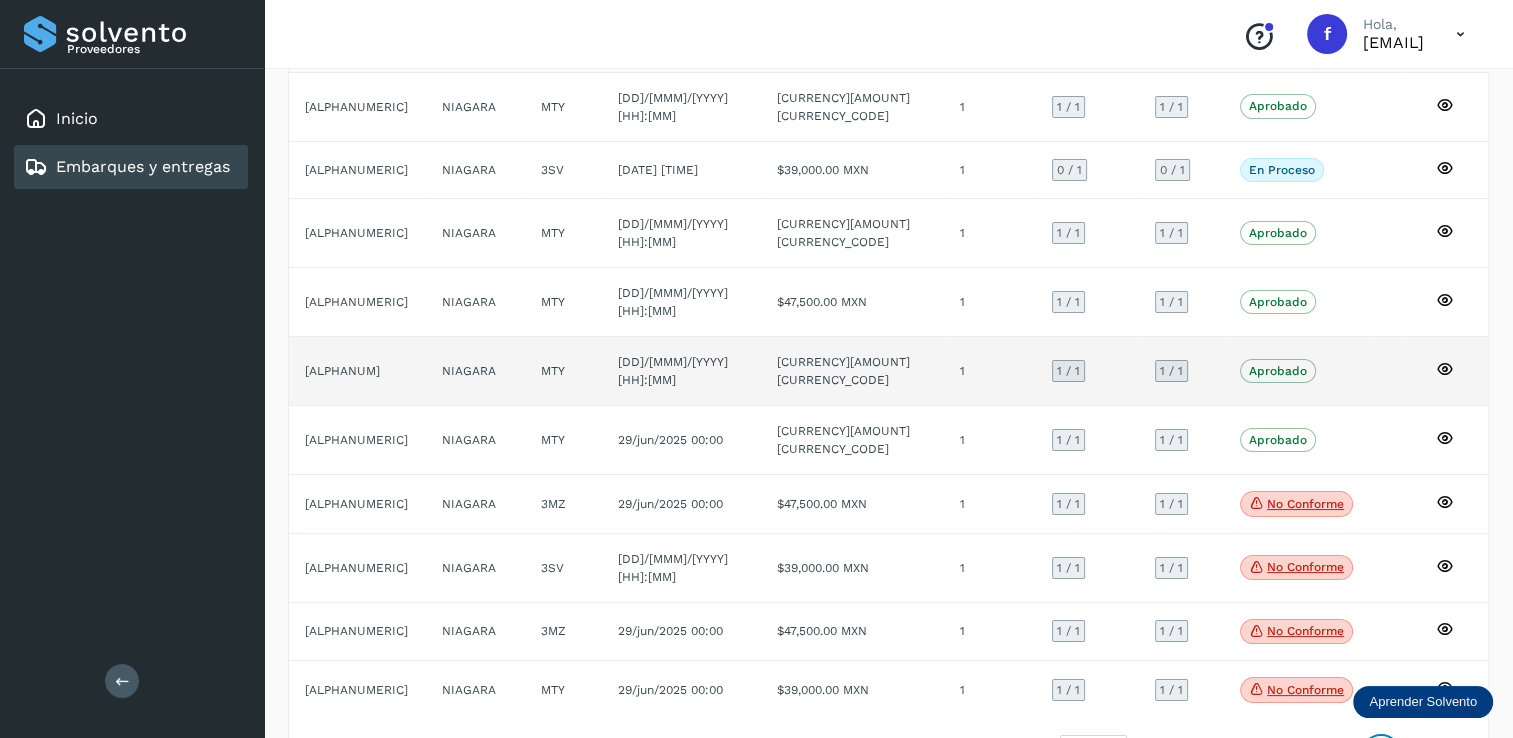 scroll, scrollTop: 188, scrollLeft: 0, axis: vertical 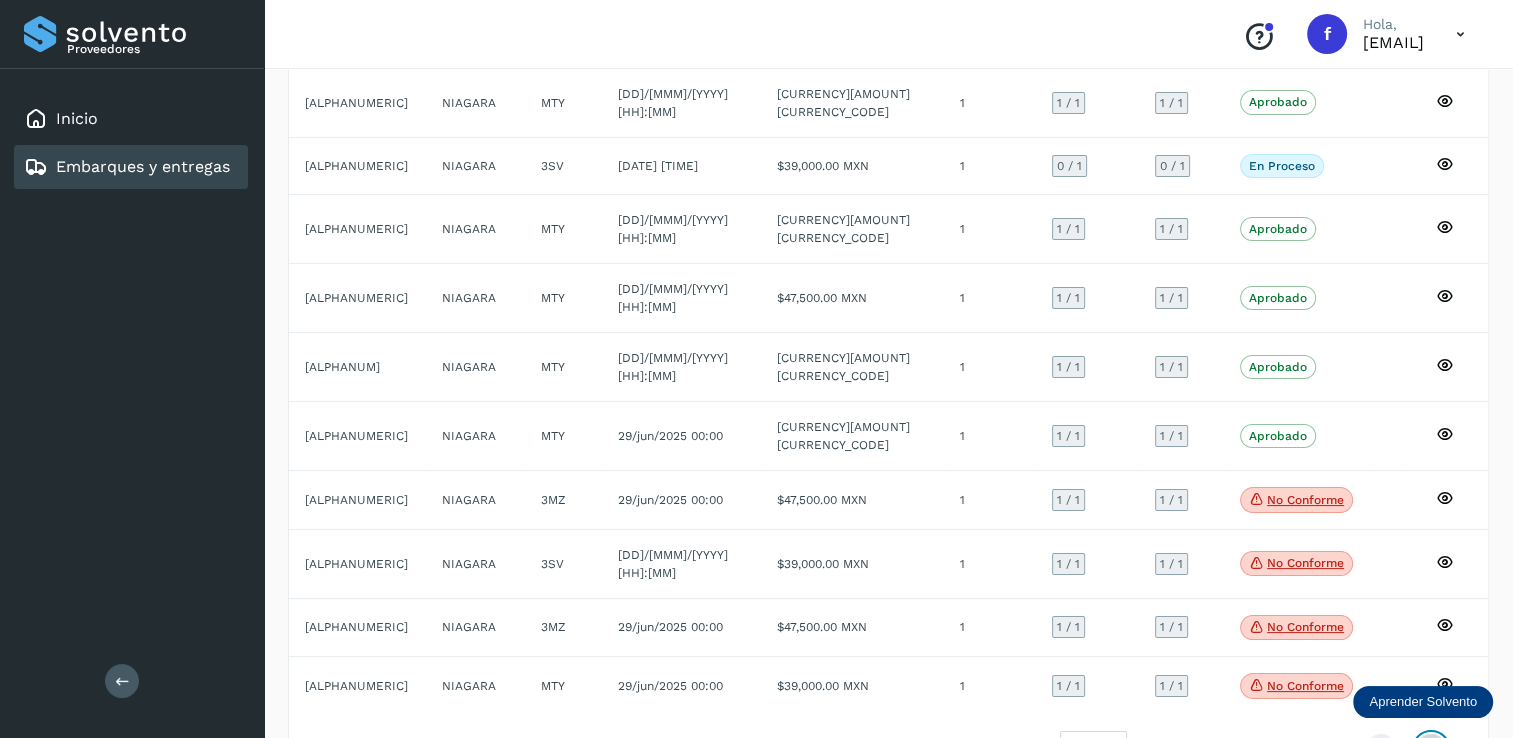 click at bounding box center (1431, 750) 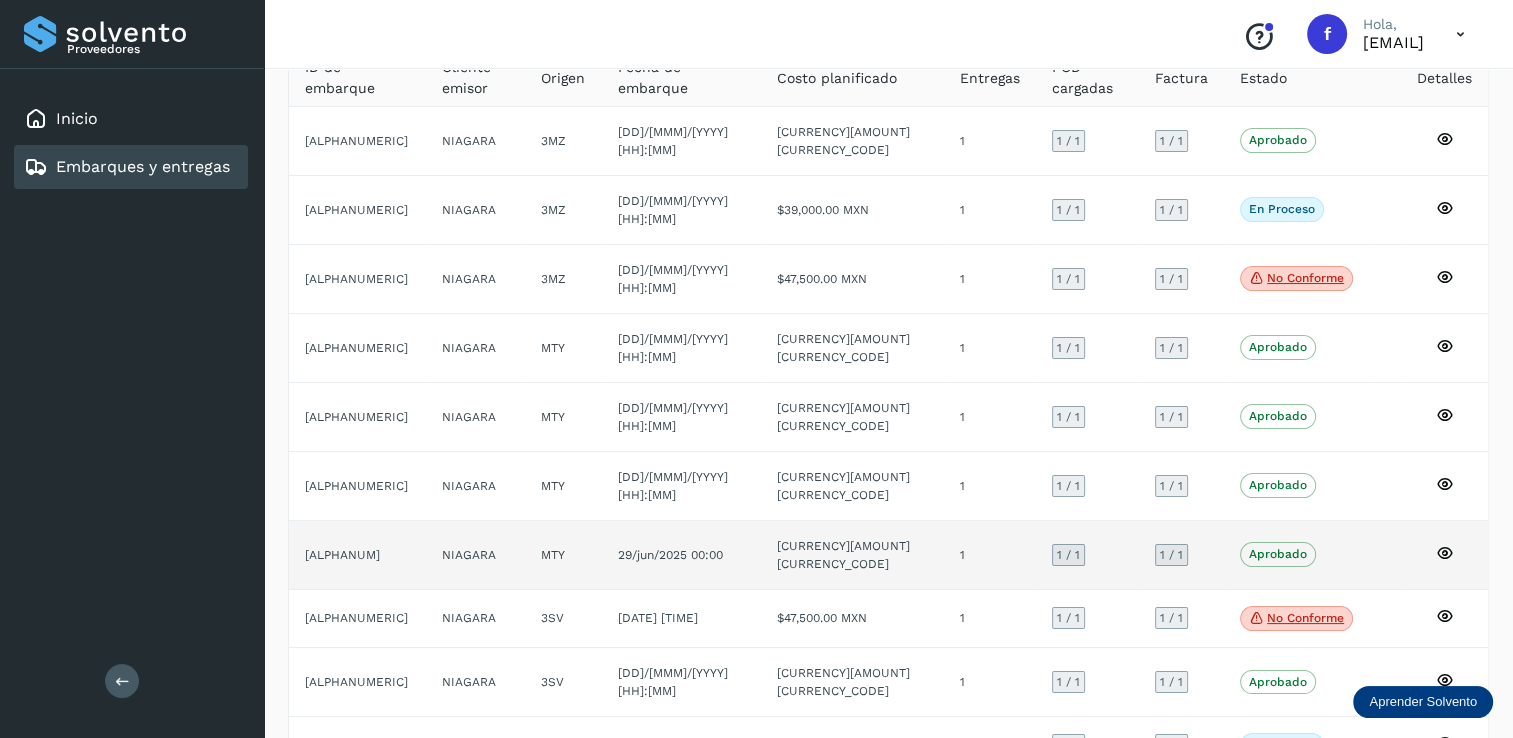 scroll, scrollTop: 184, scrollLeft: 0, axis: vertical 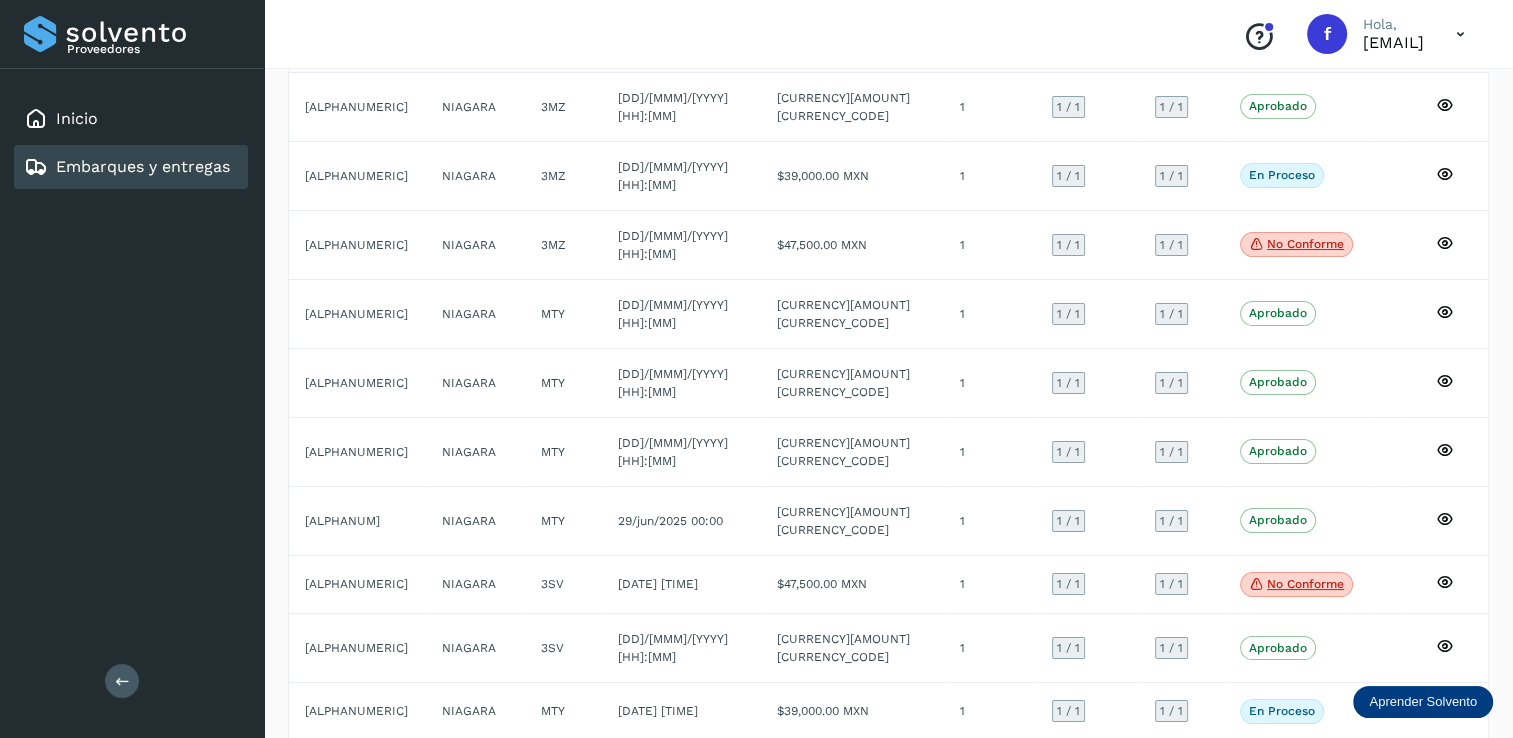 click at bounding box center (1381, 775) 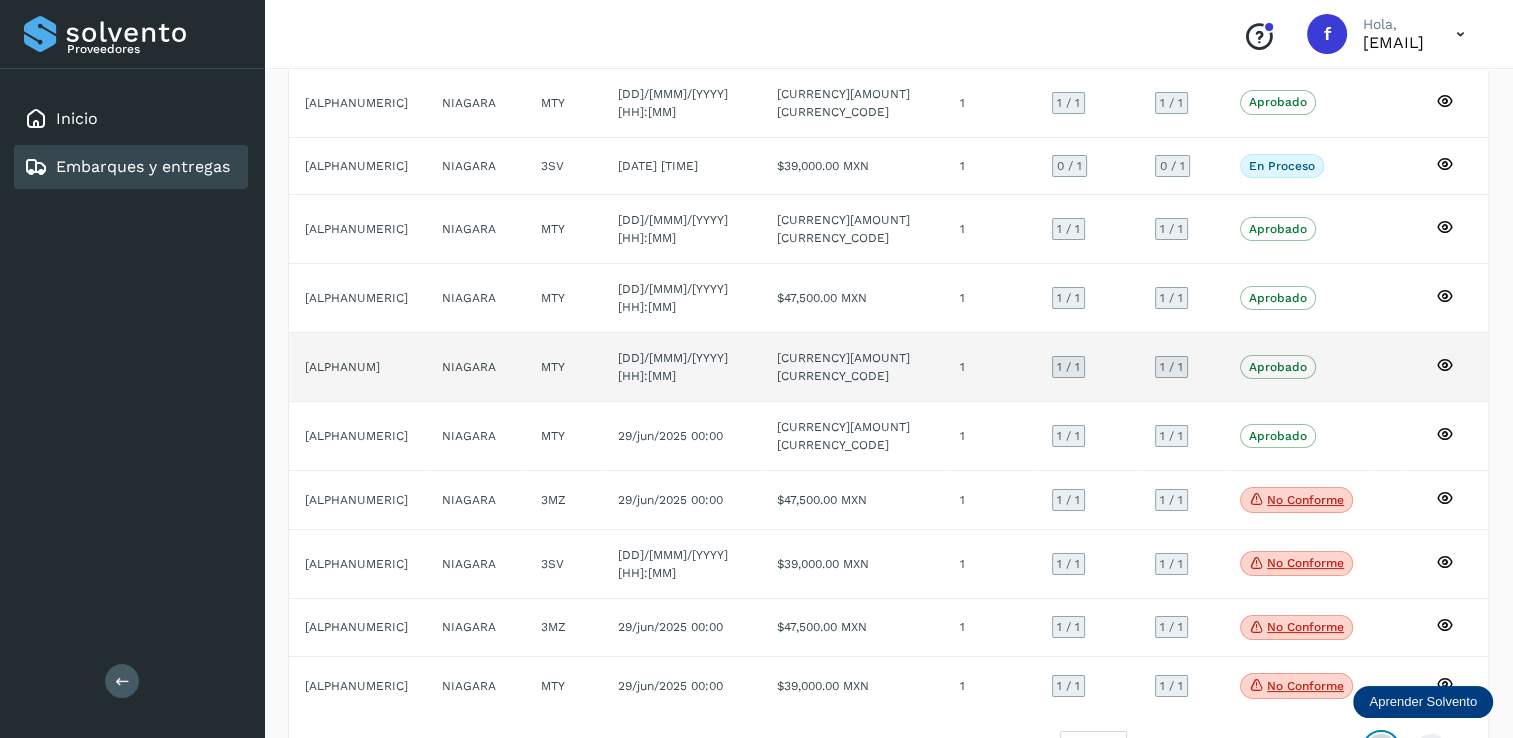 scroll, scrollTop: 88, scrollLeft: 0, axis: vertical 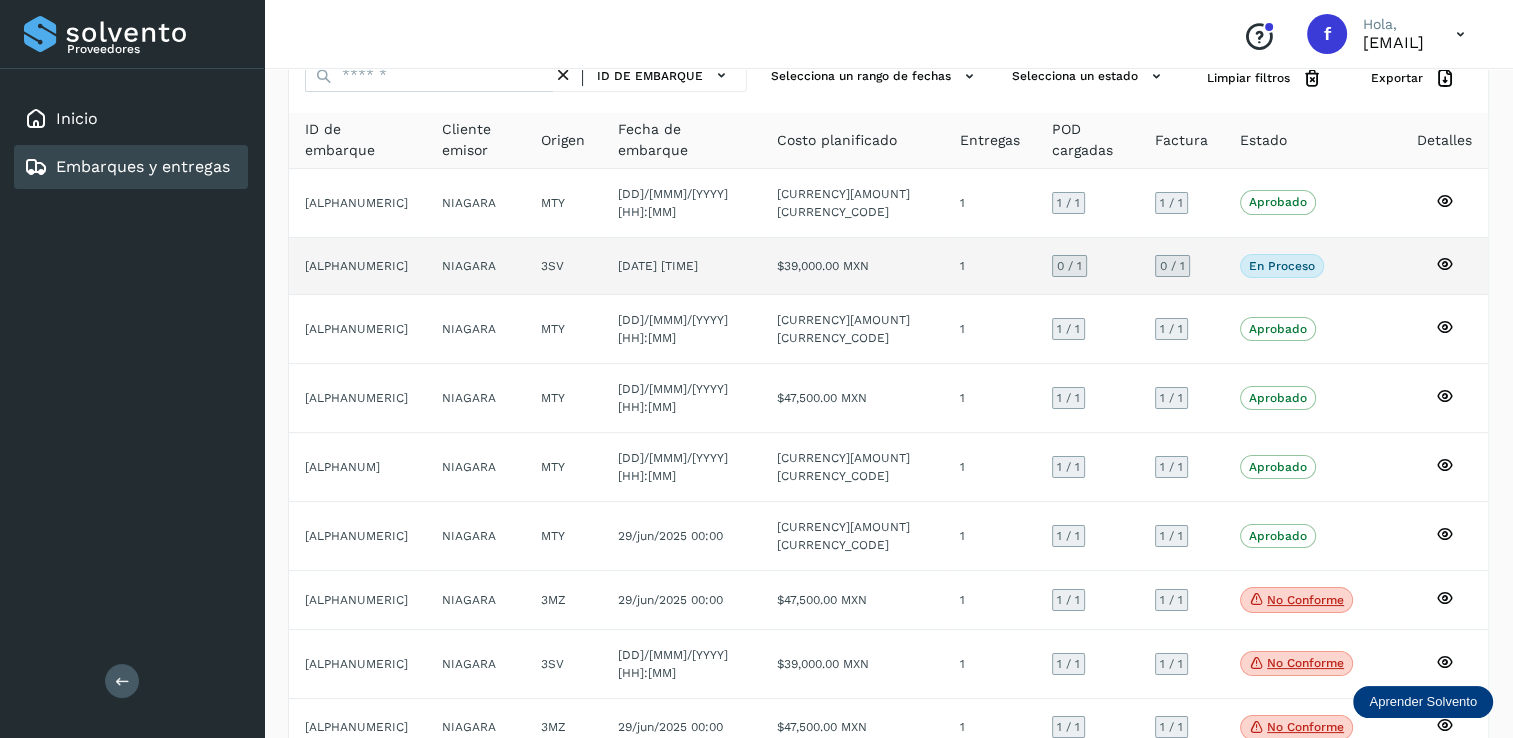 click on "0  / 1" at bounding box center (1069, 266) 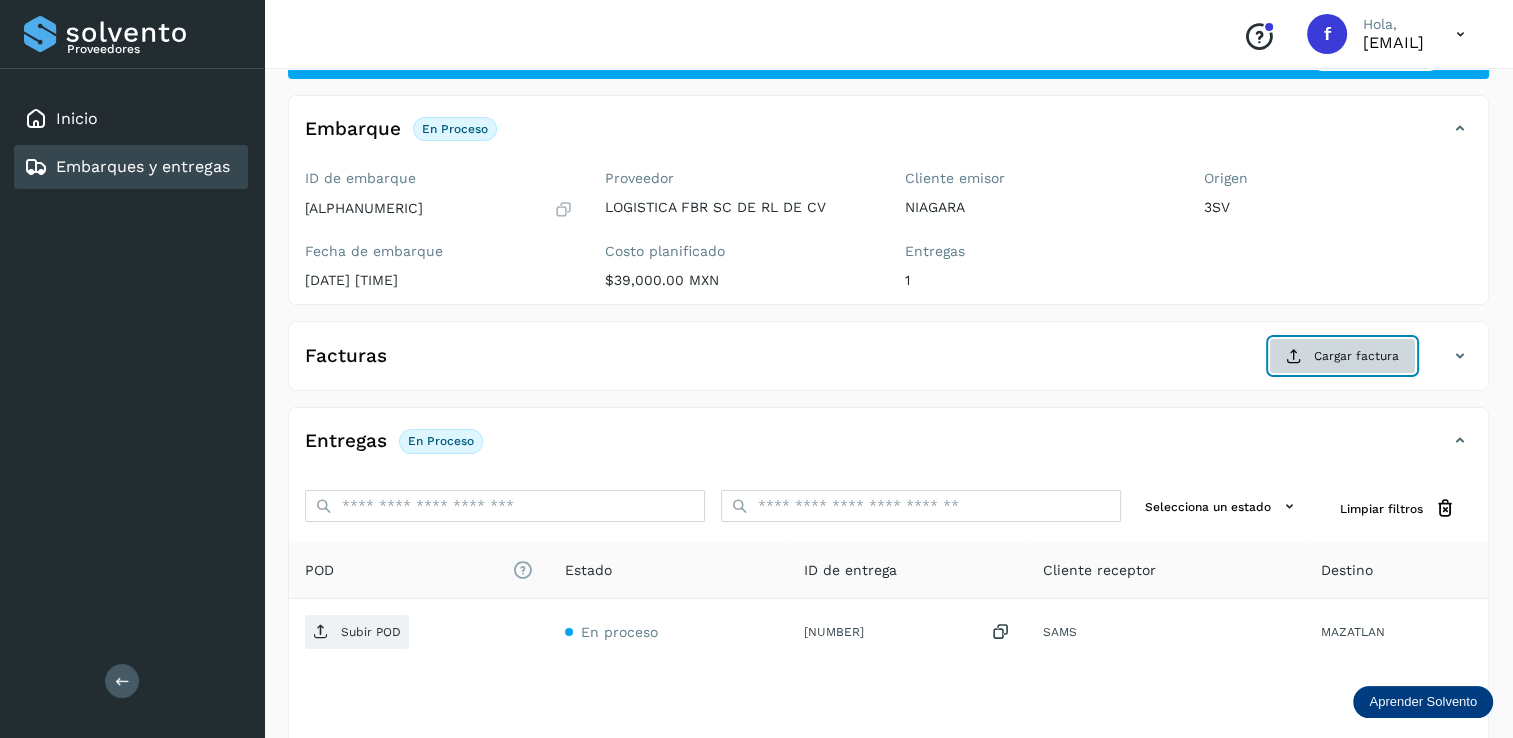 click at bounding box center (1294, 356) 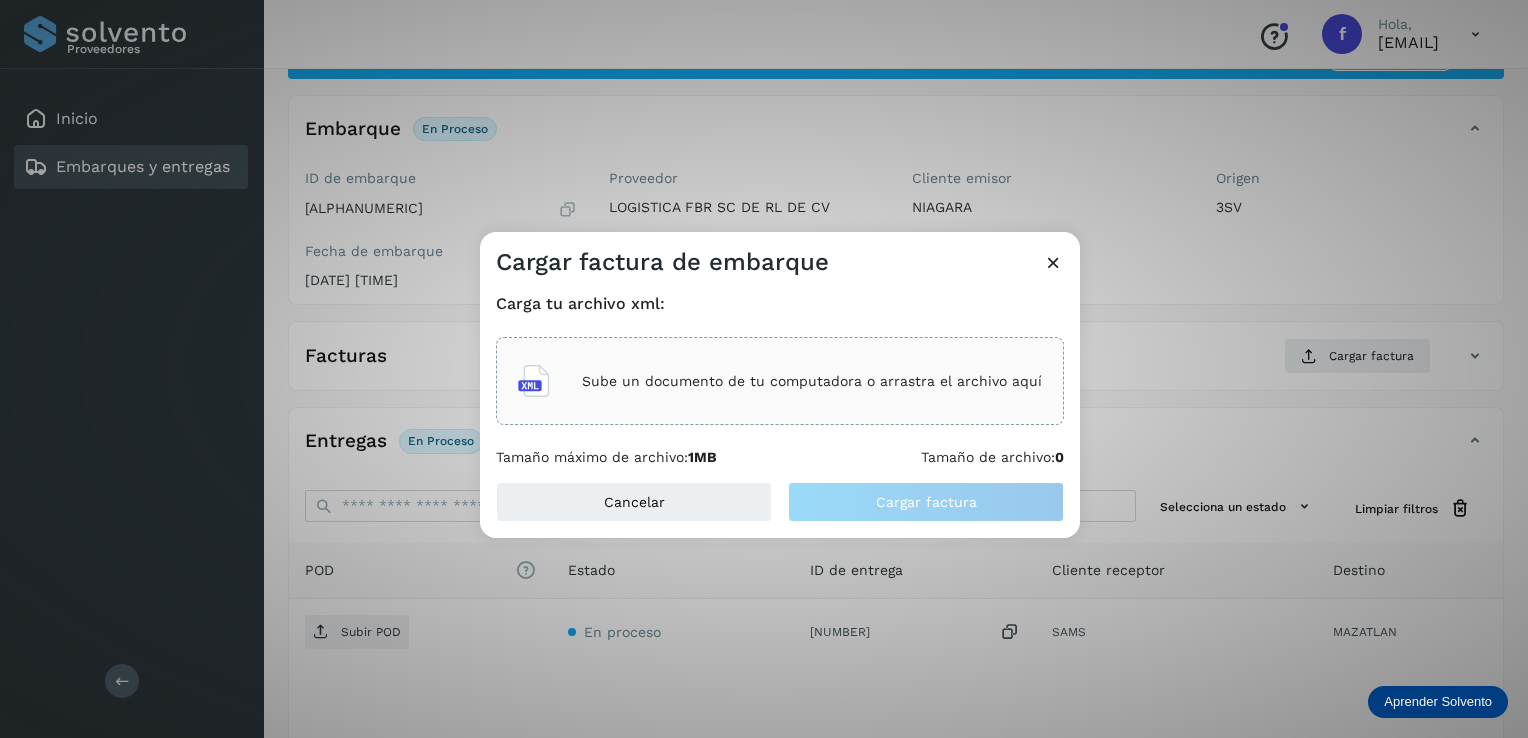 click on "Sube un documento de tu computadora o arrastra el archivo aquí" at bounding box center (812, 381) 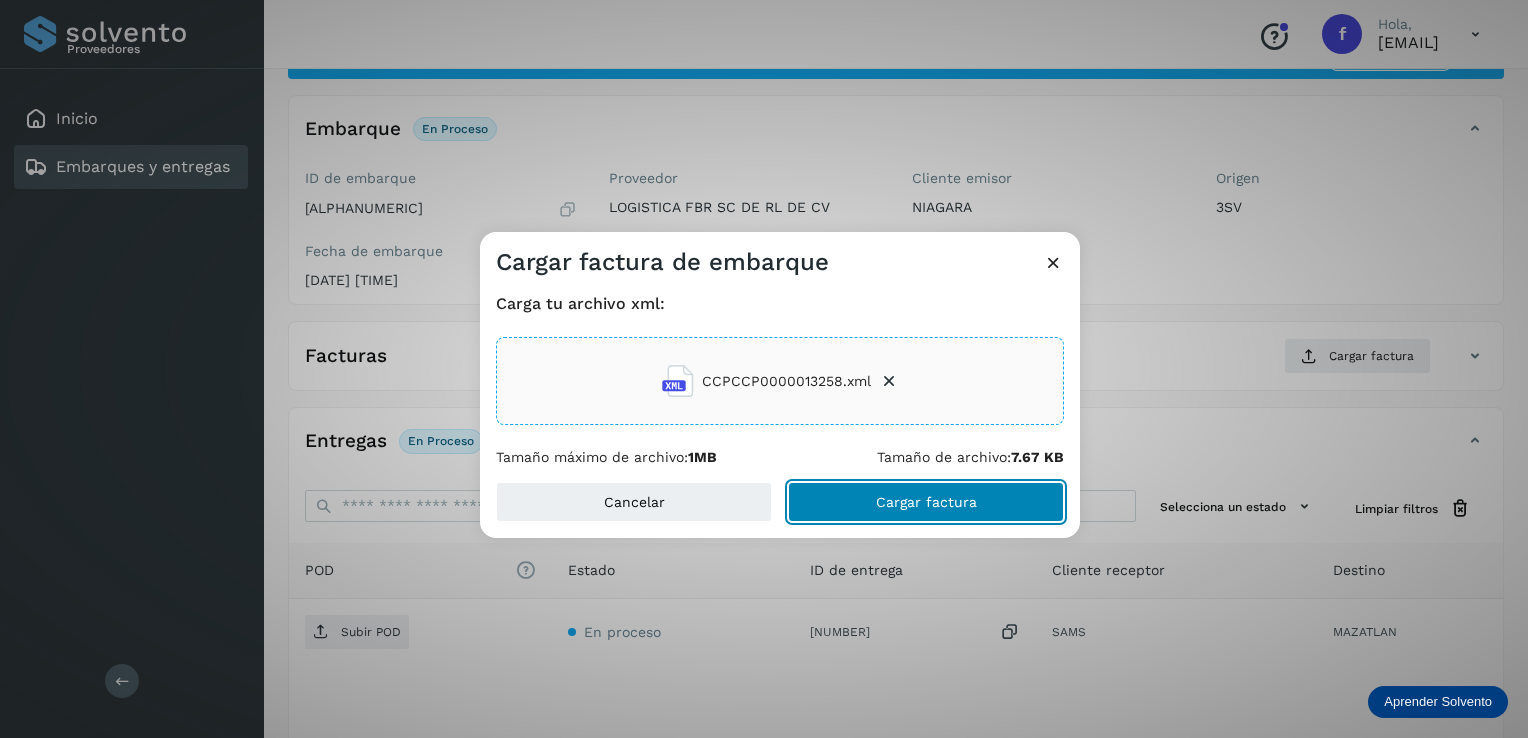 click on "Cargar factura" 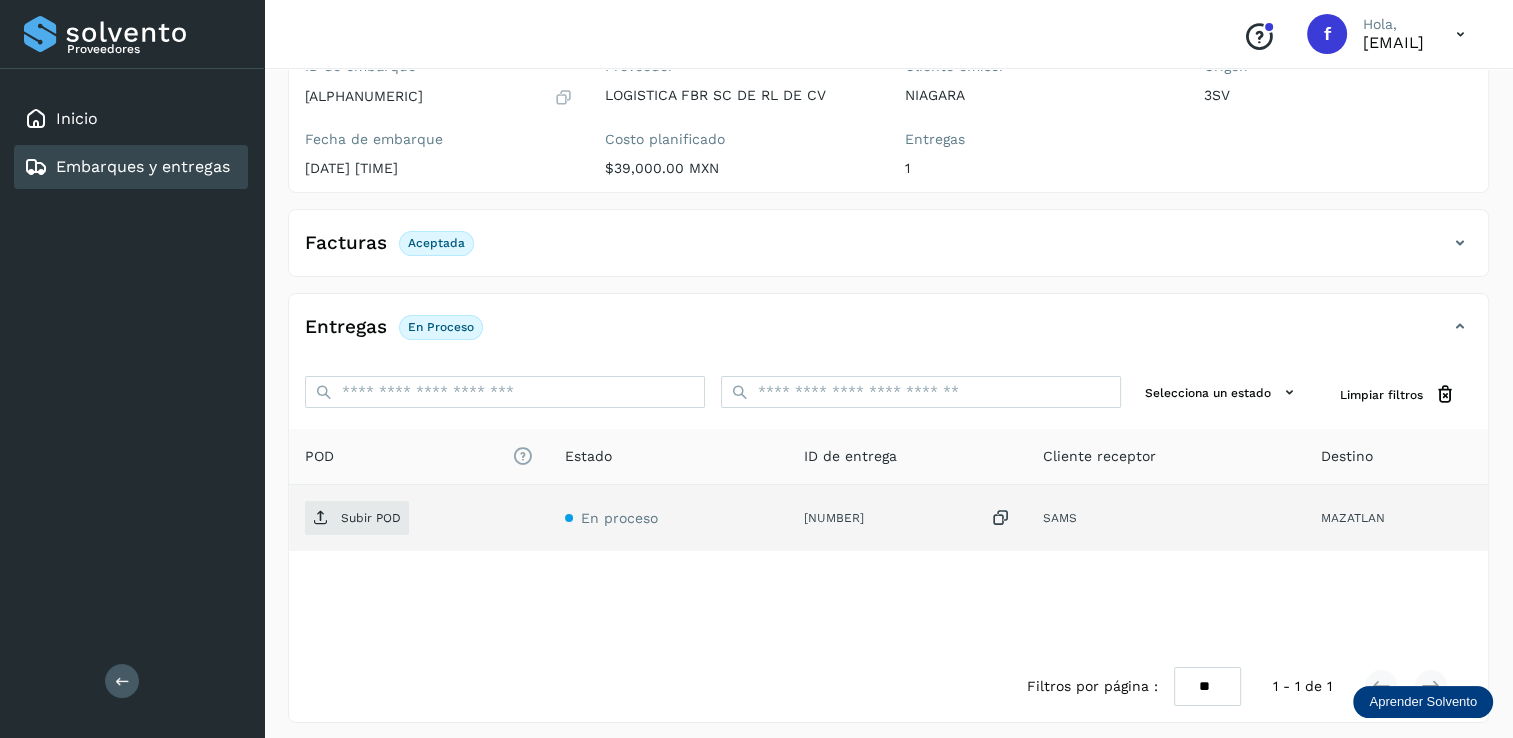 scroll, scrollTop: 207, scrollLeft: 0, axis: vertical 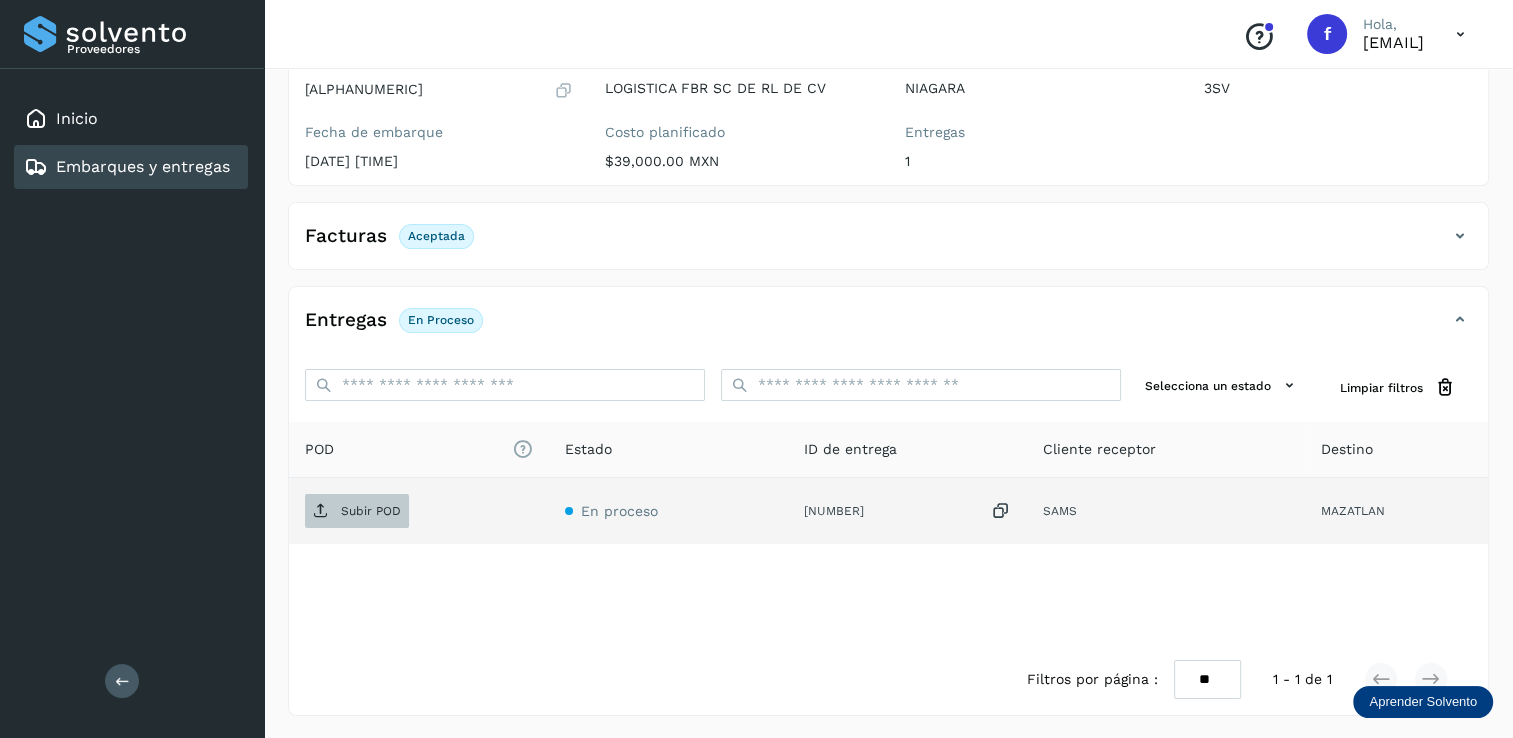 click at bounding box center [321, 511] 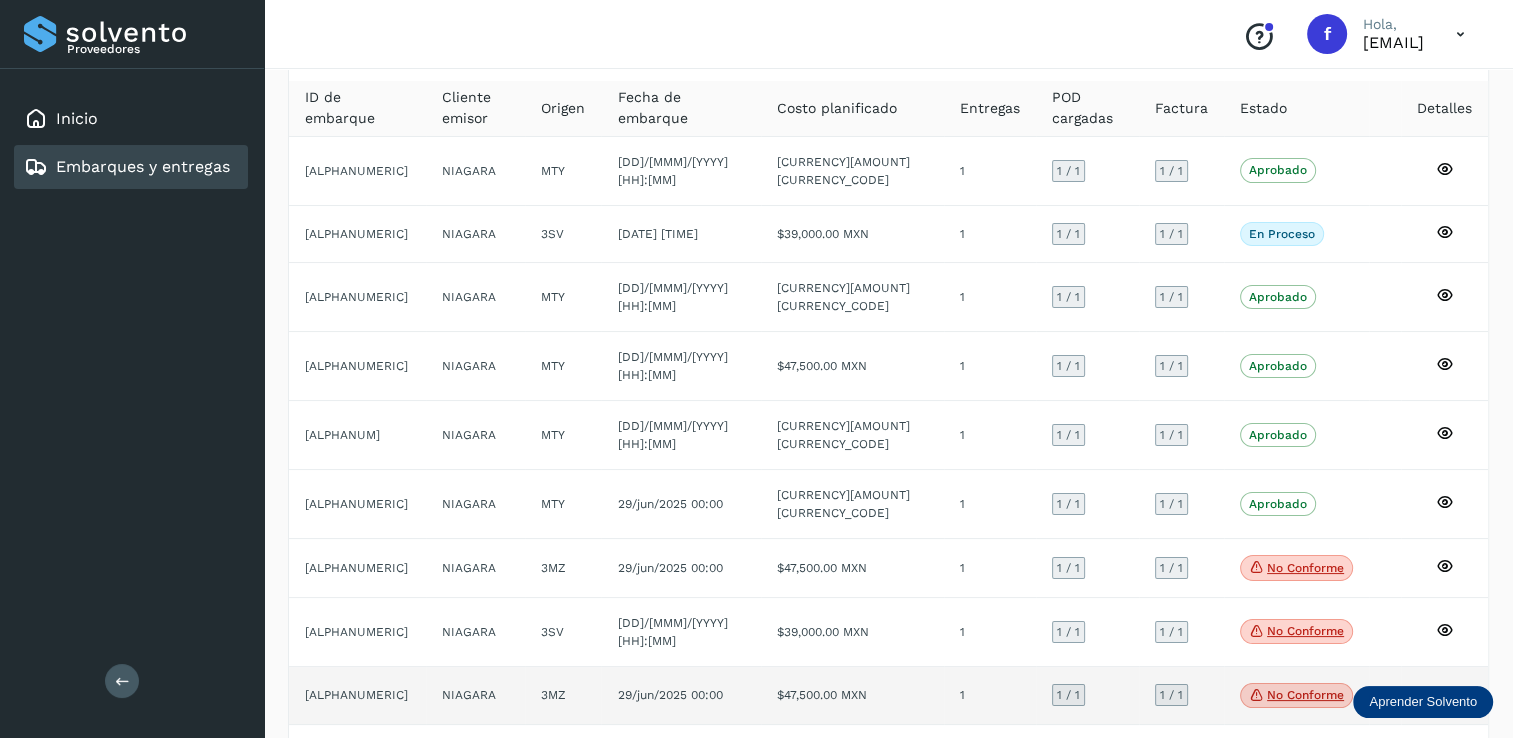 scroll, scrollTop: 188, scrollLeft: 0, axis: vertical 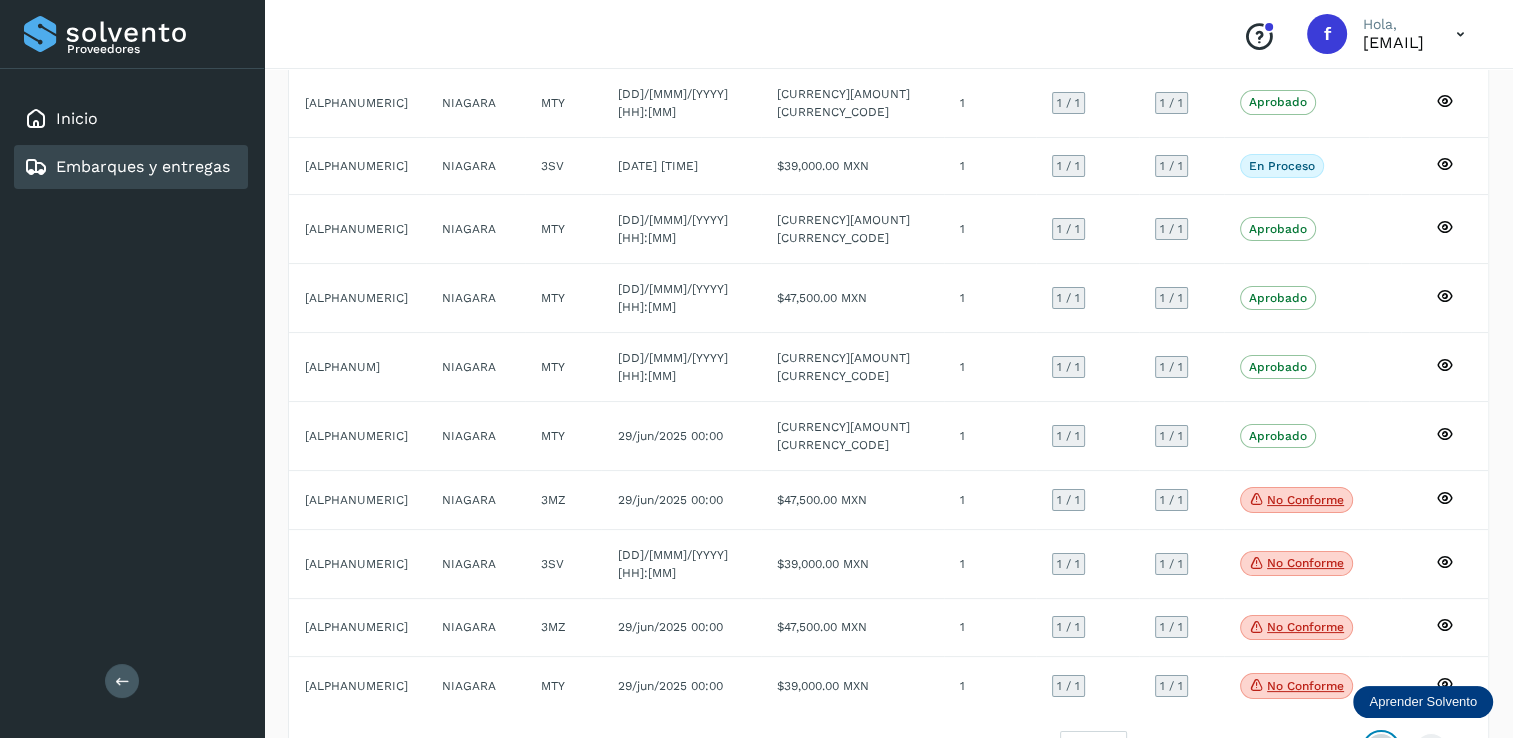 click at bounding box center [1381, 750] 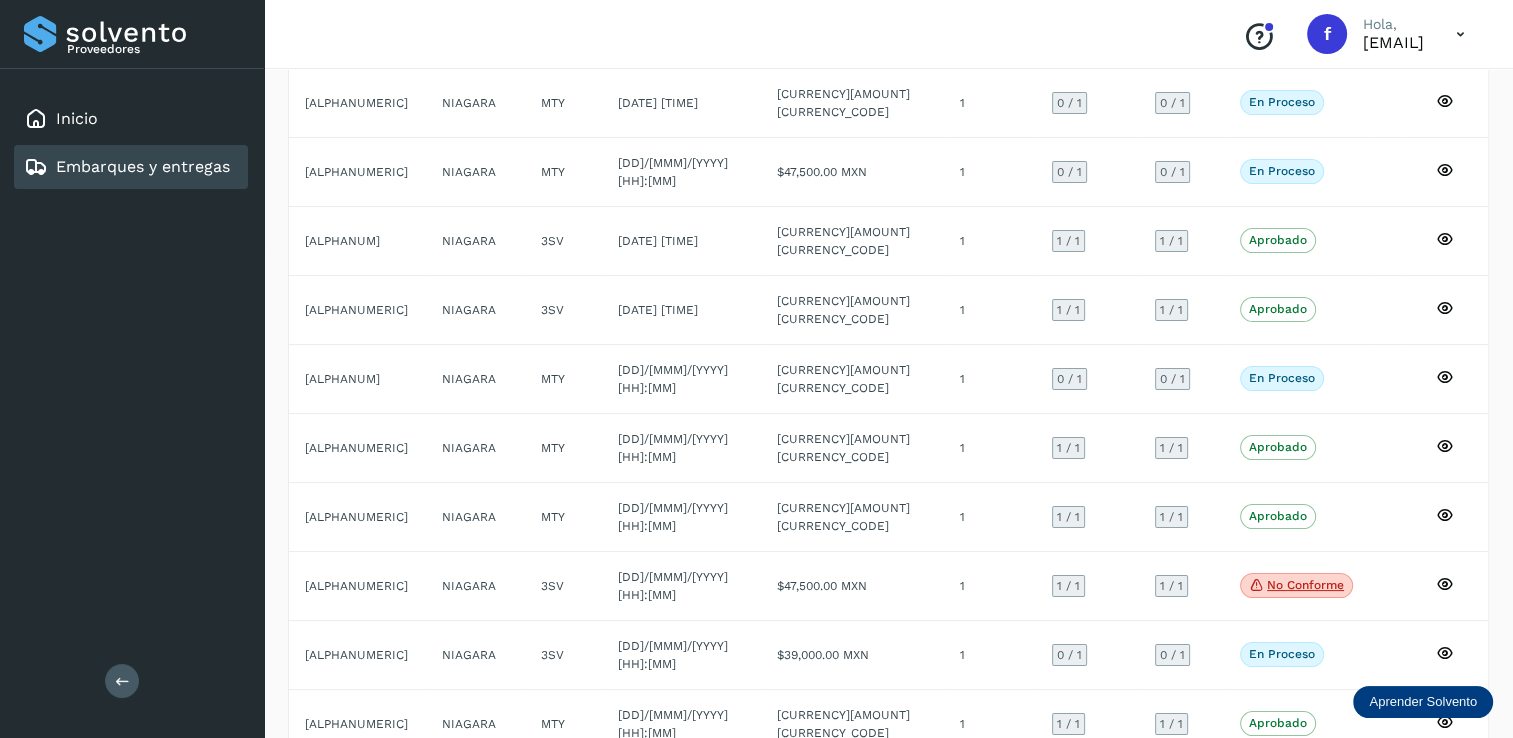 scroll, scrollTop: 182, scrollLeft: 0, axis: vertical 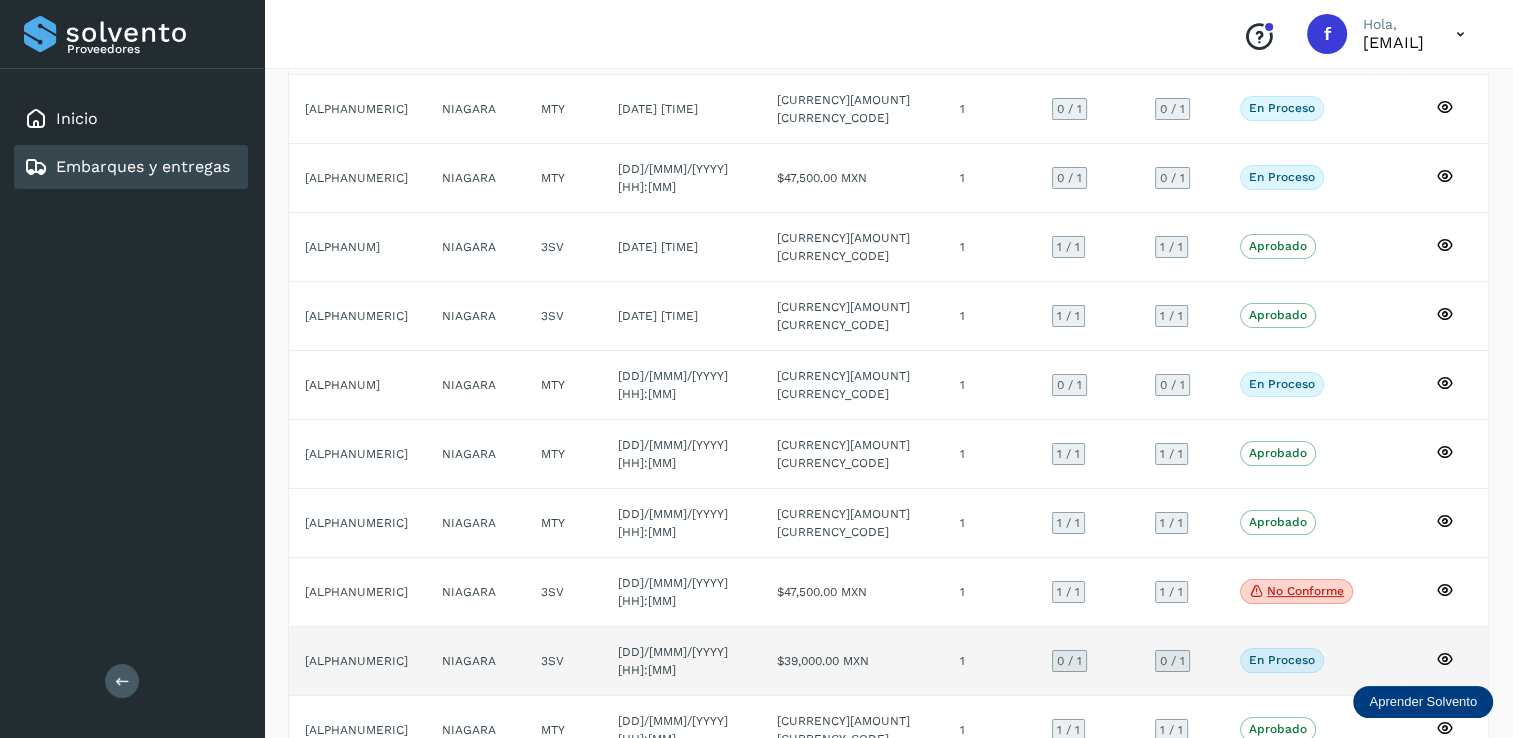 click on "0  / 1" at bounding box center (1069, 661) 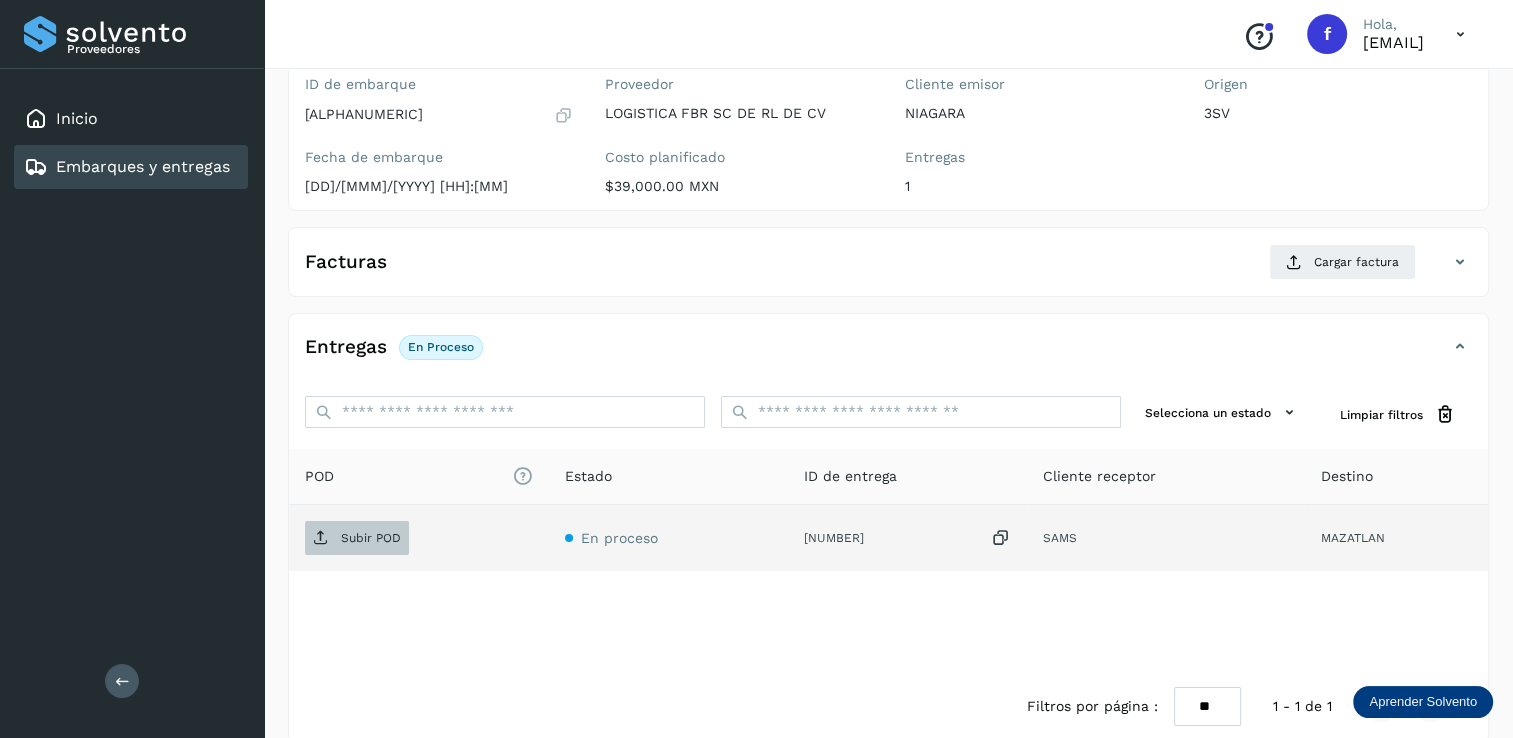 click on "Subir POD" at bounding box center [371, 538] 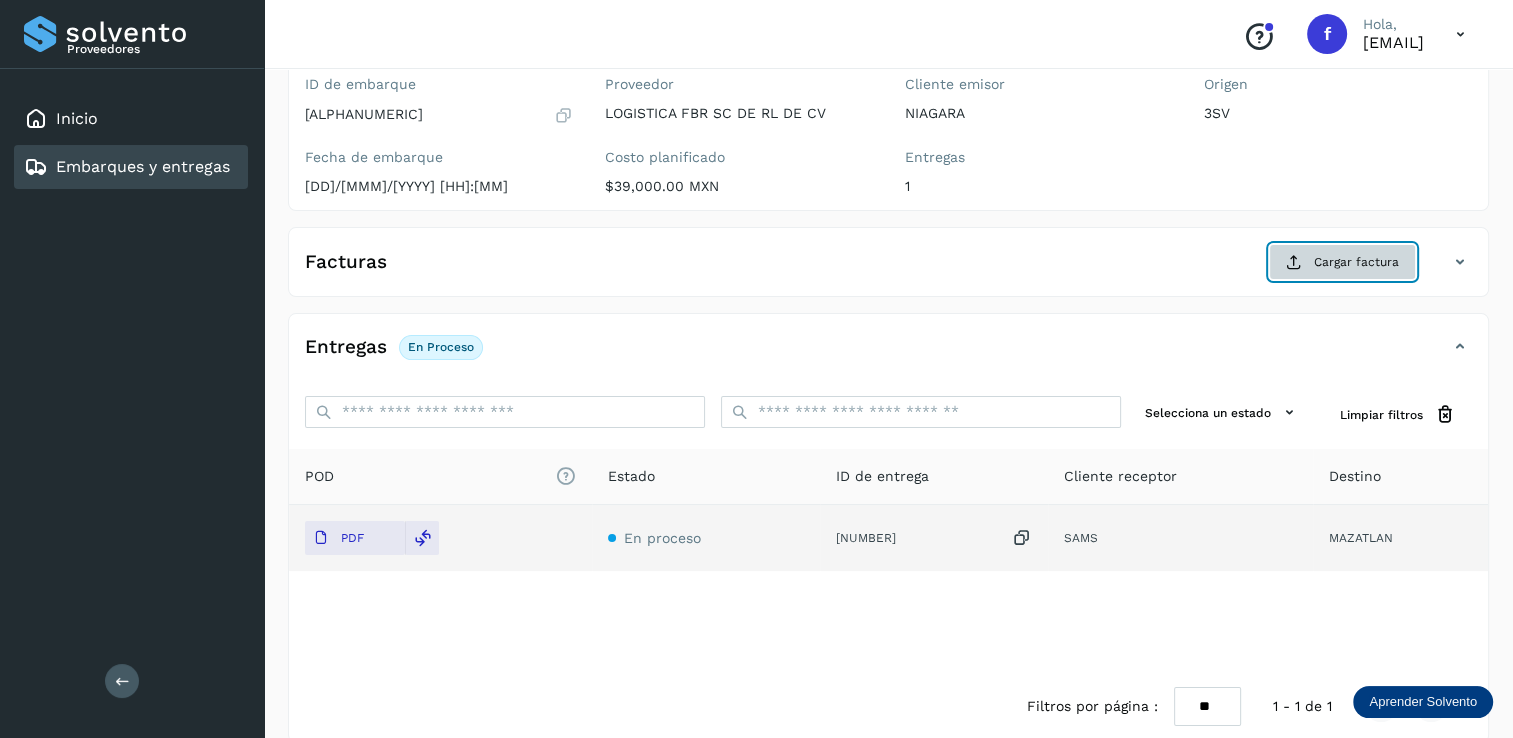 click on "Cargar factura" 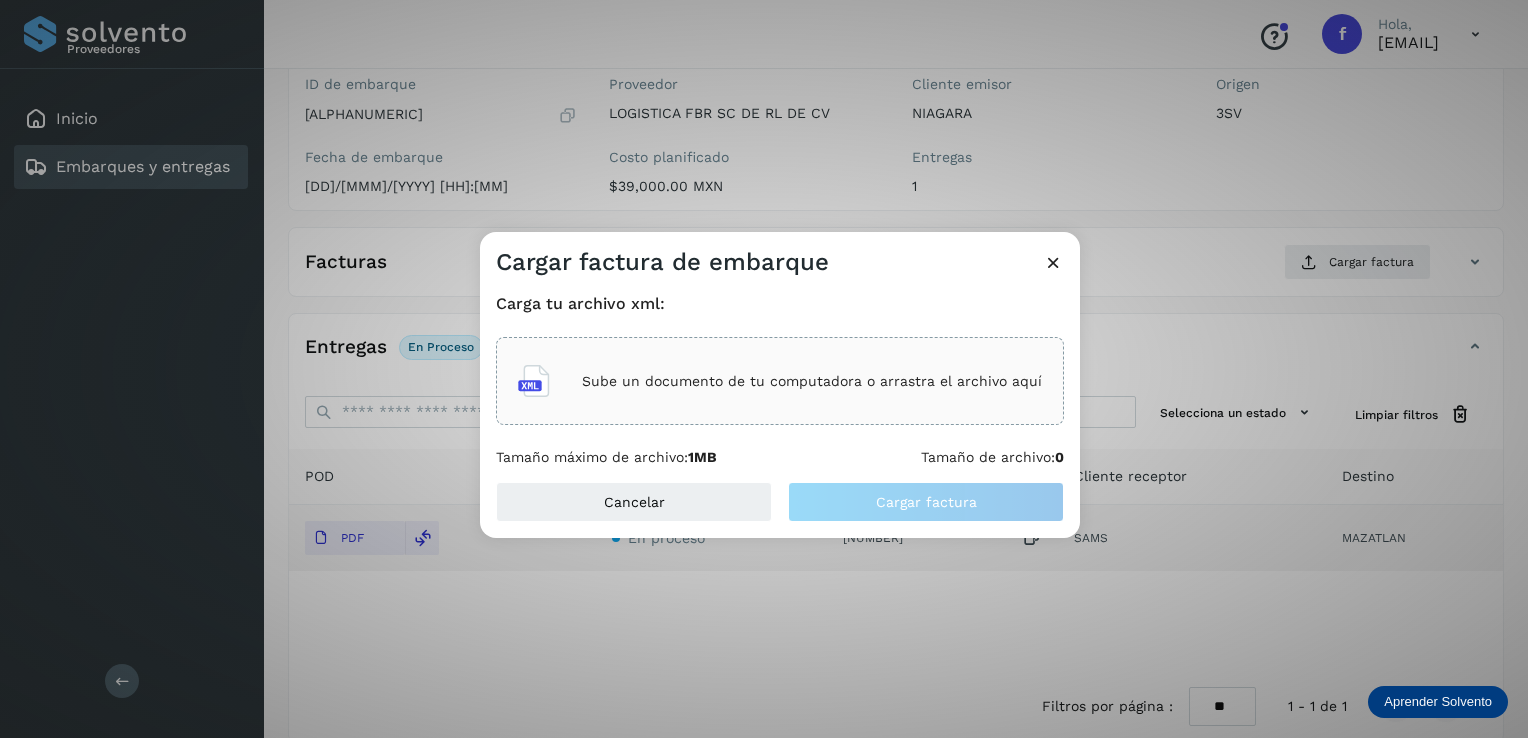 click on "Sube un documento de tu computadora o arrastra el archivo aquí" at bounding box center (812, 381) 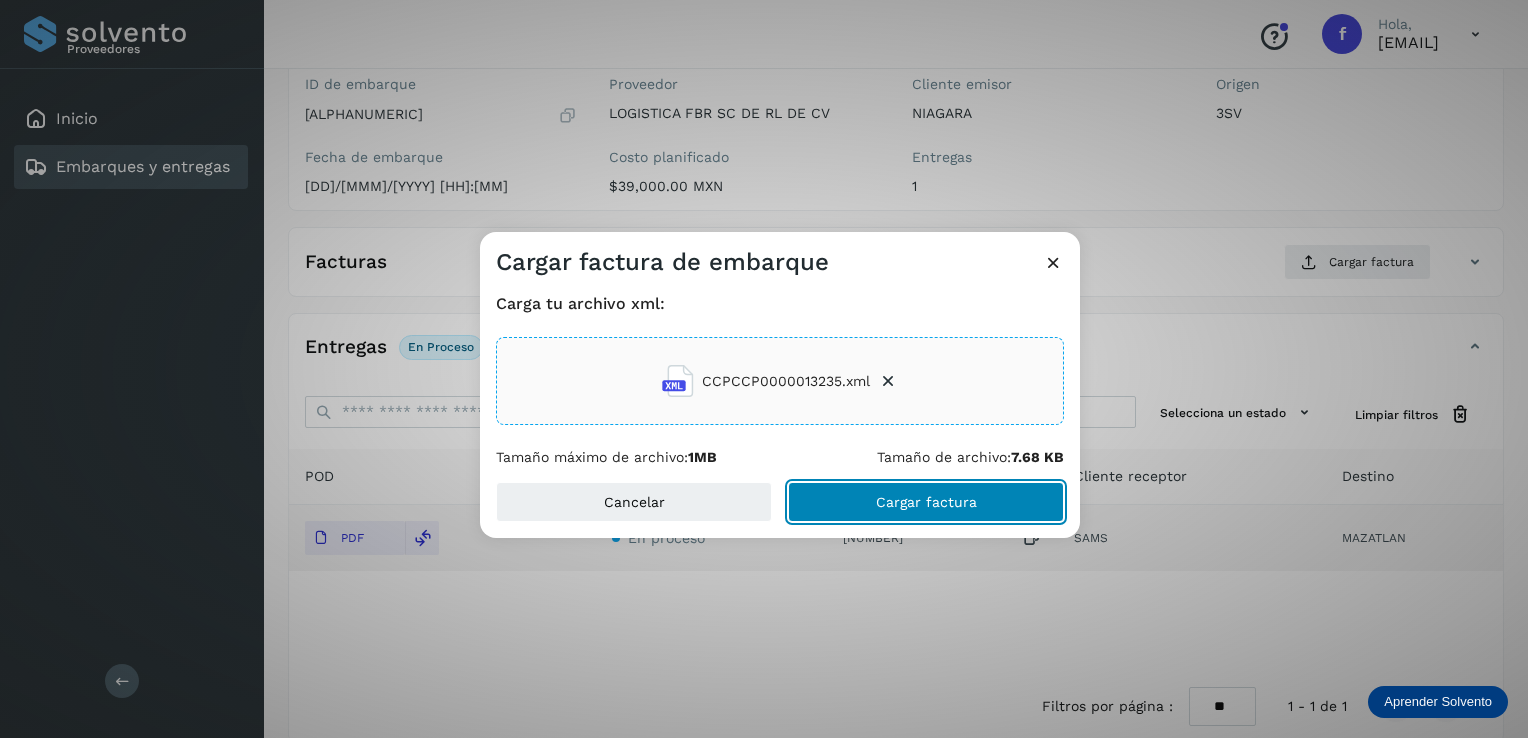 click on "Cargar factura" 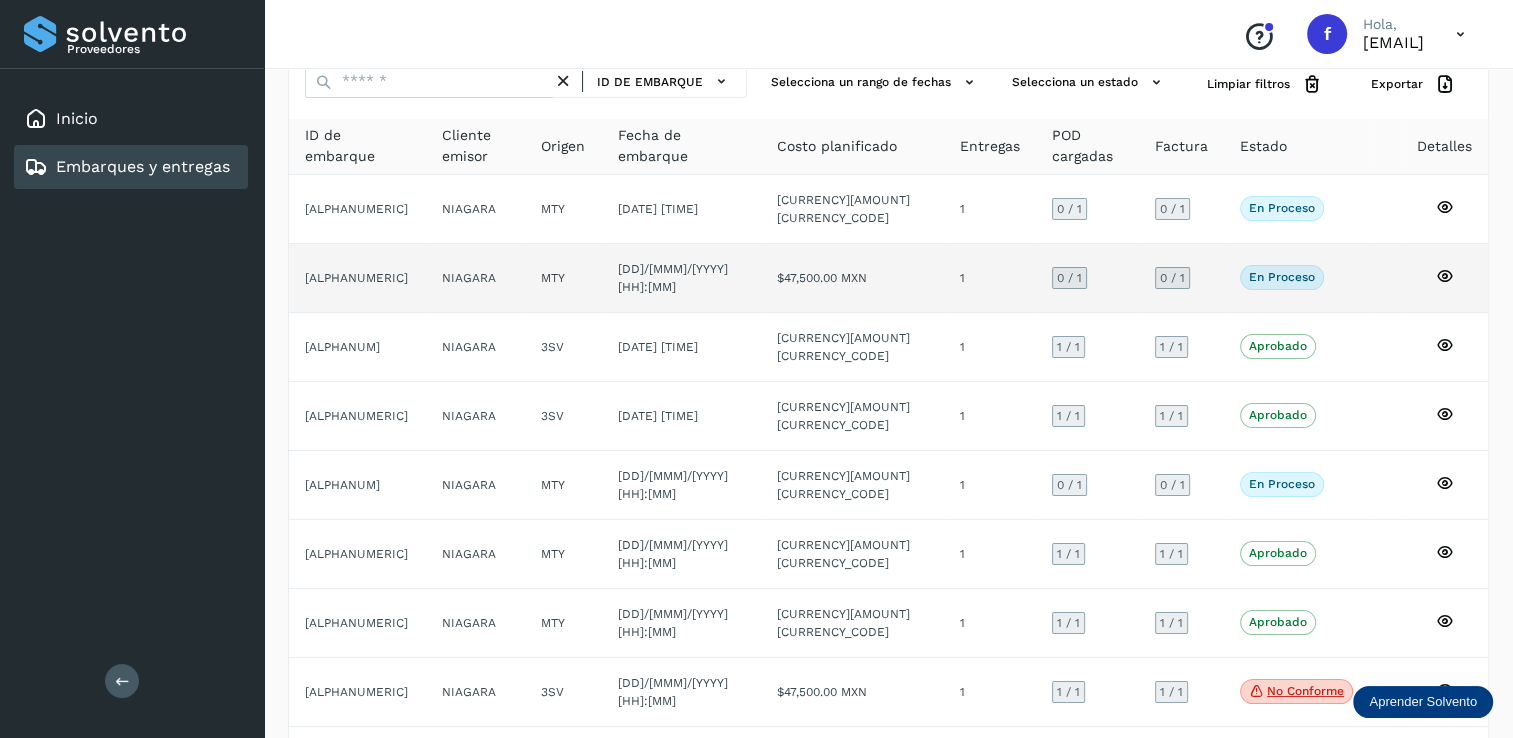 scroll, scrollTop: 0, scrollLeft: 0, axis: both 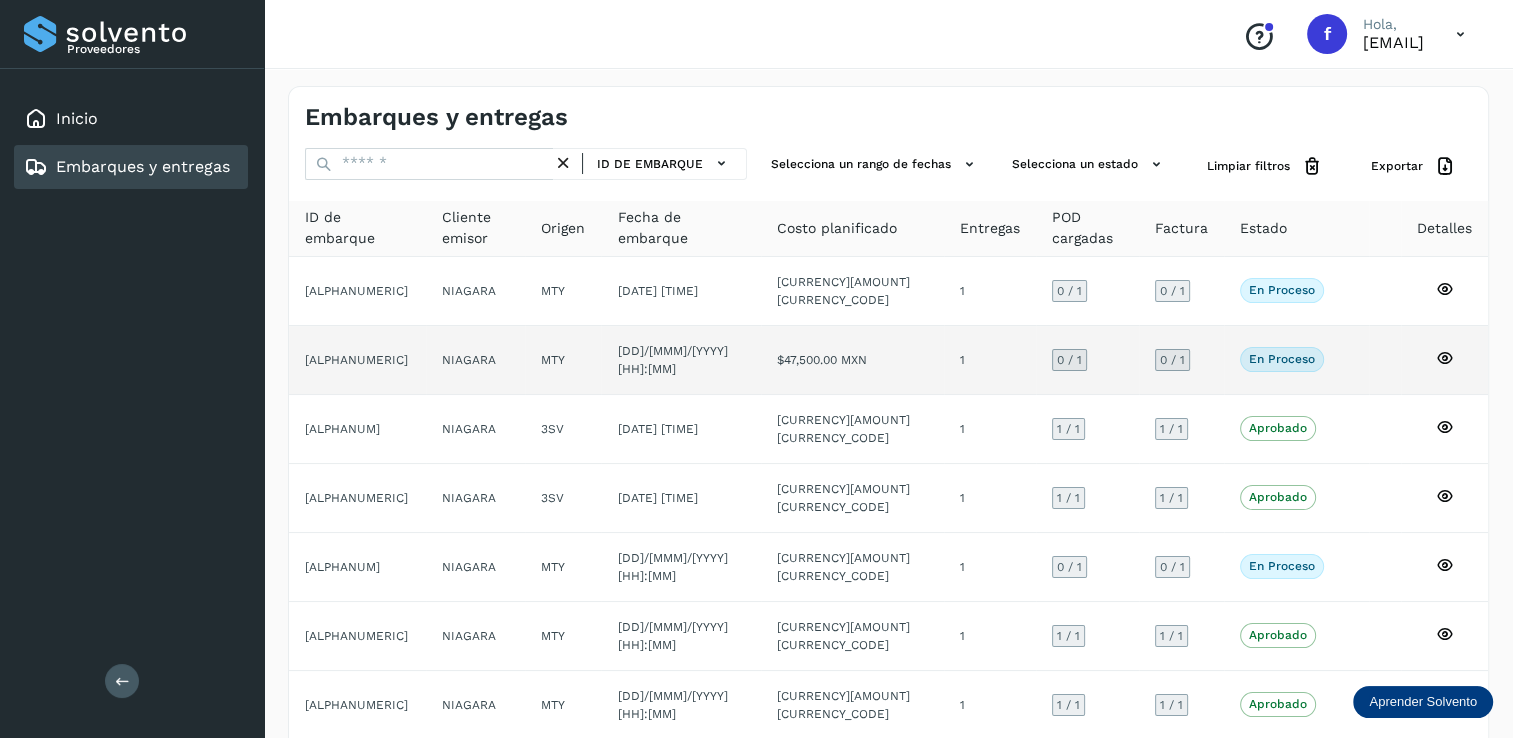 click on "0  / 1" at bounding box center [1069, 360] 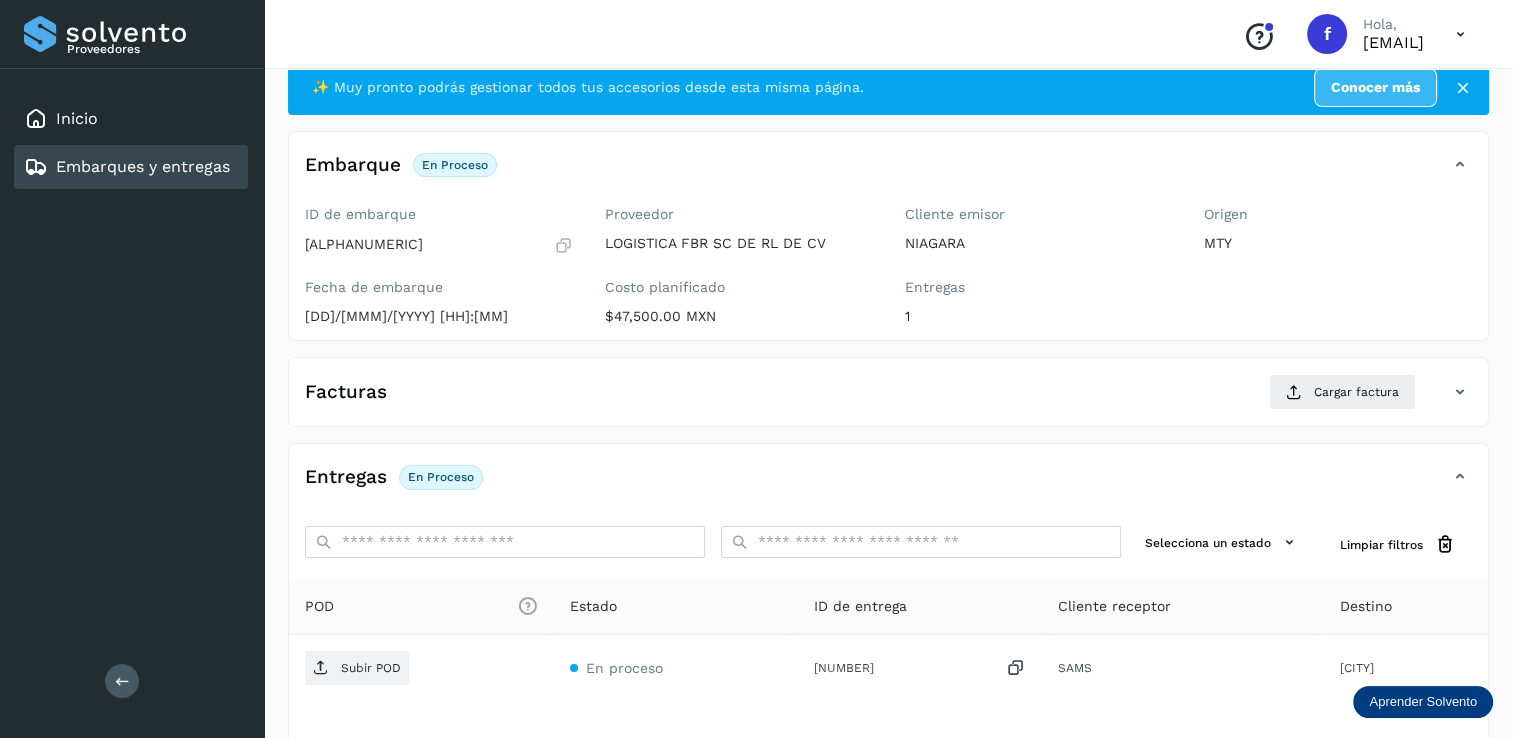 scroll, scrollTop: 100, scrollLeft: 0, axis: vertical 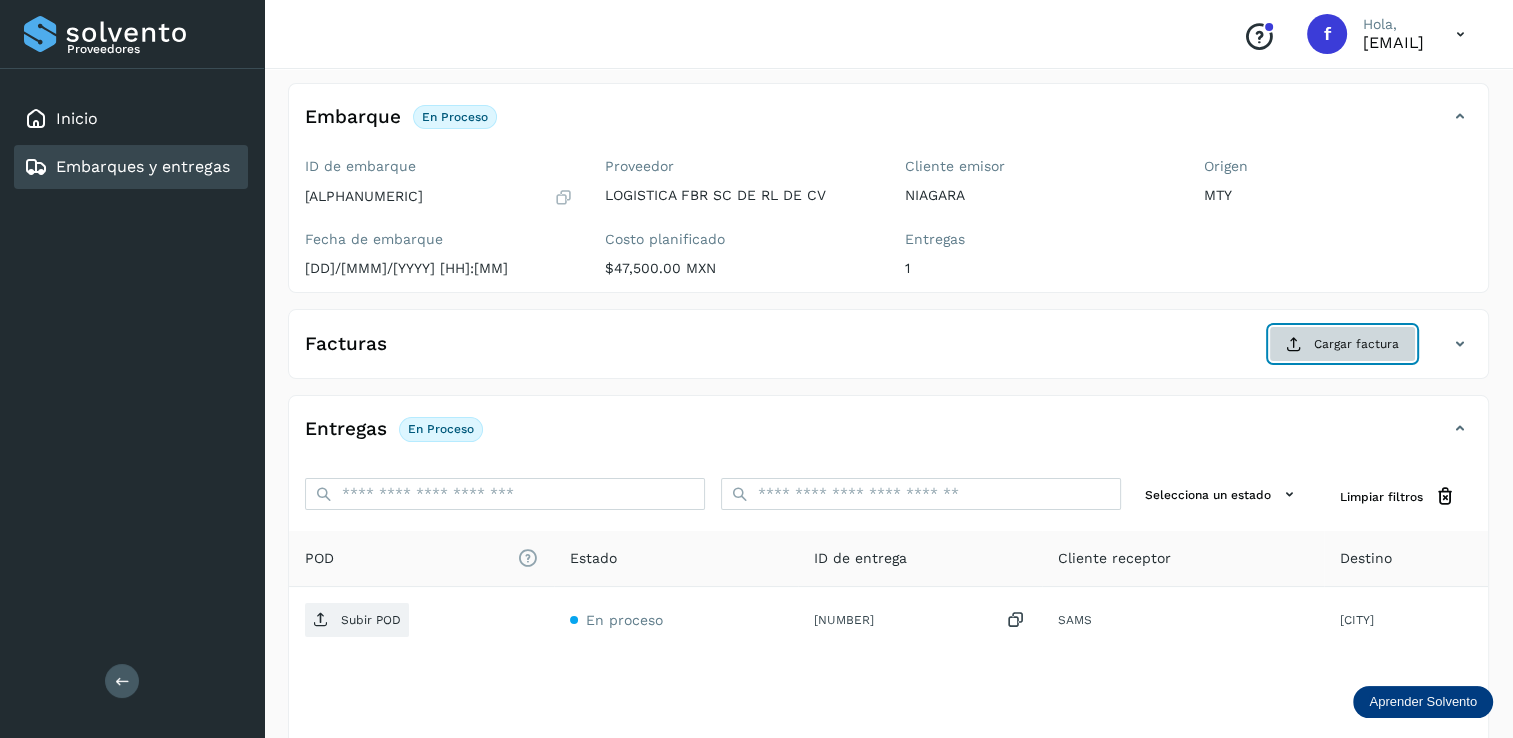 click on "Cargar factura" 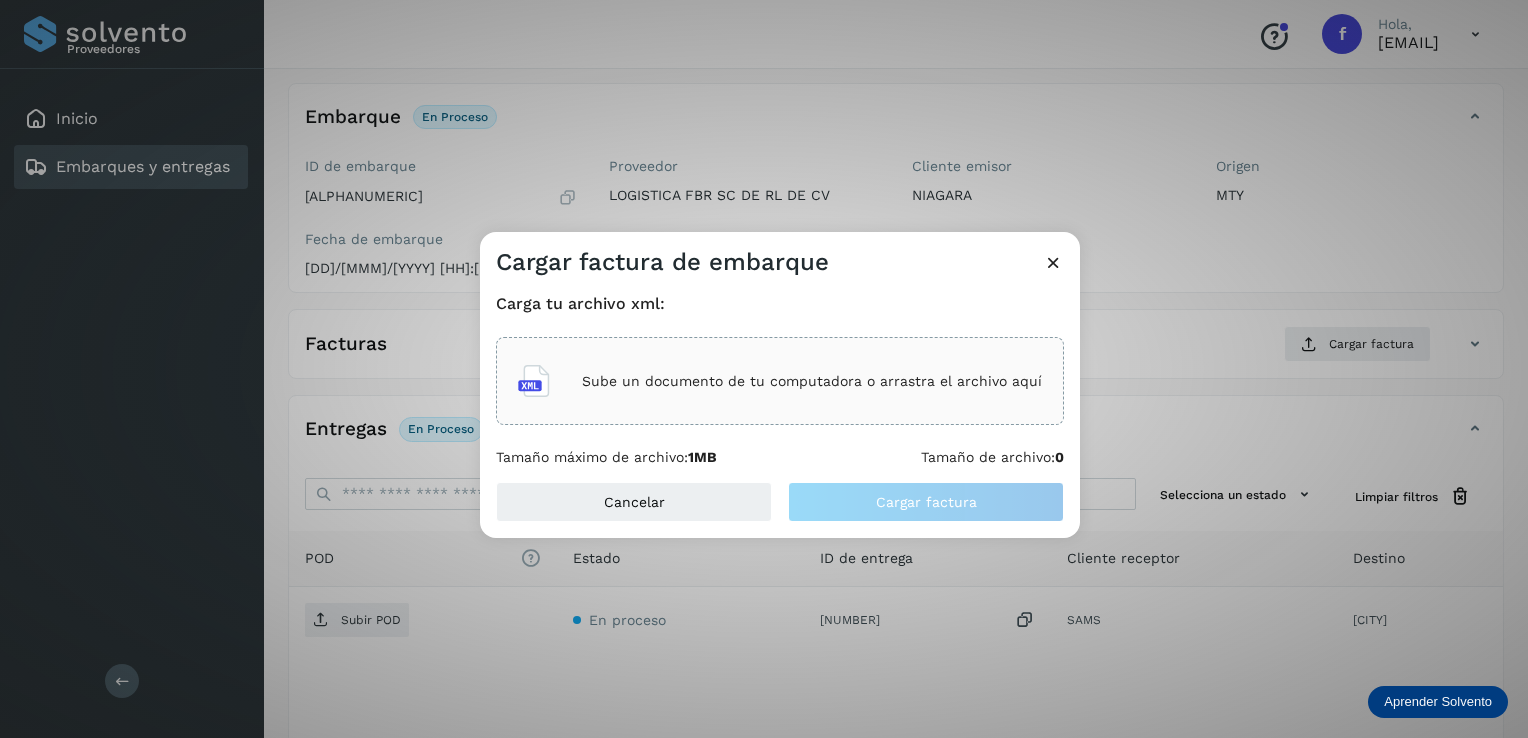 click on "Sube un documento de tu computadora o arrastra el archivo aquí" 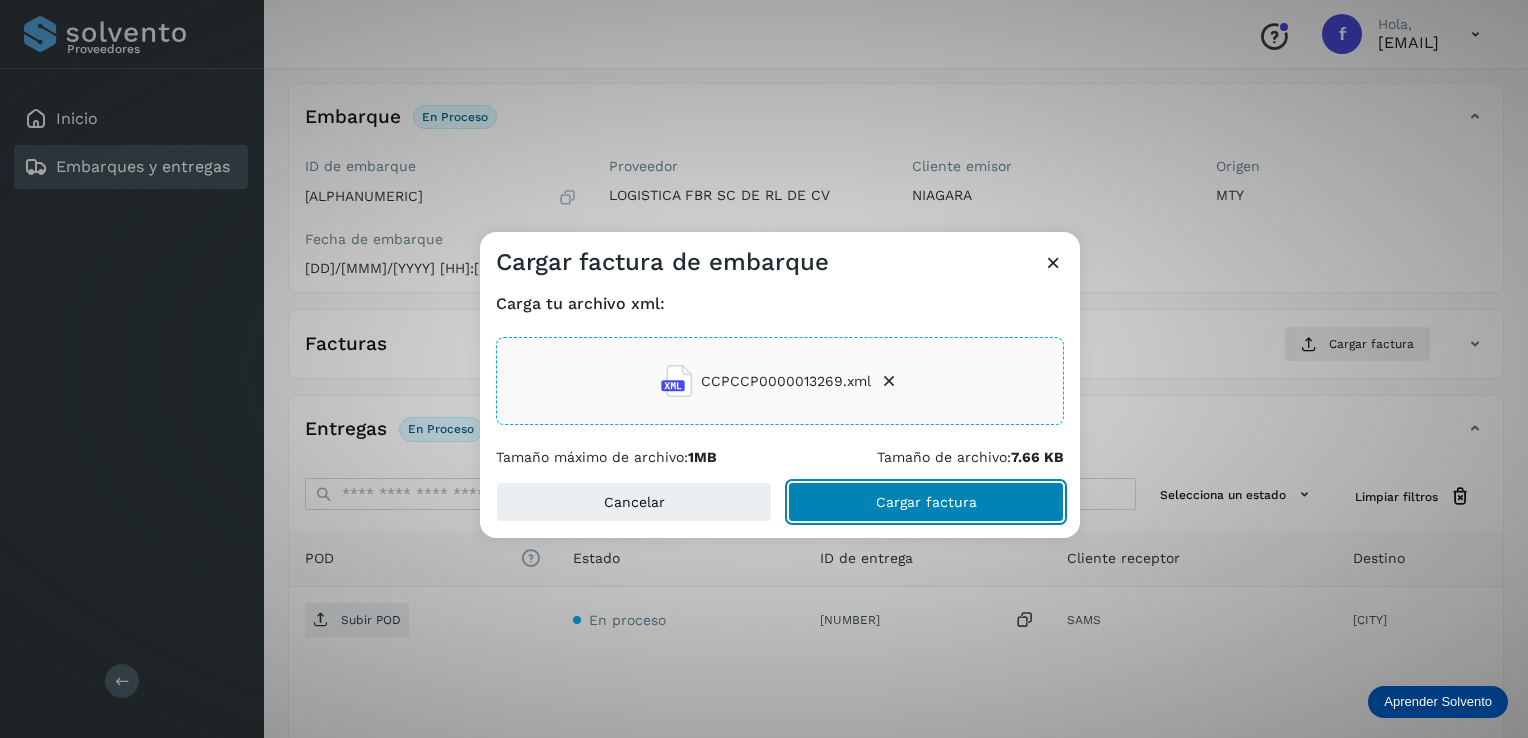 click on "Cargar factura" 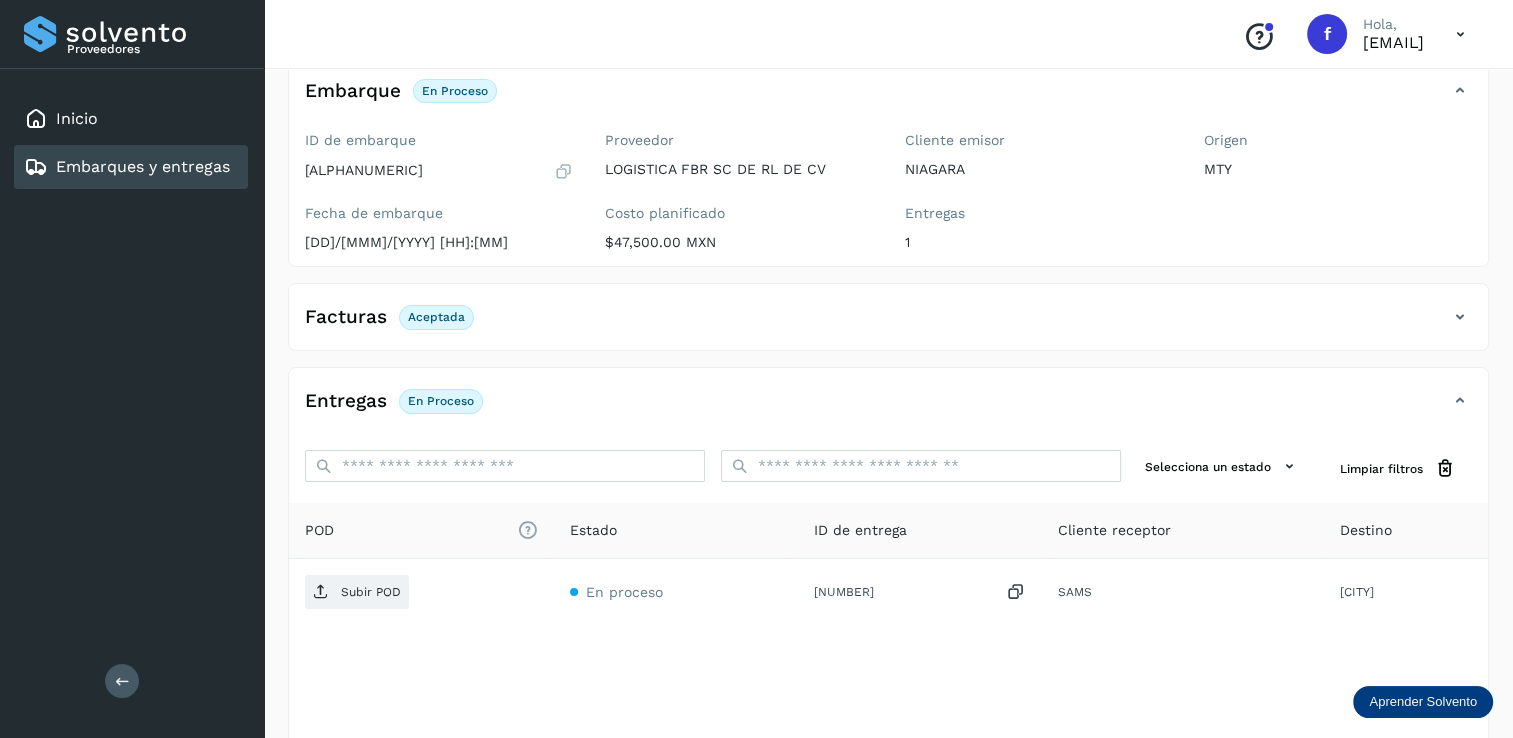 scroll, scrollTop: 200, scrollLeft: 0, axis: vertical 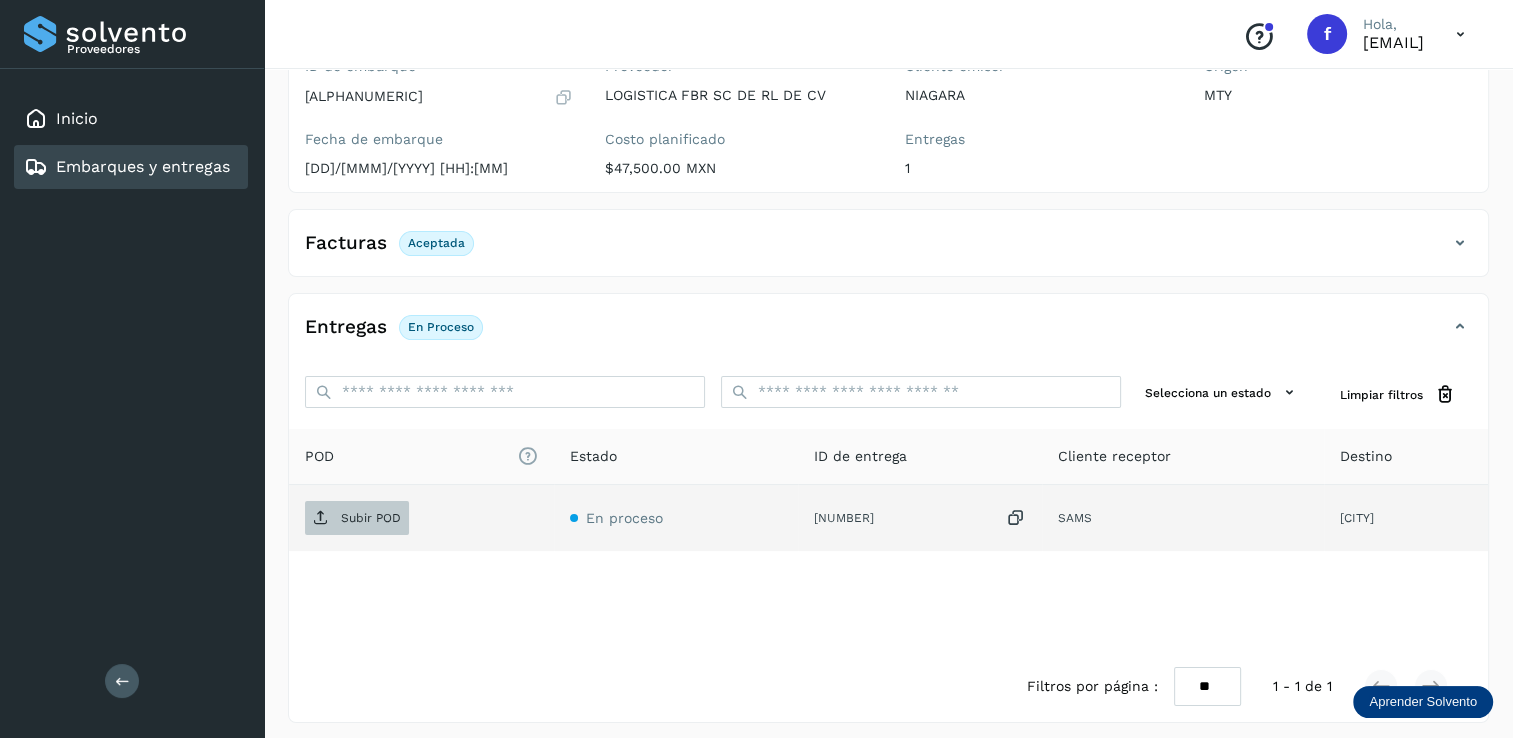 click on "Subir POD" at bounding box center (371, 518) 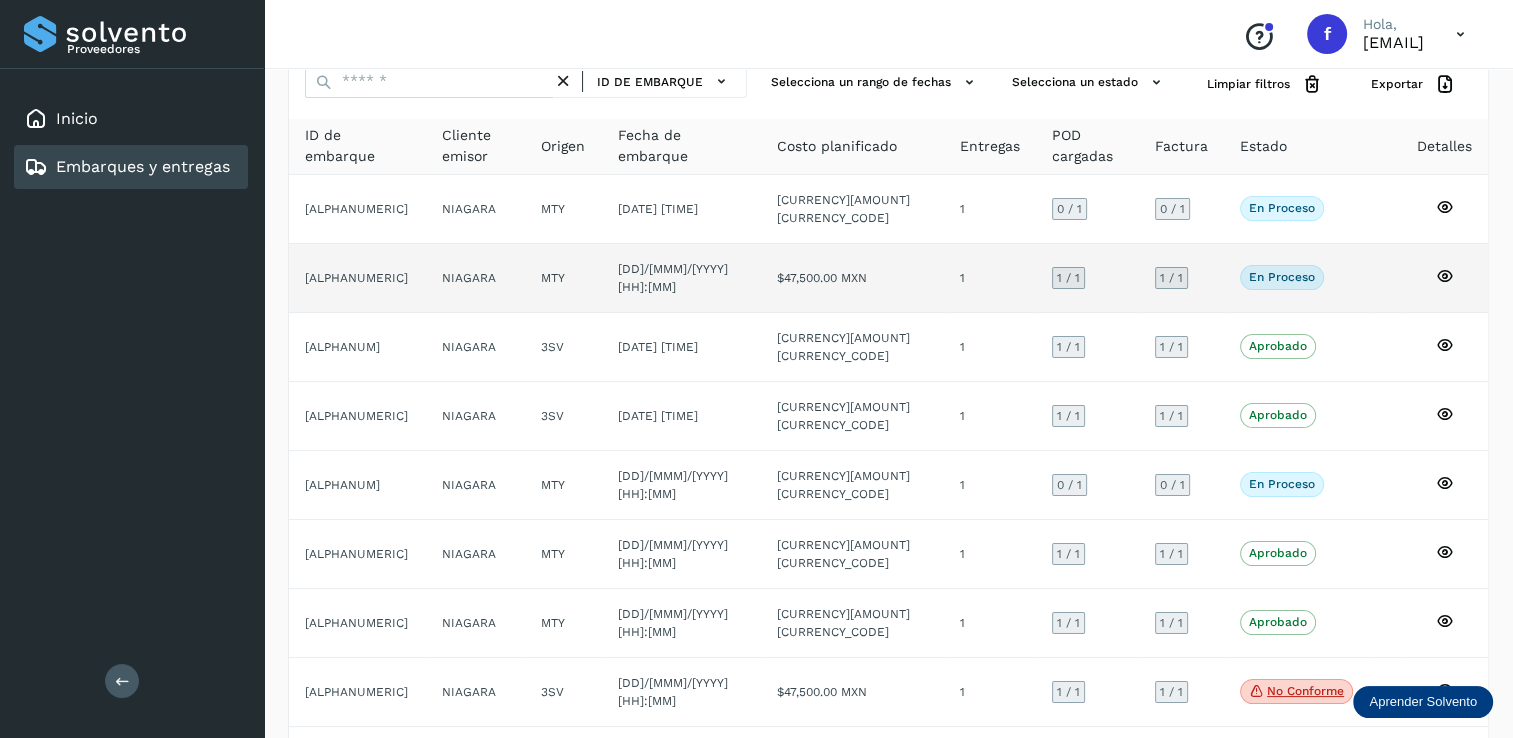 scroll, scrollTop: 0, scrollLeft: 0, axis: both 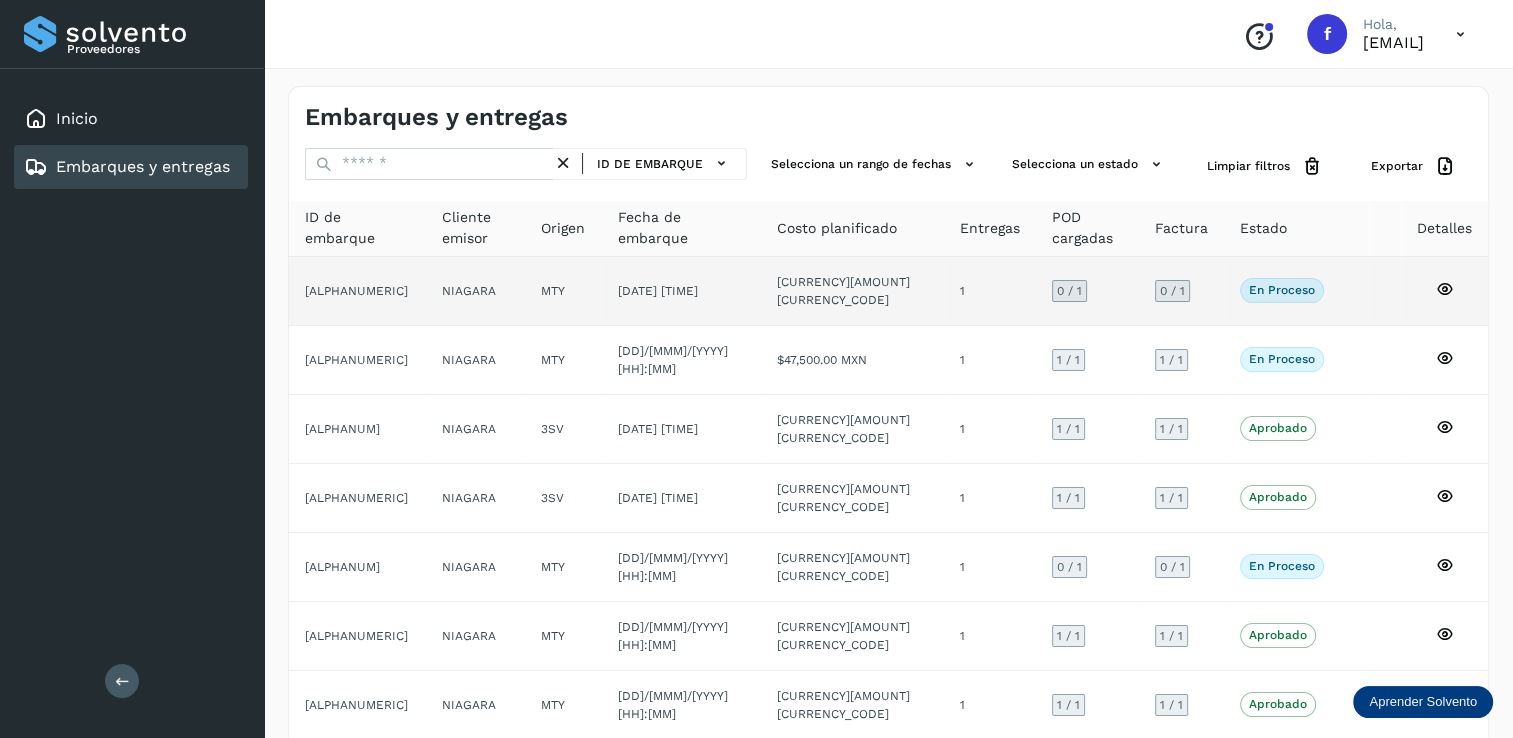 click on "0  / 1" at bounding box center [1069, 291] 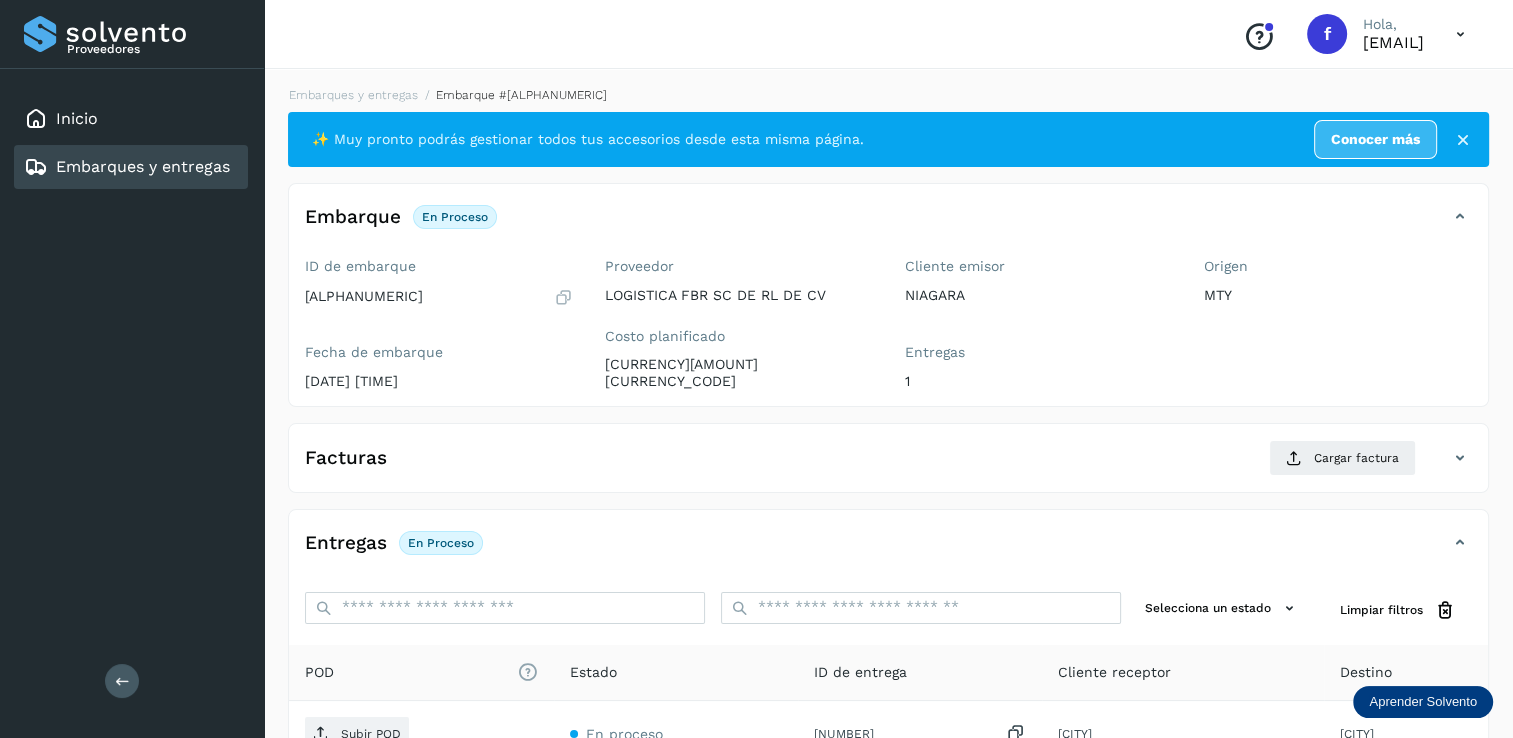 scroll, scrollTop: 100, scrollLeft: 0, axis: vertical 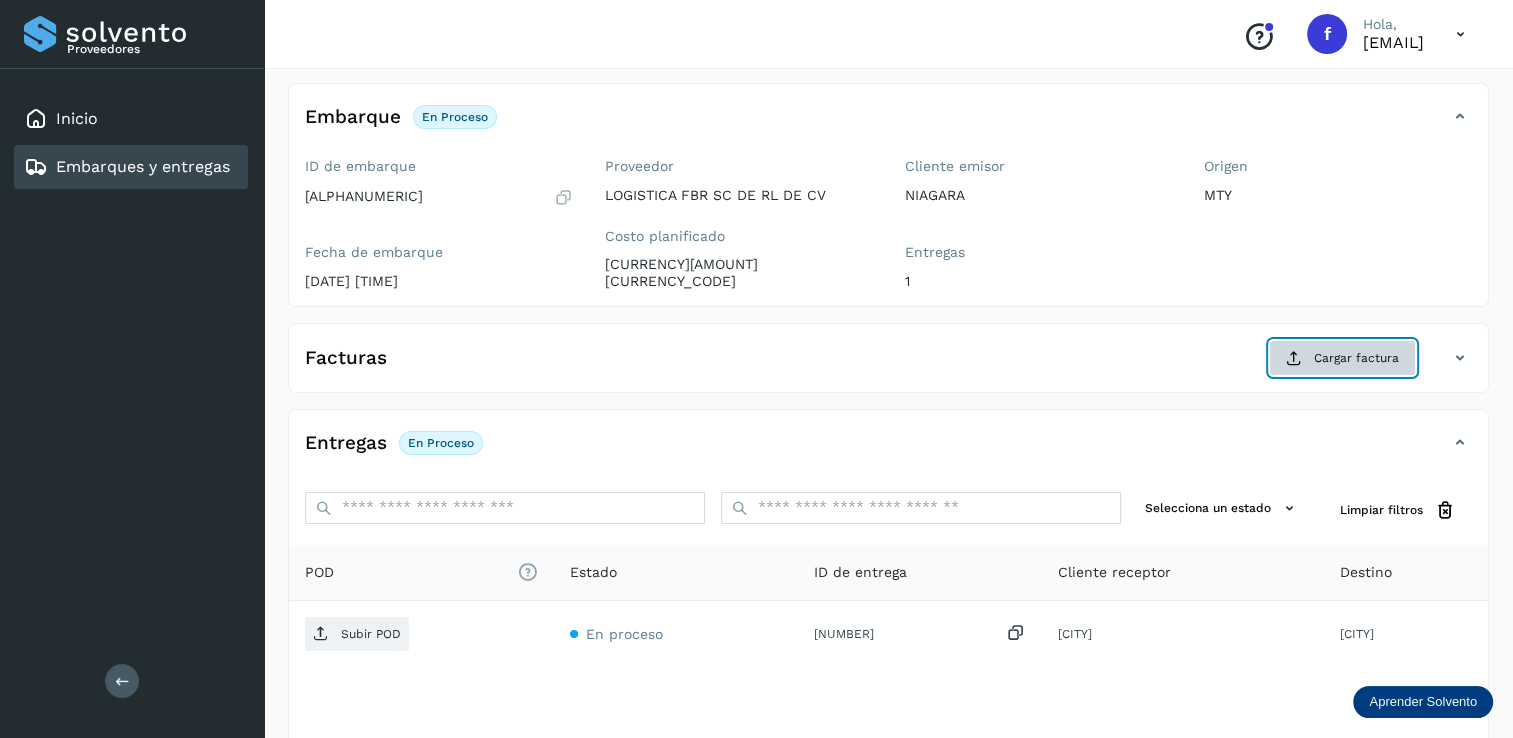 click on "Cargar factura" 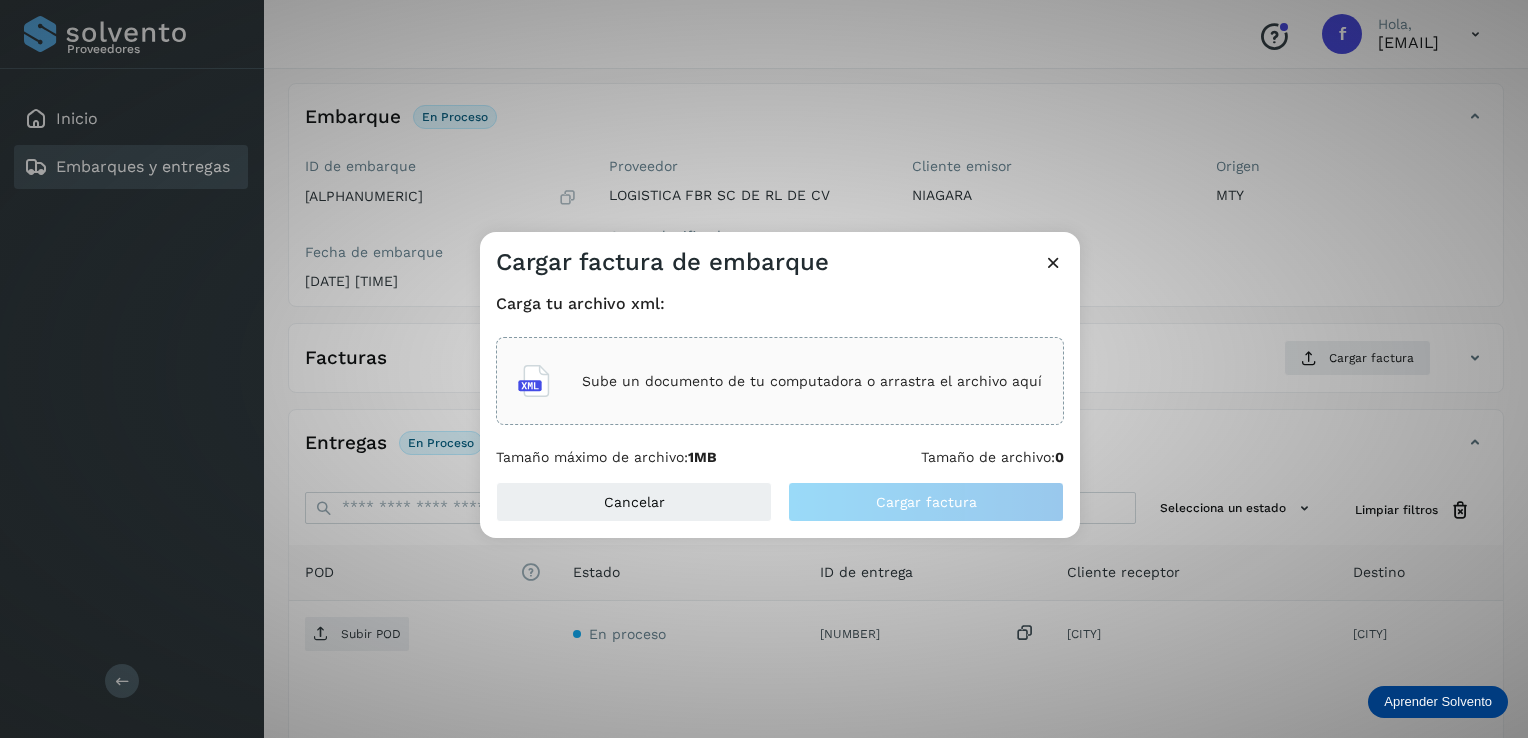 click on "Sube un documento de tu computadora o arrastra el archivo aquí" at bounding box center (812, 381) 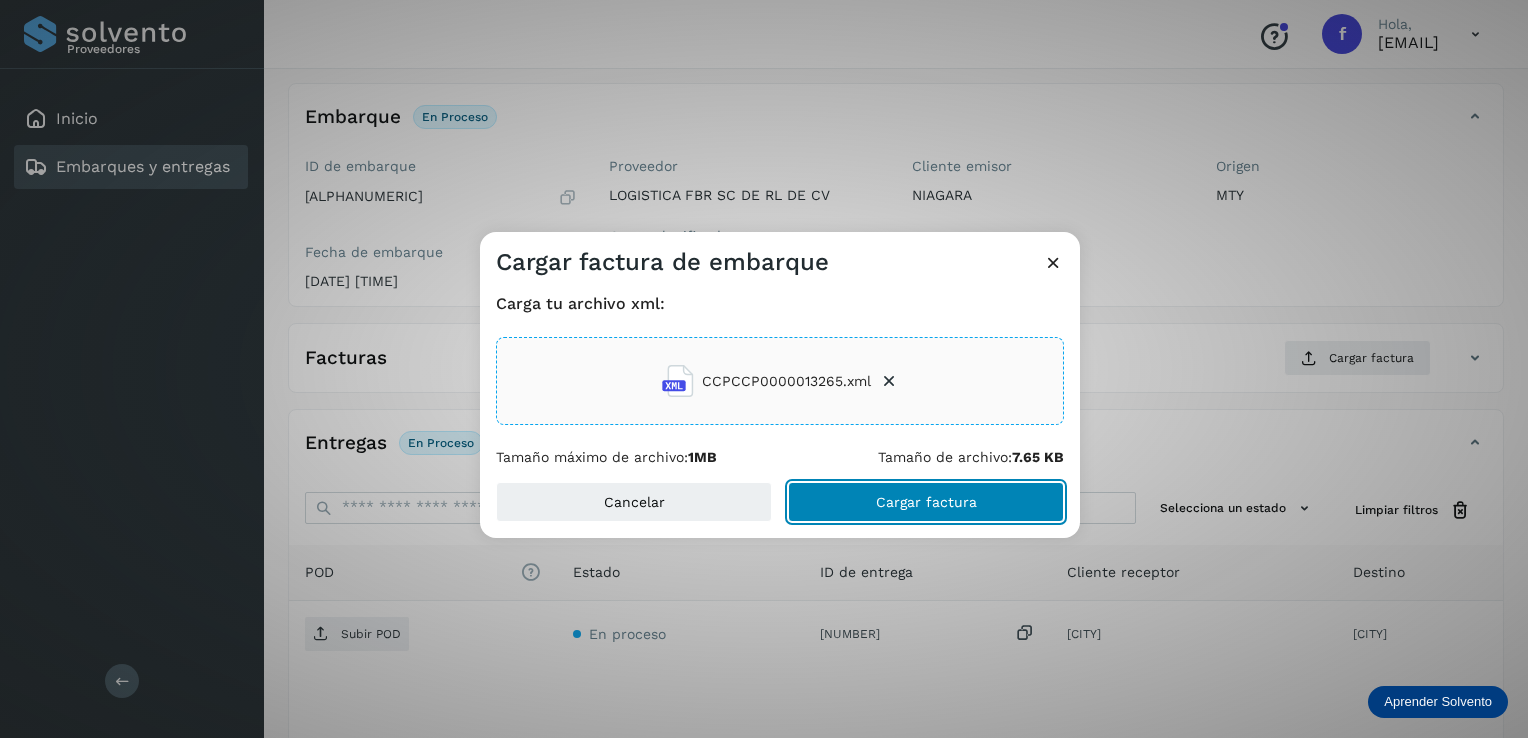click on "Cargar factura" 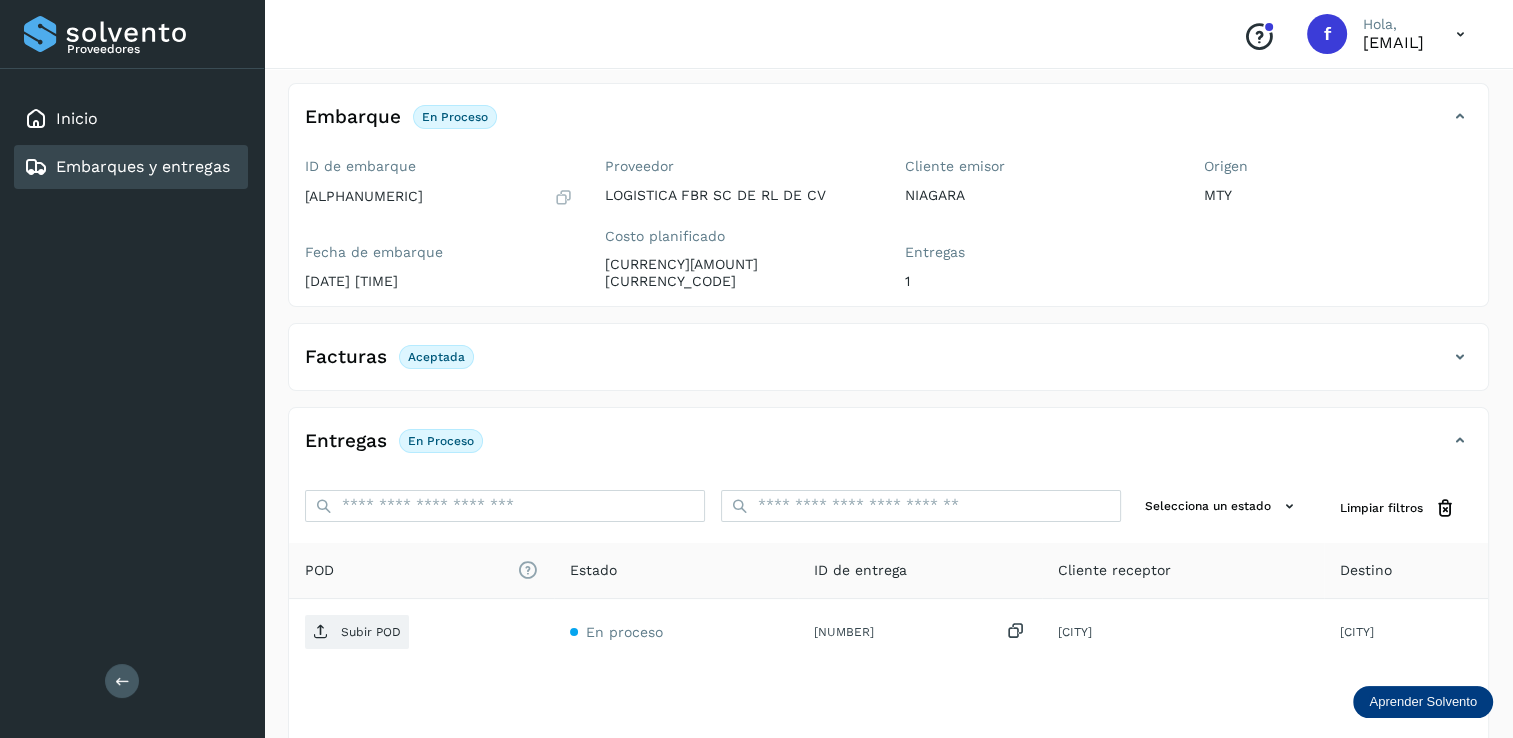 scroll, scrollTop: 200, scrollLeft: 0, axis: vertical 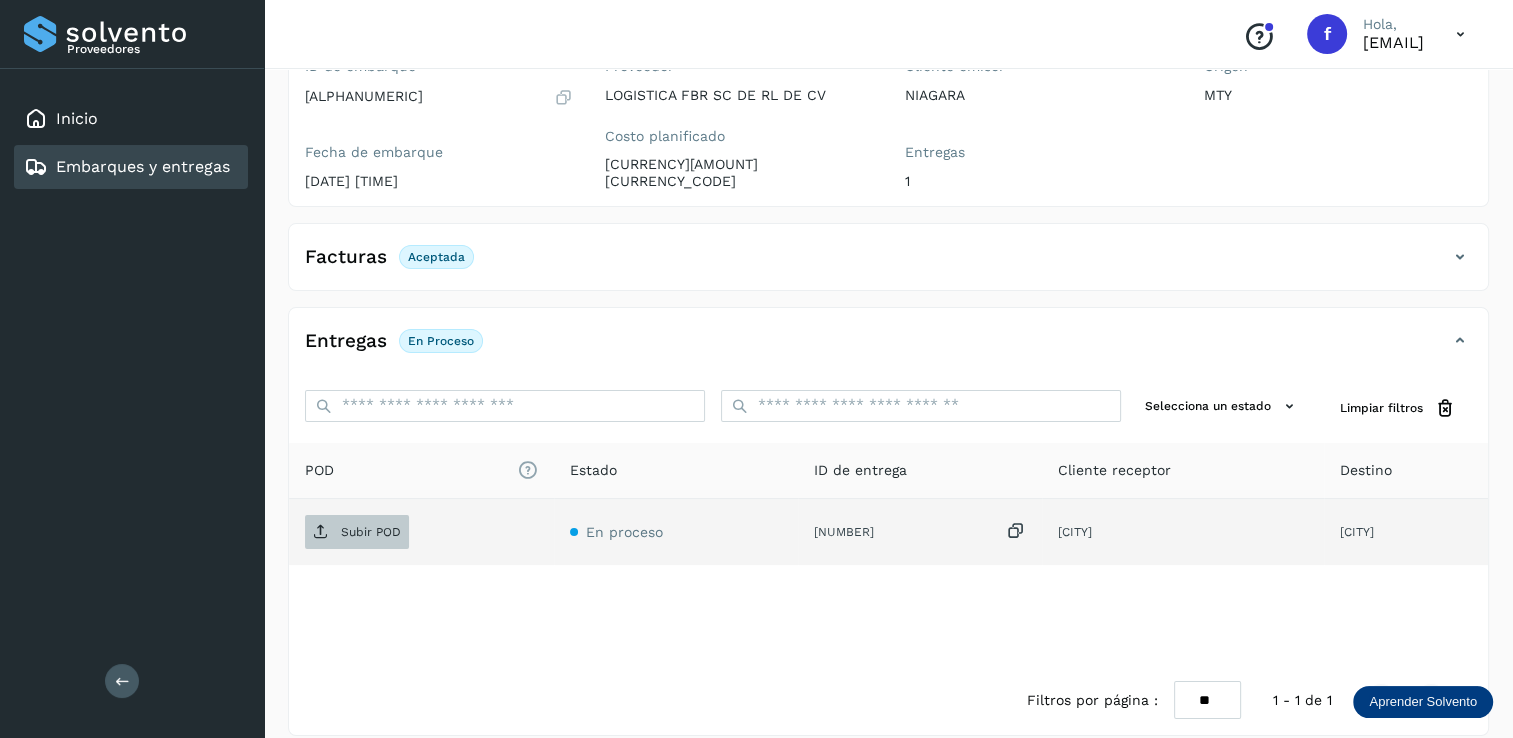 click at bounding box center [321, 532] 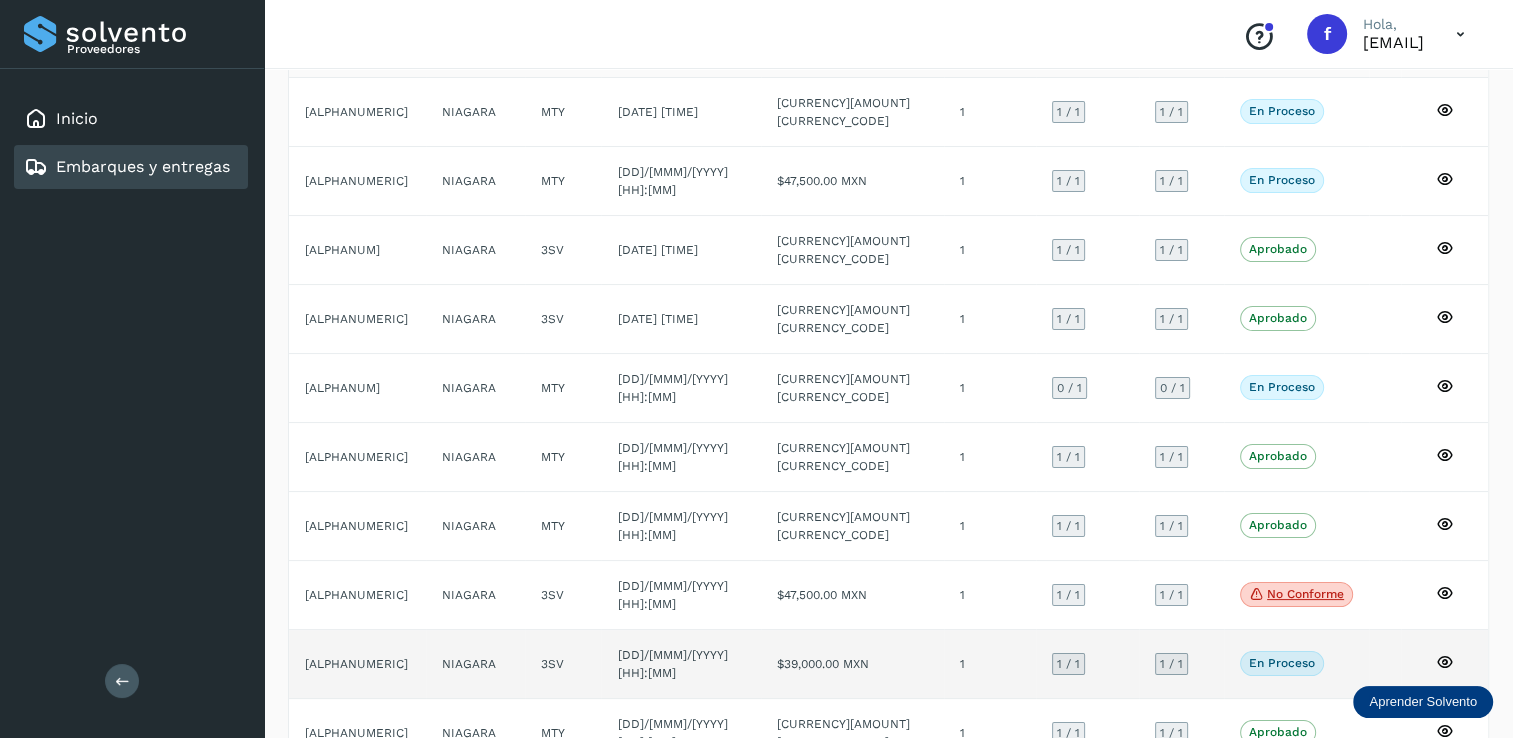 scroll, scrollTop: 182, scrollLeft: 0, axis: vertical 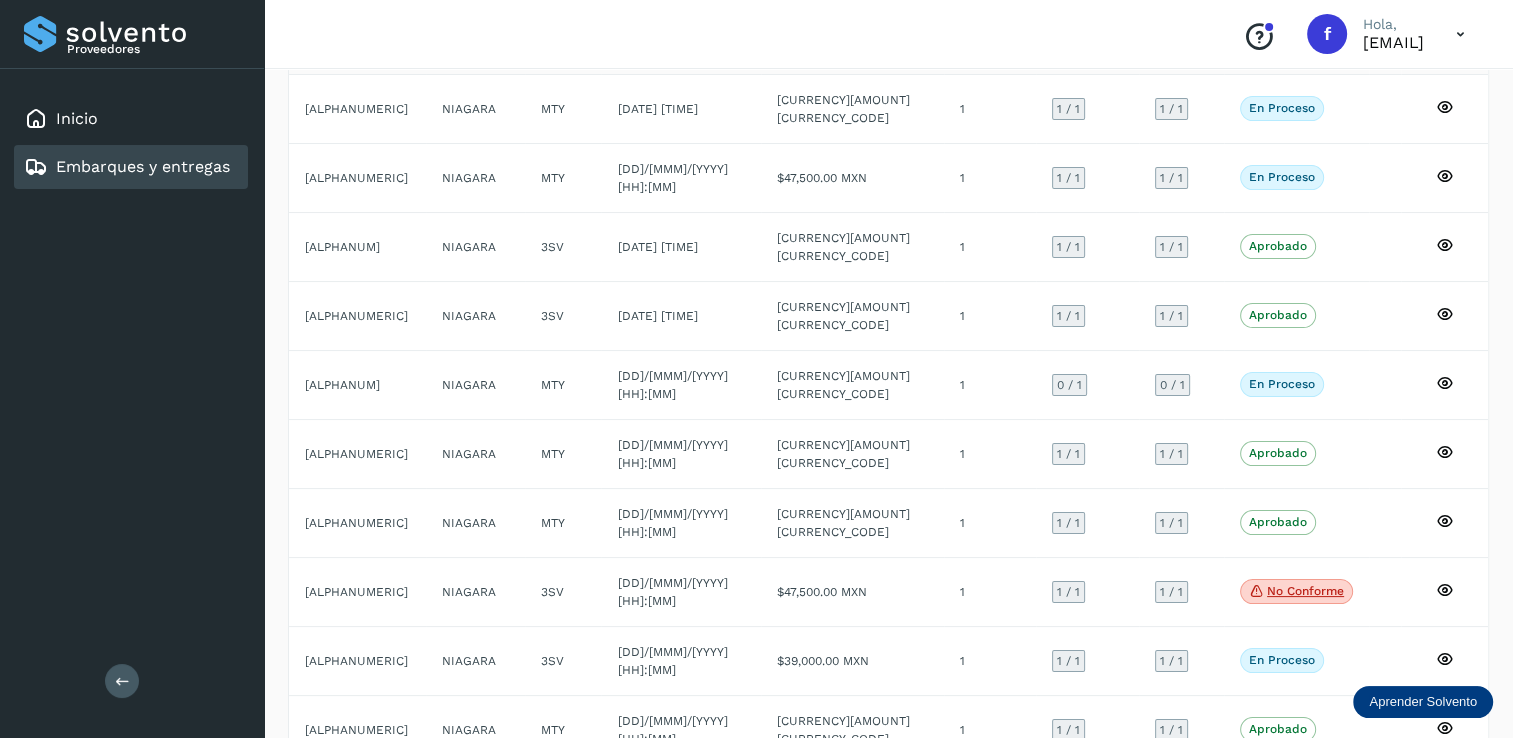 click at bounding box center (1381, 799) 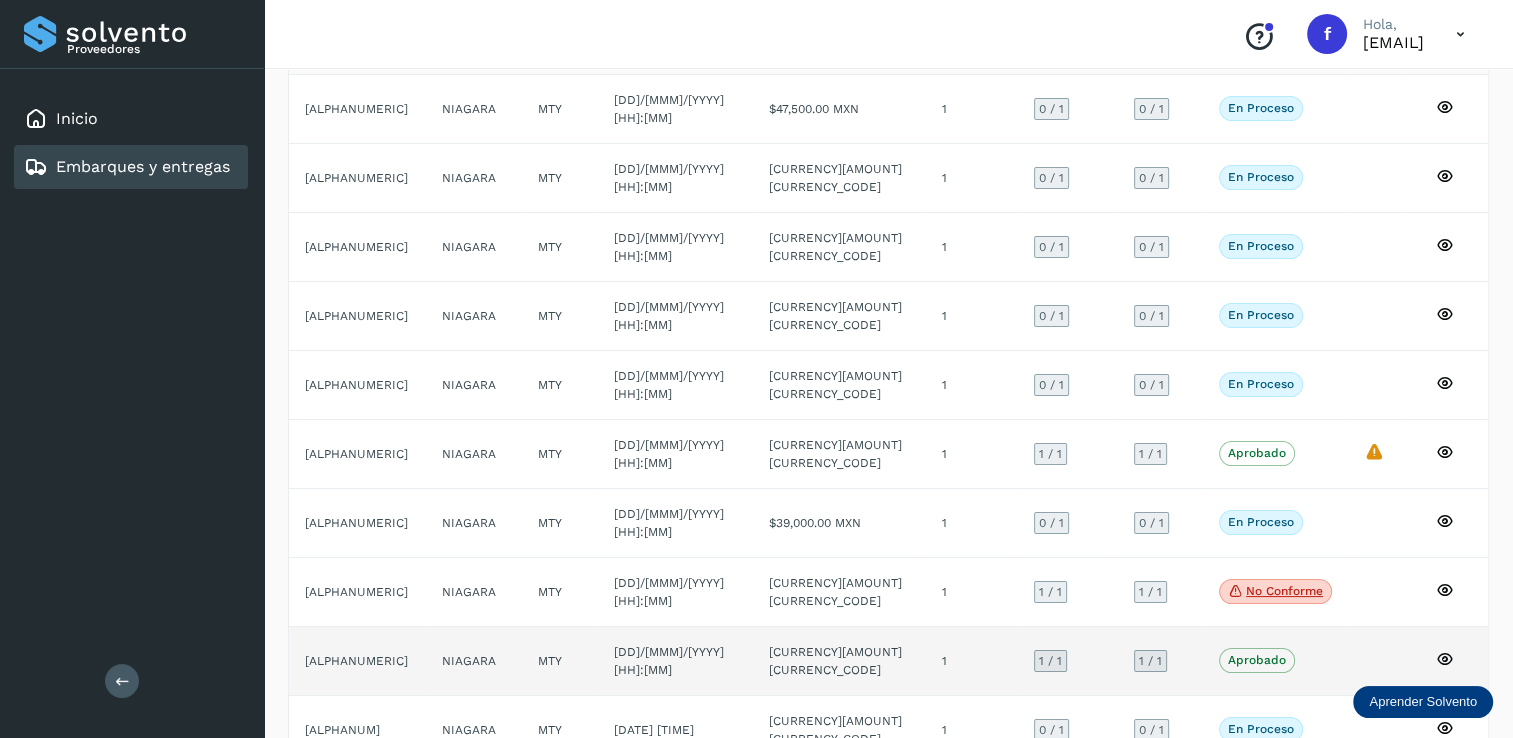 scroll, scrollTop: 183, scrollLeft: 0, axis: vertical 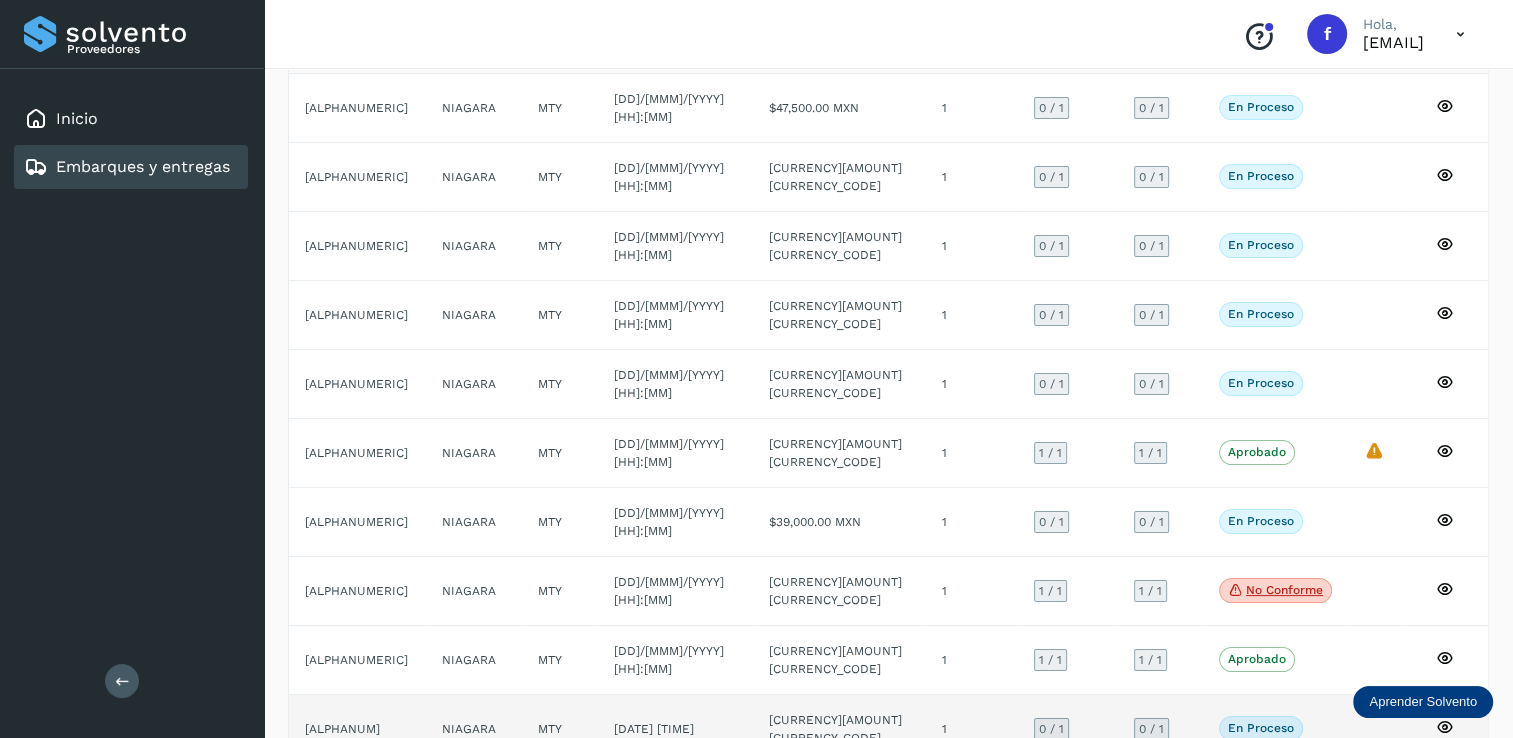 click on "0  / 1" at bounding box center [1051, 729] 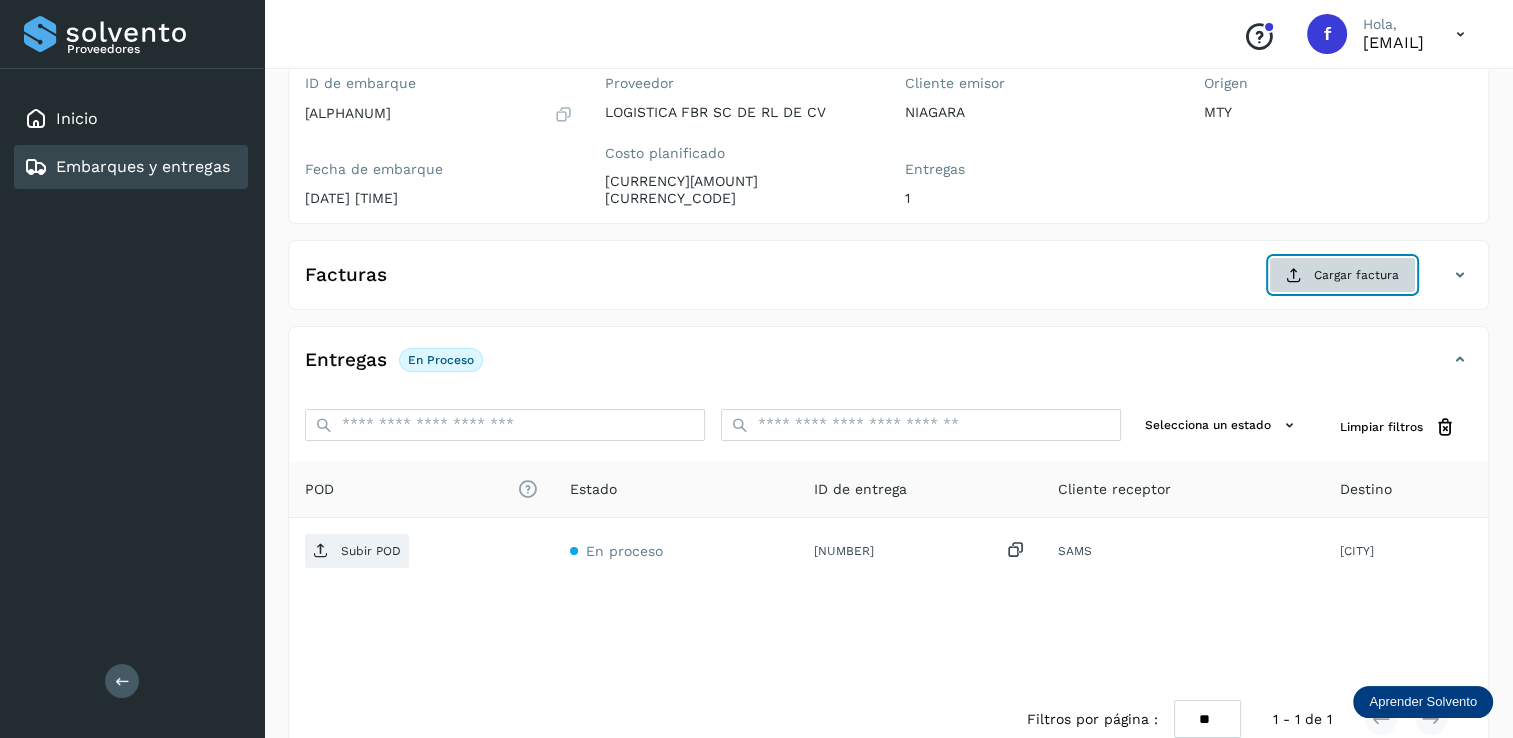 click on "Cargar factura" 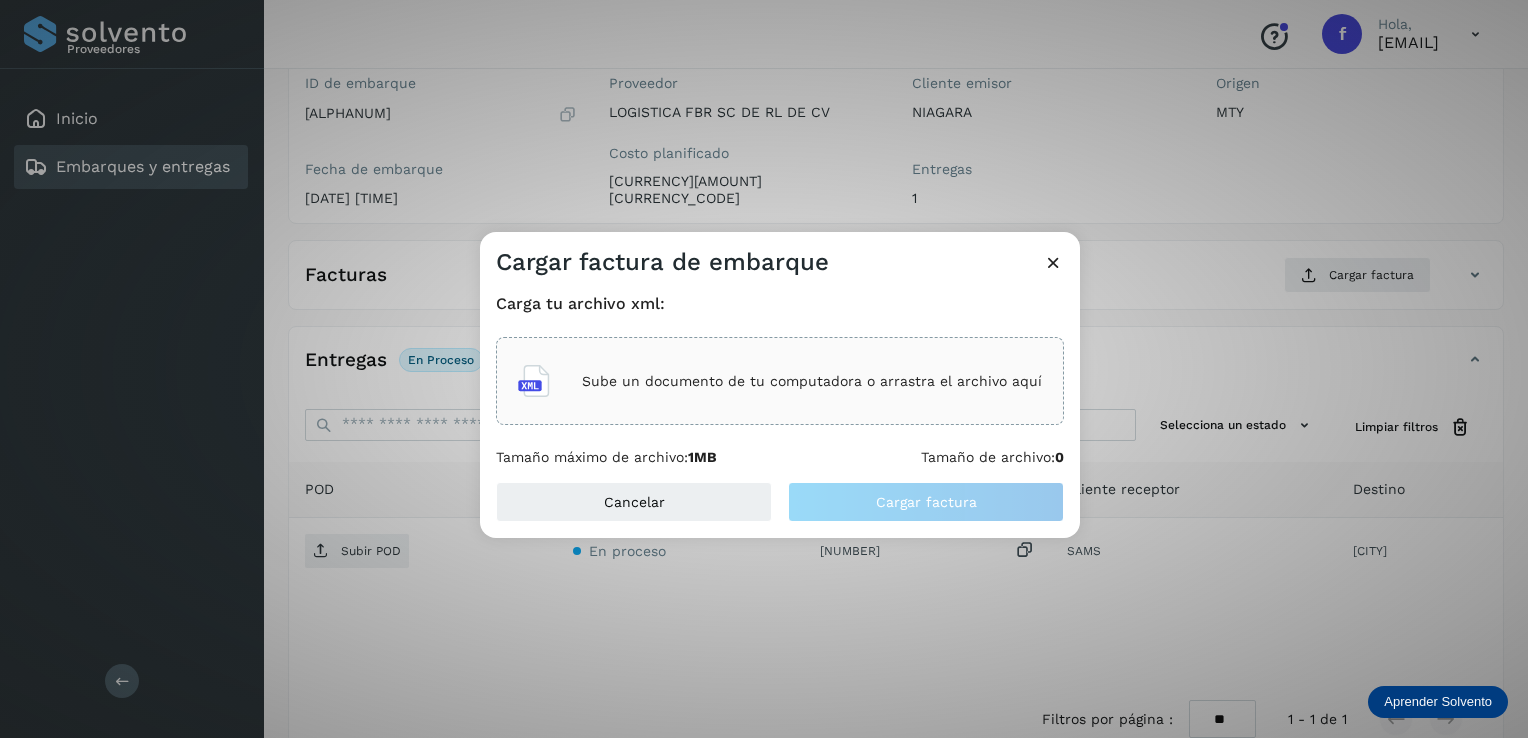 click on "Sube un documento de tu computadora o arrastra el archivo aquí" at bounding box center [812, 381] 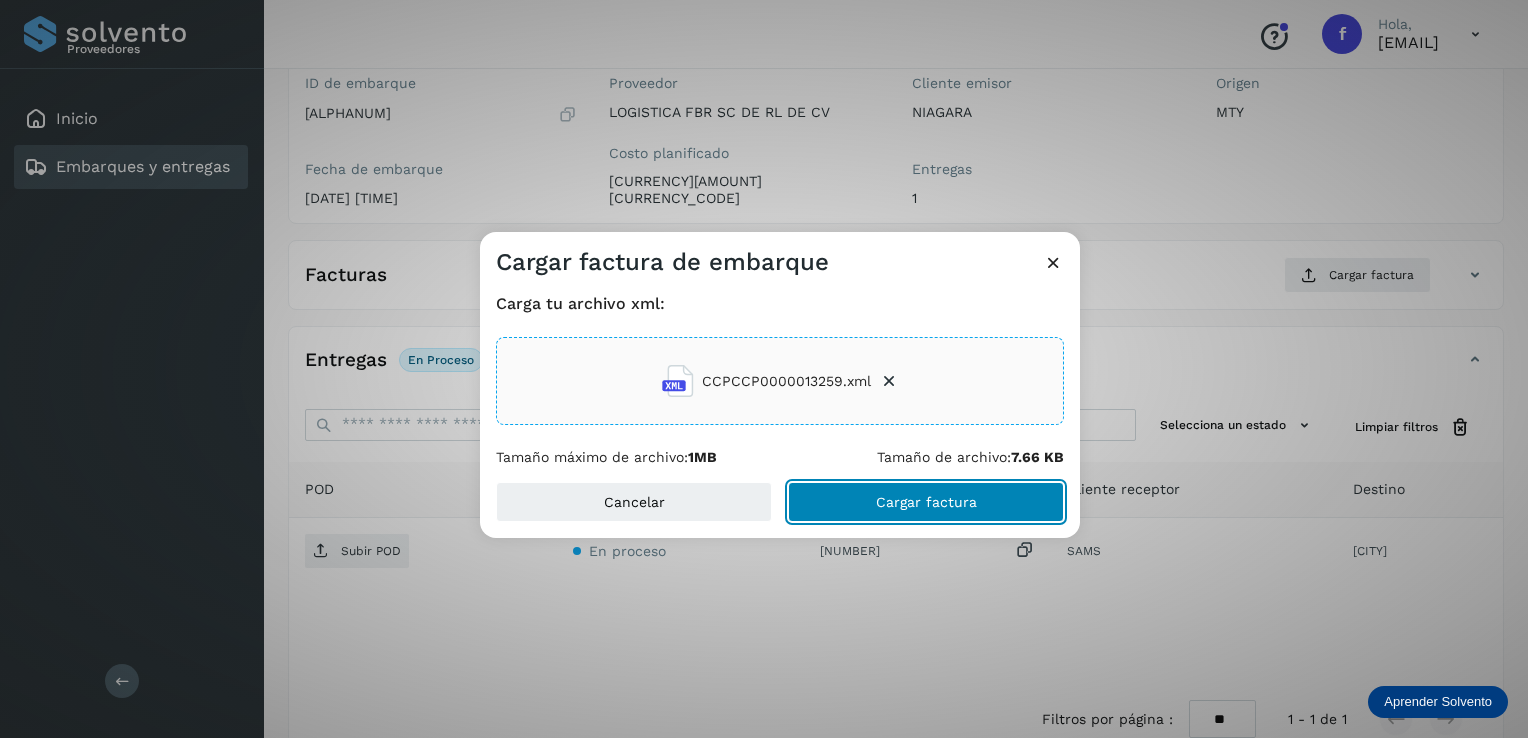 click on "Cargar factura" 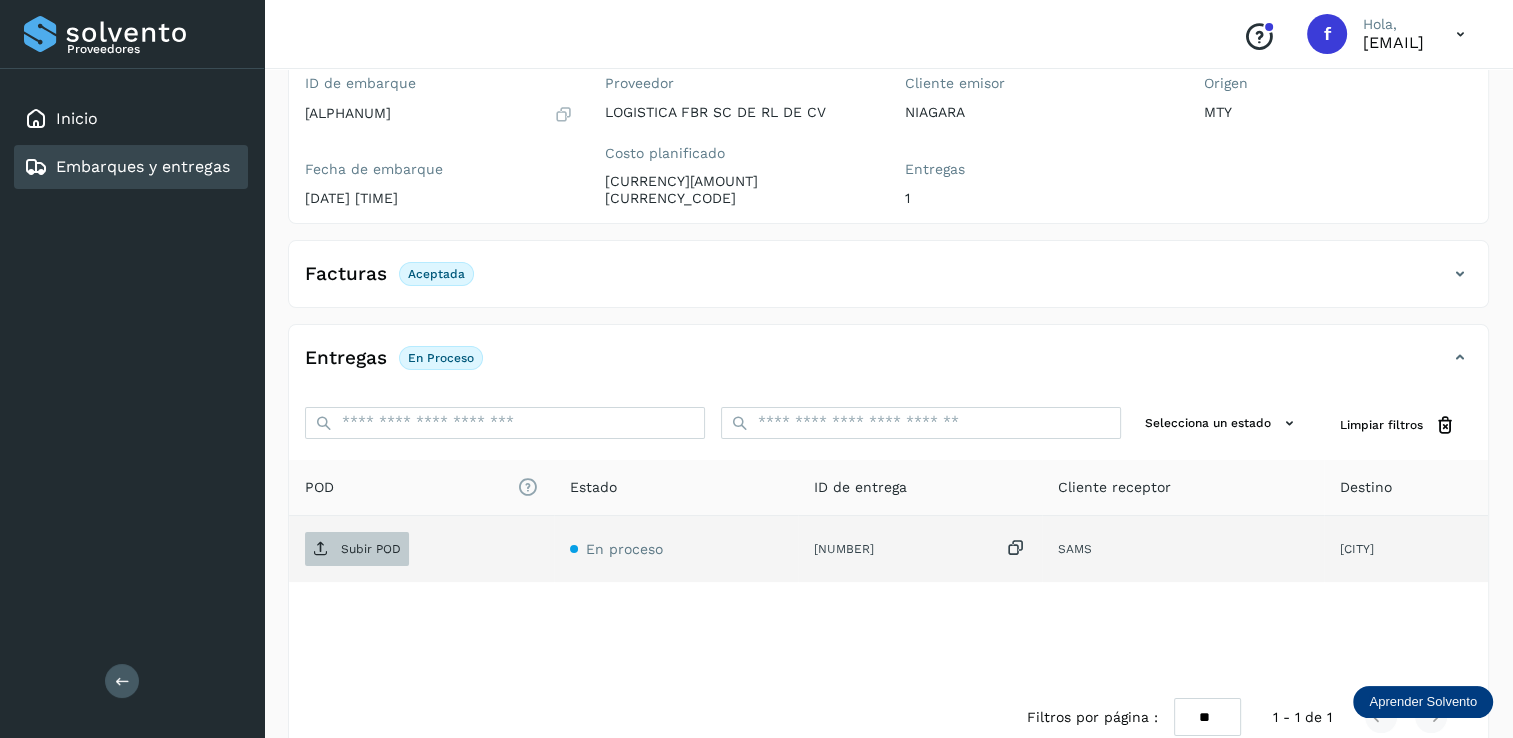 click on "Subir POD" at bounding box center [371, 549] 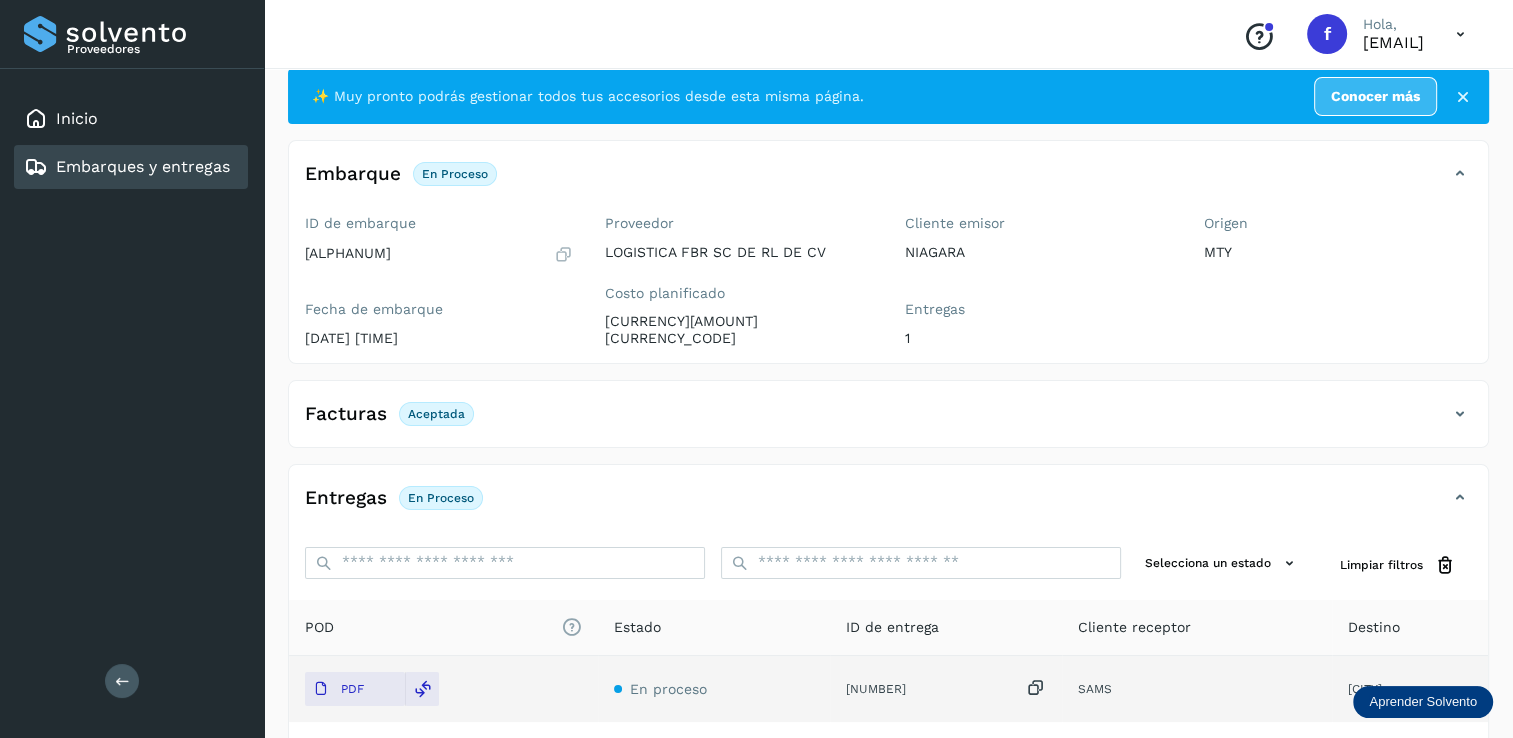 scroll, scrollTop: 0, scrollLeft: 0, axis: both 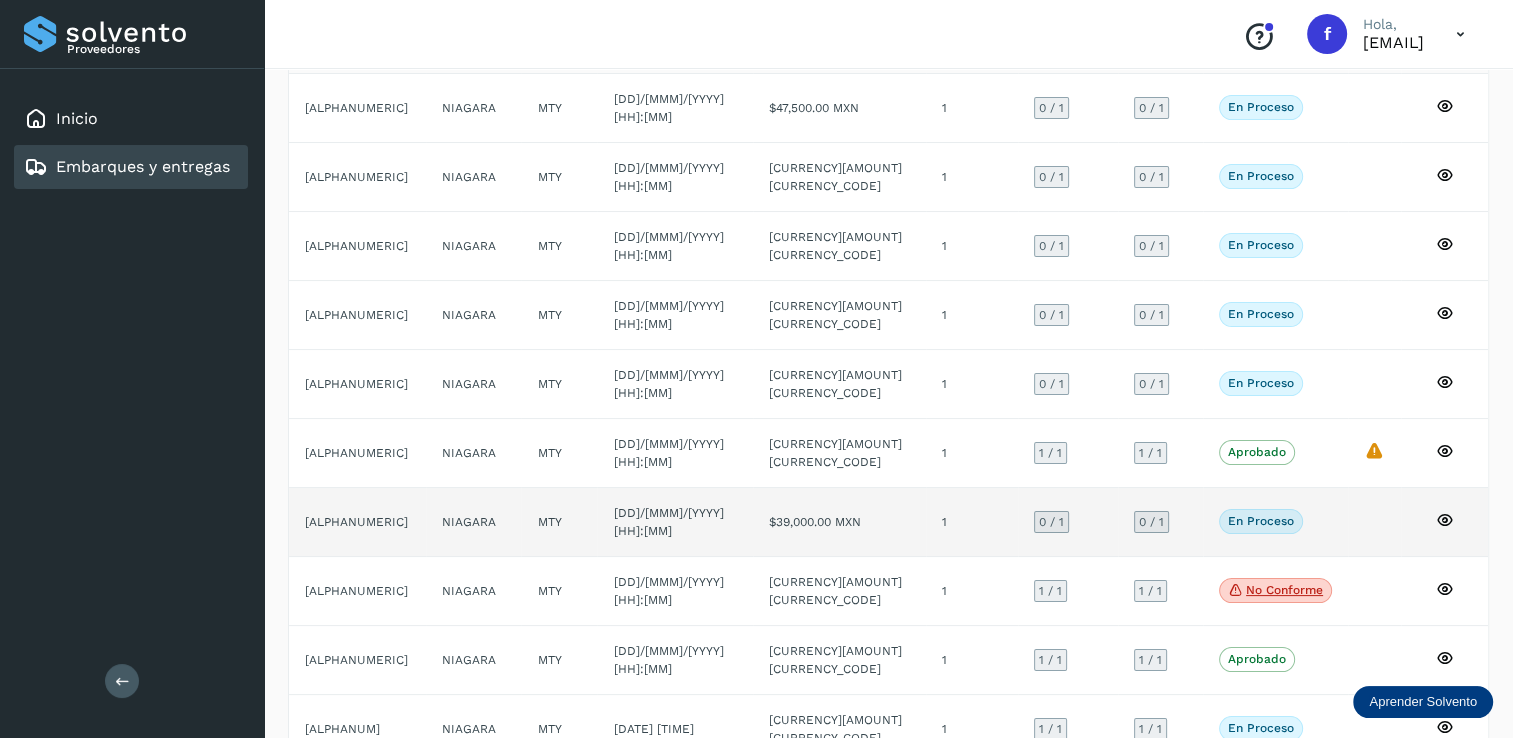 click on "0  / 1" 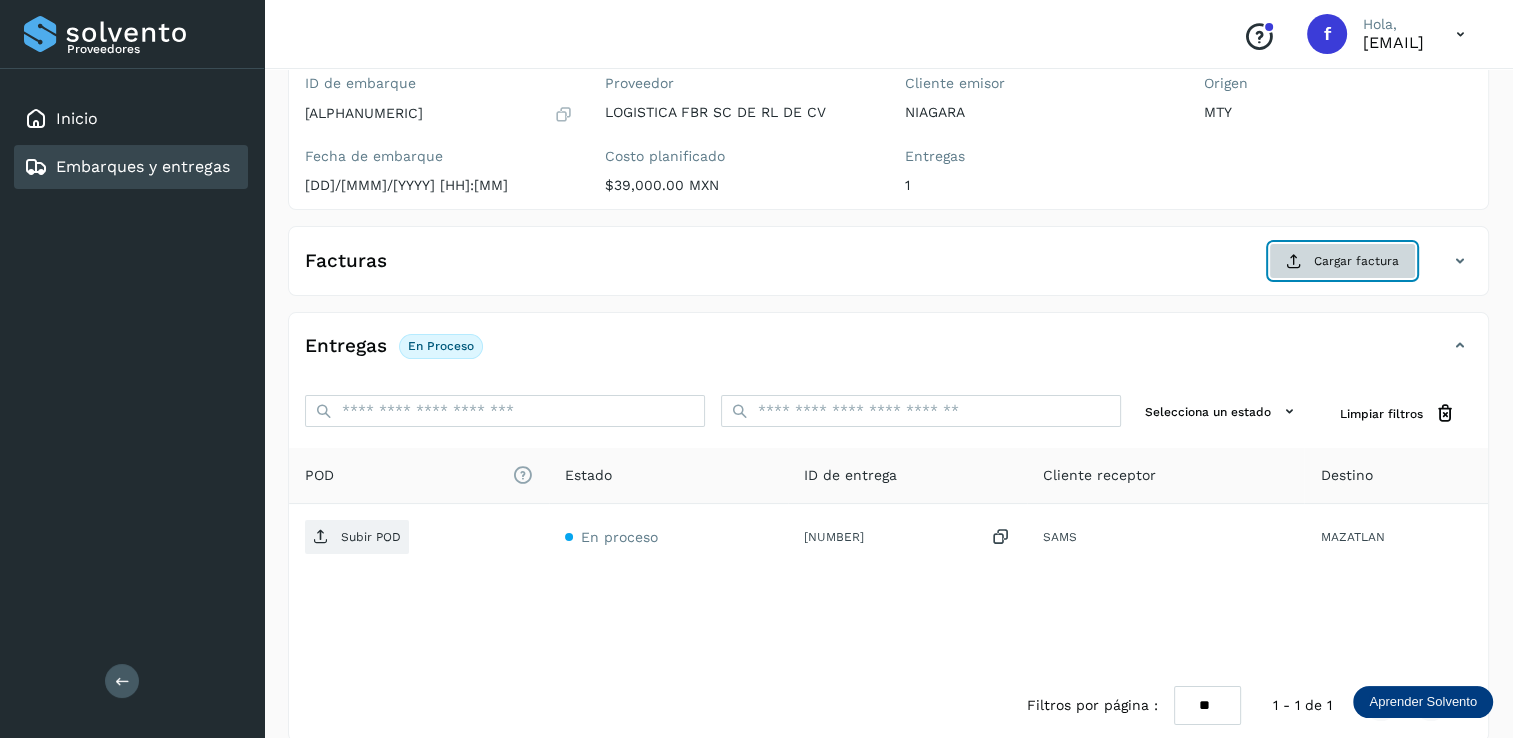 click on "Cargar factura" 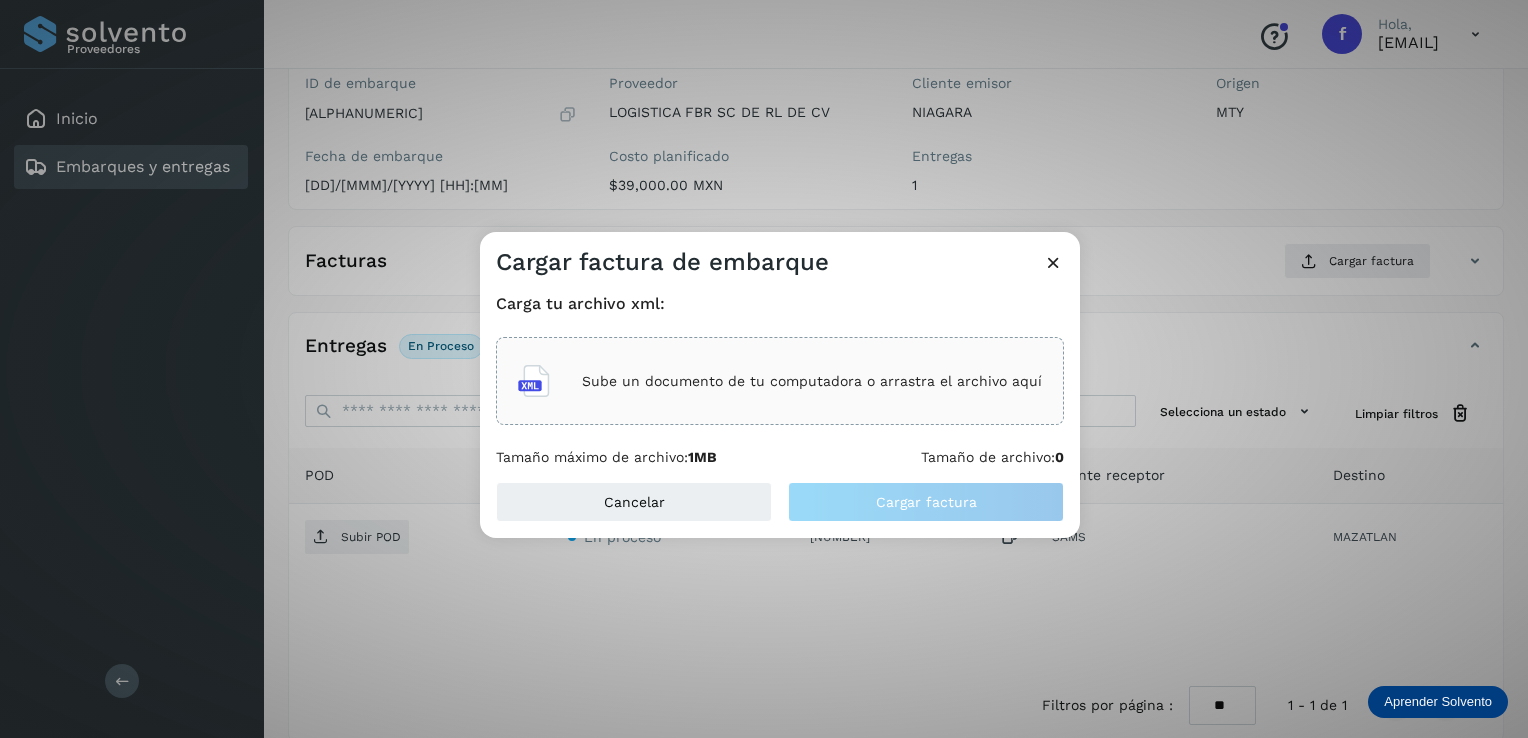 click on "Sube un documento de tu computadora o arrastra el archivo aquí" 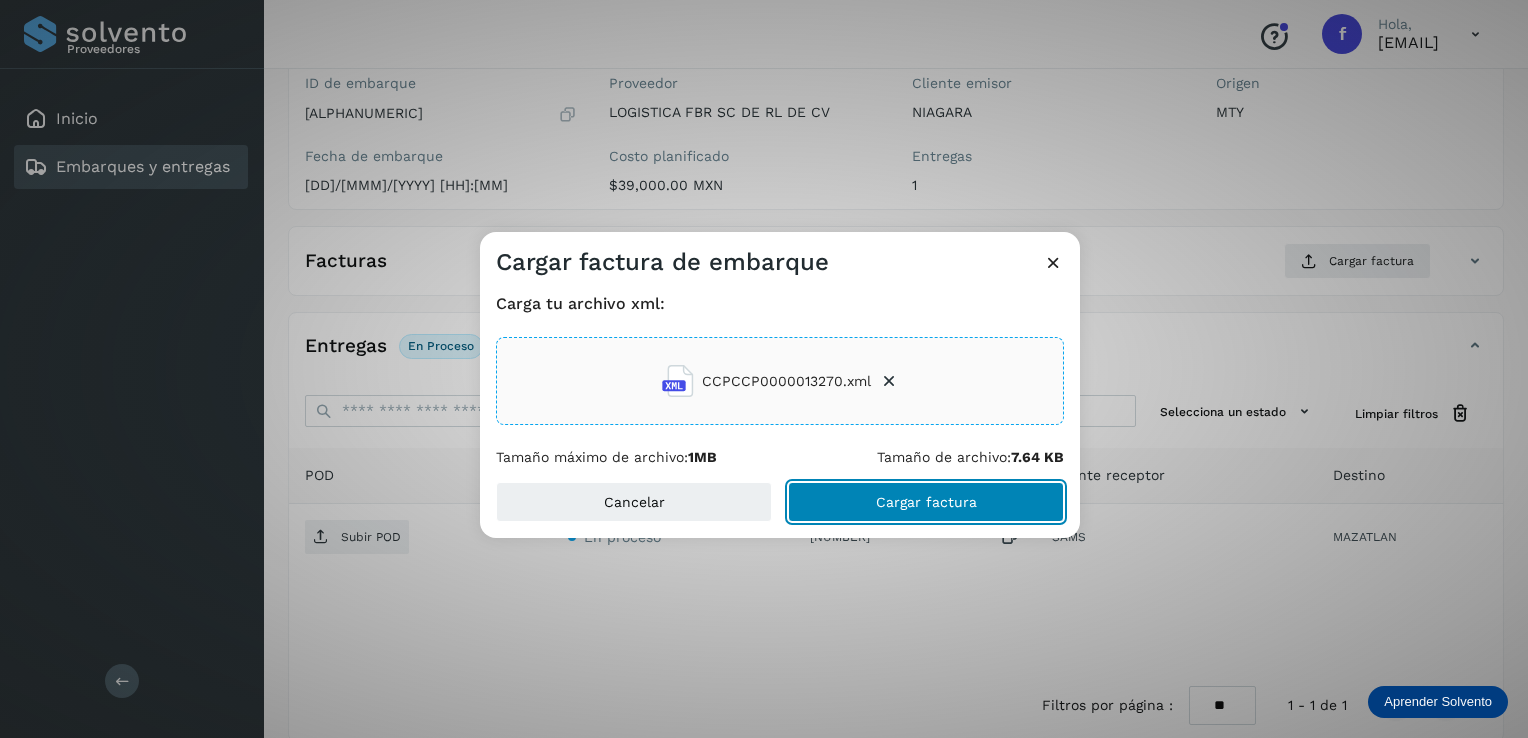 click on "Cargar factura" 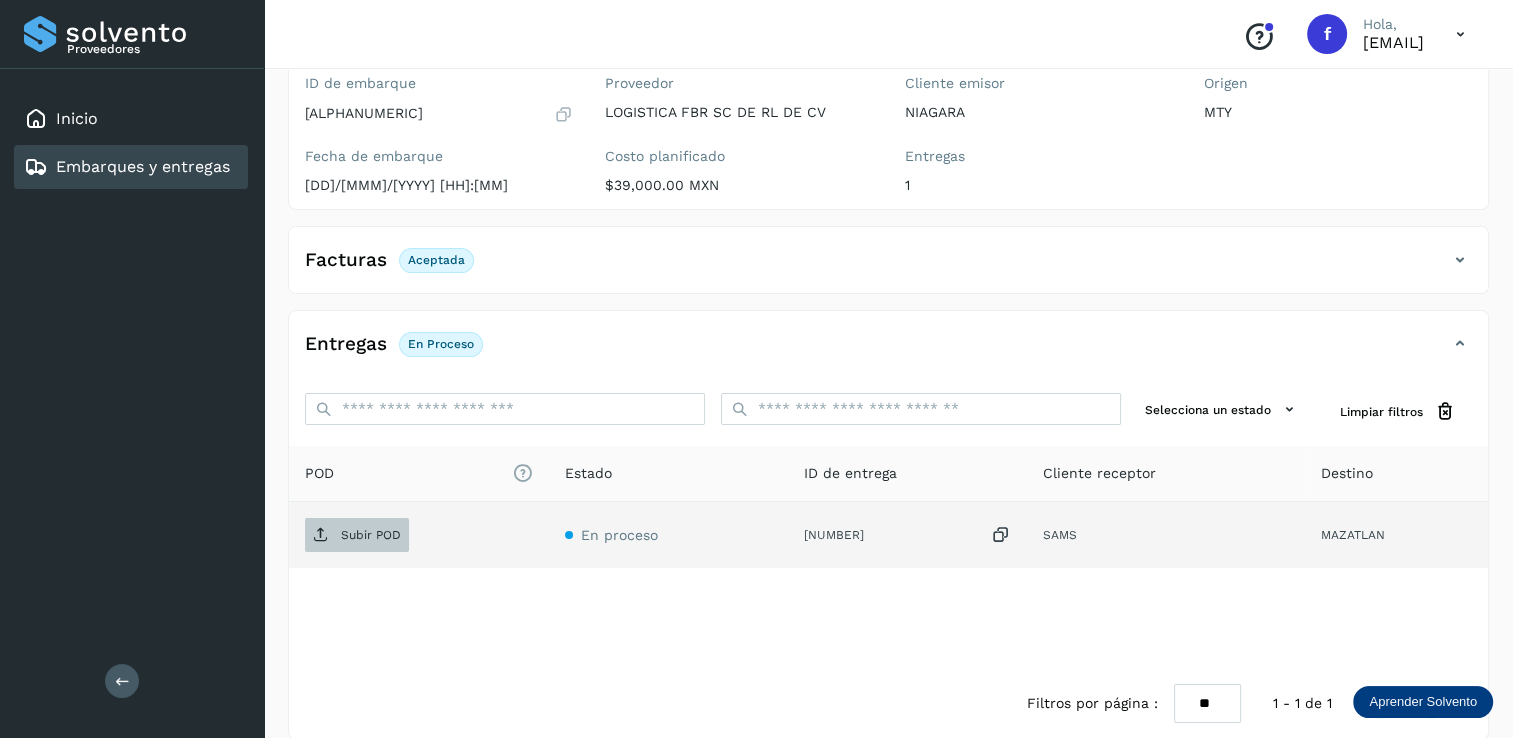 click on "Subir POD" at bounding box center (357, 535) 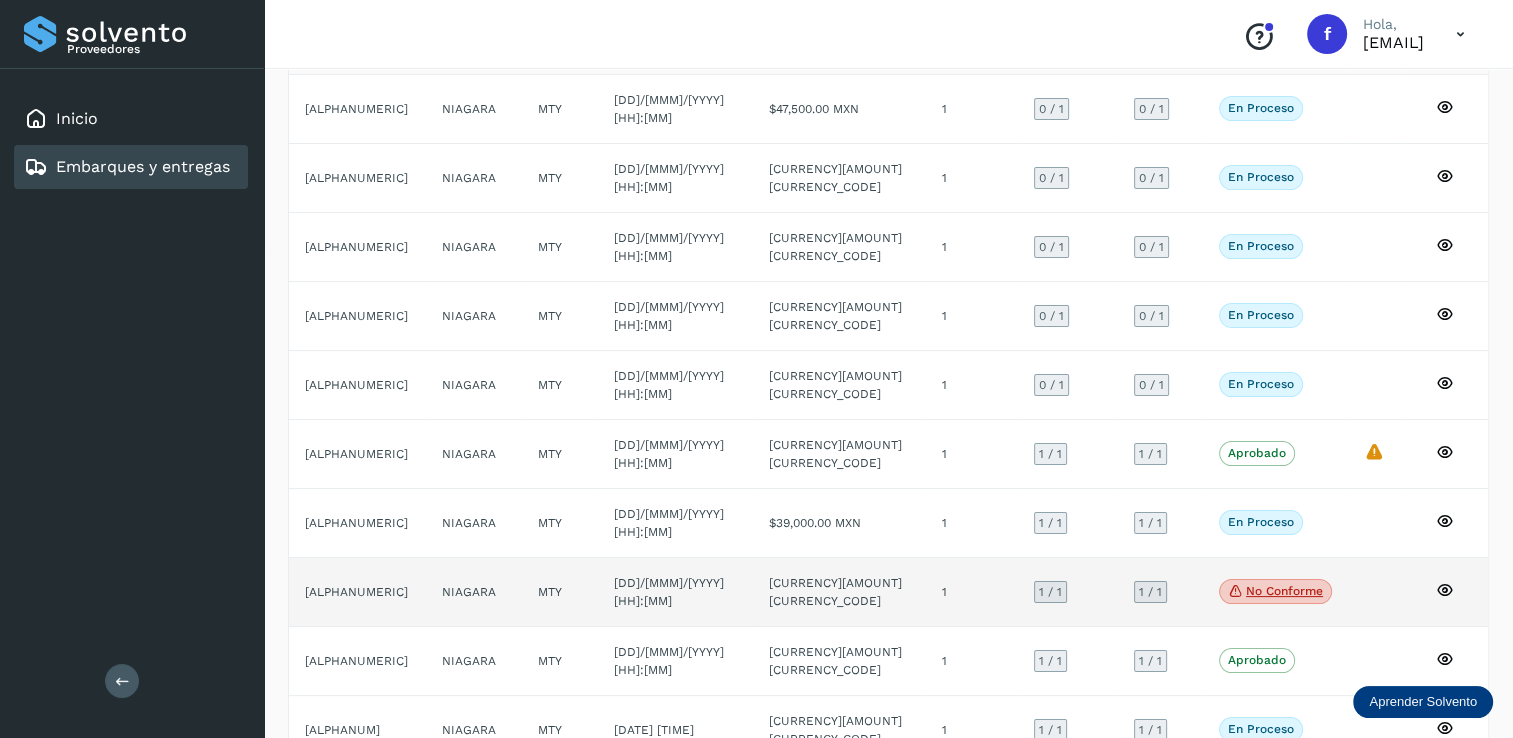 scroll, scrollTop: 183, scrollLeft: 0, axis: vertical 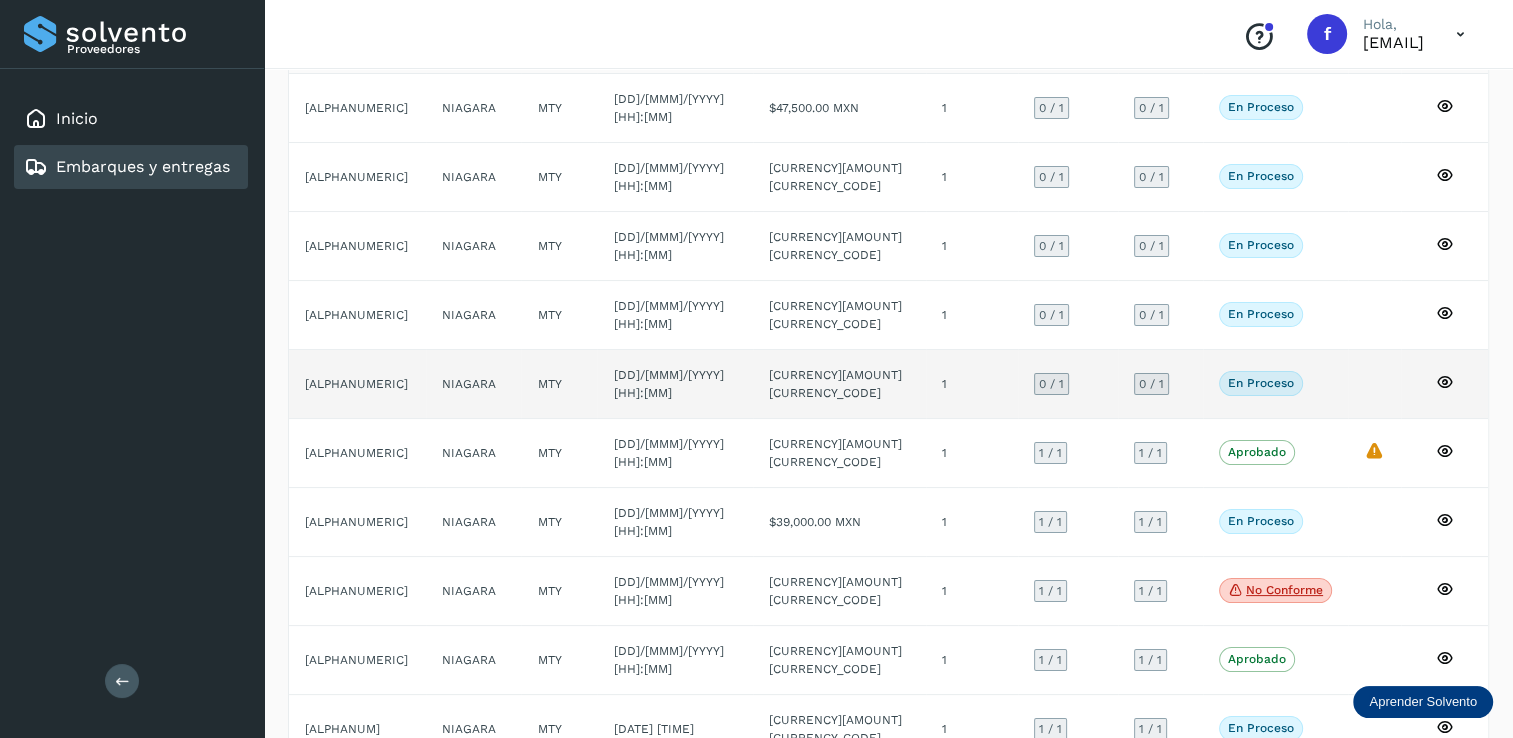 click on "0  / 1" at bounding box center [1051, 384] 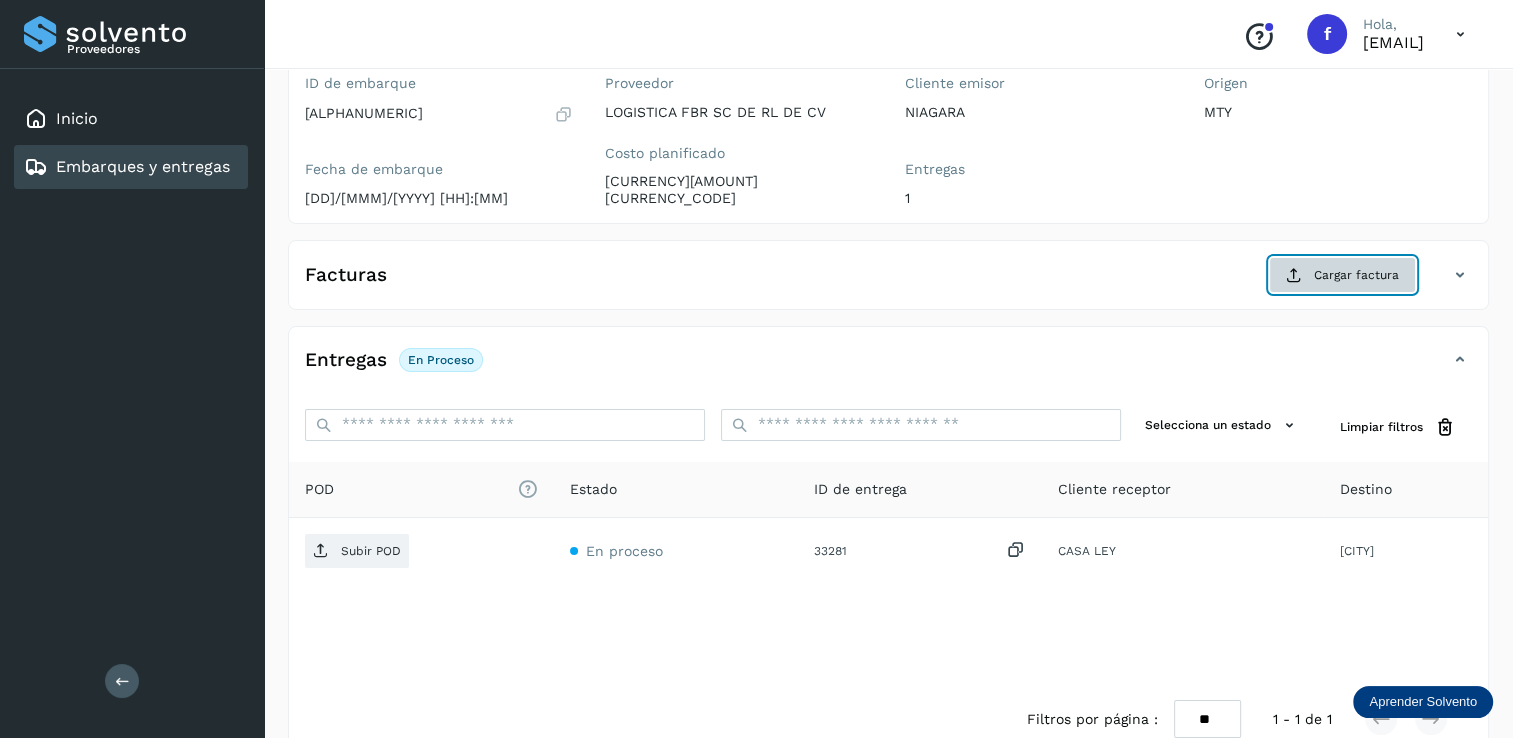 click on "Cargar factura" 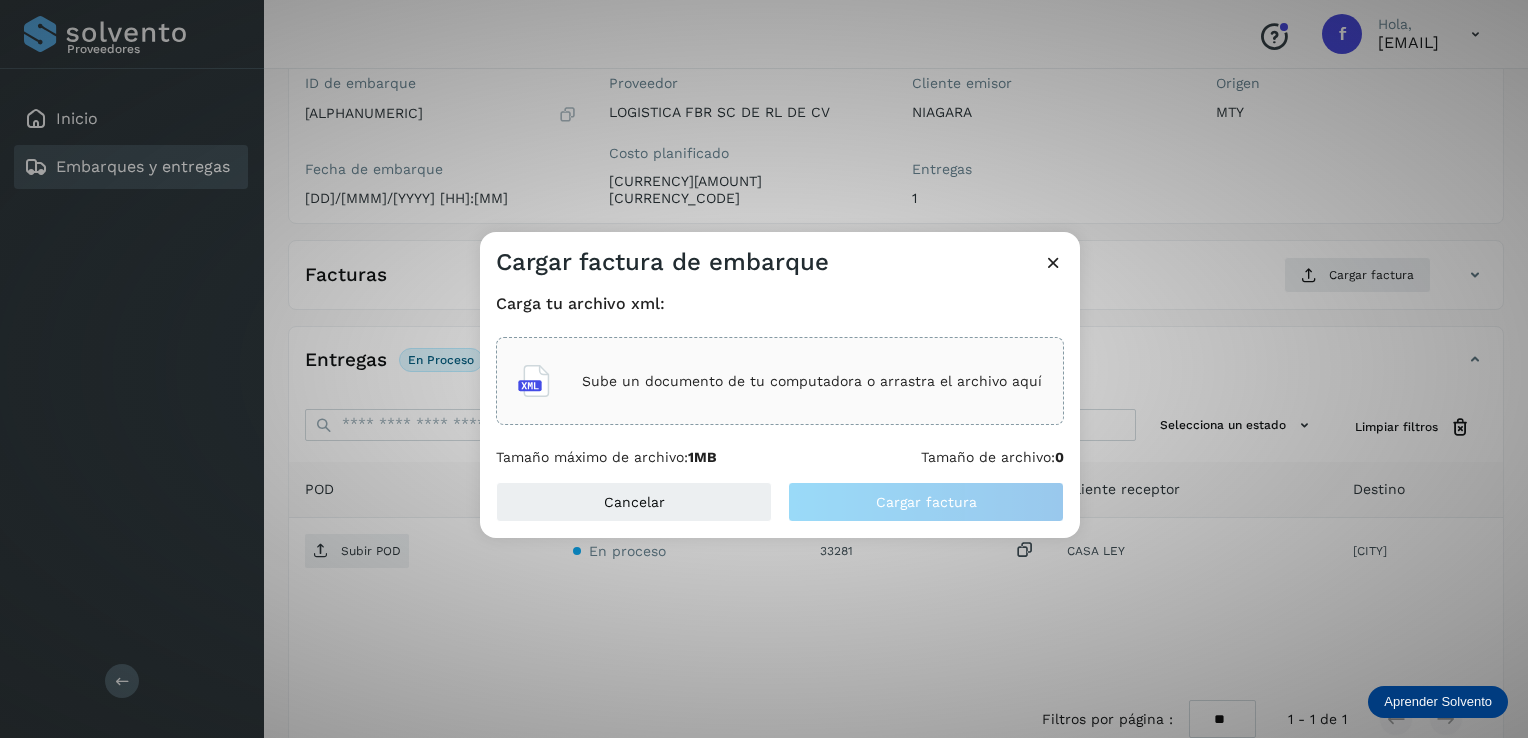 click on "Sube un documento de tu computadora o arrastra el archivo aquí" 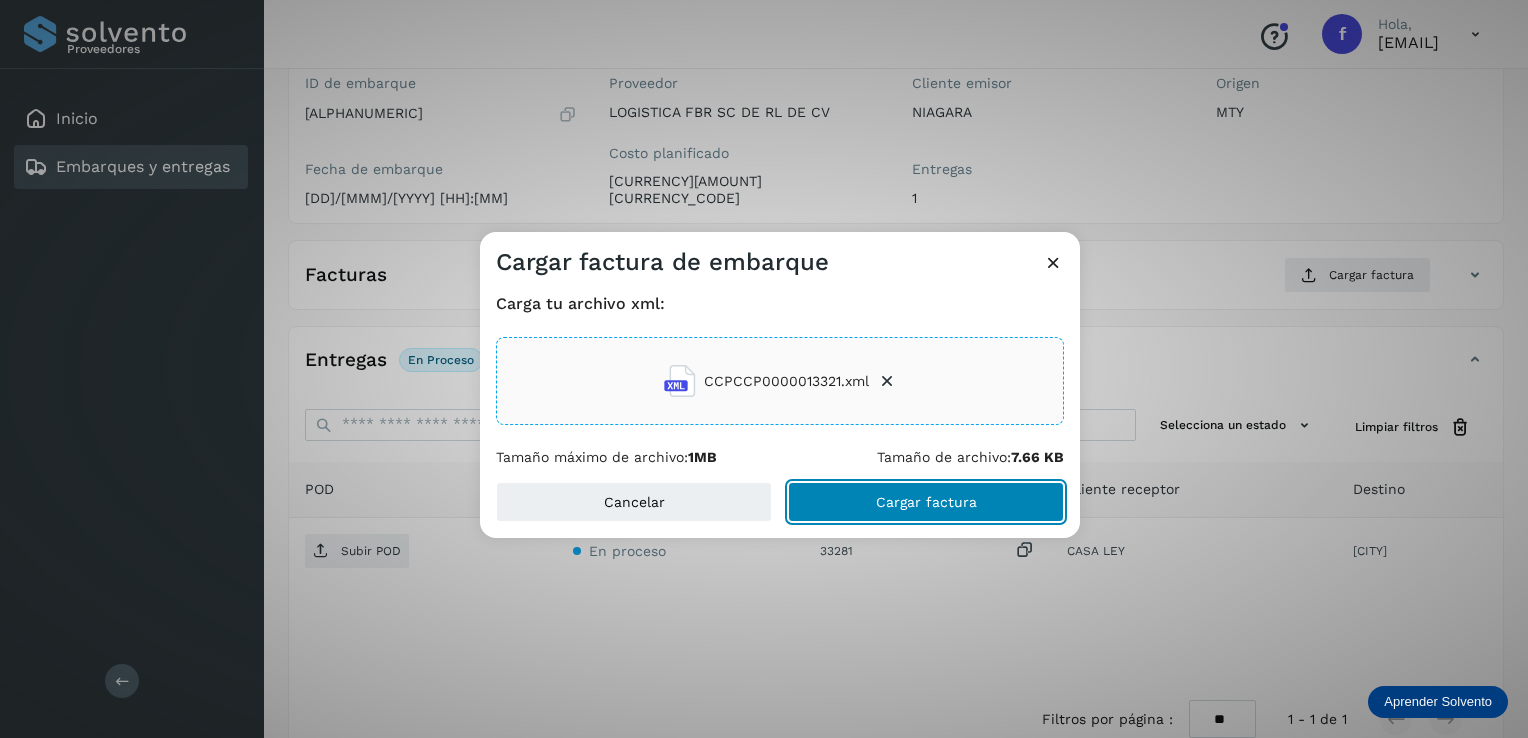 click on "Cargar factura" 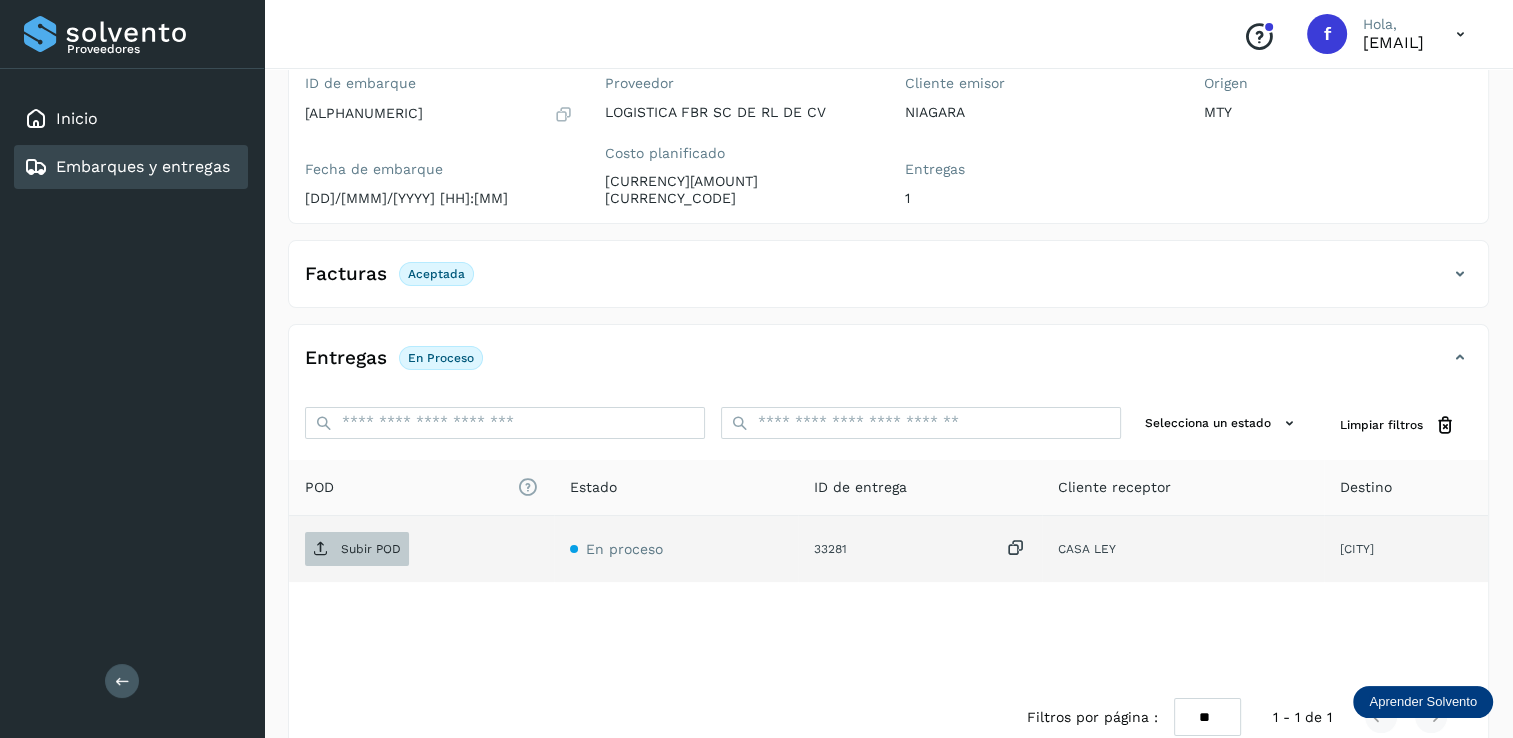 click on "Subir POD" at bounding box center (371, 549) 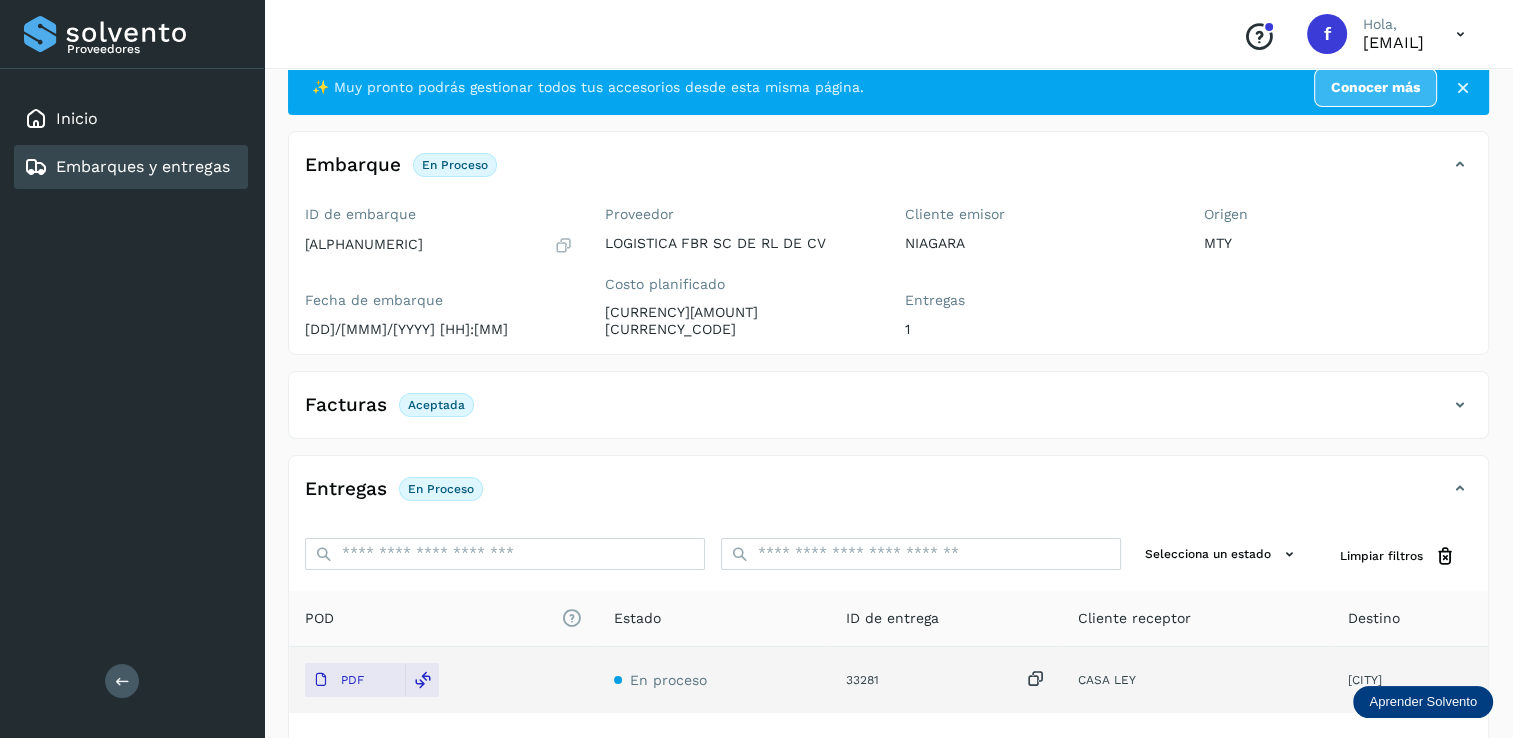 scroll, scrollTop: 200, scrollLeft: 0, axis: vertical 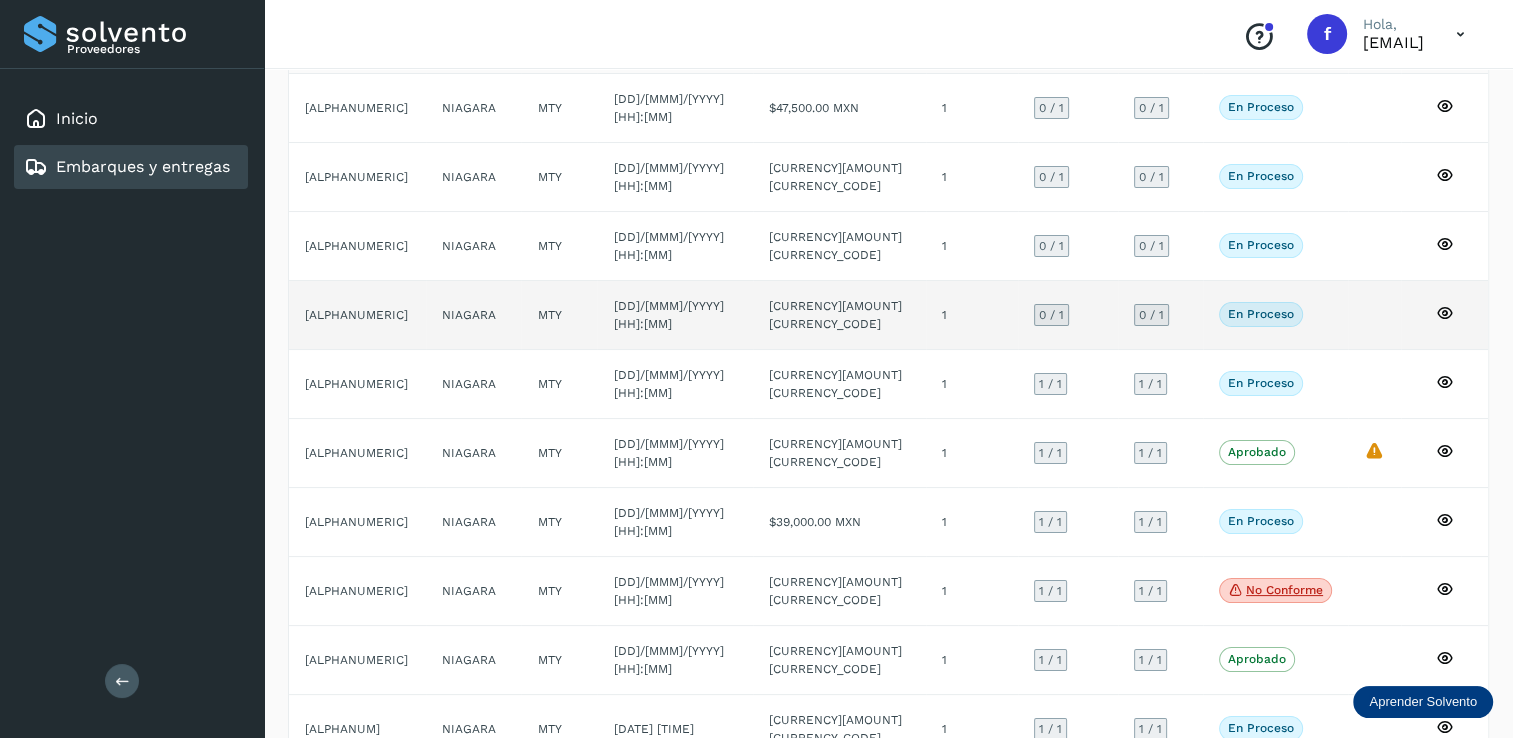 click on "0  / 1" at bounding box center (1051, 315) 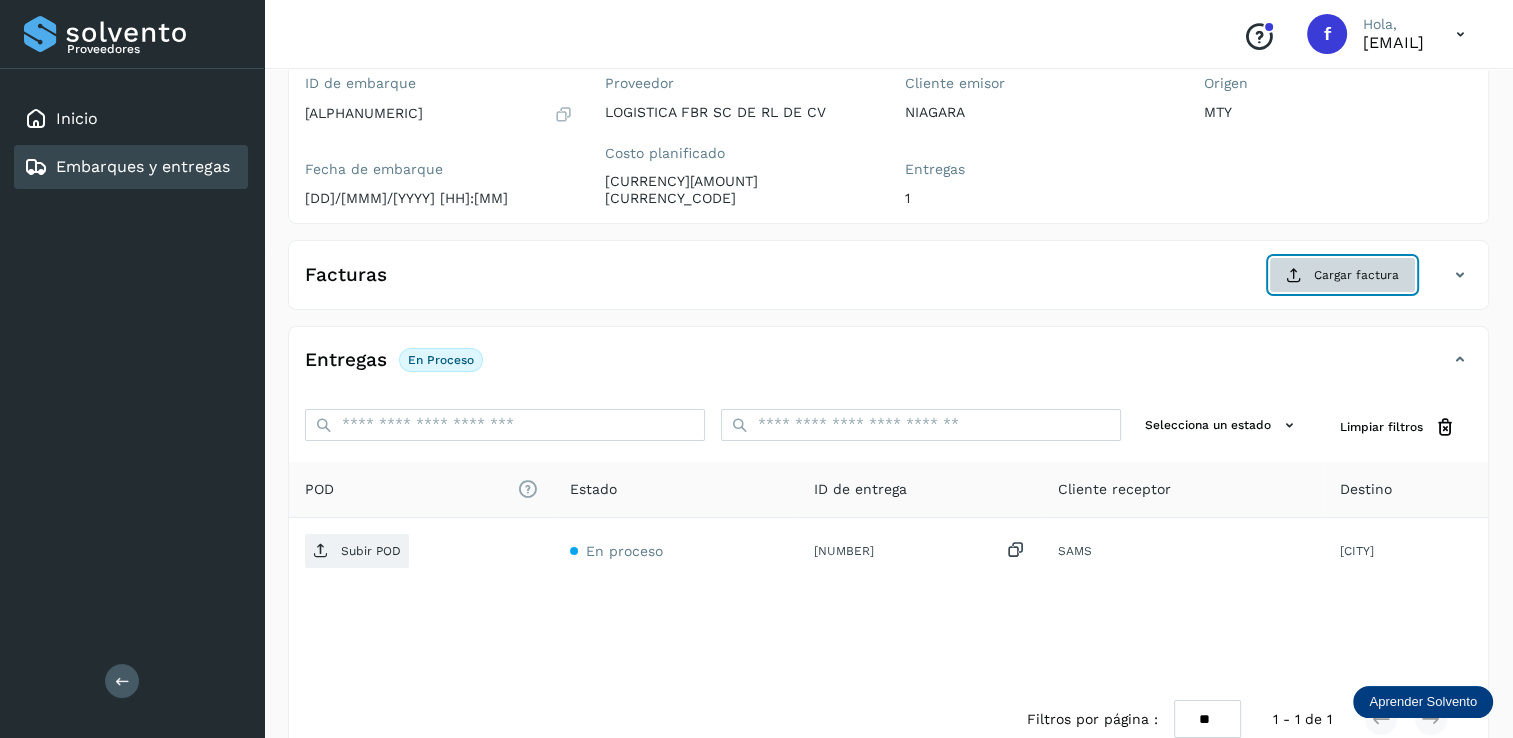 click on "Cargar factura" at bounding box center (1342, 275) 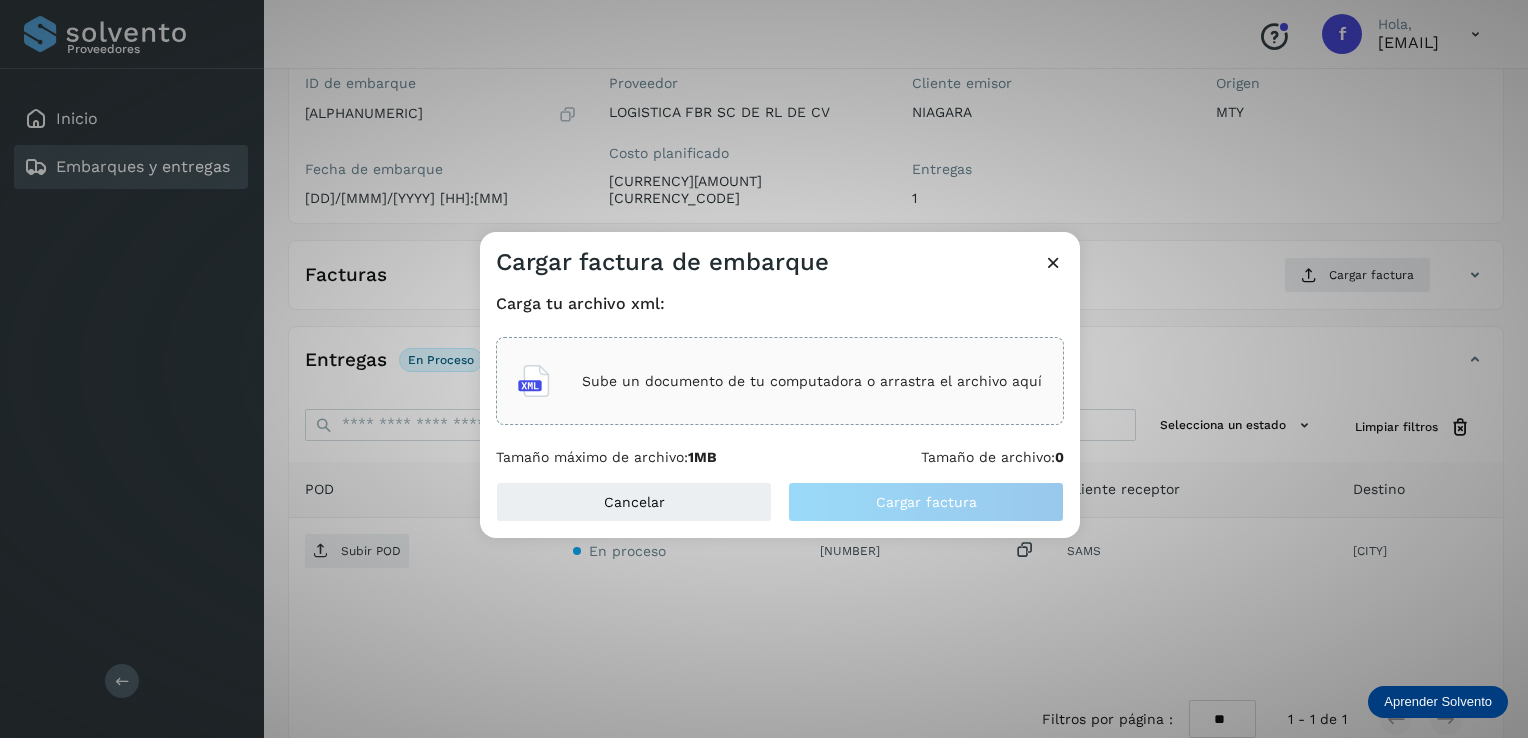click on "Sube un documento de tu computadora o arrastra el archivo aquí" at bounding box center (812, 381) 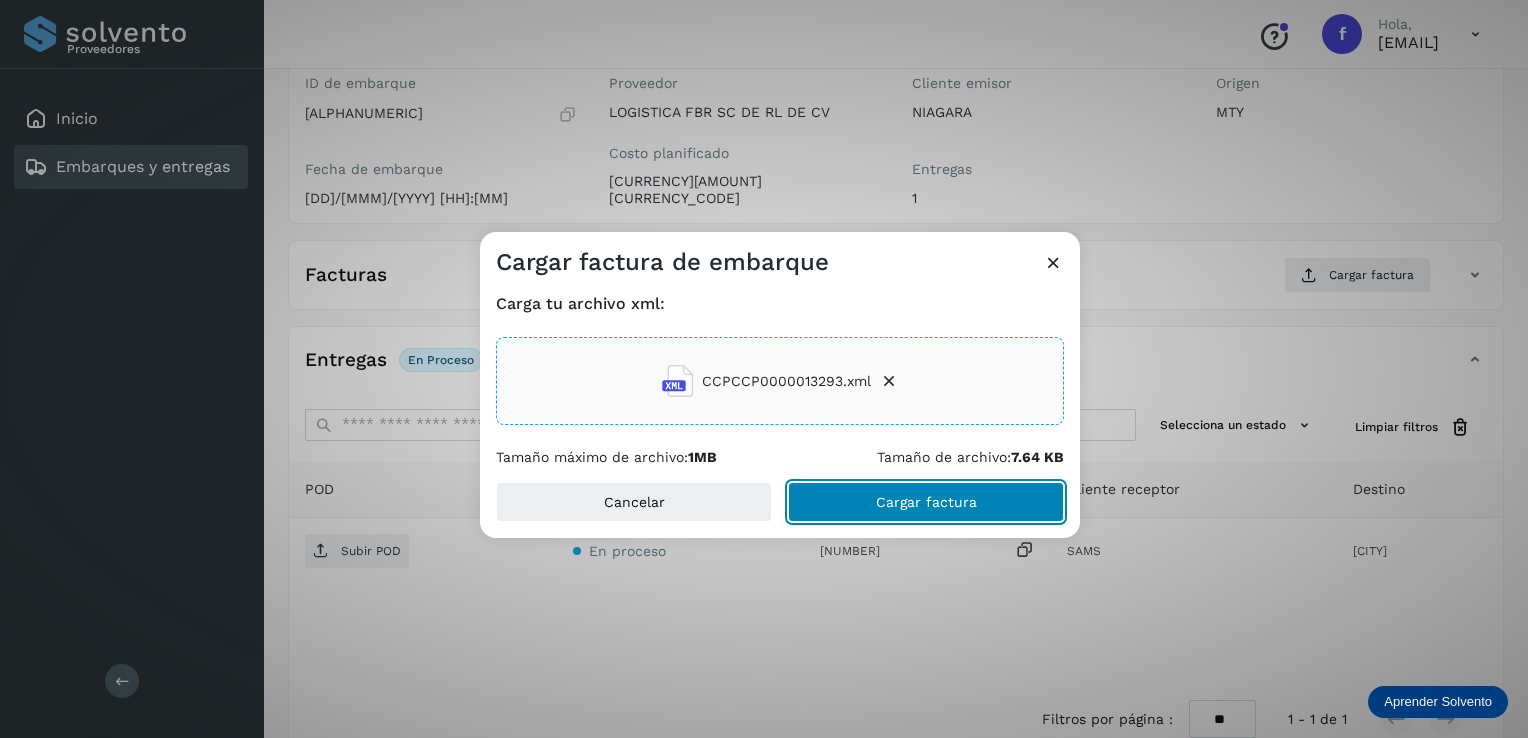 click on "Cargar factura" 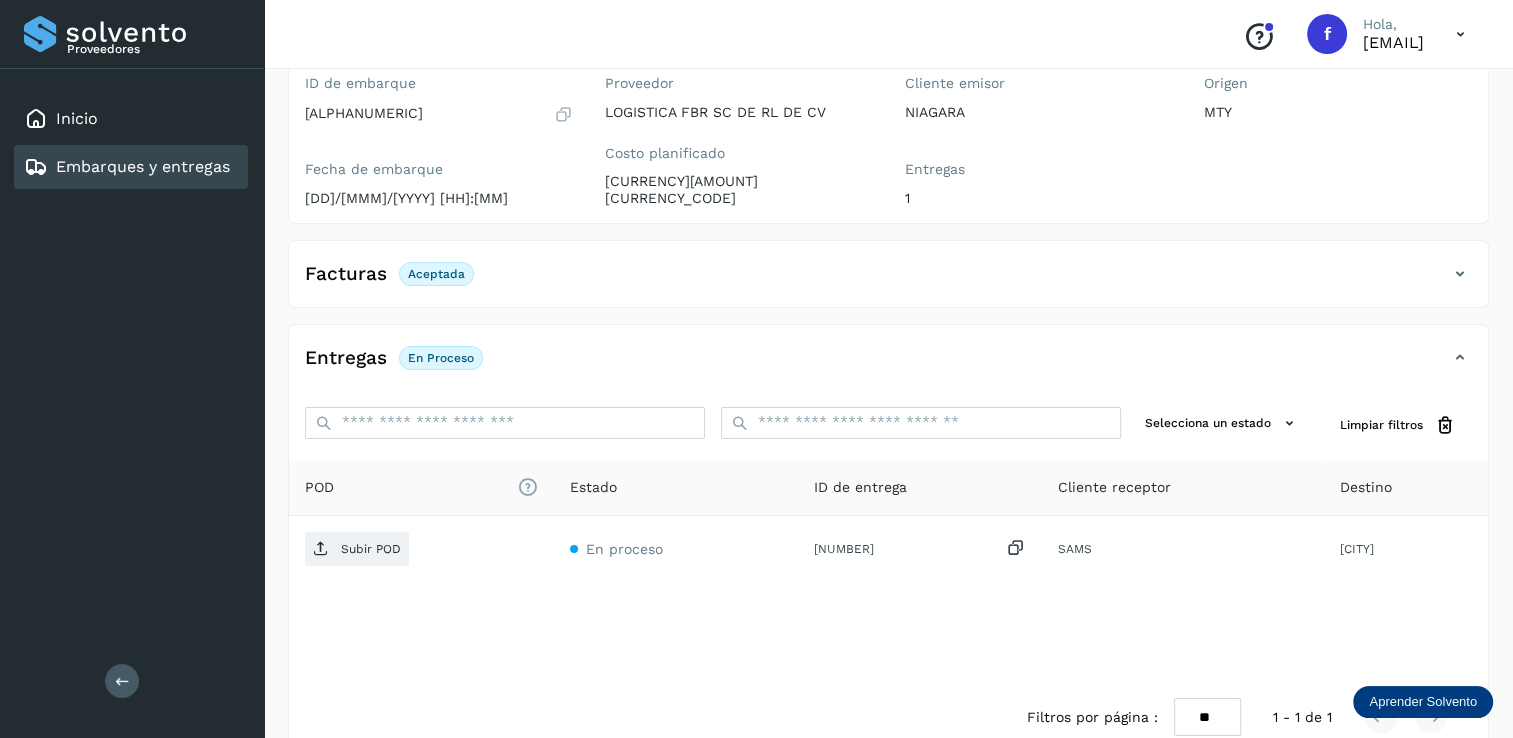 scroll, scrollTop: 83, scrollLeft: 0, axis: vertical 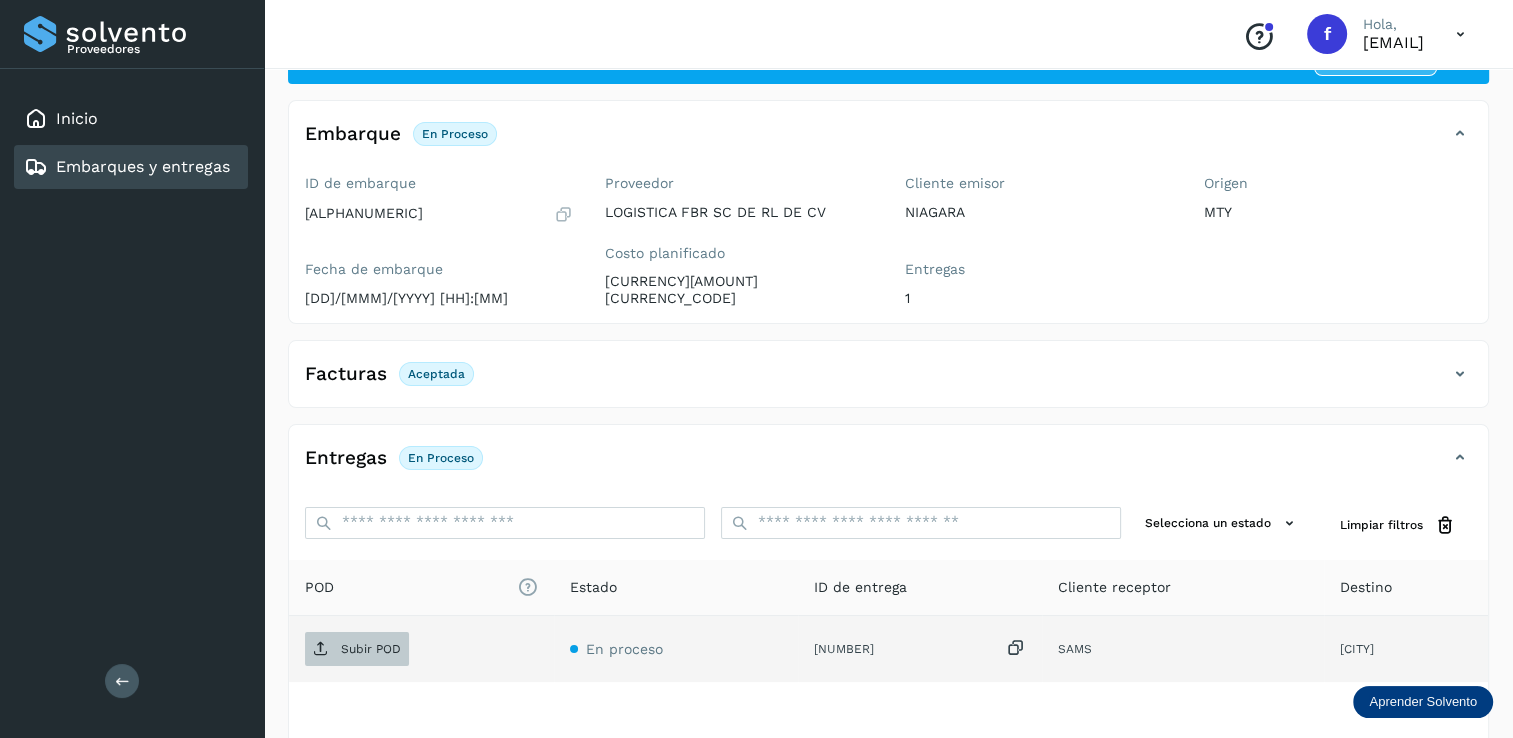 click on "Subir POD" at bounding box center (371, 649) 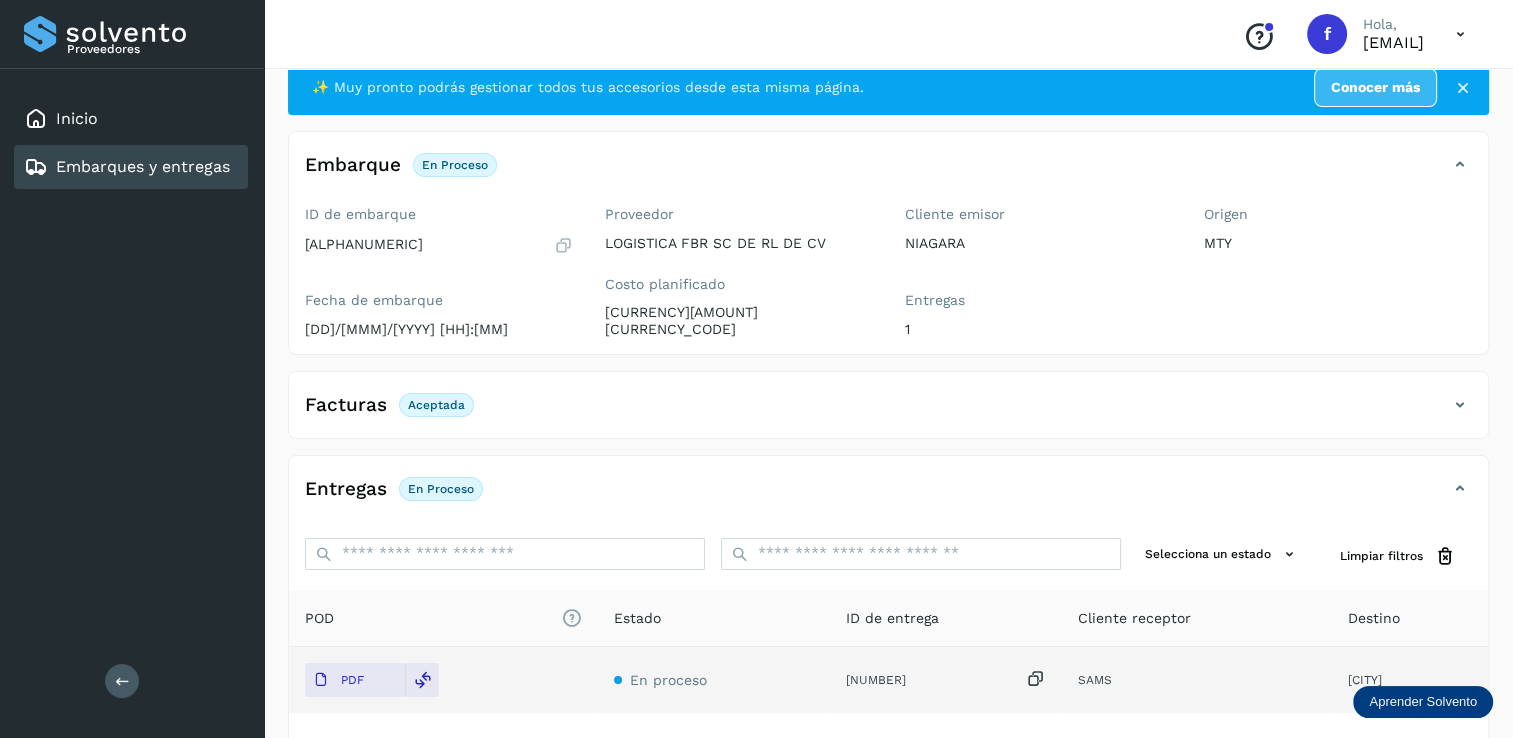 scroll, scrollTop: 100, scrollLeft: 0, axis: vertical 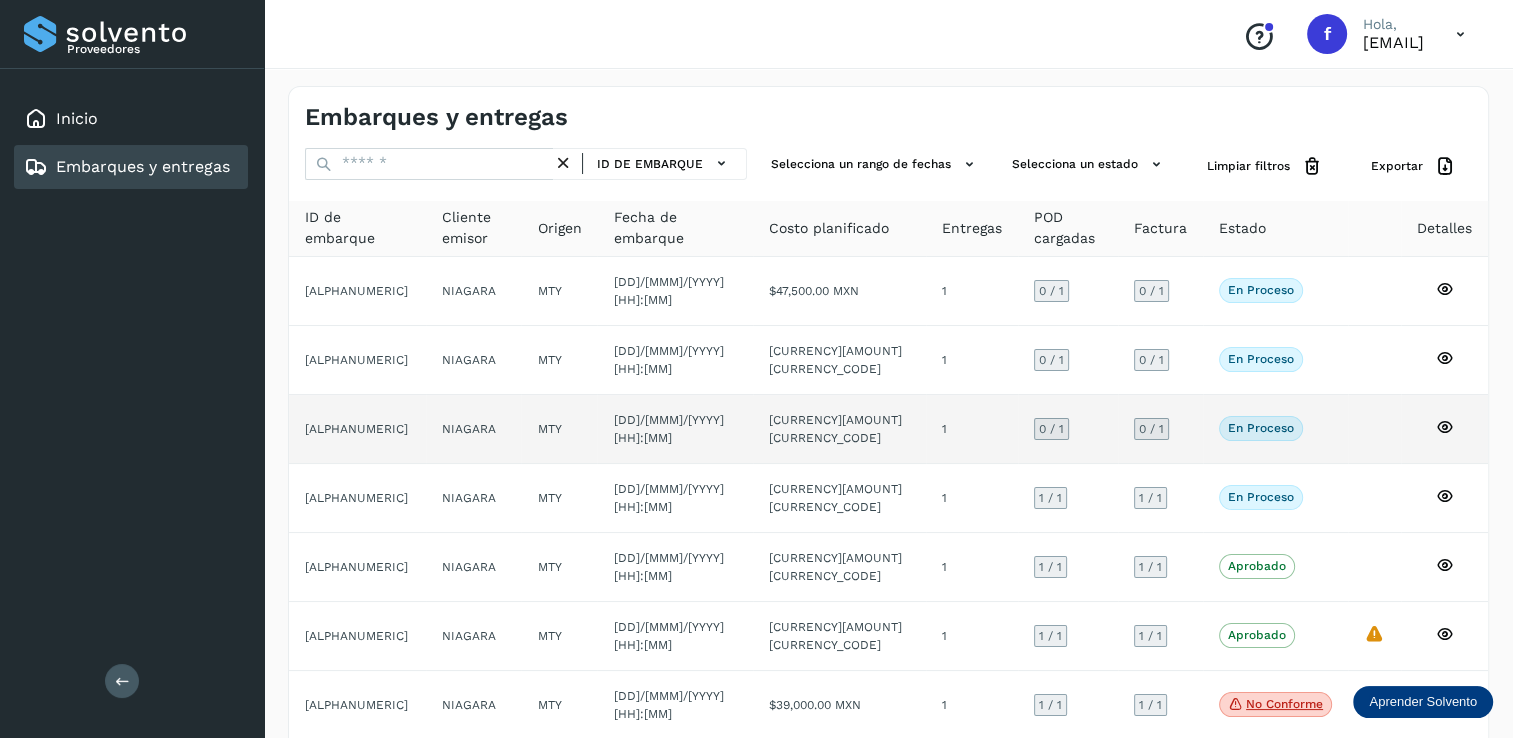 click on "0  / 1" at bounding box center [1051, 429] 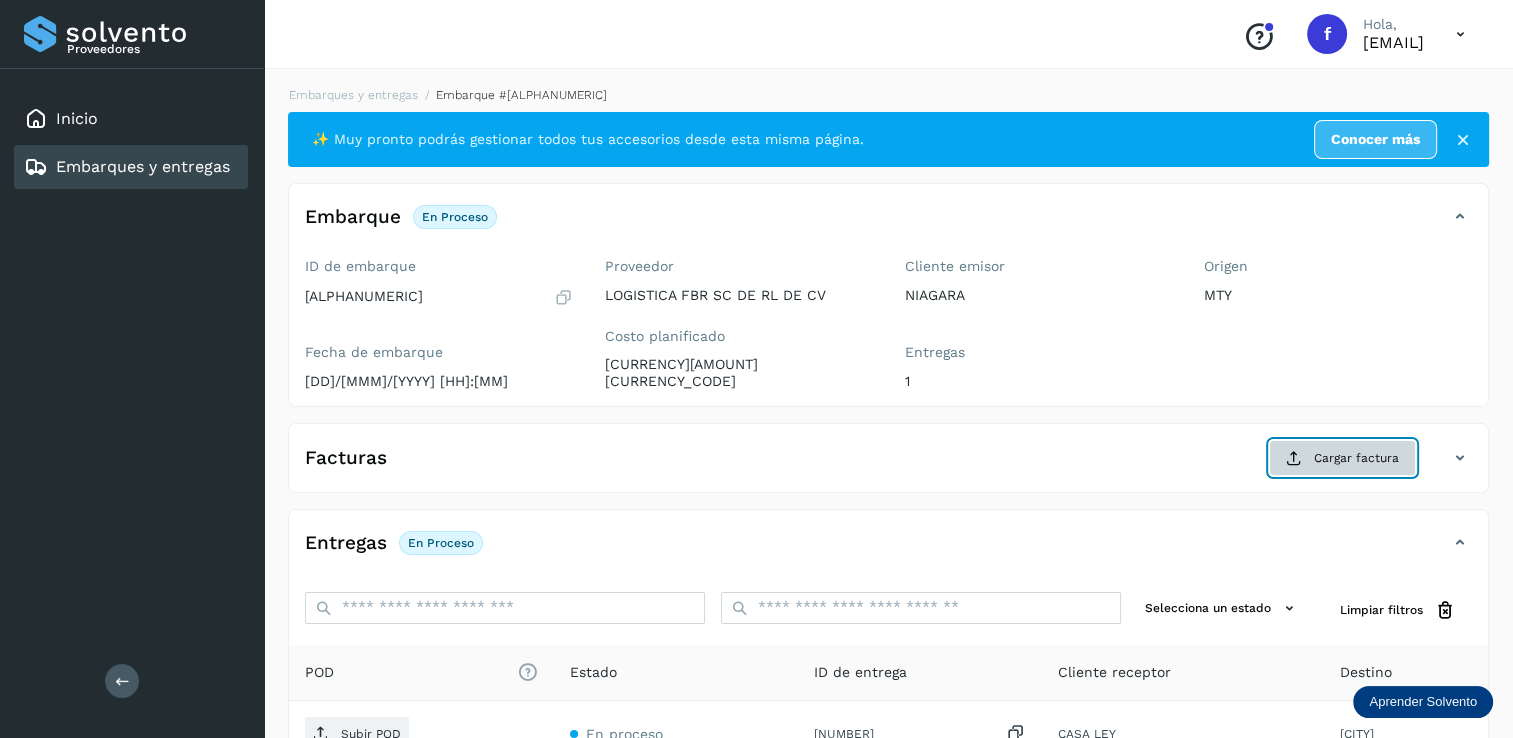 click on "Cargar factura" 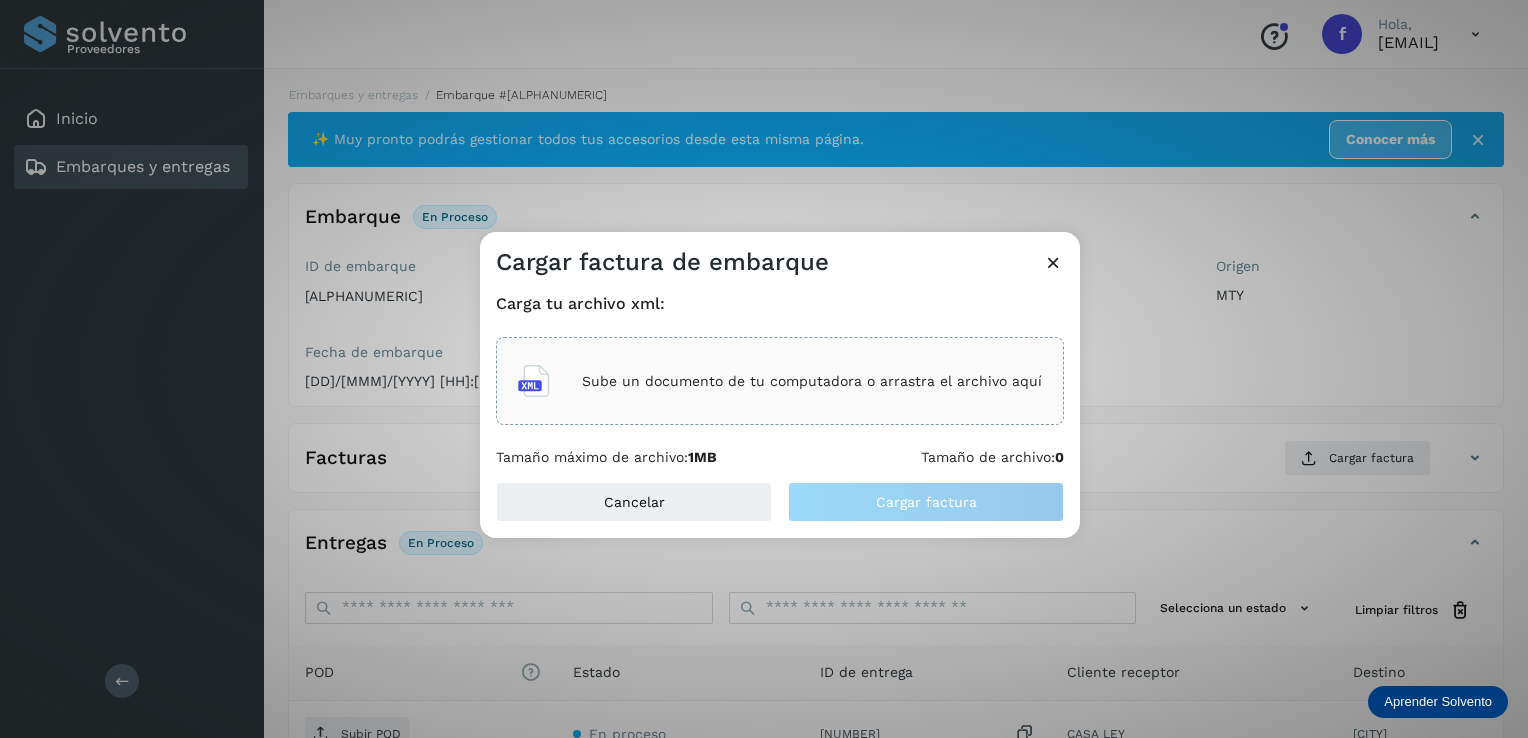 click on "Sube un documento de tu computadora o arrastra el archivo aquí" at bounding box center (812, 381) 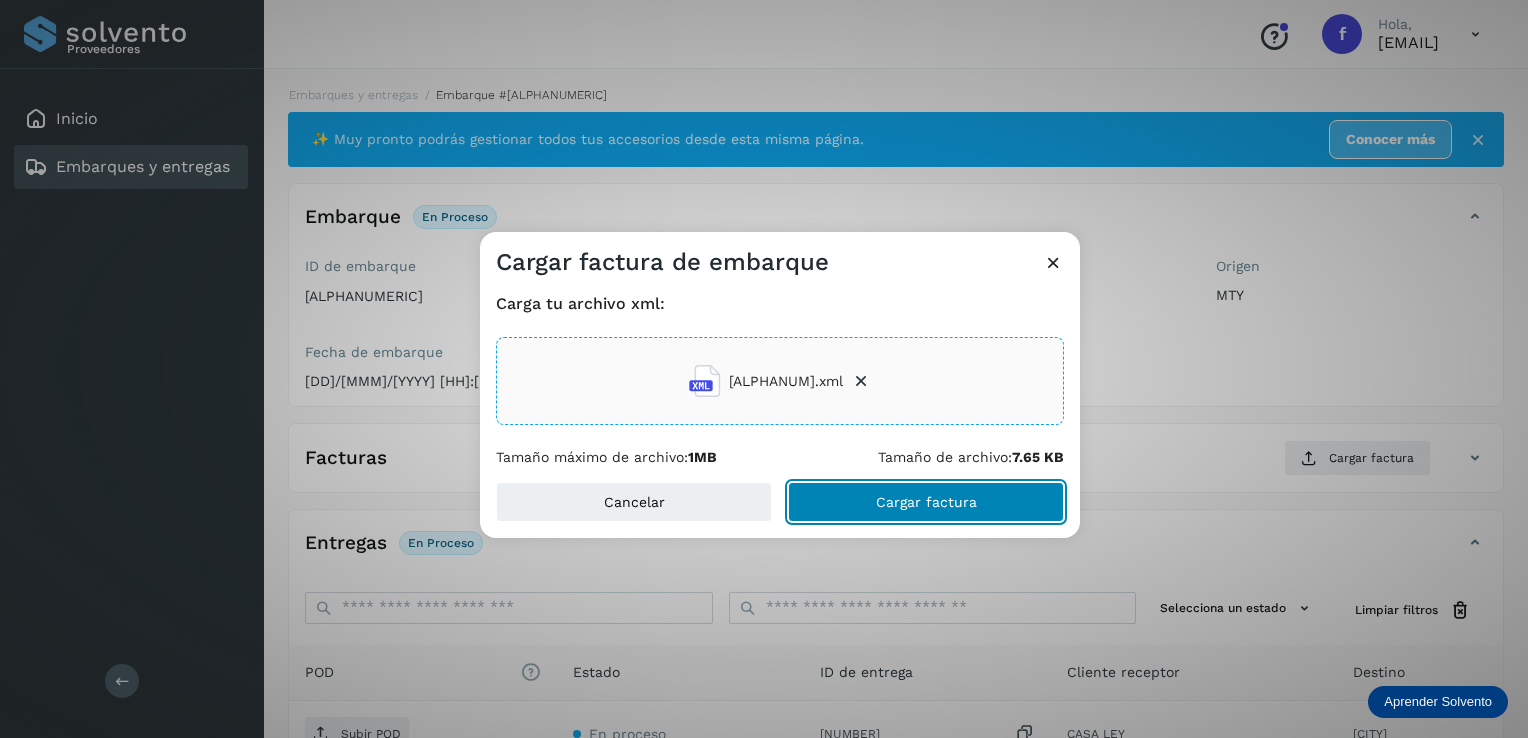 click on "Cargar factura" 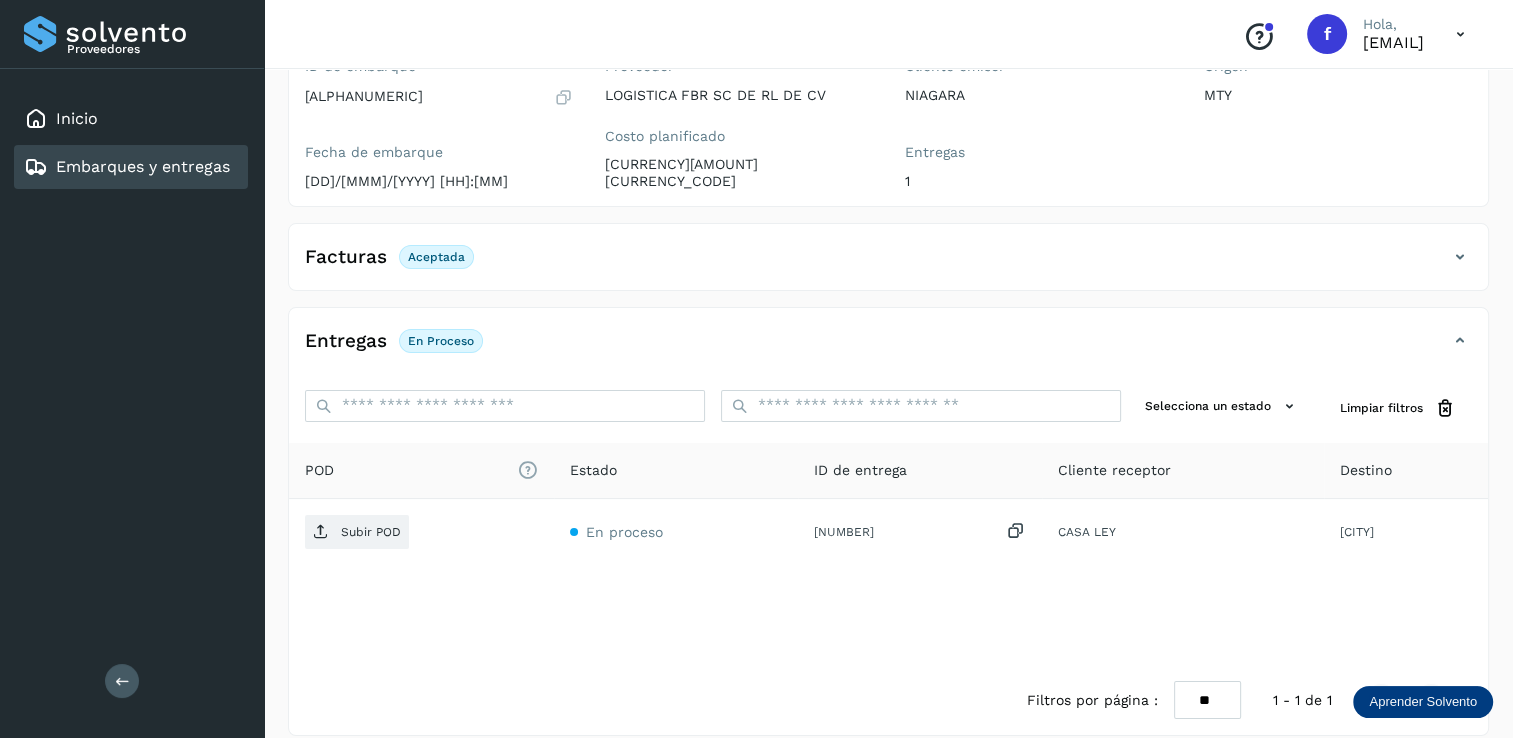 scroll, scrollTop: 207, scrollLeft: 0, axis: vertical 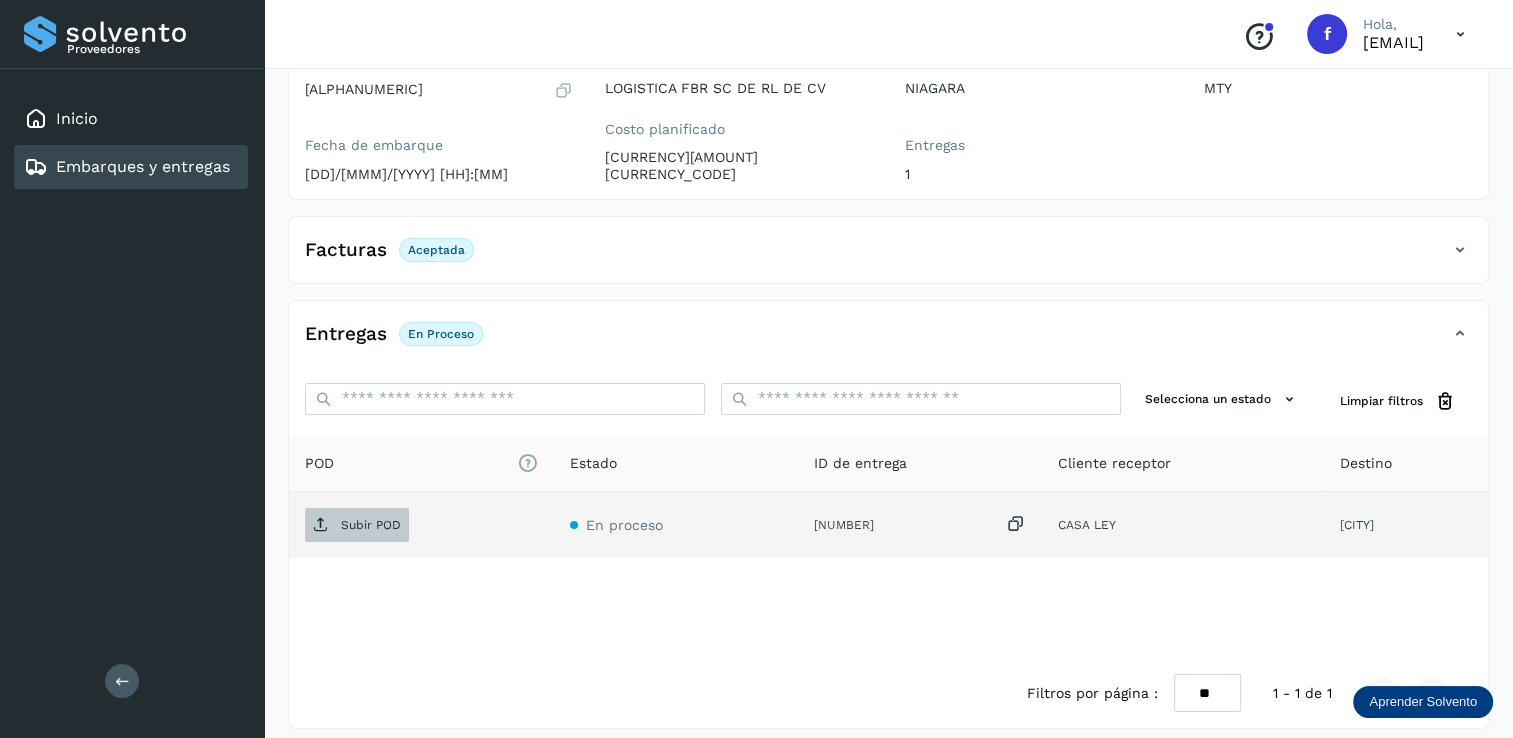 click on "Subir POD" at bounding box center (371, 525) 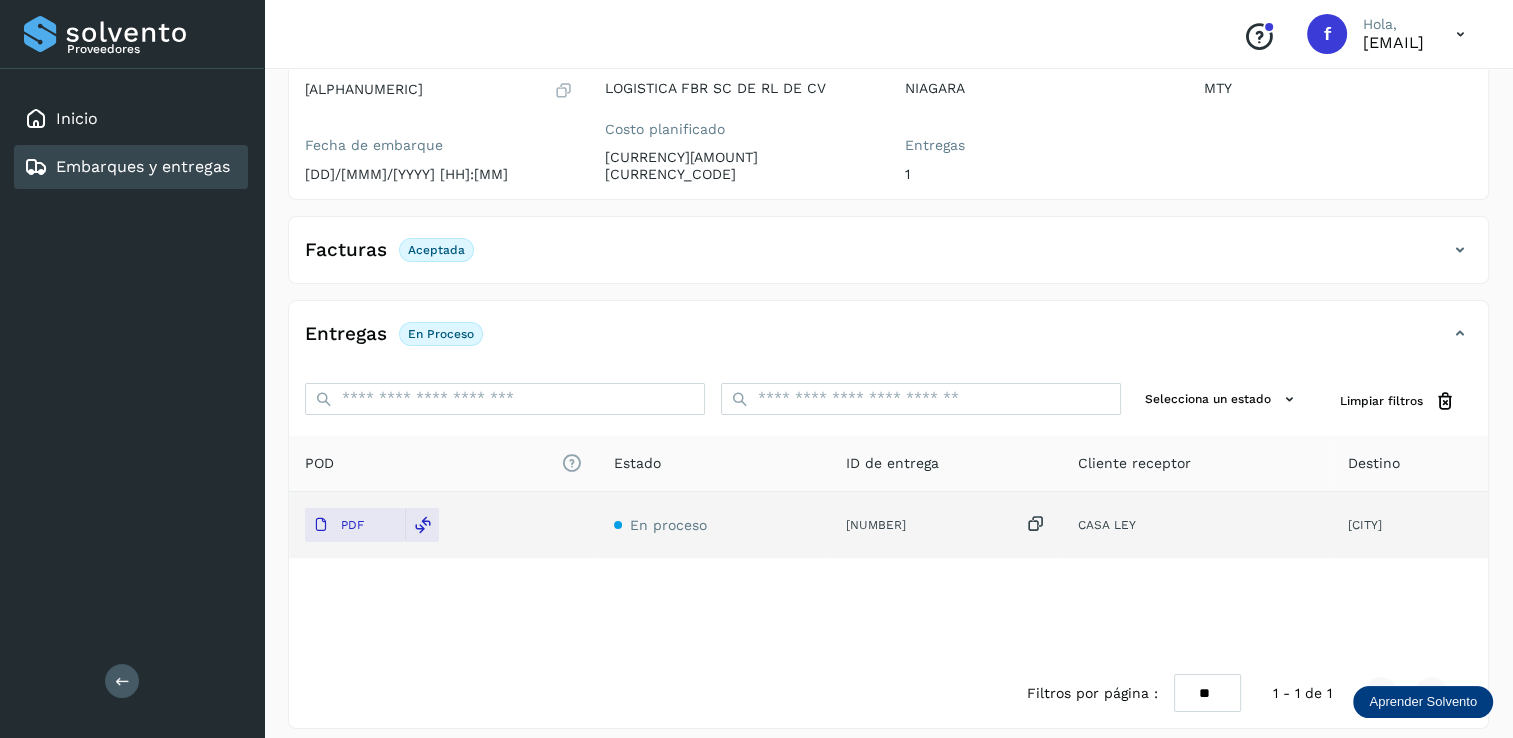 scroll, scrollTop: 107, scrollLeft: 0, axis: vertical 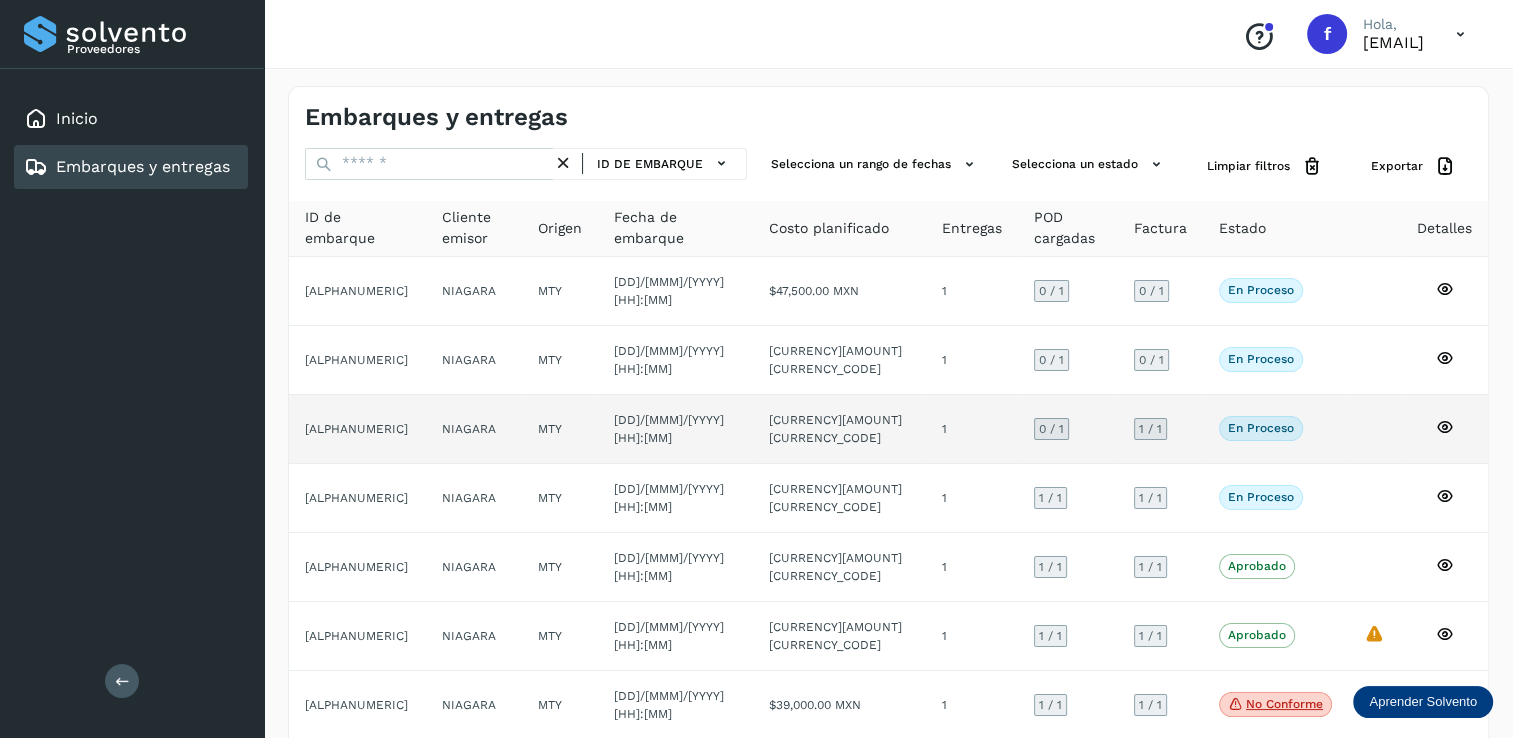 click on "0  / 1" at bounding box center [1051, 429] 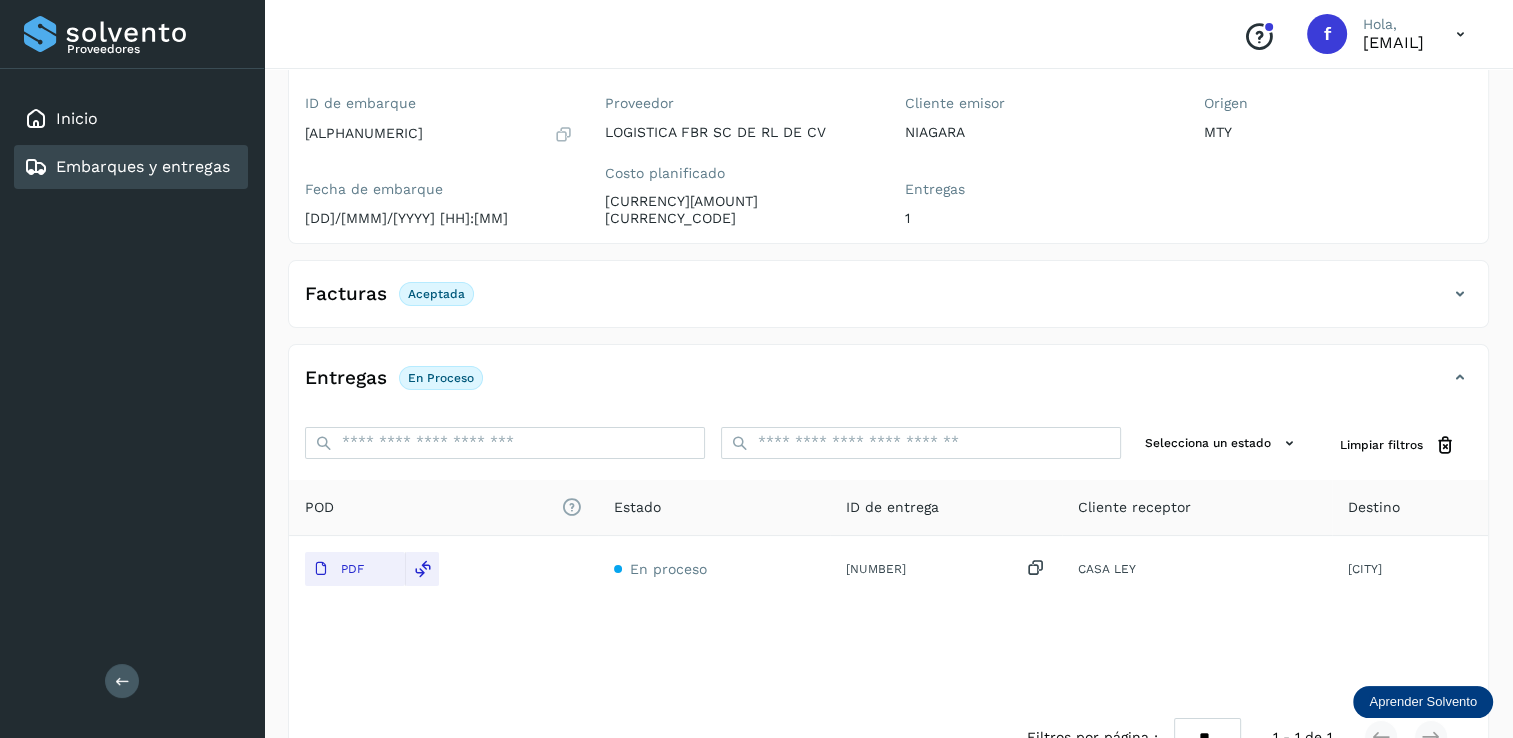 scroll, scrollTop: 100, scrollLeft: 0, axis: vertical 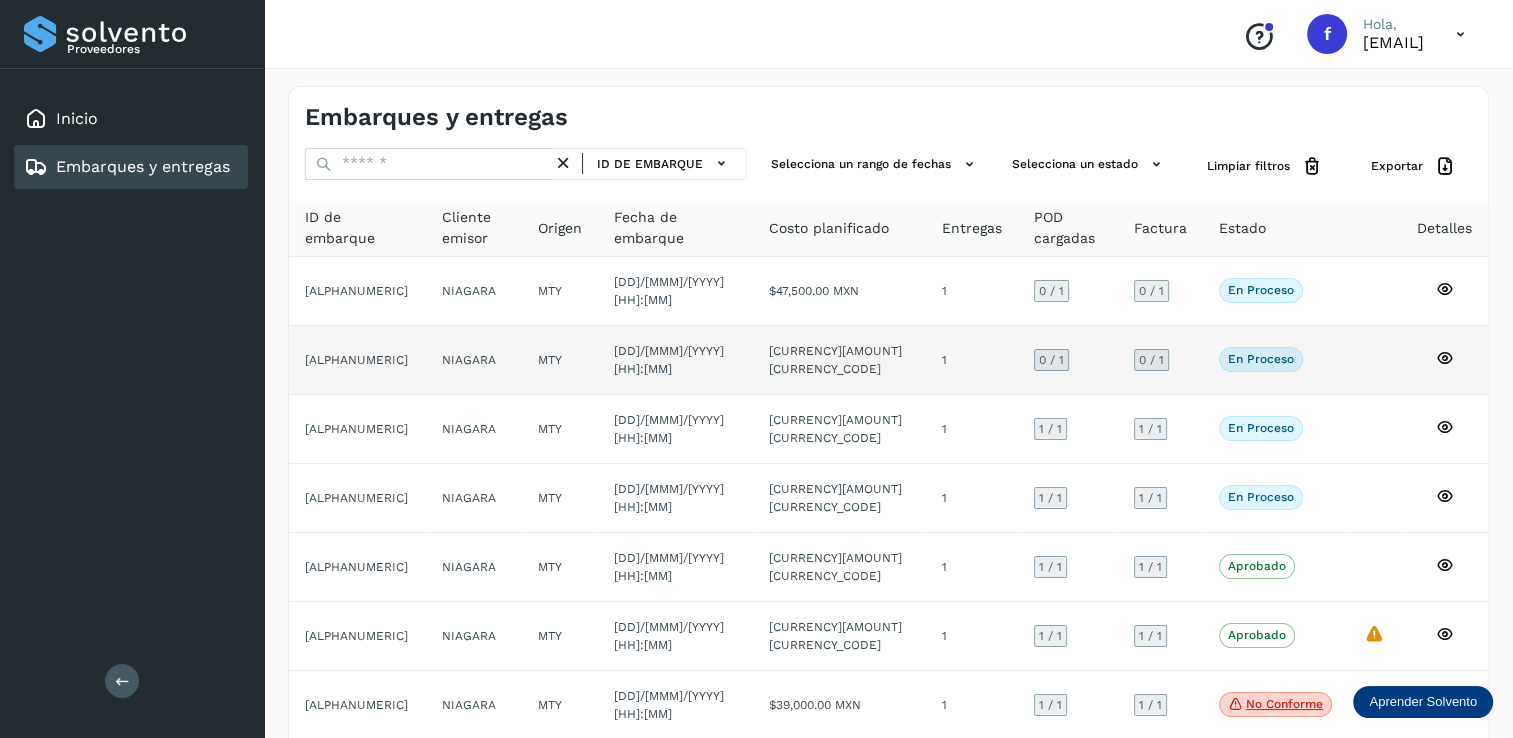 click on "0  / 1" at bounding box center [1051, 360] 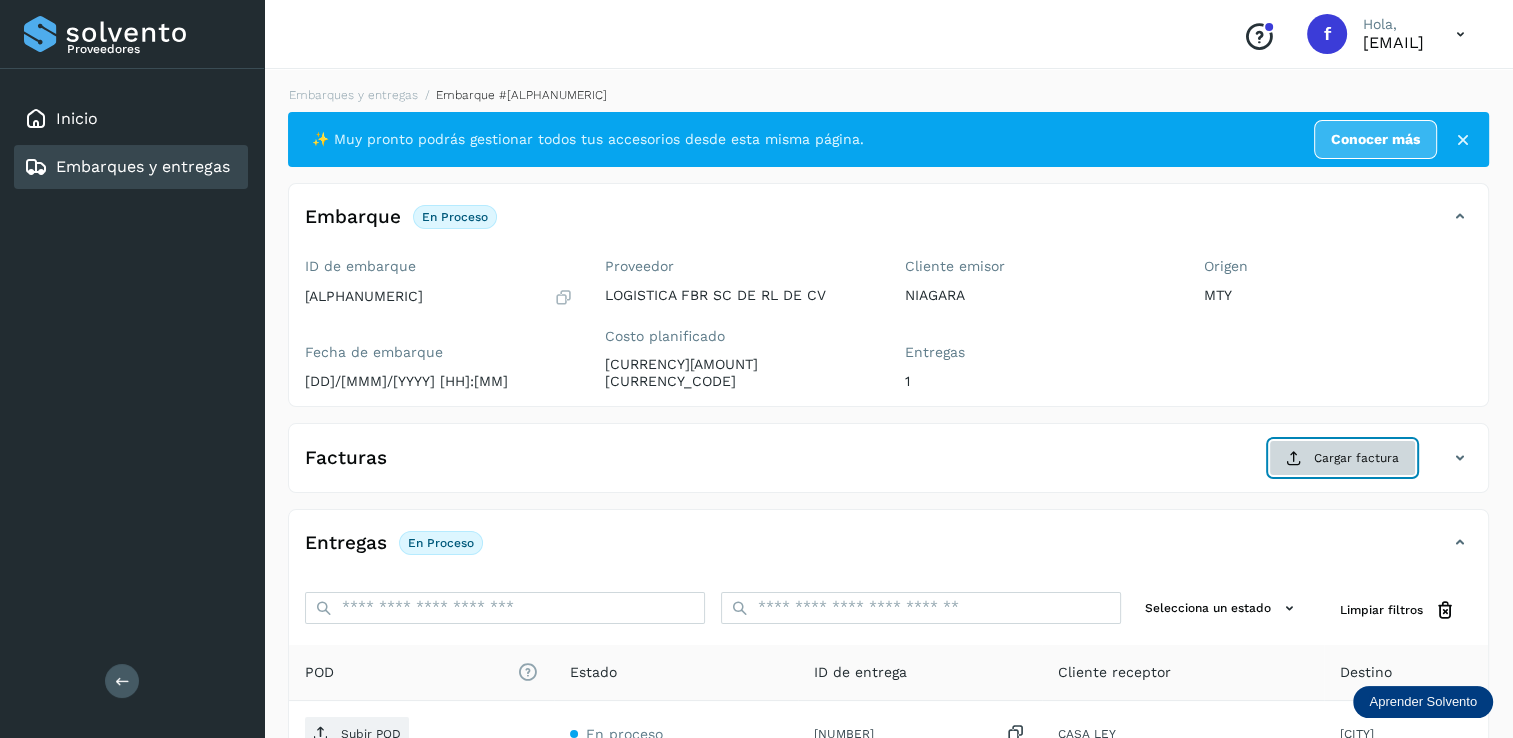 click on "Cargar factura" 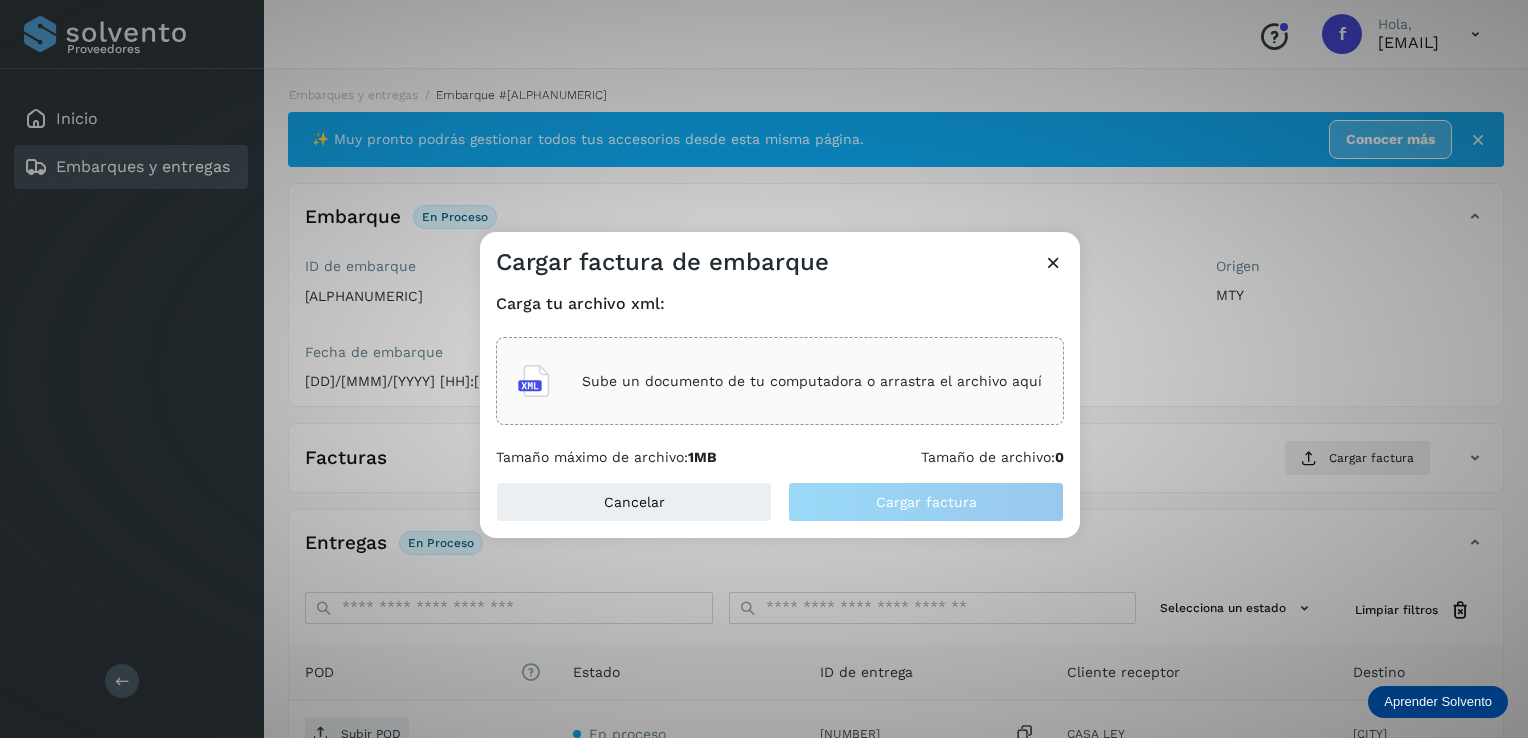 click on "Sube un documento de tu computadora o arrastra el archivo aquí" 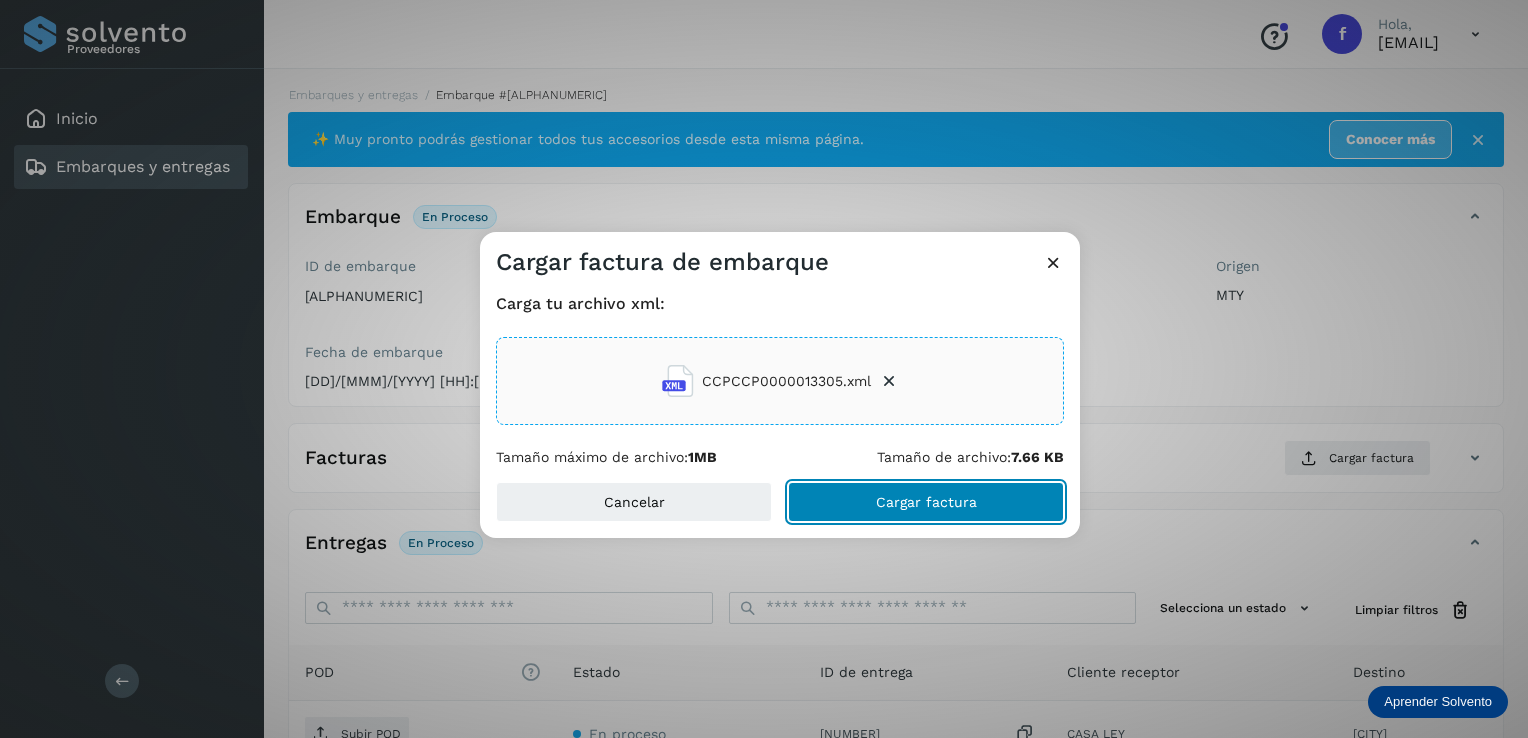 click on "Cargar factura" 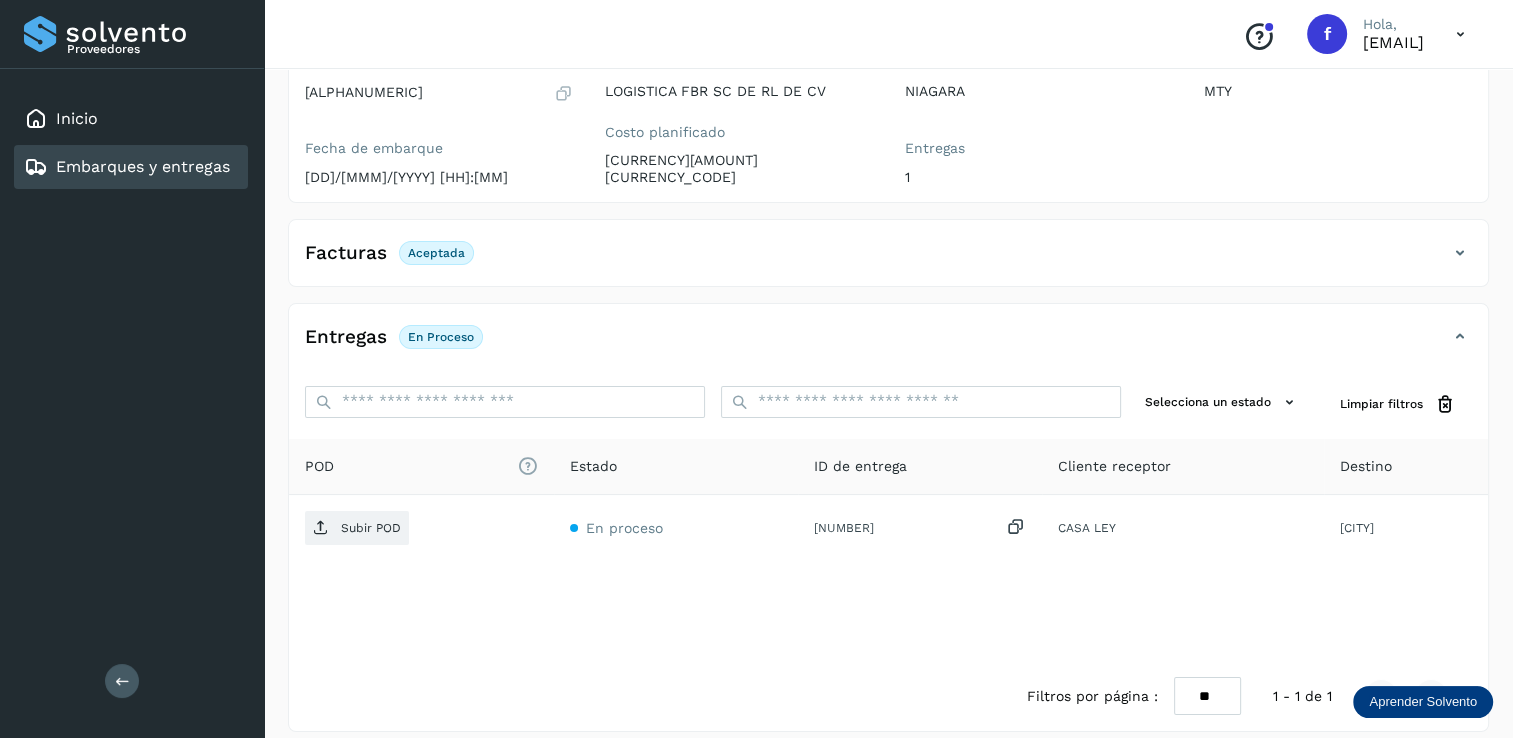 scroll, scrollTop: 207, scrollLeft: 0, axis: vertical 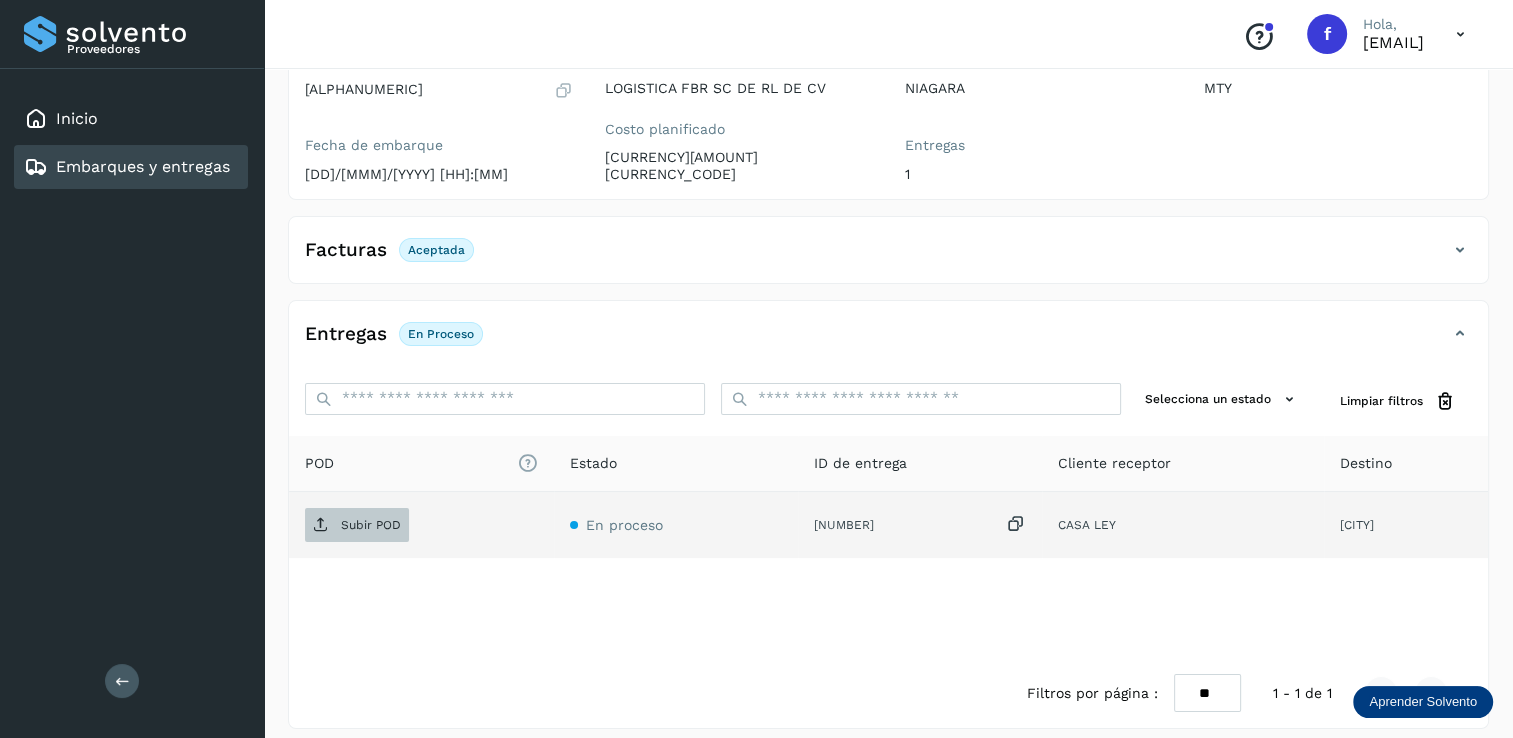 click on "Subir POD" at bounding box center (357, 525) 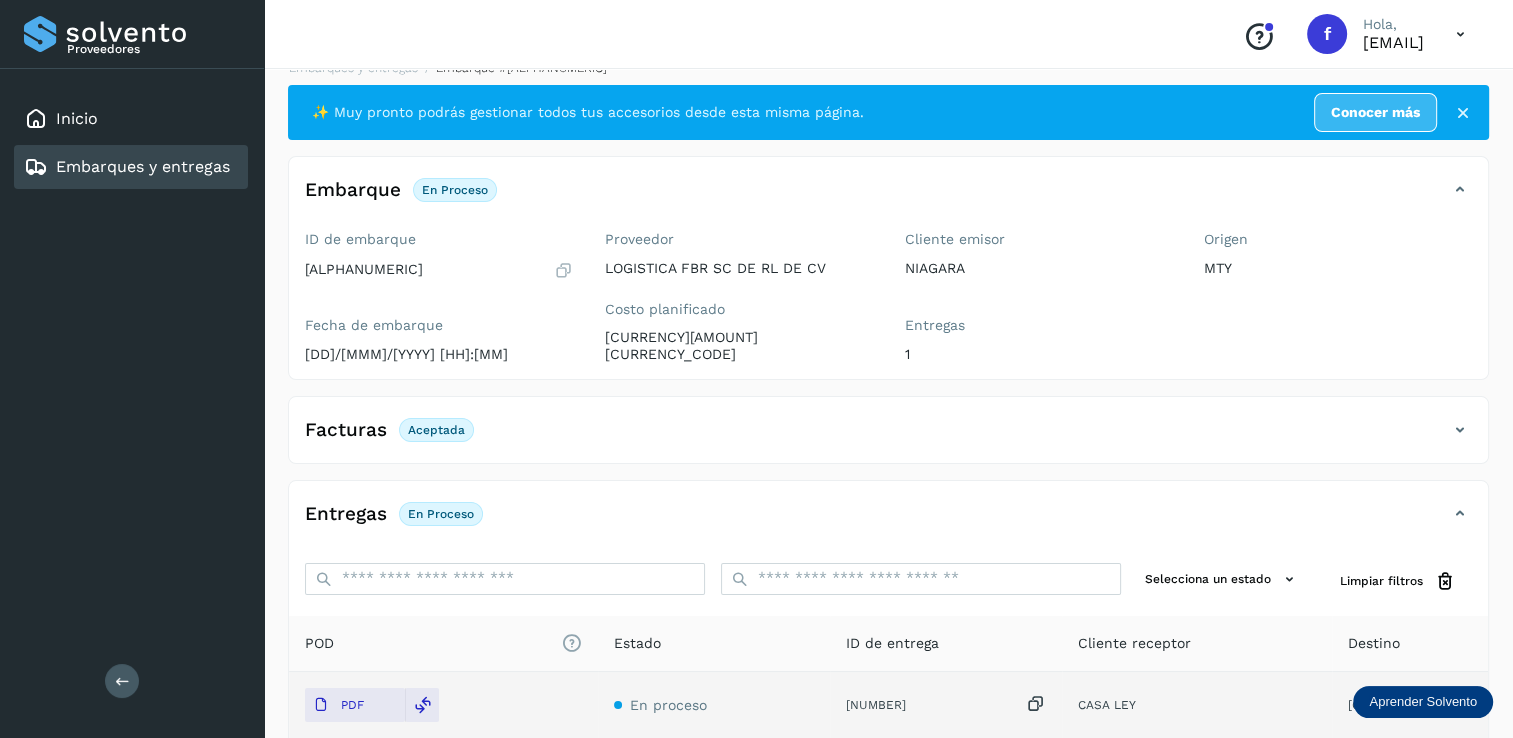 scroll, scrollTop: 7, scrollLeft: 0, axis: vertical 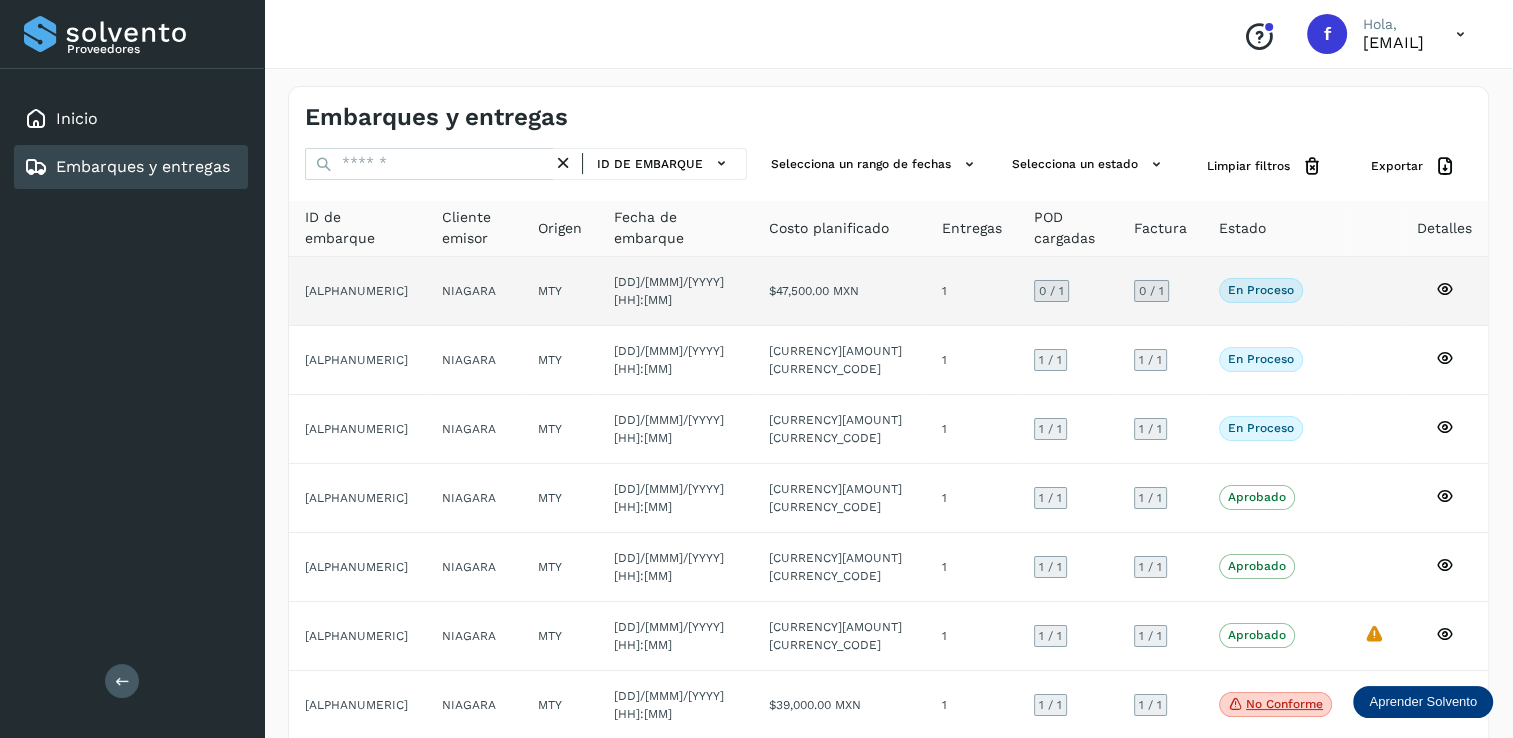 click on "0  / 1" at bounding box center [1051, 291] 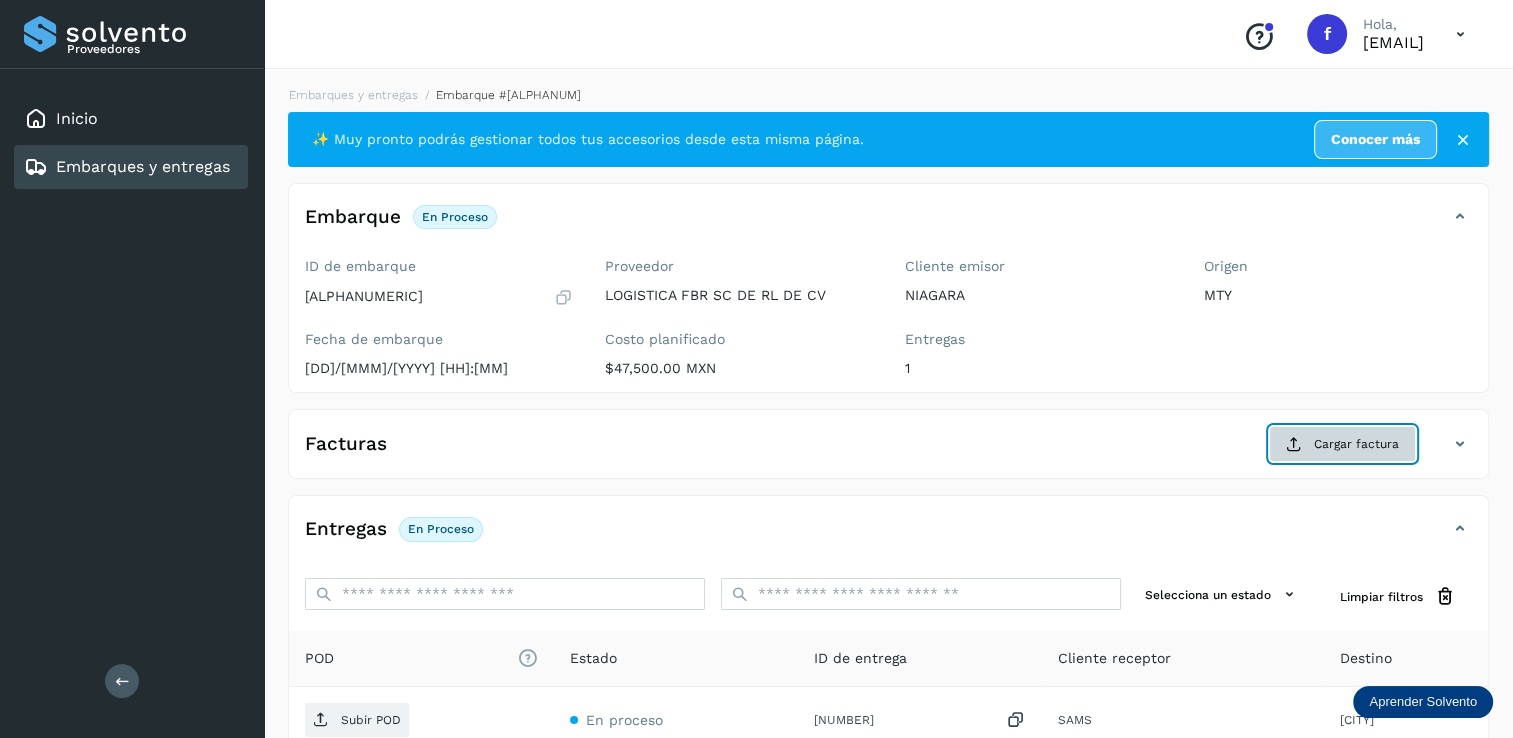 click on "Cargar factura" 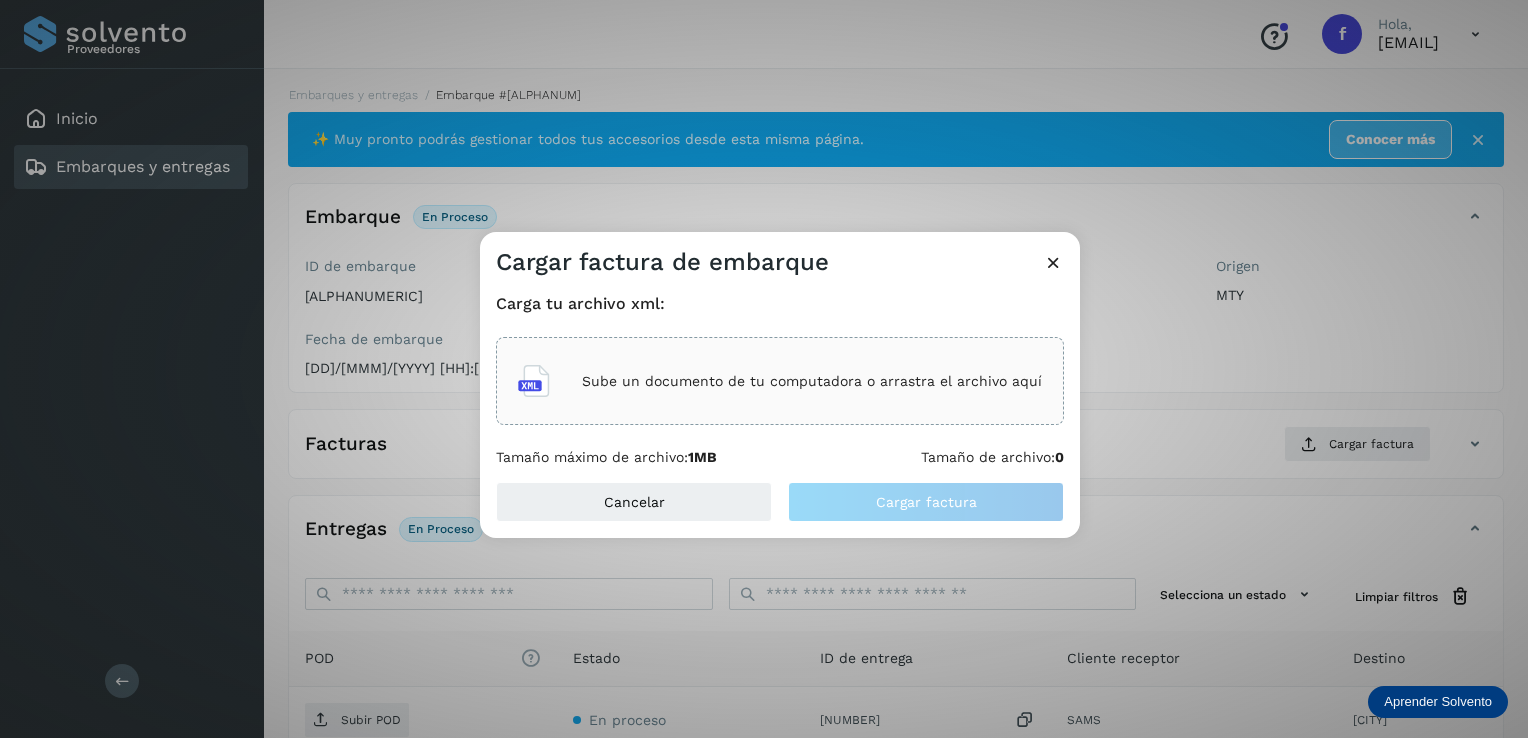 click on "Sube un documento de tu computadora o arrastra el archivo aquí" 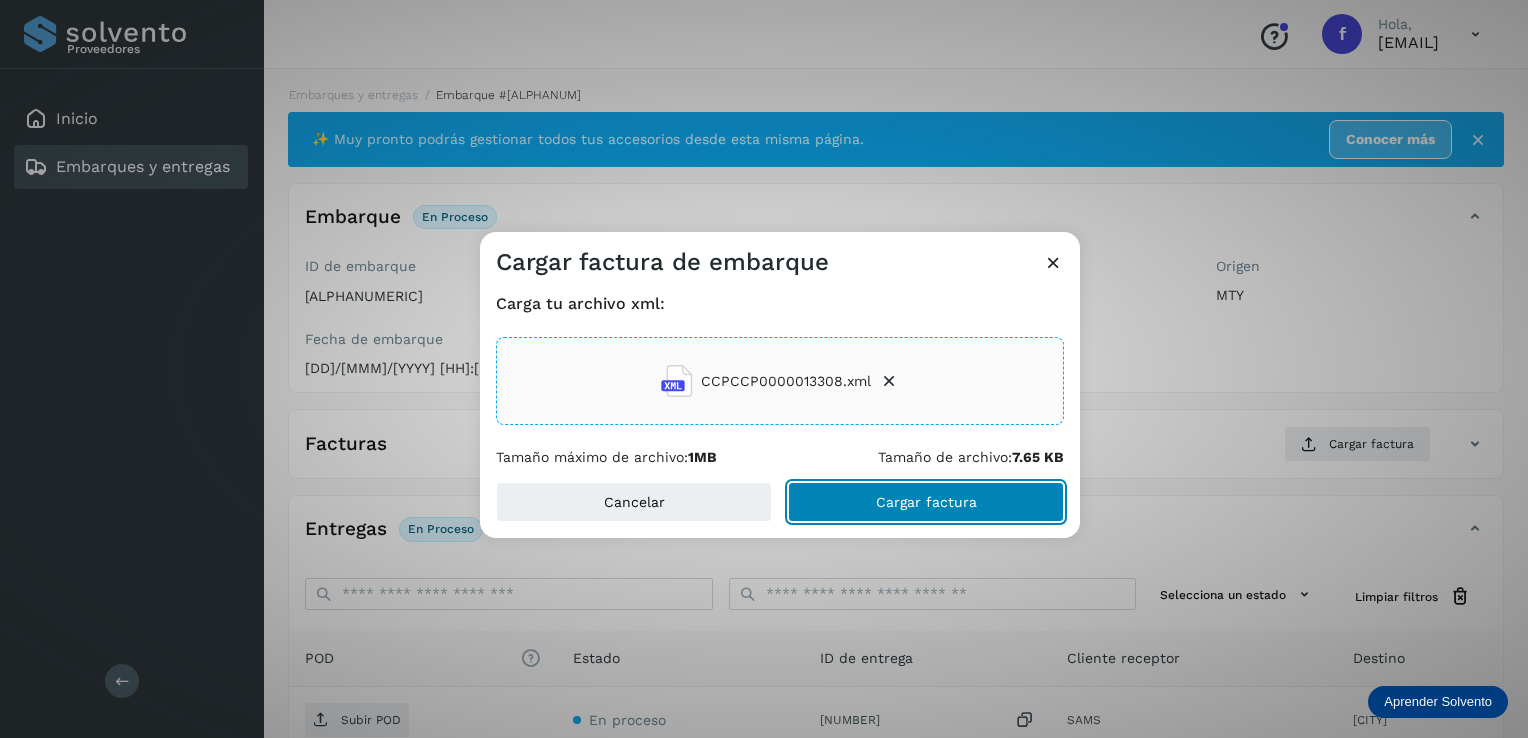 click on "Cargar factura" 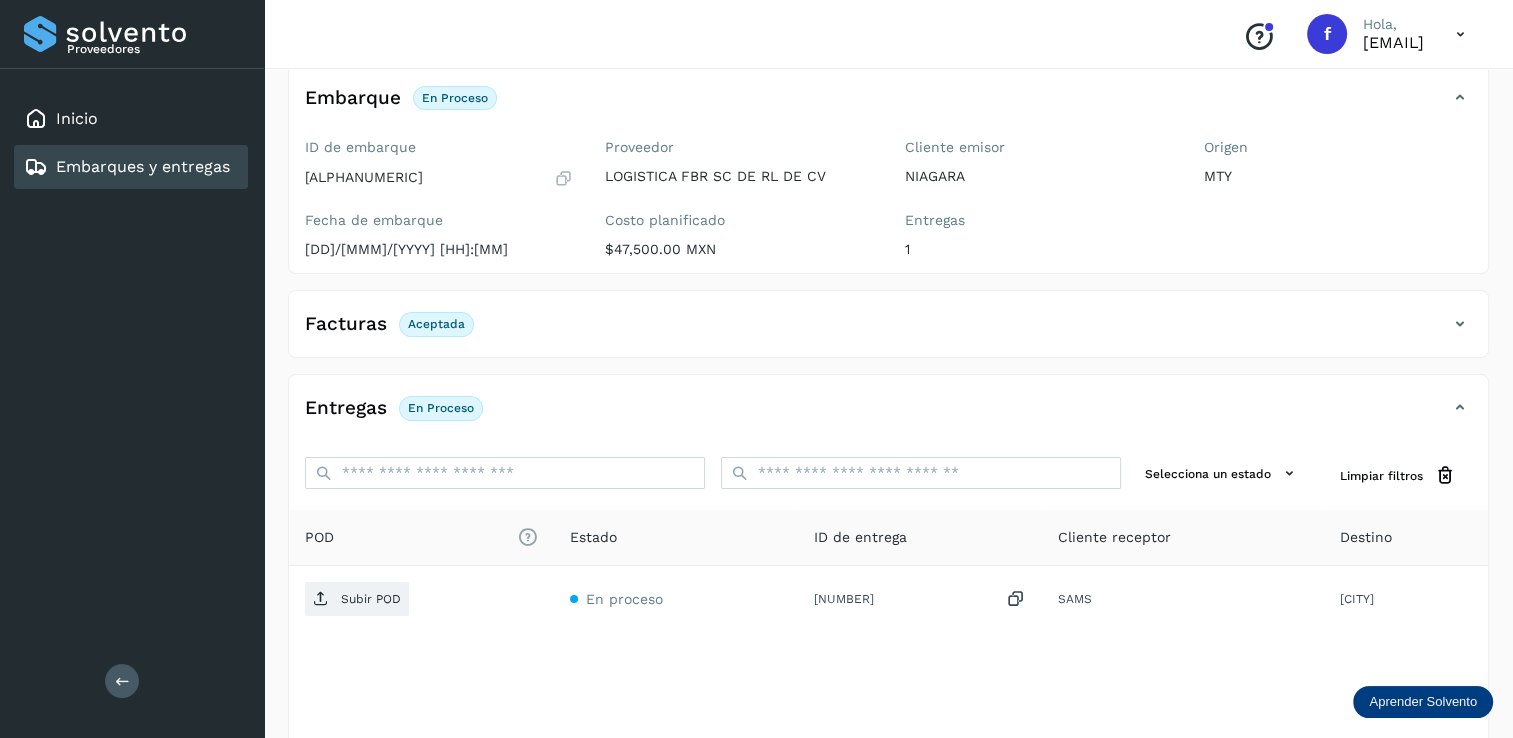 scroll, scrollTop: 200, scrollLeft: 0, axis: vertical 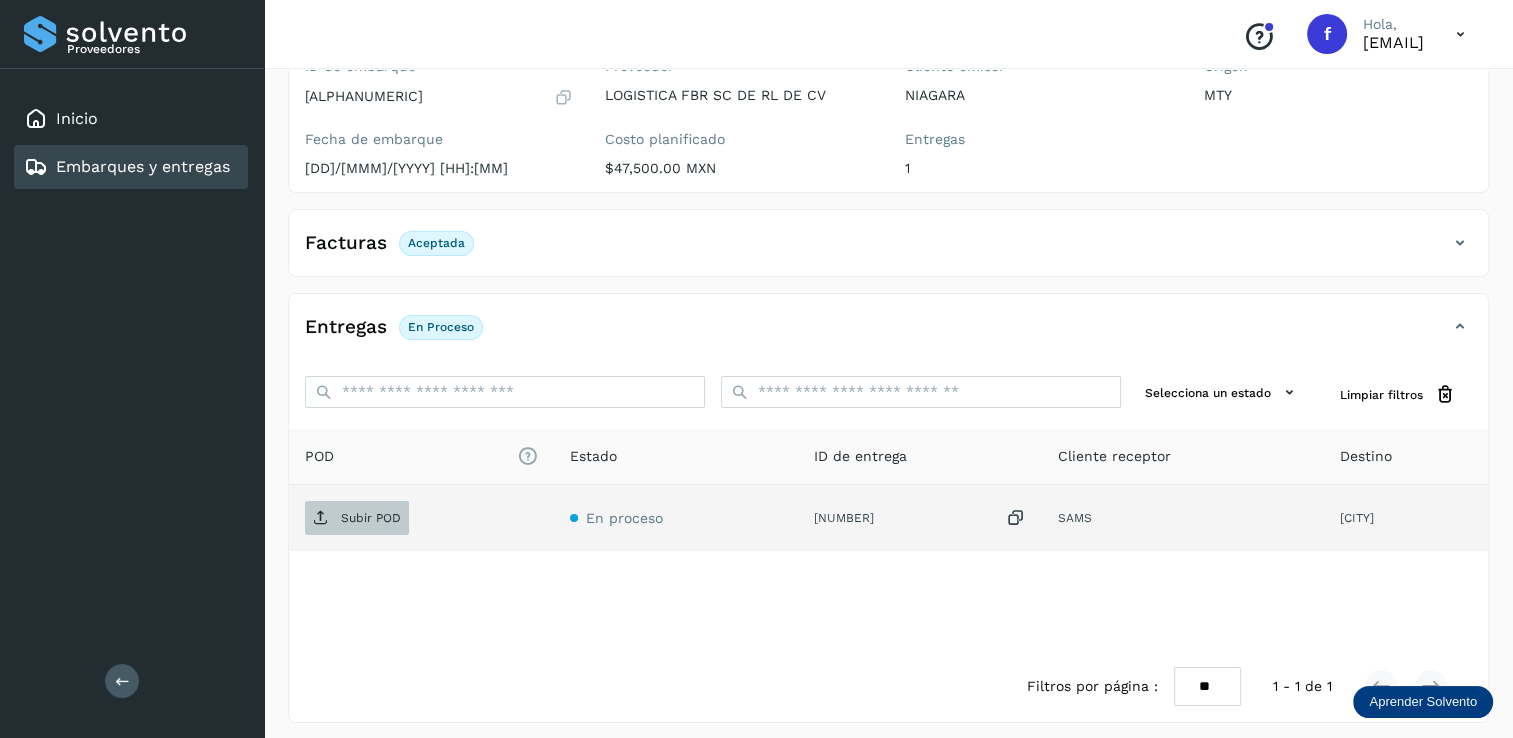 click on "Subir POD" at bounding box center (371, 518) 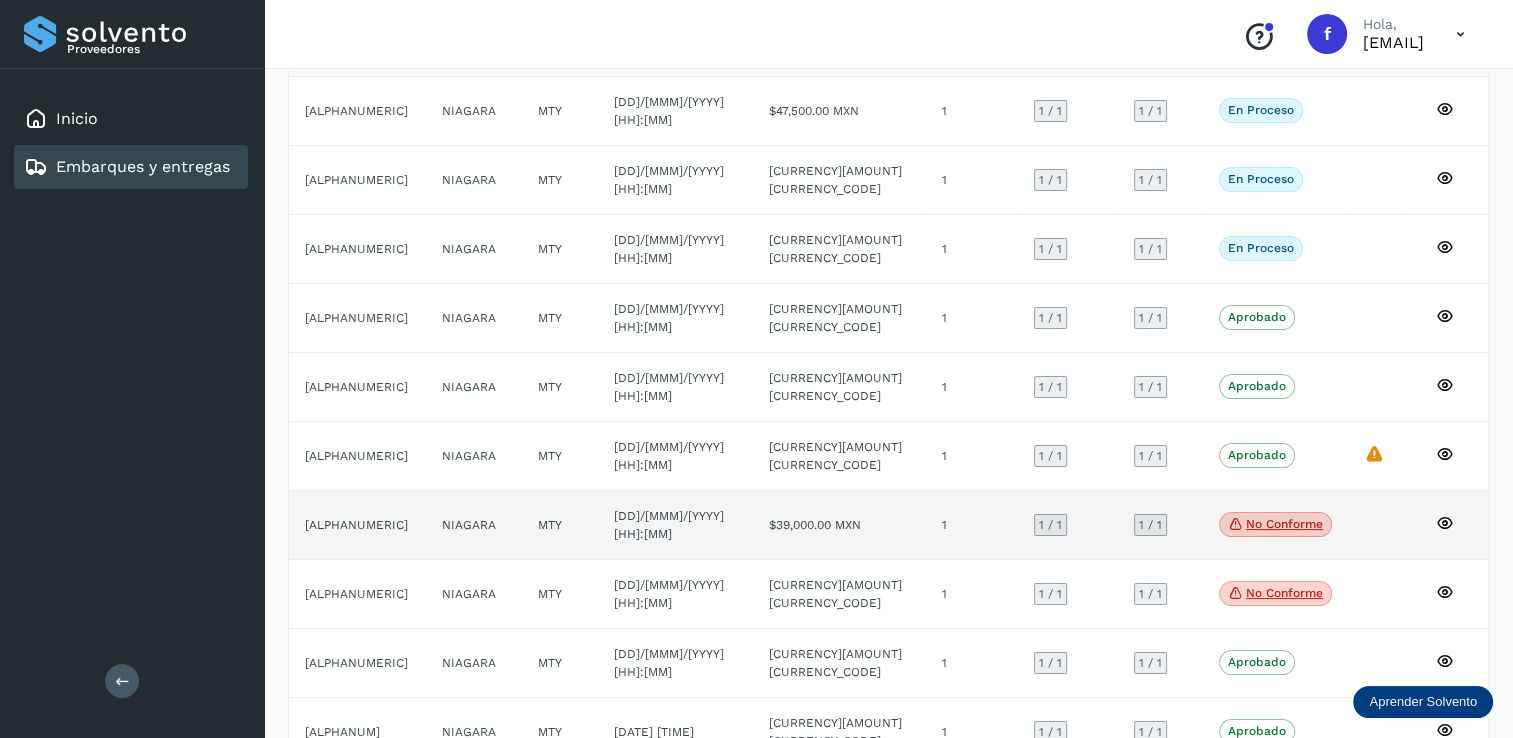 scroll, scrollTop: 184, scrollLeft: 0, axis: vertical 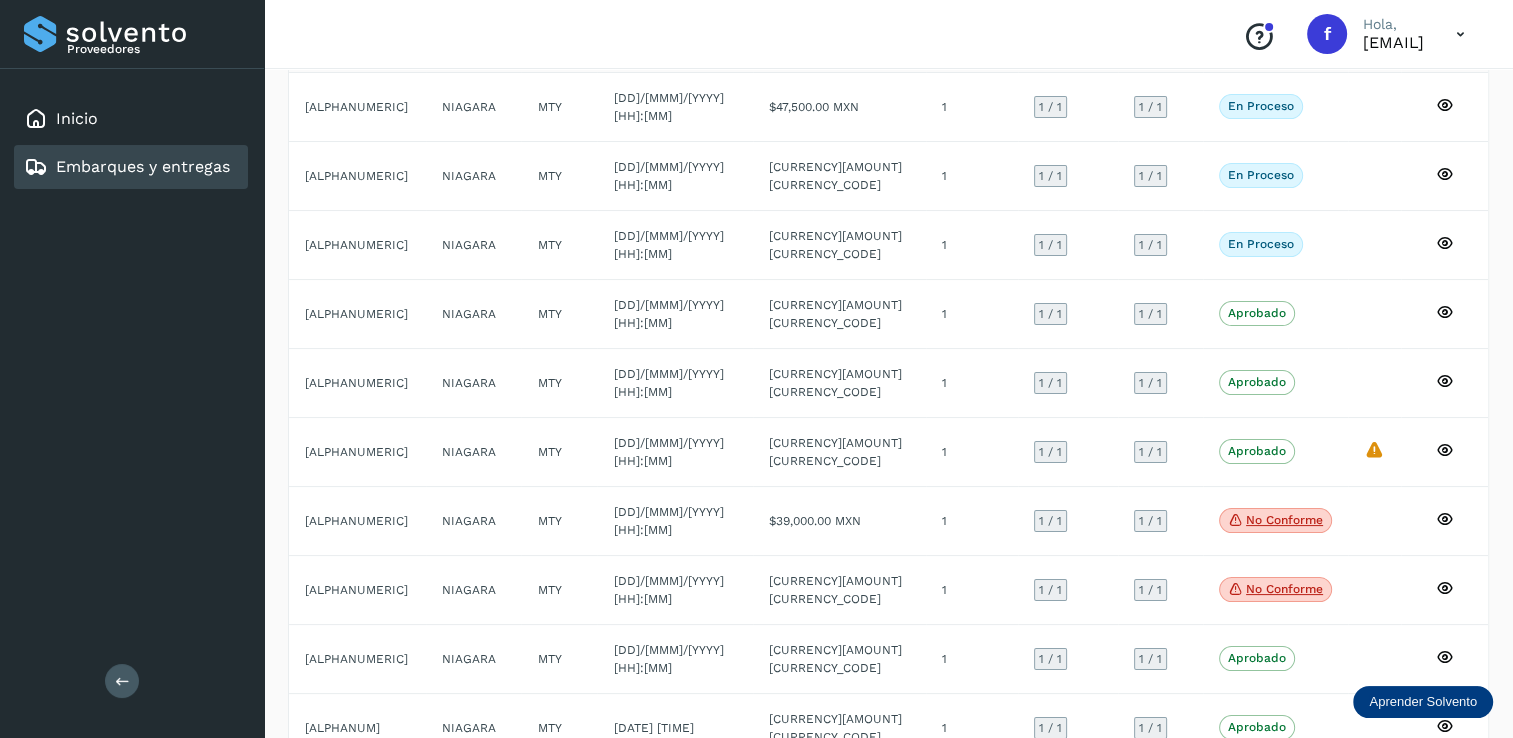 click at bounding box center [1381, 797] 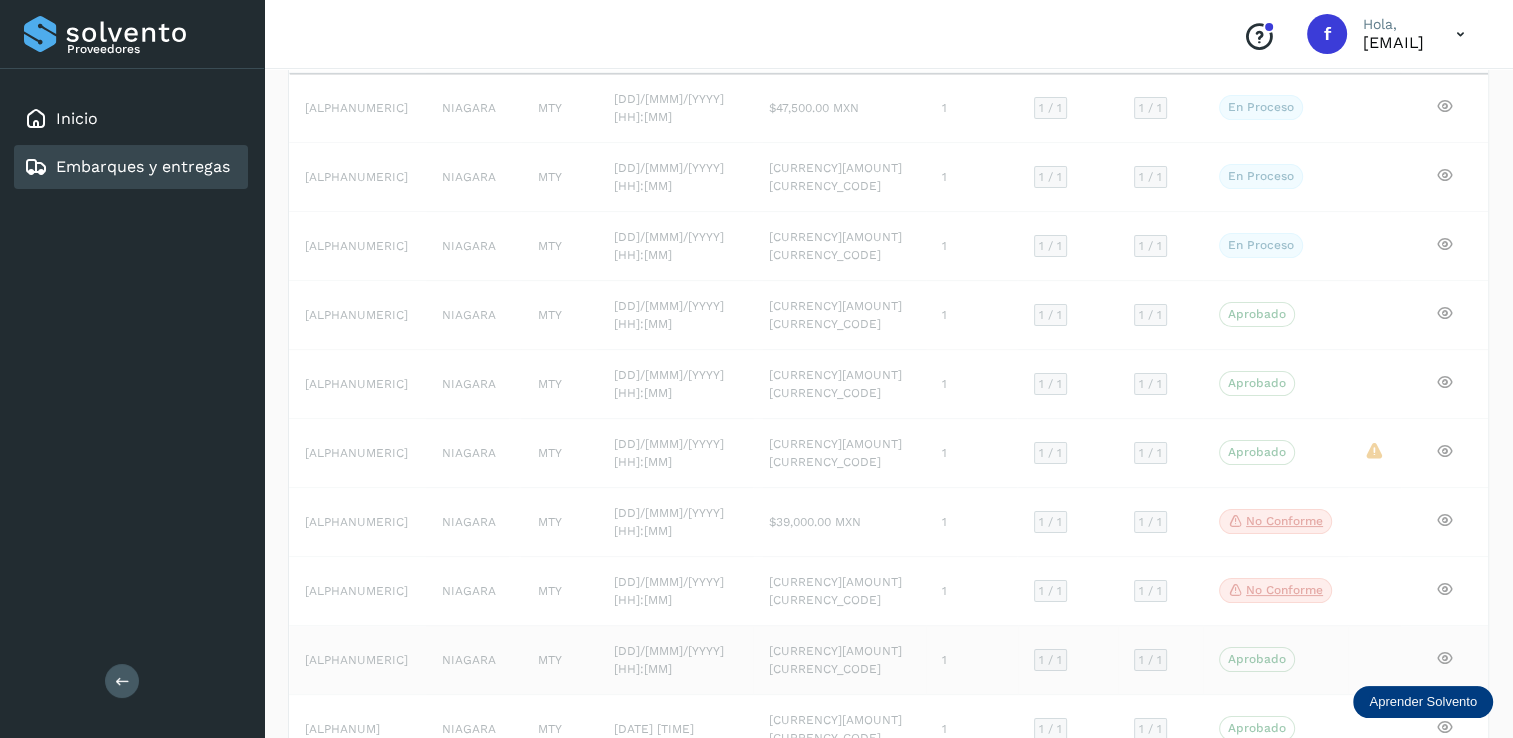 scroll, scrollTop: 182, scrollLeft: 0, axis: vertical 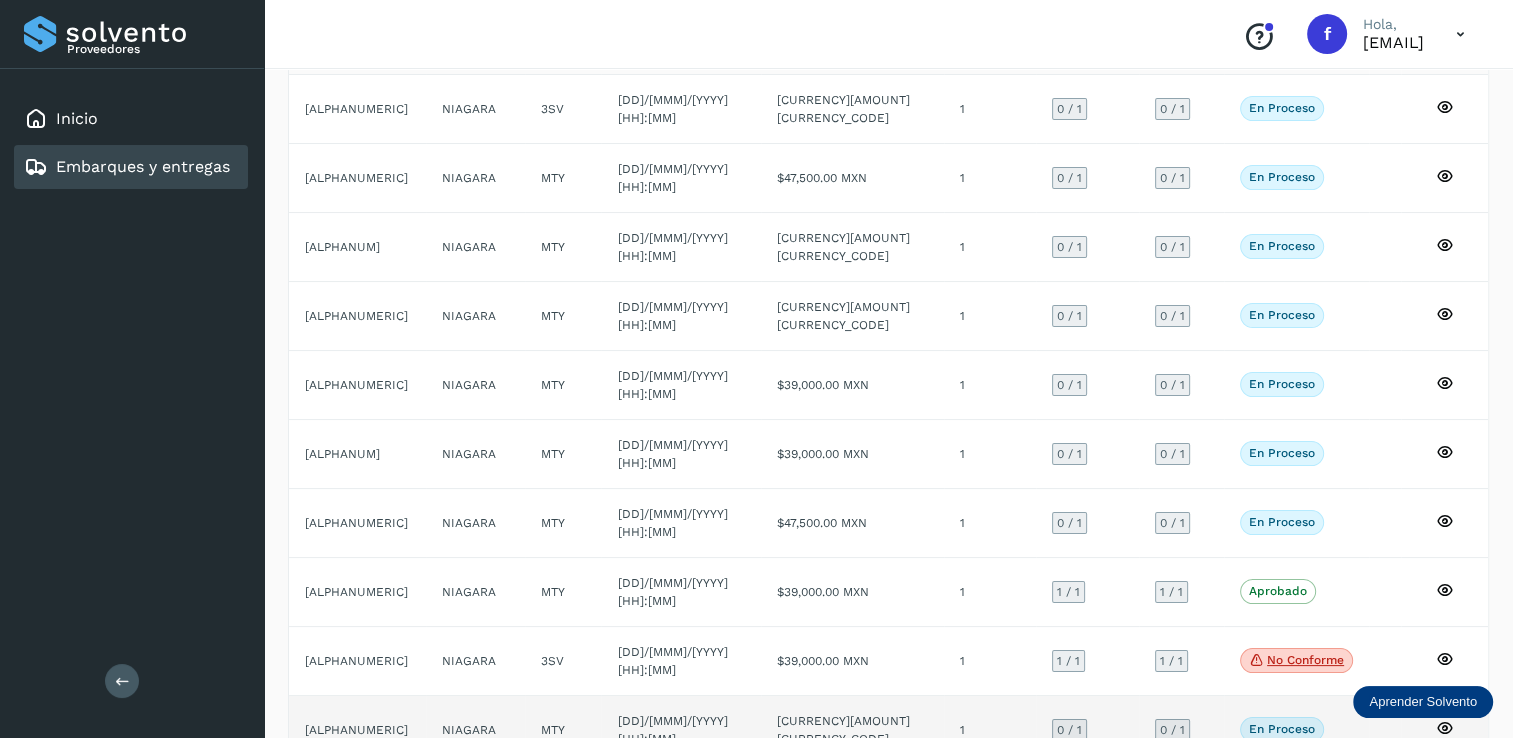 click on "0  / 1" at bounding box center [1069, 730] 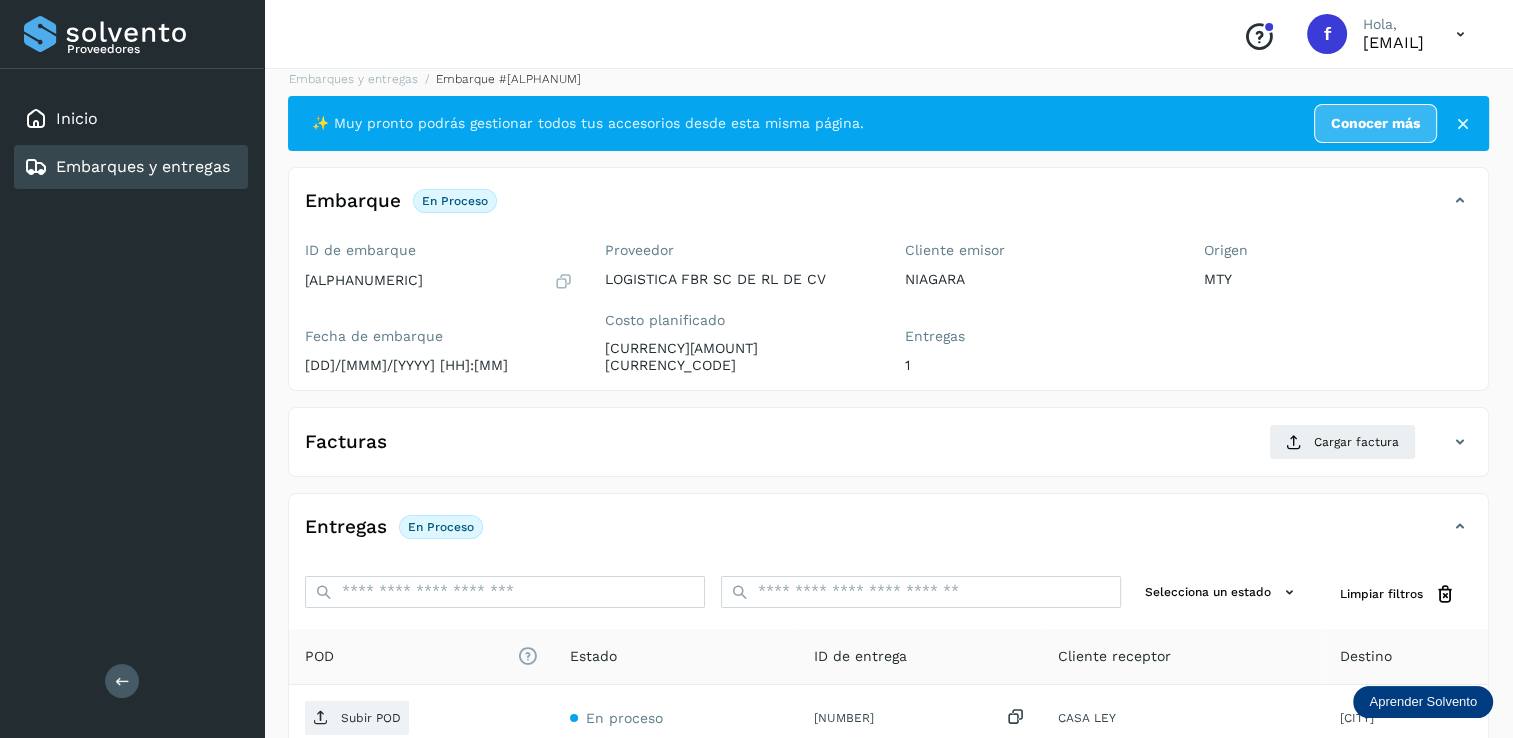 scroll, scrollTop: 0, scrollLeft: 0, axis: both 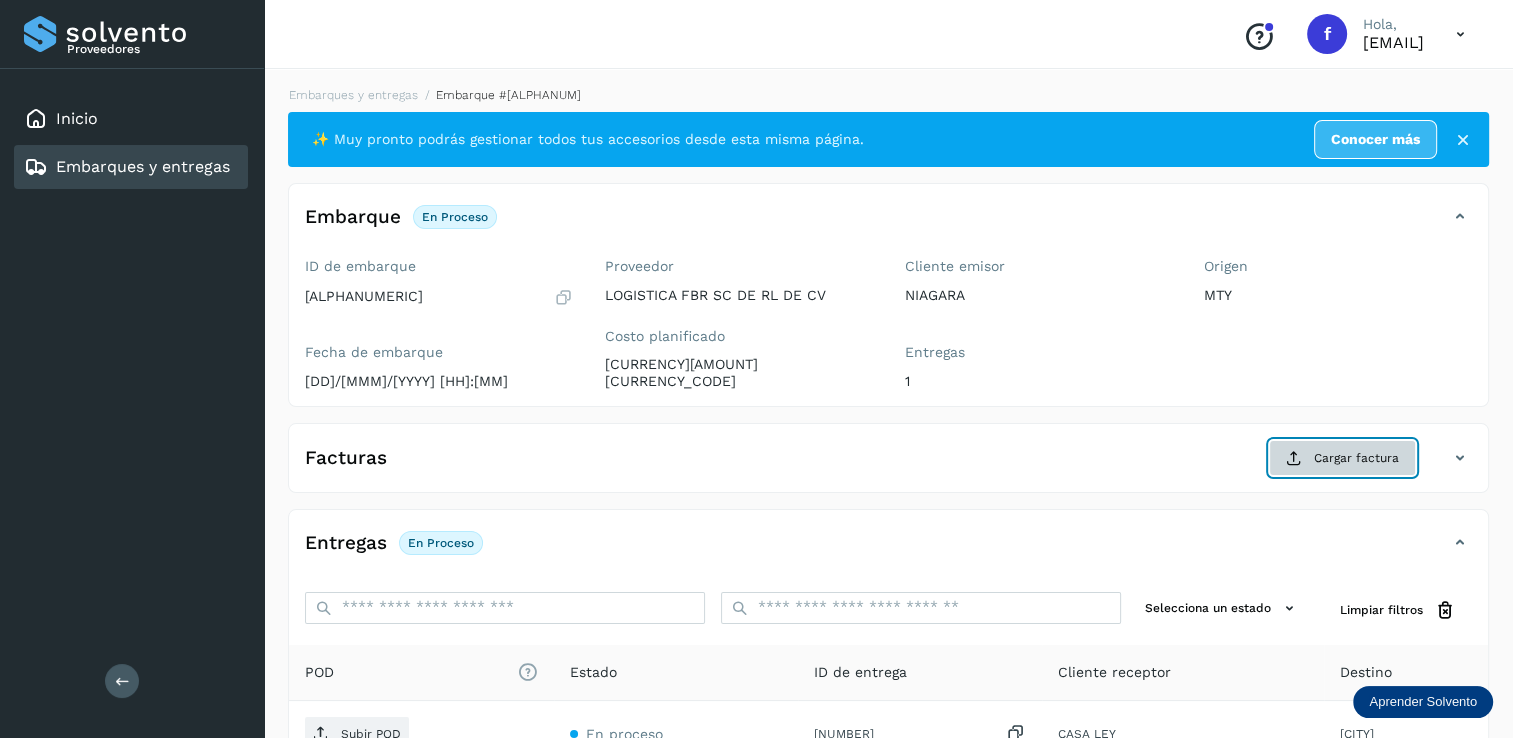 click on "Cargar factura" 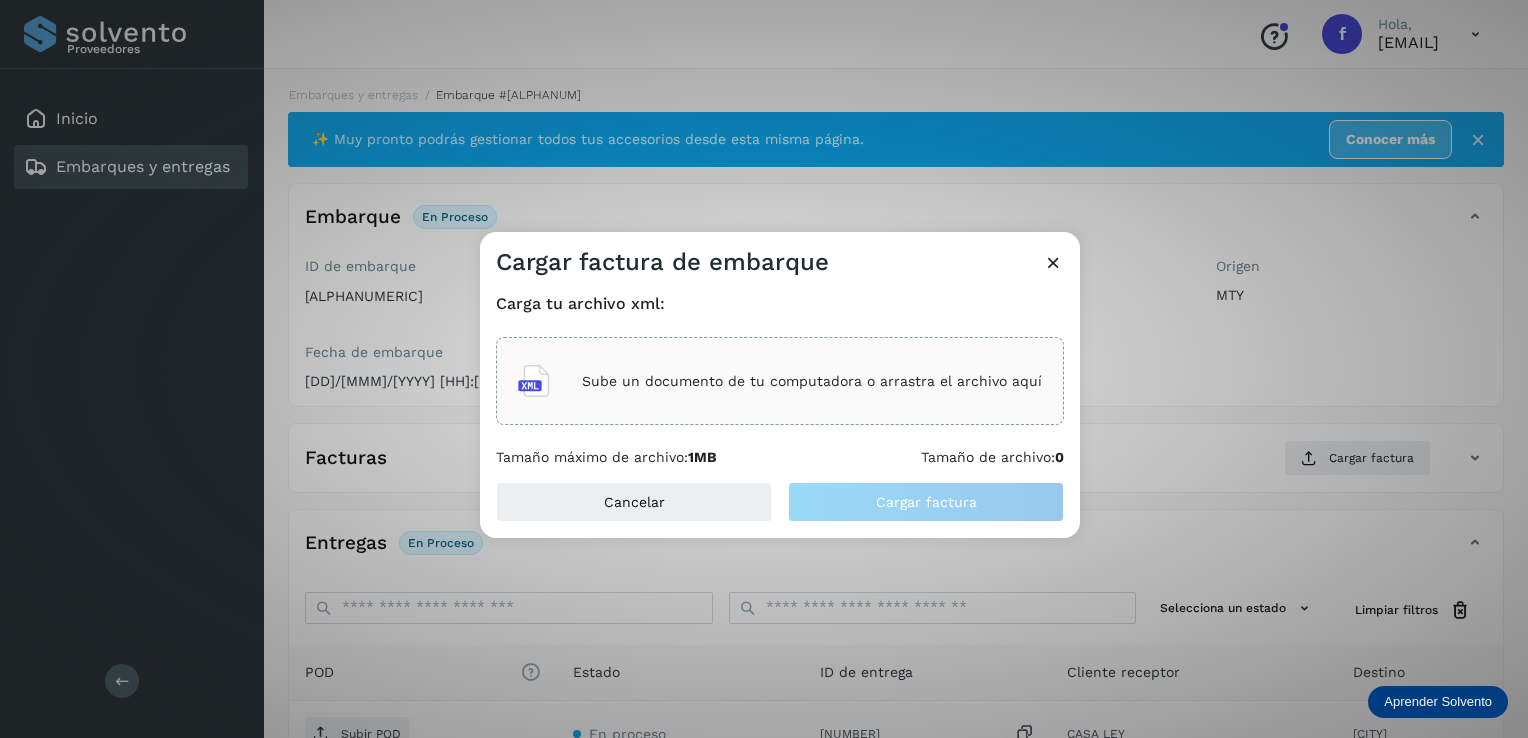 click on "Sube un documento de tu computadora o arrastra el archivo aquí" 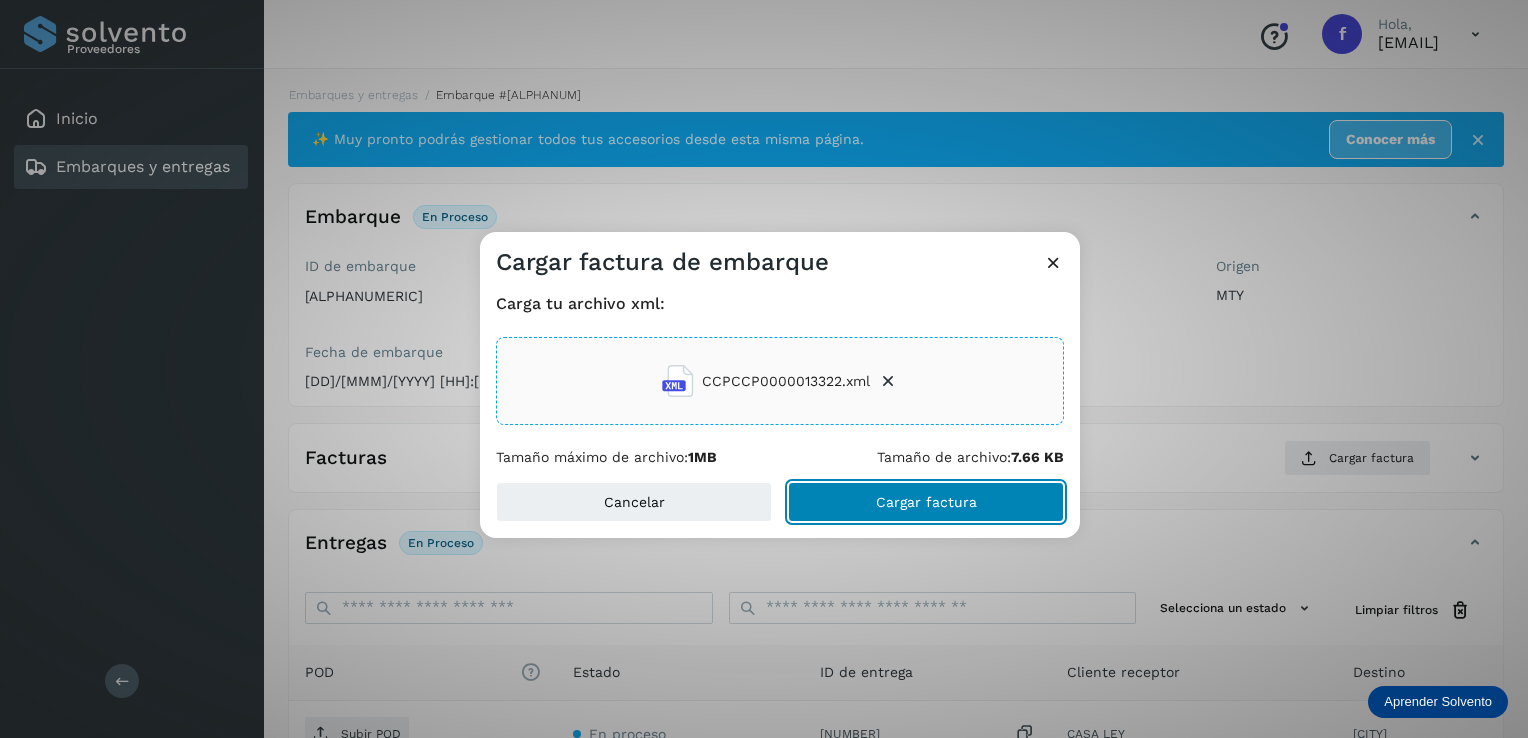 click on "Cargar factura" 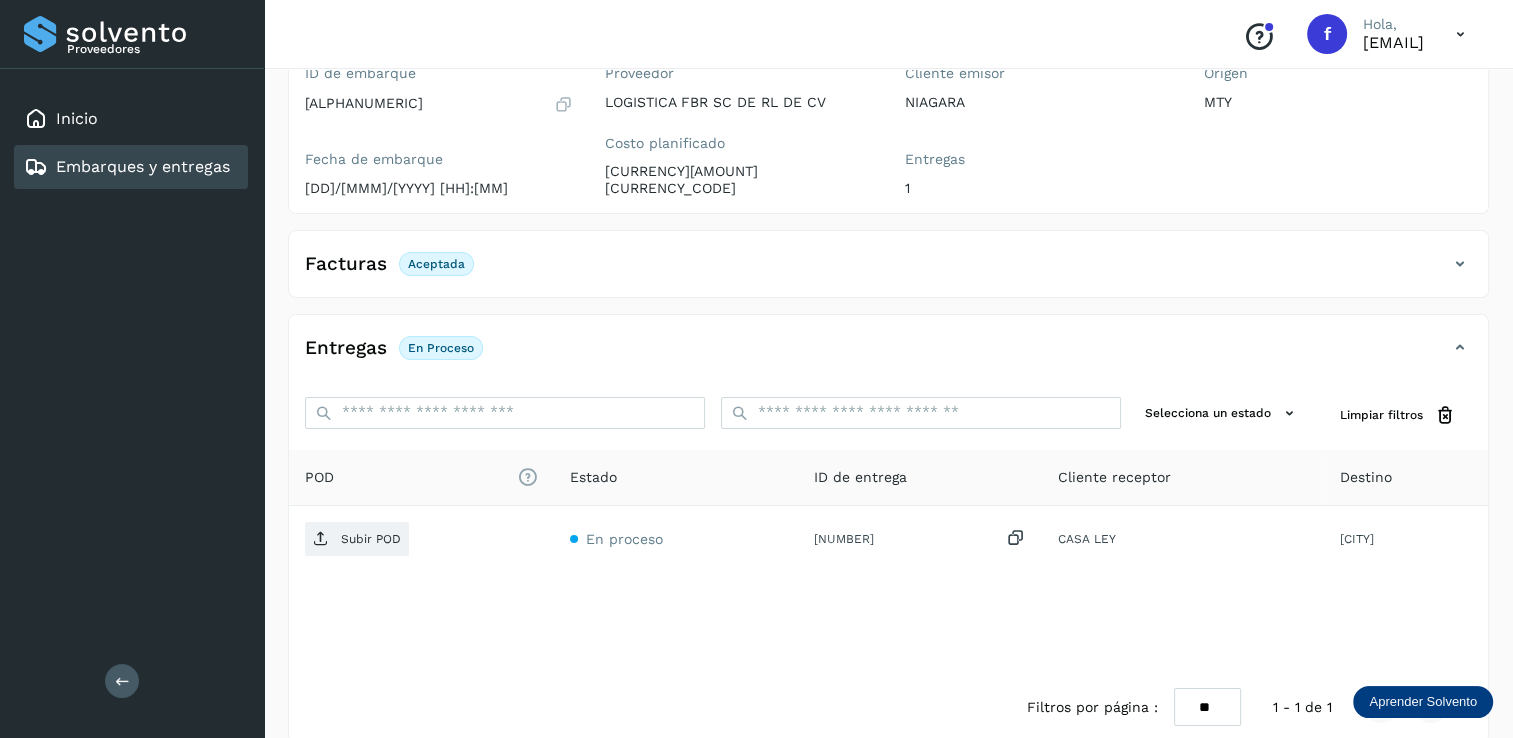 scroll, scrollTop: 207, scrollLeft: 0, axis: vertical 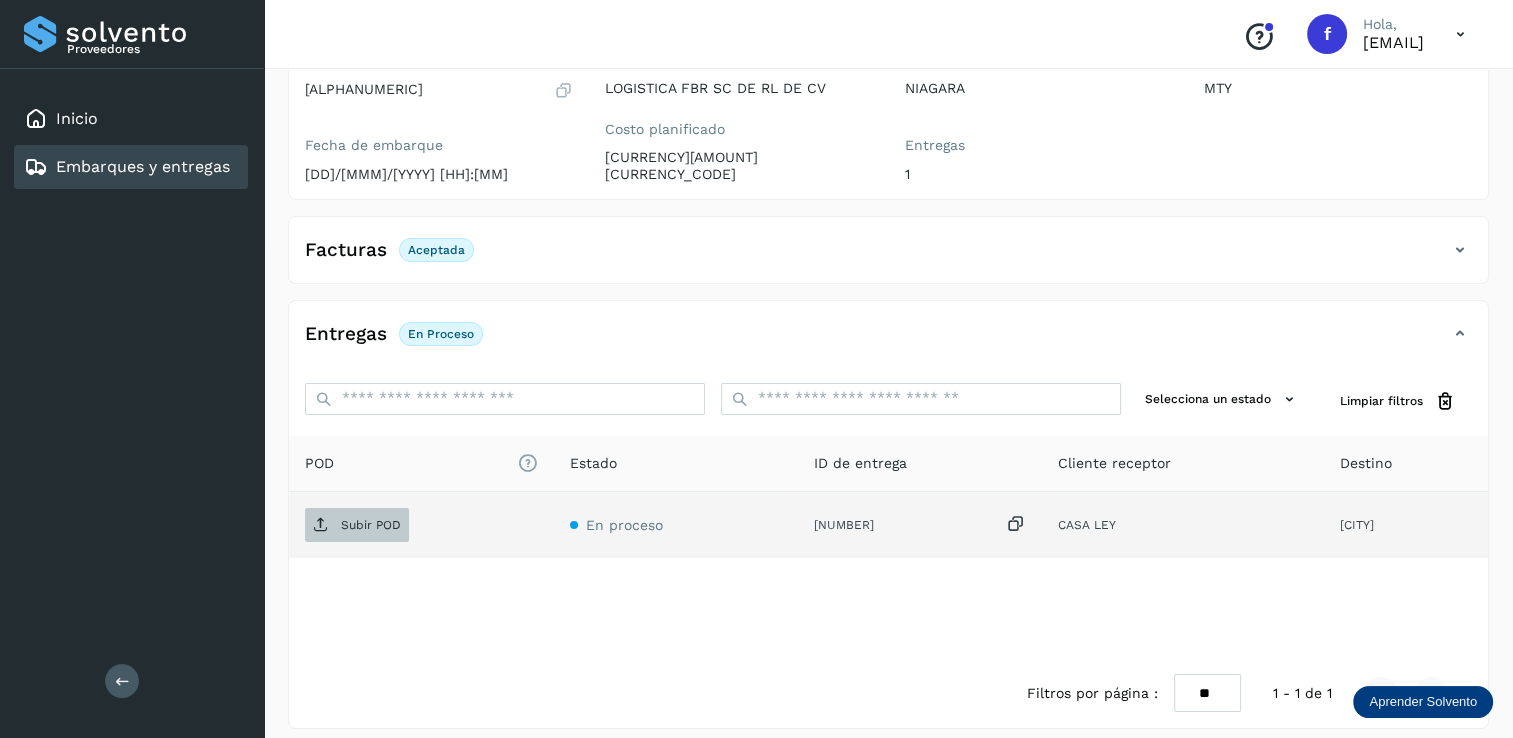 click on "Subir POD" at bounding box center [371, 525] 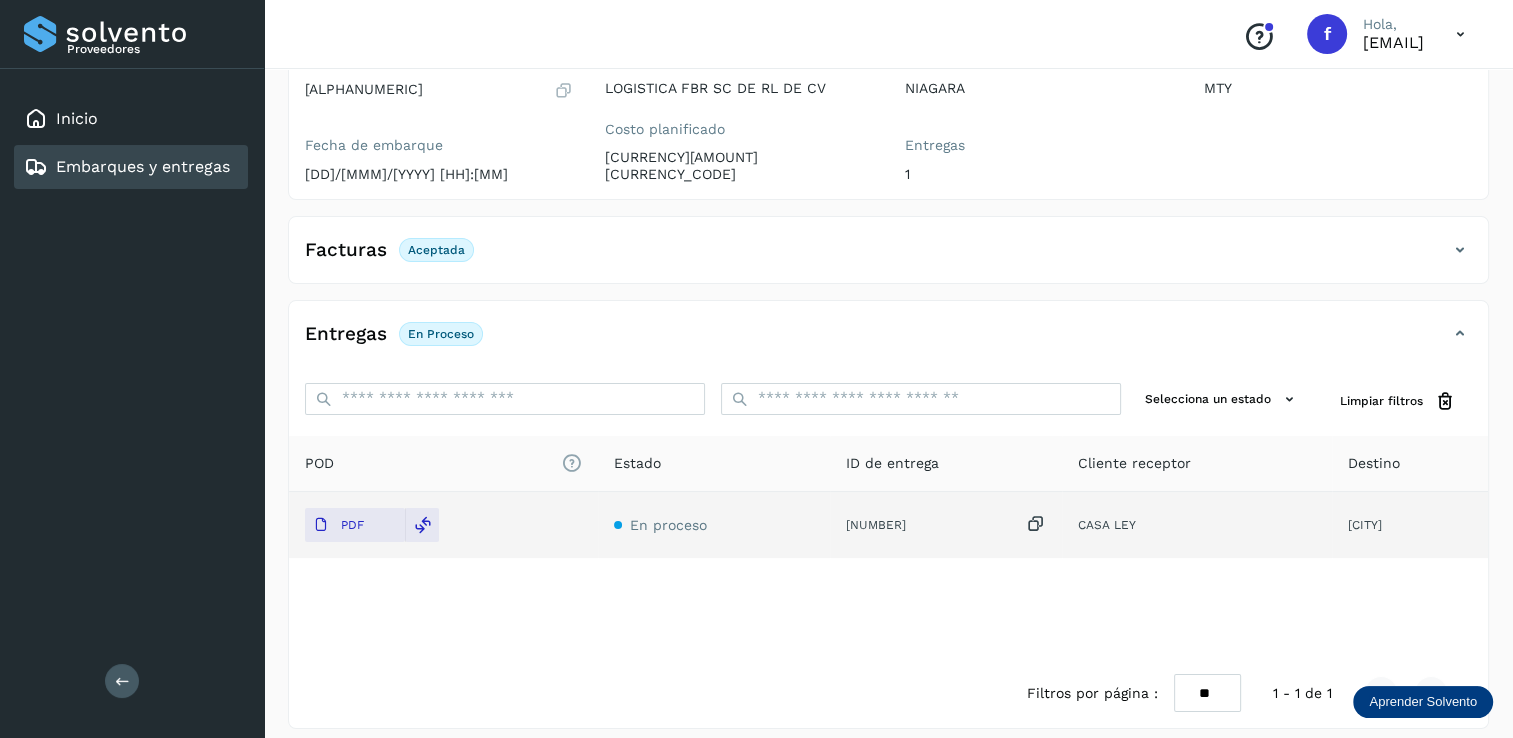 scroll, scrollTop: 0, scrollLeft: 0, axis: both 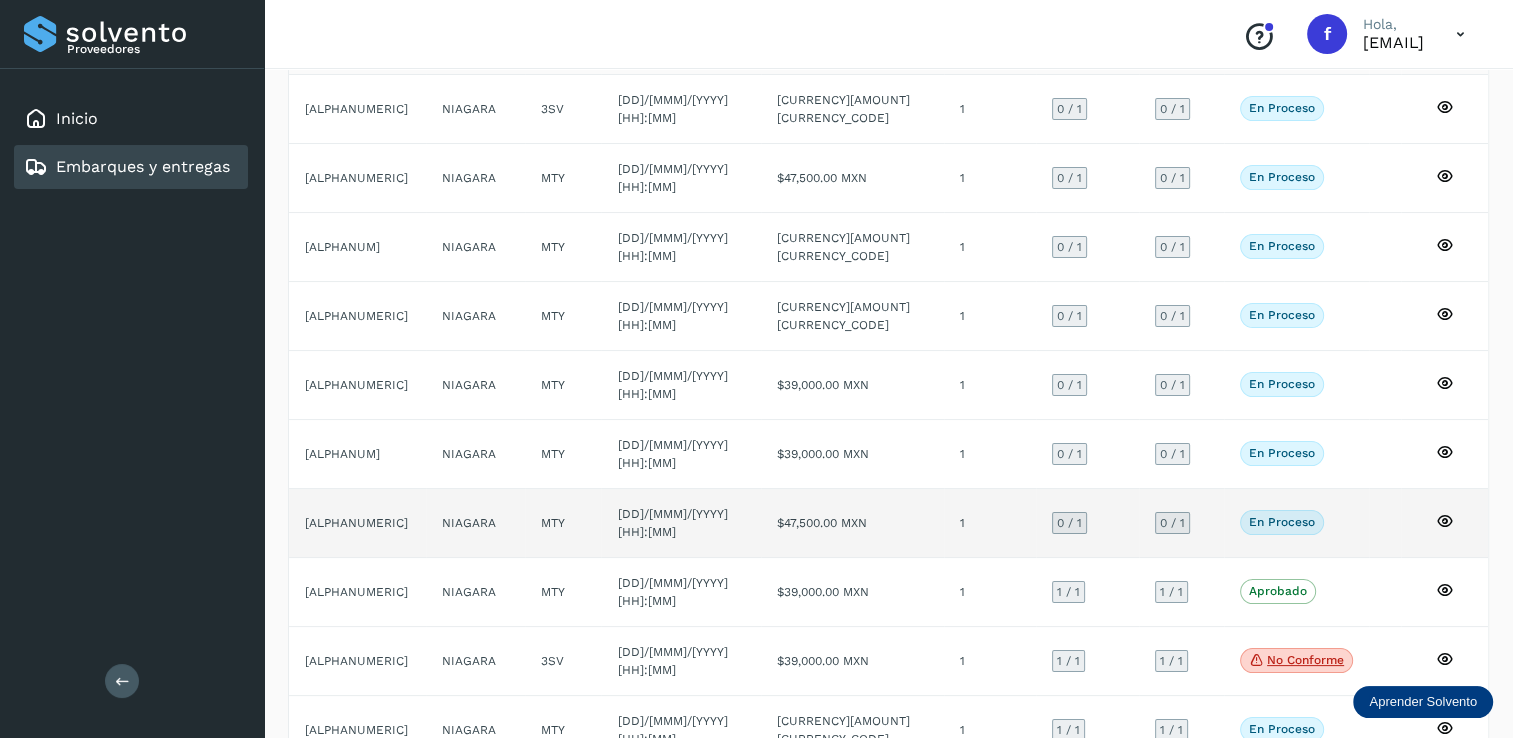 click on "0  / 1" at bounding box center [1069, 523] 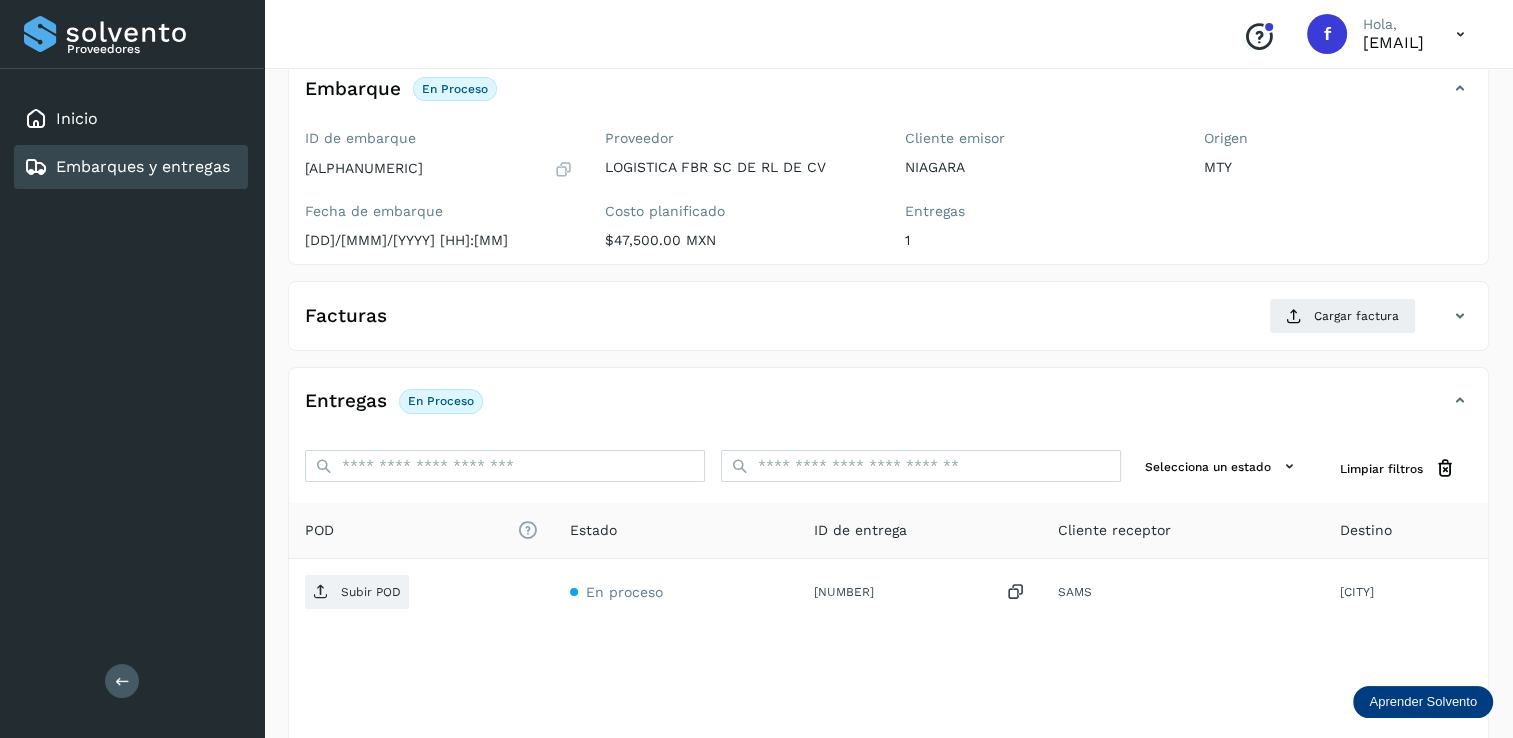 scroll, scrollTop: 82, scrollLeft: 0, axis: vertical 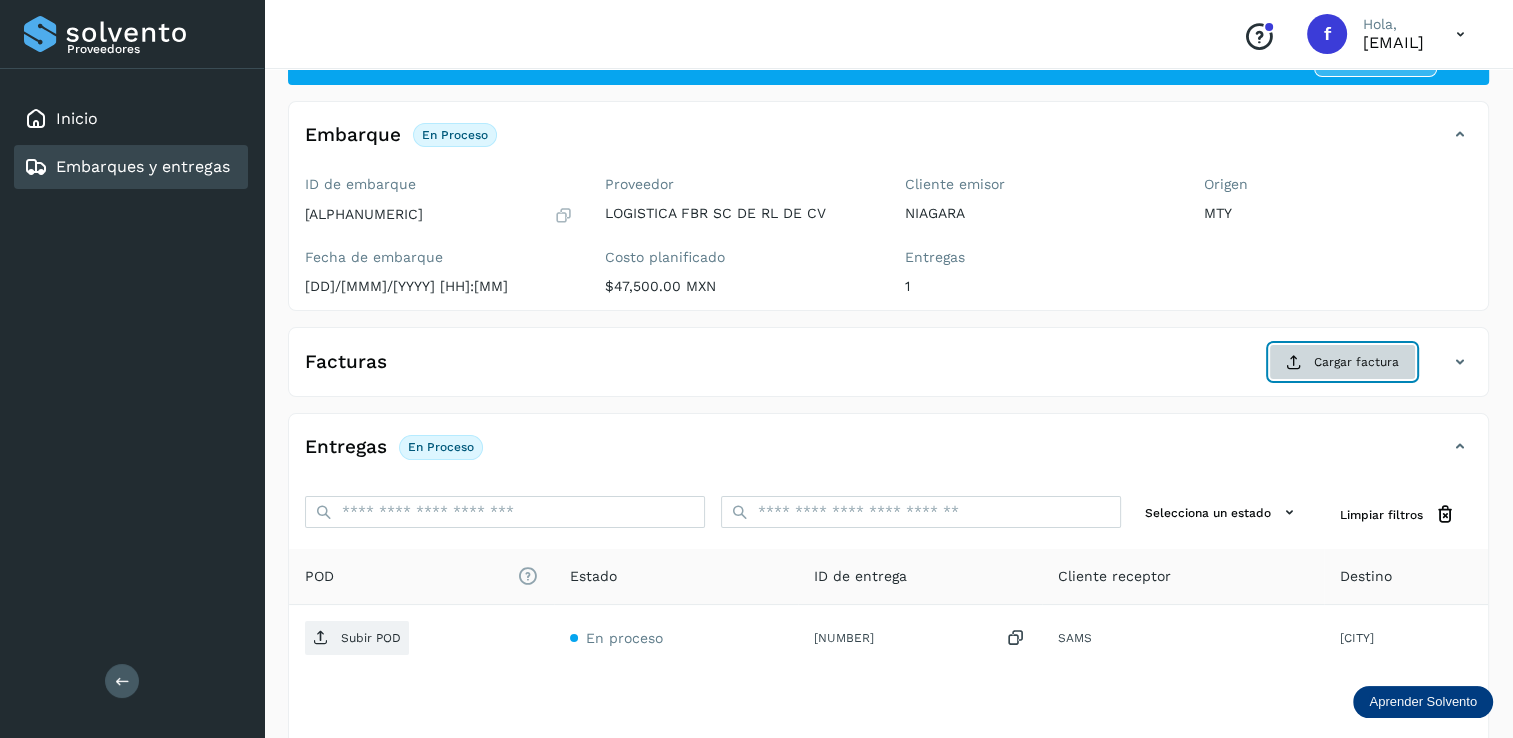 click on "Cargar factura" 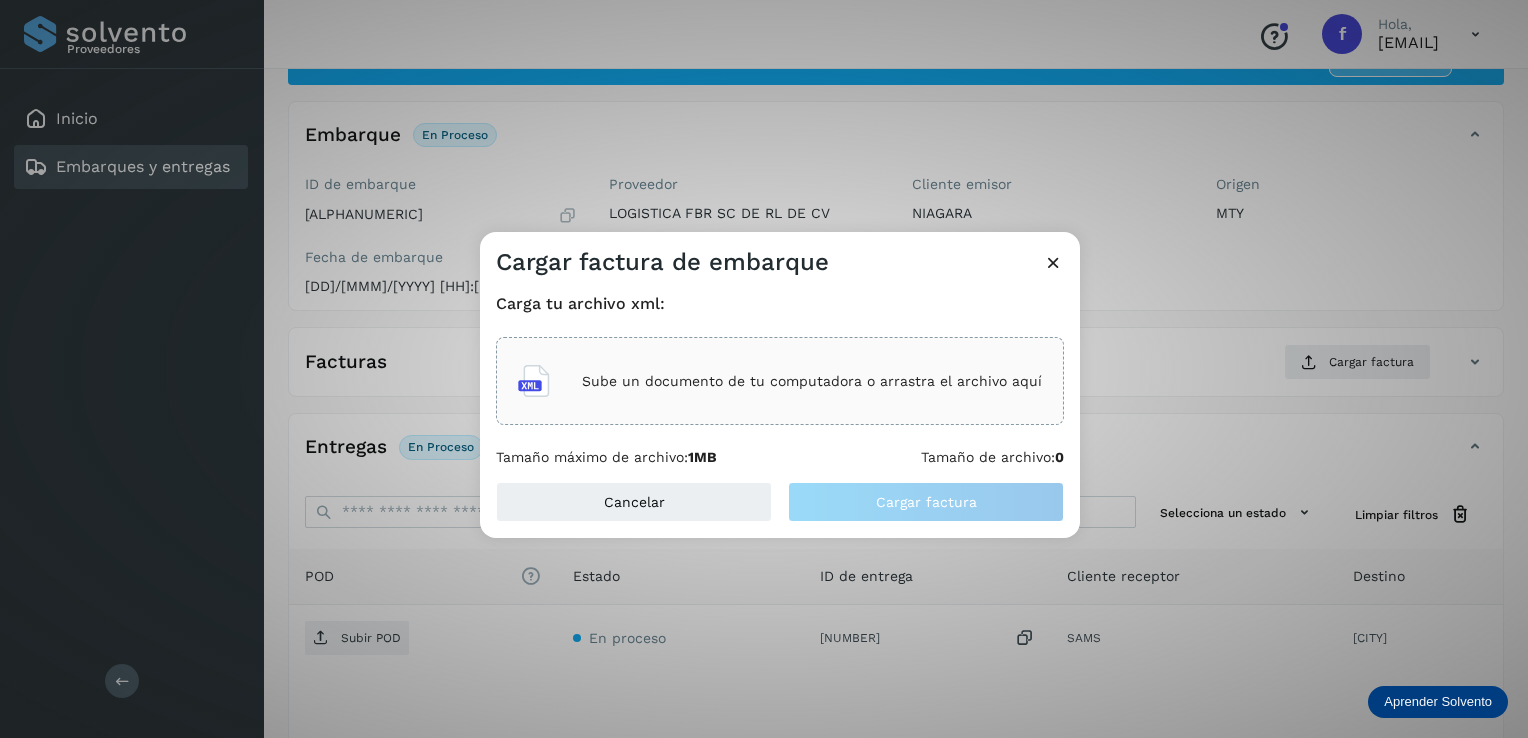 click on "Sube un documento de tu computadora o arrastra el archivo aquí" 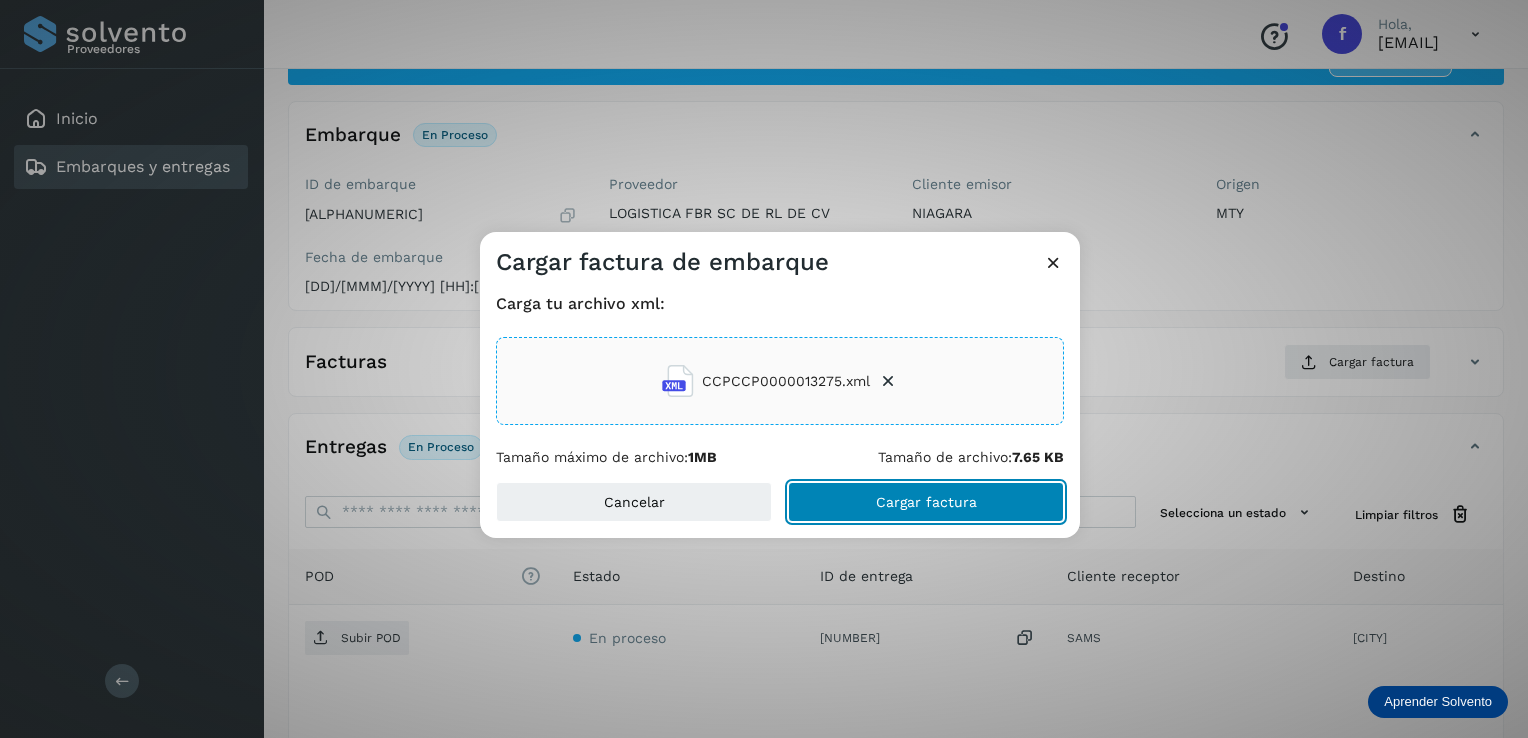 click on "Cargar factura" 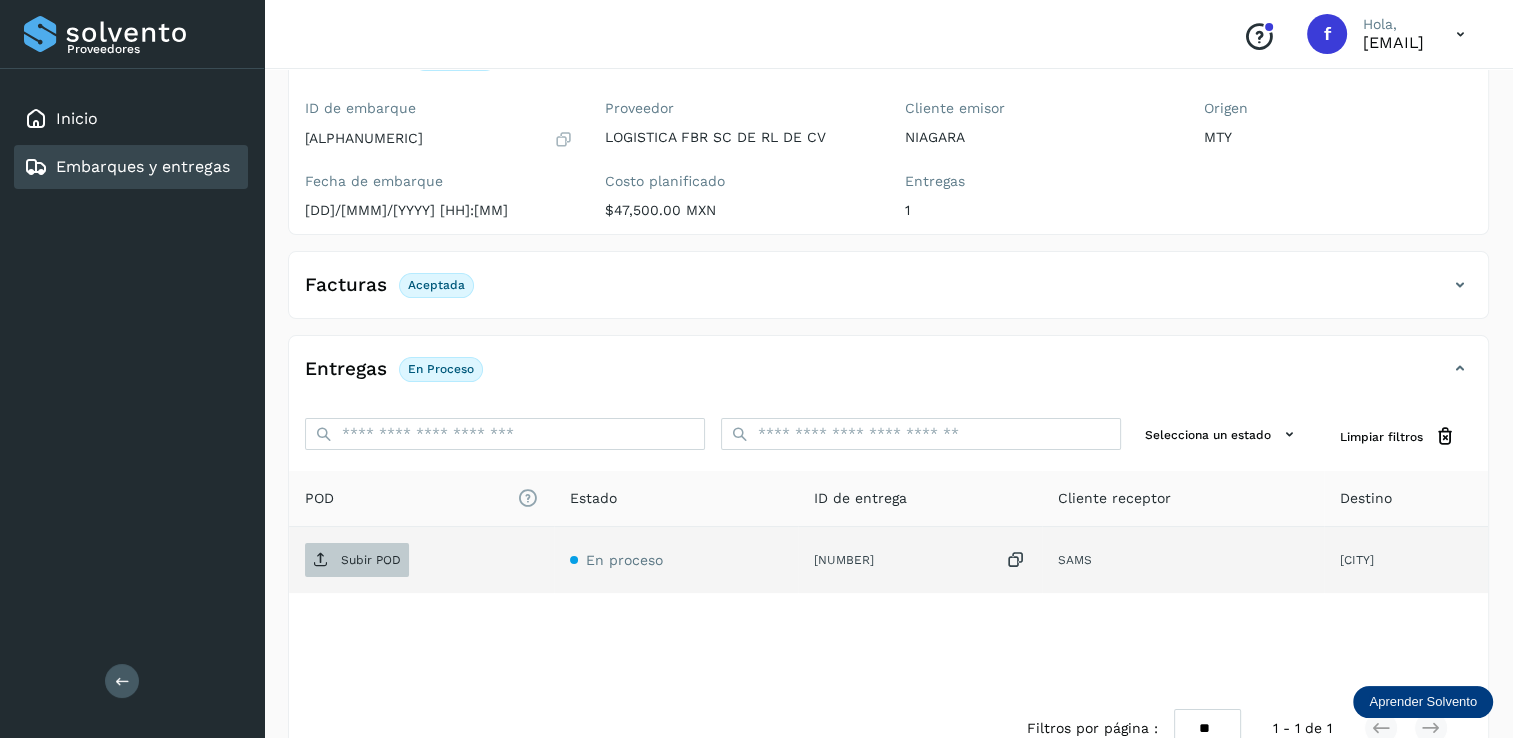 scroll, scrollTop: 182, scrollLeft: 0, axis: vertical 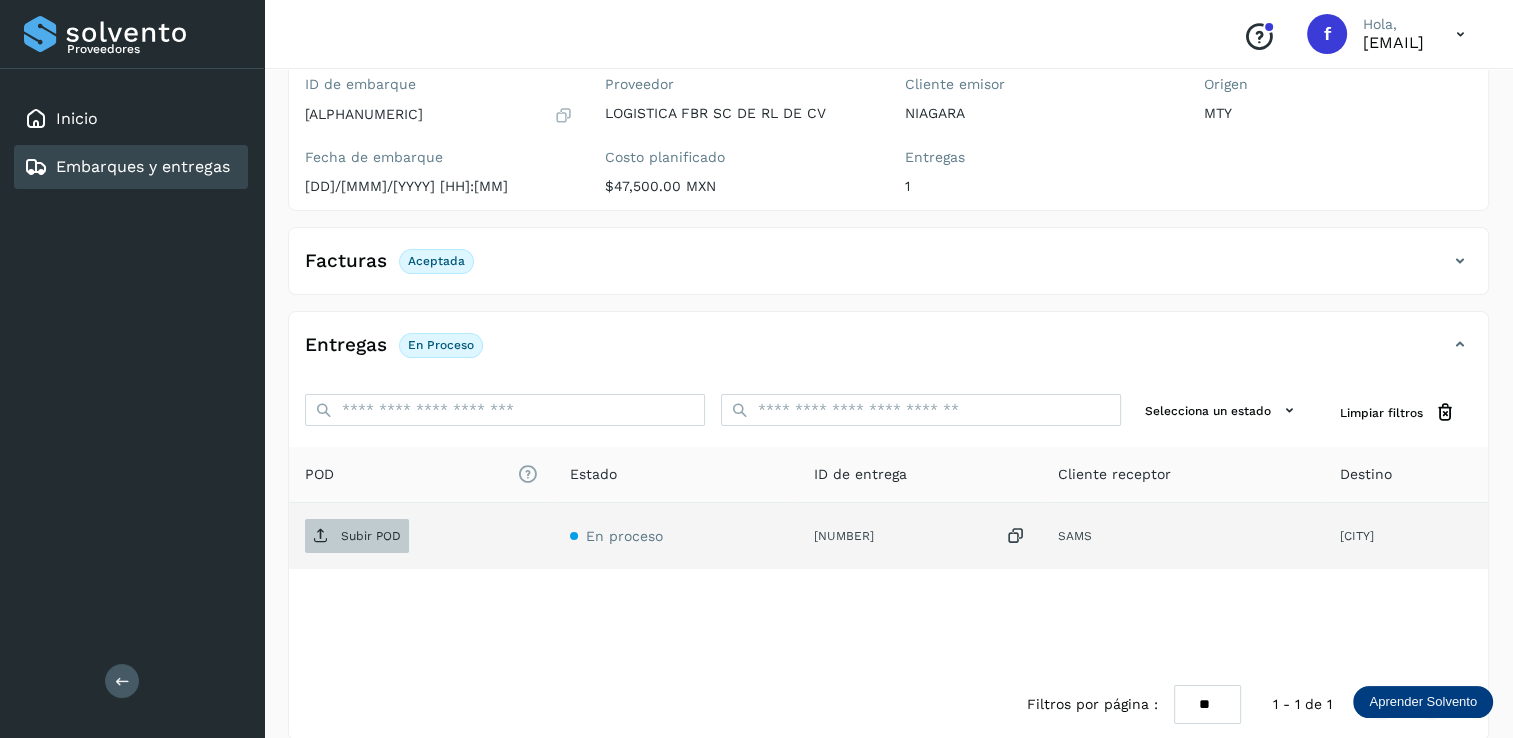 click on "Subir POD" at bounding box center (371, 536) 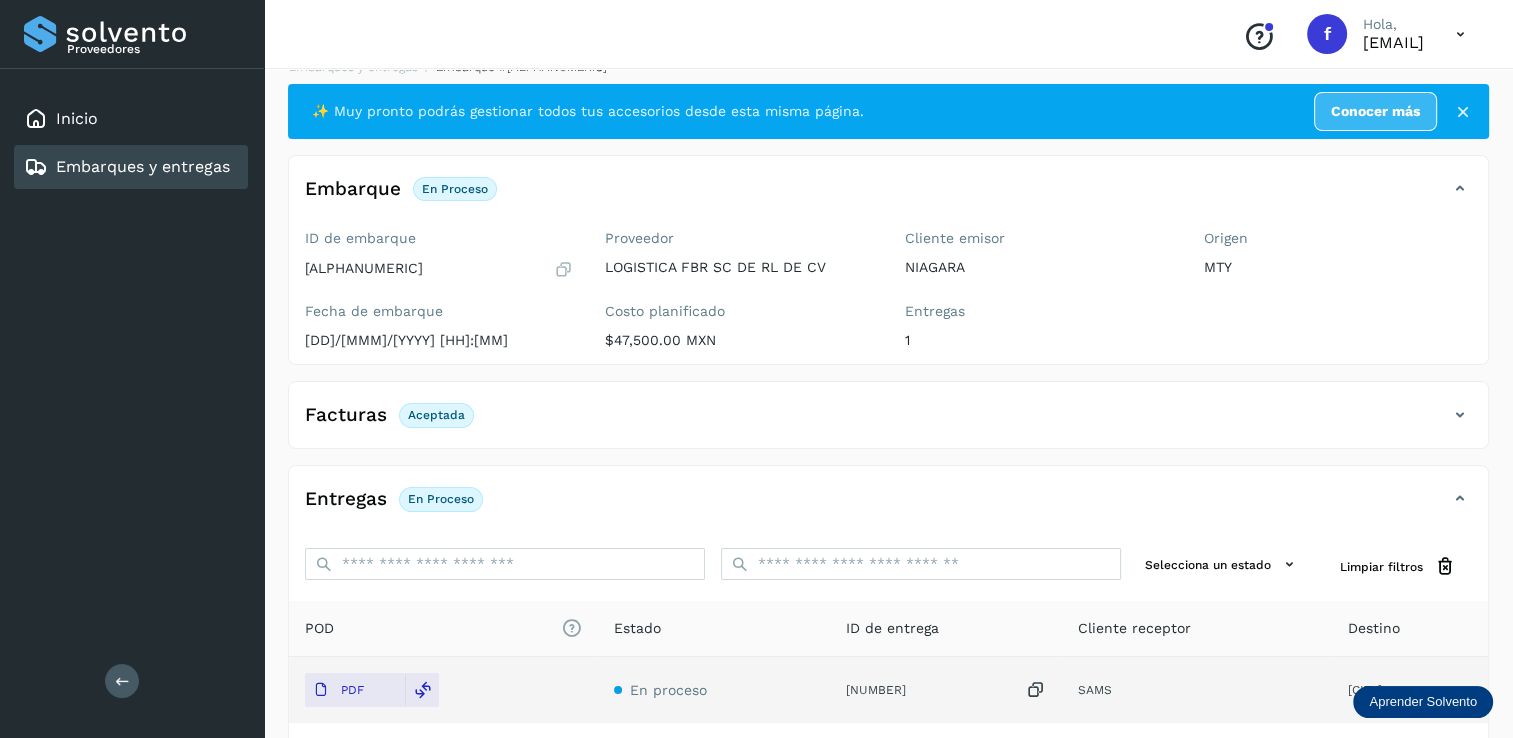 scroll, scrollTop: 0, scrollLeft: 0, axis: both 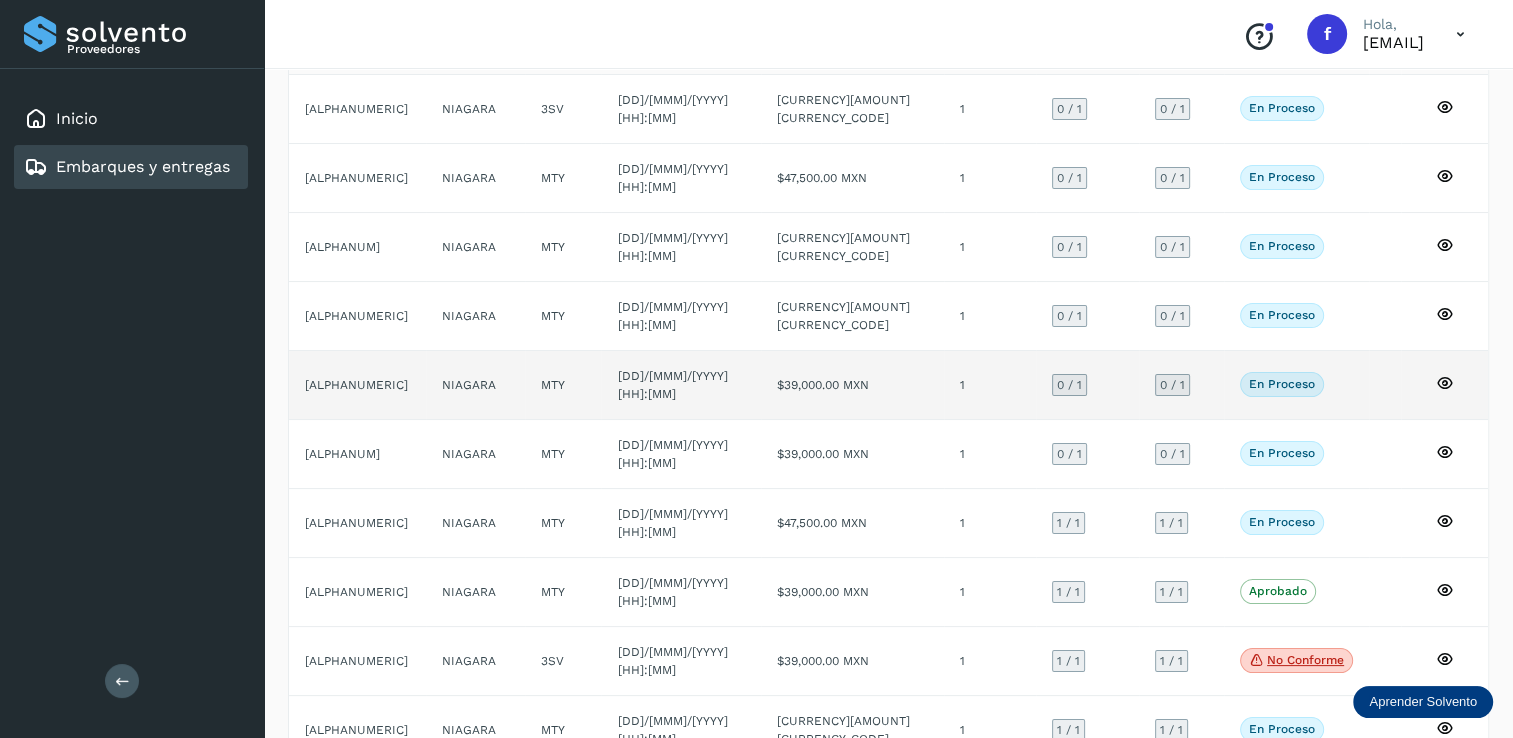 click on "0  / 1" 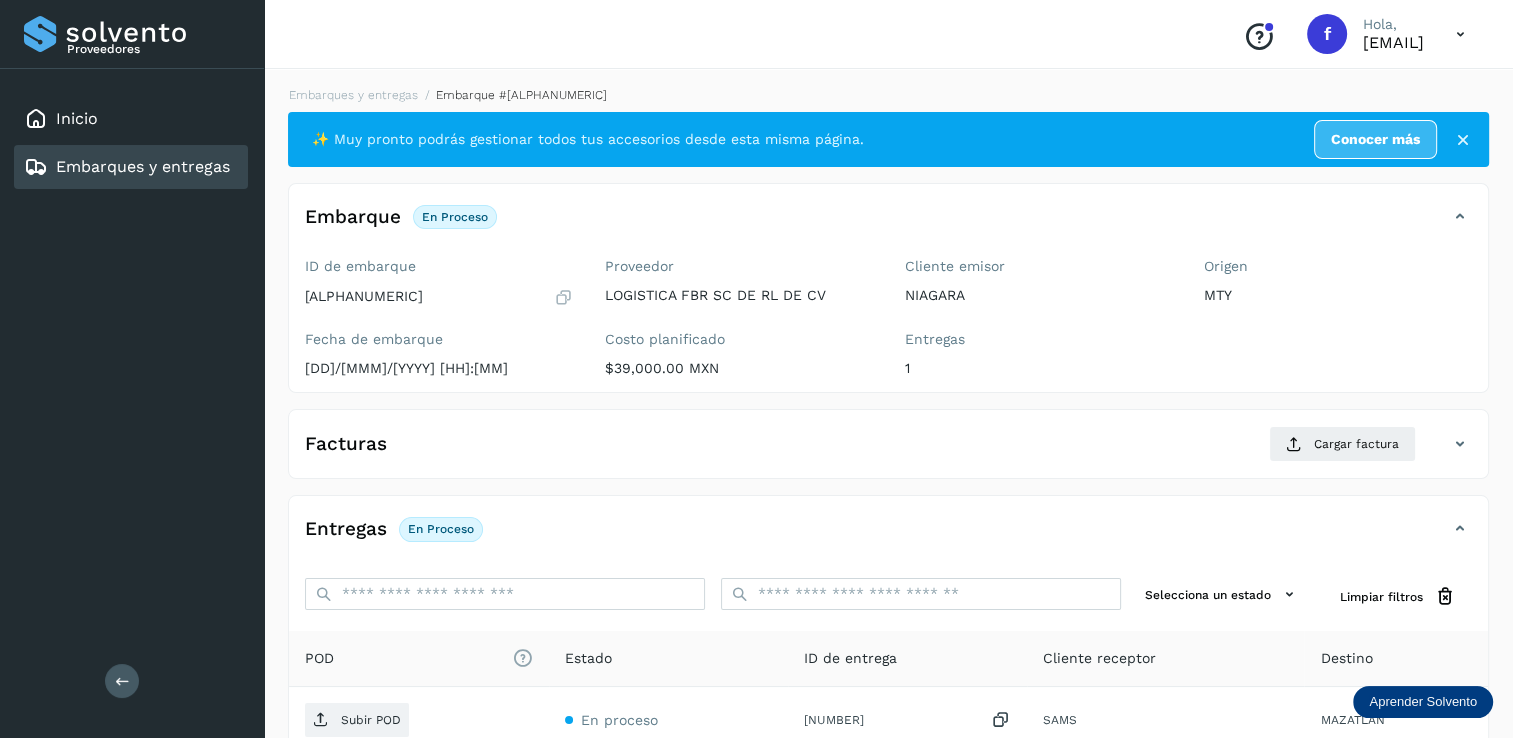 scroll, scrollTop: 100, scrollLeft: 0, axis: vertical 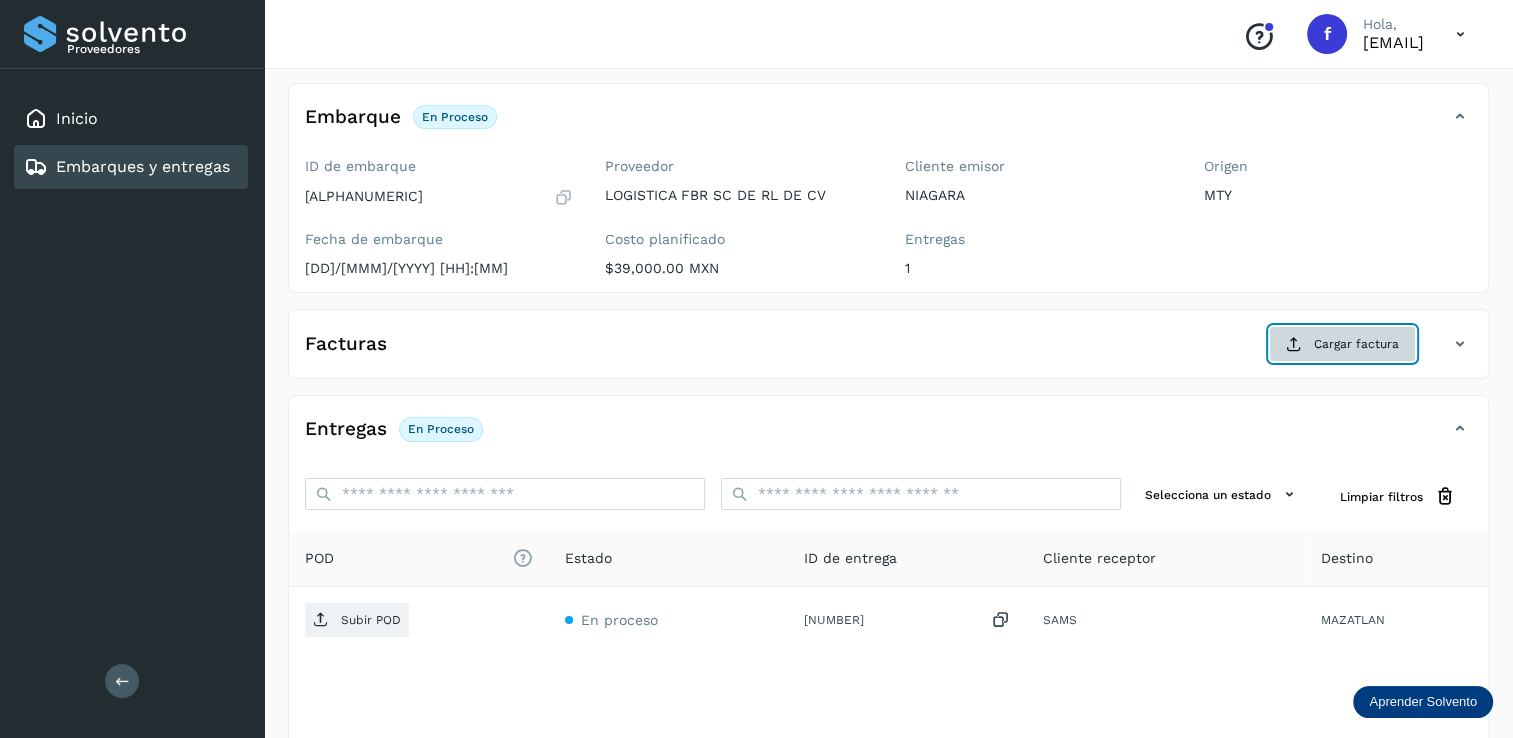 click on "Cargar factura" 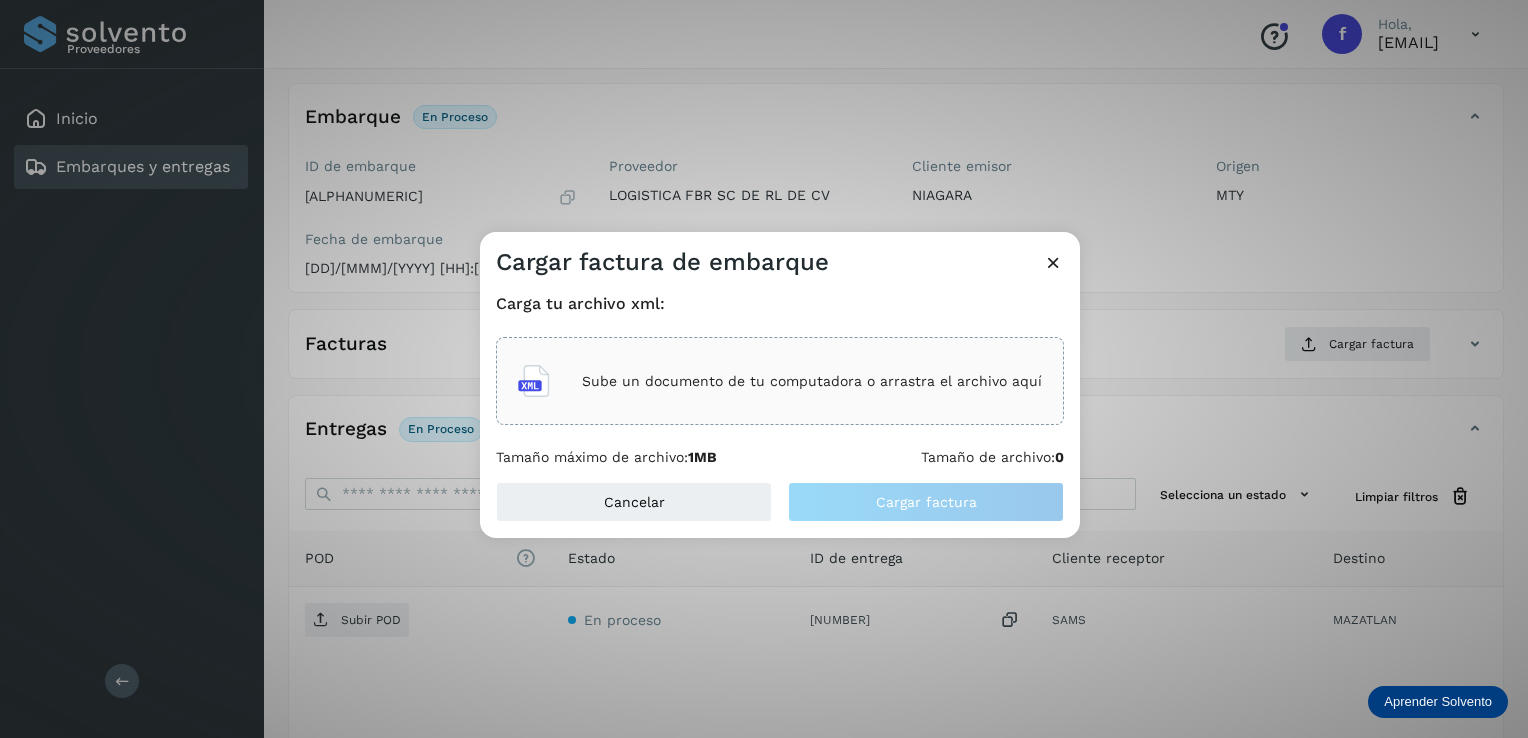 click on "Sube un documento de tu computadora o arrastra el archivo aquí" at bounding box center [812, 381] 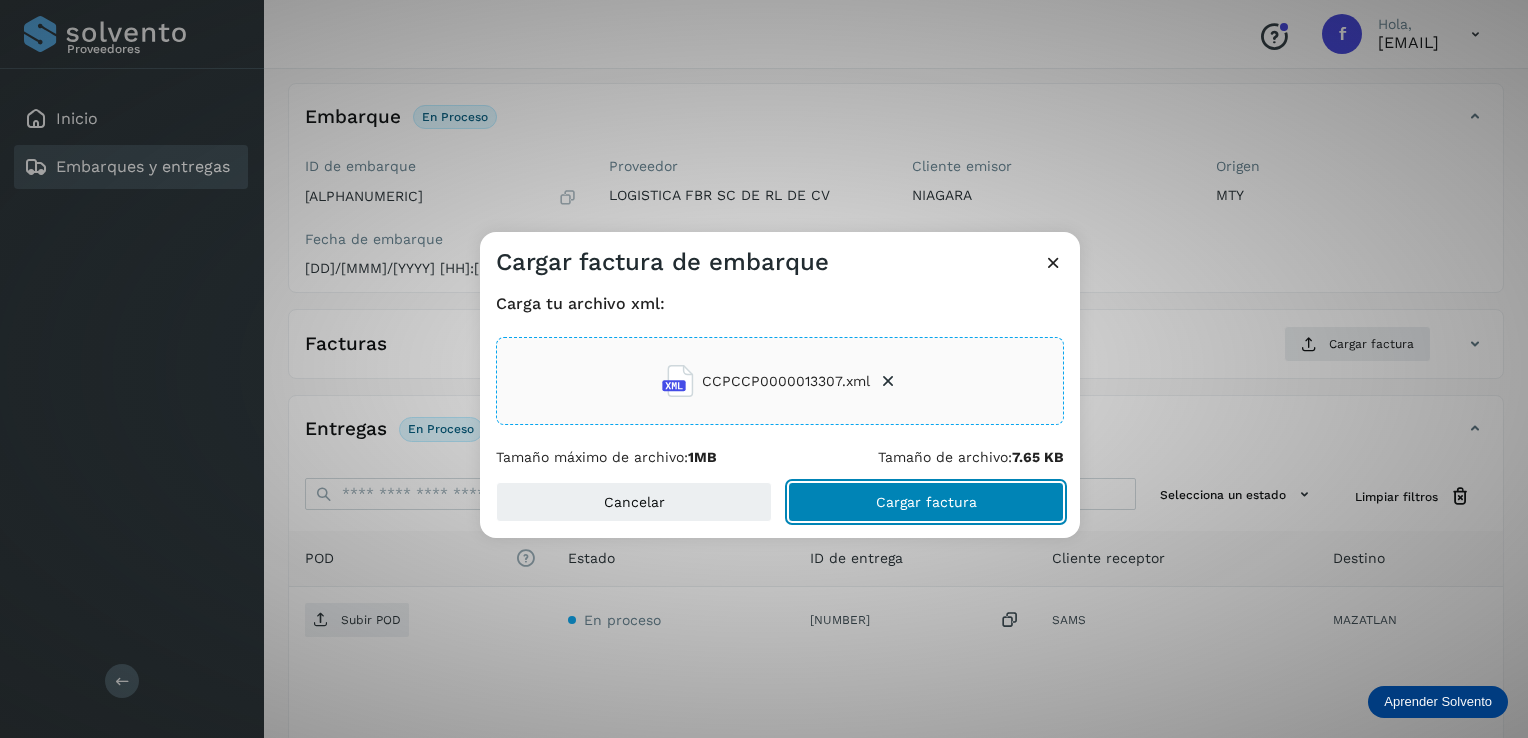 click on "Cargar factura" 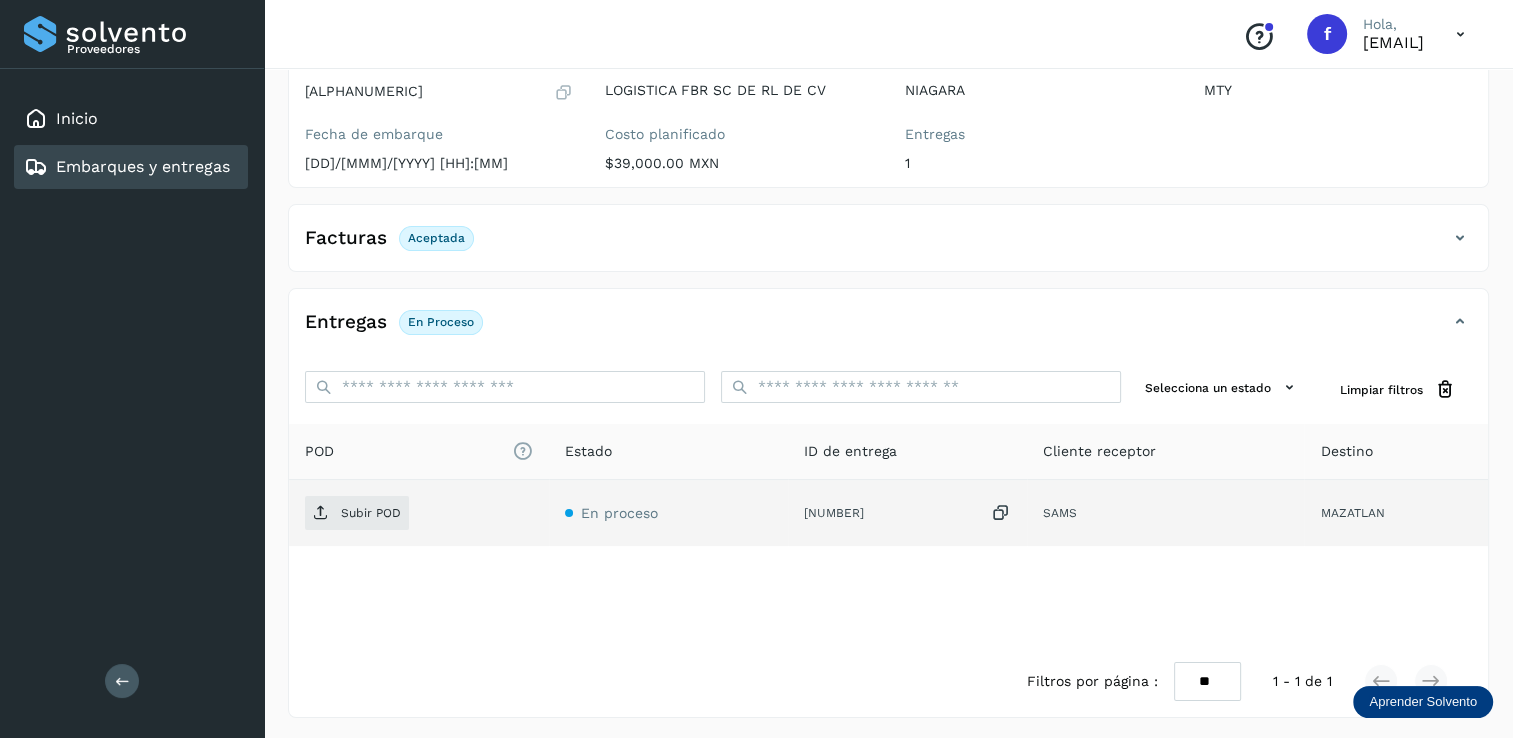 scroll, scrollTop: 207, scrollLeft: 0, axis: vertical 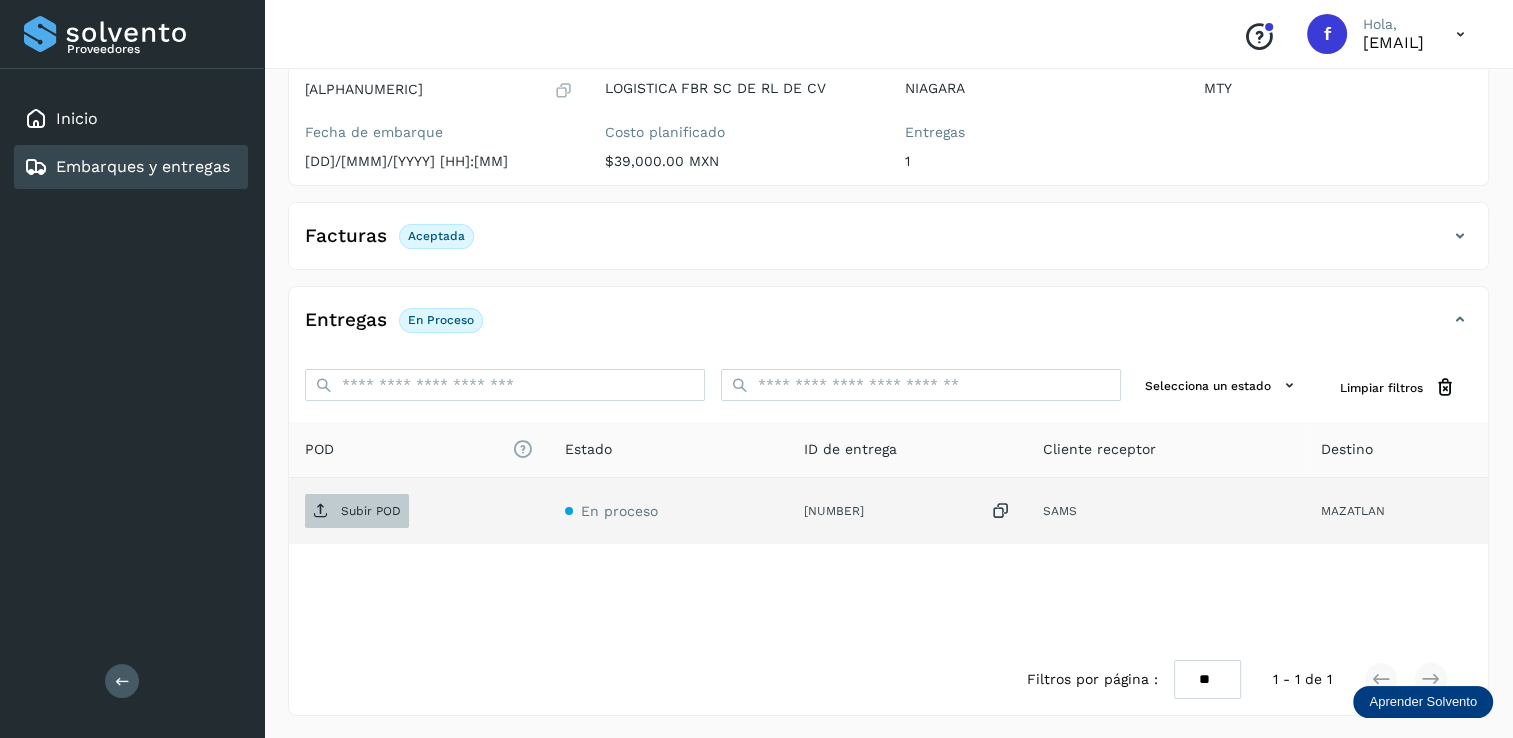 click on "Subir POD" at bounding box center (371, 511) 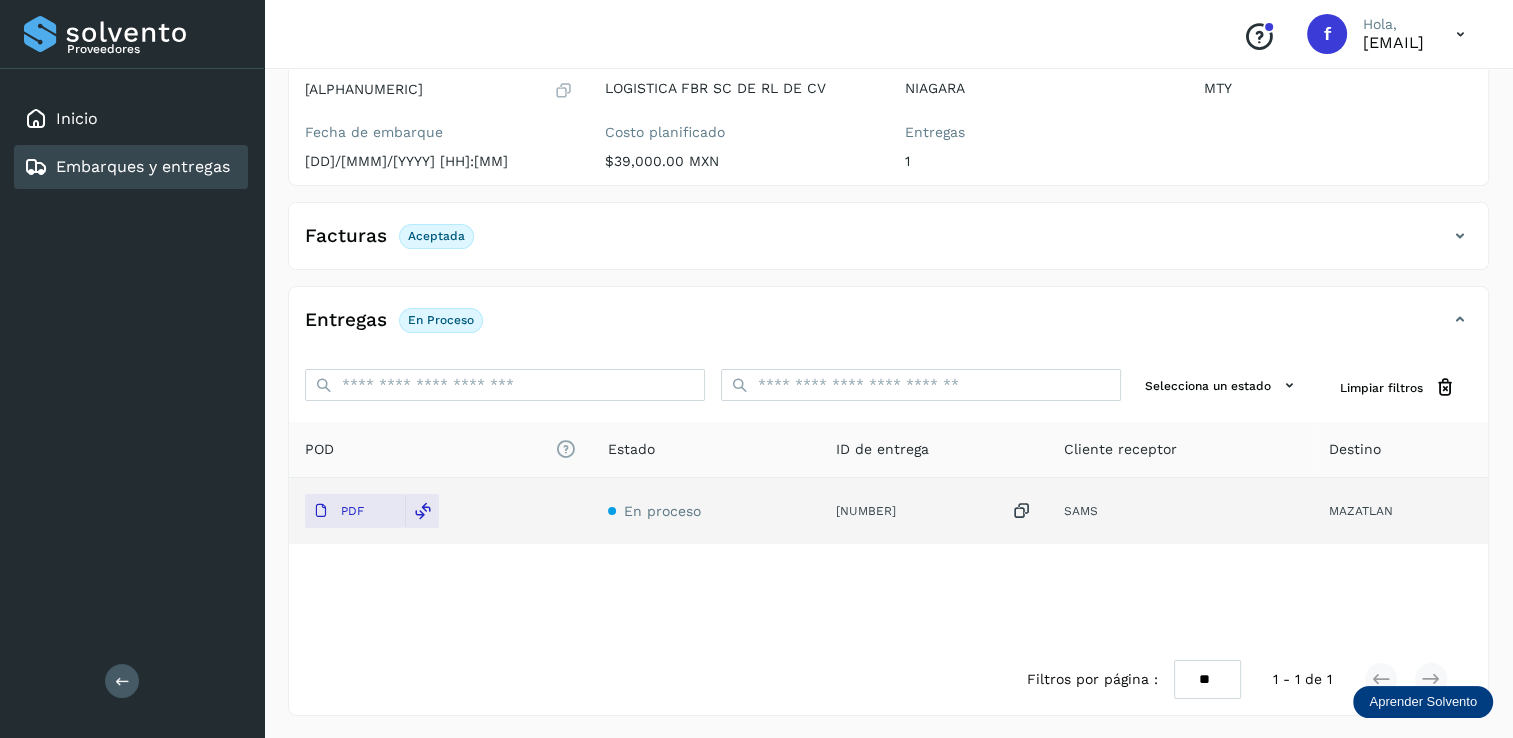 scroll, scrollTop: 7, scrollLeft: 0, axis: vertical 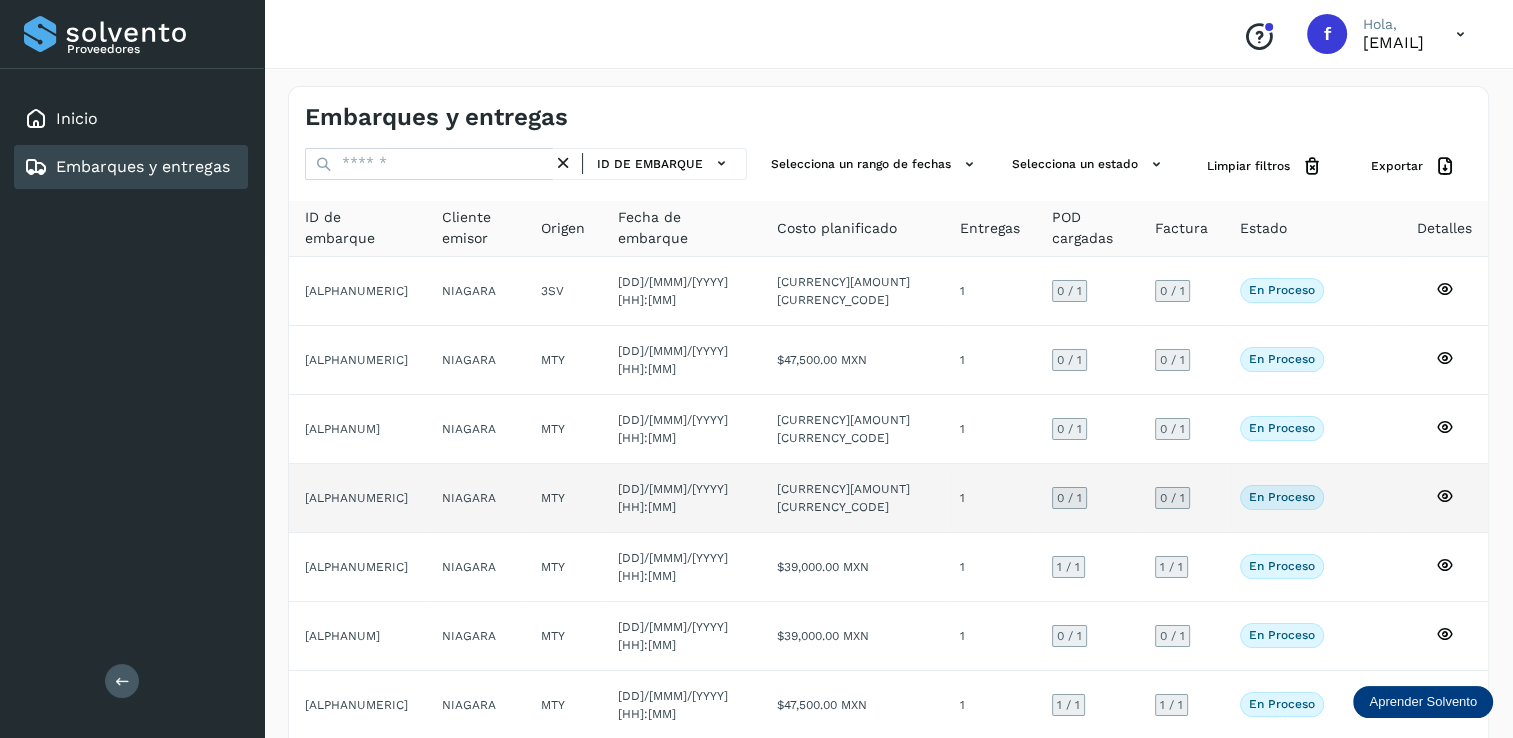 click on "0  / 1" at bounding box center [1069, 498] 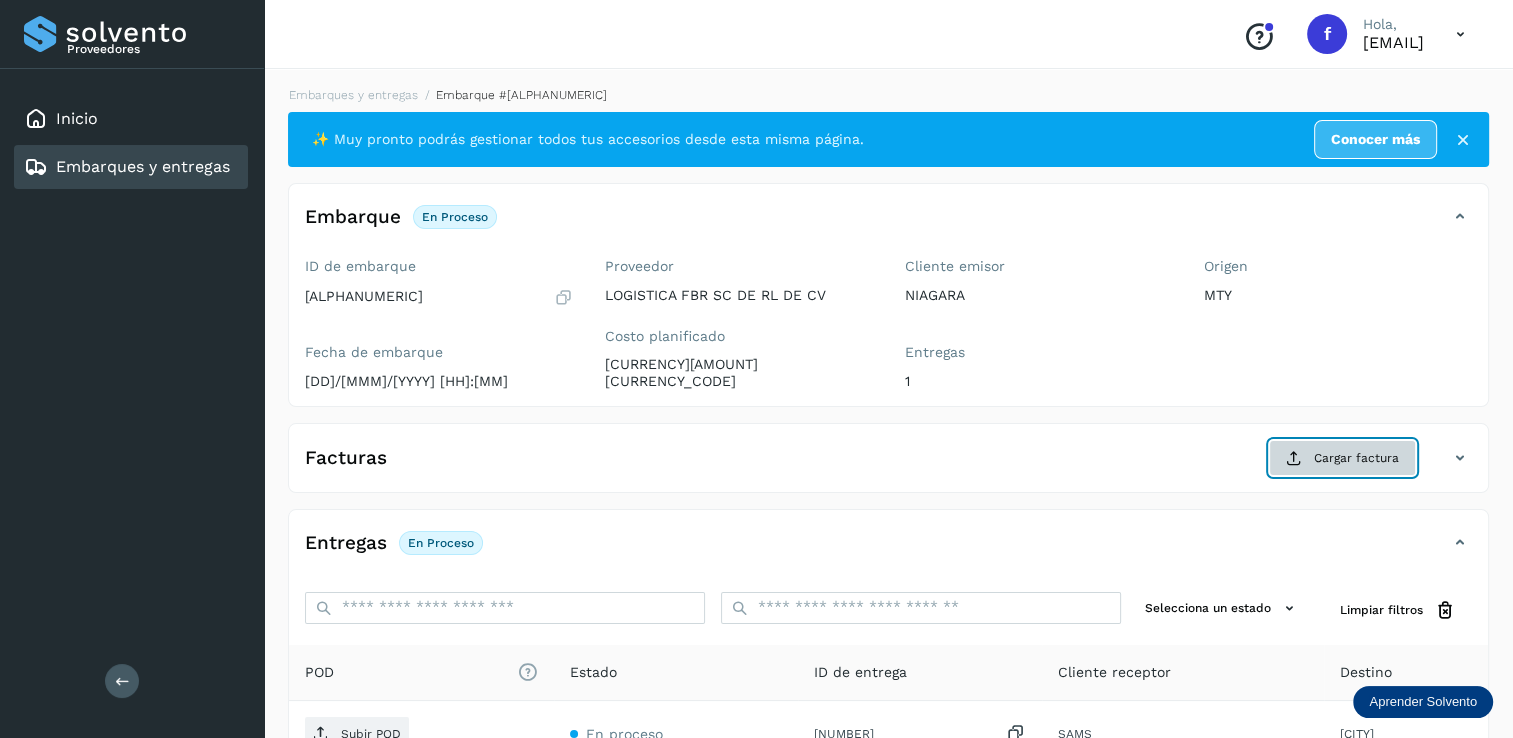 click on "Cargar factura" 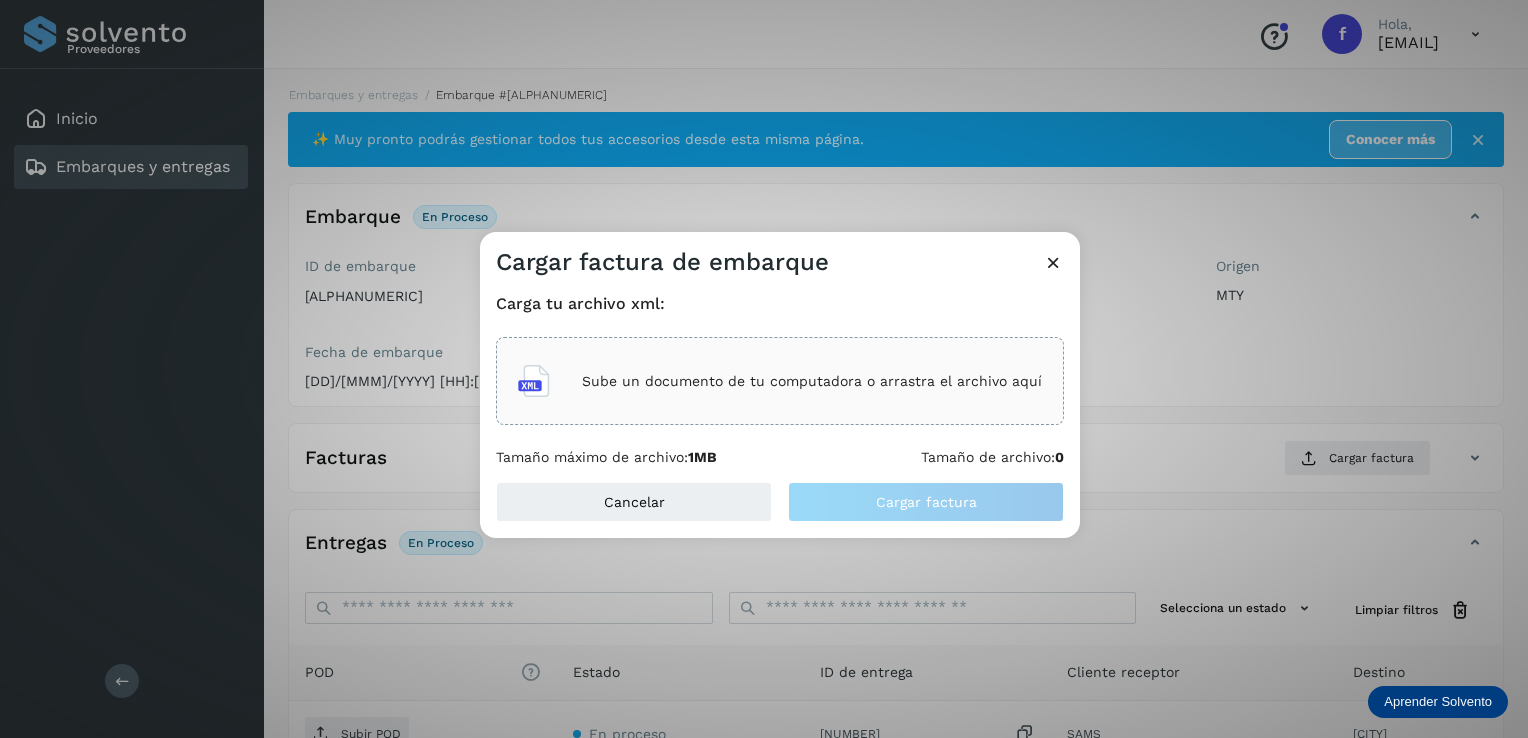 click on "Sube un documento de tu computadora o arrastra el archivo aquí" 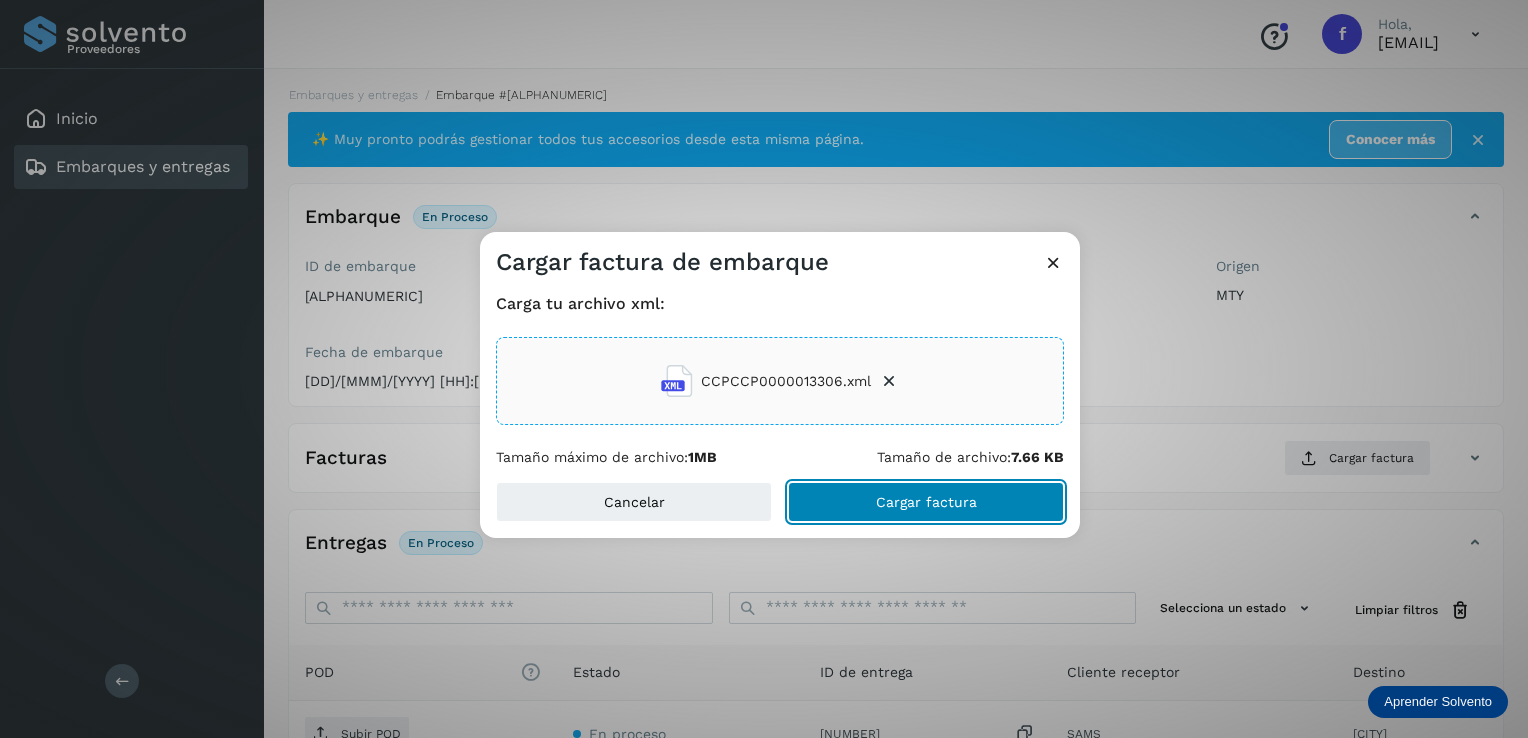 click on "Cargar factura" 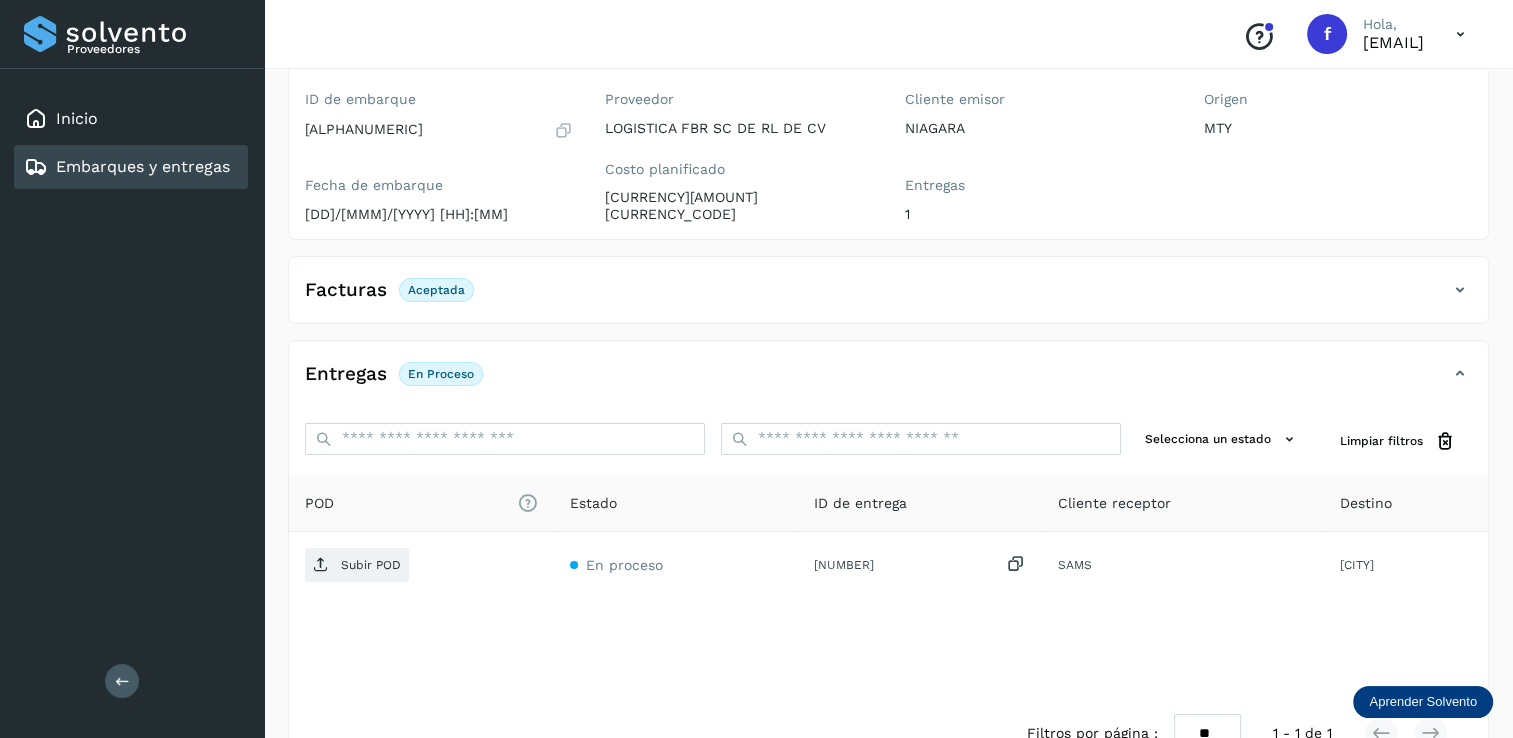 scroll, scrollTop: 207, scrollLeft: 0, axis: vertical 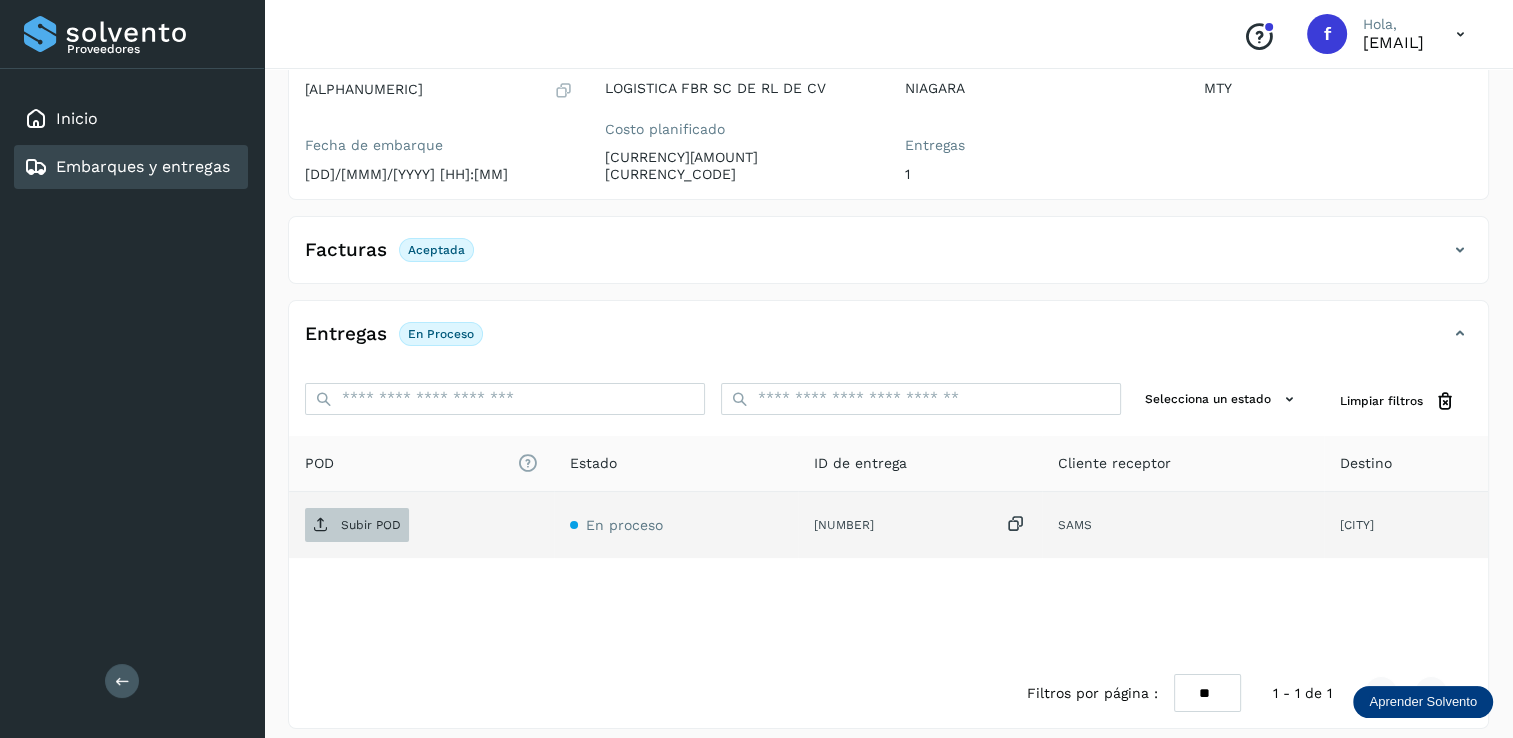 click on "Subir POD" at bounding box center [371, 525] 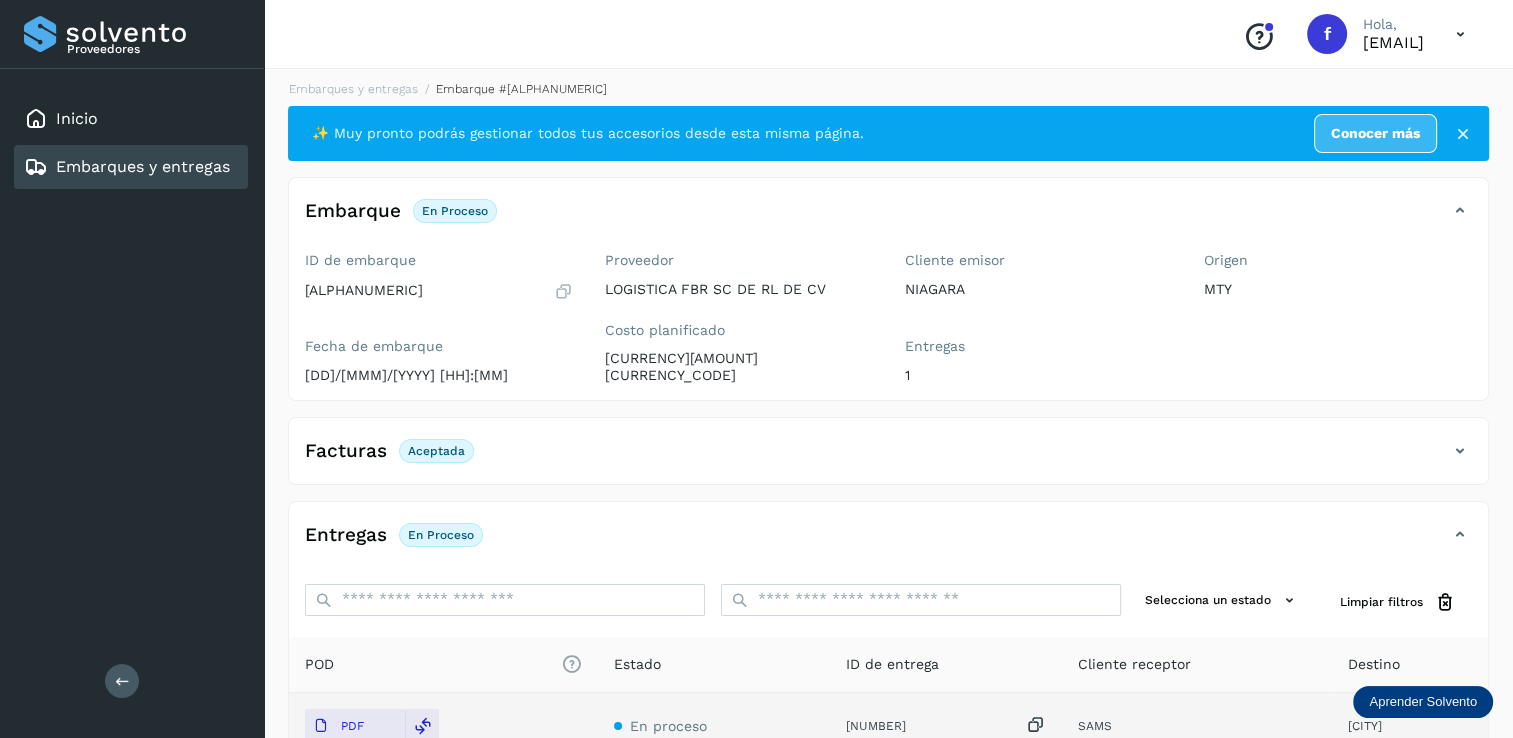 scroll, scrollTop: 0, scrollLeft: 0, axis: both 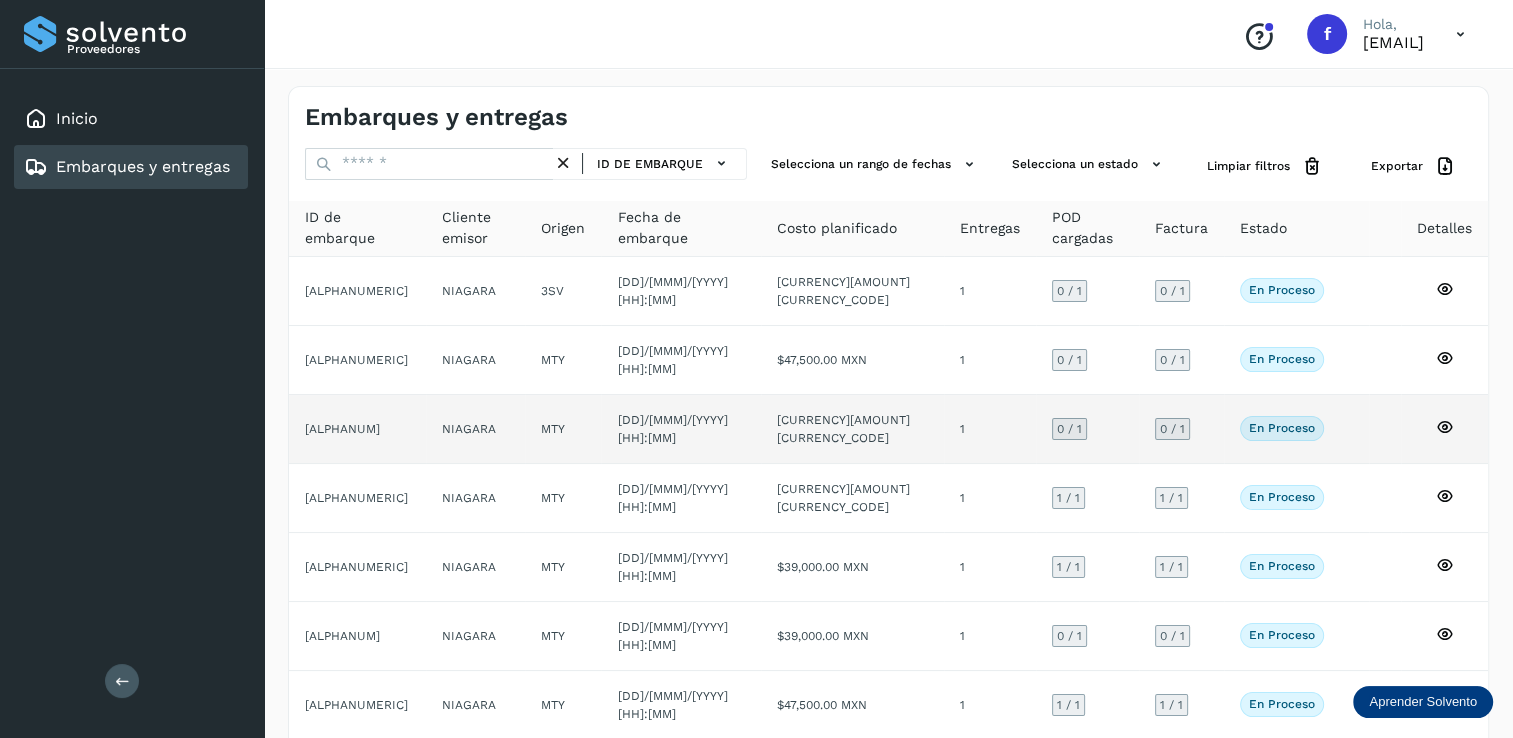 click on "0  / 1" at bounding box center [1069, 429] 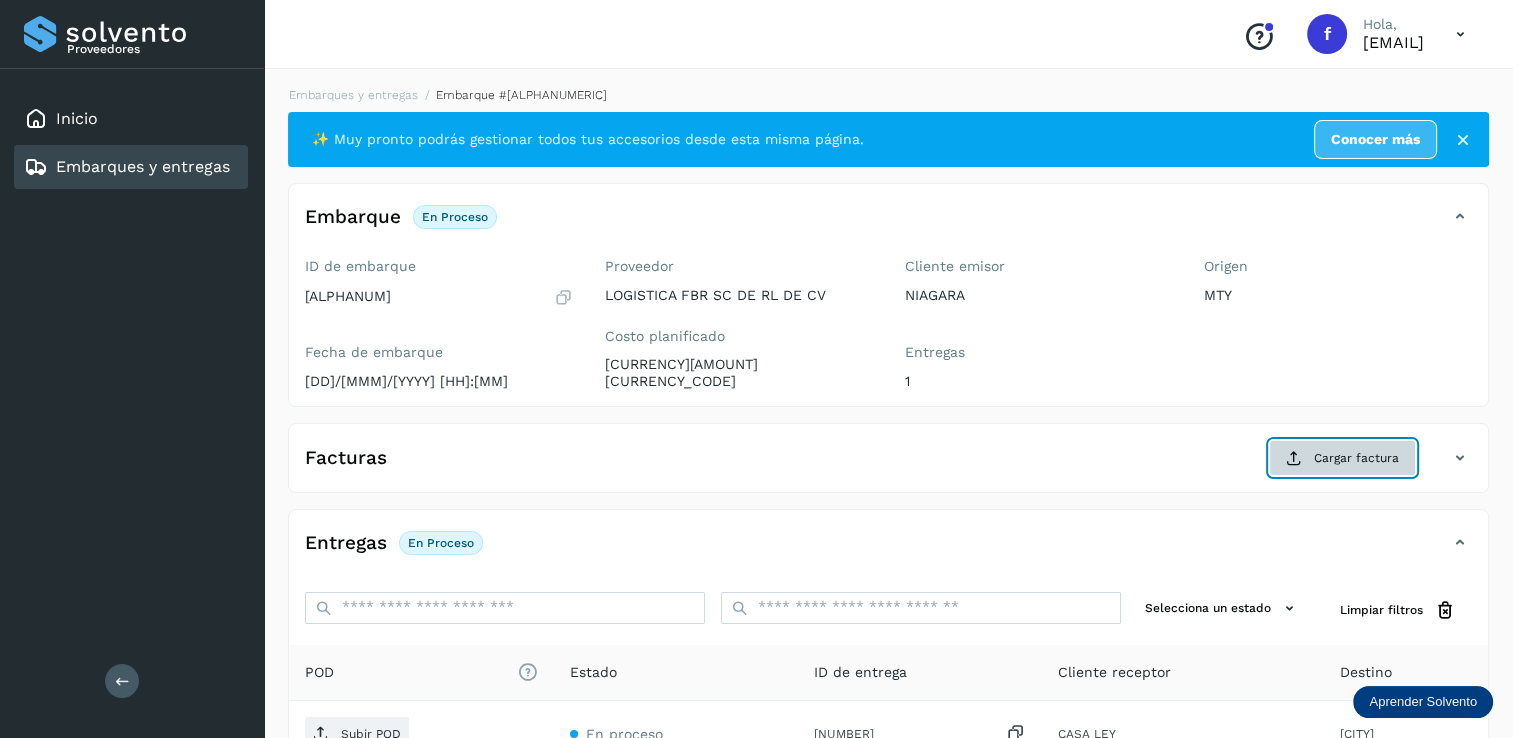 click on "Cargar factura" 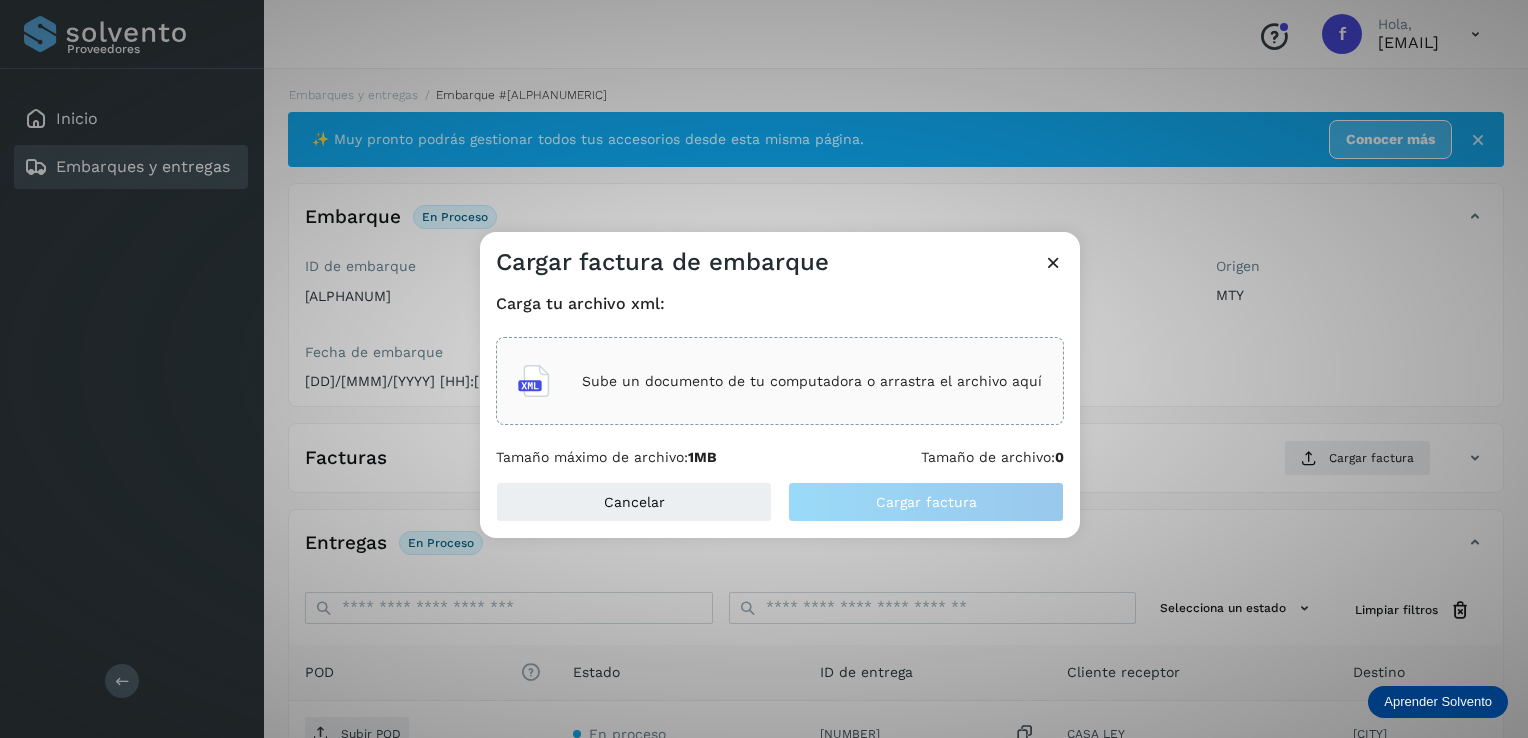 click on "Sube un documento de tu computadora o arrastra el archivo aquí" at bounding box center (812, 381) 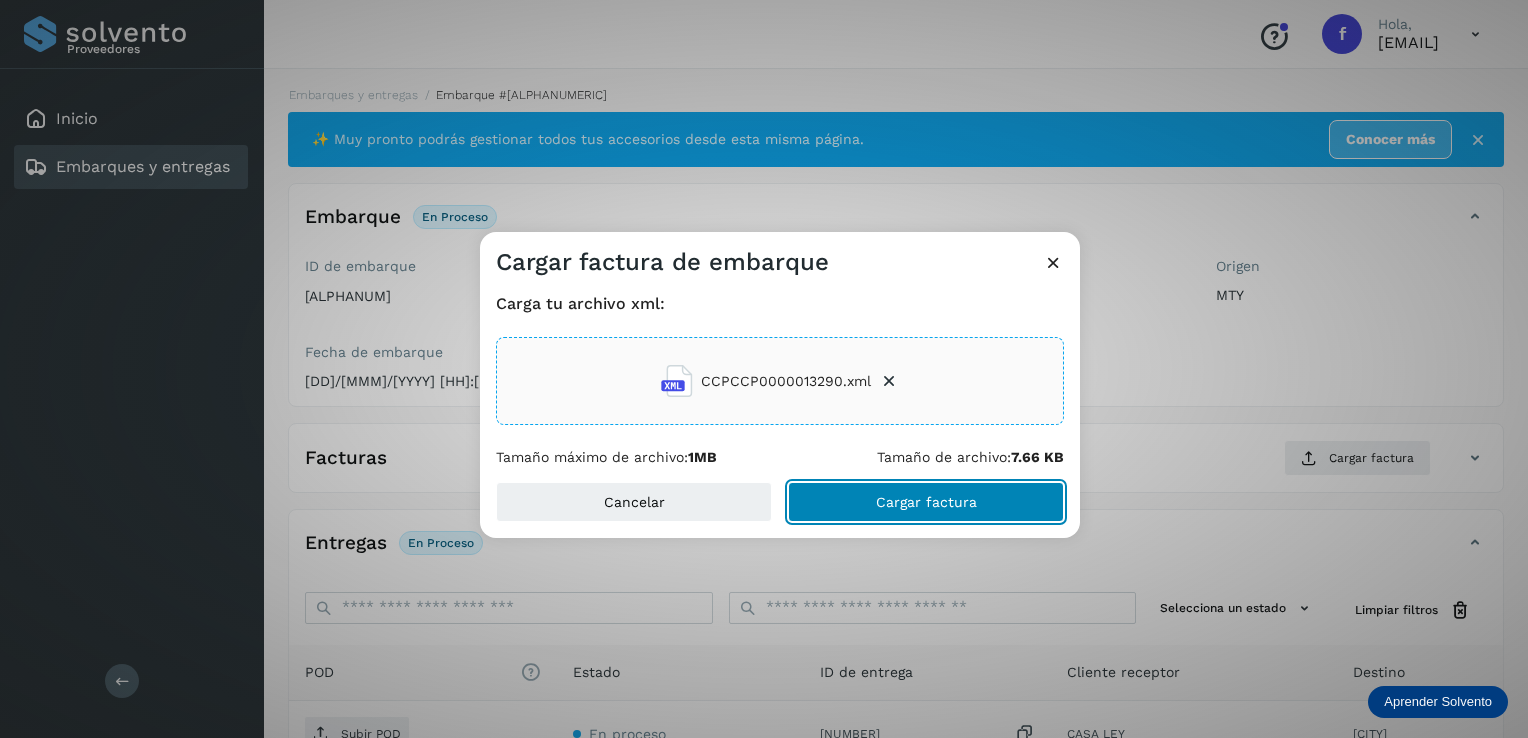 click on "Cargar factura" 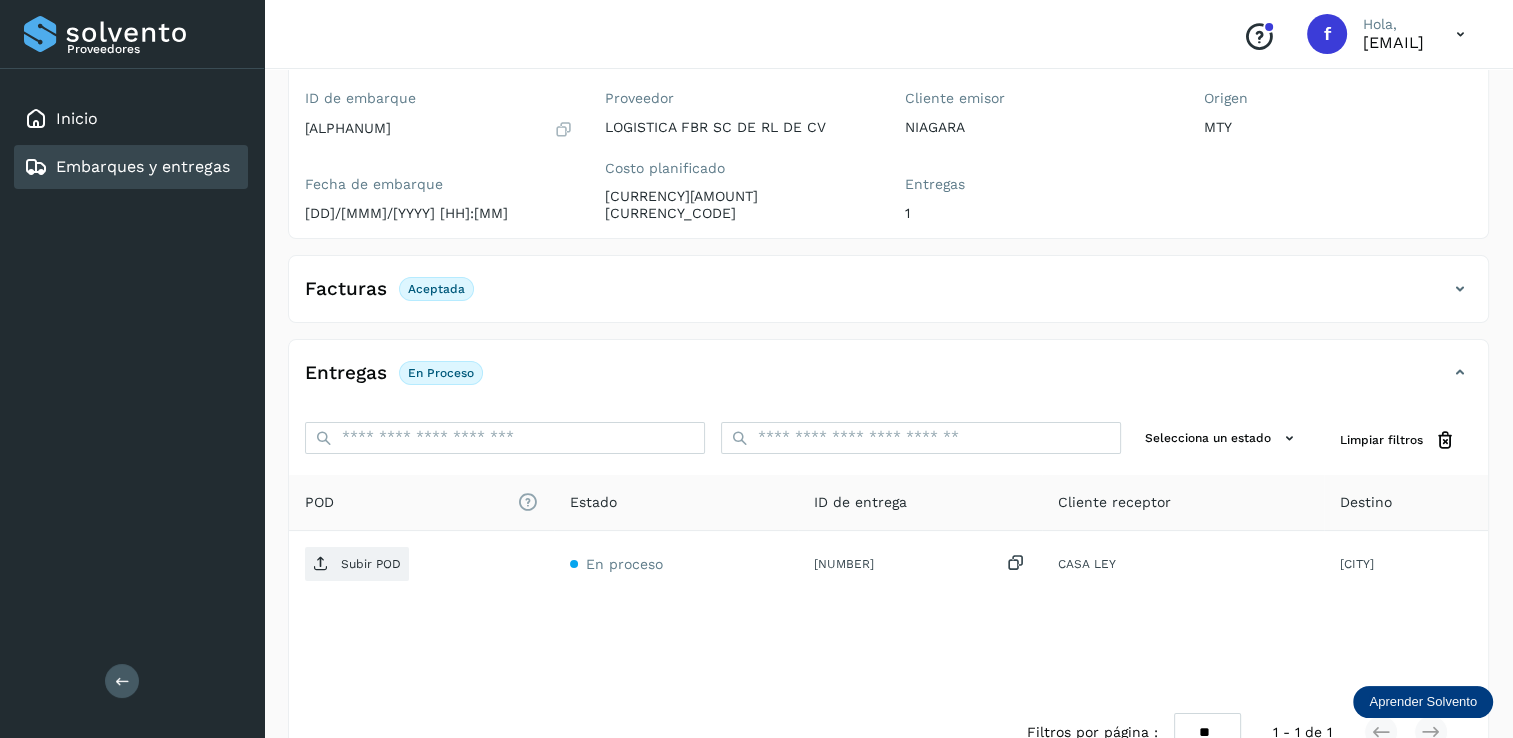 scroll, scrollTop: 207, scrollLeft: 0, axis: vertical 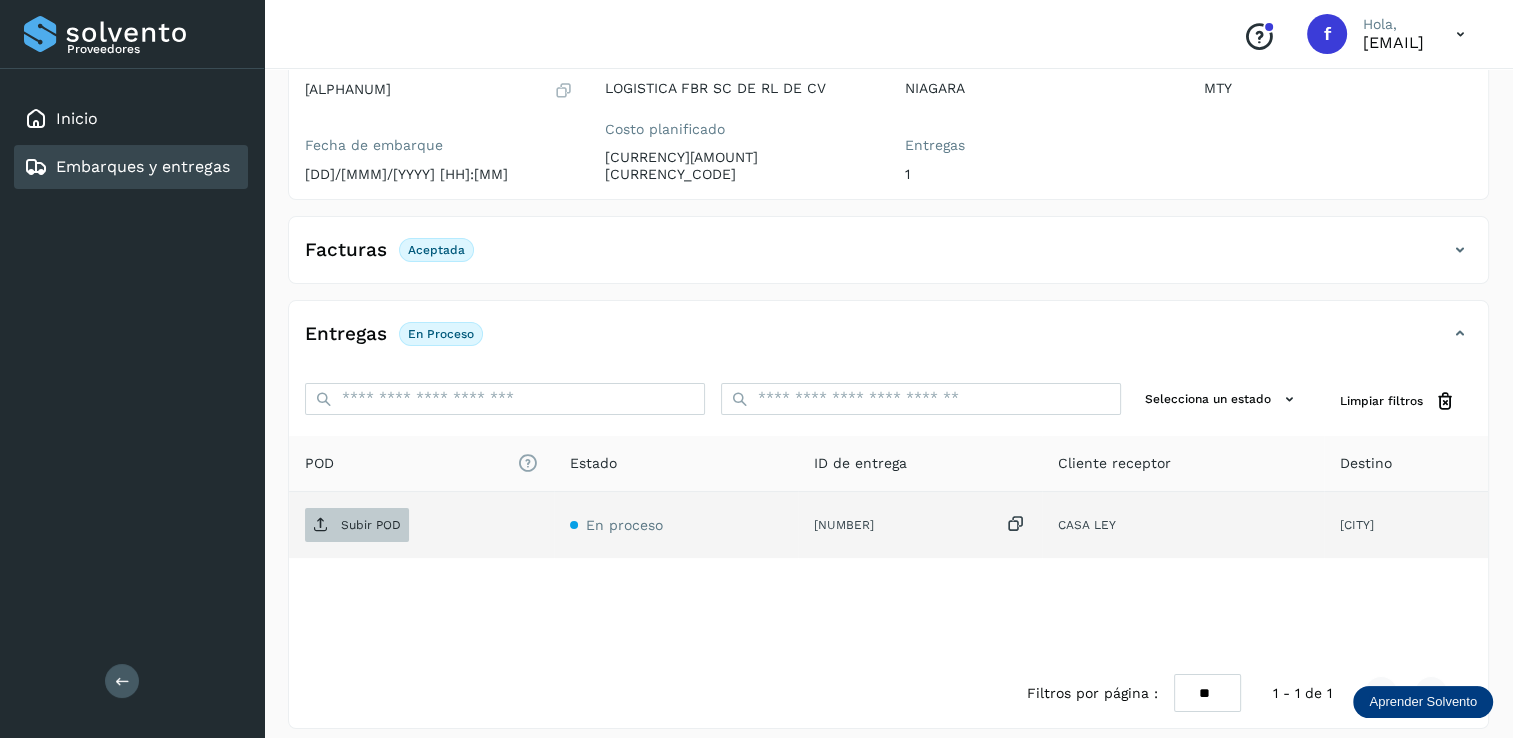 click on "Subir POD" at bounding box center [357, 525] 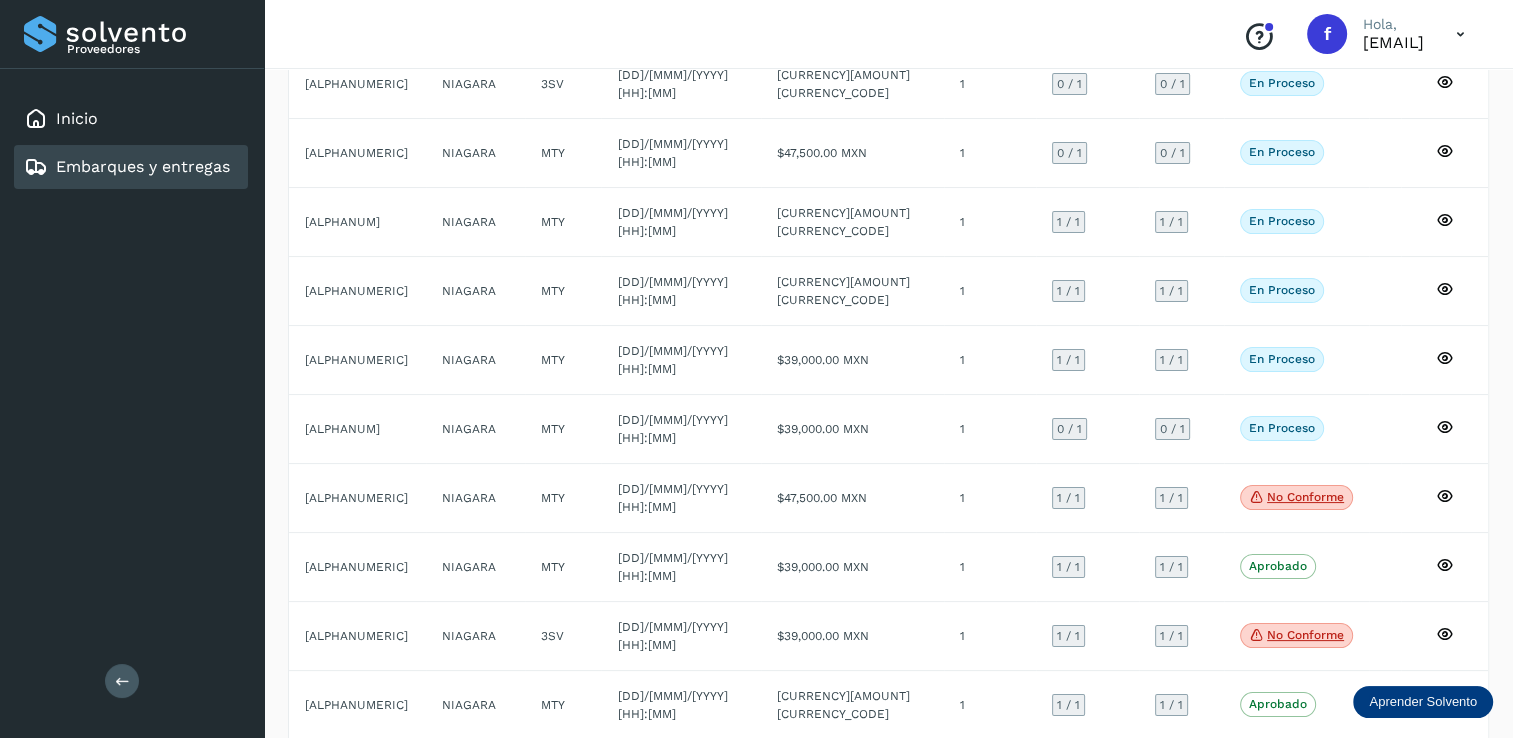 scroll, scrollTop: 0, scrollLeft: 0, axis: both 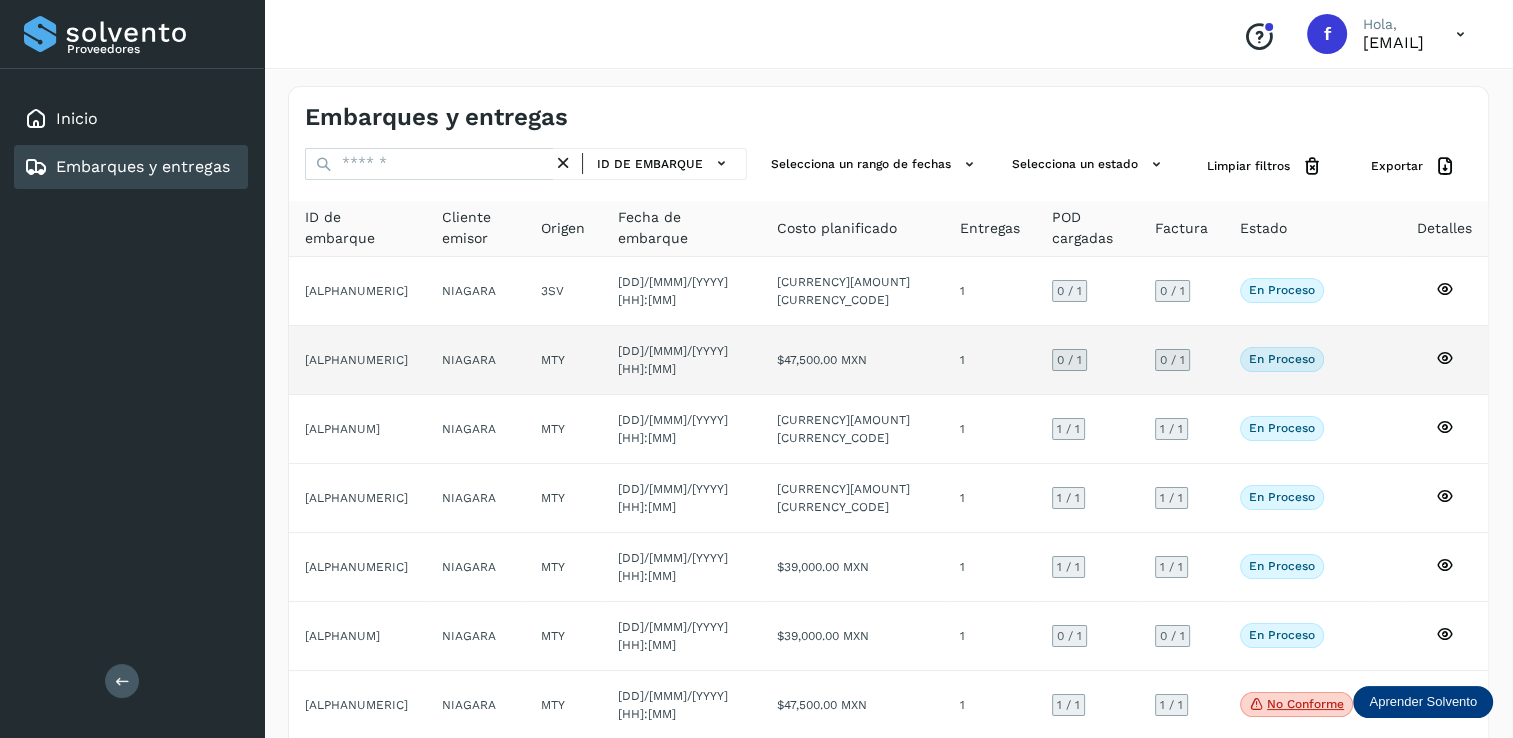 click on "0  / 1" at bounding box center [1069, 360] 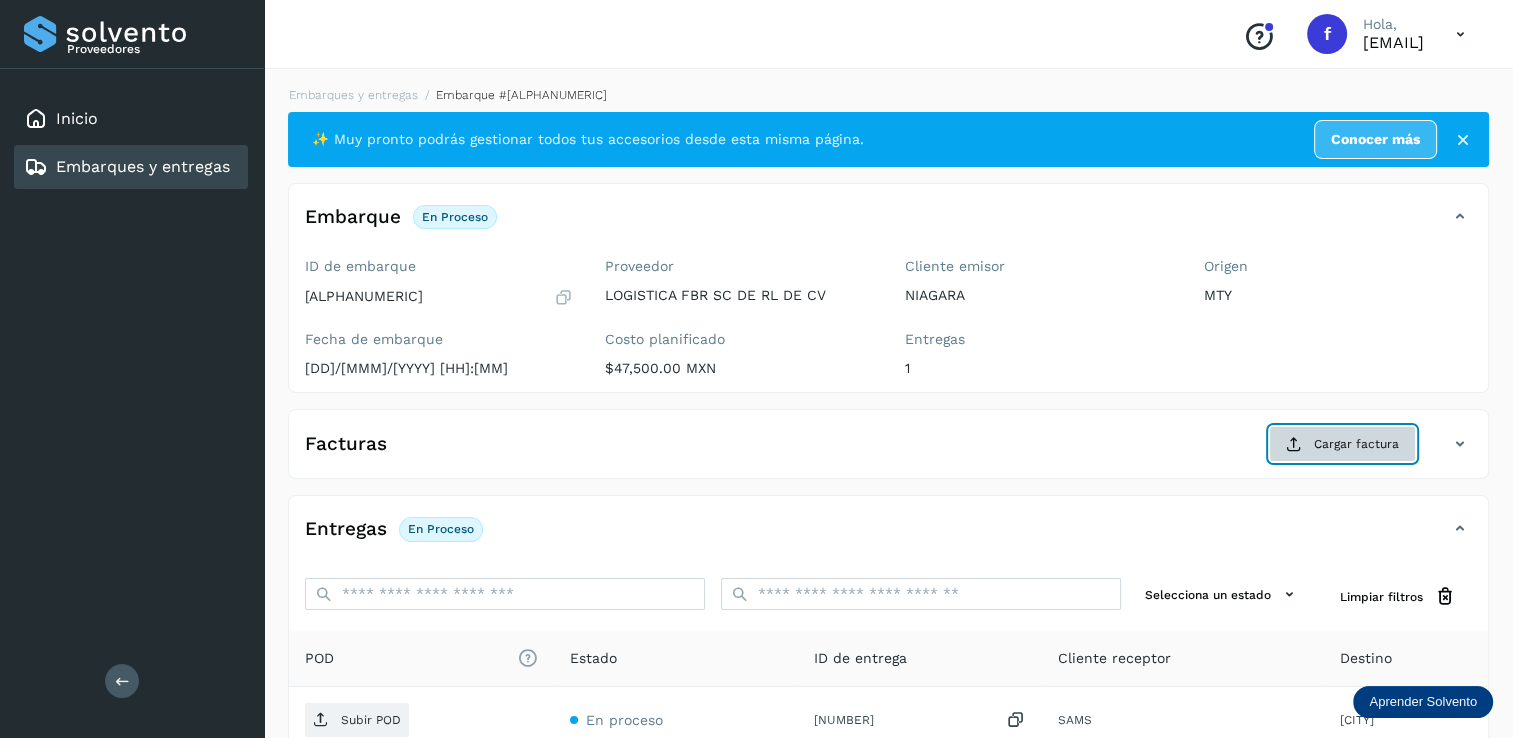 click on "Cargar factura" 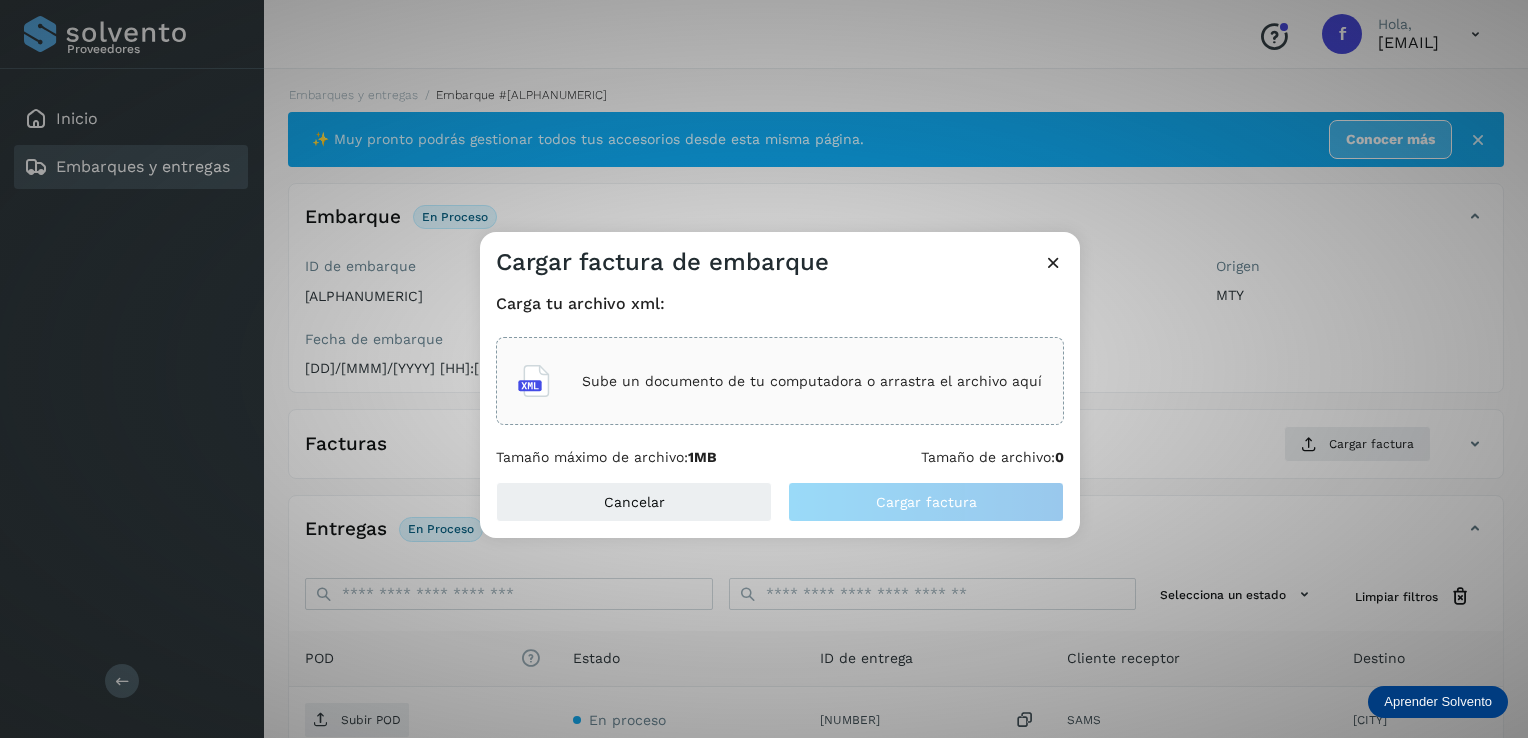 click on "Sube un documento de tu computadora o arrastra el archivo aquí" at bounding box center [812, 381] 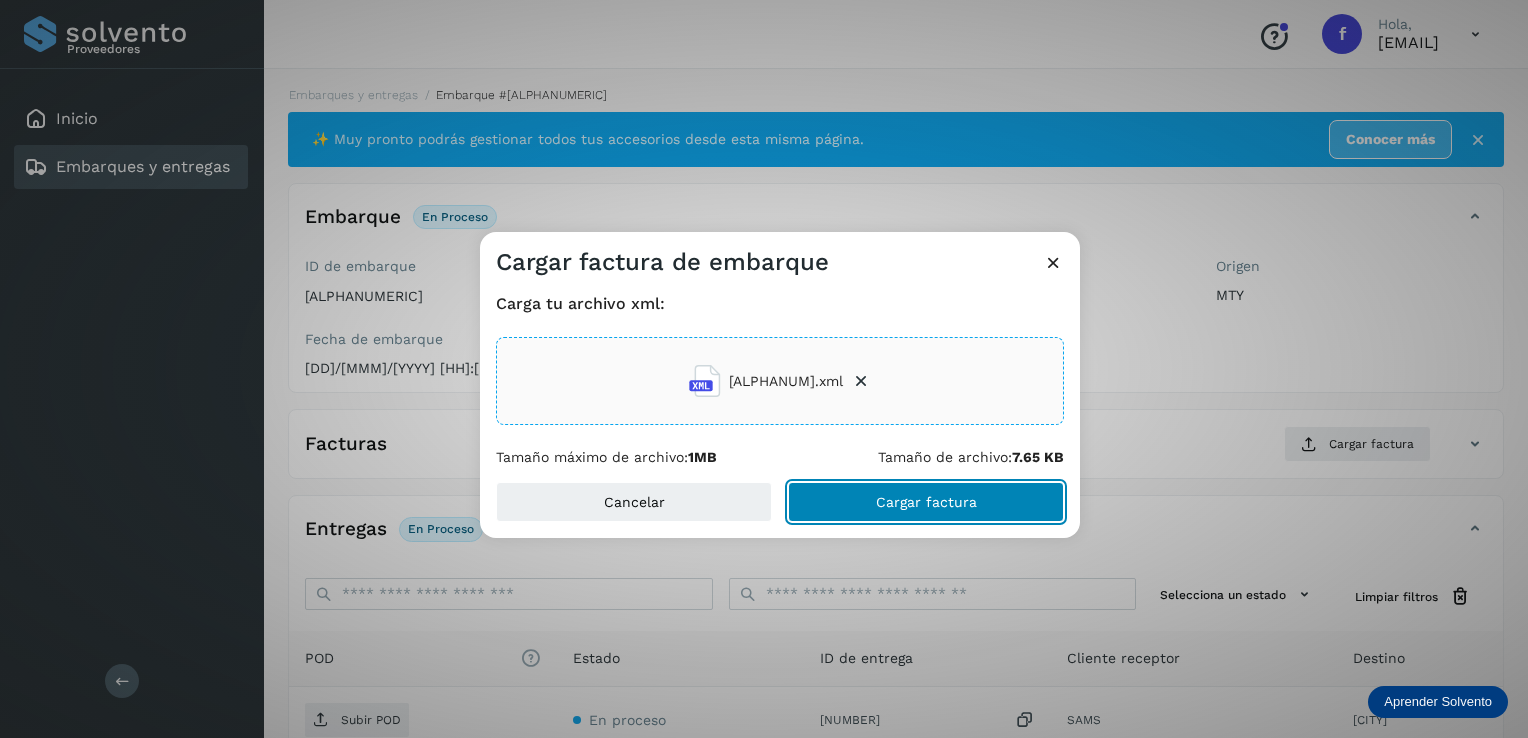 click on "Cargar factura" 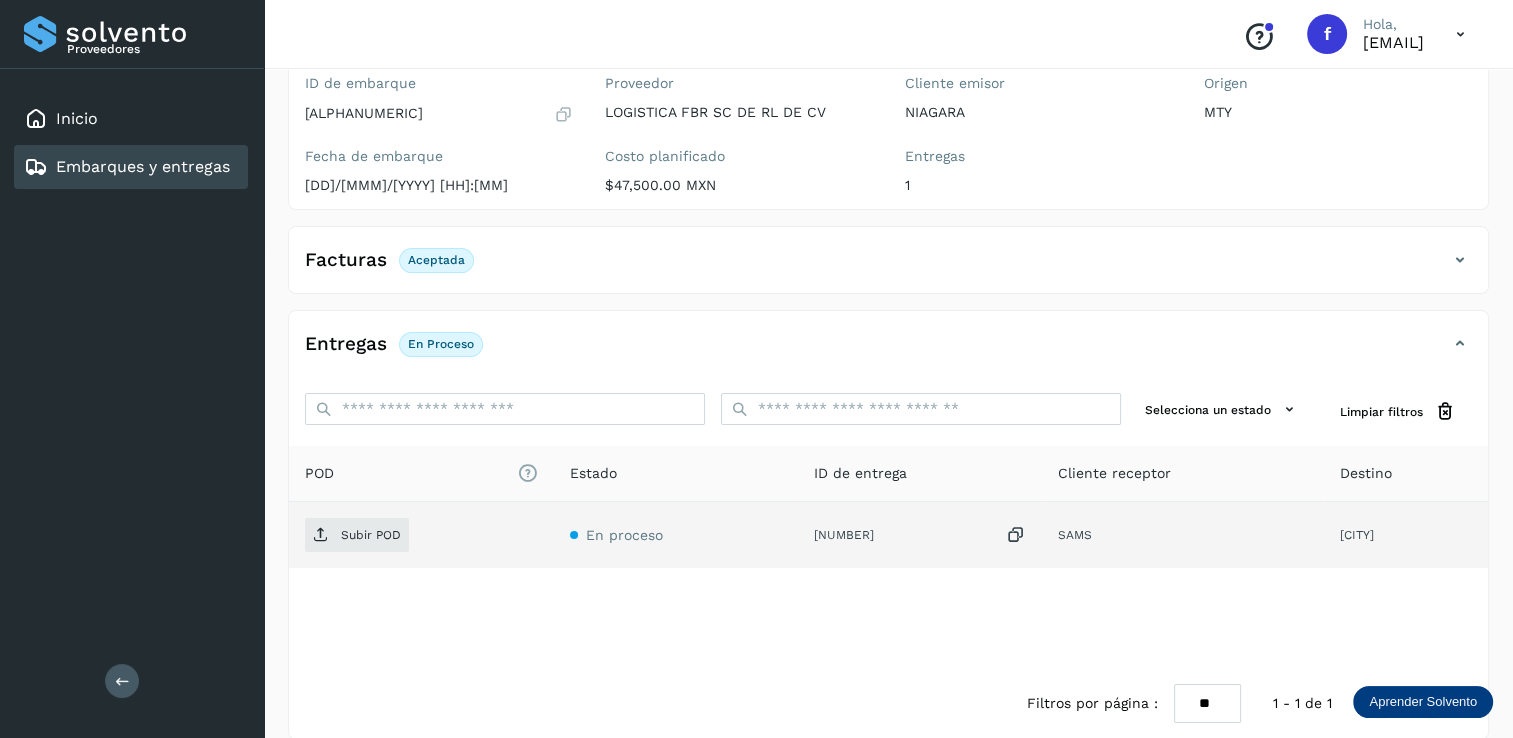scroll, scrollTop: 207, scrollLeft: 0, axis: vertical 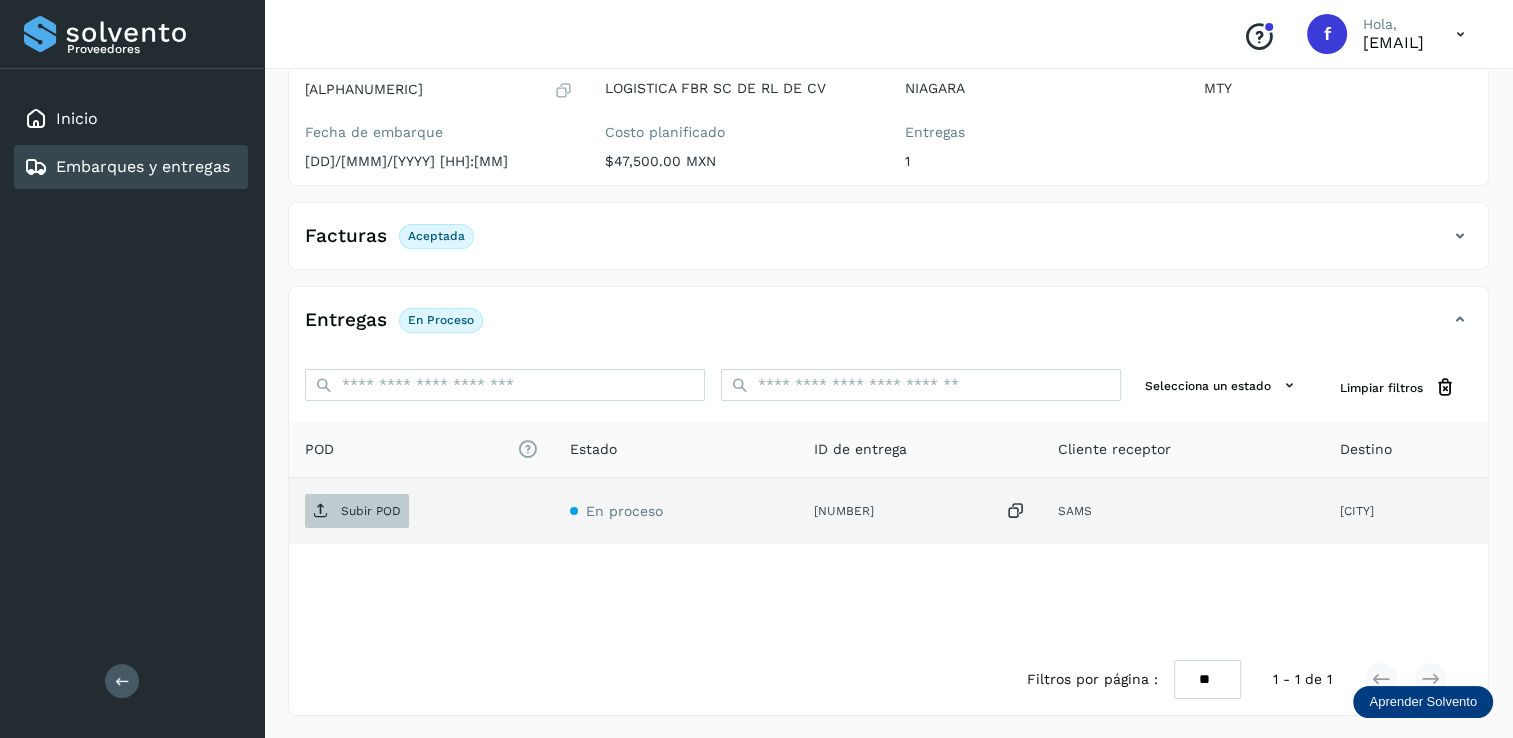 click on "Subir POD" at bounding box center (371, 511) 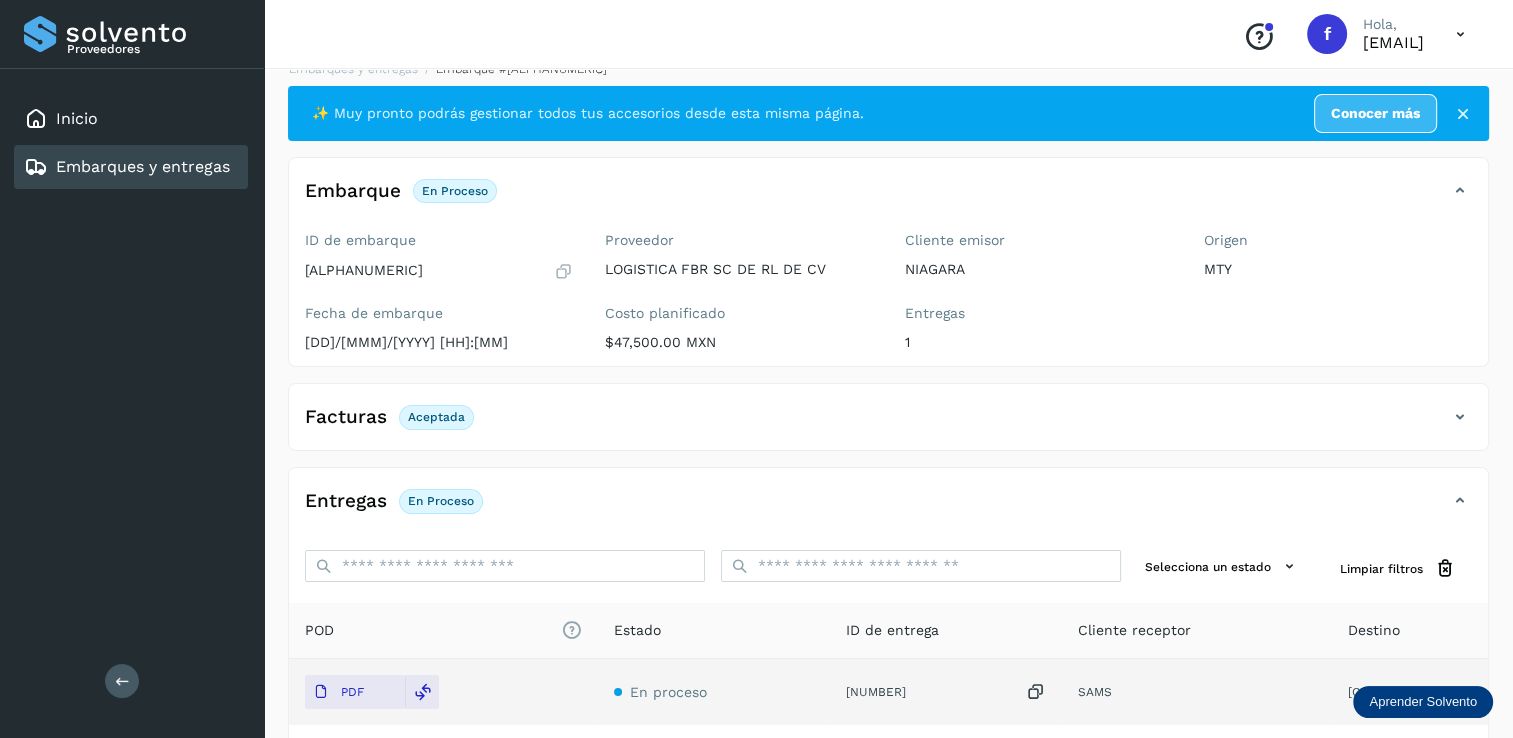 scroll, scrollTop: 0, scrollLeft: 0, axis: both 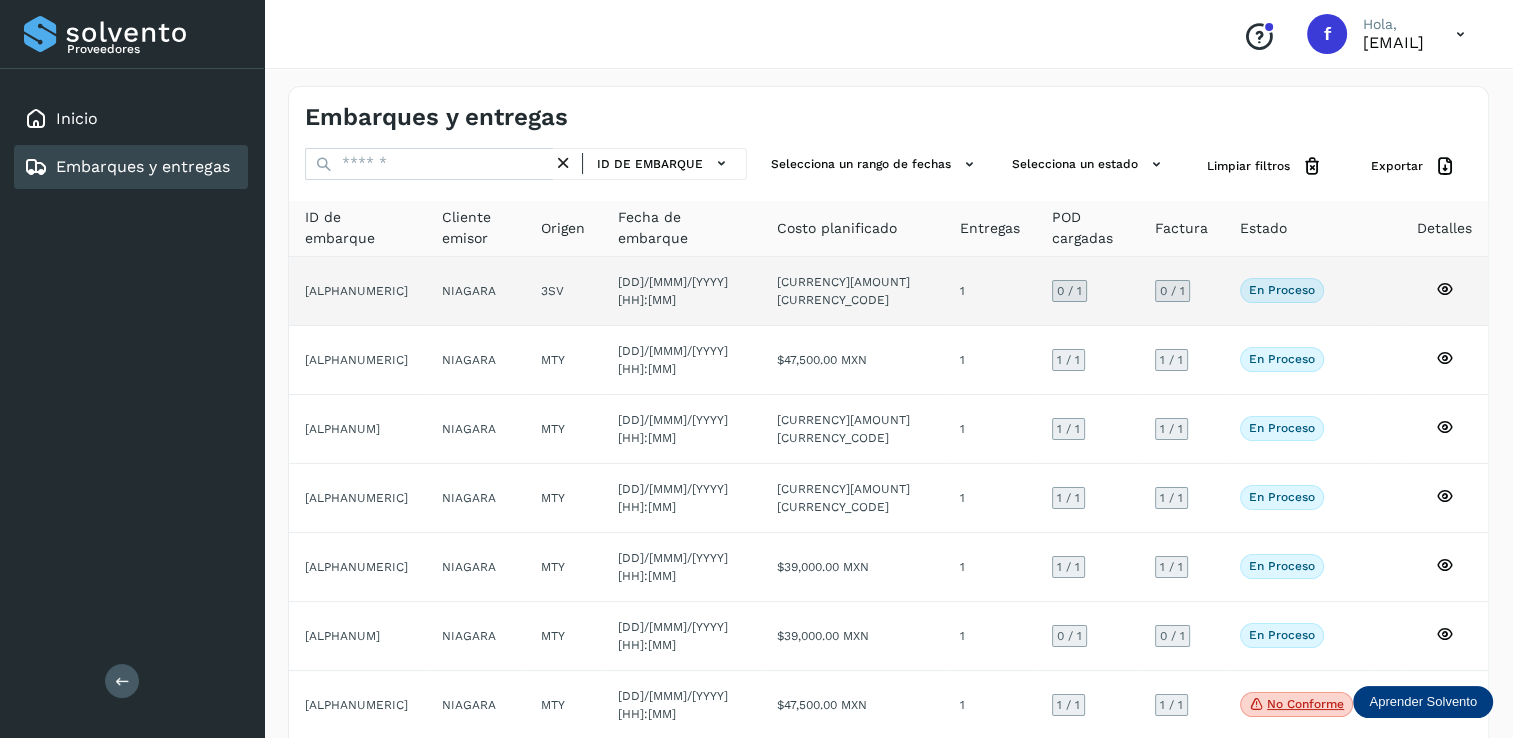 click on "0  / 1" at bounding box center (1069, 291) 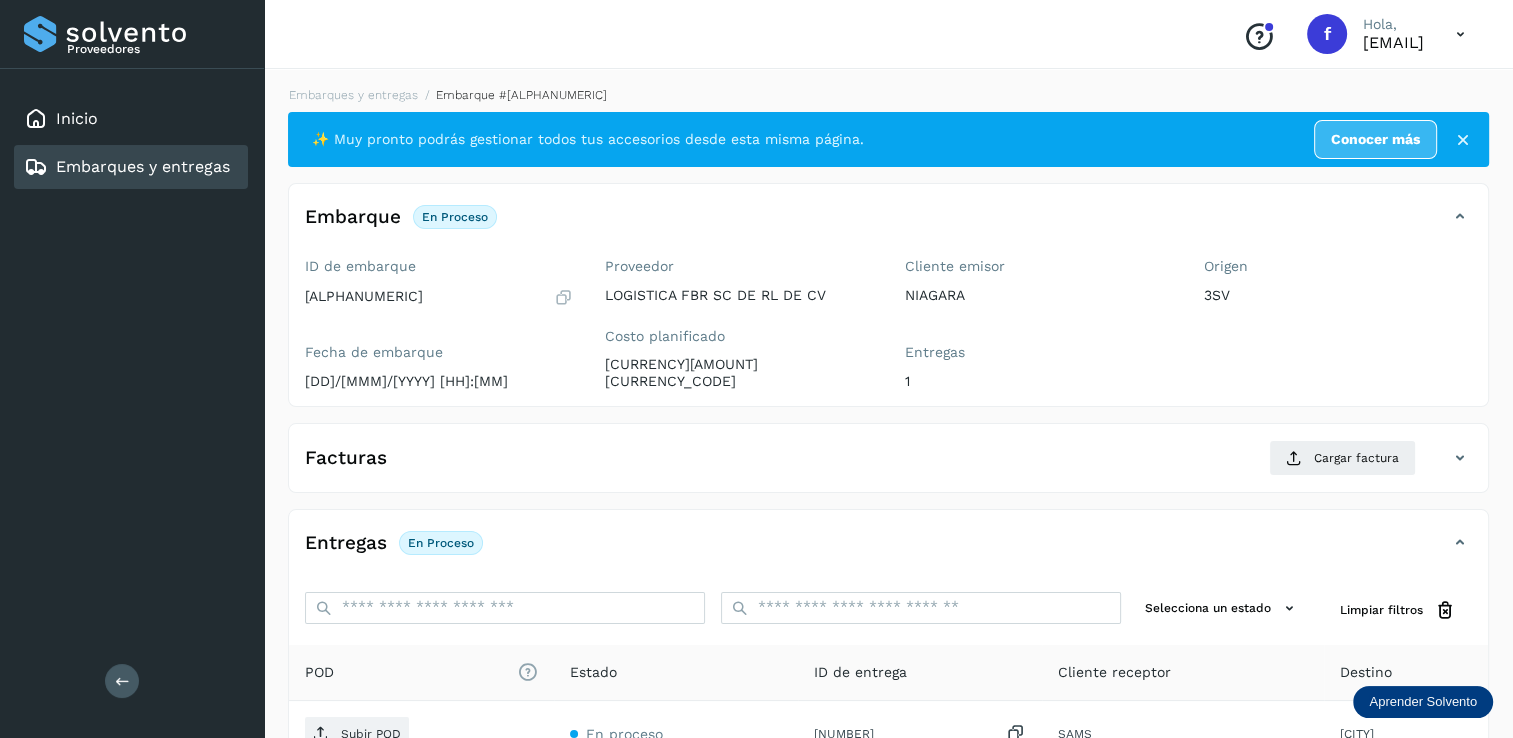 scroll, scrollTop: 100, scrollLeft: 0, axis: vertical 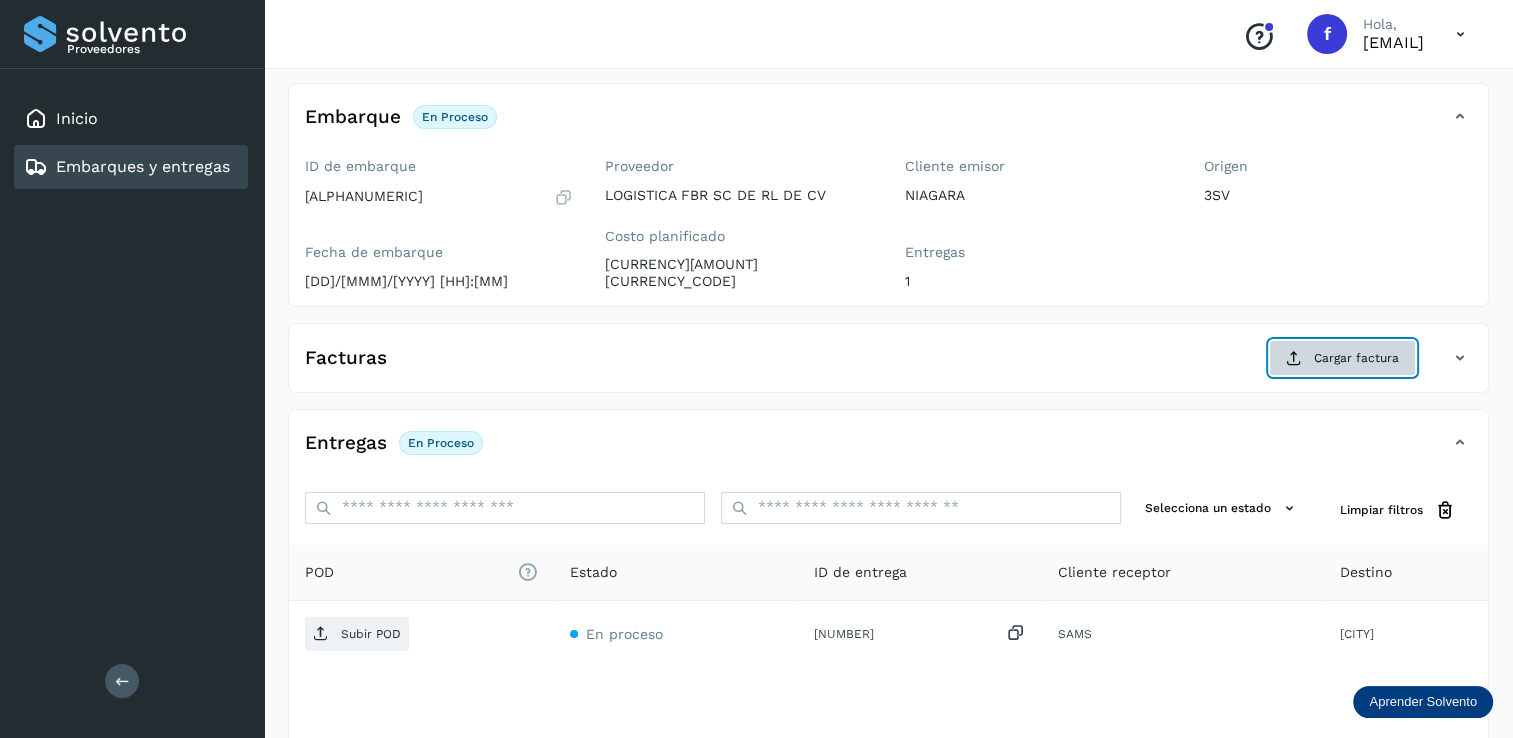 click on "Cargar factura" at bounding box center (1342, 358) 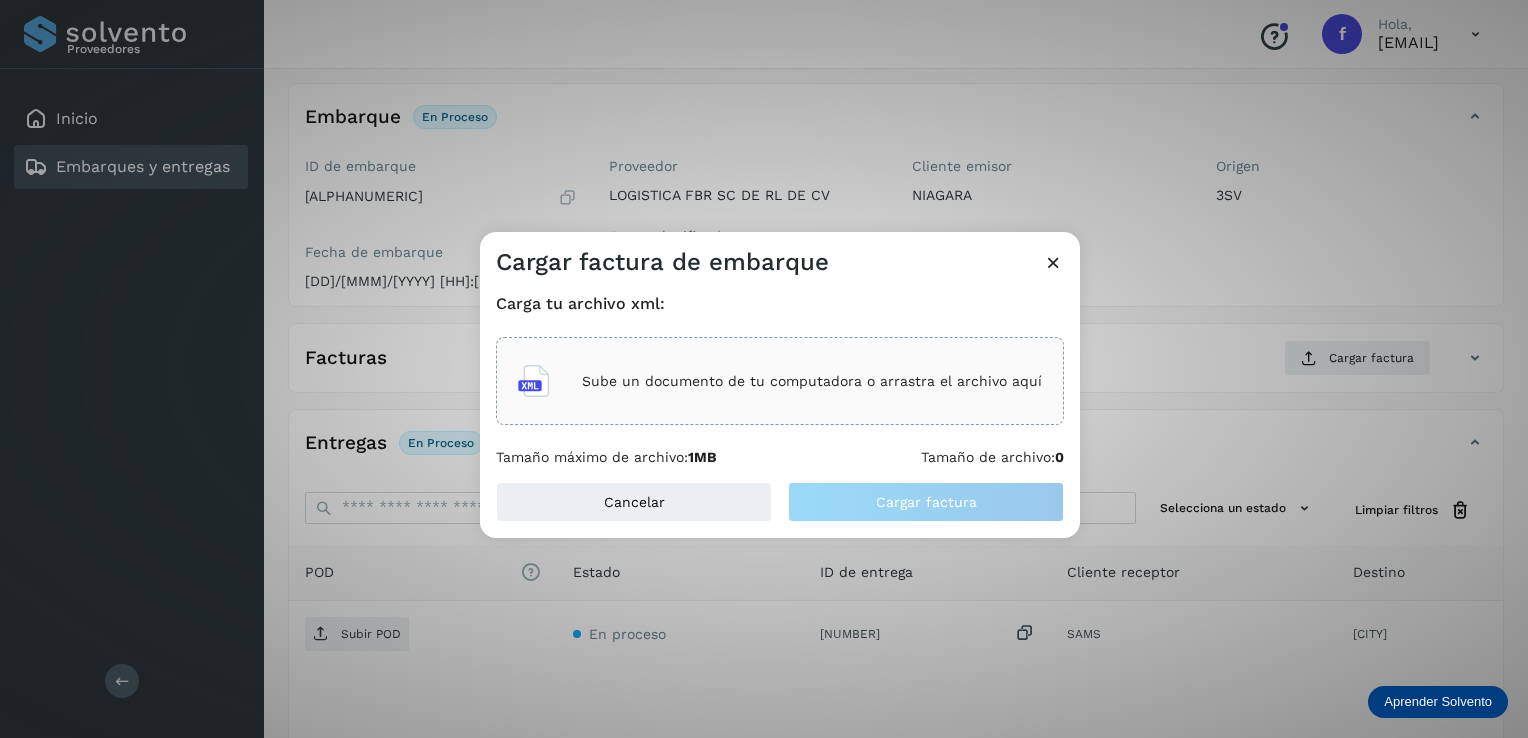 click on "Sube un documento de tu computadora o arrastra el archivo aquí" at bounding box center [812, 381] 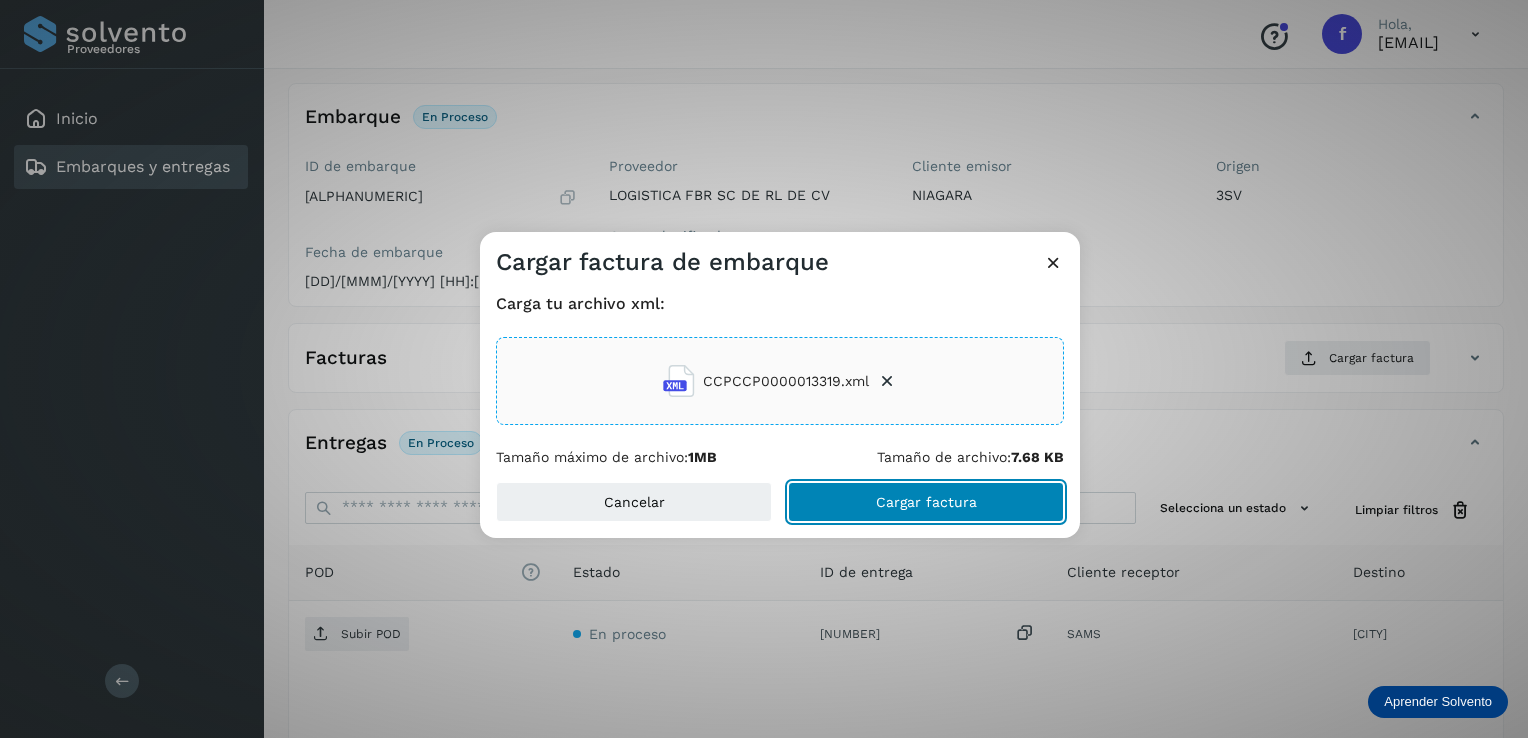 click on "Cargar factura" 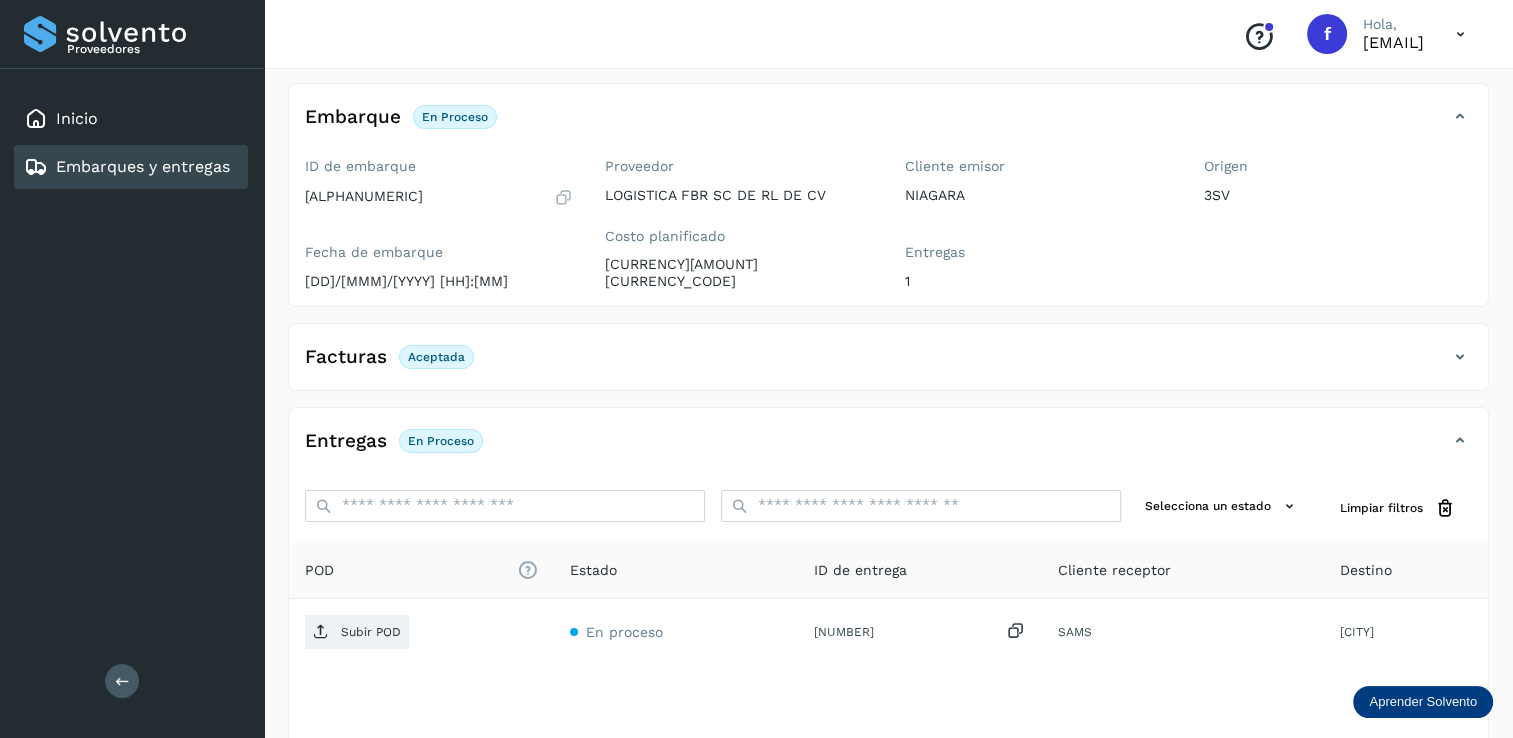 scroll, scrollTop: 200, scrollLeft: 0, axis: vertical 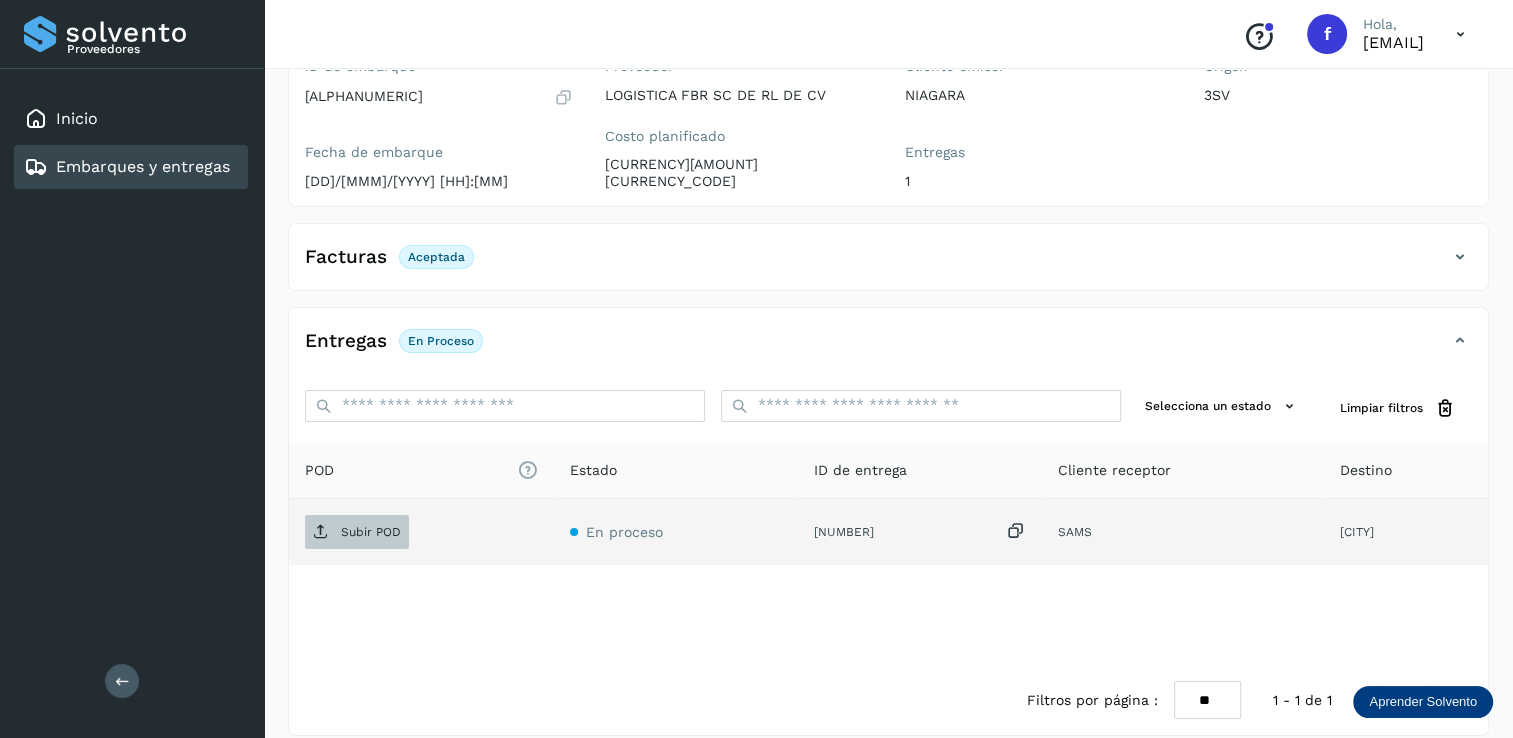 click on "Subir POD" at bounding box center (371, 532) 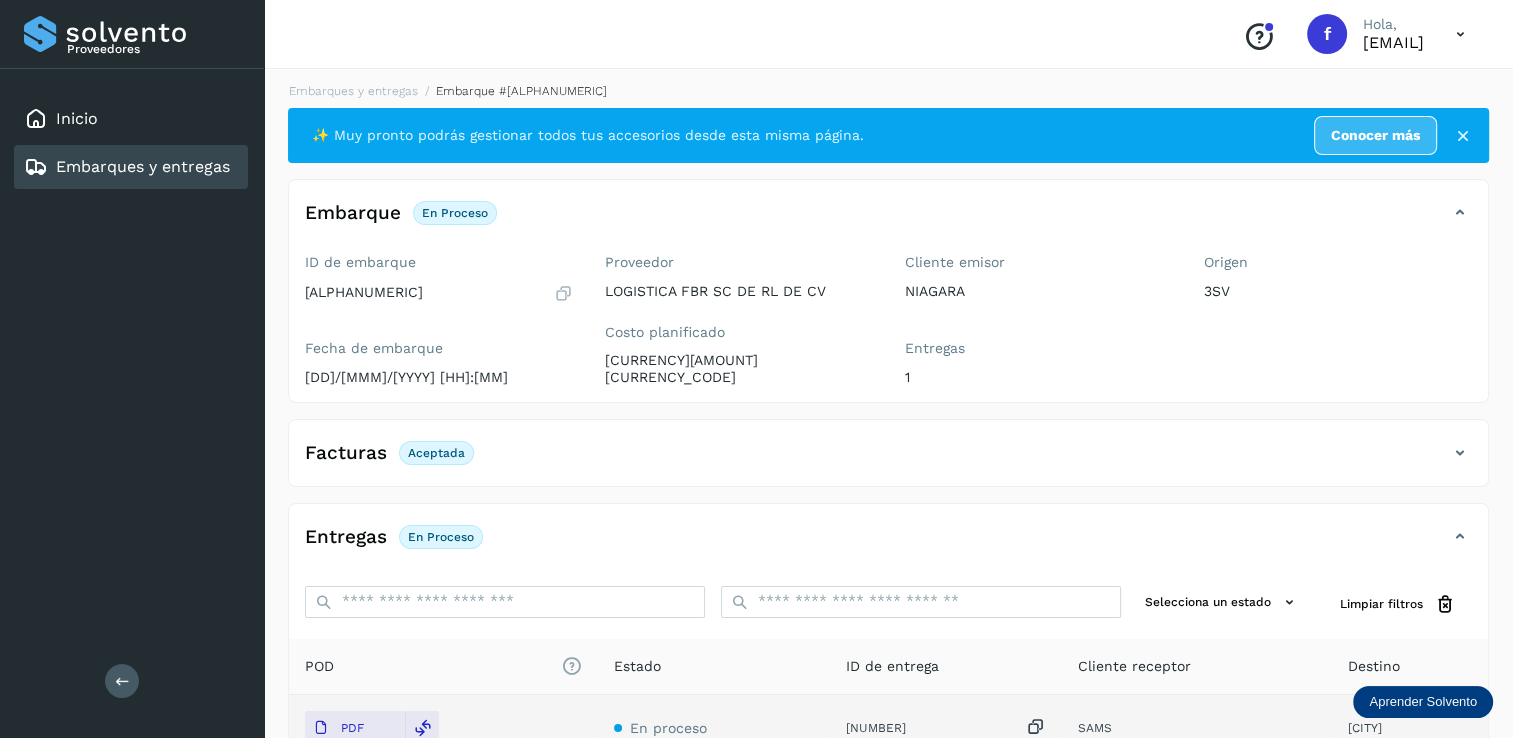 scroll, scrollTop: 0, scrollLeft: 0, axis: both 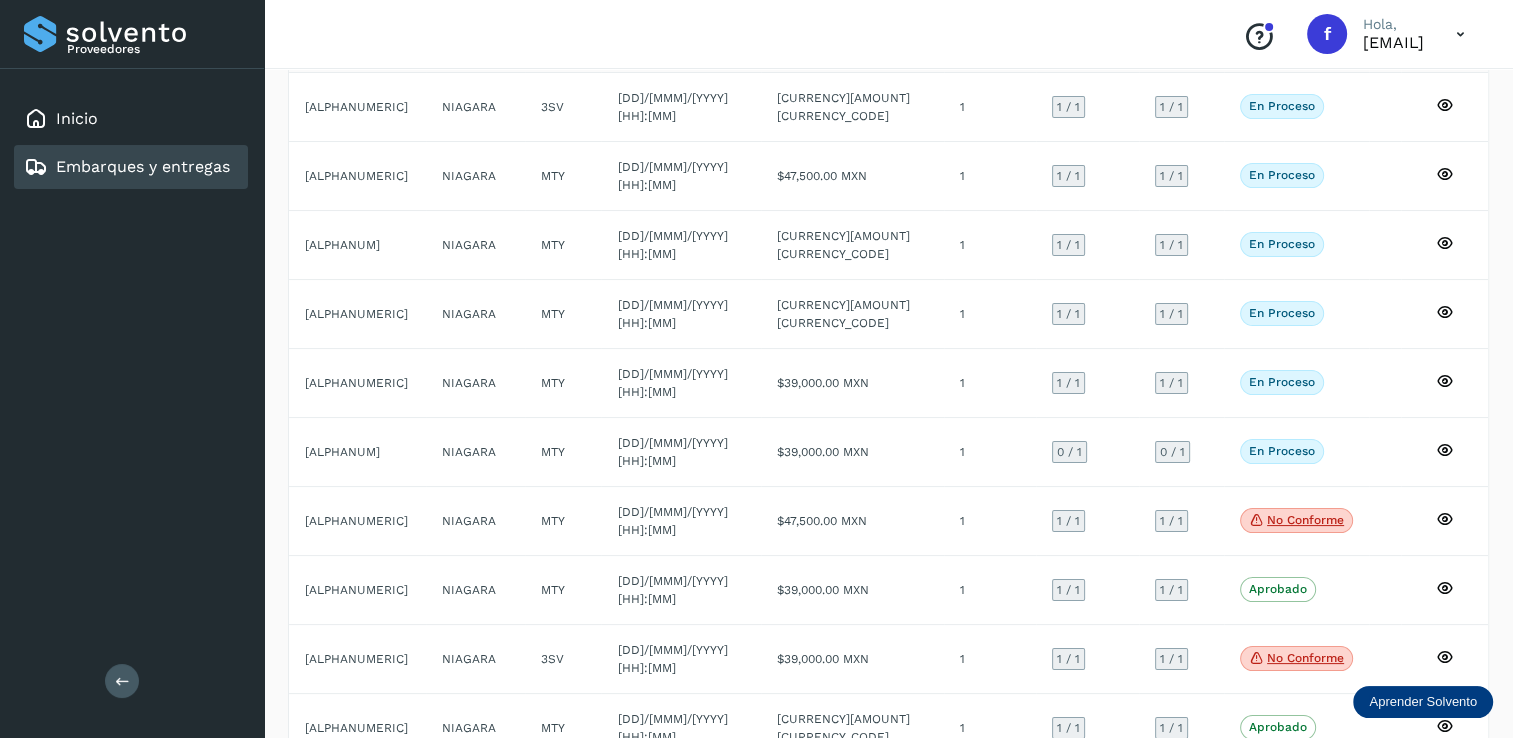 click at bounding box center [1381, 797] 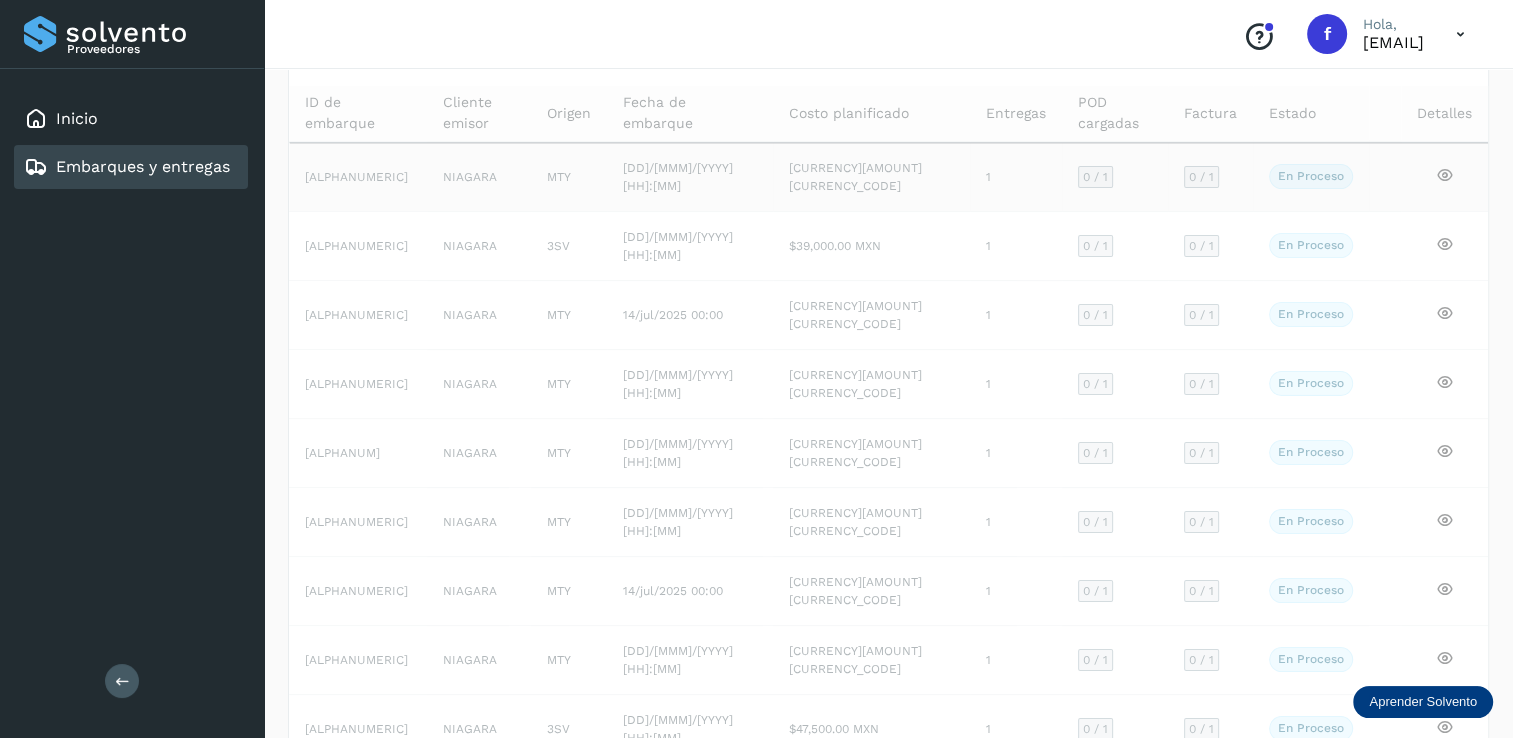 scroll, scrollTop: 80, scrollLeft: 0, axis: vertical 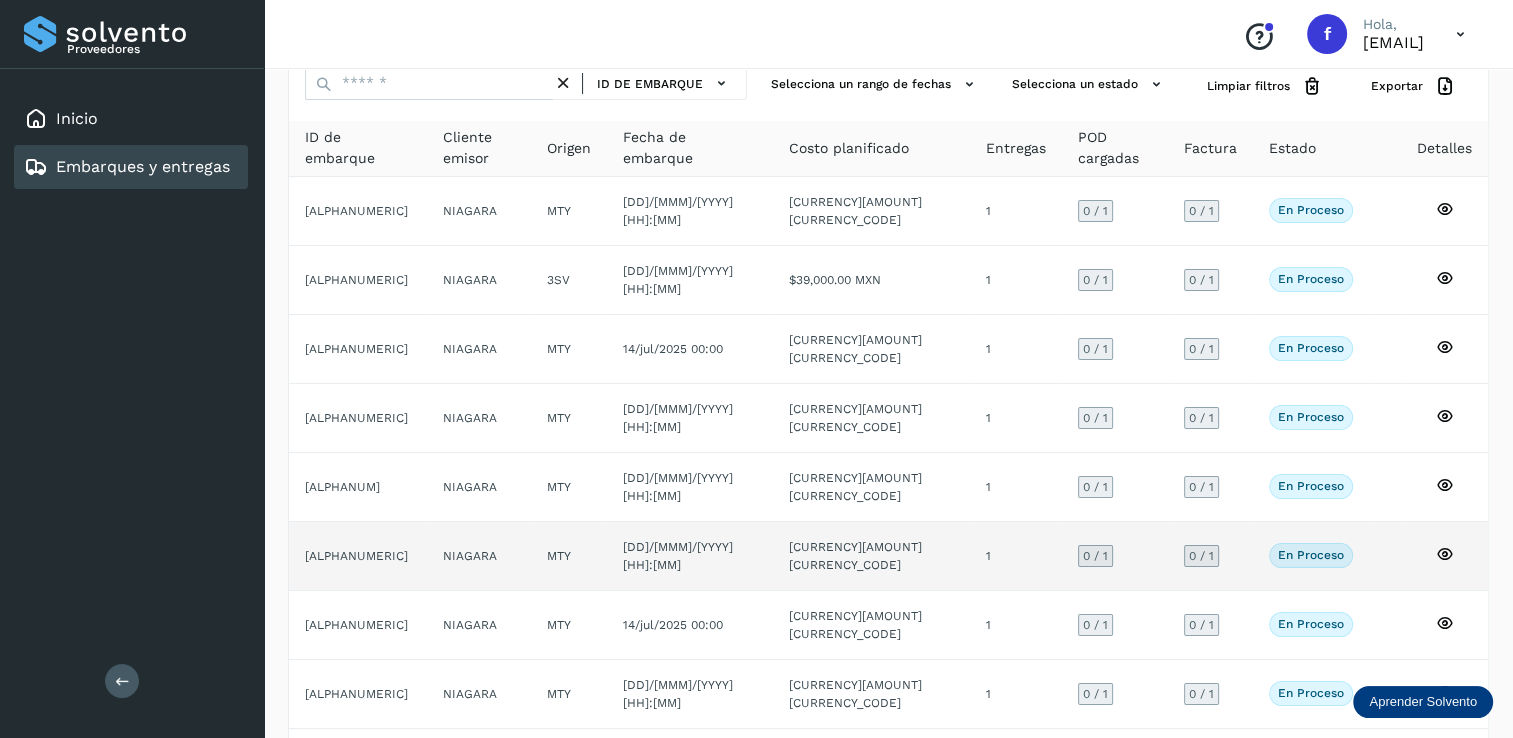 click on "0  / 1" at bounding box center (1095, 556) 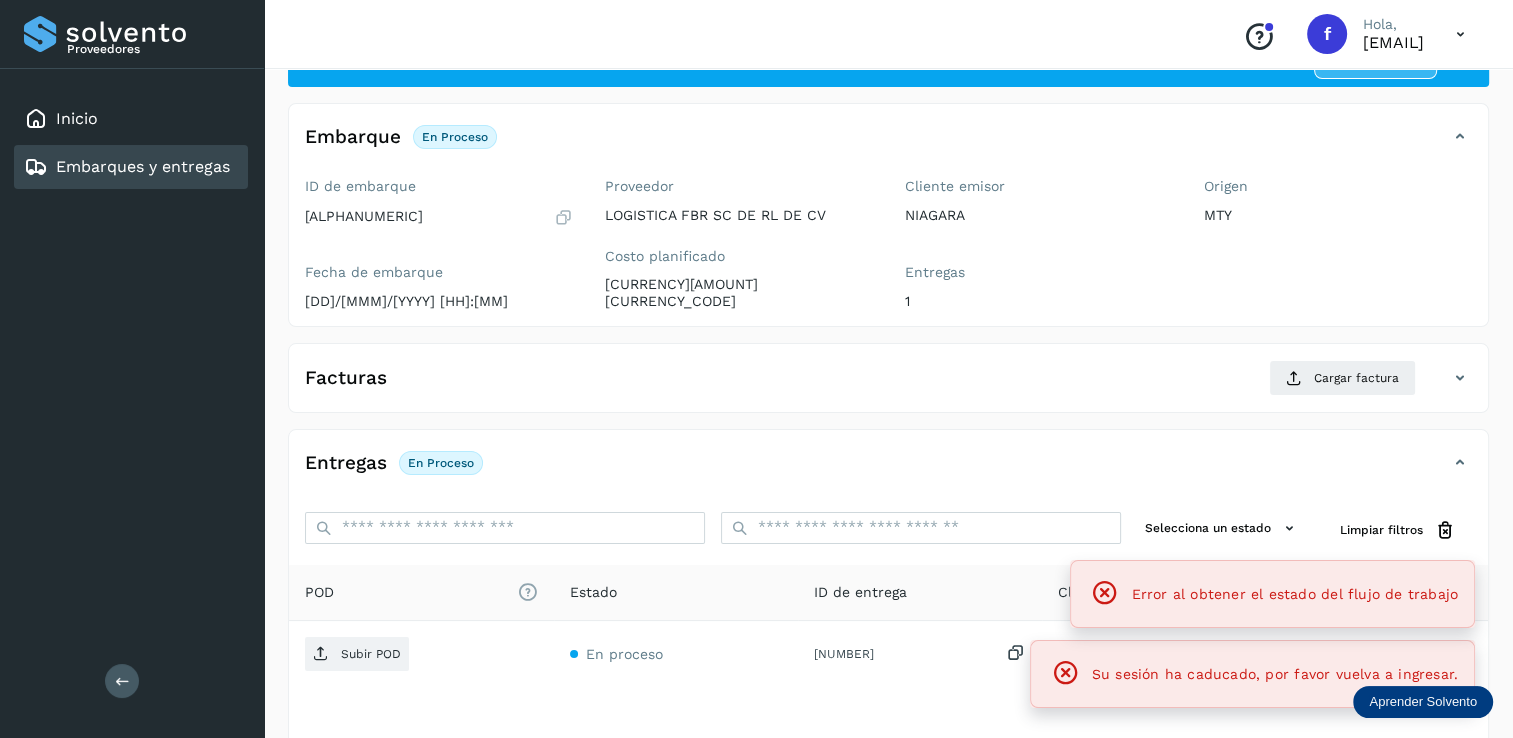 scroll, scrollTop: 0, scrollLeft: 0, axis: both 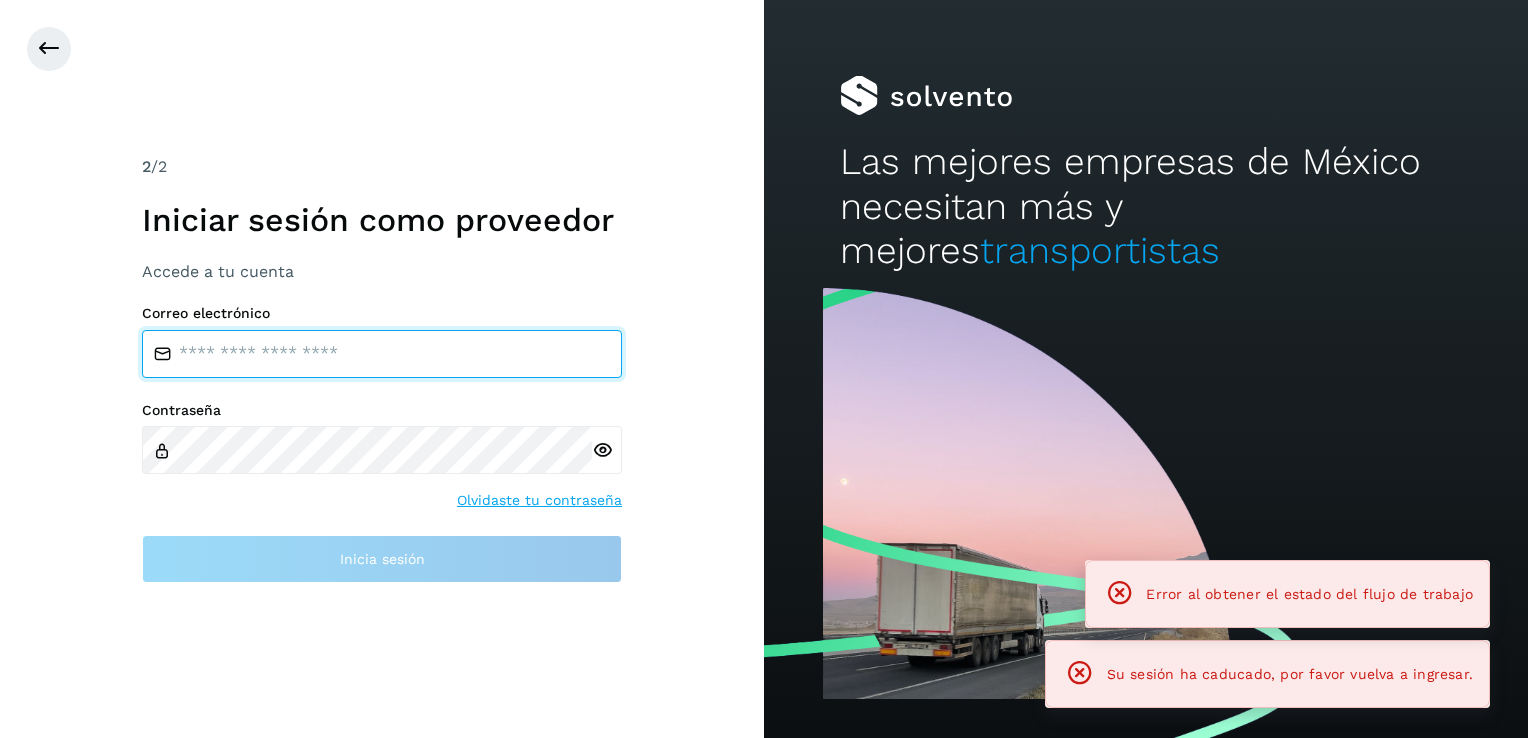 click at bounding box center (382, 354) 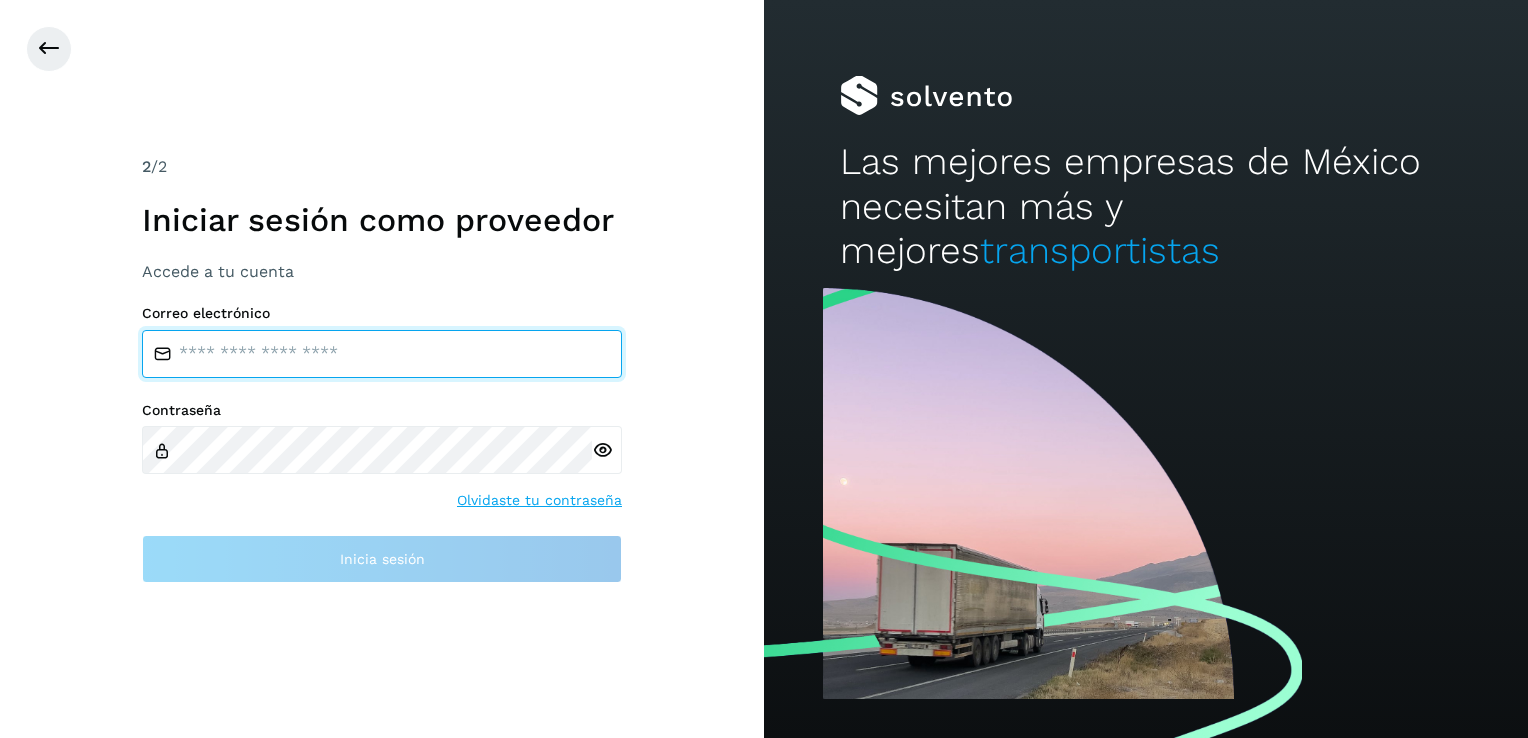 type on "**********" 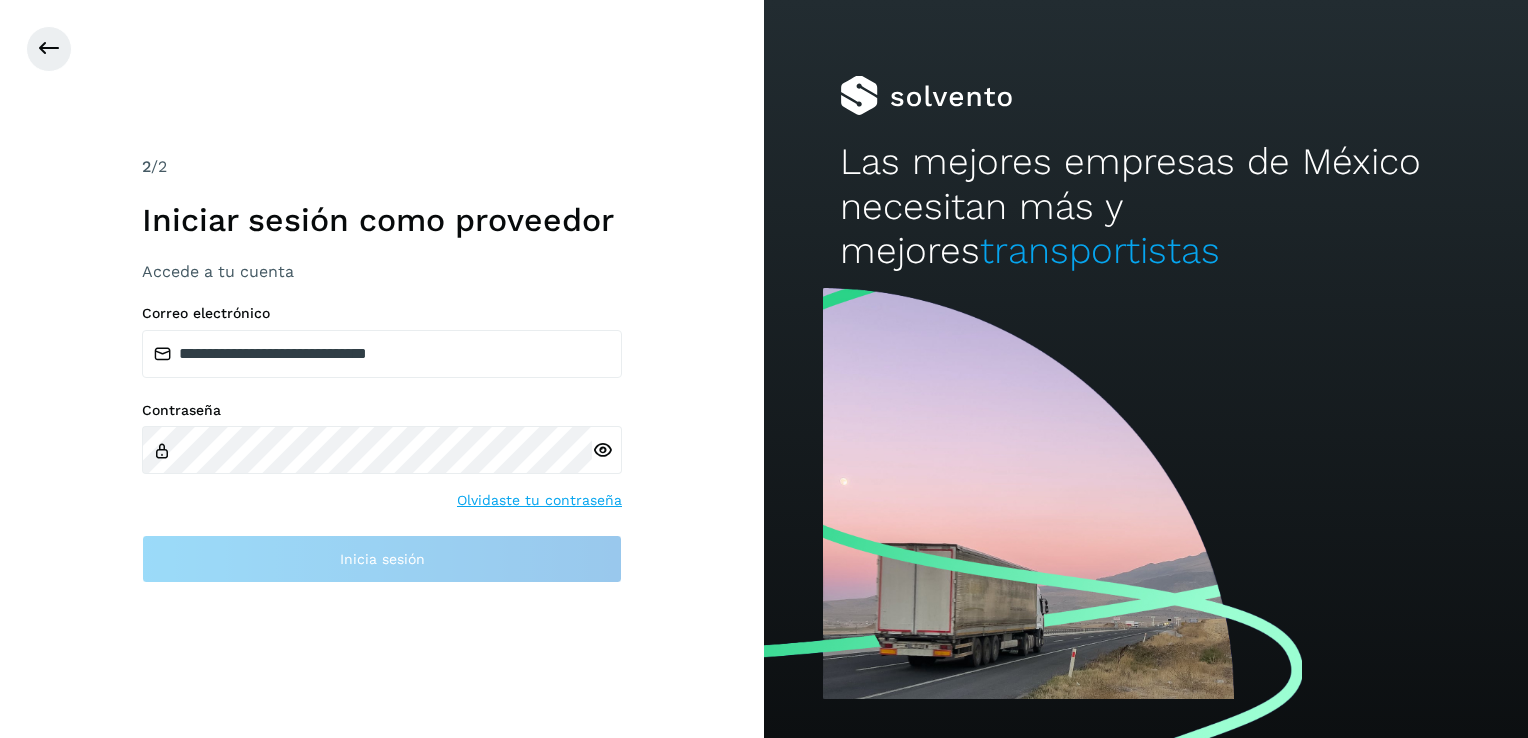 click at bounding box center (602, 450) 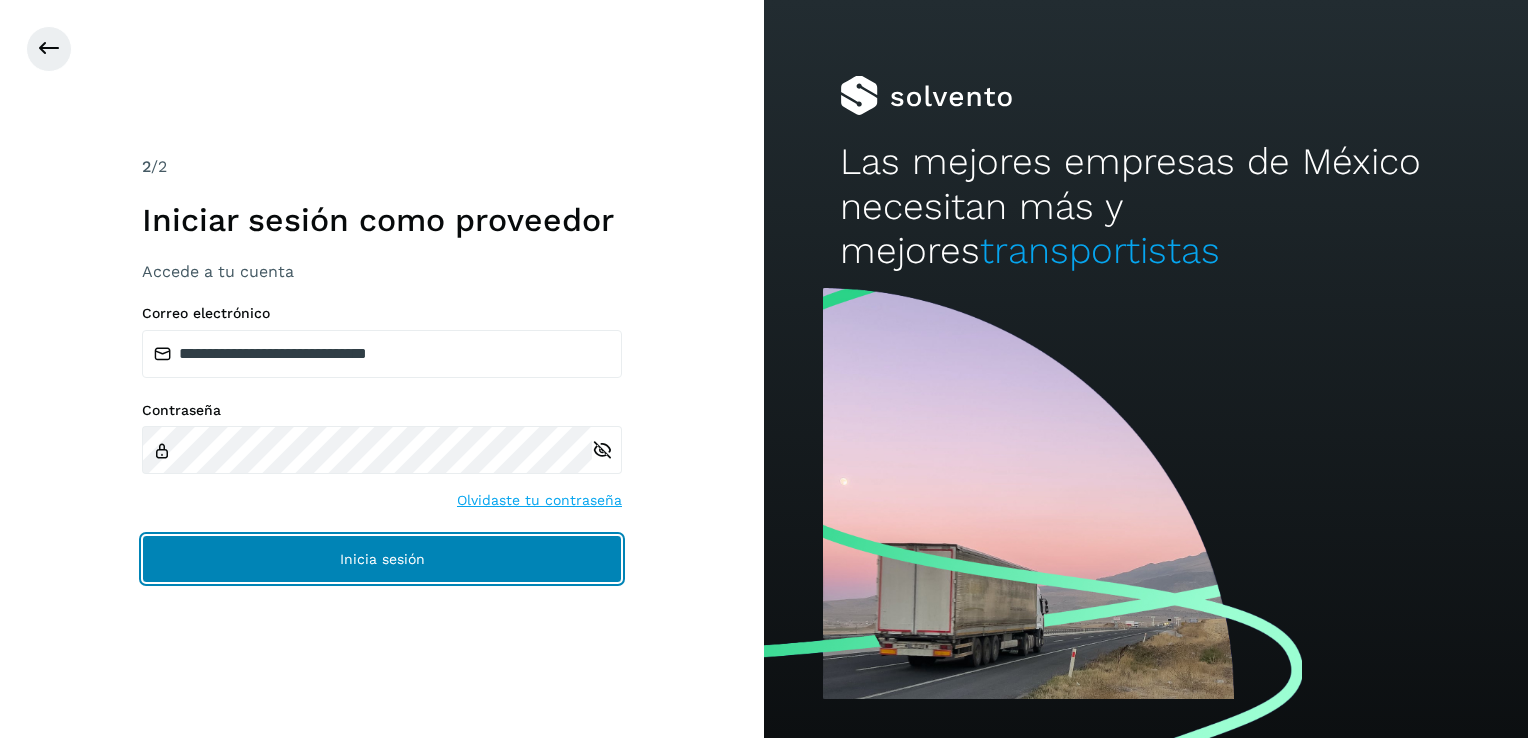 click on "Inicia sesión" at bounding box center [382, 559] 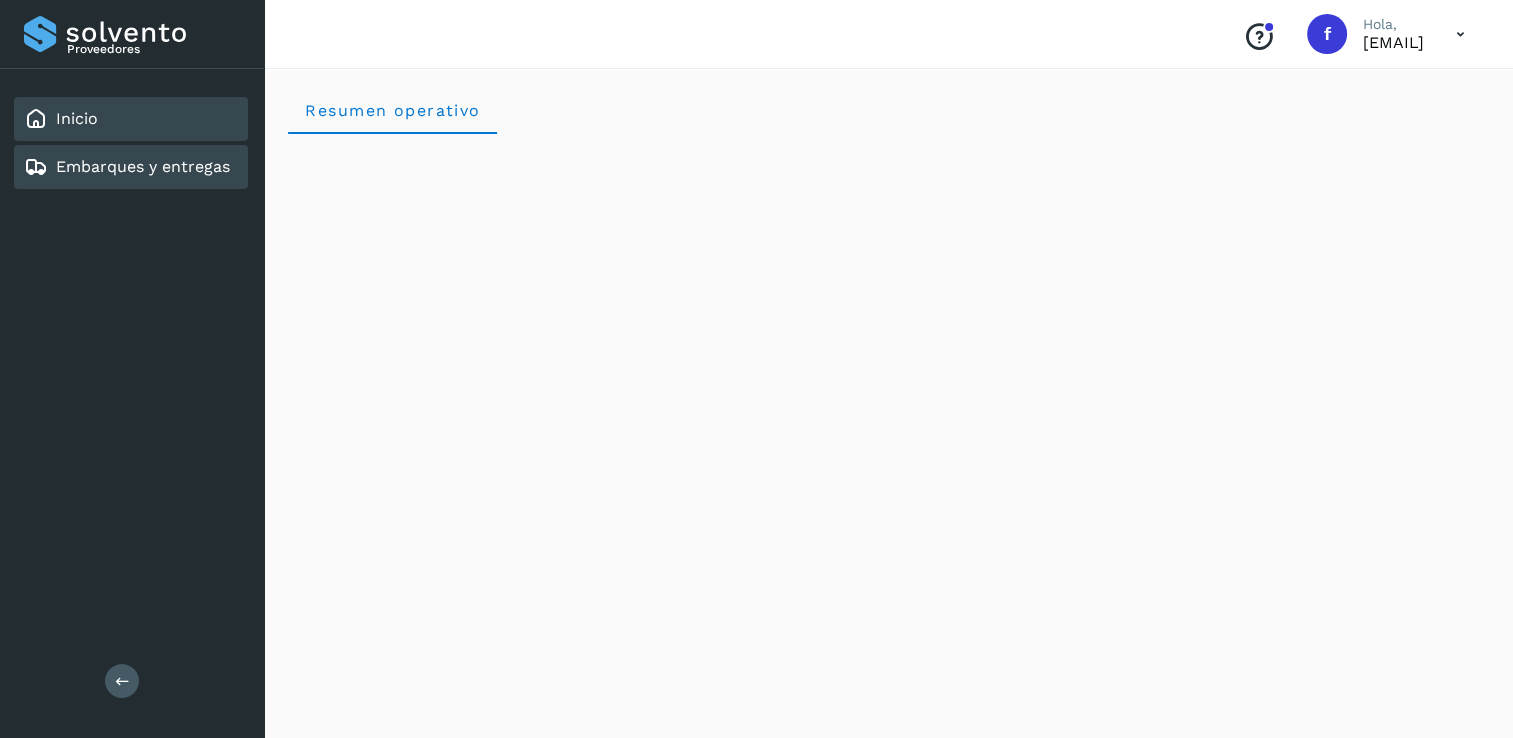 click on "Embarques y entregas" at bounding box center [143, 166] 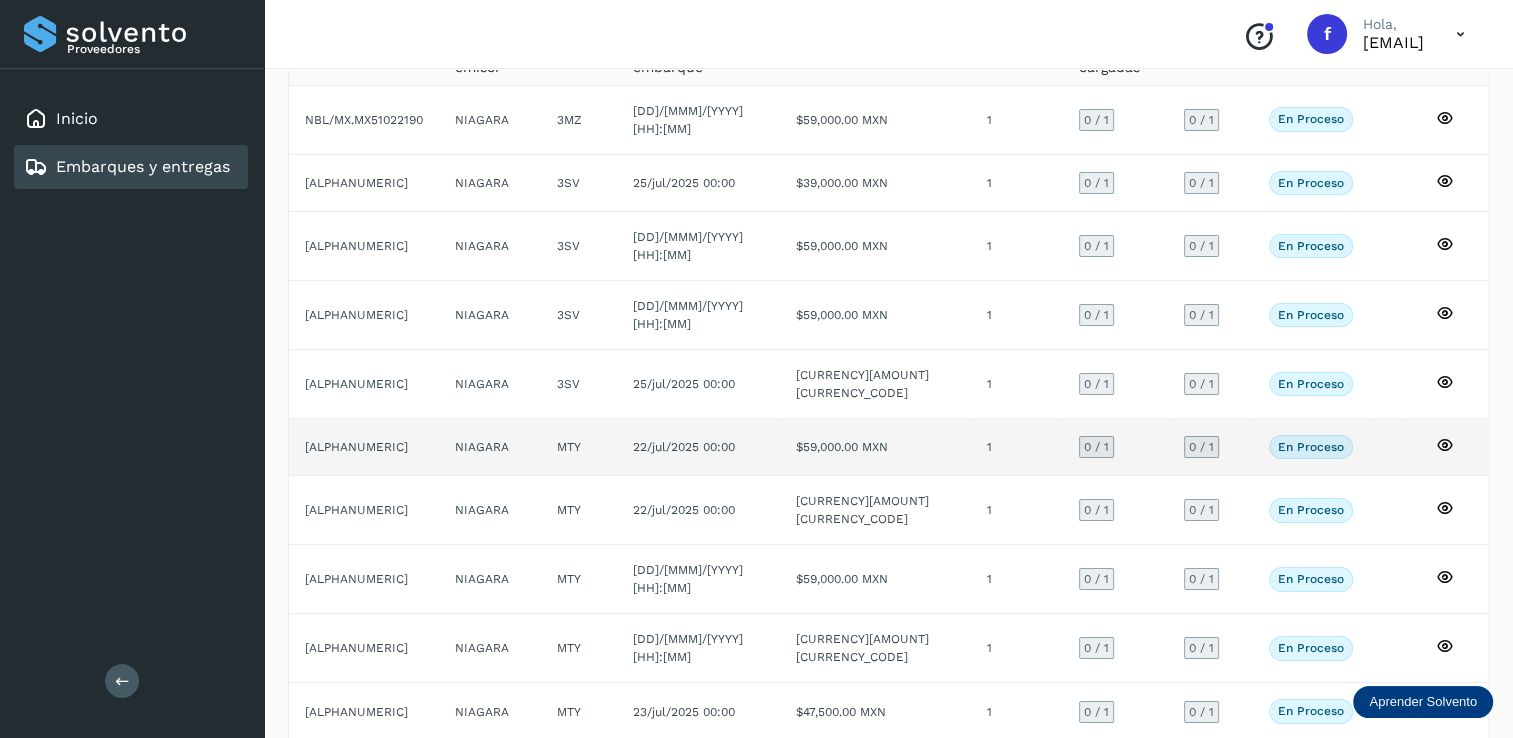 scroll, scrollTop: 180, scrollLeft: 0, axis: vertical 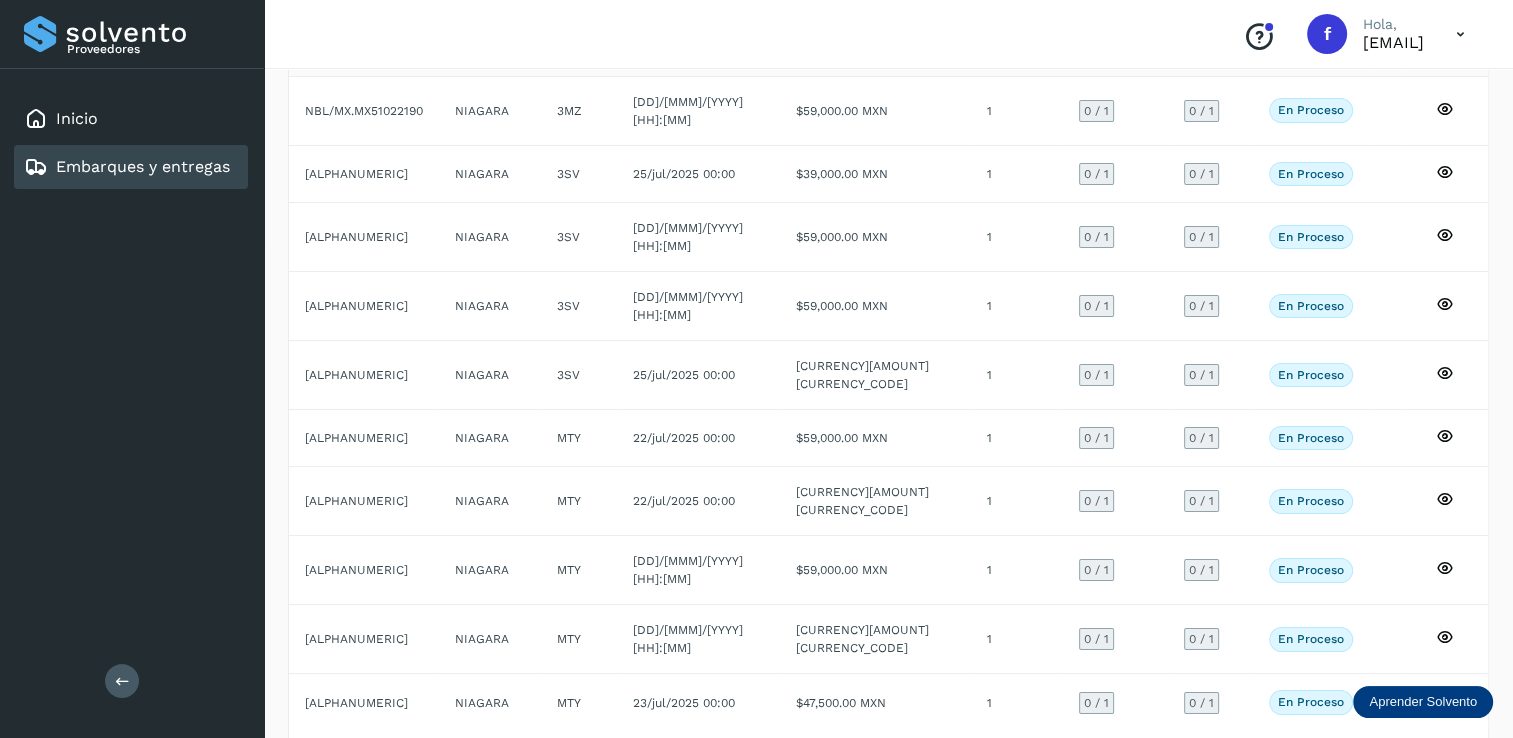 click at bounding box center [1431, 766] 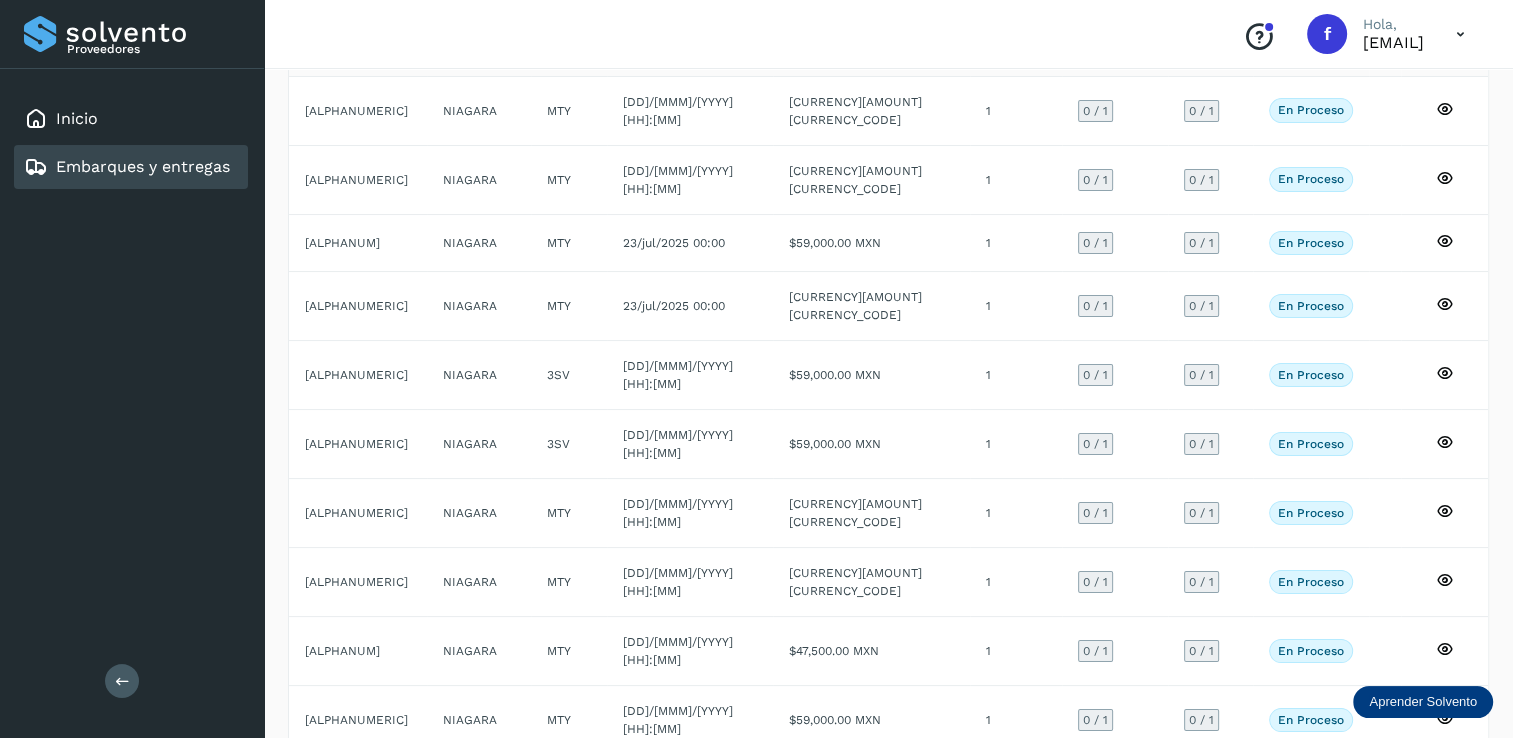 click at bounding box center (1431, 789) 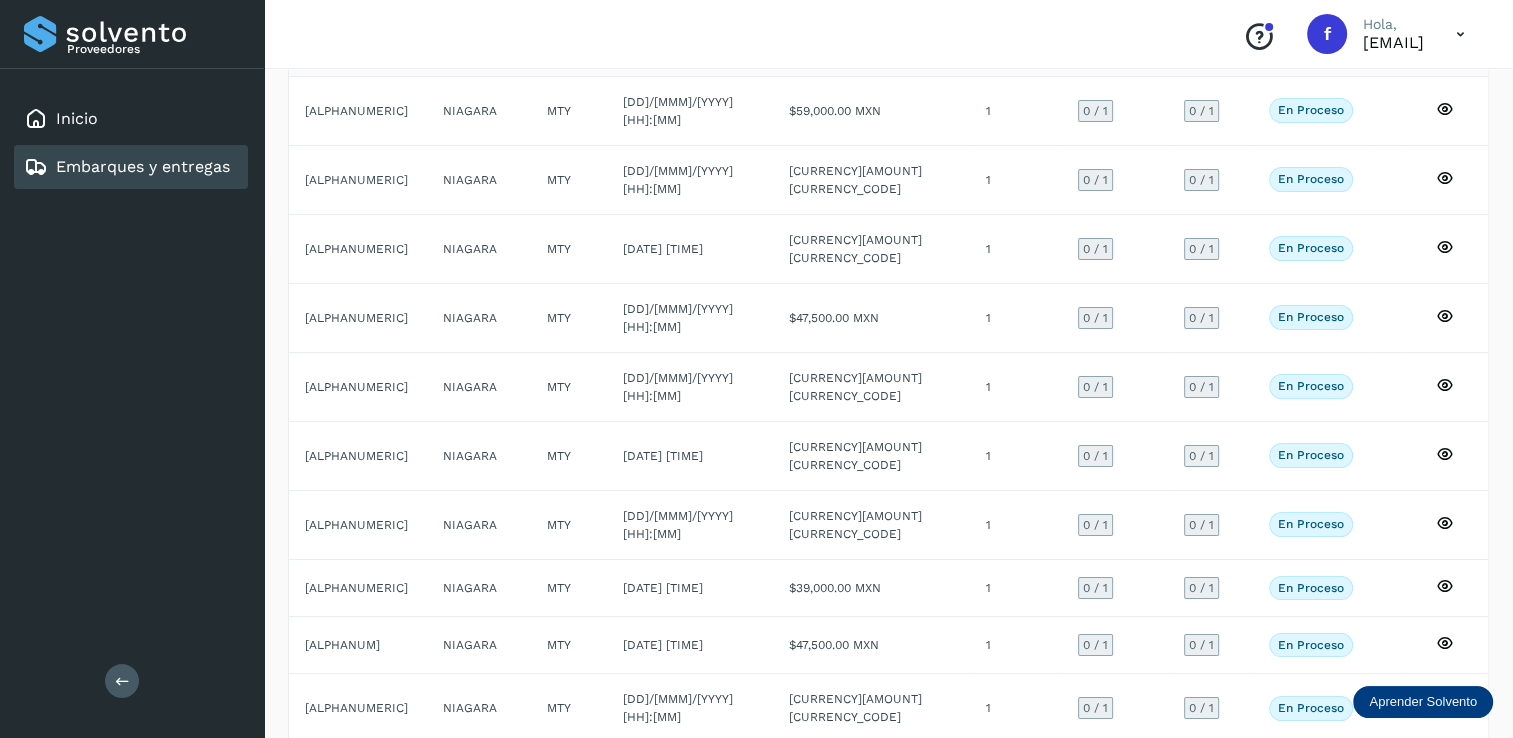 click at bounding box center [1431, 778] 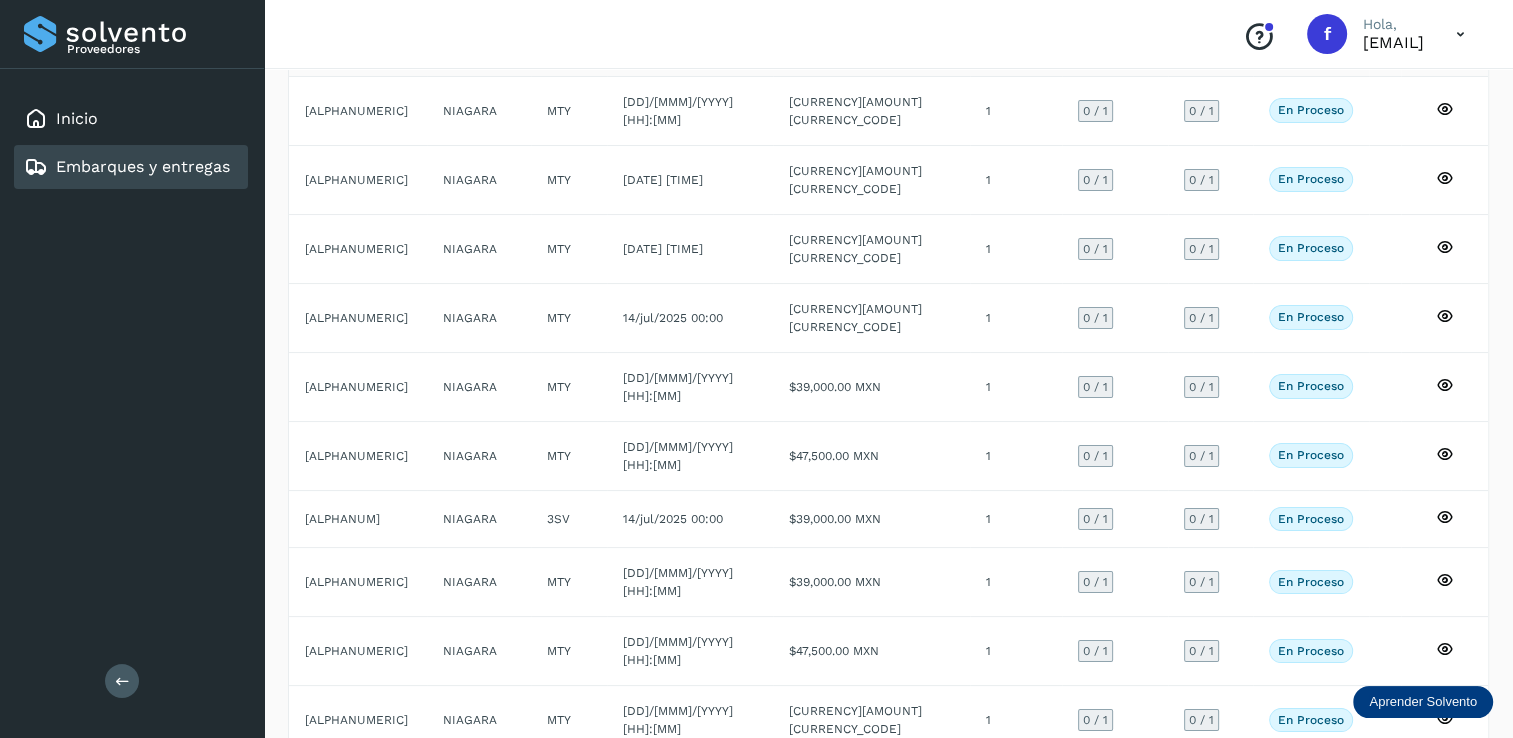 click at bounding box center (1431, 789) 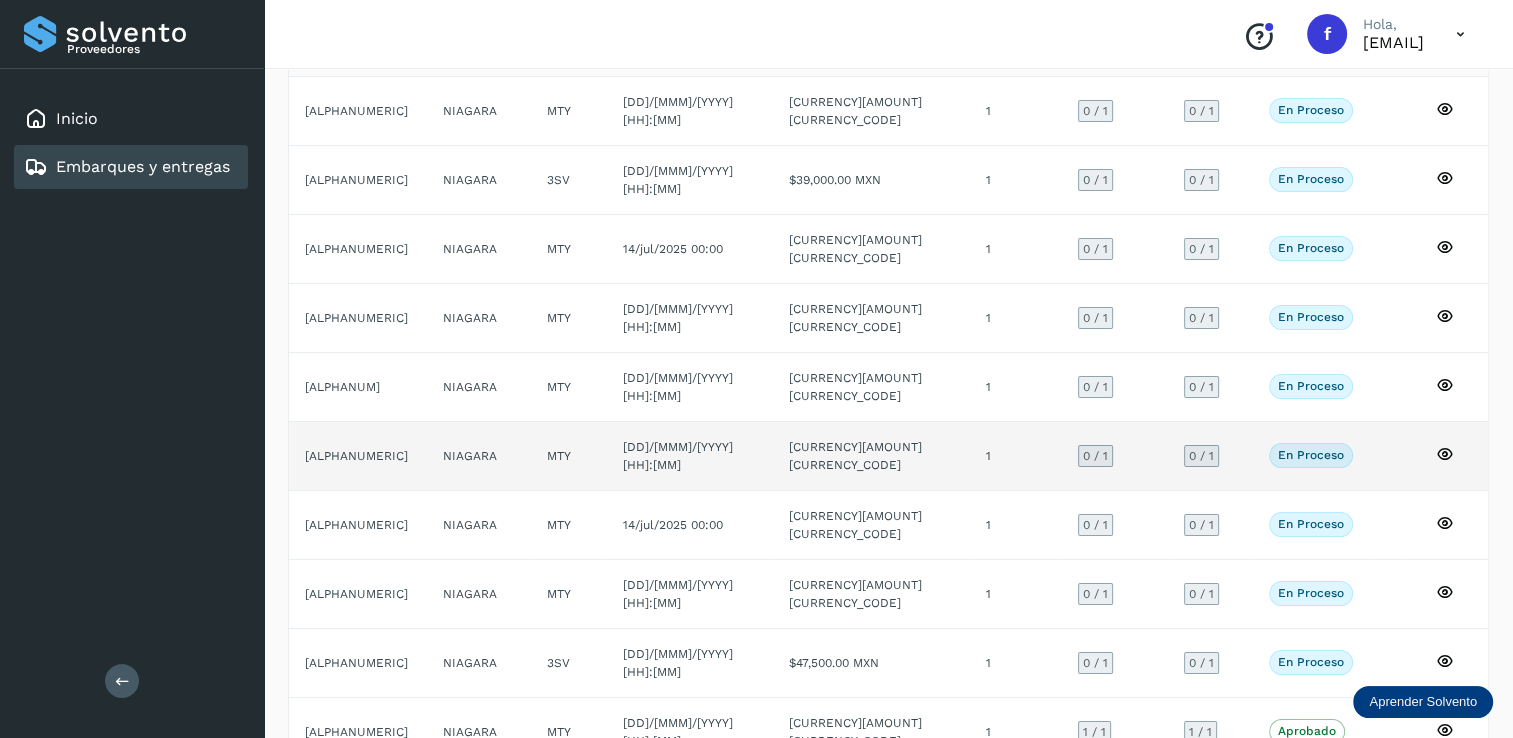 click on "0  / 1" at bounding box center [1095, 456] 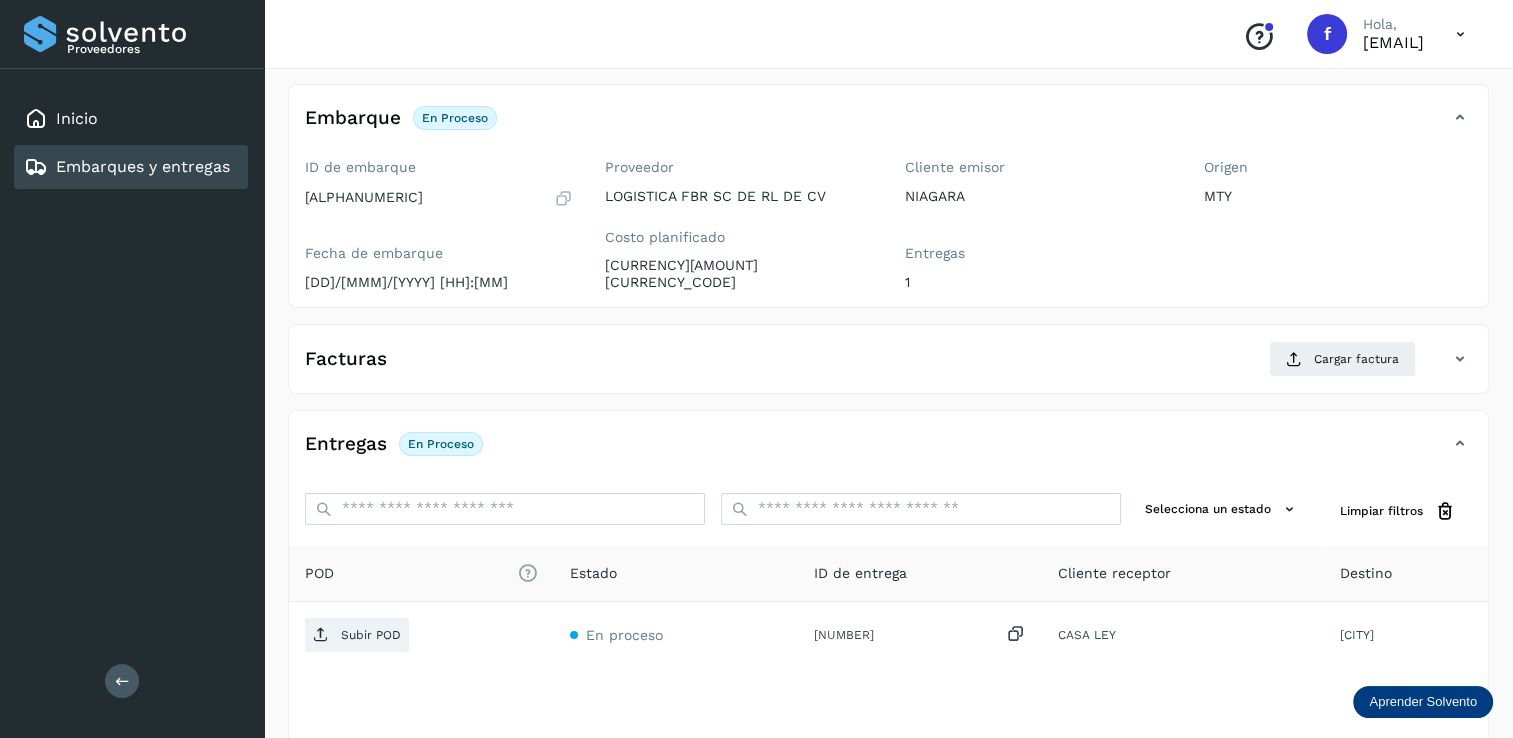 scroll, scrollTop: 100, scrollLeft: 0, axis: vertical 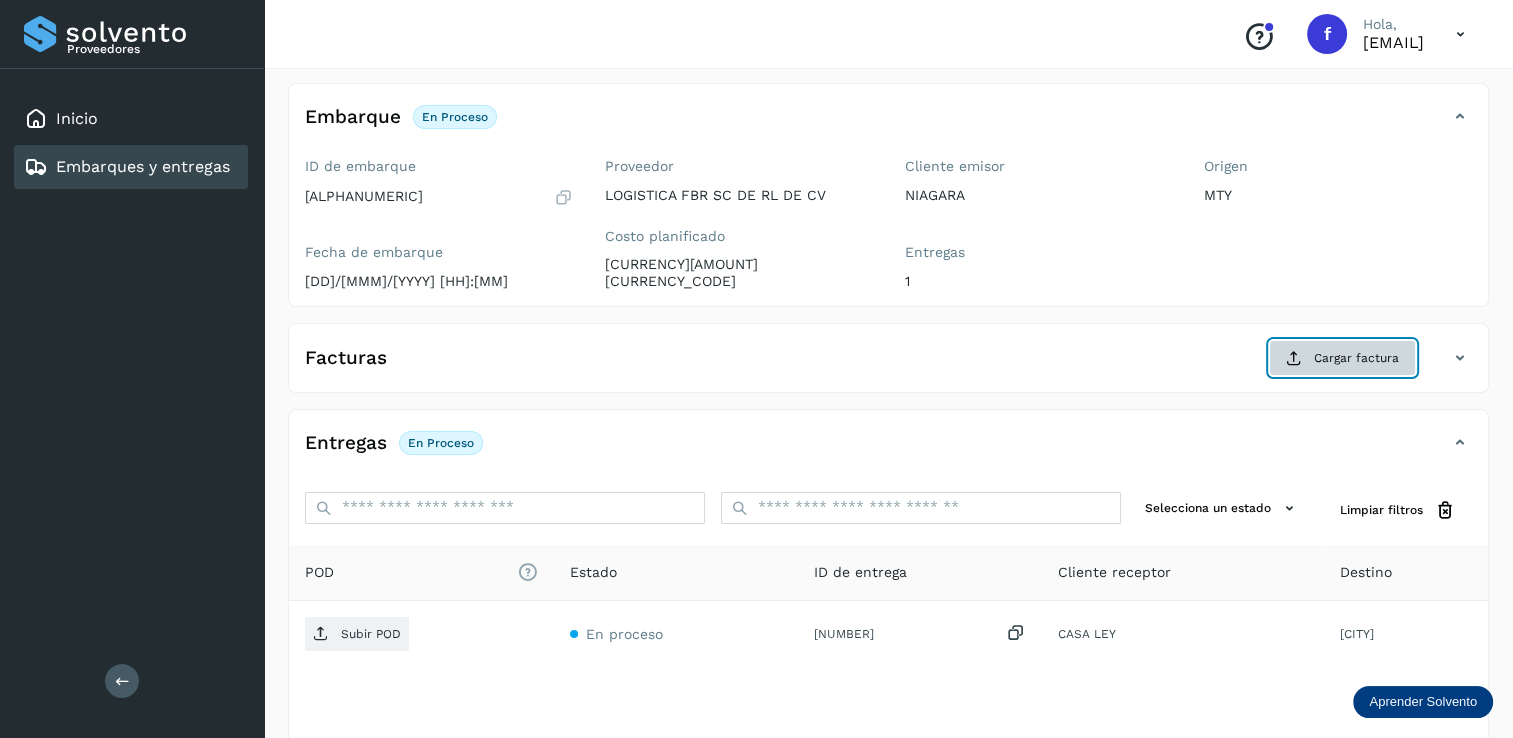 click on "Cargar factura" 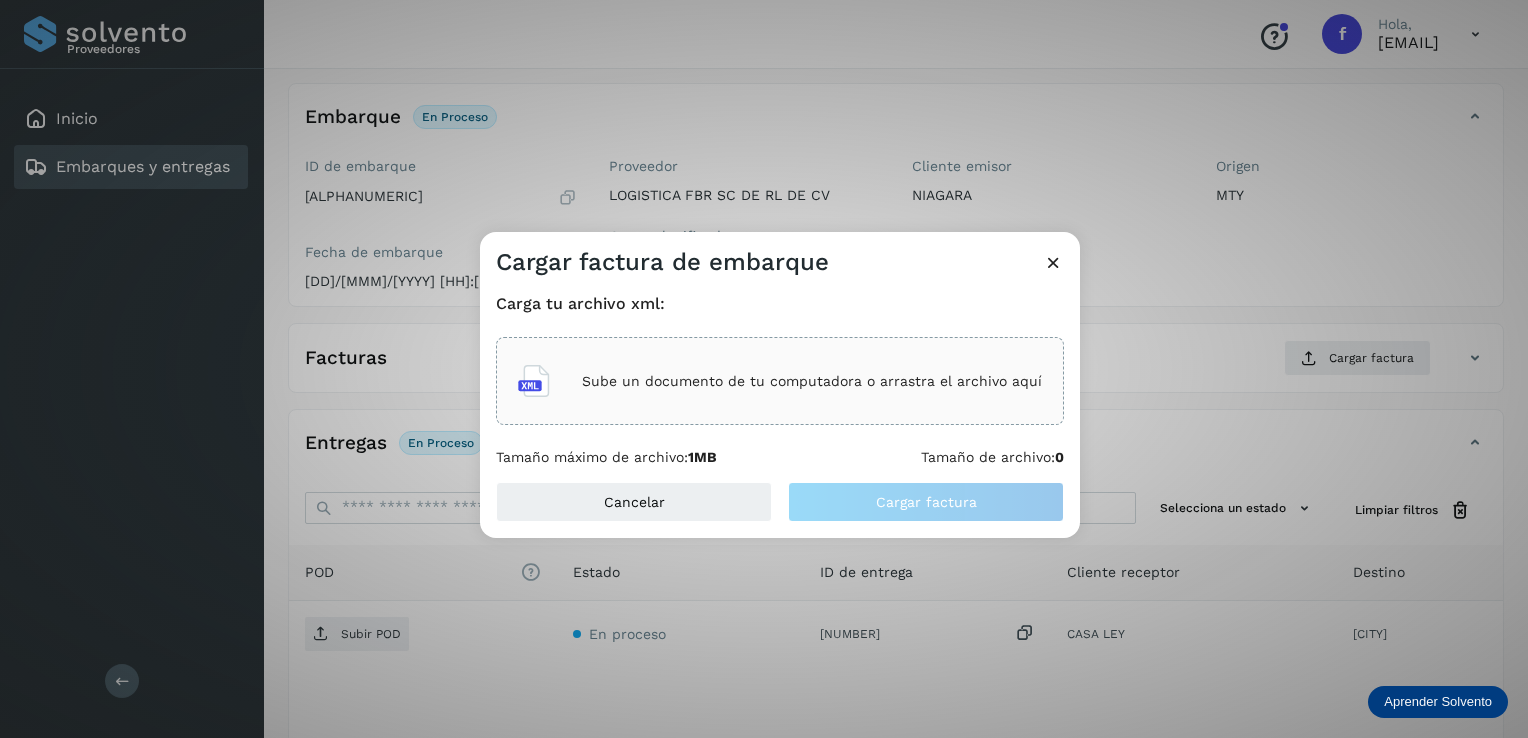 click on "Sube un documento de tu computadora o arrastra el archivo aquí" at bounding box center [812, 381] 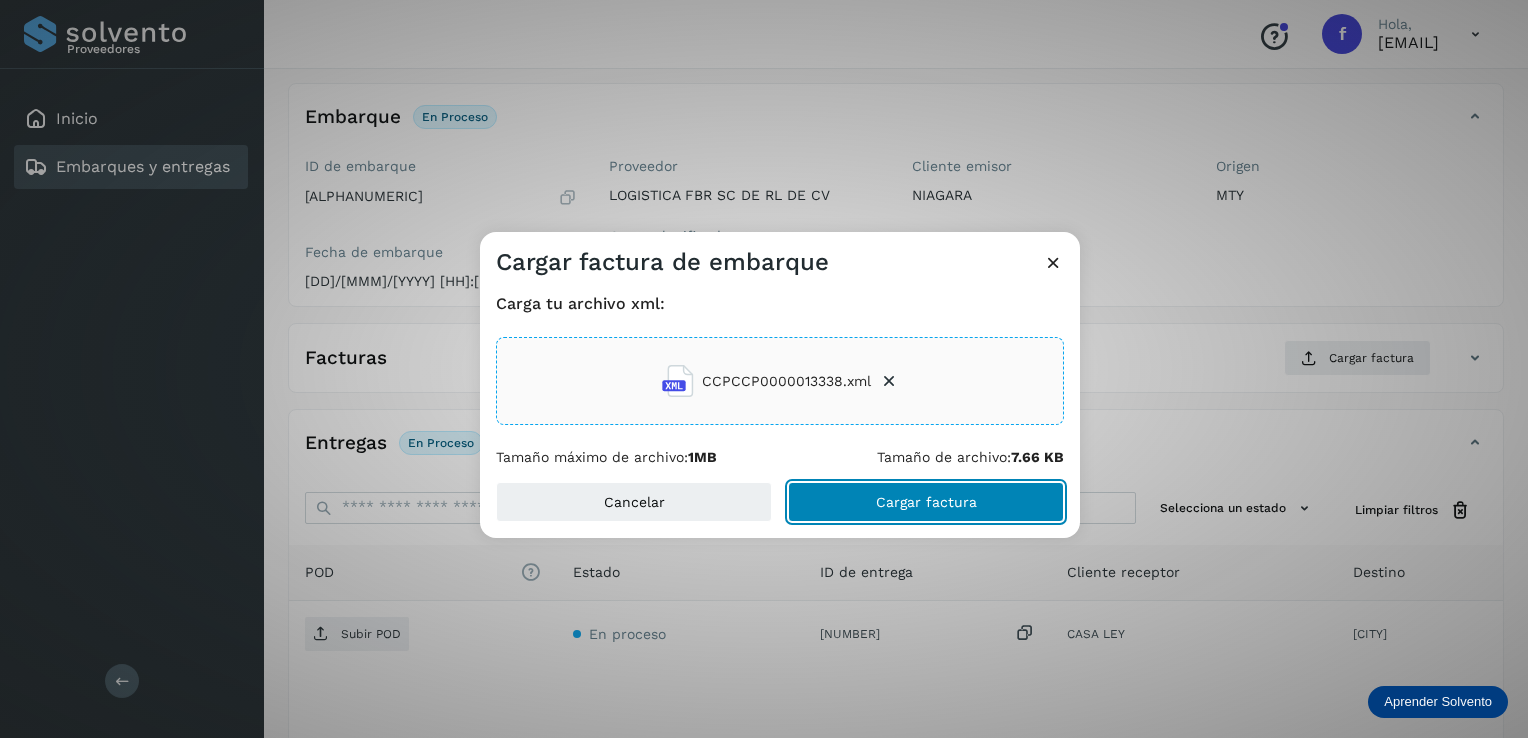 click on "Cargar factura" 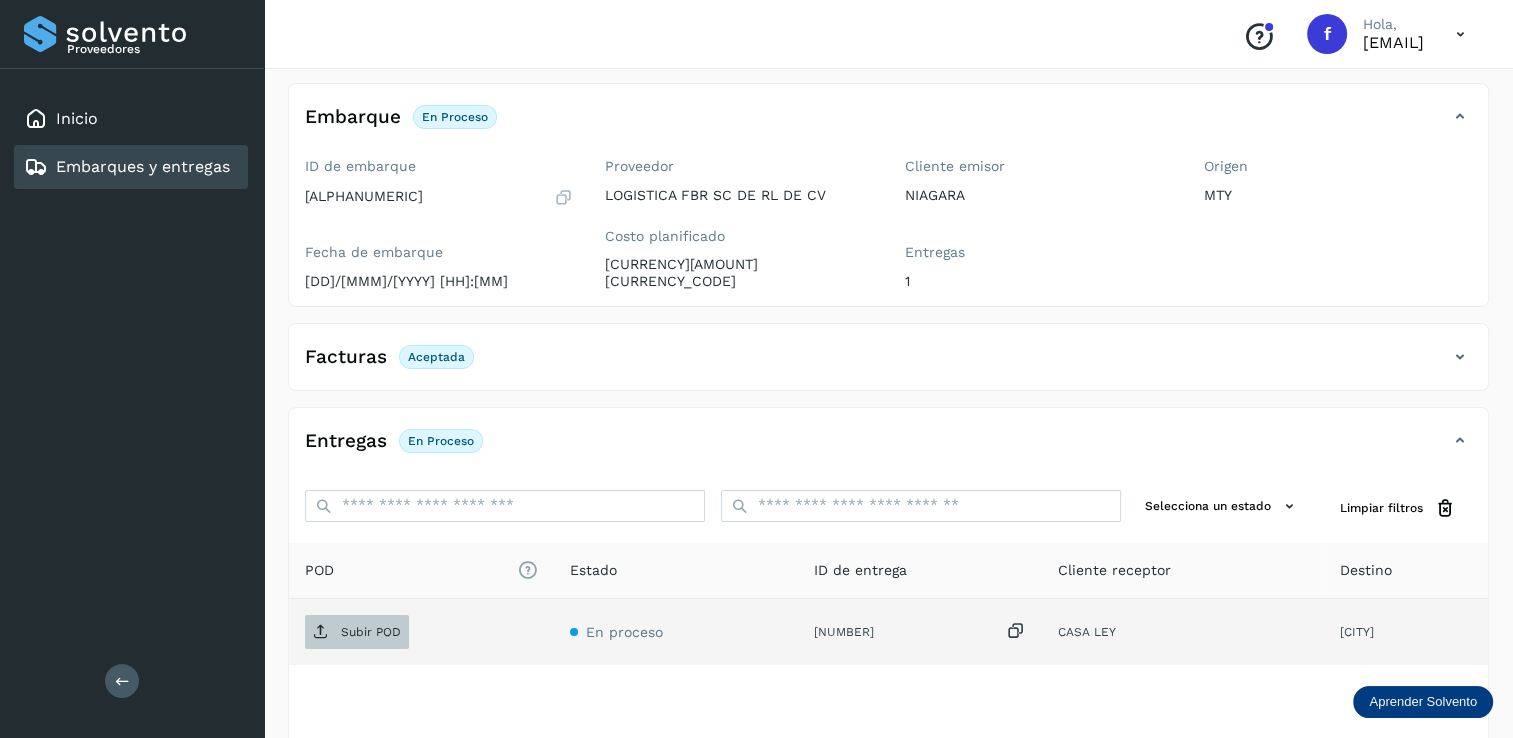click on "Subir POD" at bounding box center (371, 632) 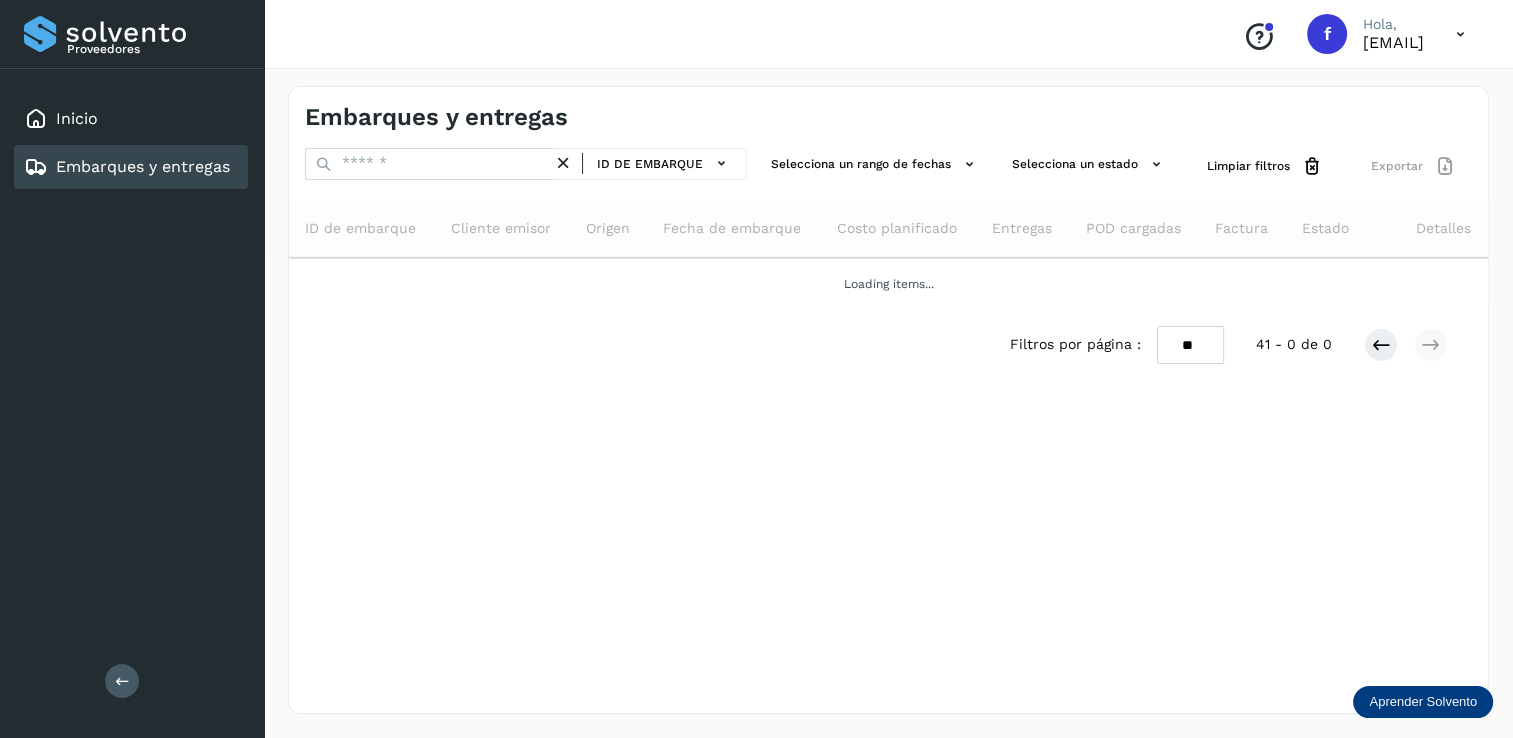 scroll, scrollTop: 0, scrollLeft: 0, axis: both 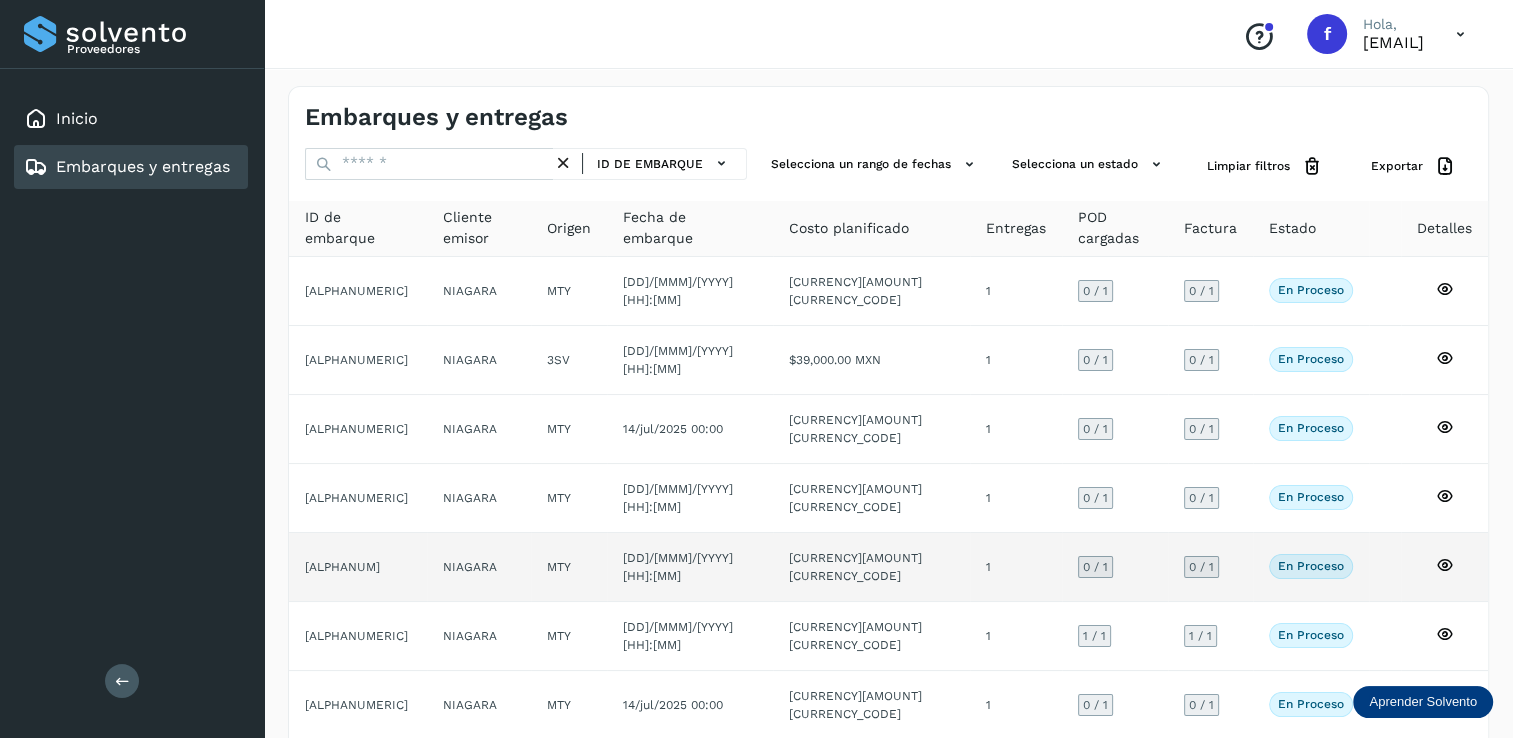 click on "0  / 1" at bounding box center [1095, 567] 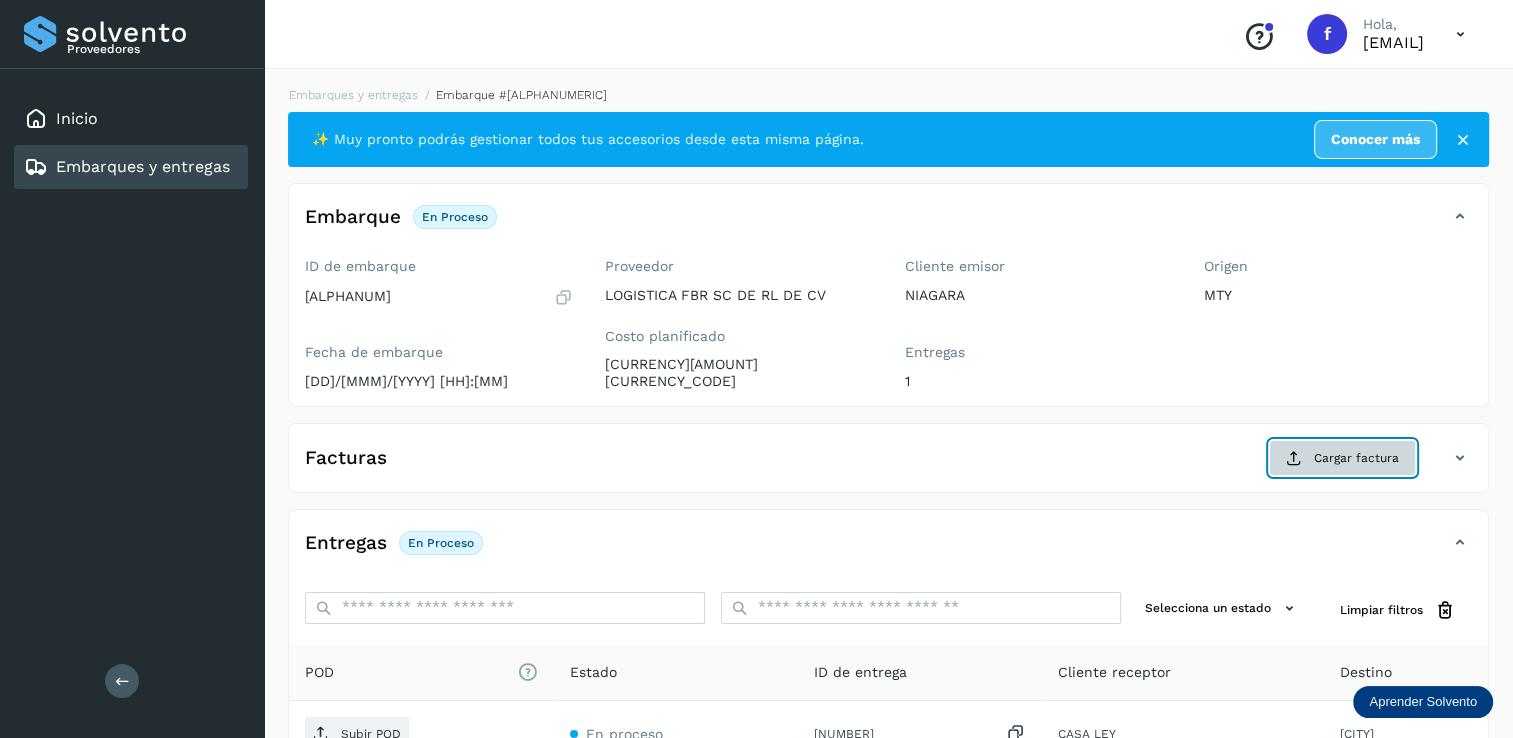 click on "Cargar factura" 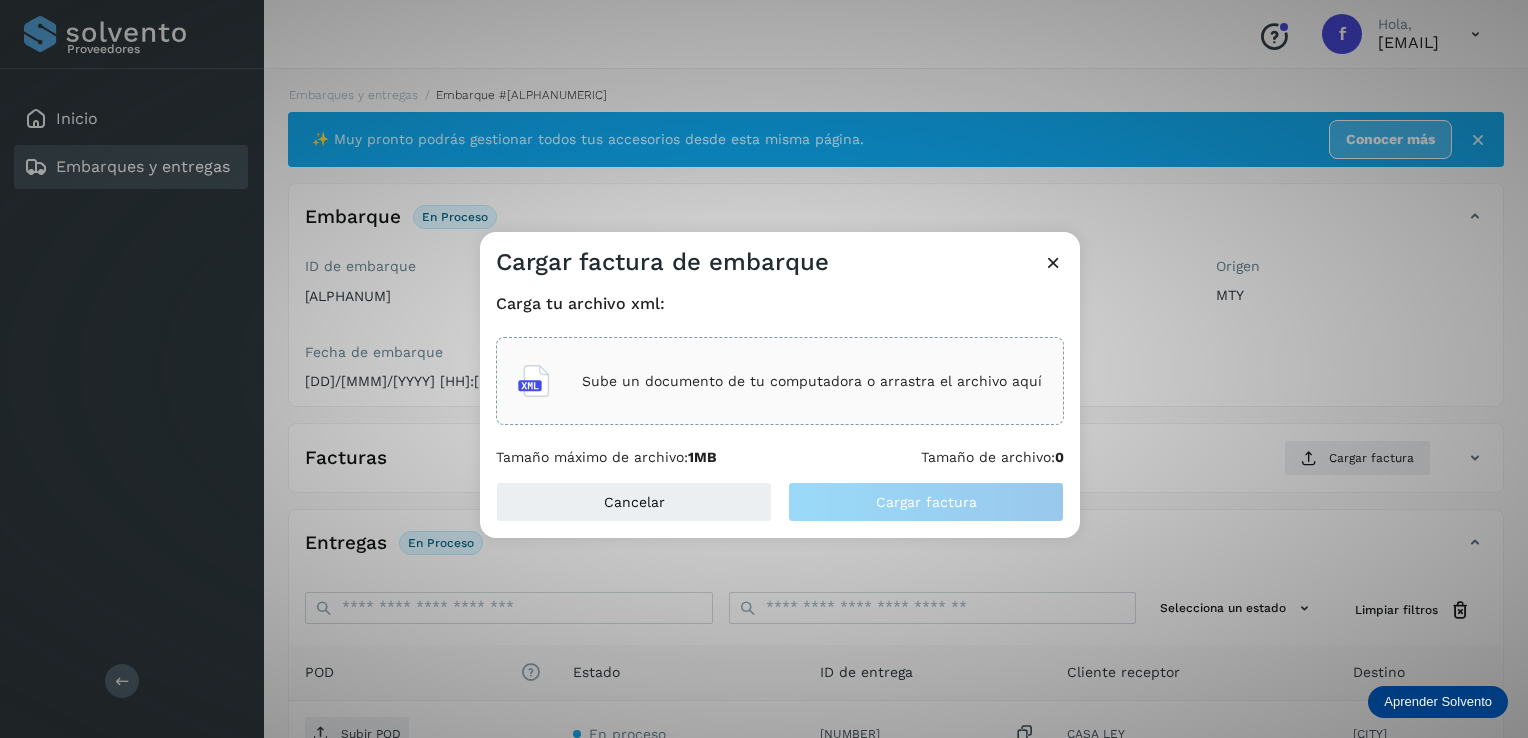 click on "Sube un documento de tu computadora o arrastra el archivo aquí" at bounding box center [812, 381] 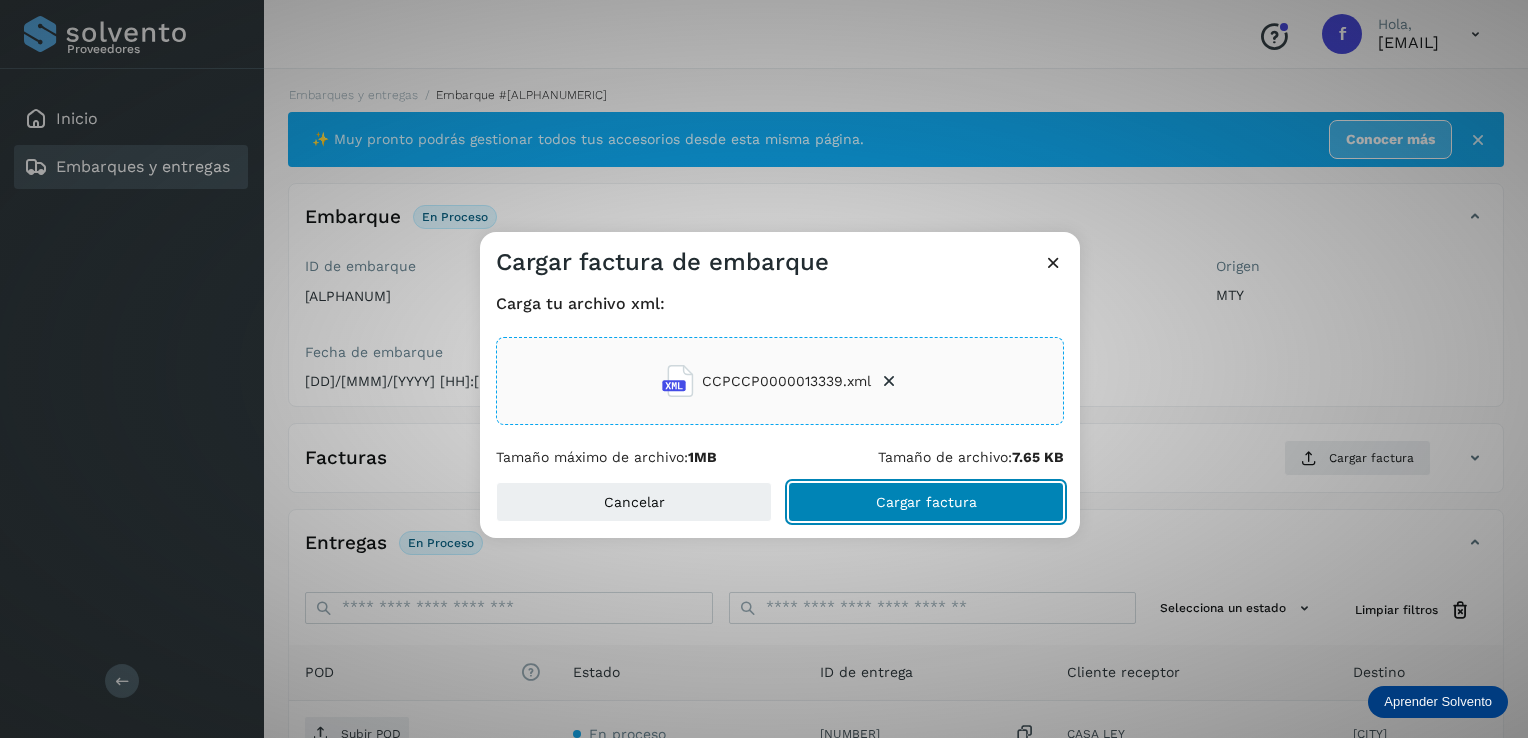 click on "Cargar factura" 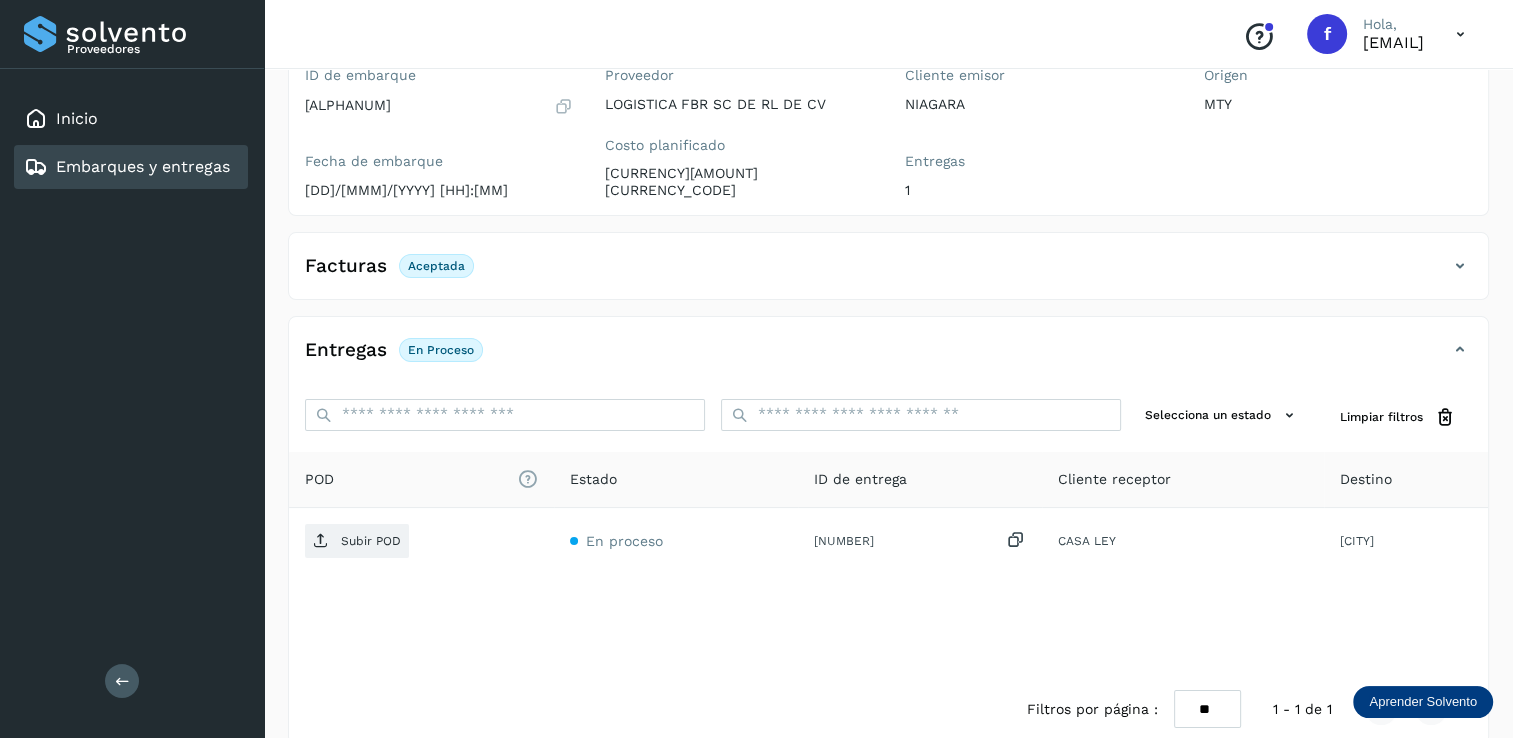 scroll, scrollTop: 207, scrollLeft: 0, axis: vertical 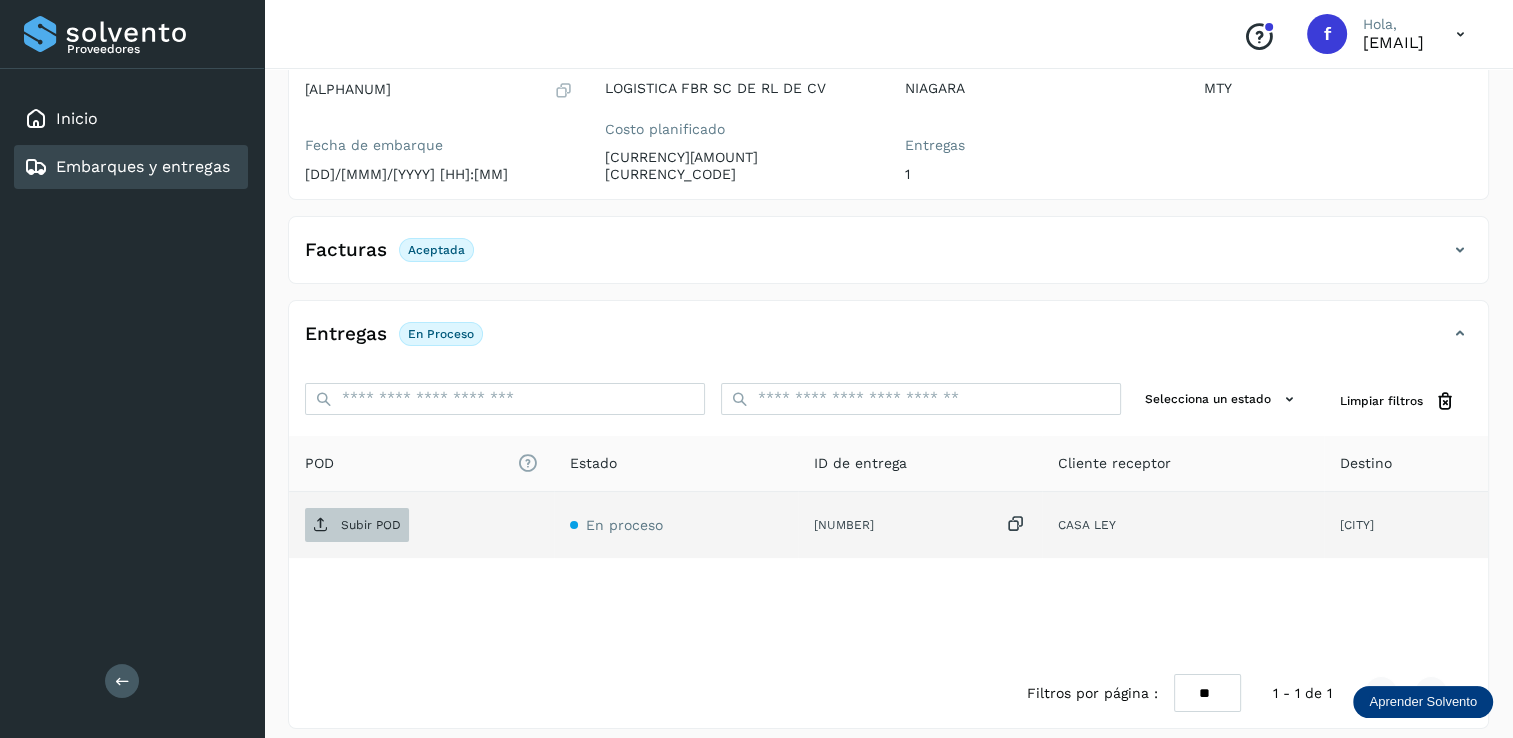 click on "Subir POD" at bounding box center (371, 525) 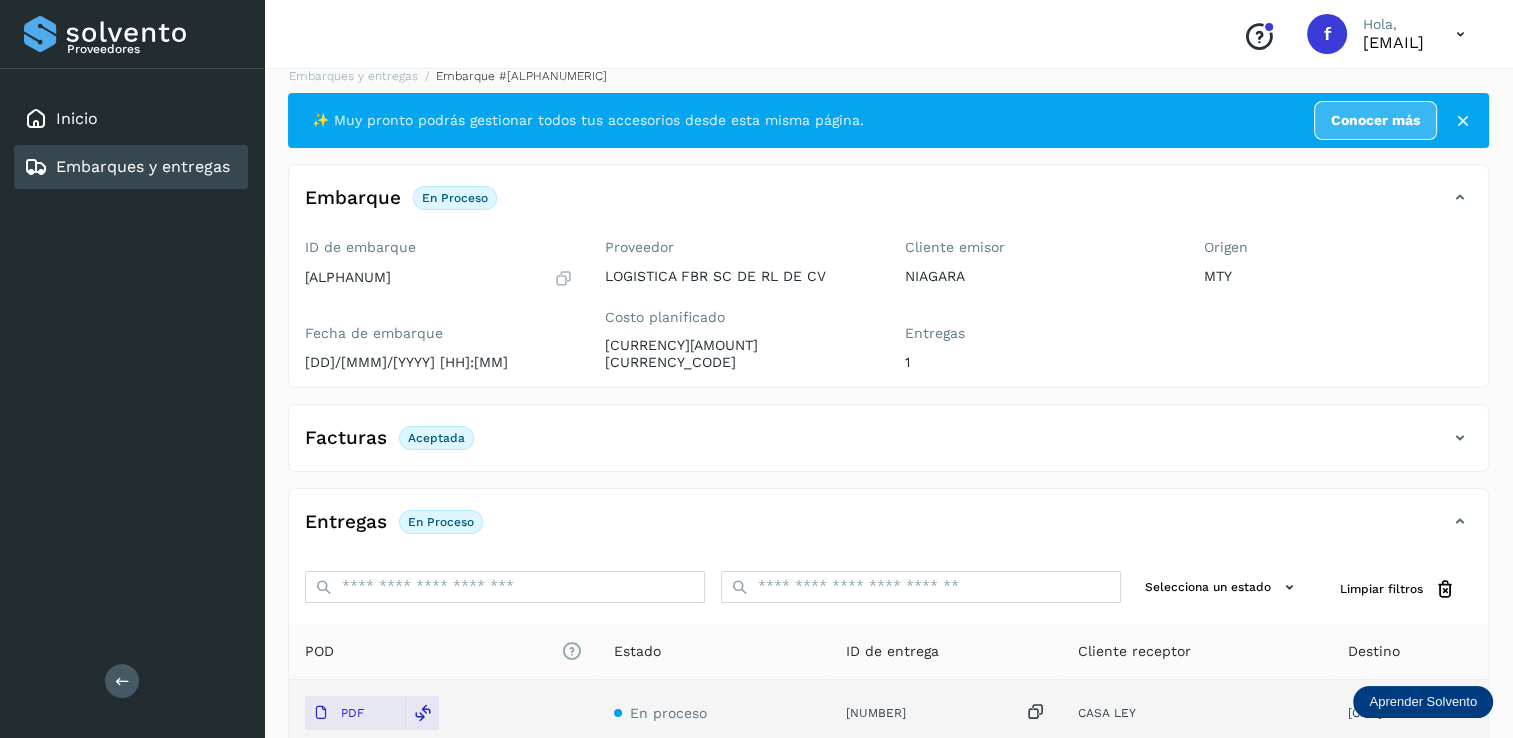 scroll, scrollTop: 0, scrollLeft: 0, axis: both 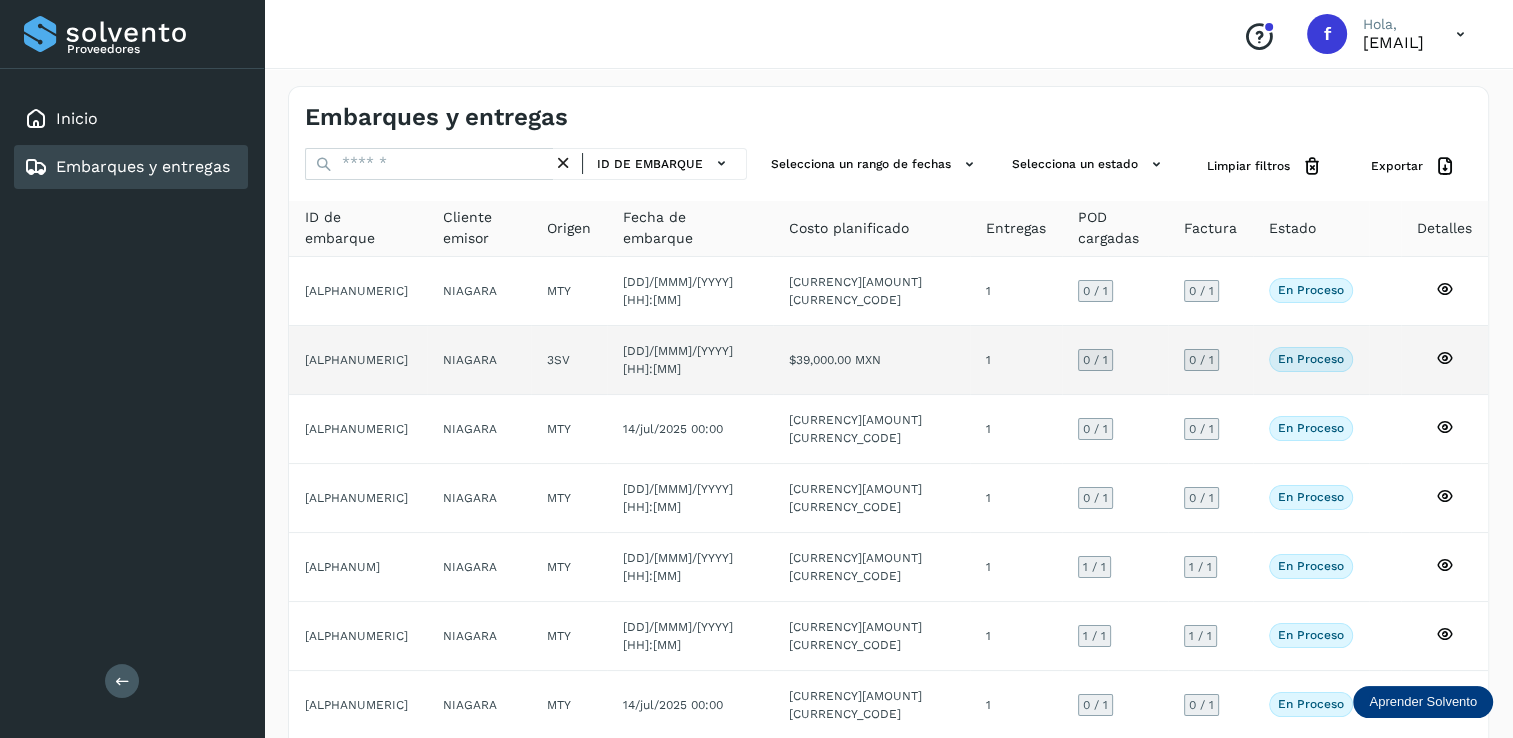 click on "0  / 1" at bounding box center (1095, 360) 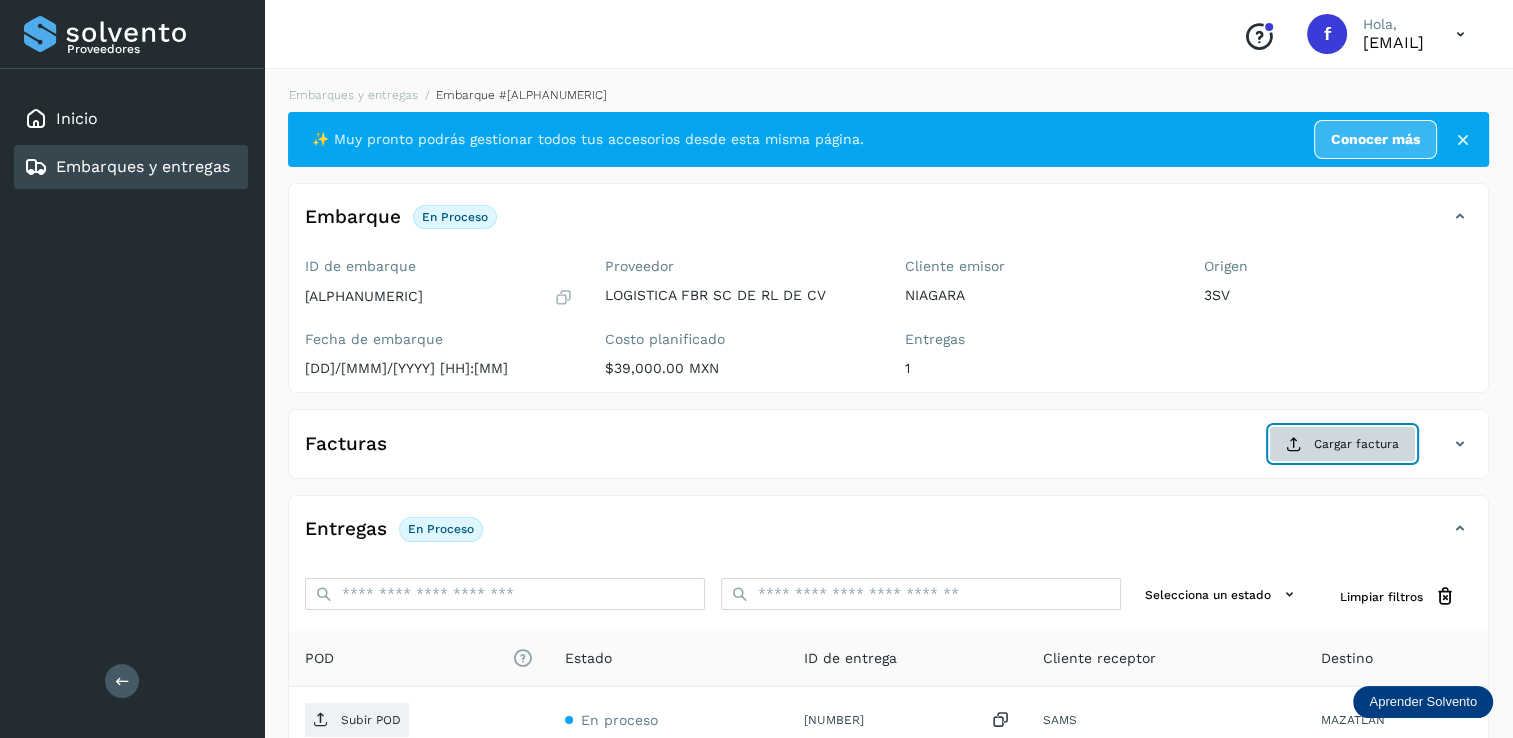 click on "Cargar factura" 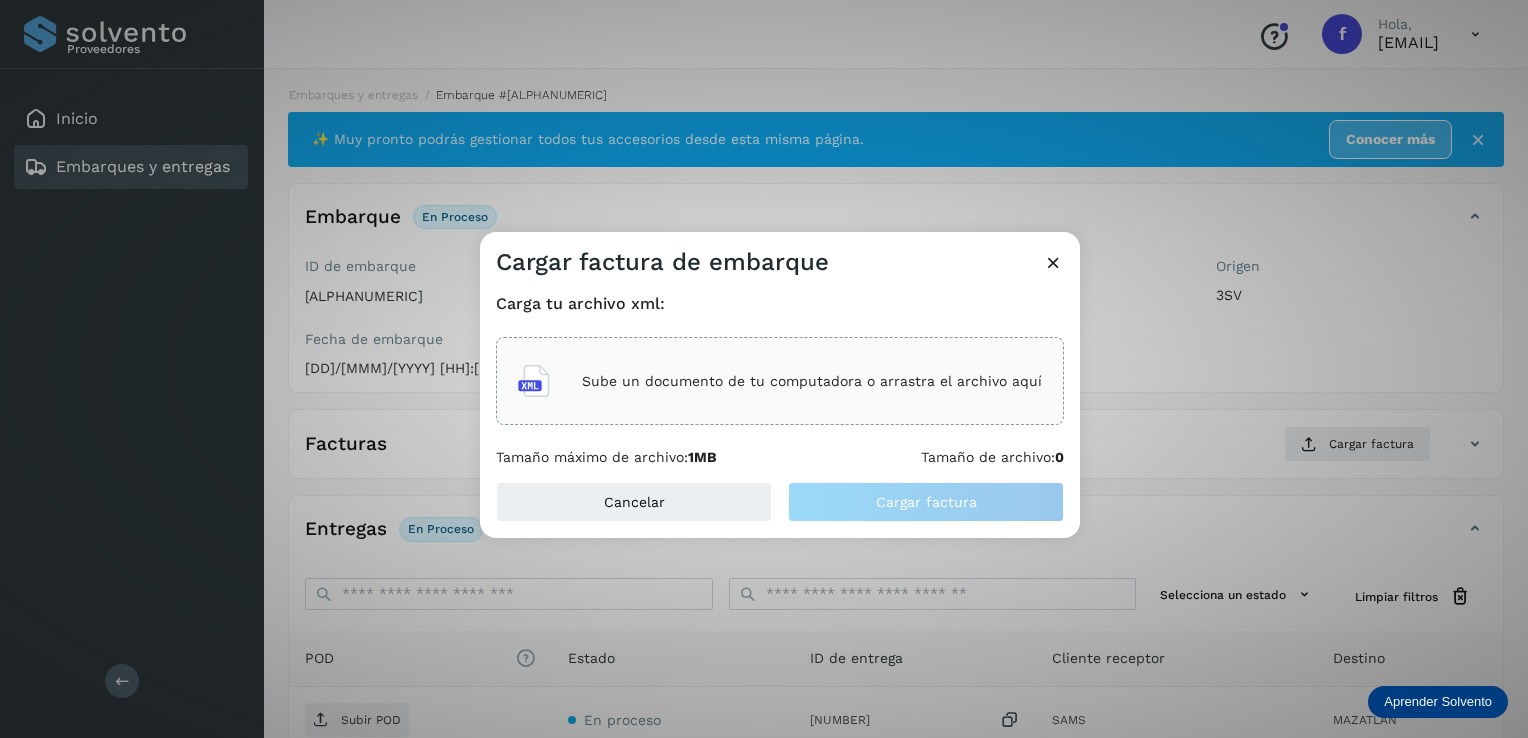 click on "Sube un documento de tu computadora o arrastra el archivo aquí" at bounding box center [812, 381] 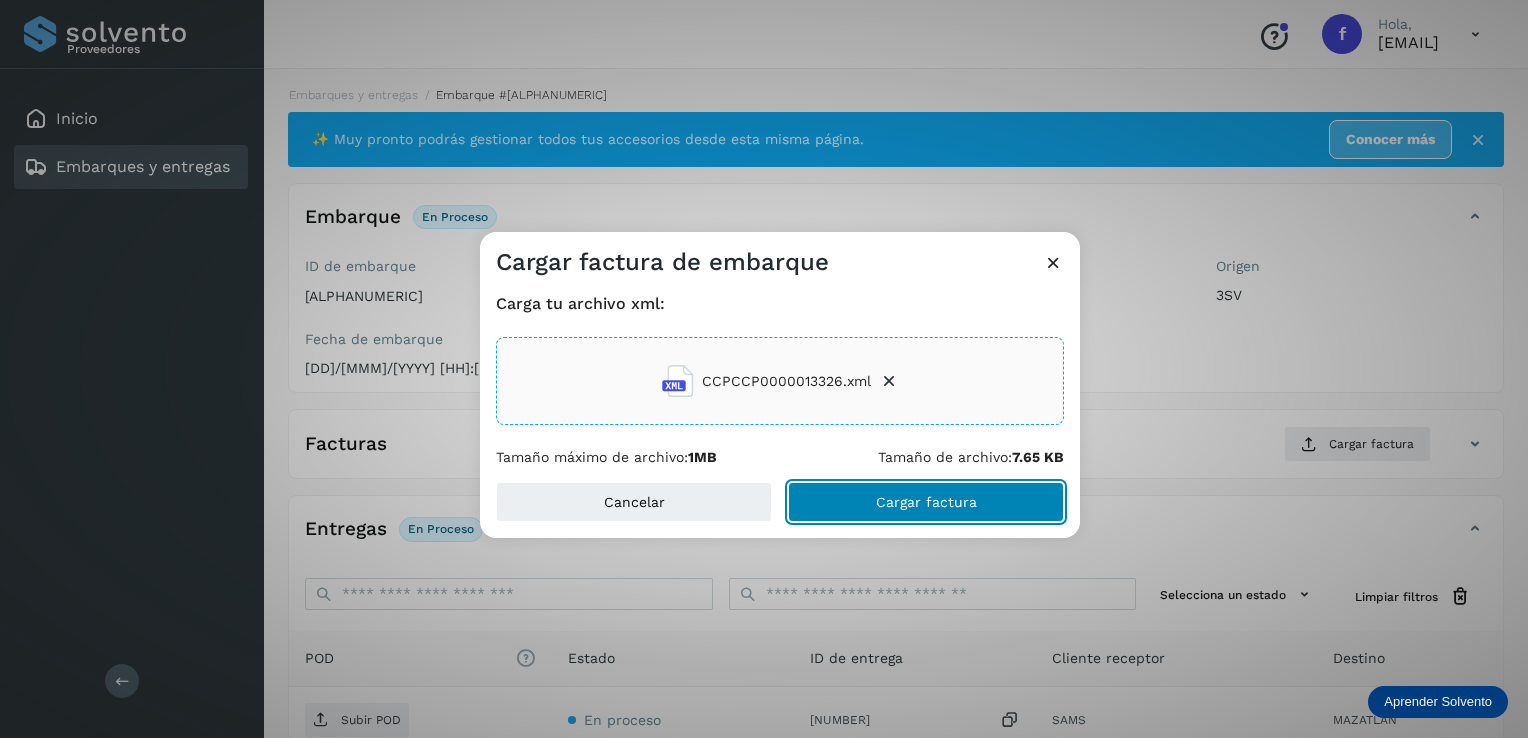 click on "Cargar factura" 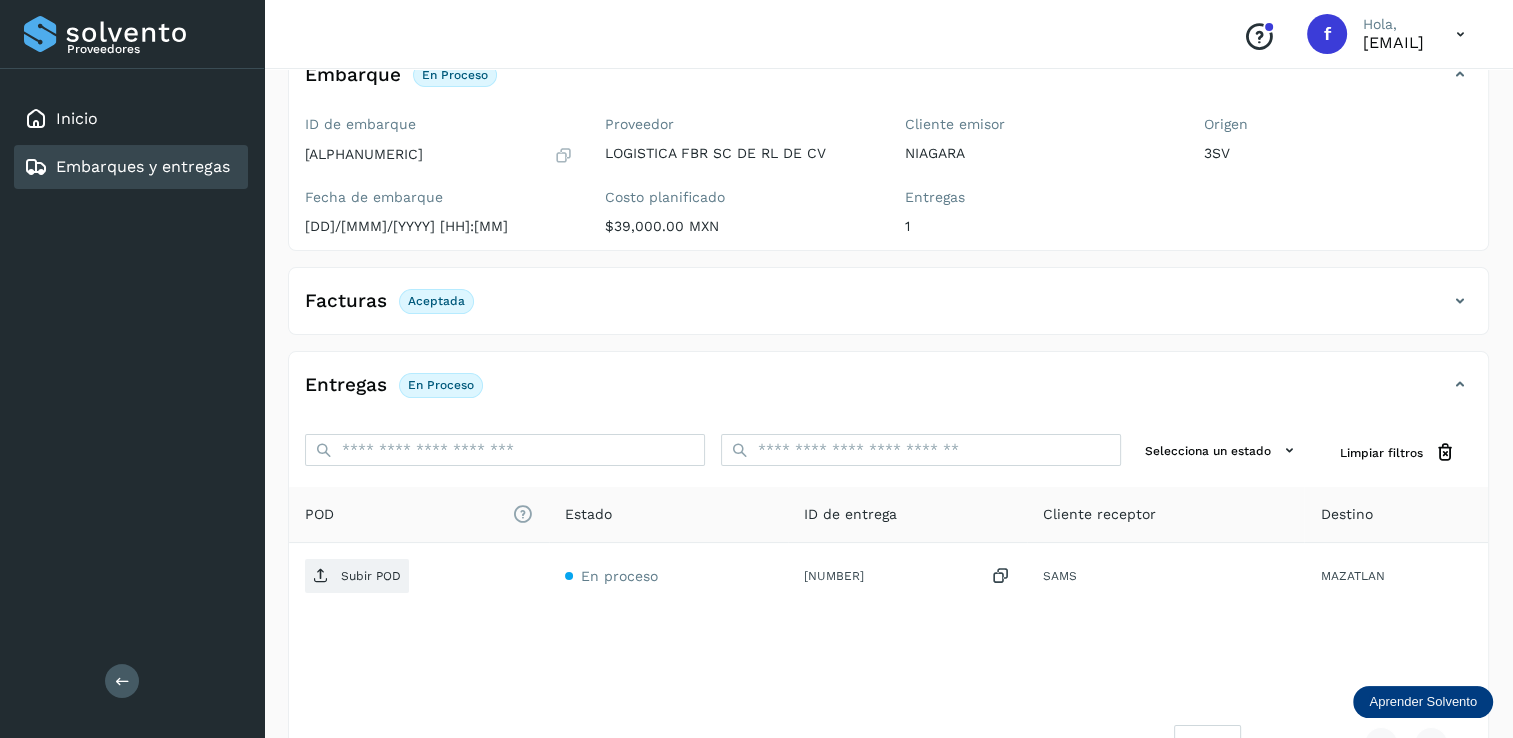 scroll, scrollTop: 200, scrollLeft: 0, axis: vertical 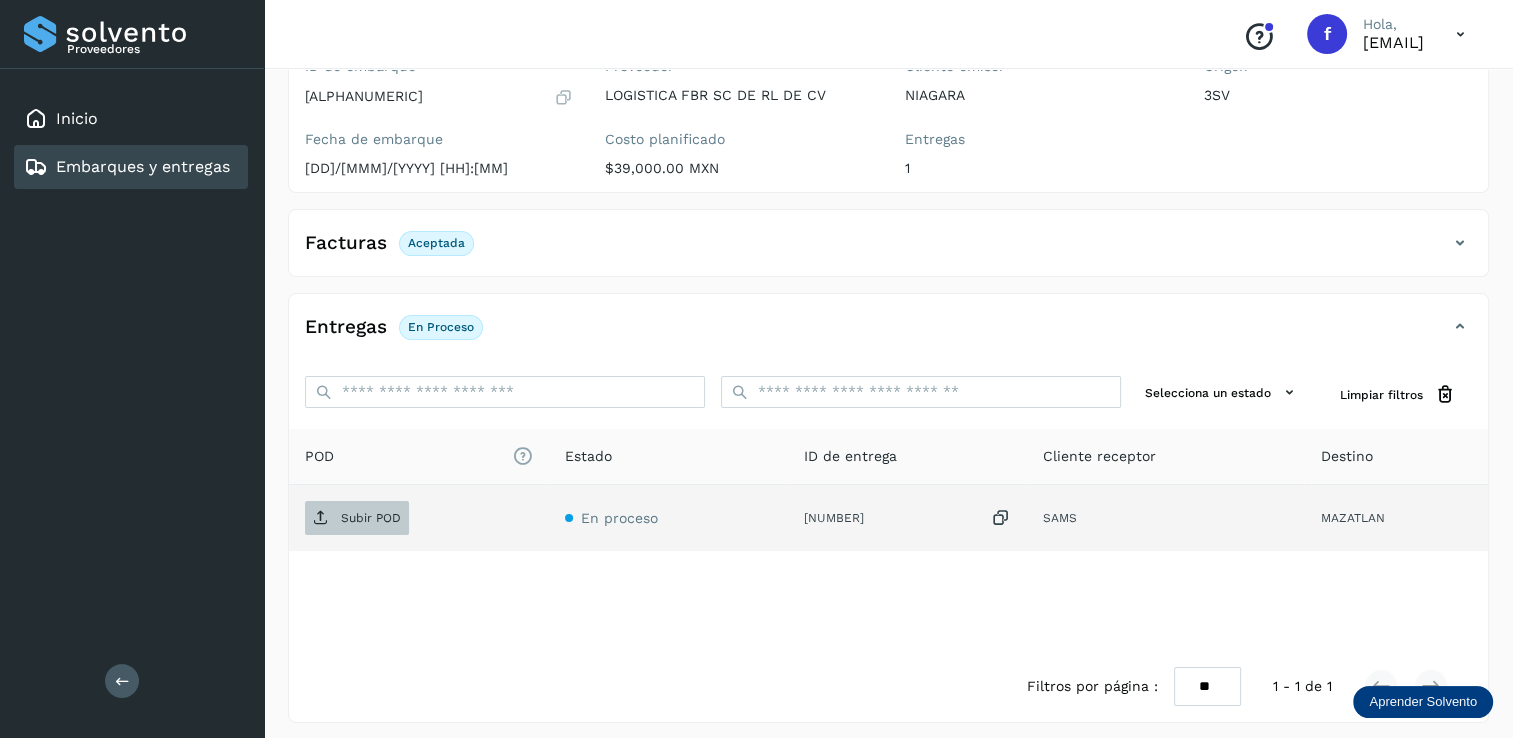 click on "Subir POD" at bounding box center [371, 518] 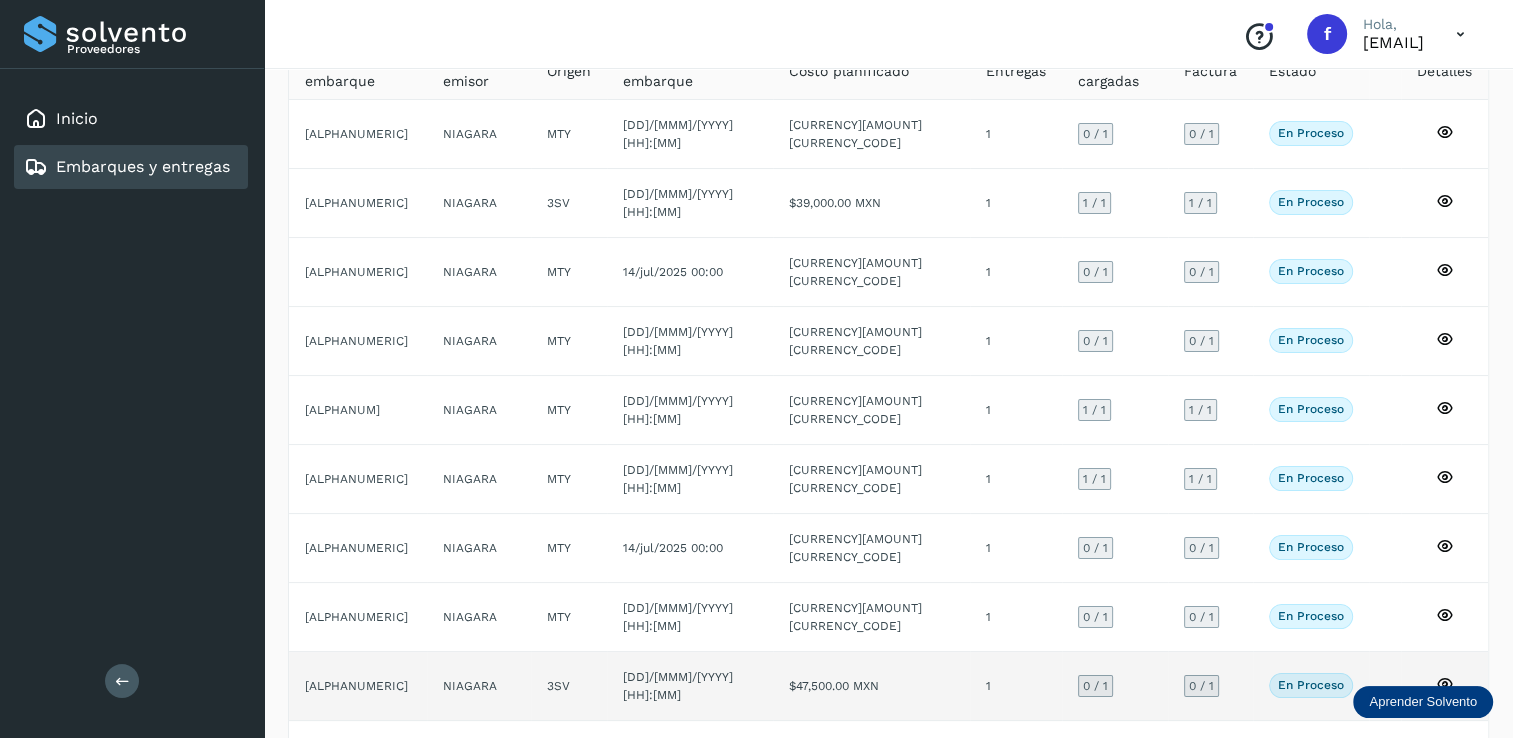 scroll, scrollTop: 180, scrollLeft: 0, axis: vertical 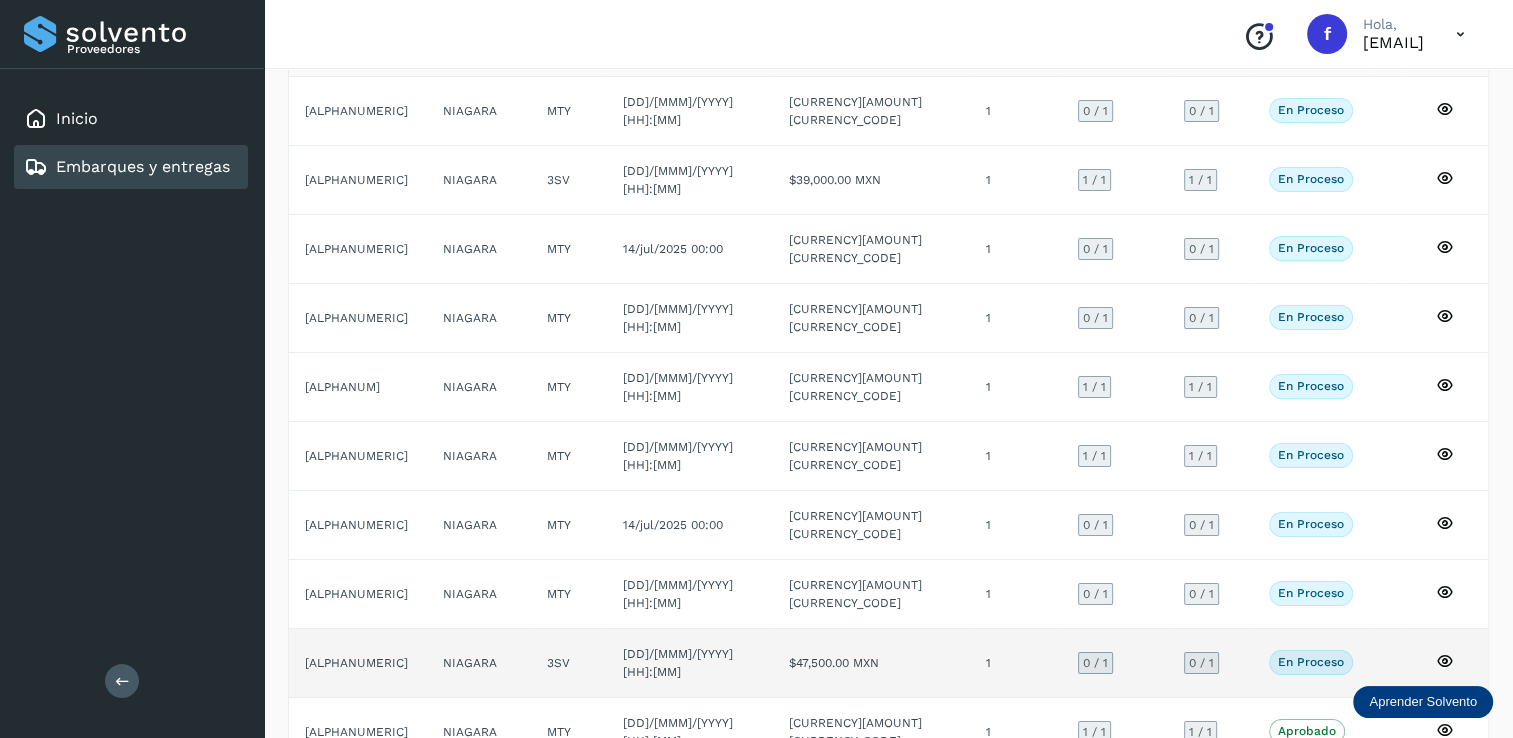 click on "0  / 1" at bounding box center (1095, 663) 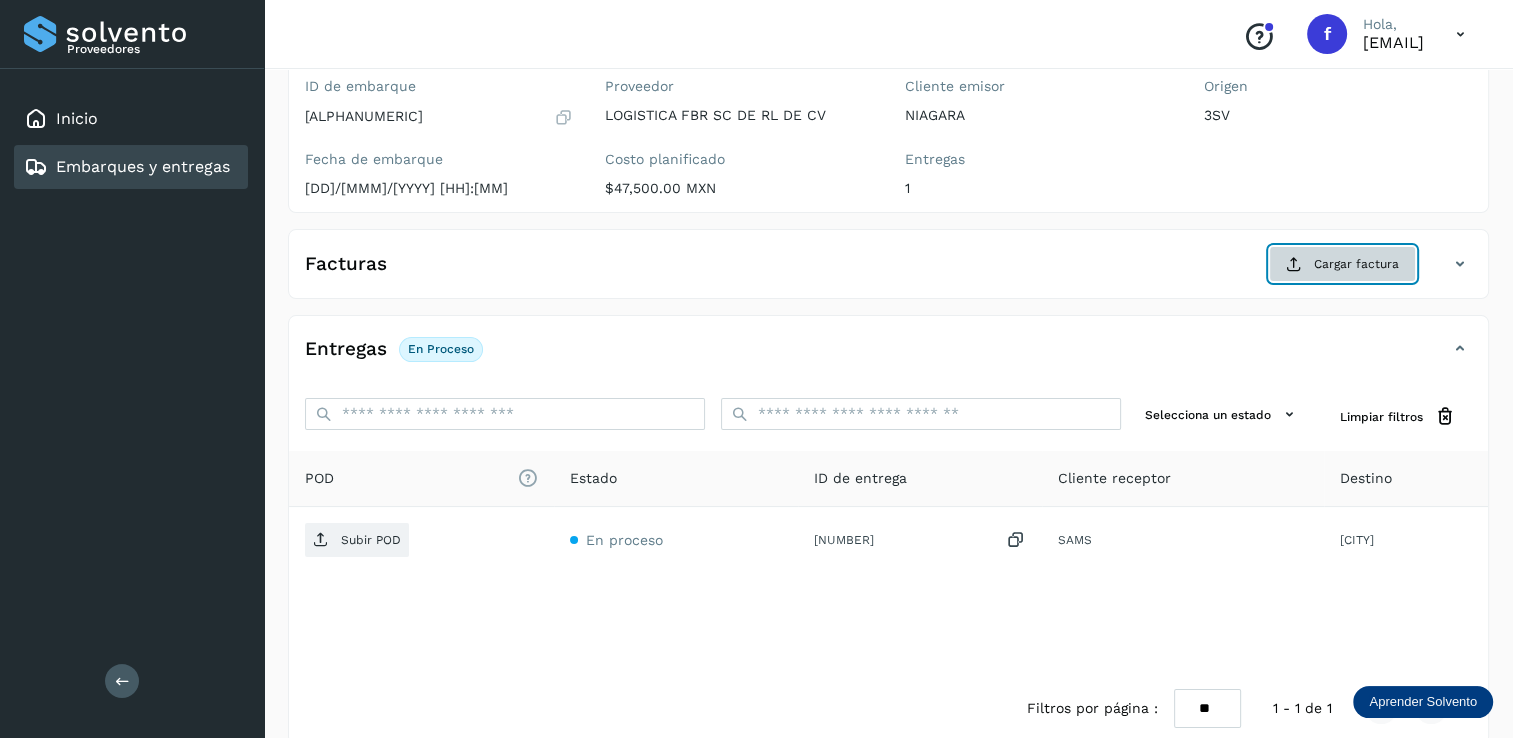 click on "Cargar factura" 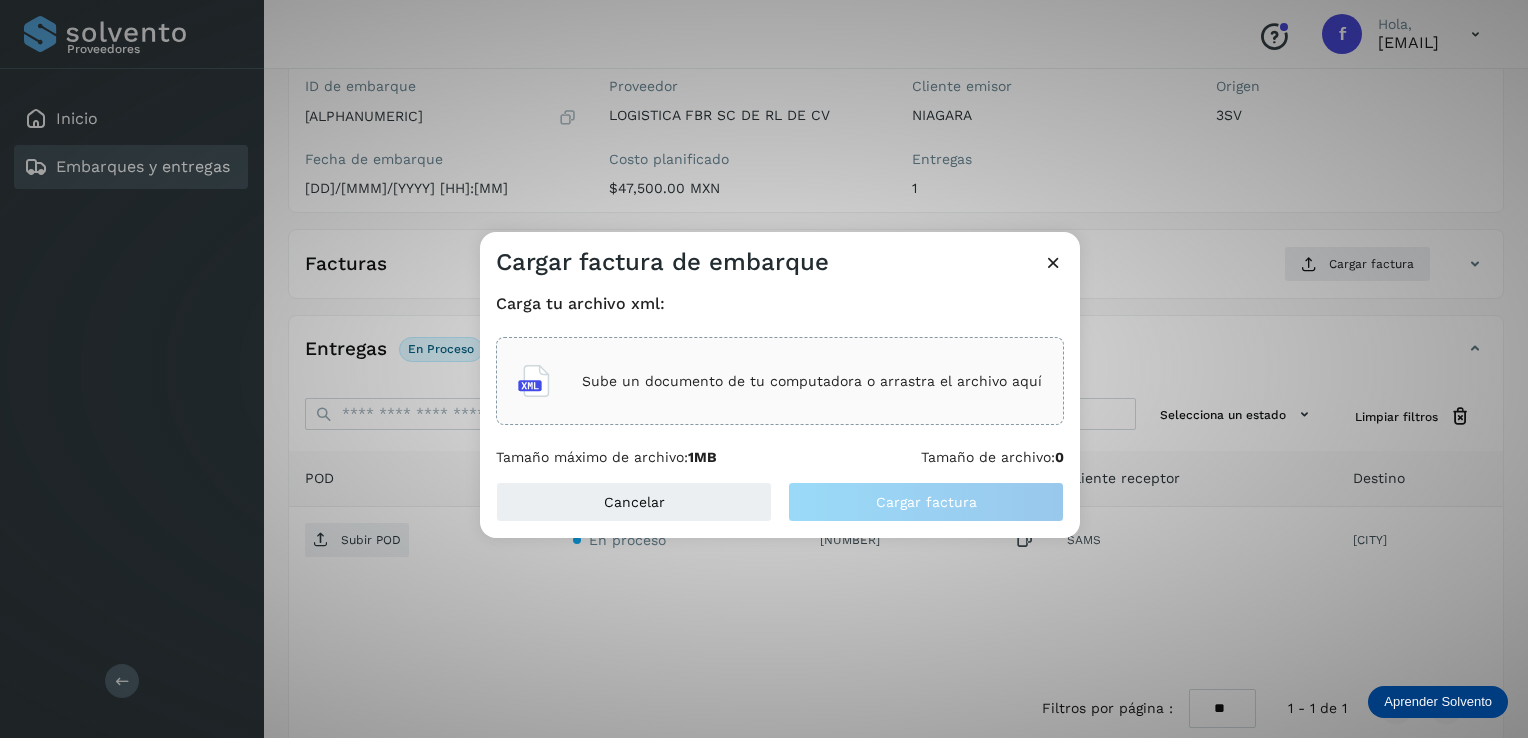click on "Sube un documento de tu computadora o arrastra el archivo aquí" at bounding box center (812, 381) 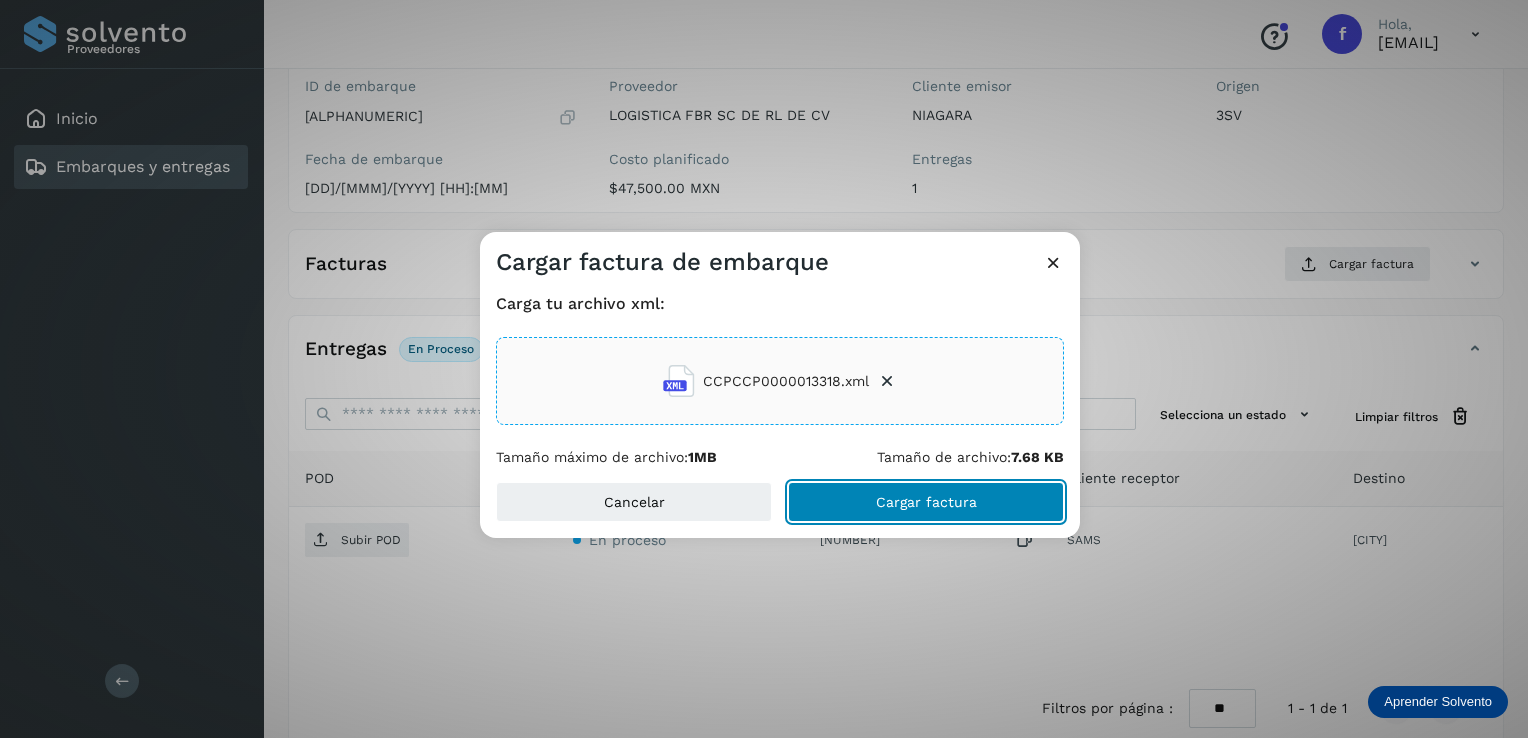 click on "Cargar factura" 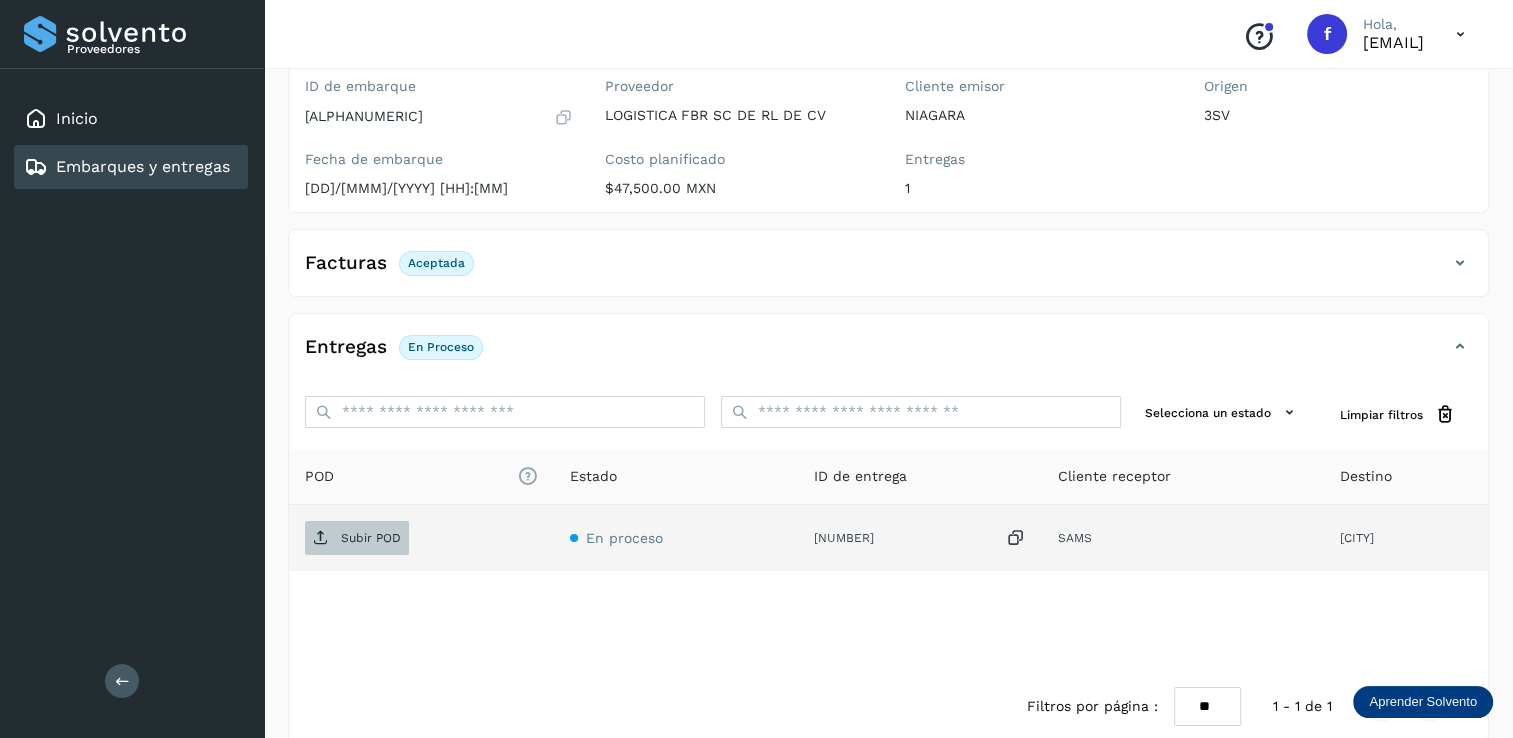 click on "Subir POD" at bounding box center (371, 538) 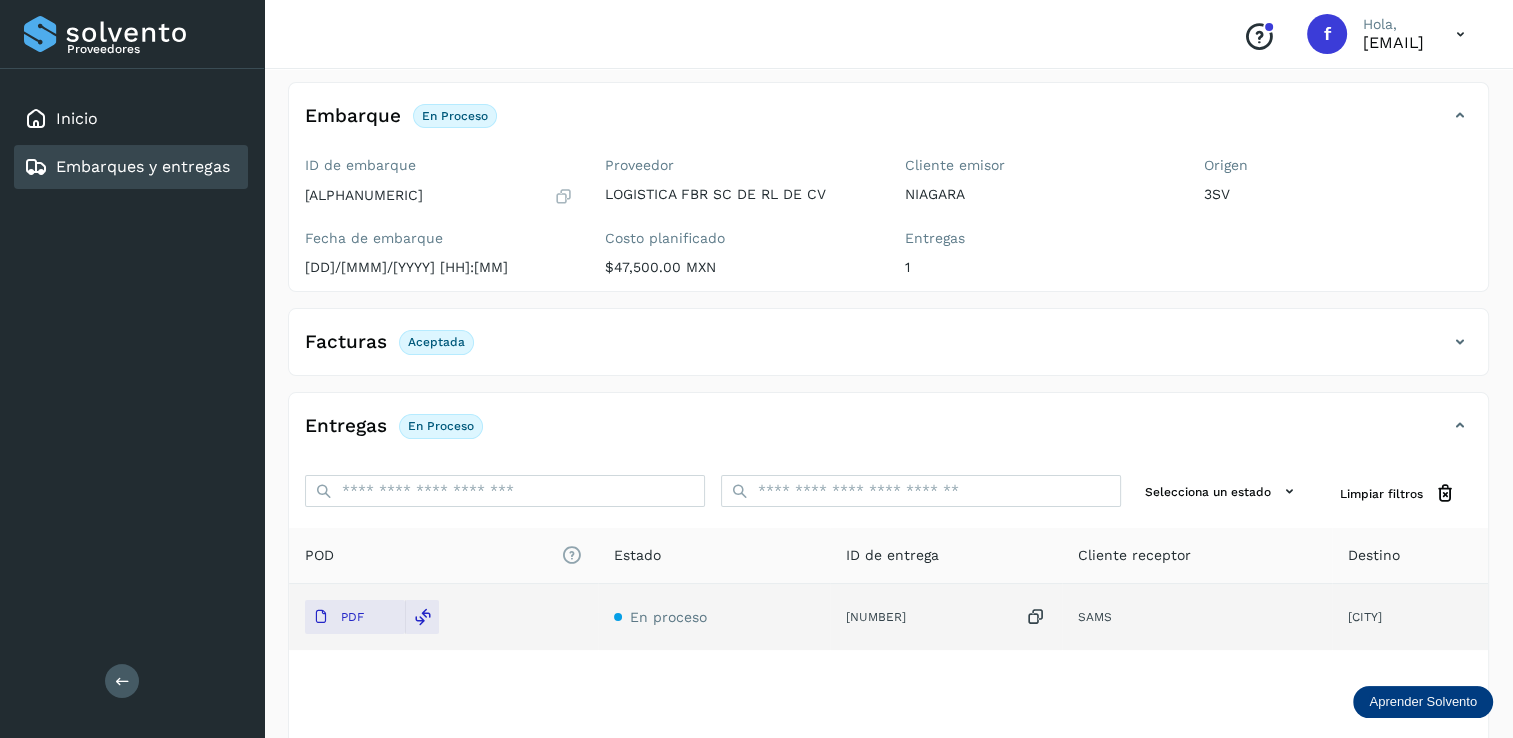scroll, scrollTop: 80, scrollLeft: 0, axis: vertical 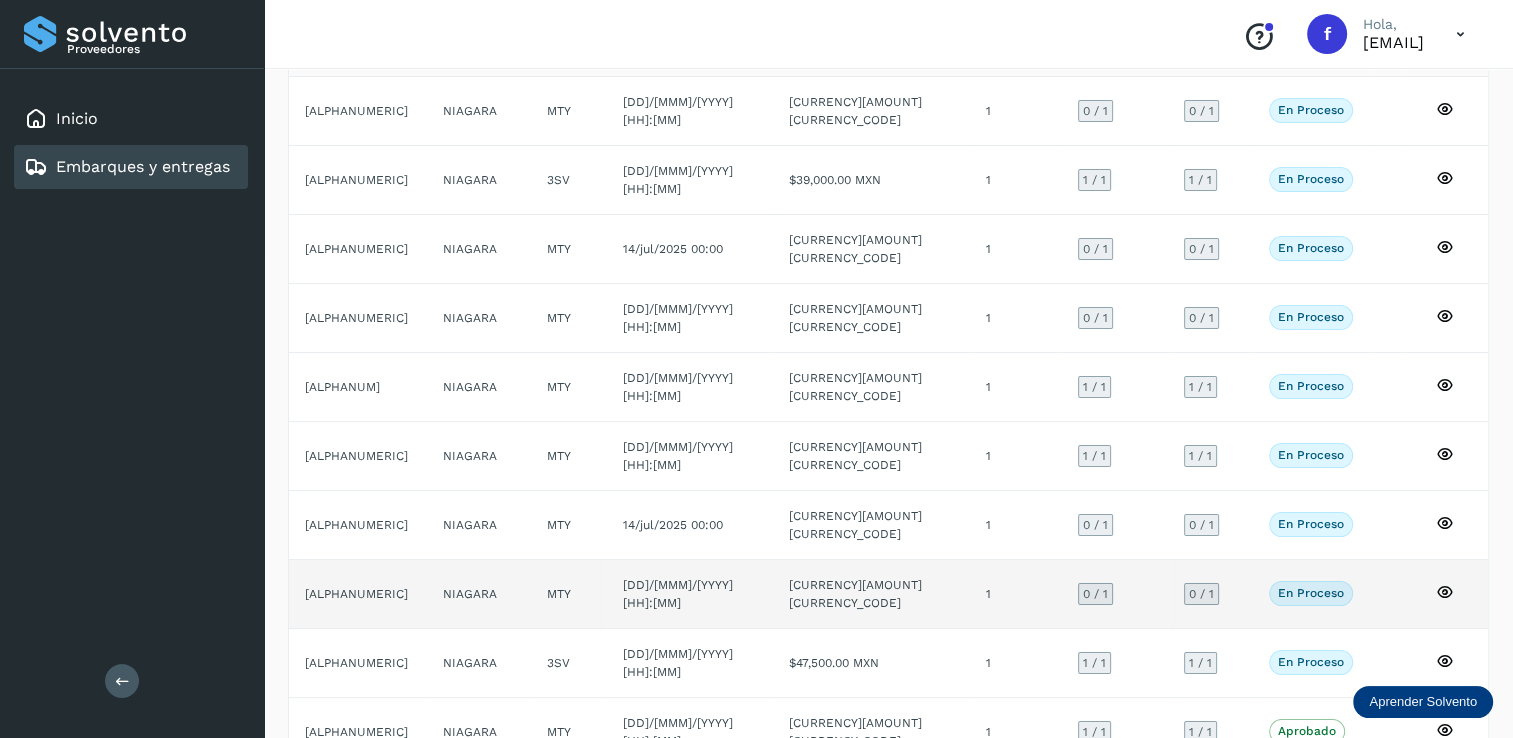 click on "0  / 1" at bounding box center [1095, 594] 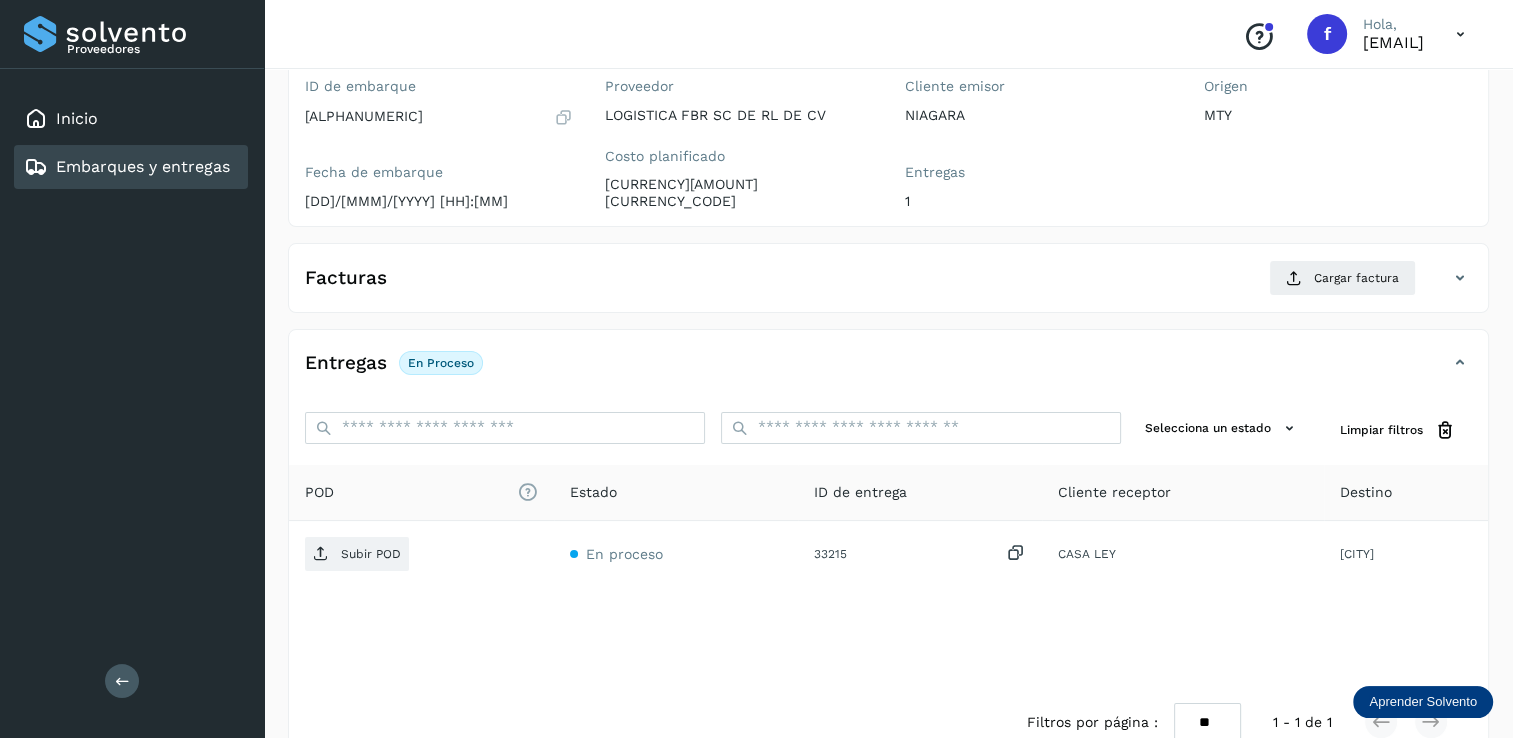 scroll, scrollTop: 80, scrollLeft: 0, axis: vertical 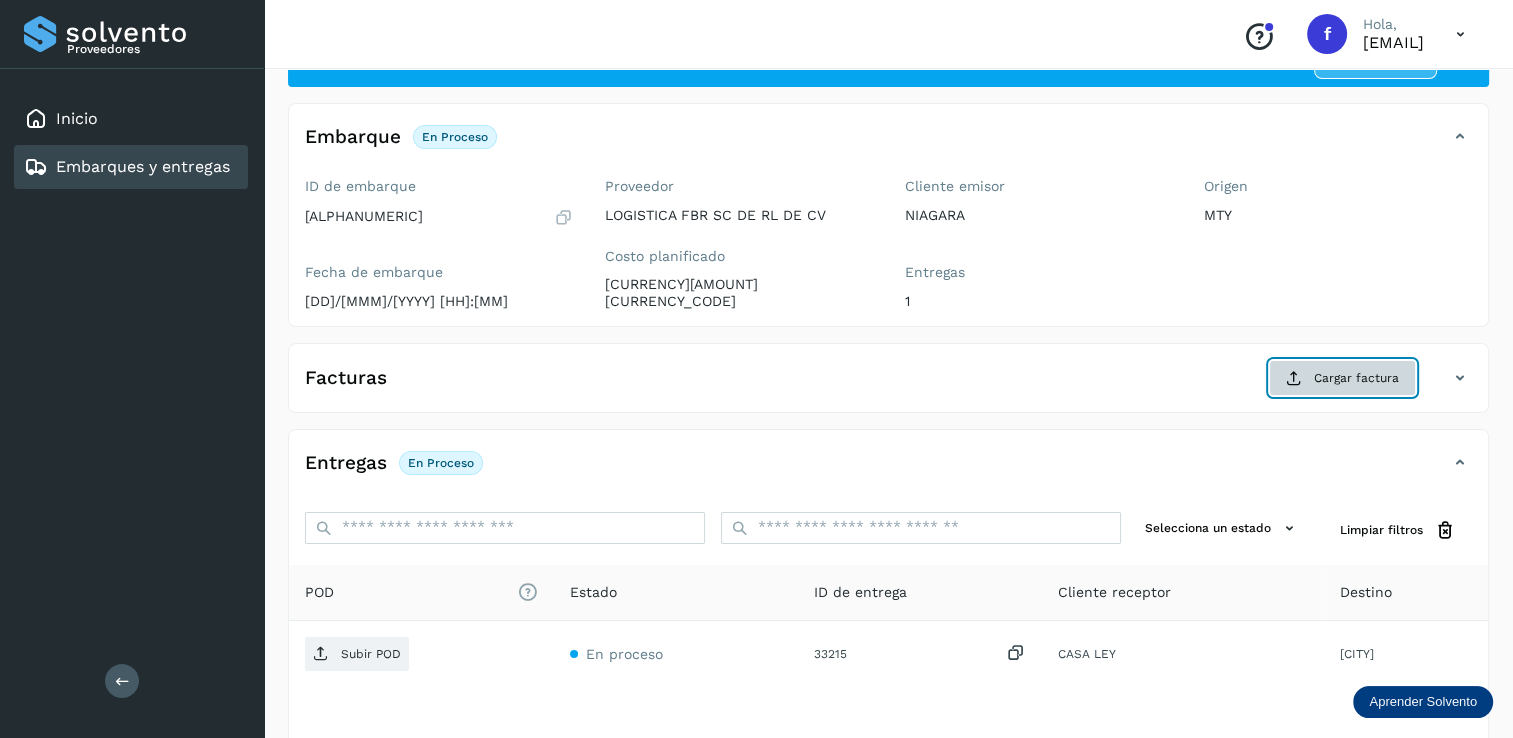 click on "Cargar factura" 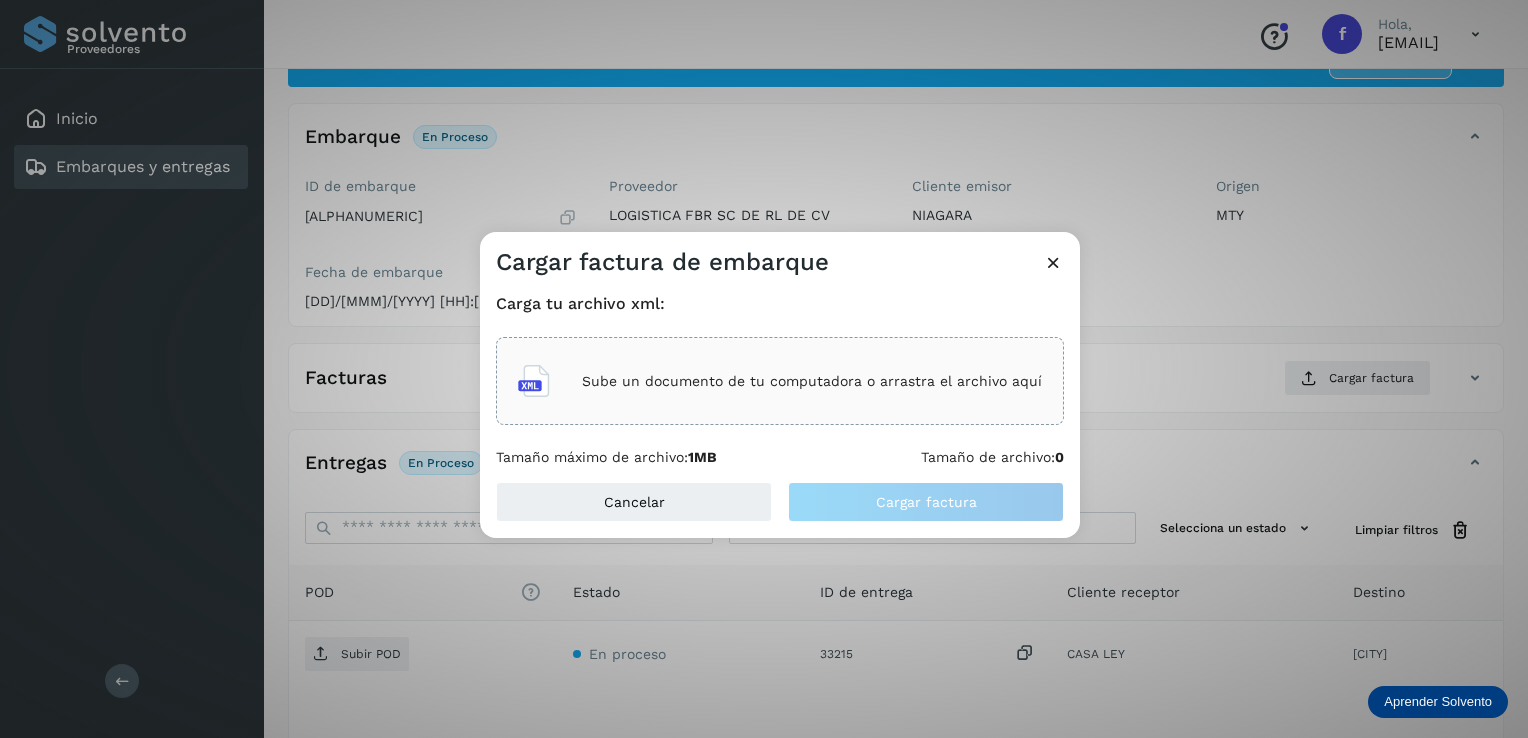 click on "Sube un documento de tu computadora o arrastra el archivo aquí" at bounding box center (812, 381) 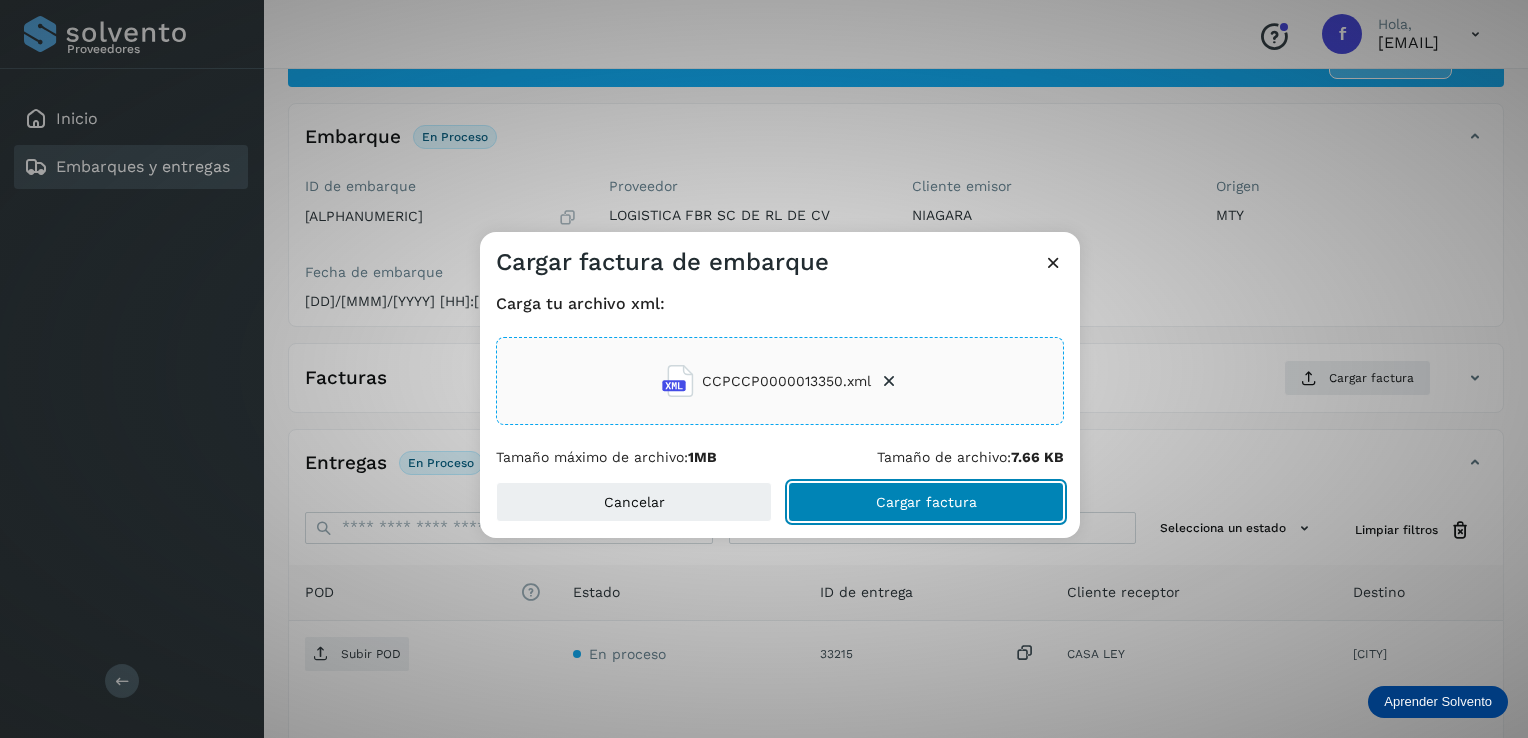 click on "Cargar factura" 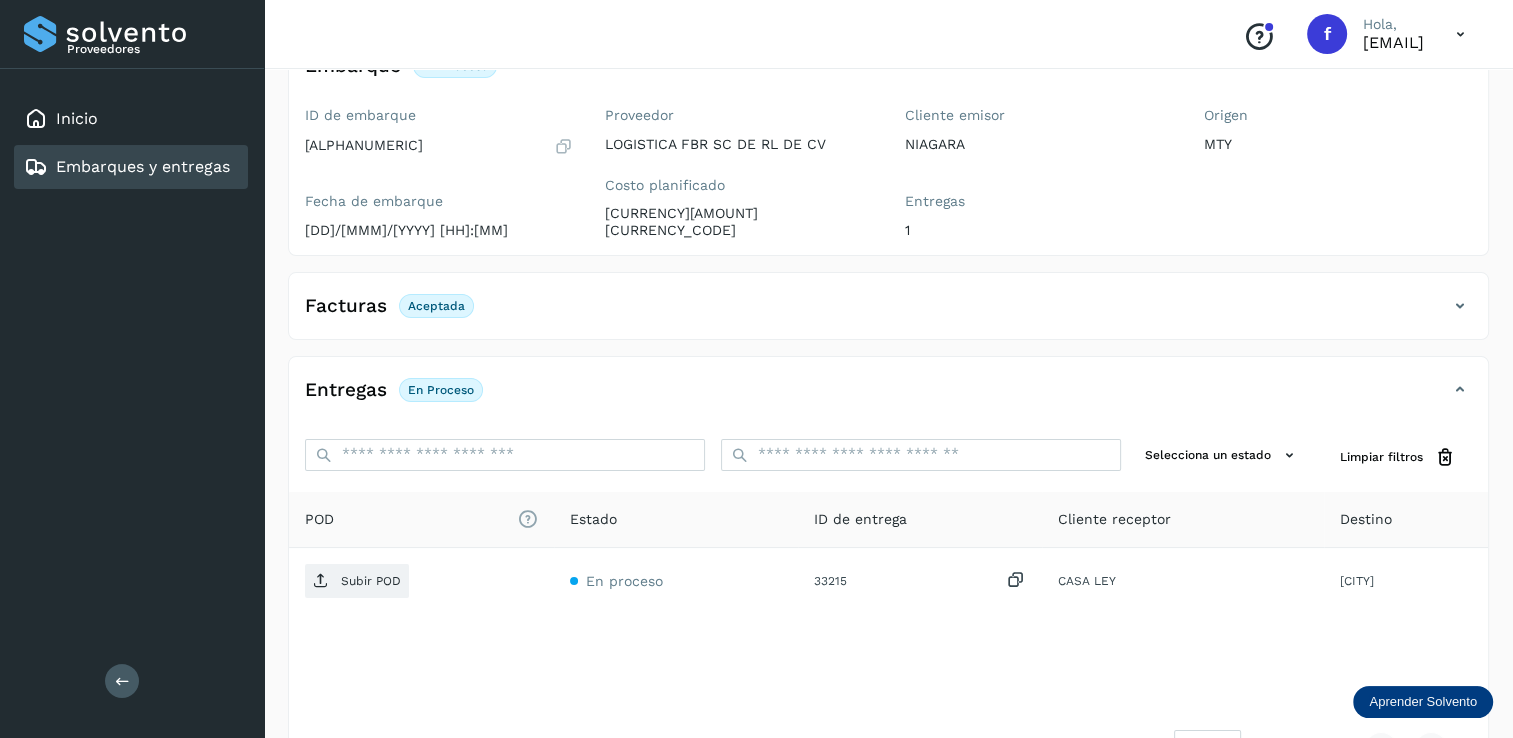scroll, scrollTop: 180, scrollLeft: 0, axis: vertical 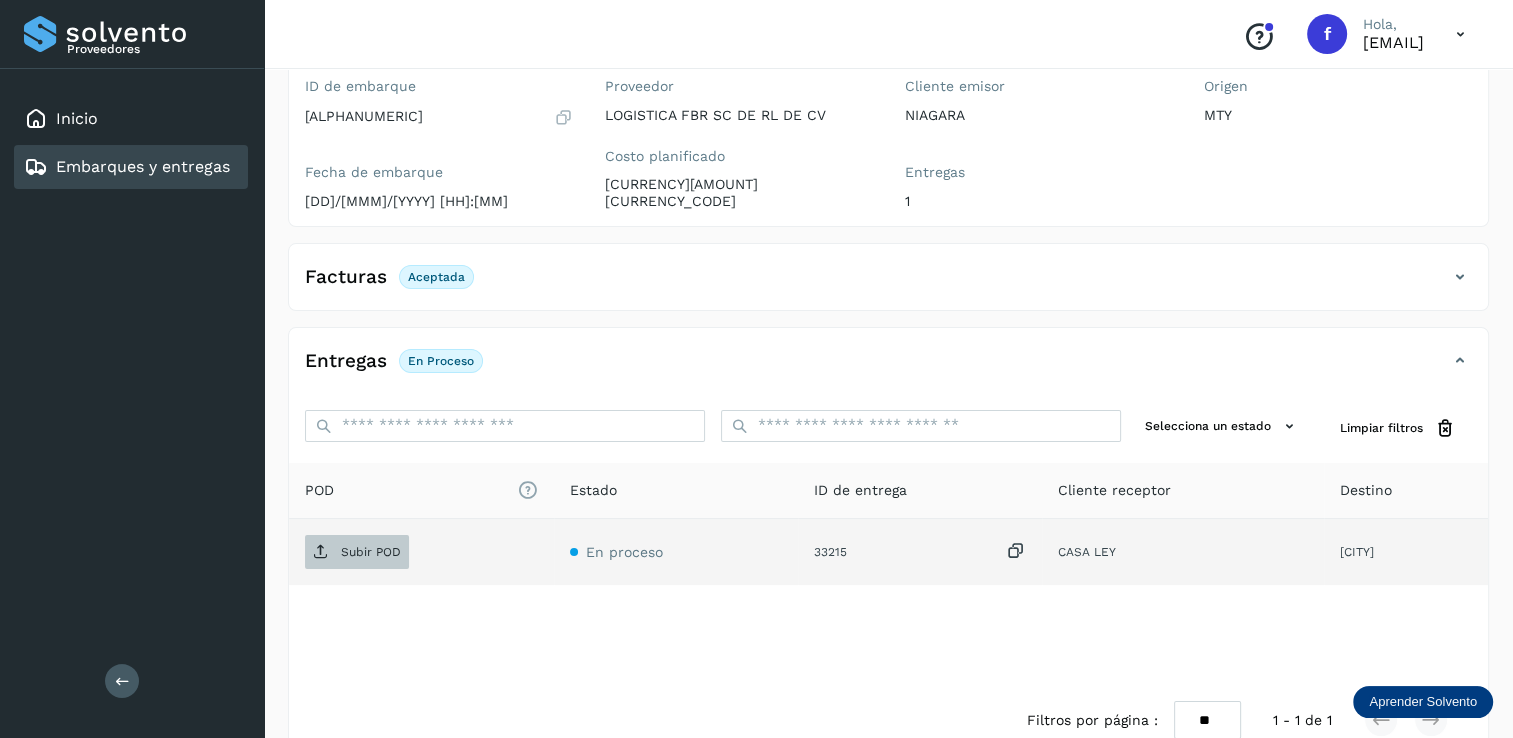 click on "Subir POD" at bounding box center (371, 552) 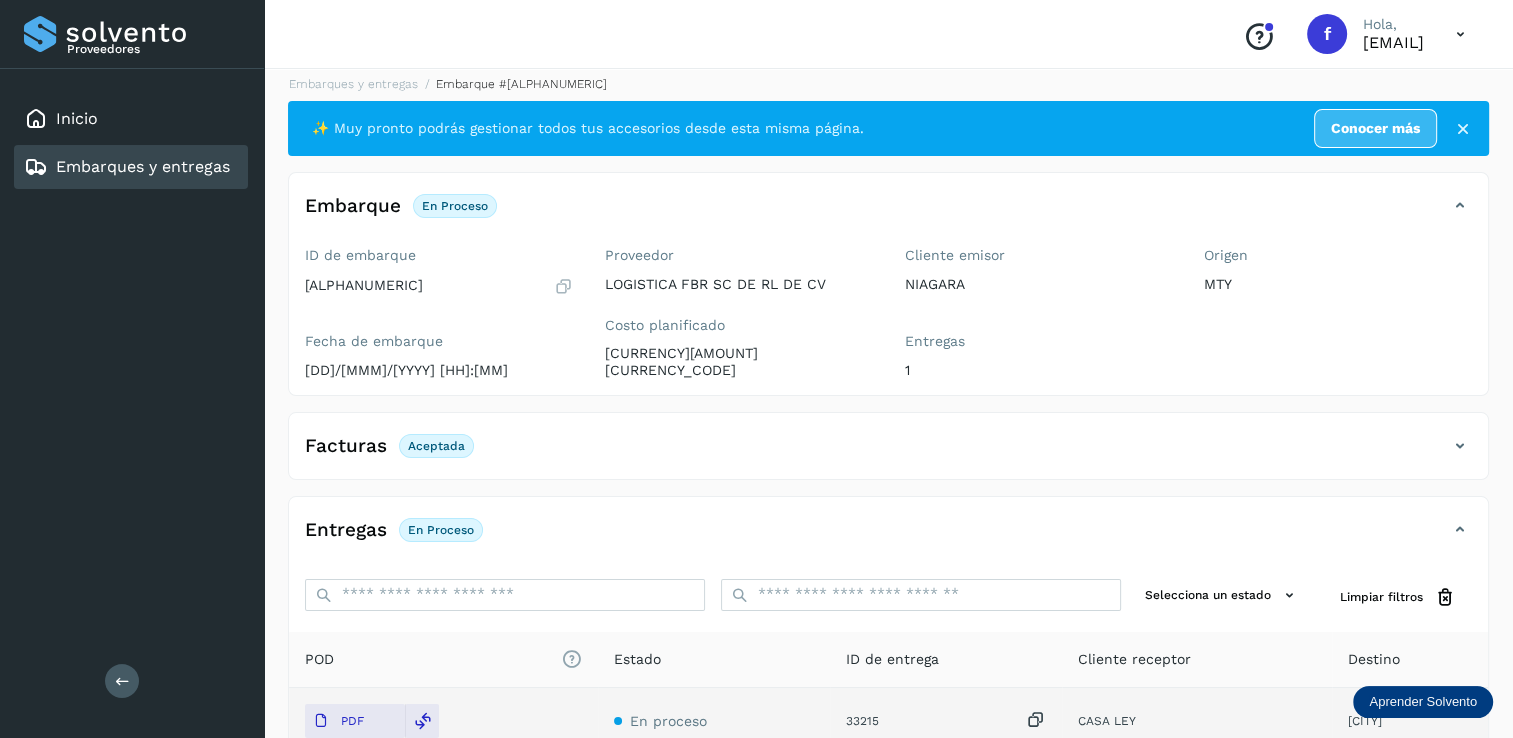 scroll, scrollTop: 0, scrollLeft: 0, axis: both 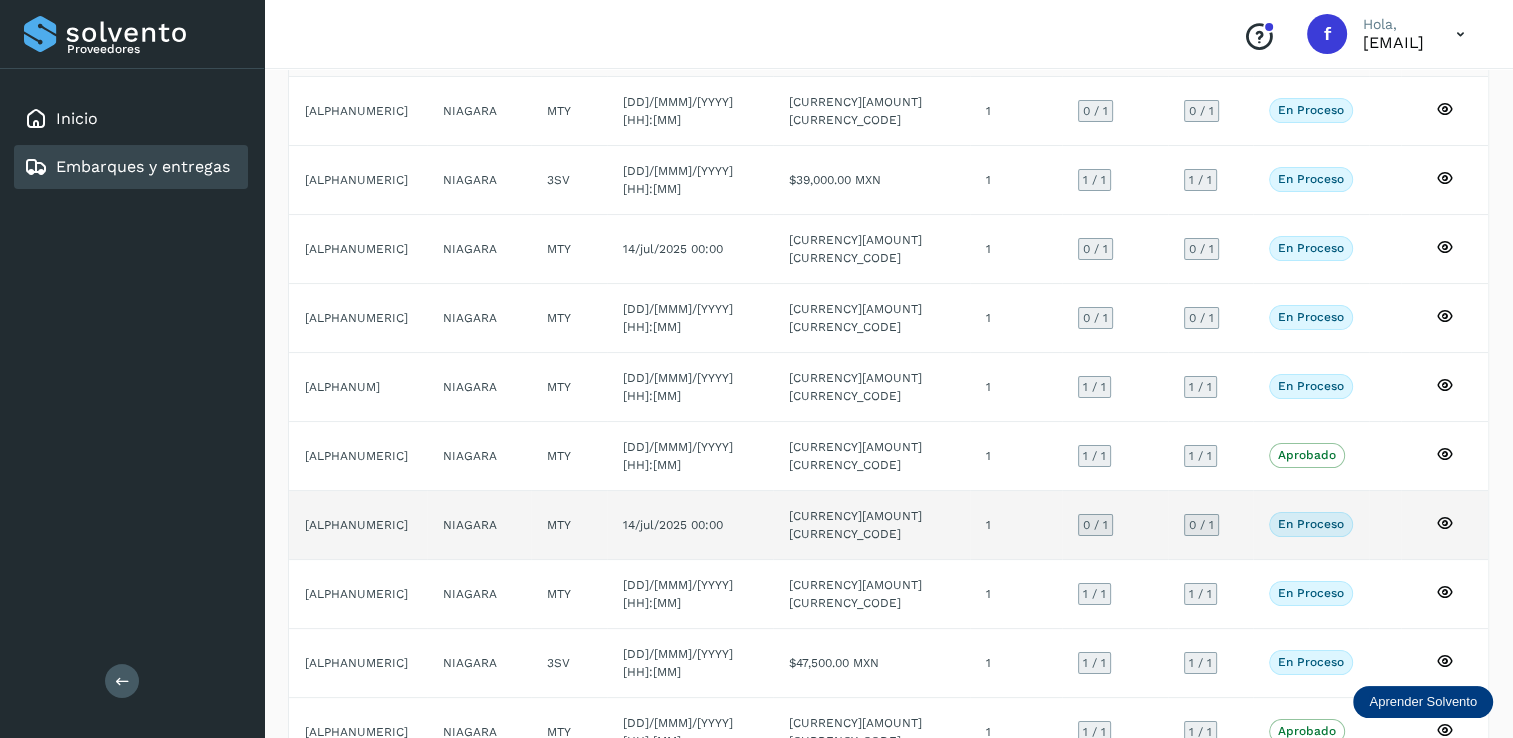 click on "0  / 1" at bounding box center (1095, 525) 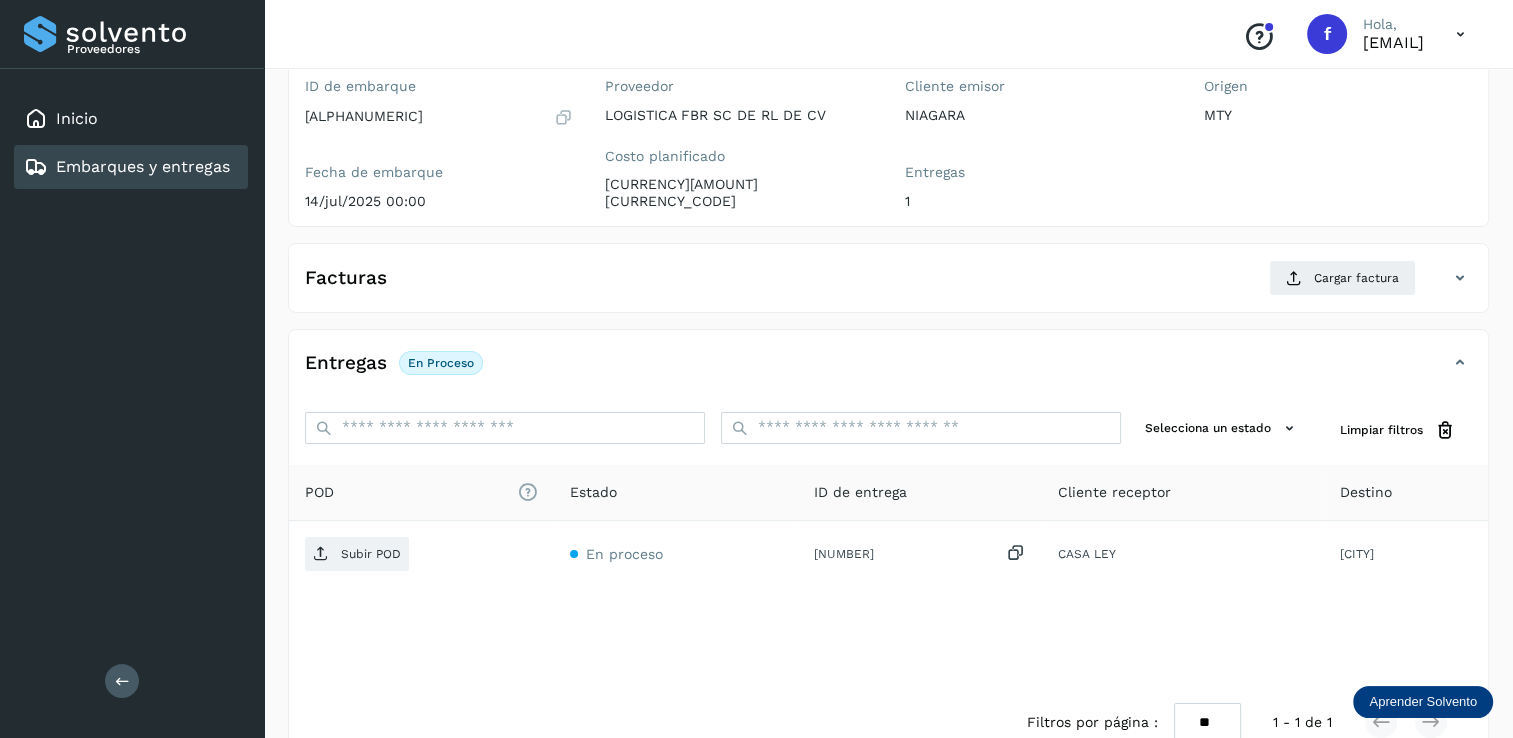 scroll, scrollTop: 80, scrollLeft: 0, axis: vertical 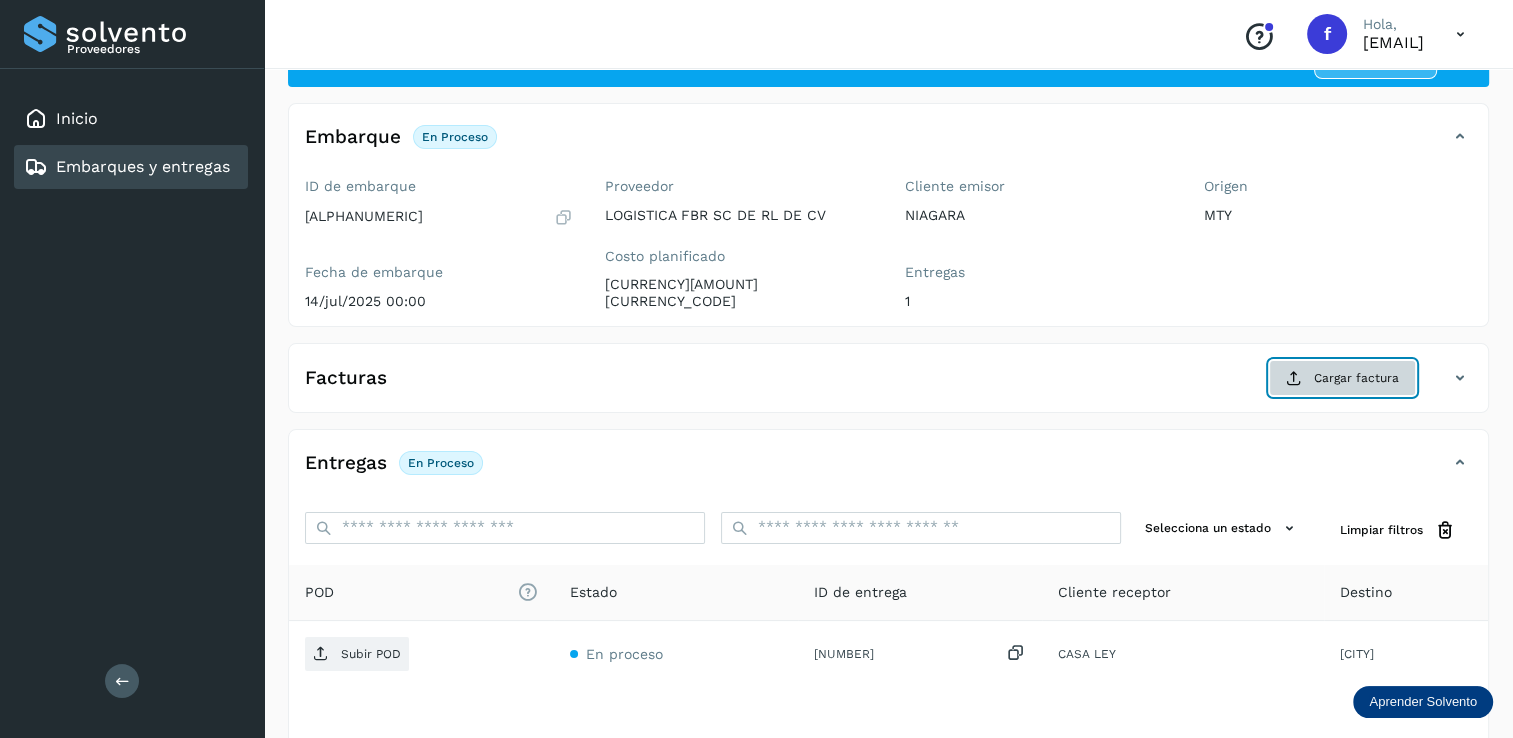 click on "Cargar factura" at bounding box center [1342, 378] 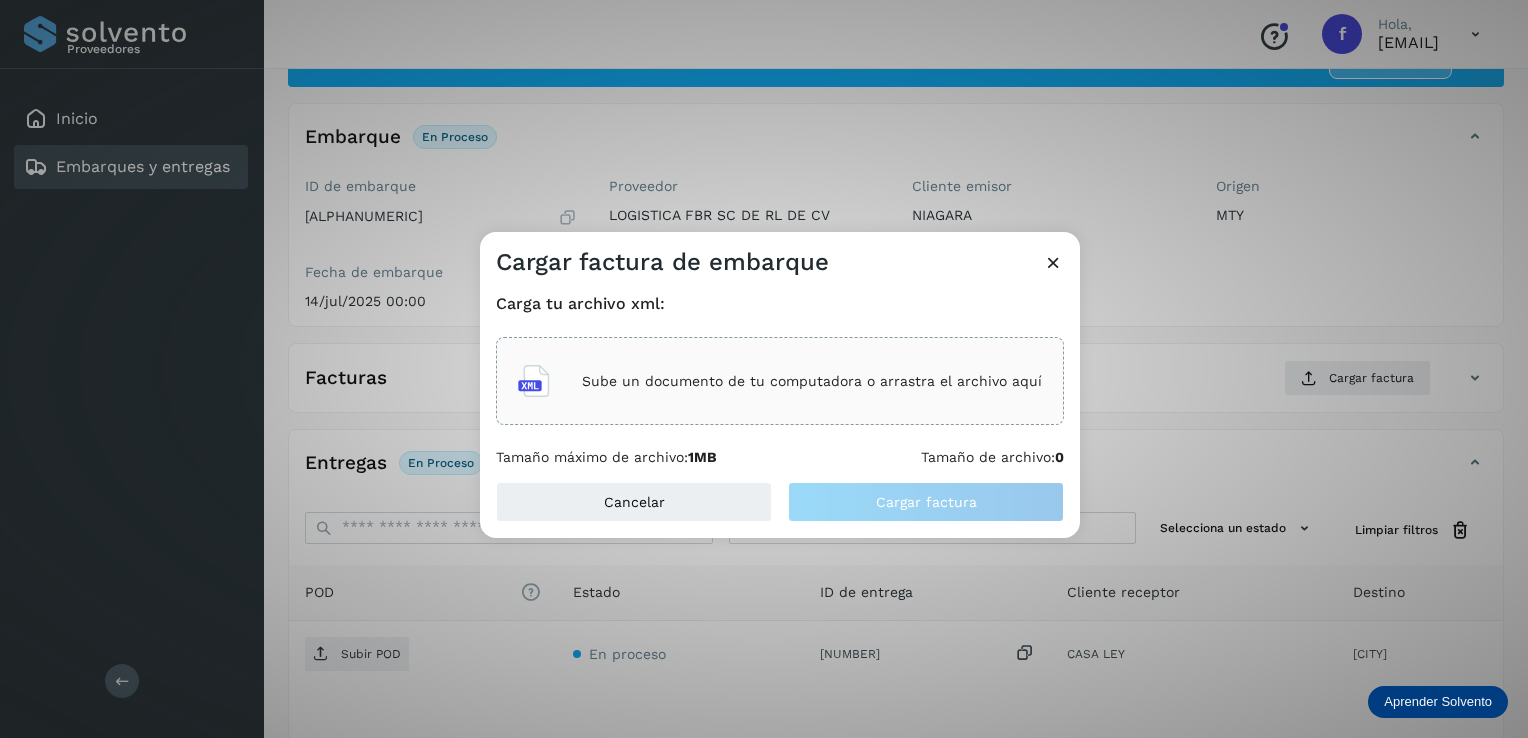 click on "Sube un documento de tu computadora o arrastra el archivo aquí" at bounding box center [812, 381] 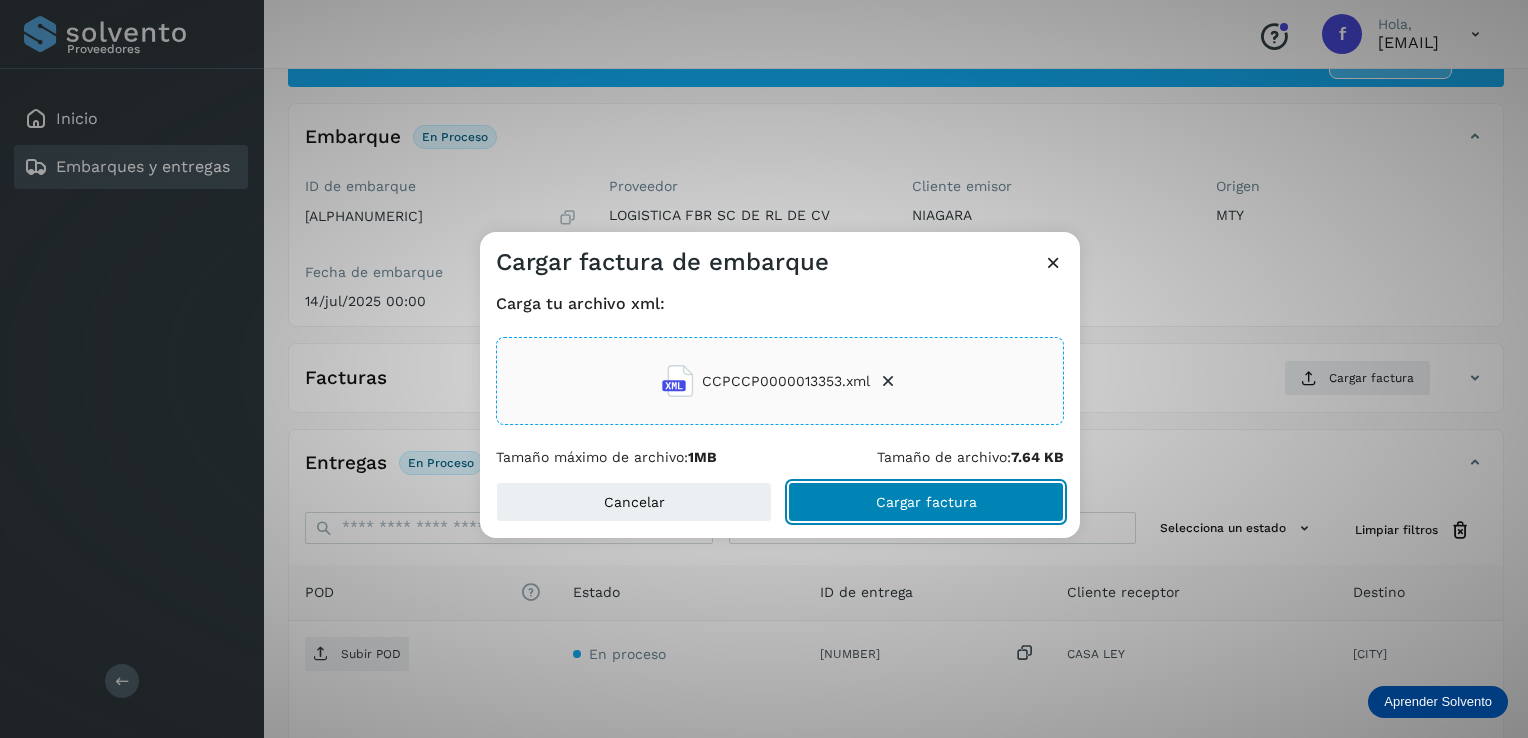 click on "Cargar factura" 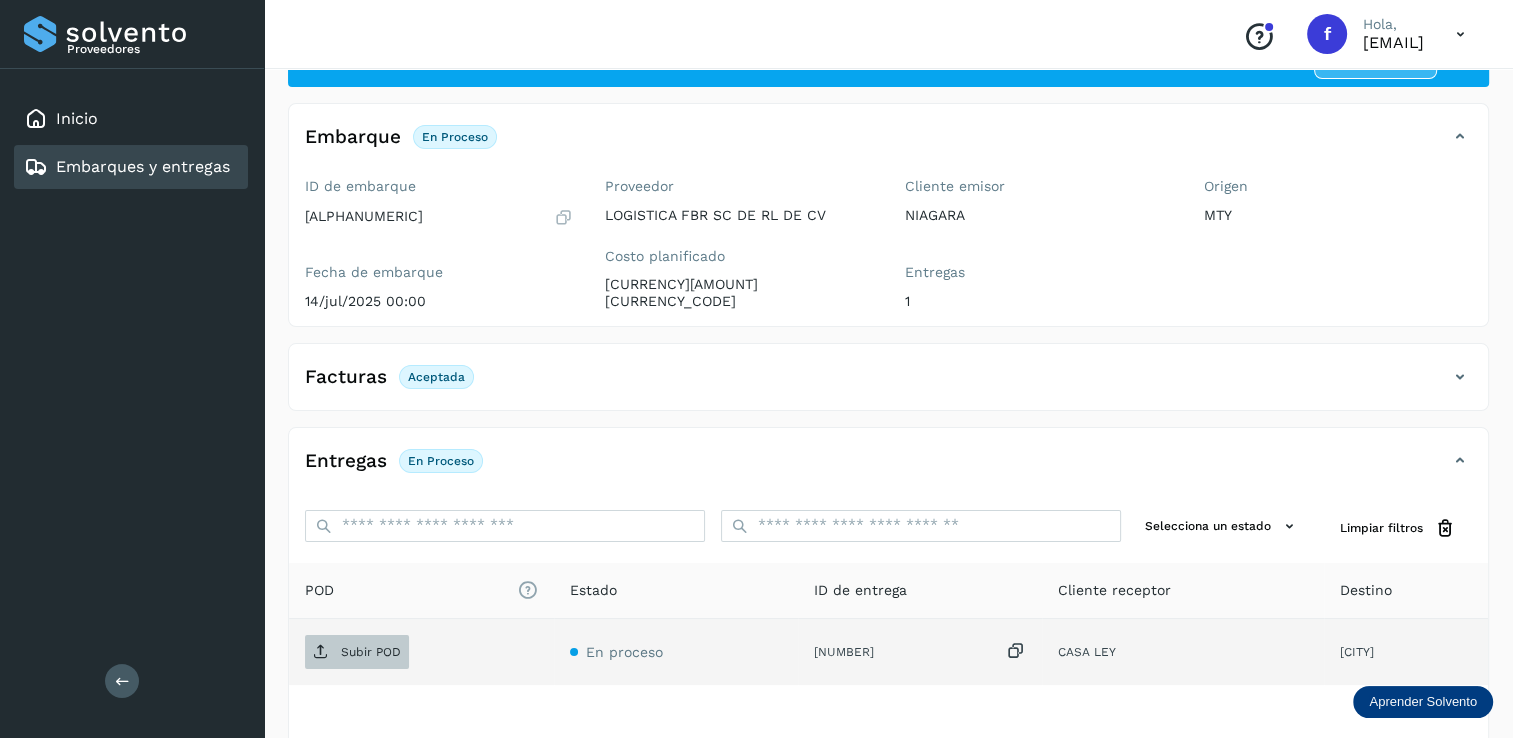 click on "Subir POD" at bounding box center [371, 652] 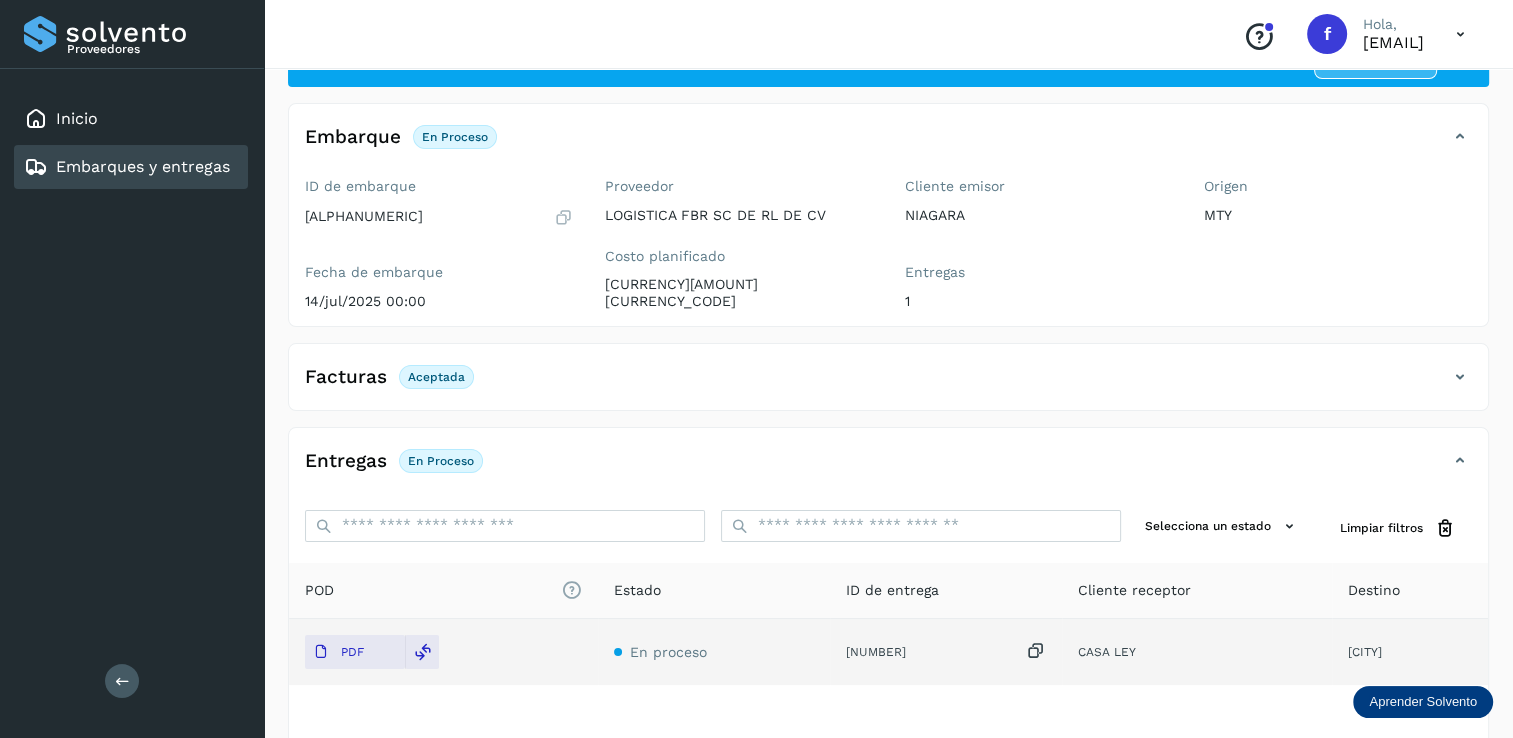 scroll, scrollTop: 0, scrollLeft: 0, axis: both 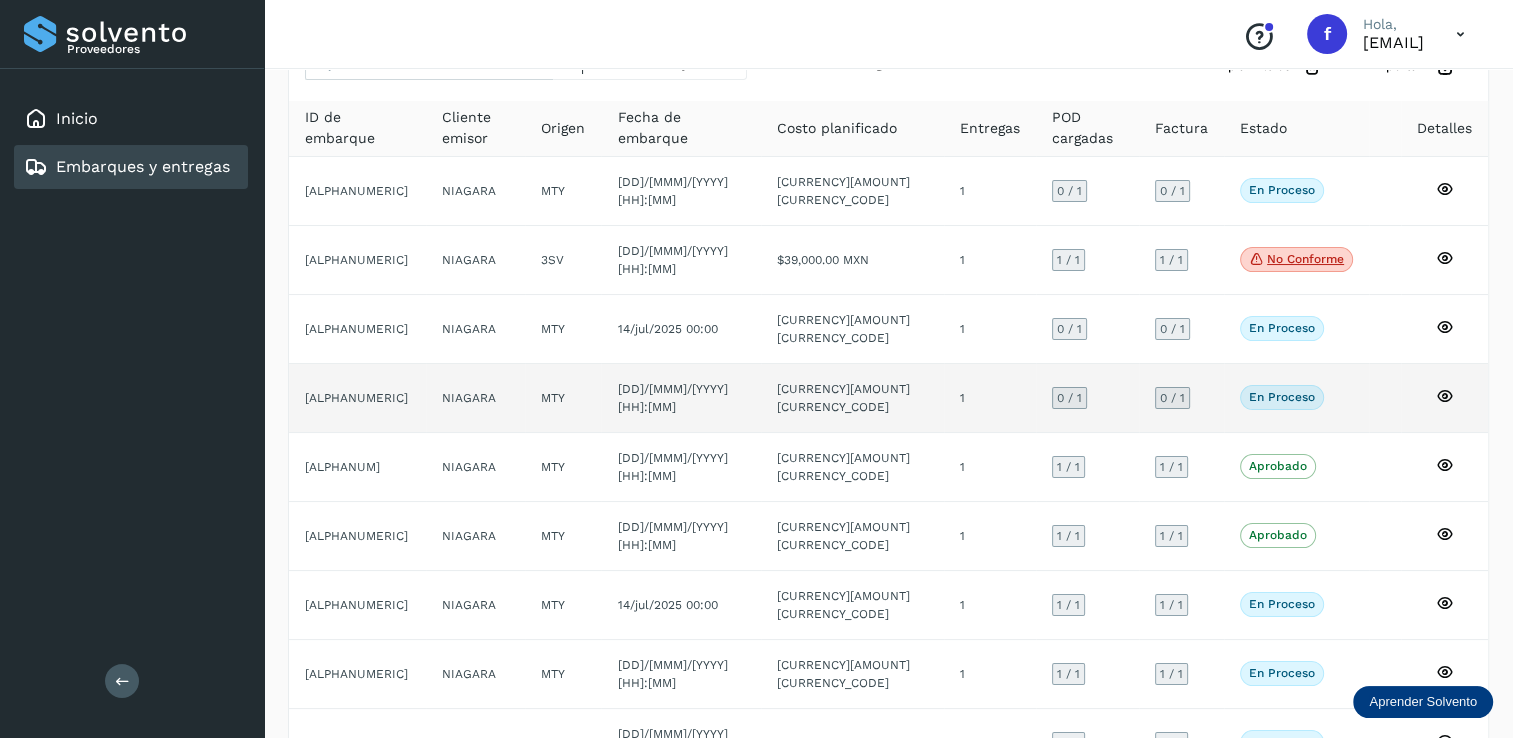 click on "0  / 1" at bounding box center (1069, 398) 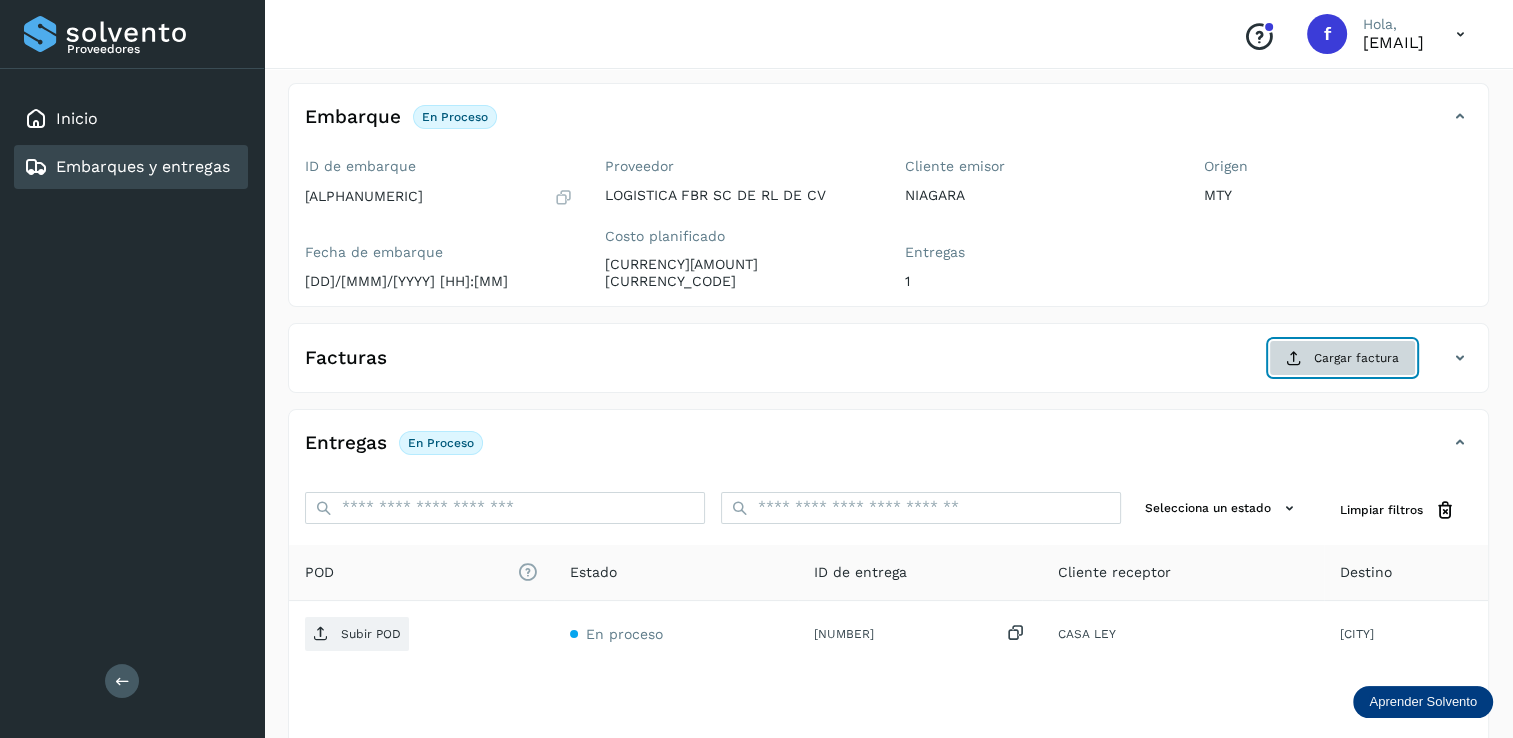 click on "Cargar factura" 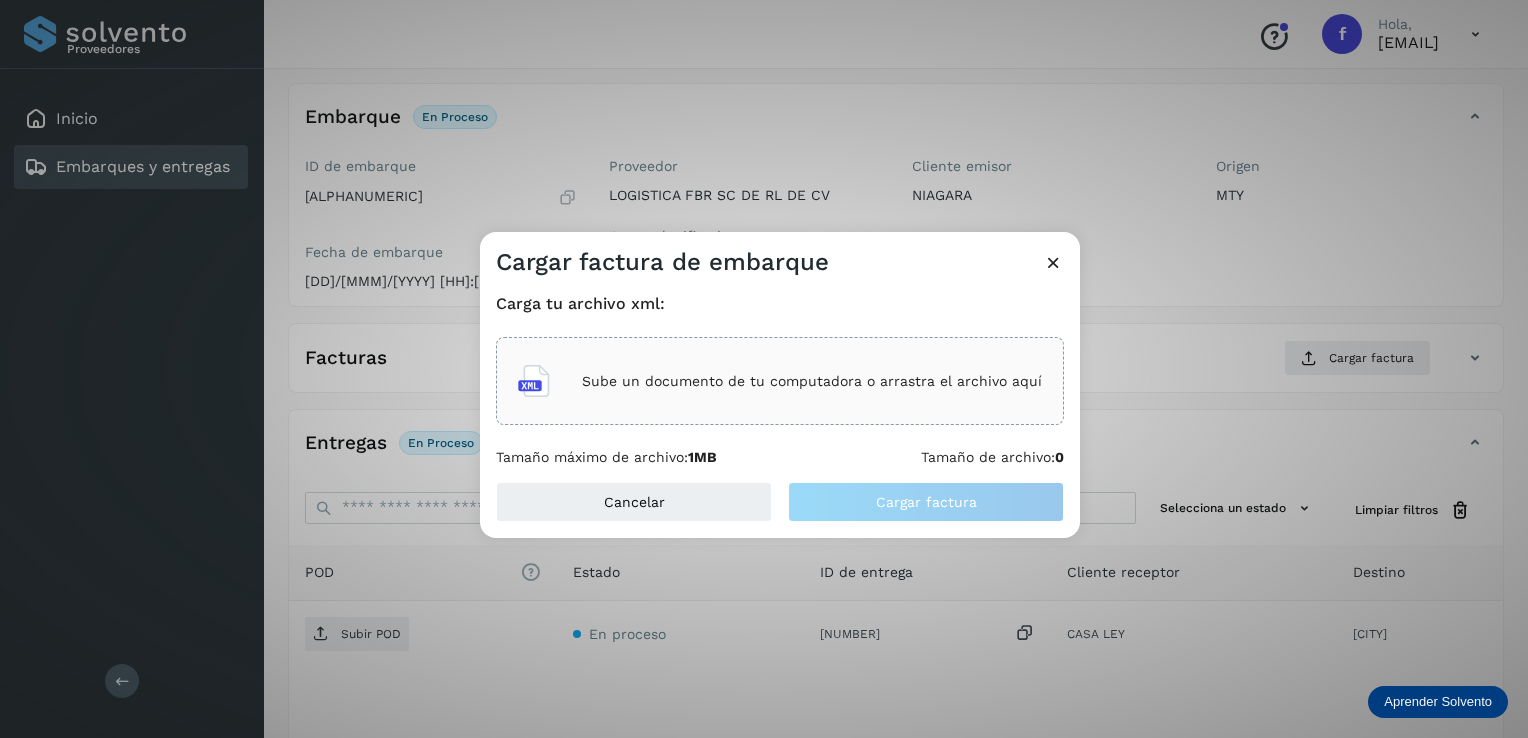click on "Sube un documento de tu computadora o arrastra el archivo aquí" at bounding box center [812, 381] 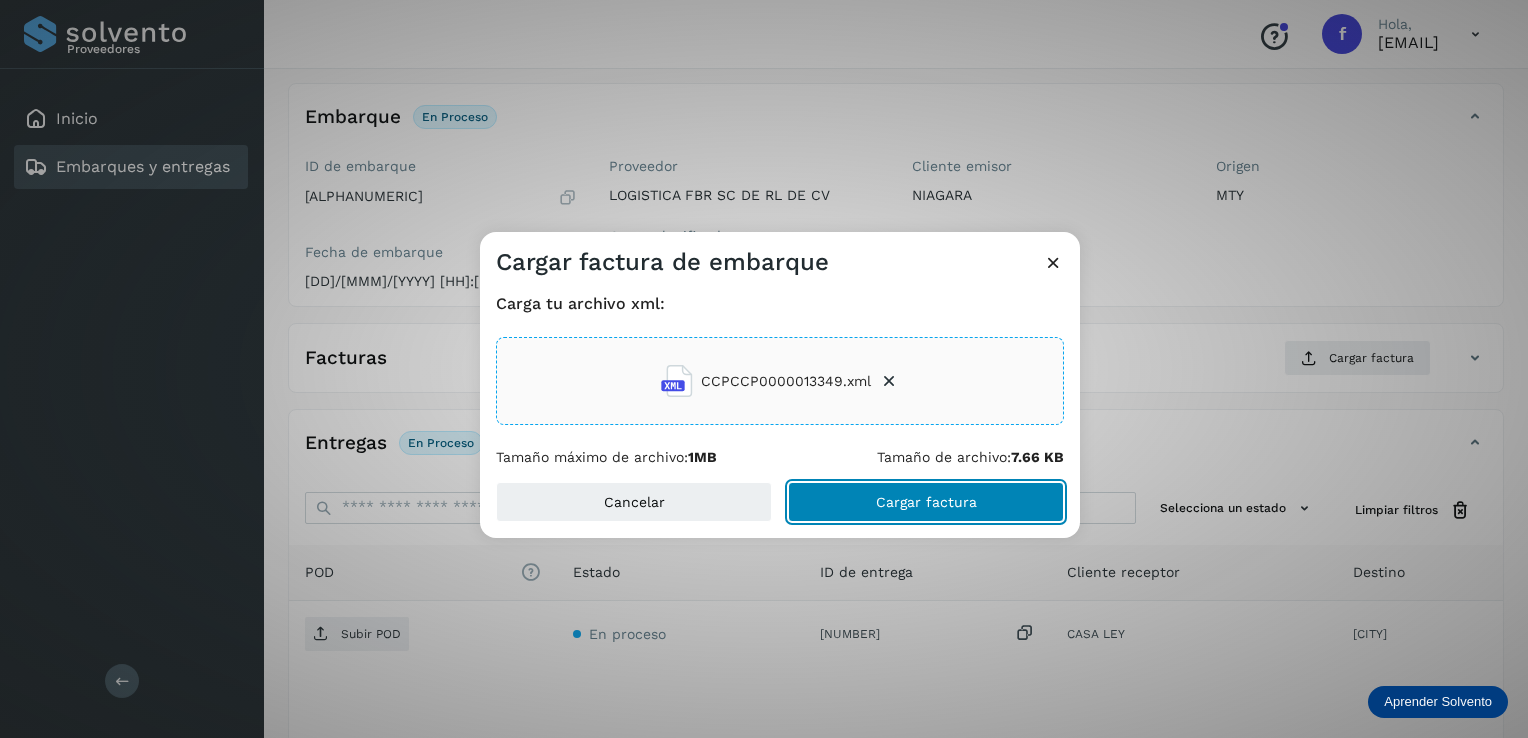 click on "Cargar factura" 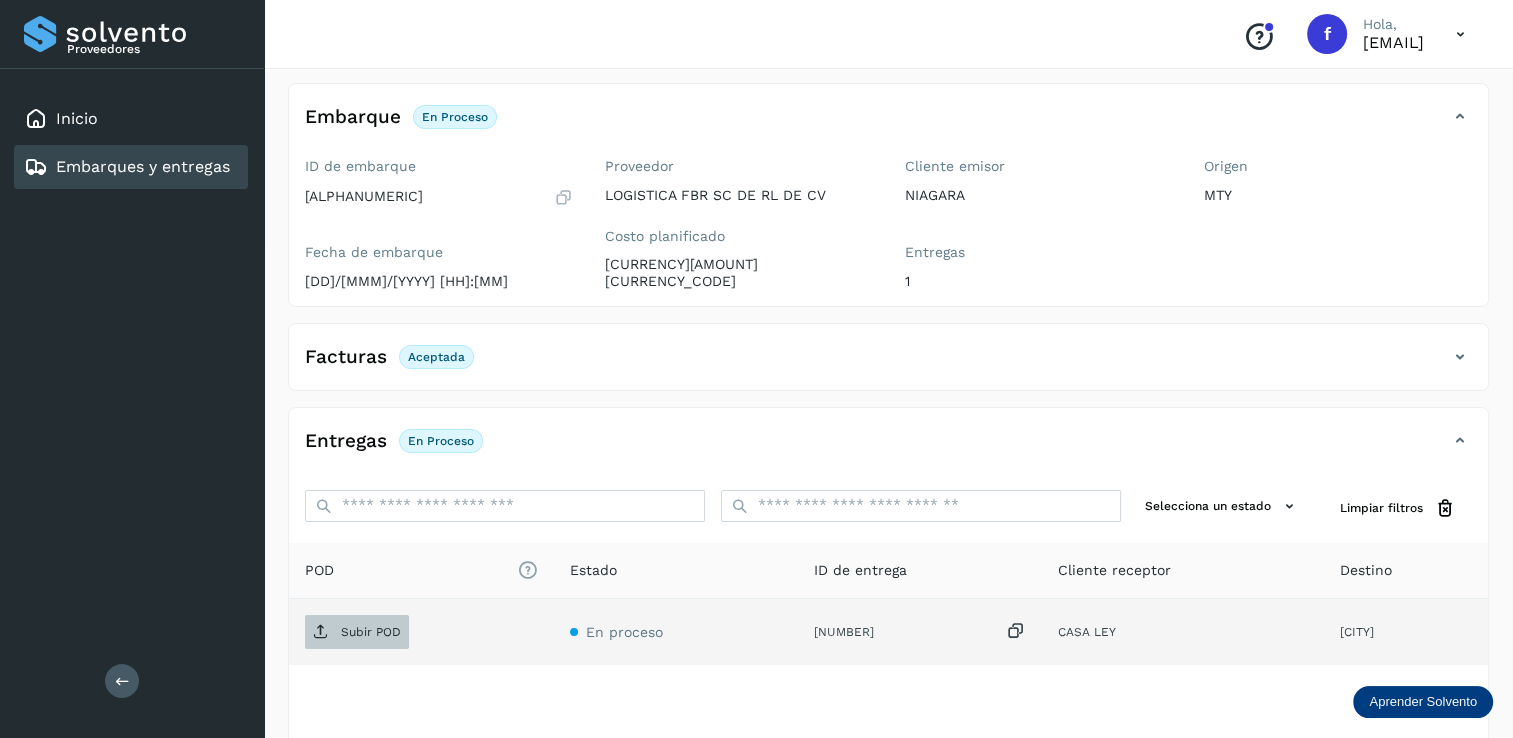 click on "Subir POD" at bounding box center (371, 632) 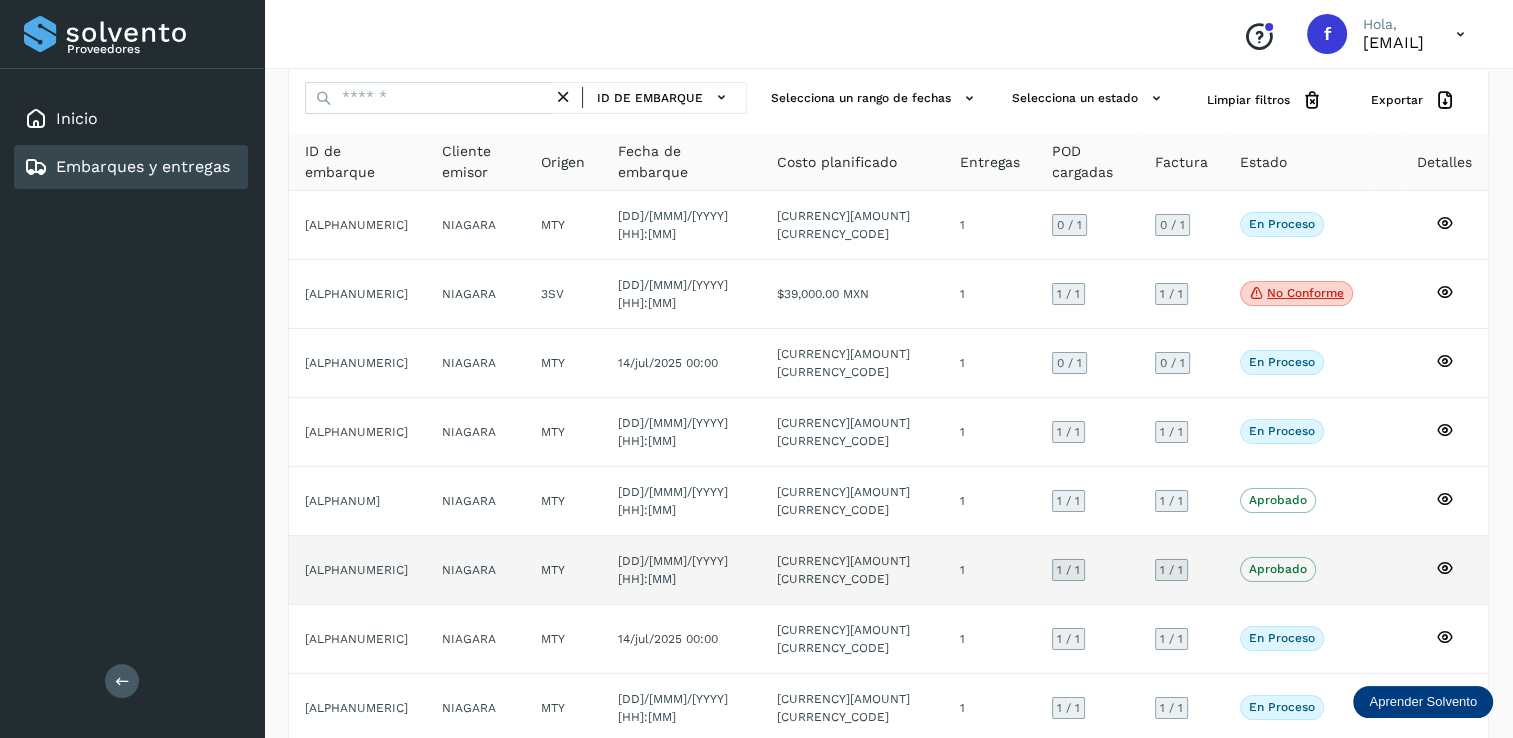 scroll, scrollTop: 182, scrollLeft: 0, axis: vertical 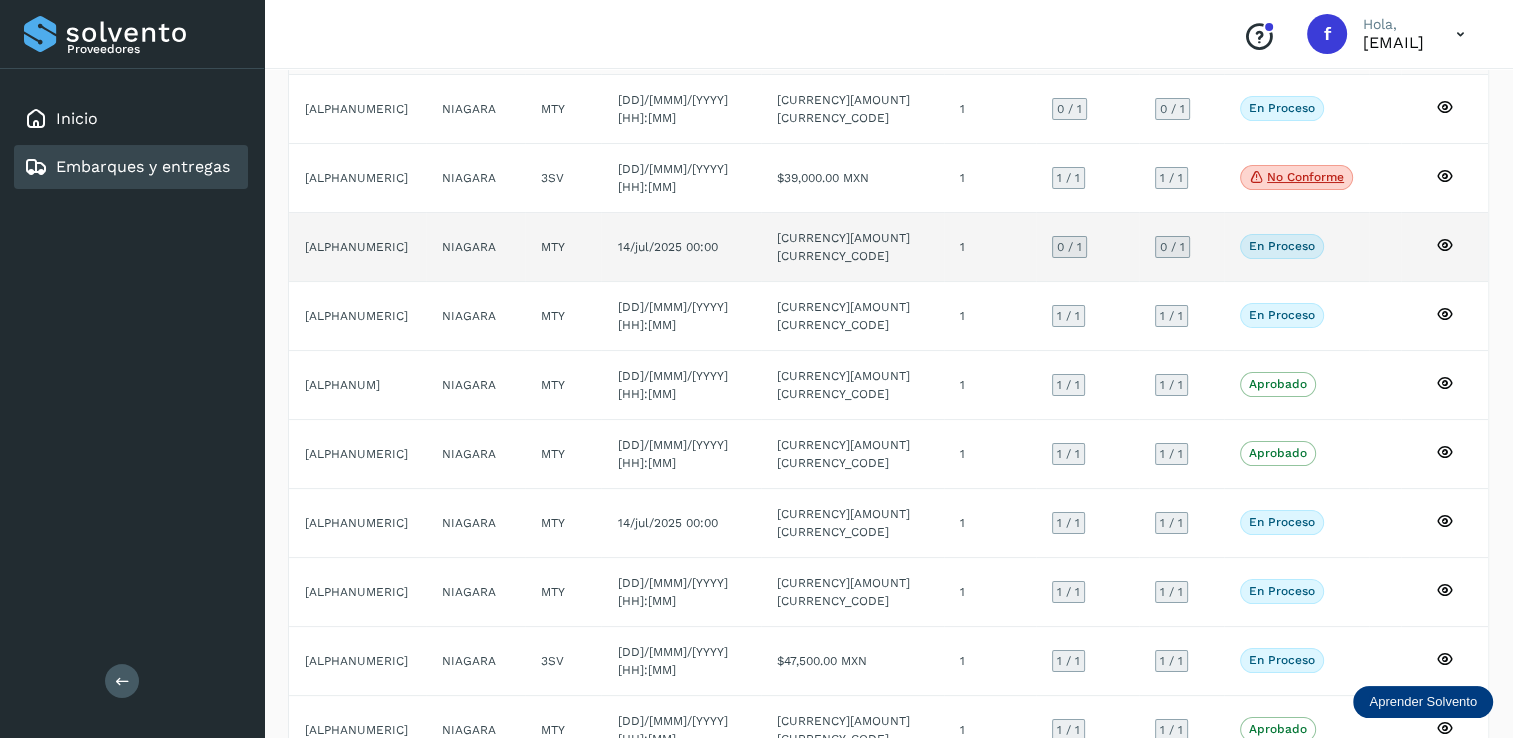 click on "0  / 1" at bounding box center (1069, 247) 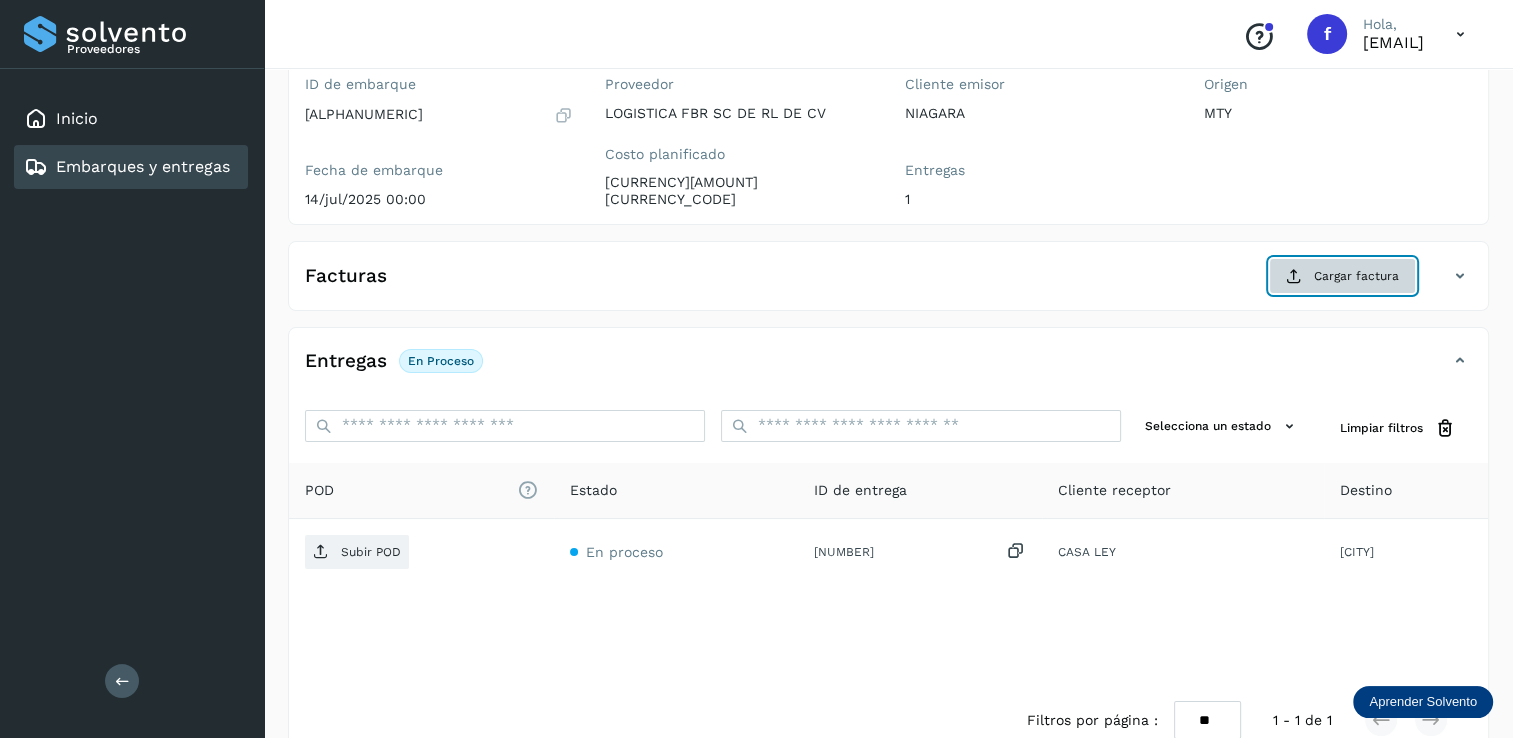 click on "Cargar factura" 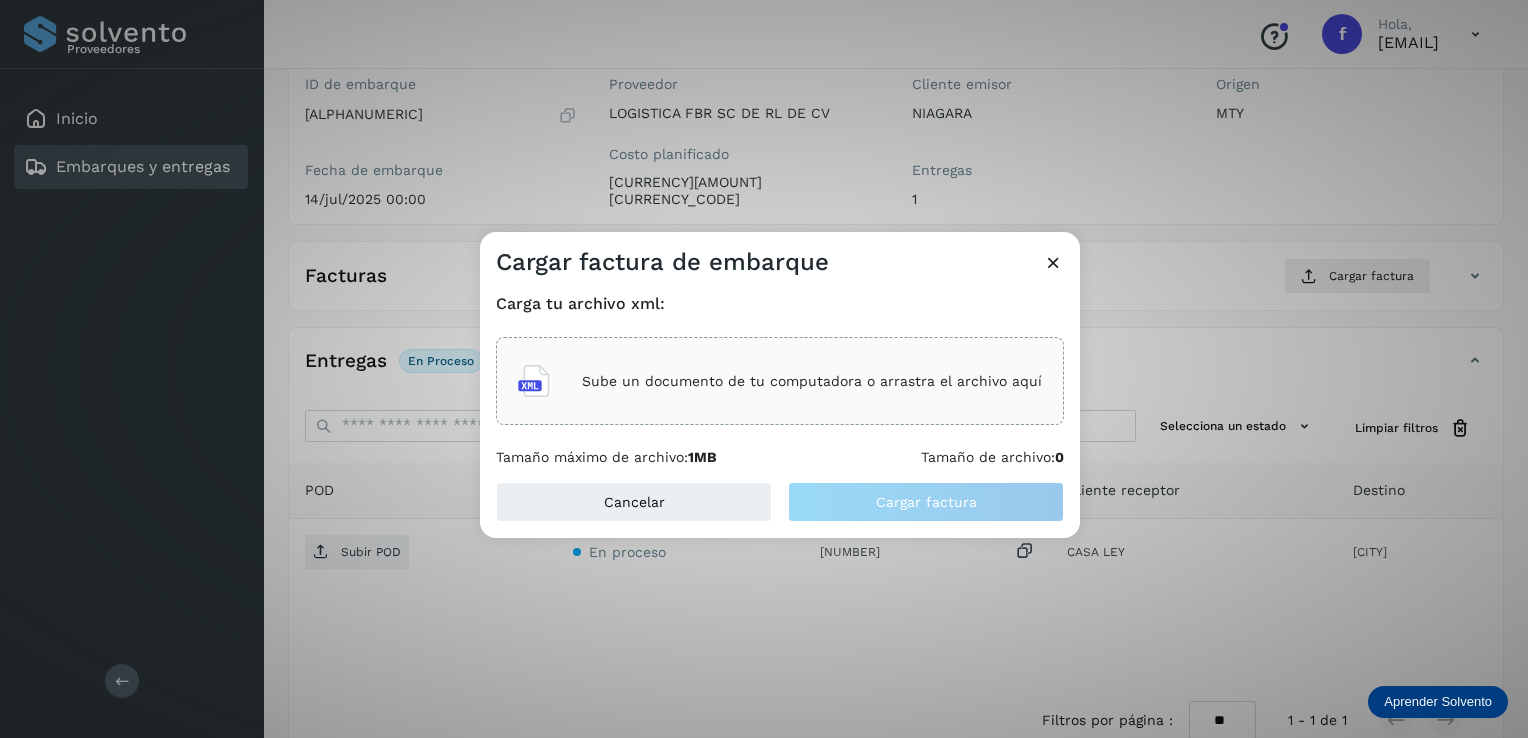 click on "Sube un documento de tu computadora o arrastra el archivo aquí" at bounding box center [812, 381] 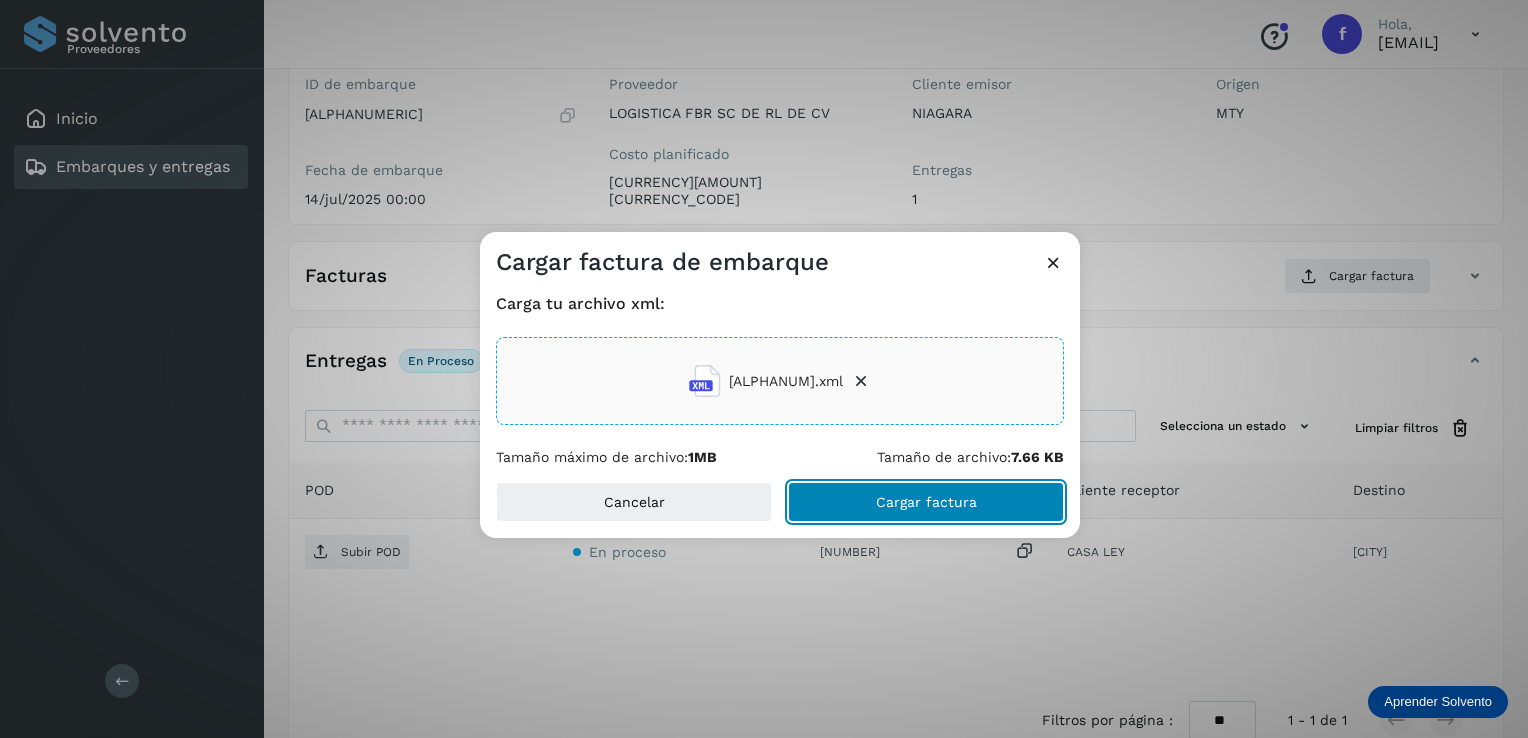 click on "Cargar factura" 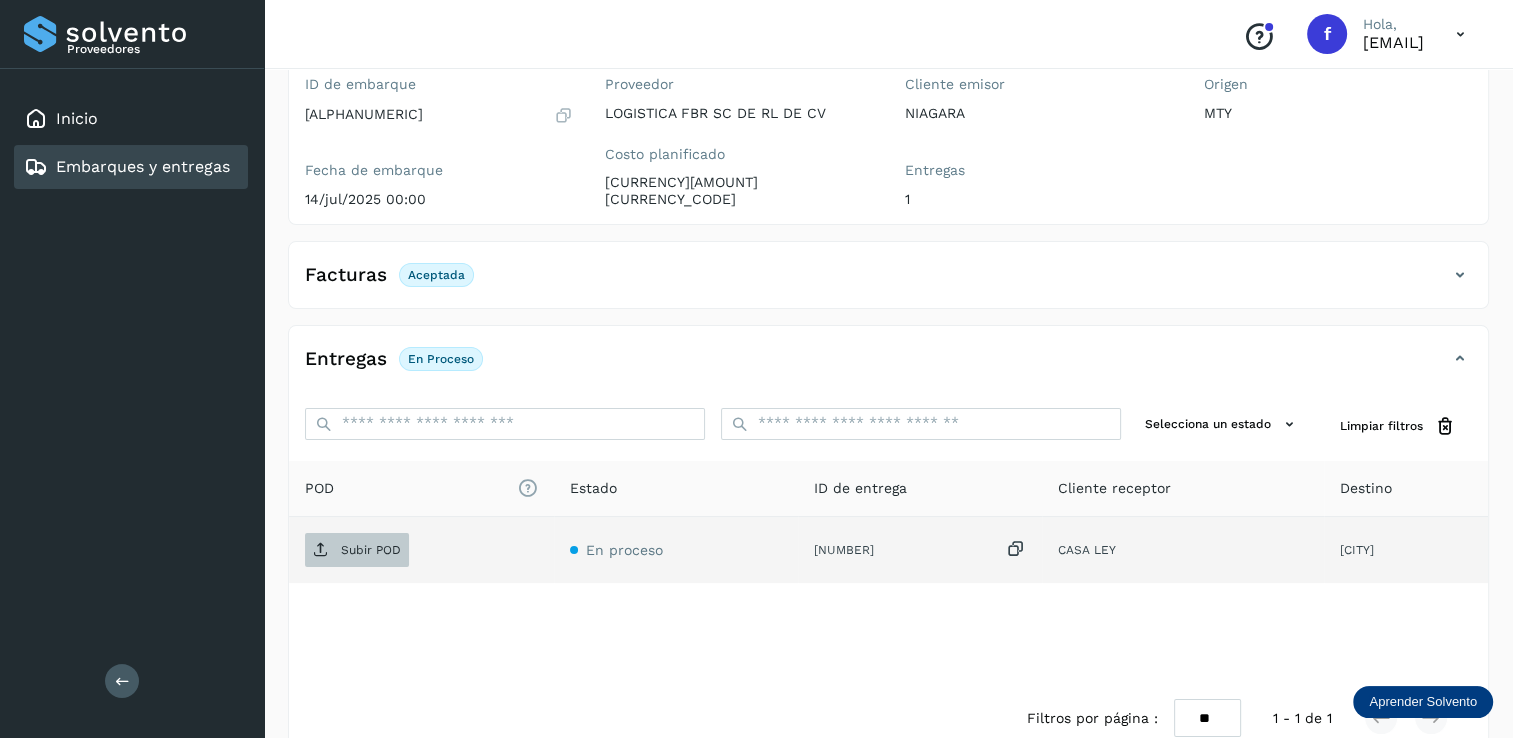click on "Subir POD" at bounding box center (371, 550) 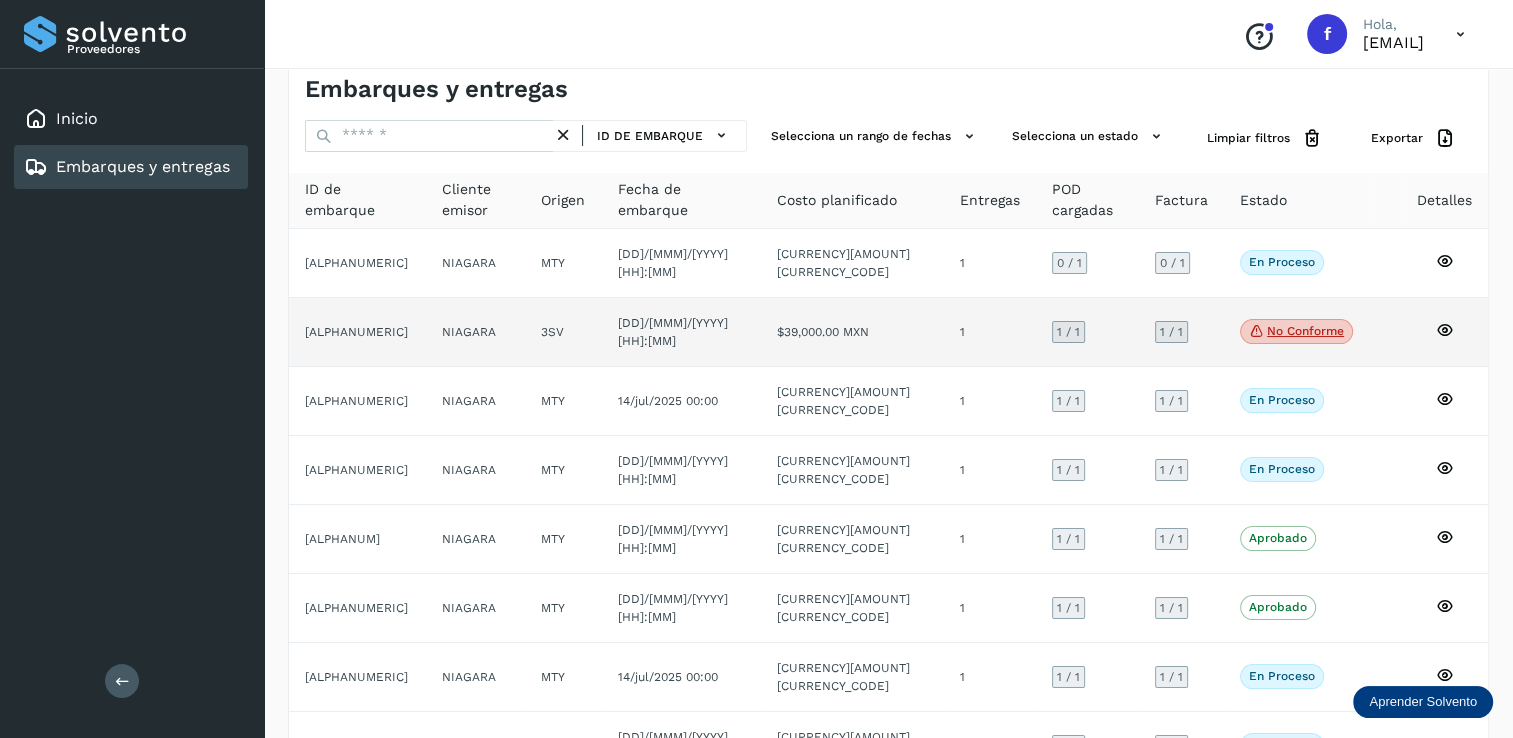 scroll, scrollTop: 0, scrollLeft: 0, axis: both 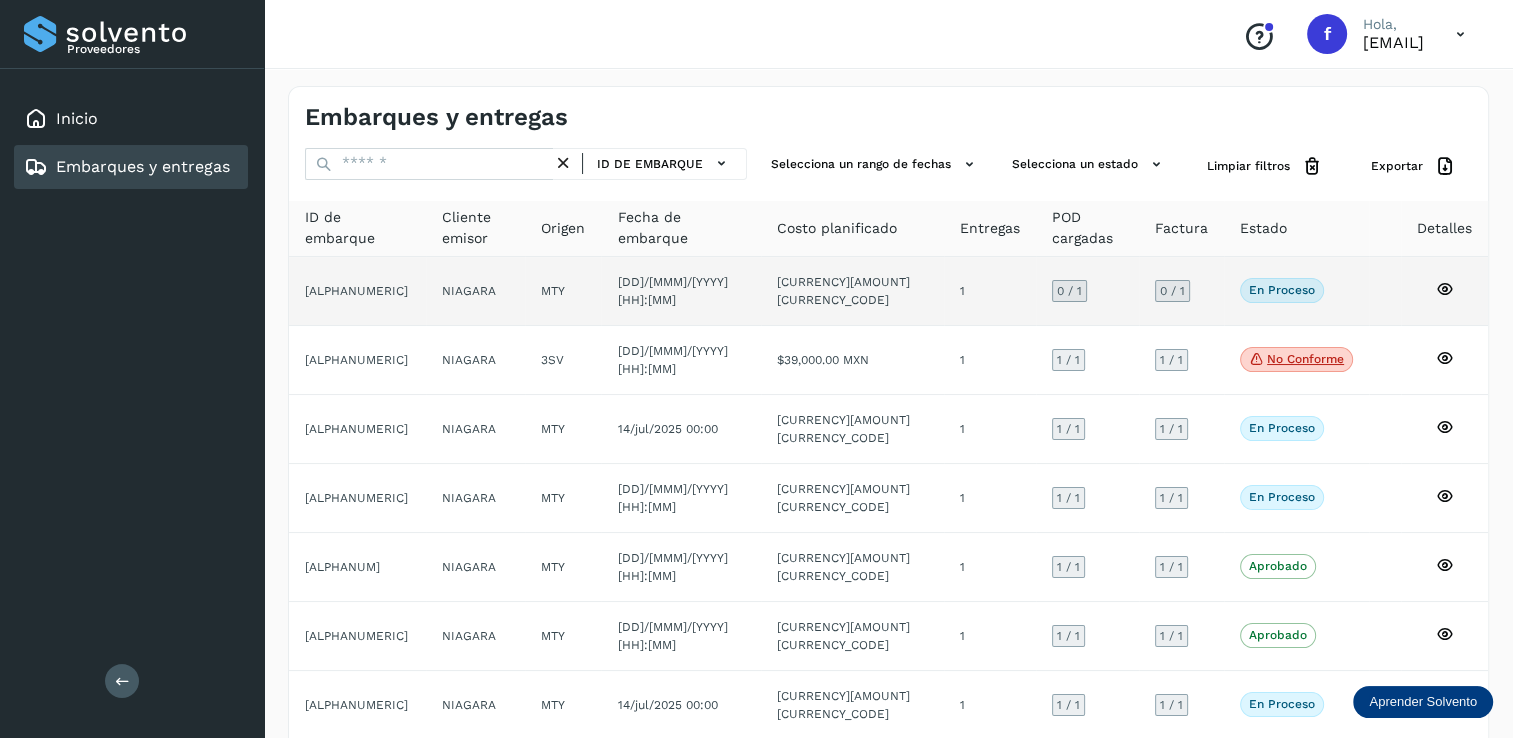 click on "0  / 1" at bounding box center (1069, 291) 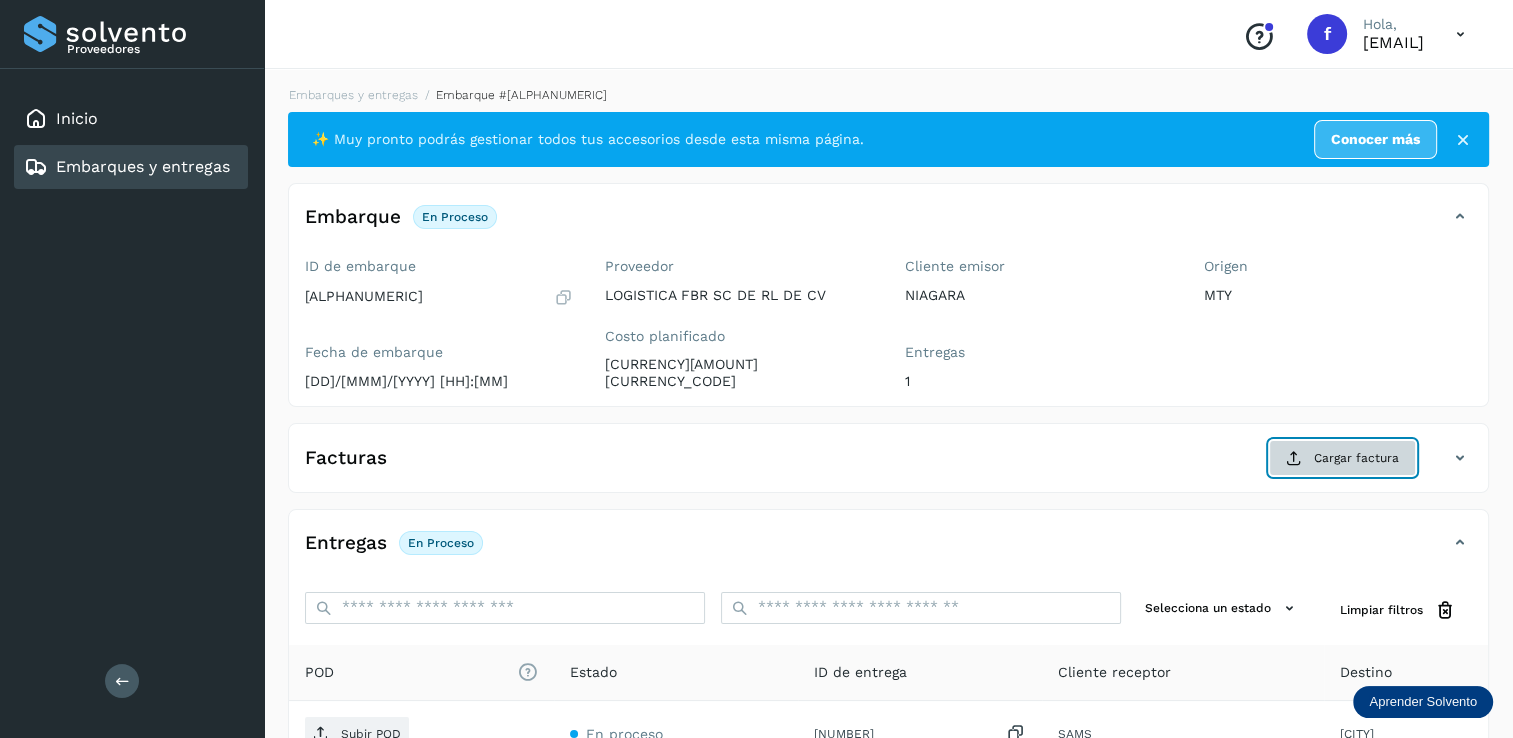 click on "Cargar factura" 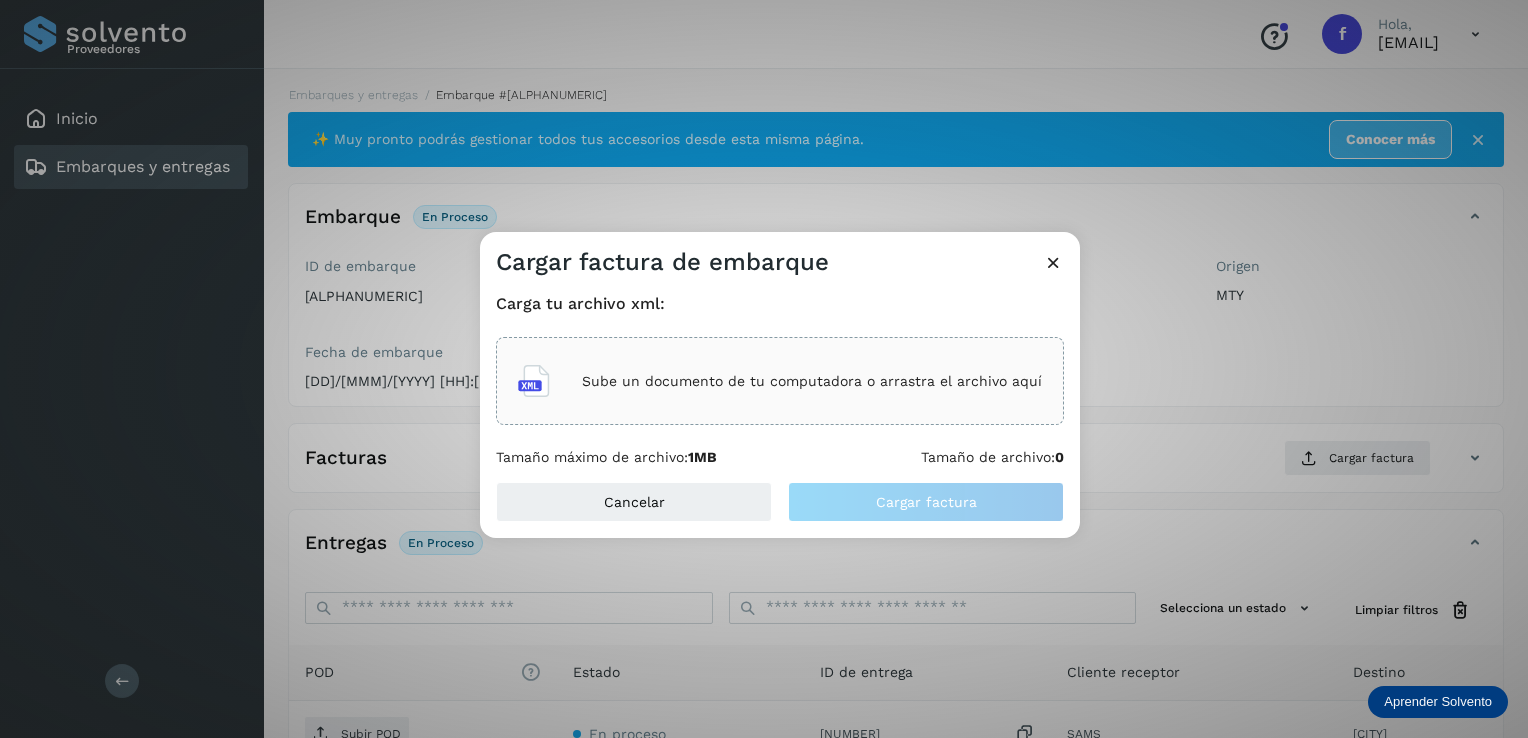 click on "Sube un documento de tu computadora o arrastra el archivo aquí" 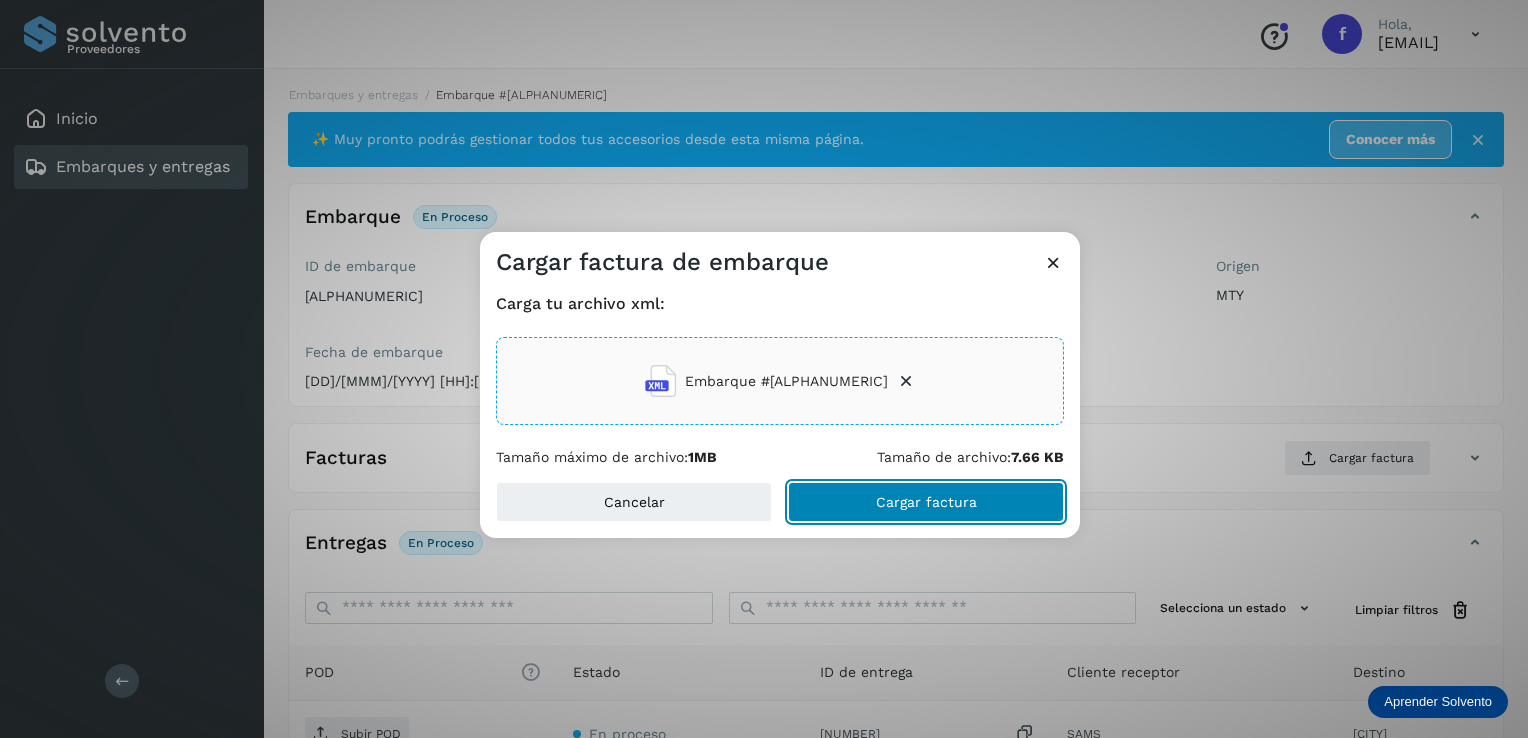 click on "Cargar factura" 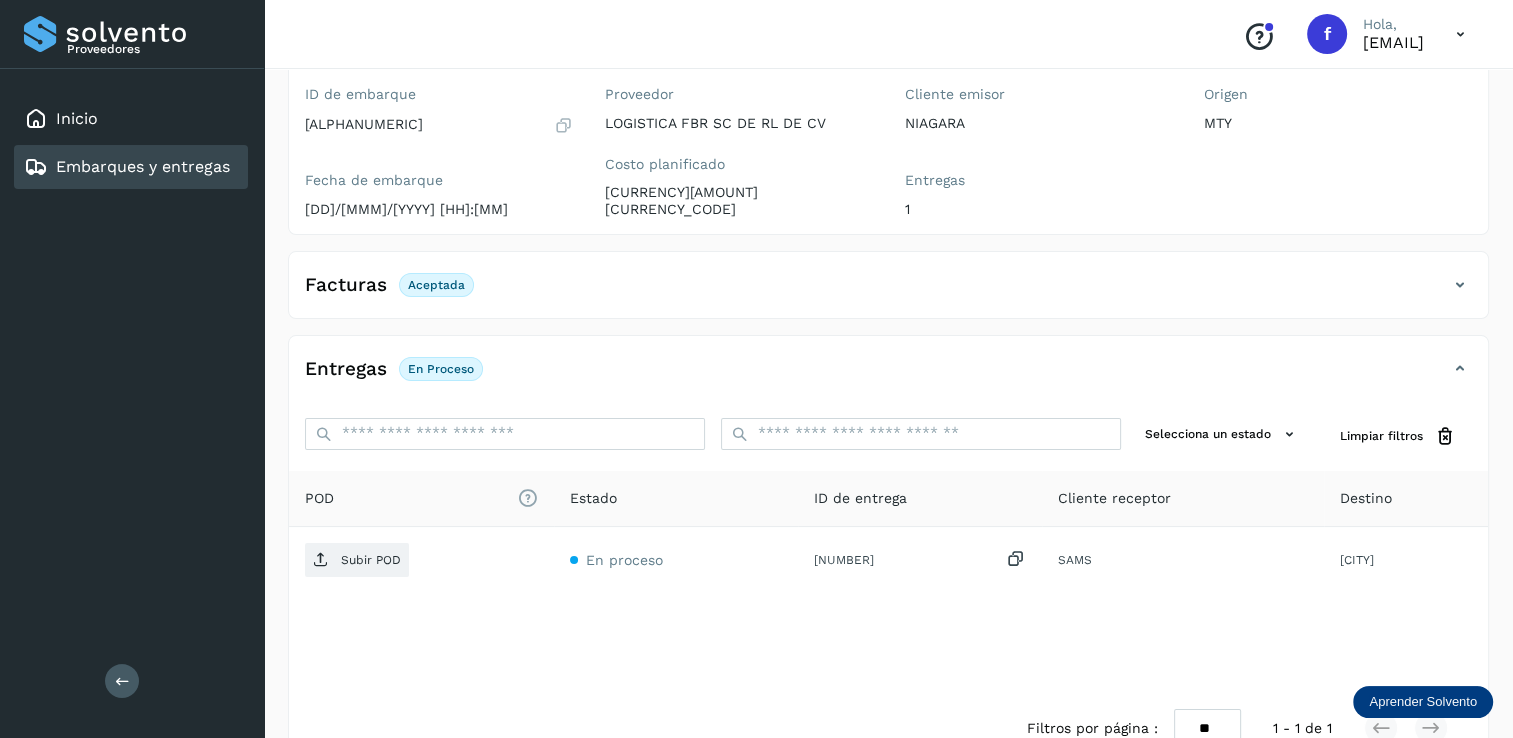 scroll, scrollTop: 200, scrollLeft: 0, axis: vertical 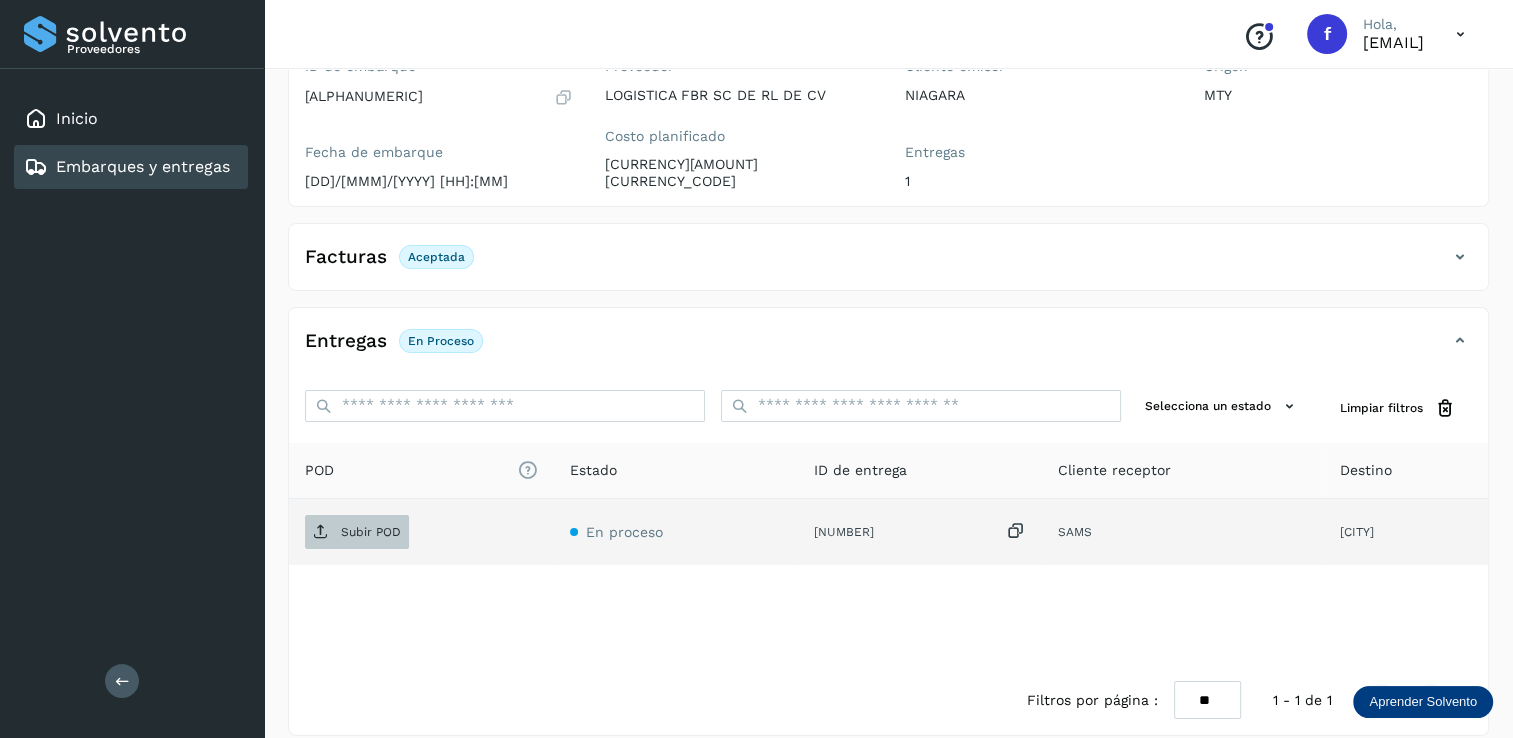 click on "Subir POD" at bounding box center (357, 532) 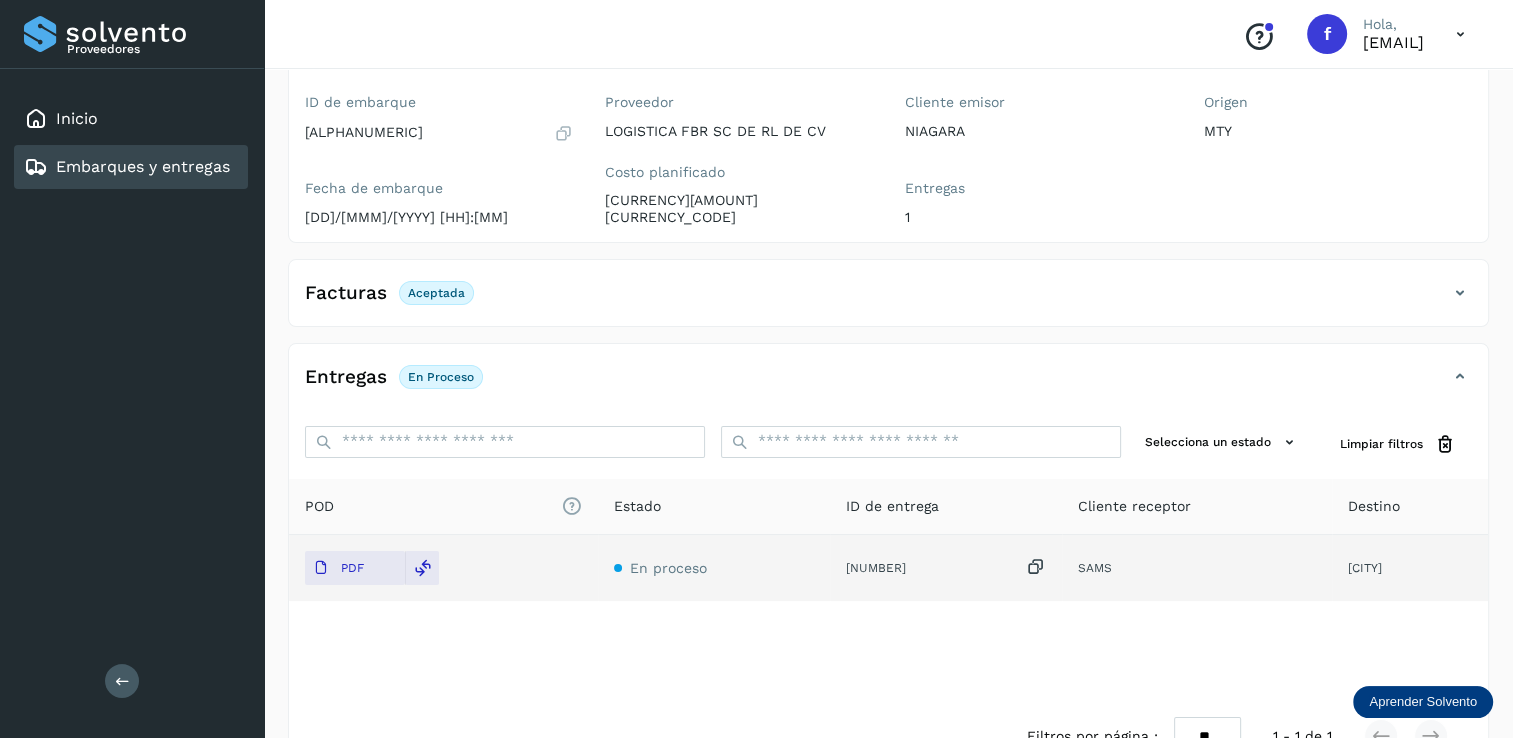 scroll, scrollTop: 200, scrollLeft: 0, axis: vertical 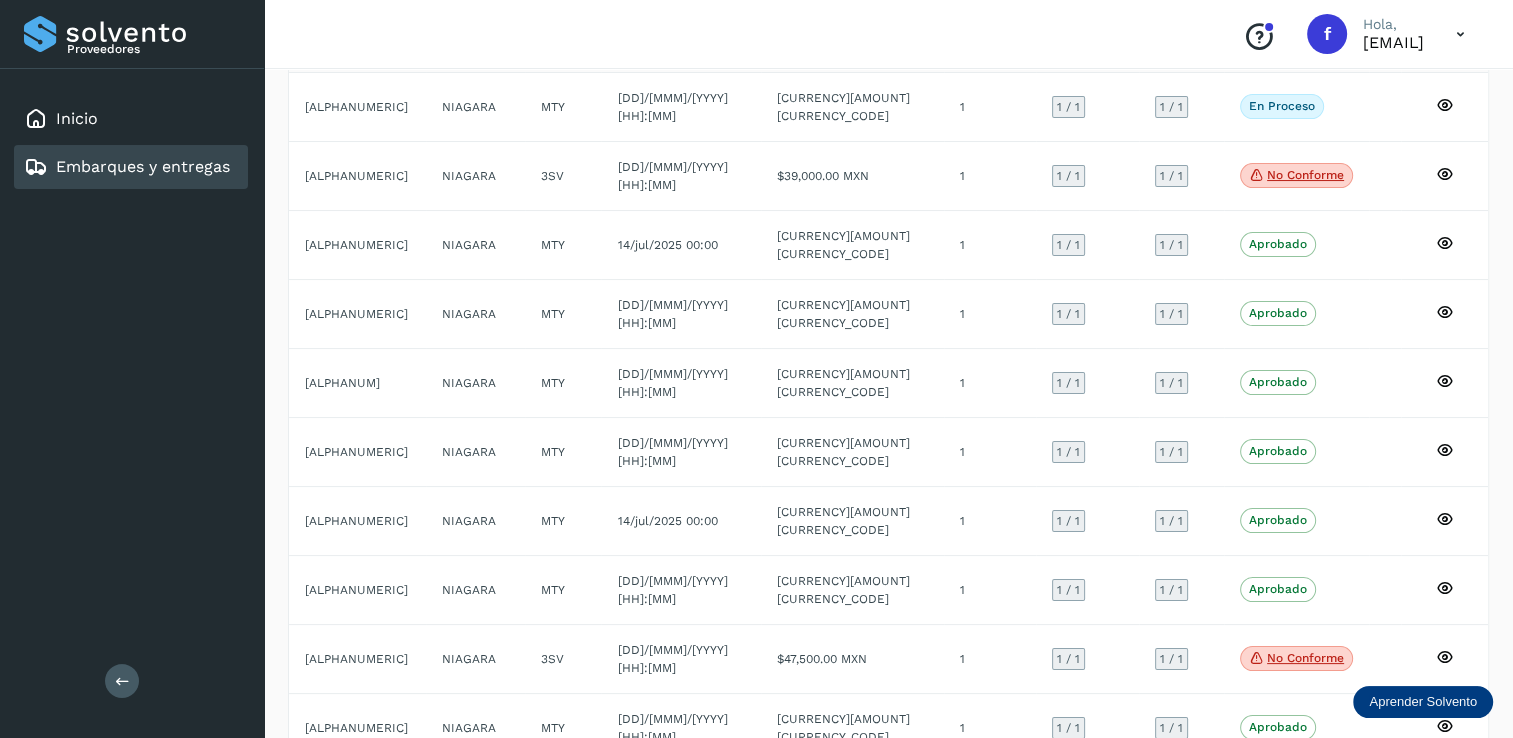 click at bounding box center [1381, 797] 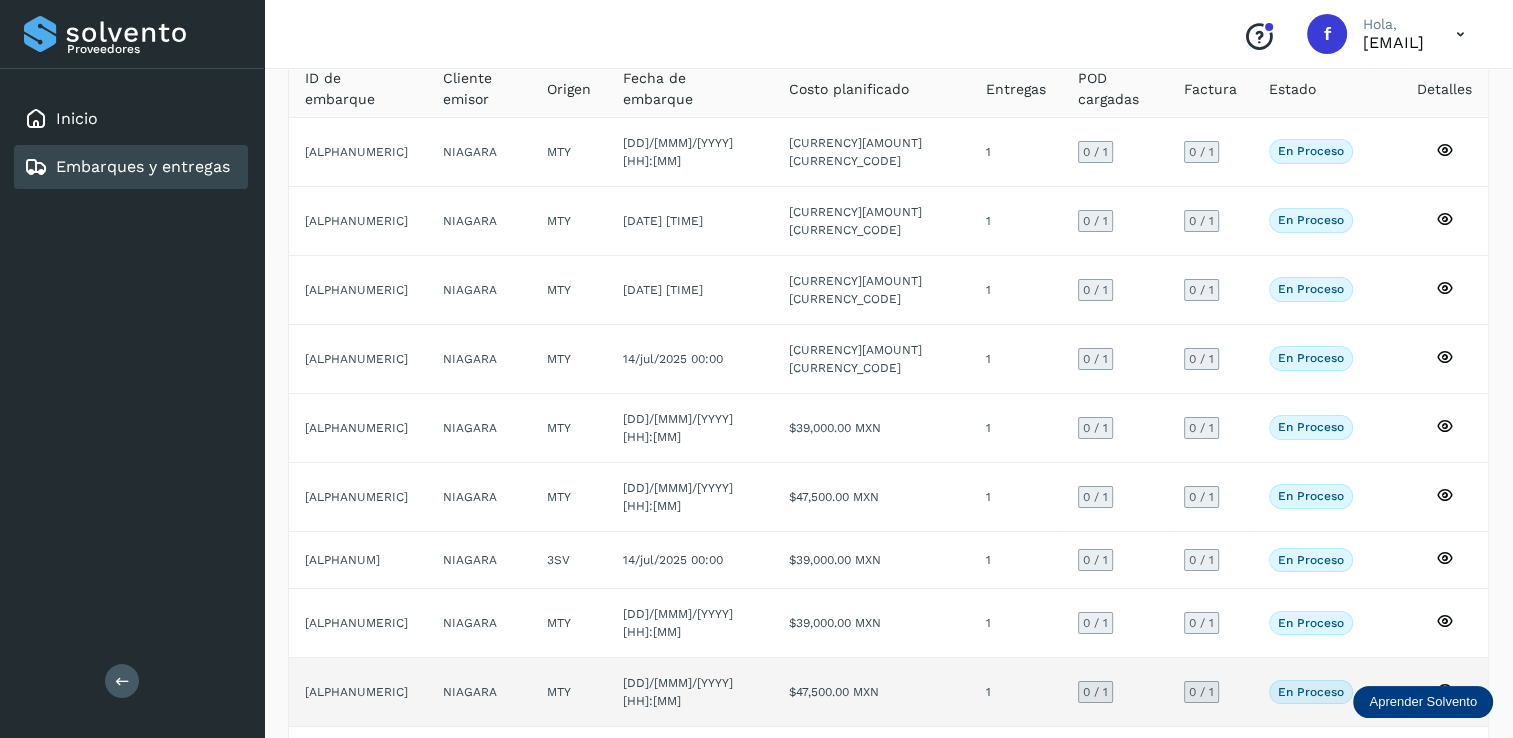 scroll, scrollTop: 180, scrollLeft: 0, axis: vertical 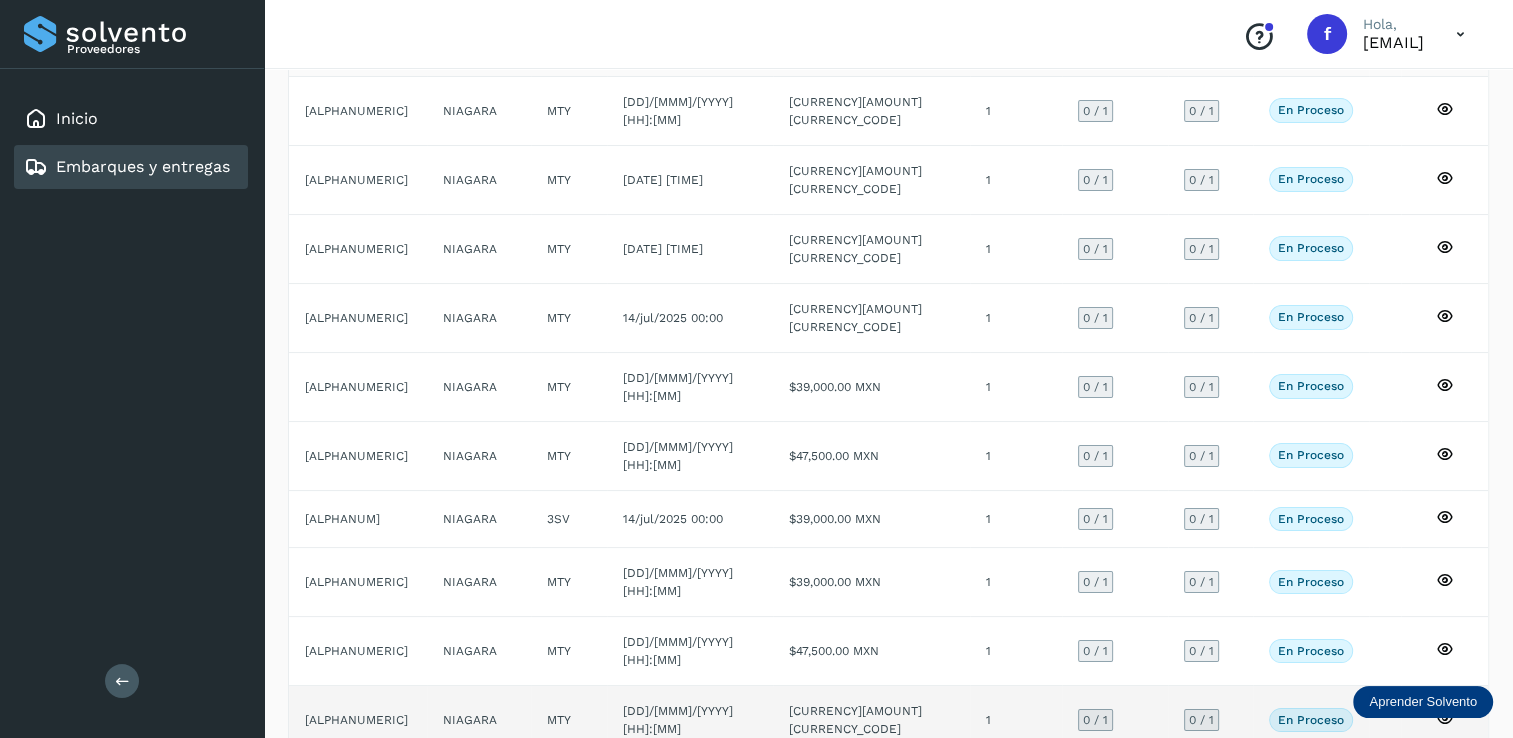 click on "0  / 1" at bounding box center [1095, 720] 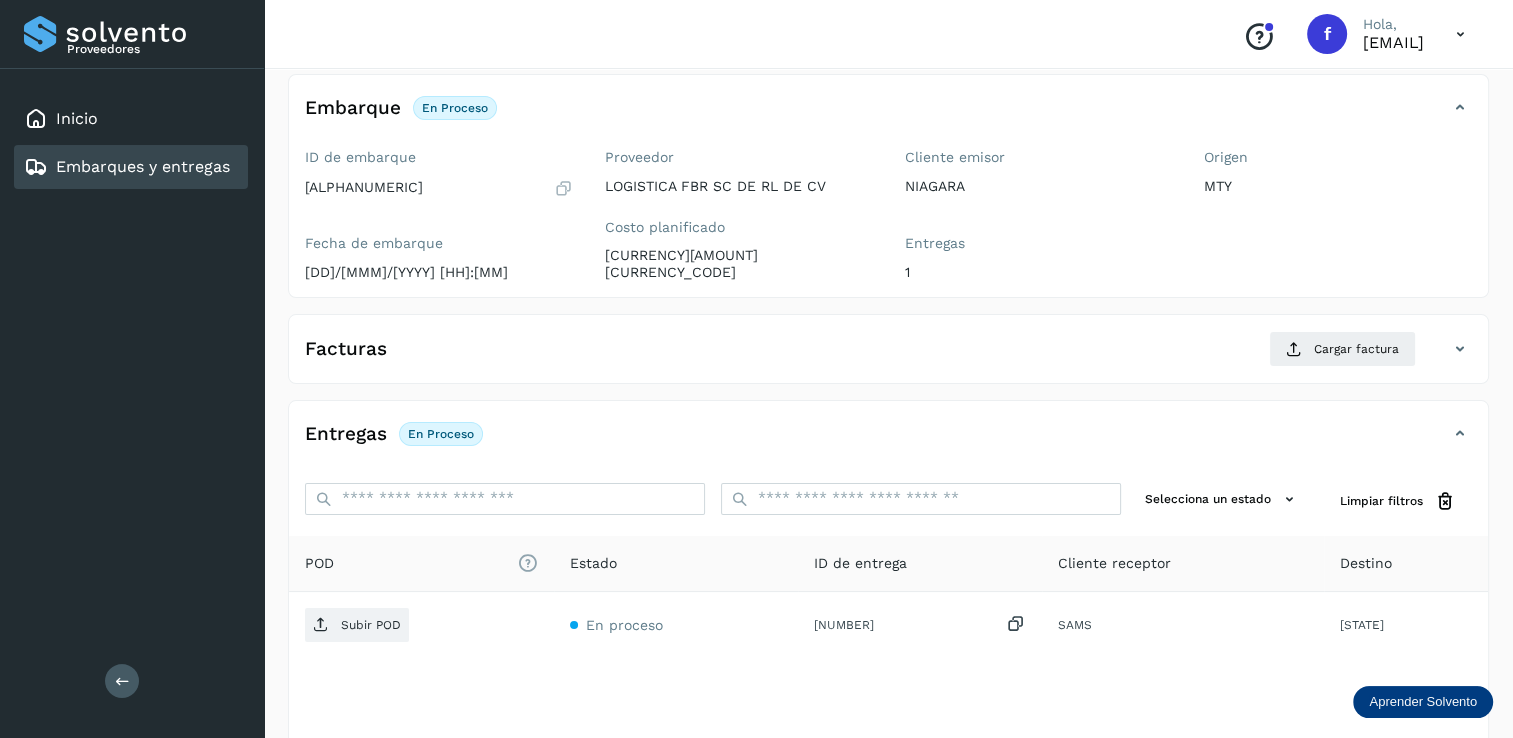 scroll, scrollTop: 108, scrollLeft: 0, axis: vertical 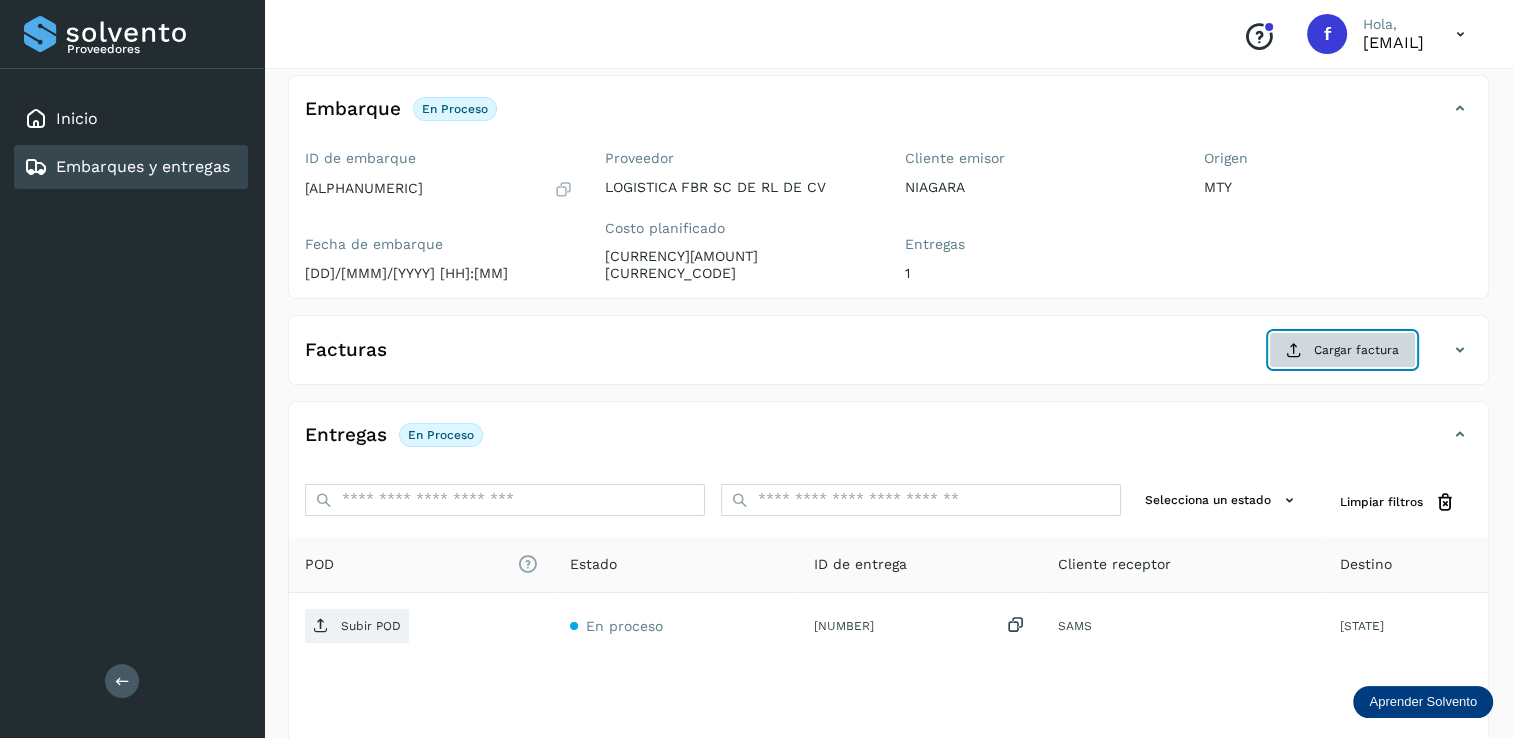 click on "Cargar factura" 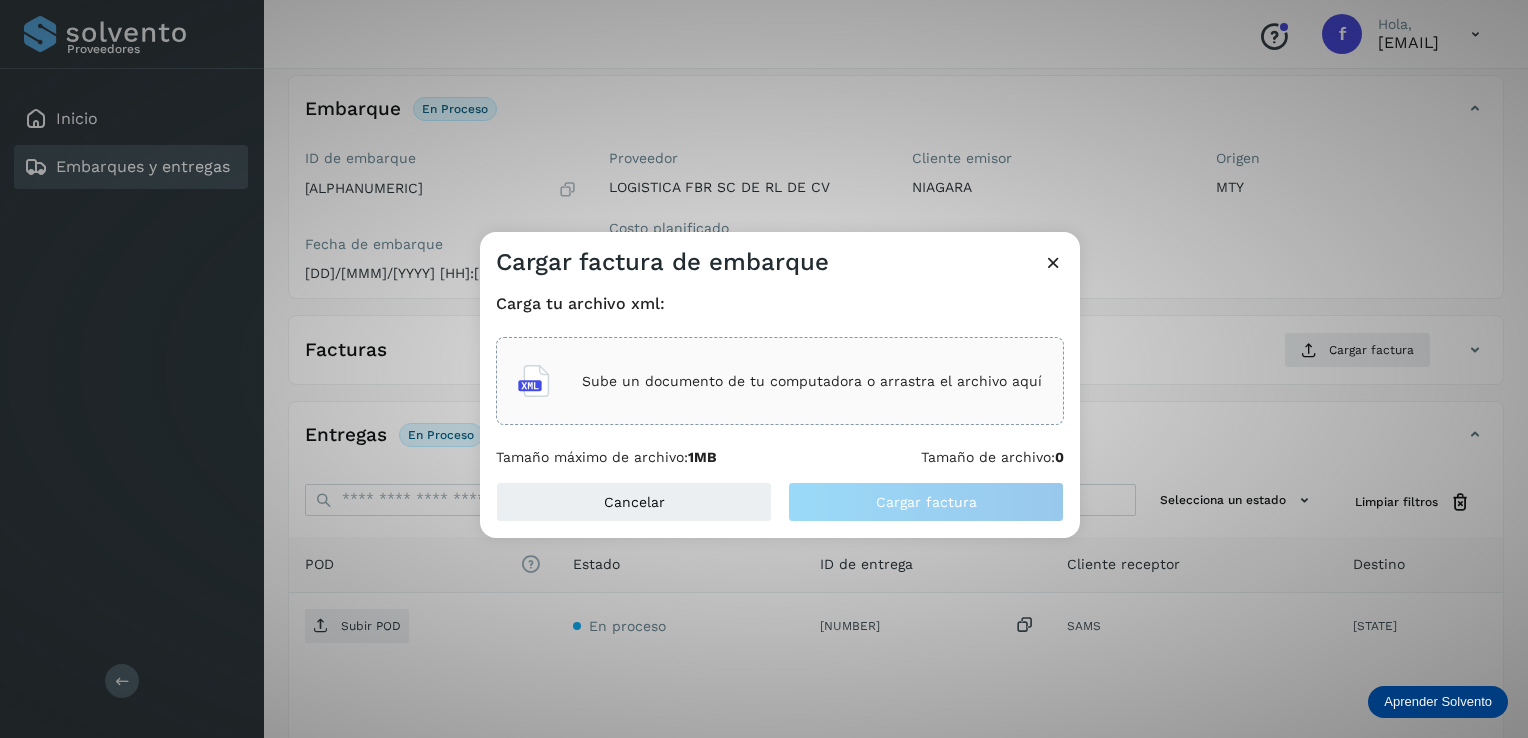 click on "Sube un documento de tu computadora o arrastra el archivo aquí" at bounding box center (812, 381) 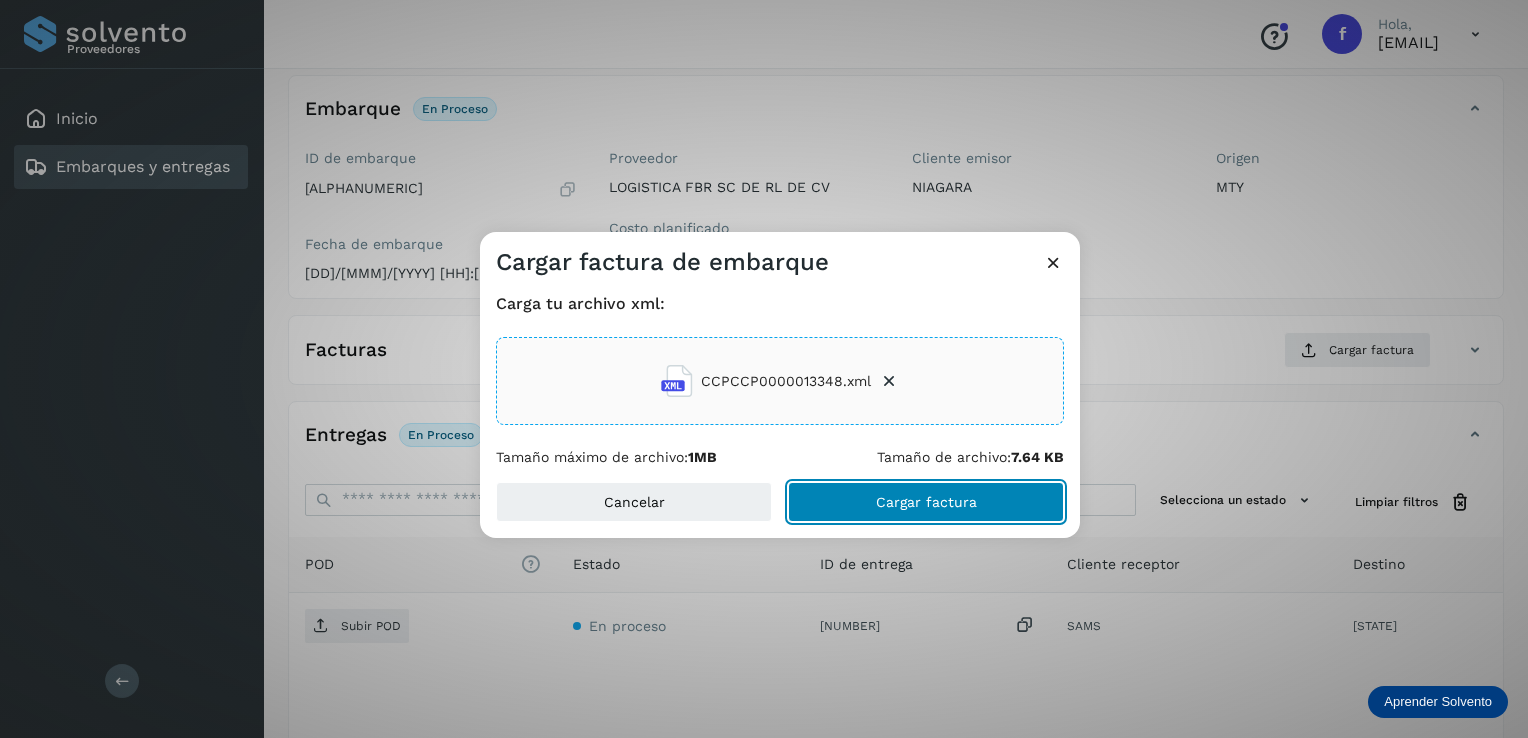 click on "Cargar factura" 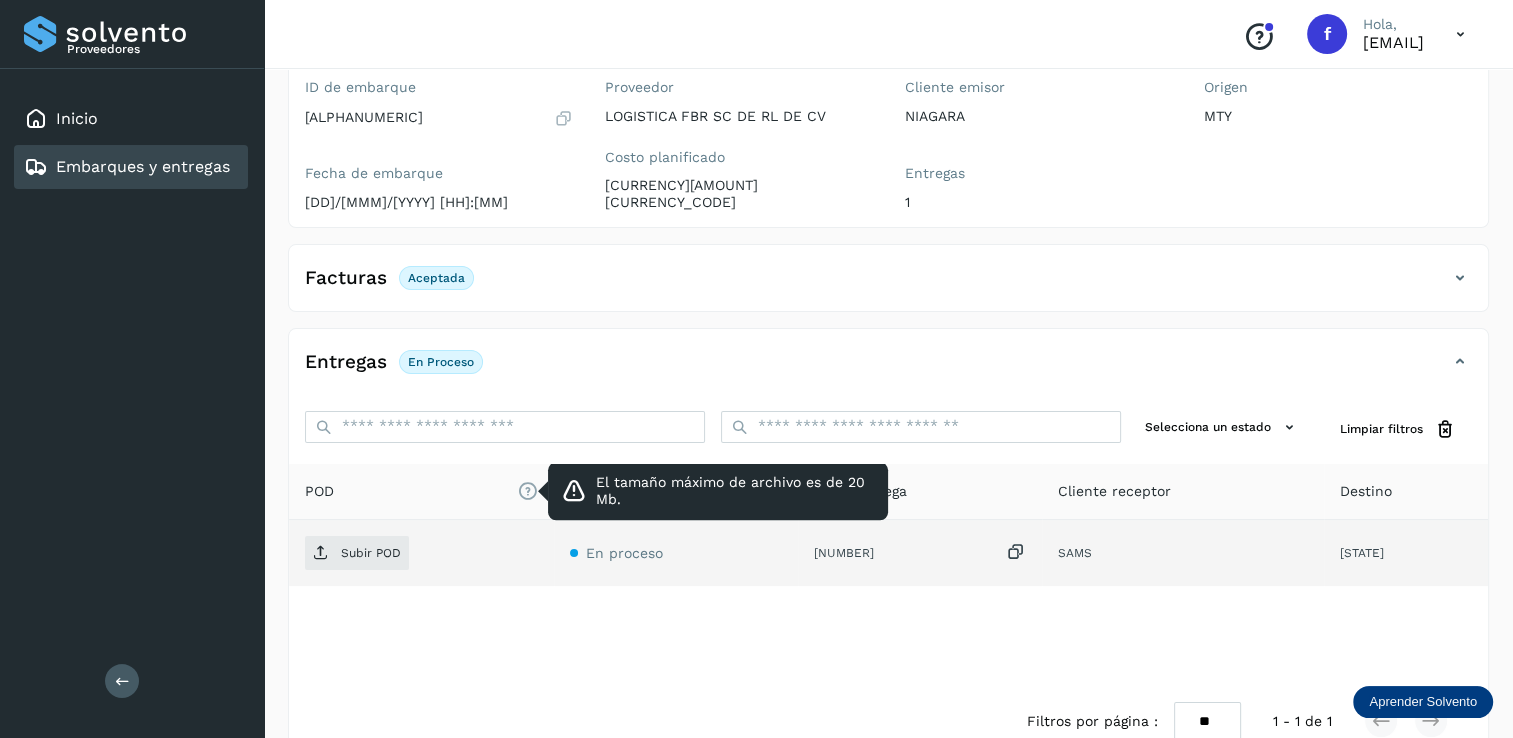 scroll, scrollTop: 207, scrollLeft: 0, axis: vertical 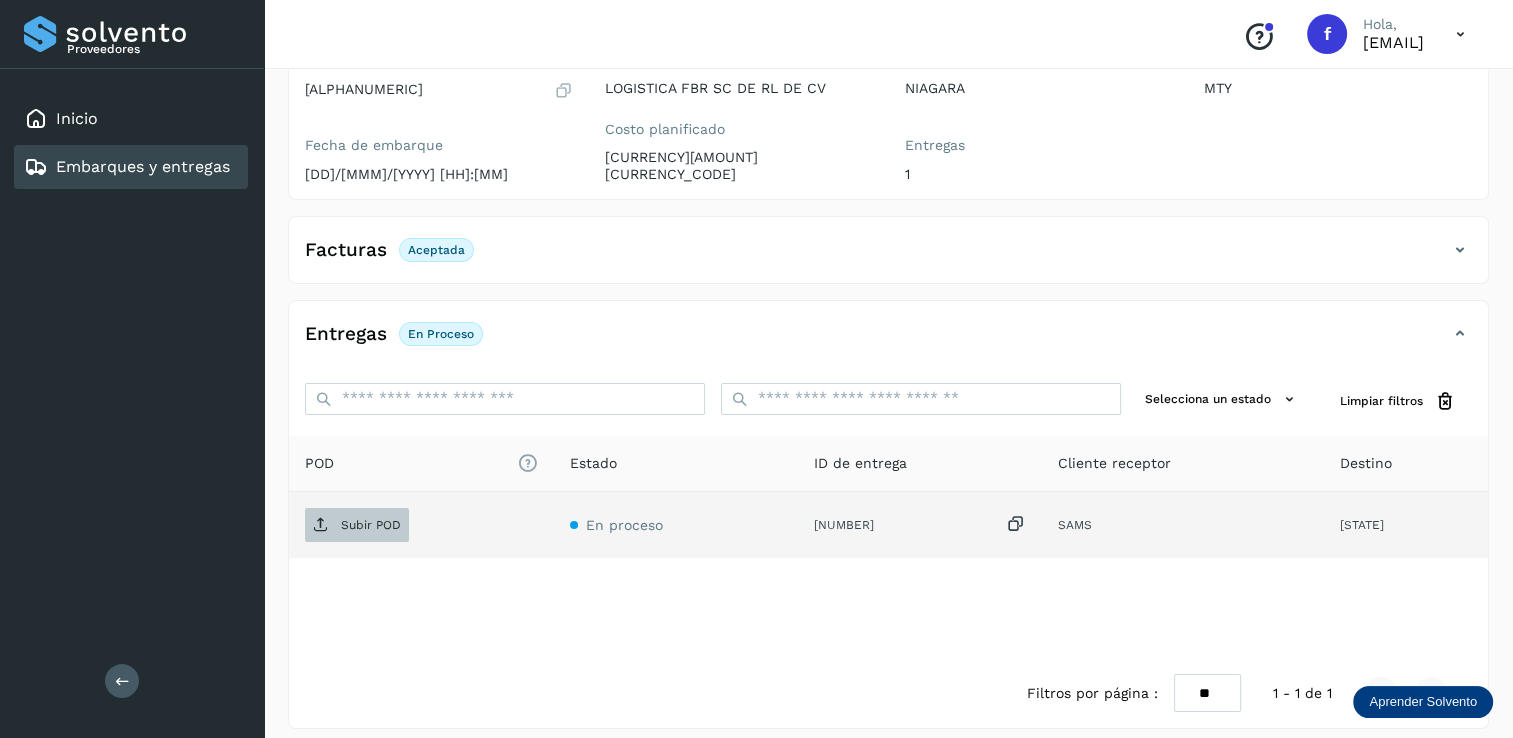click on "Subir POD" at bounding box center (371, 525) 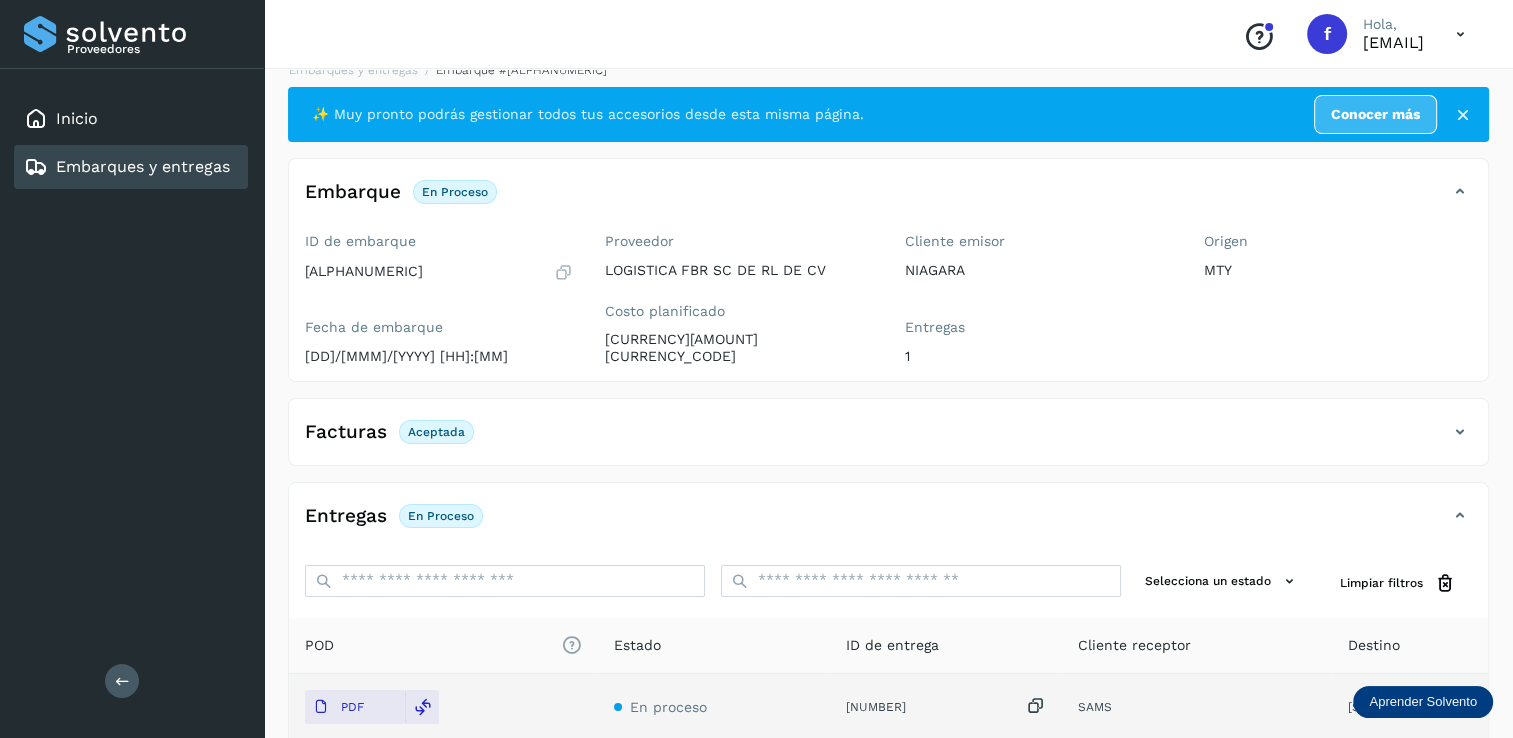scroll, scrollTop: 7, scrollLeft: 0, axis: vertical 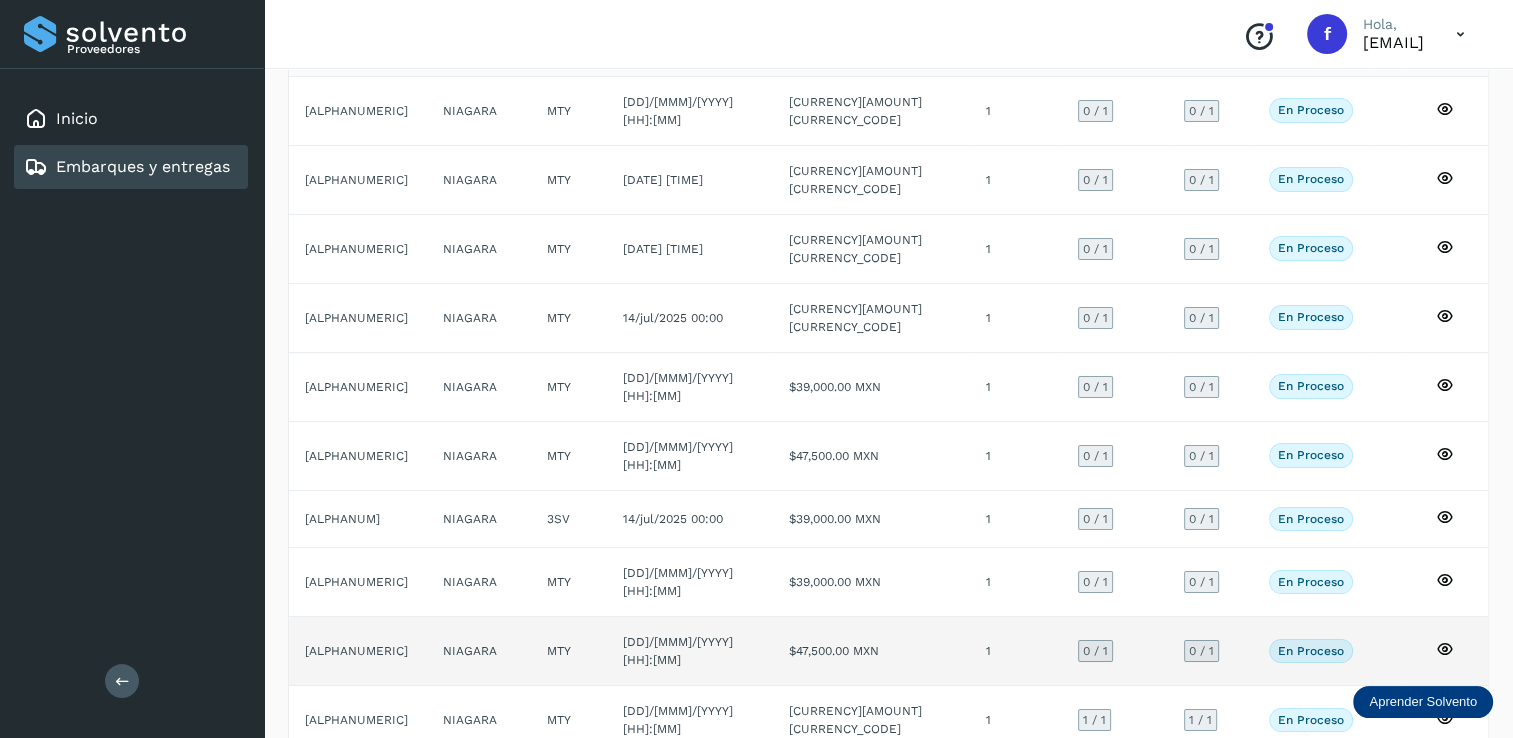click on "0  / 1" at bounding box center (1095, 651) 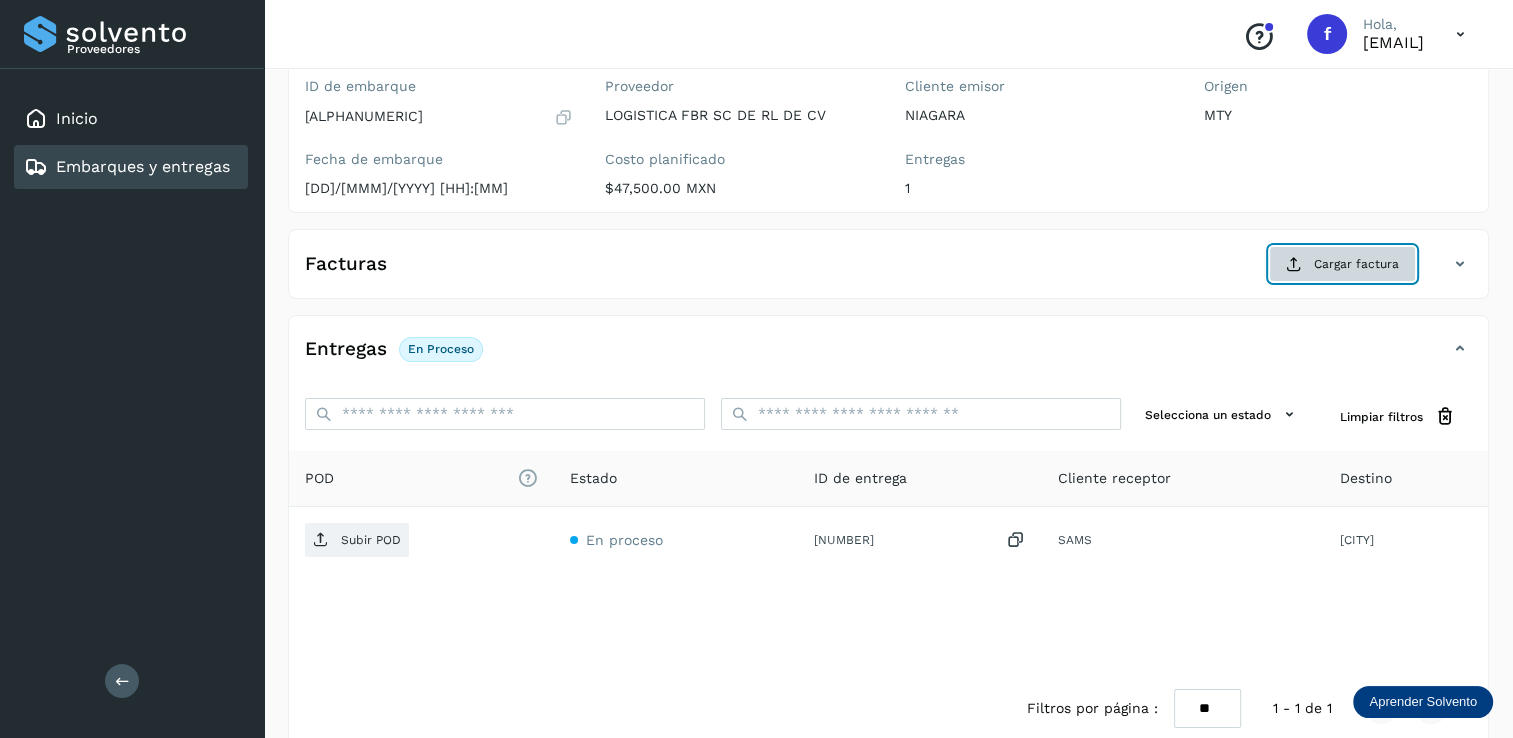 click on "Cargar factura" 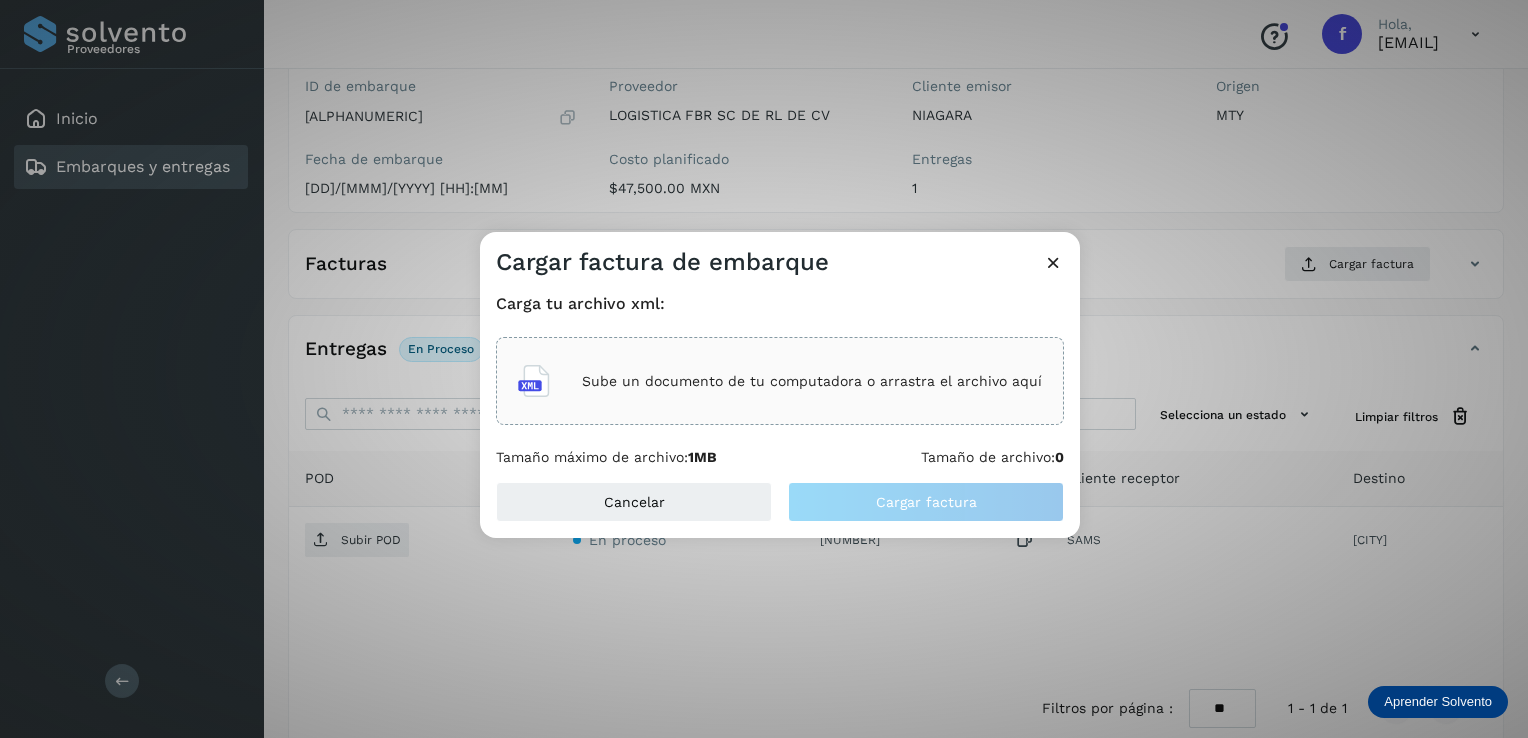click on "Sube un documento de tu computadora o arrastra el archivo aquí" at bounding box center [812, 381] 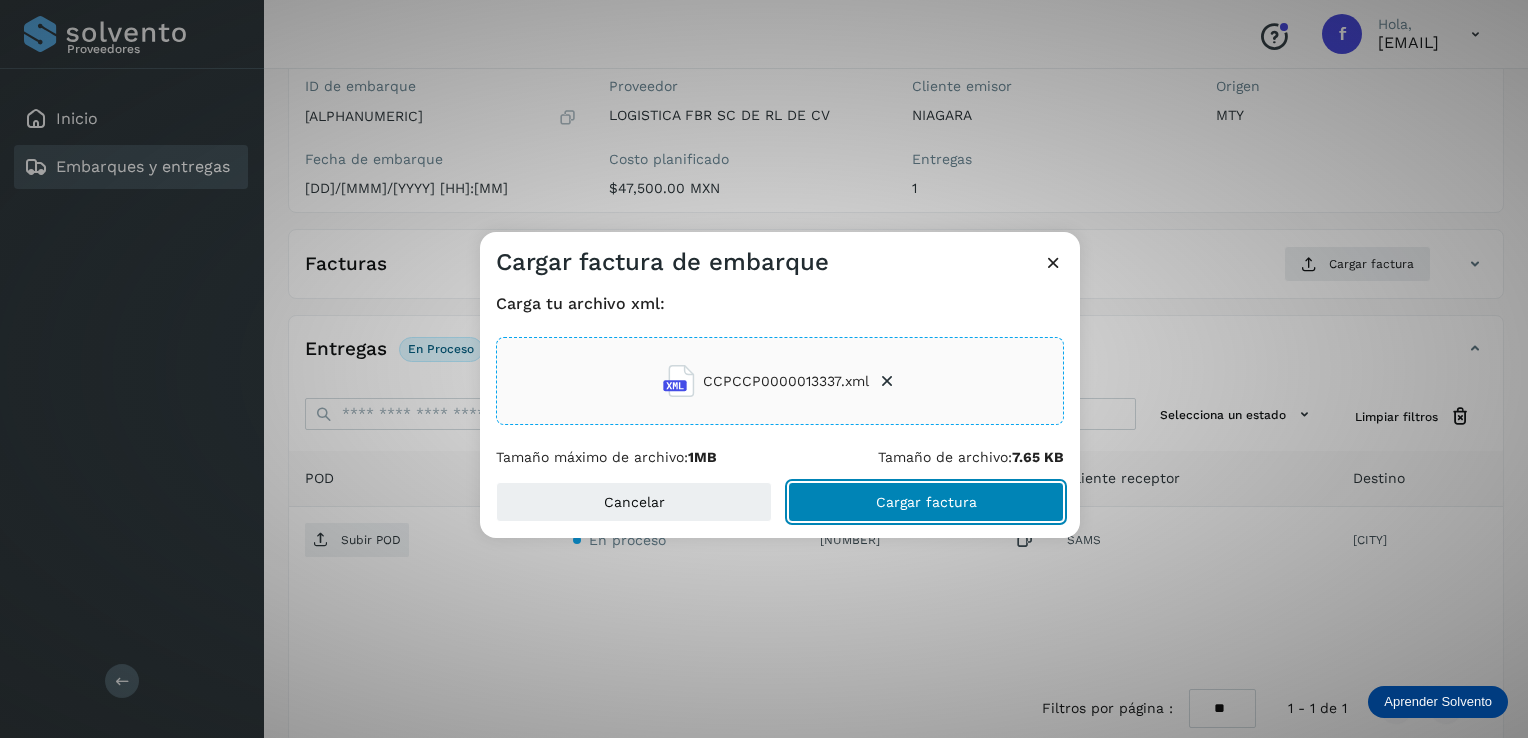 click on "Cargar factura" 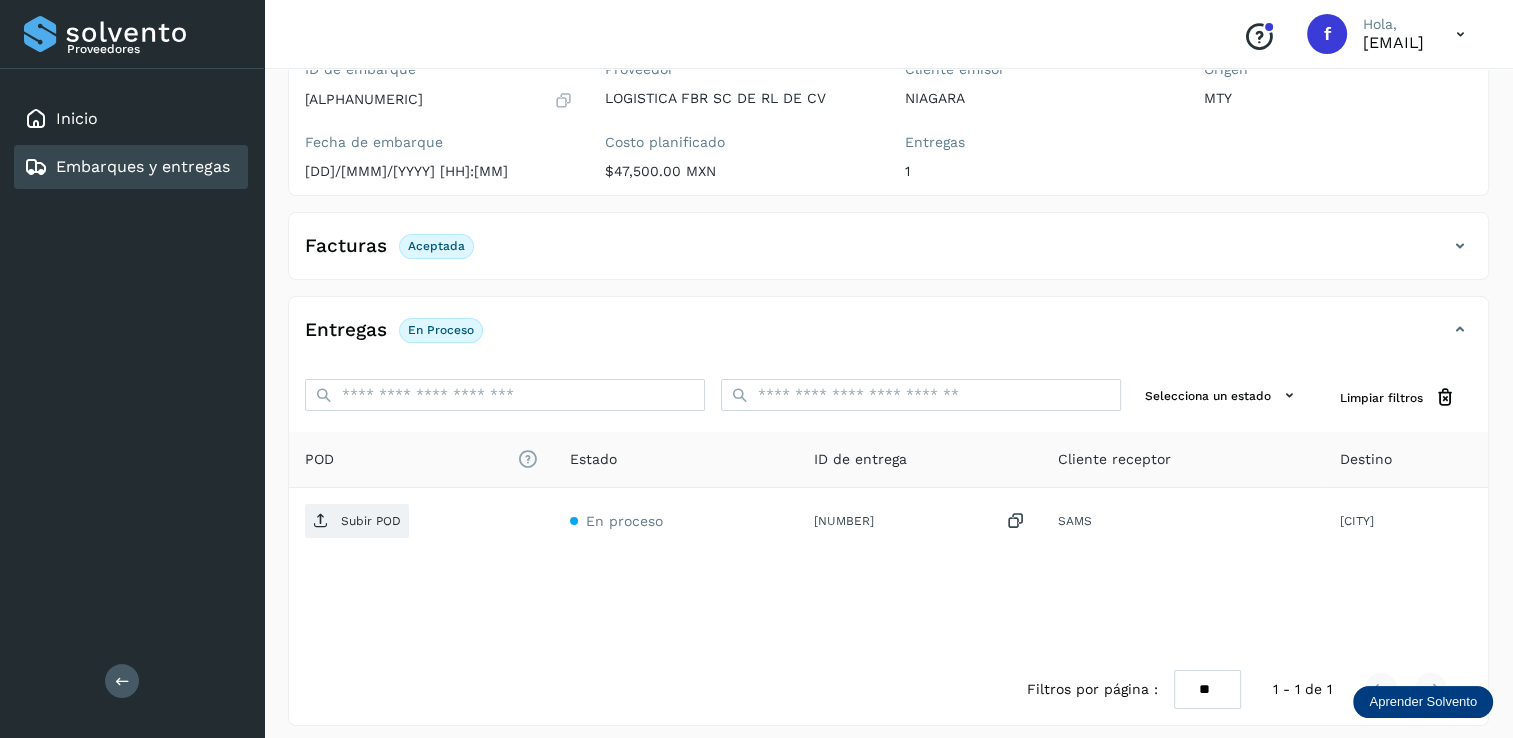 scroll, scrollTop: 207, scrollLeft: 0, axis: vertical 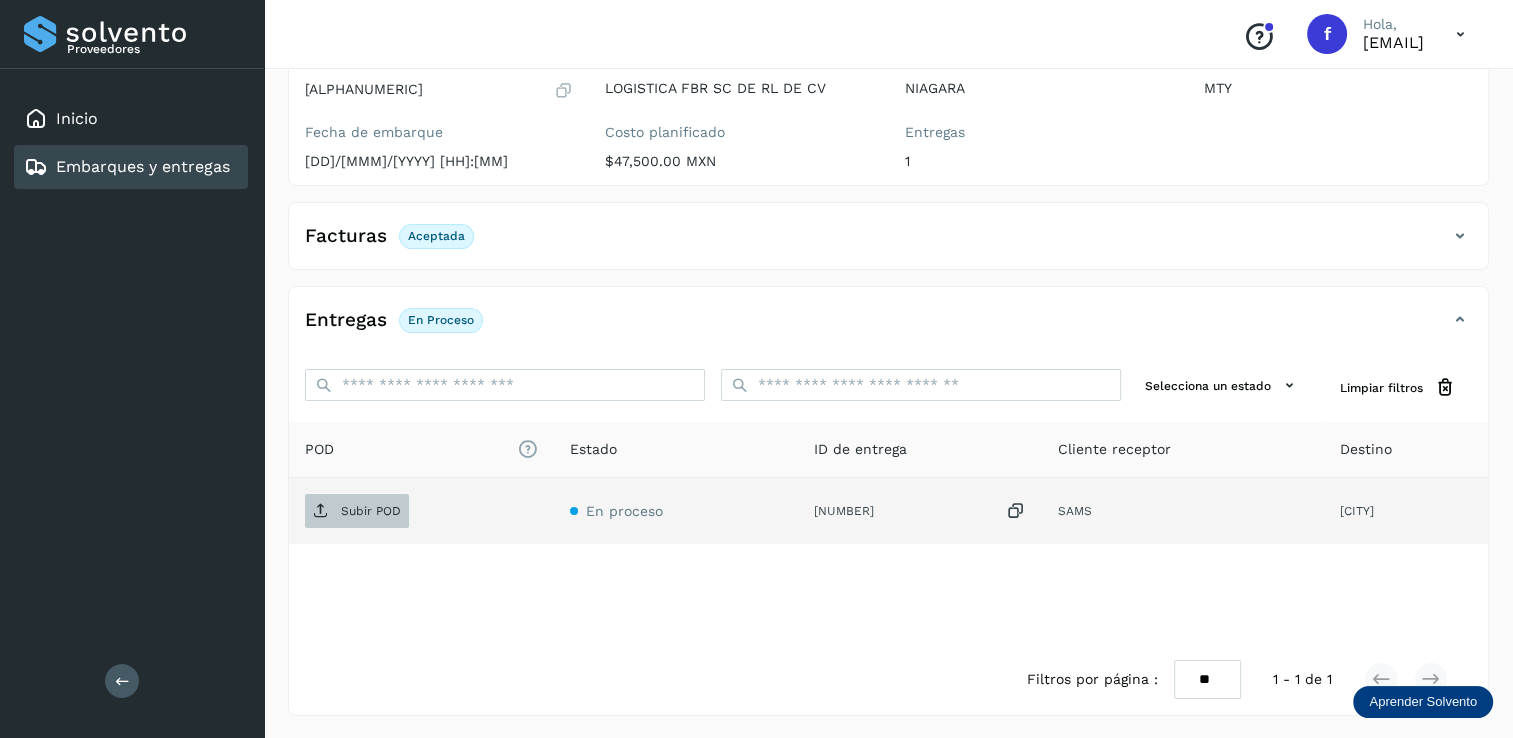 click on "Subir POD" at bounding box center (371, 511) 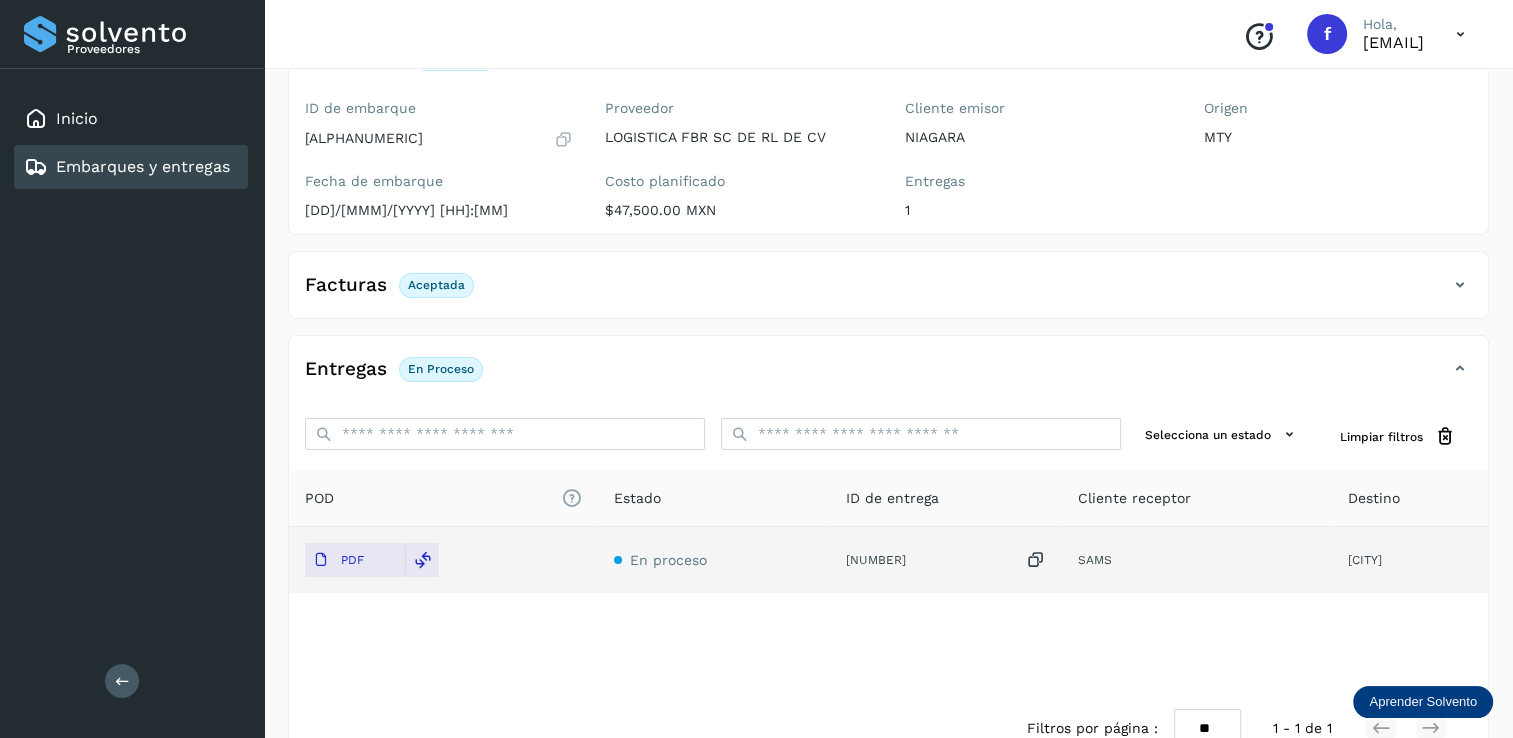 scroll, scrollTop: 207, scrollLeft: 0, axis: vertical 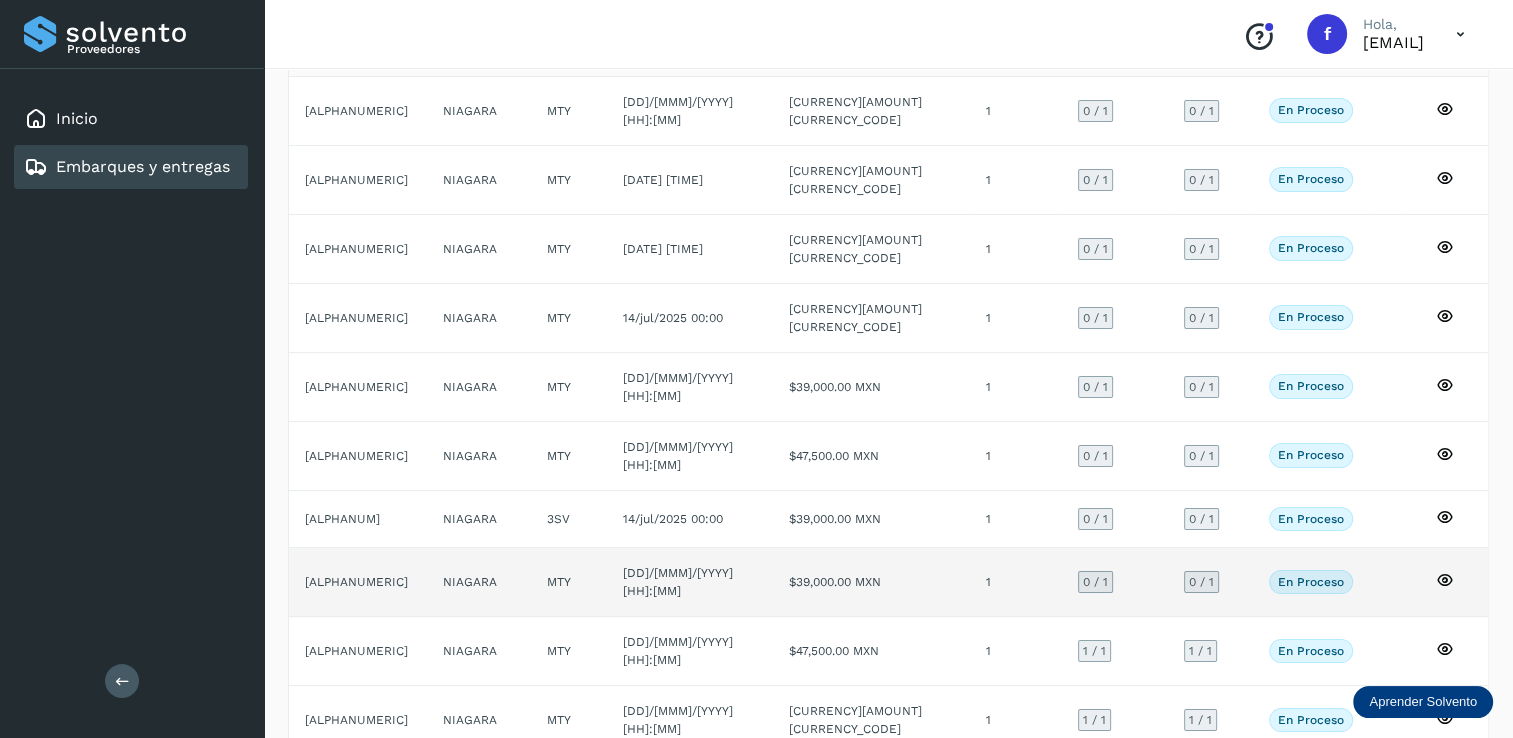 click on "0  / 1" at bounding box center [1095, 582] 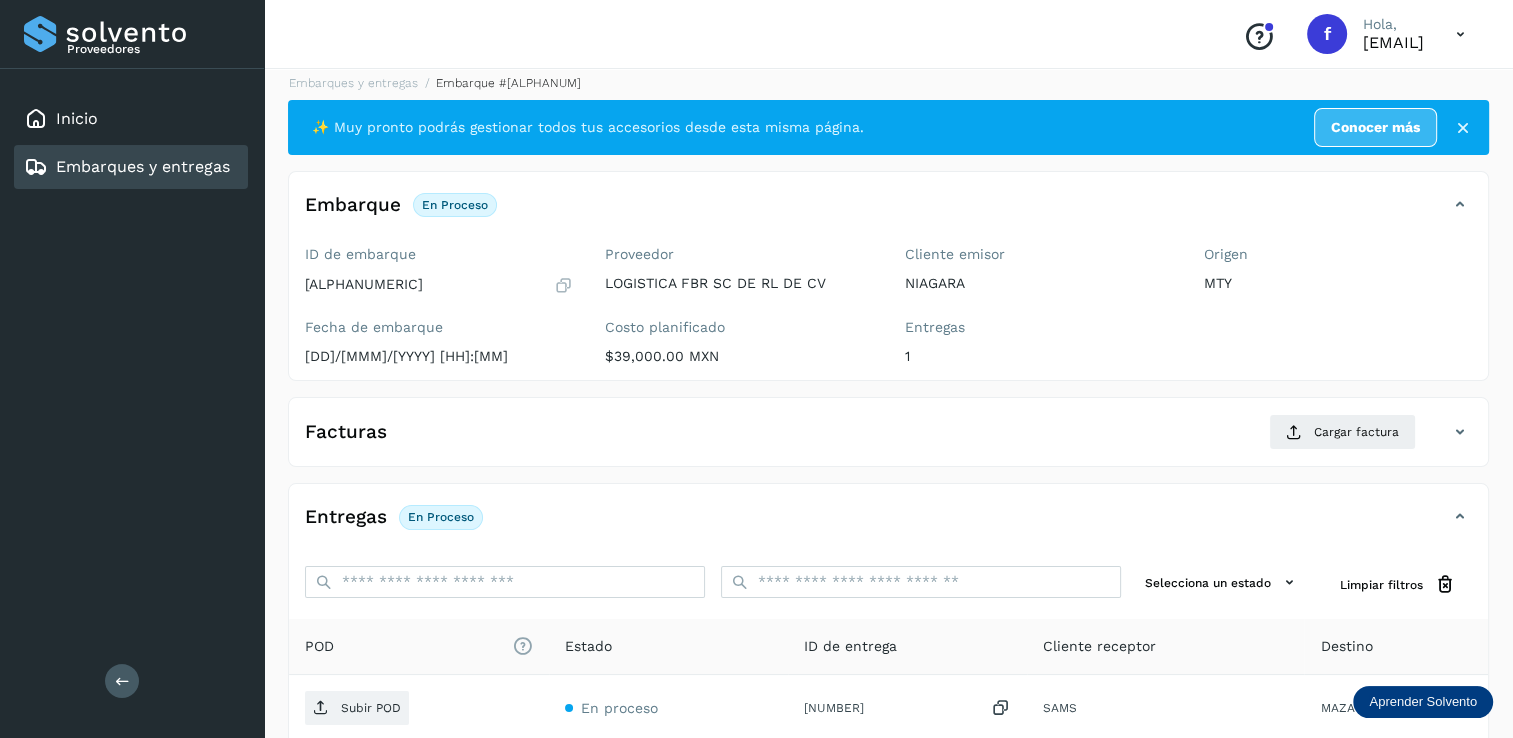 scroll, scrollTop: 0, scrollLeft: 0, axis: both 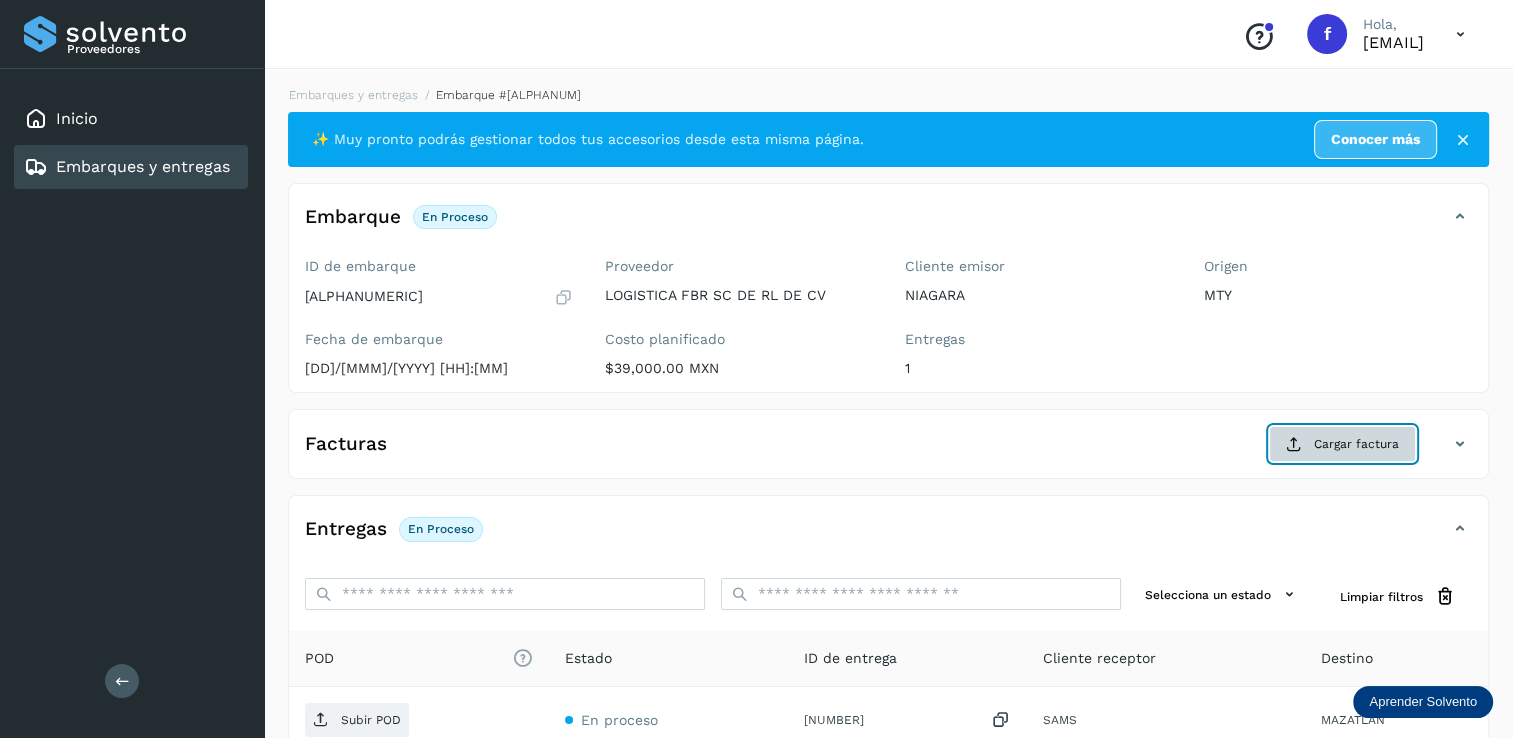 click on "Cargar factura" 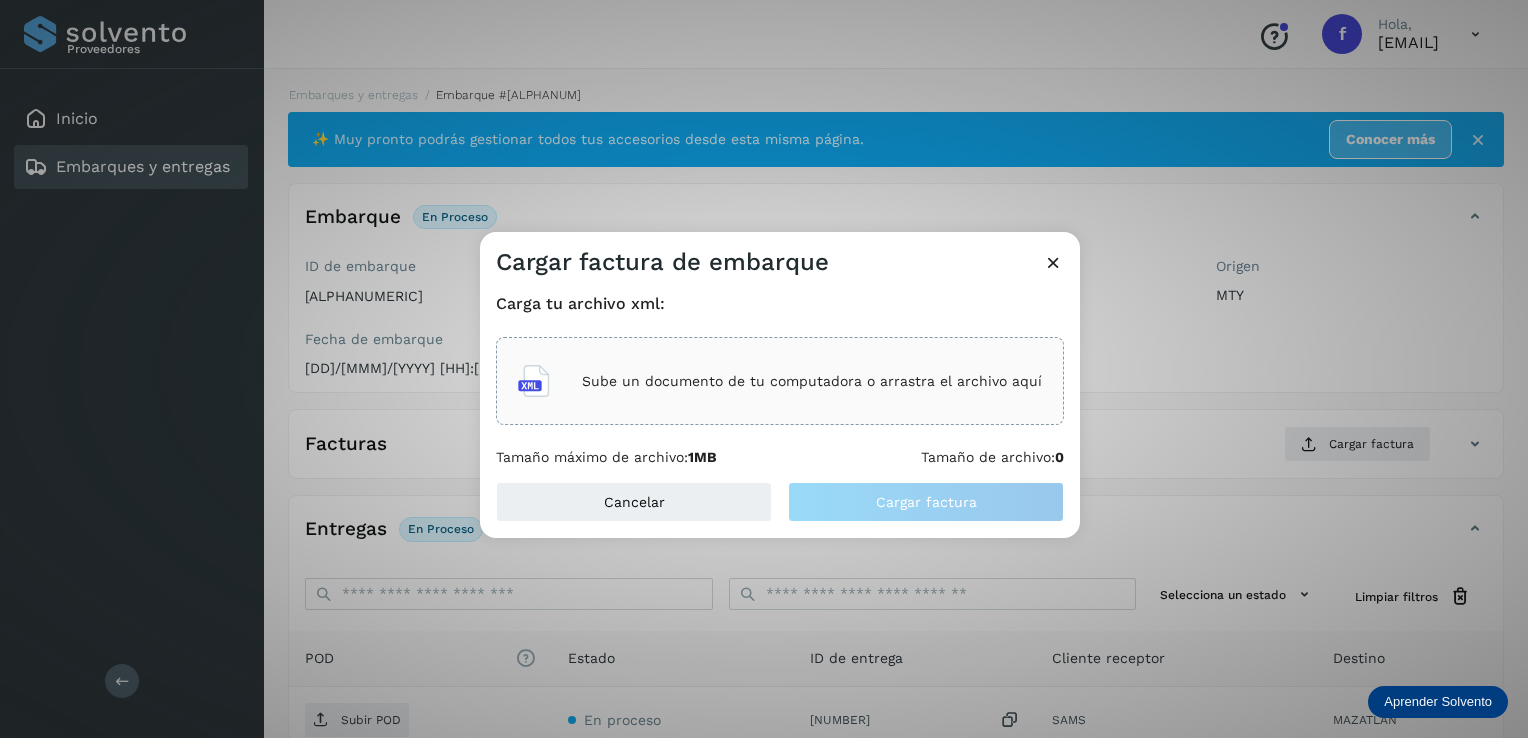 click on "Sube un documento de tu computadora o arrastra el archivo aquí" at bounding box center [812, 381] 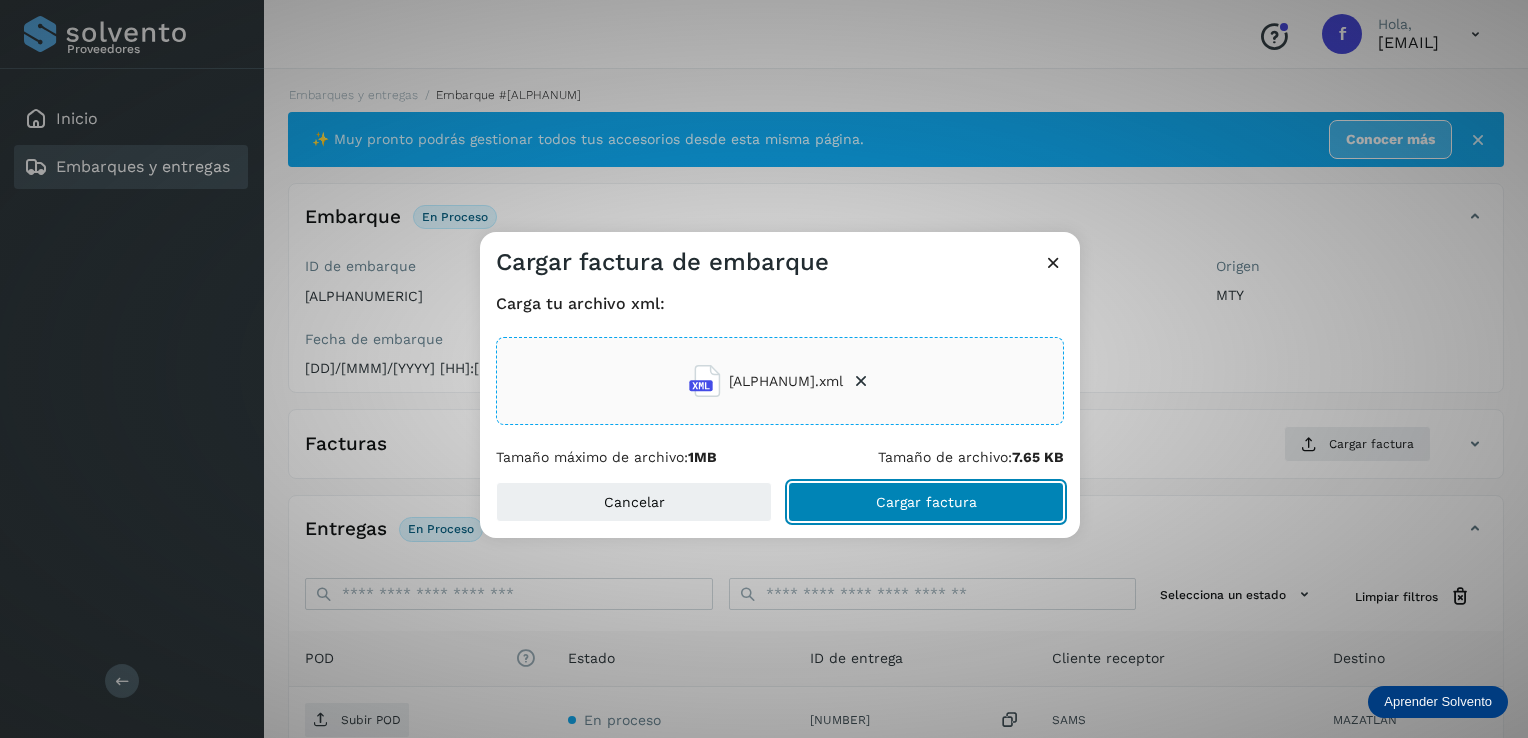 click on "Cargar factura" 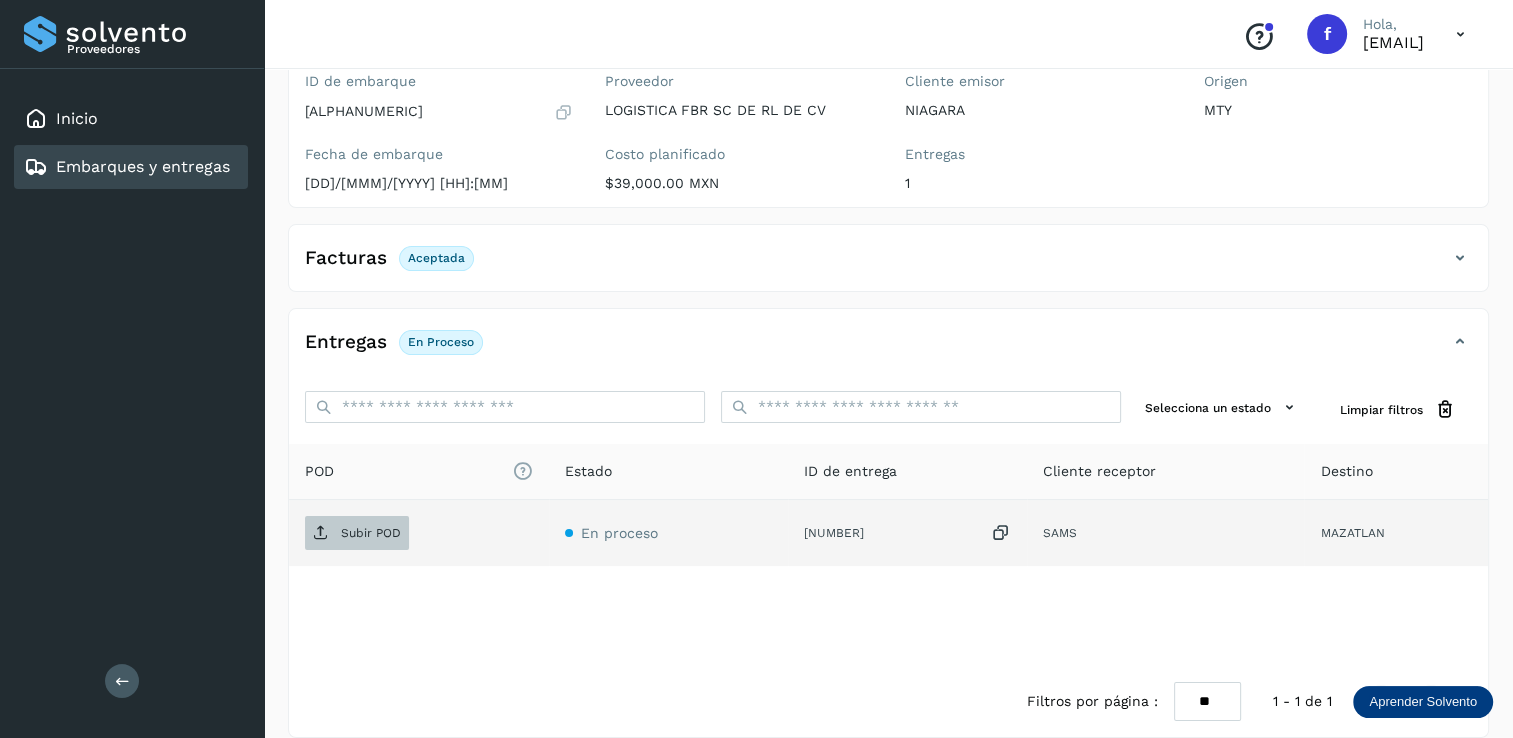 scroll, scrollTop: 200, scrollLeft: 0, axis: vertical 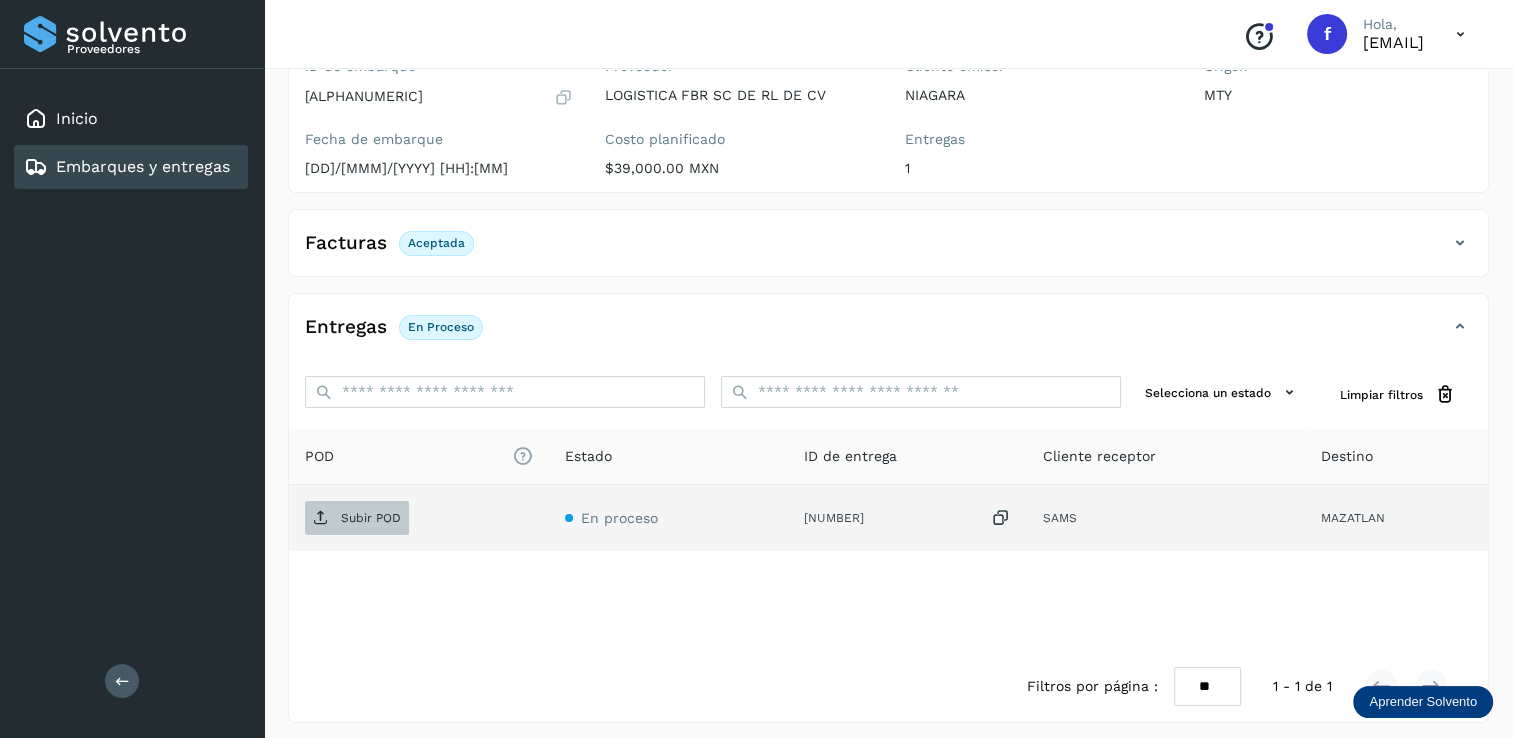 click on "Subir POD" at bounding box center [357, 518] 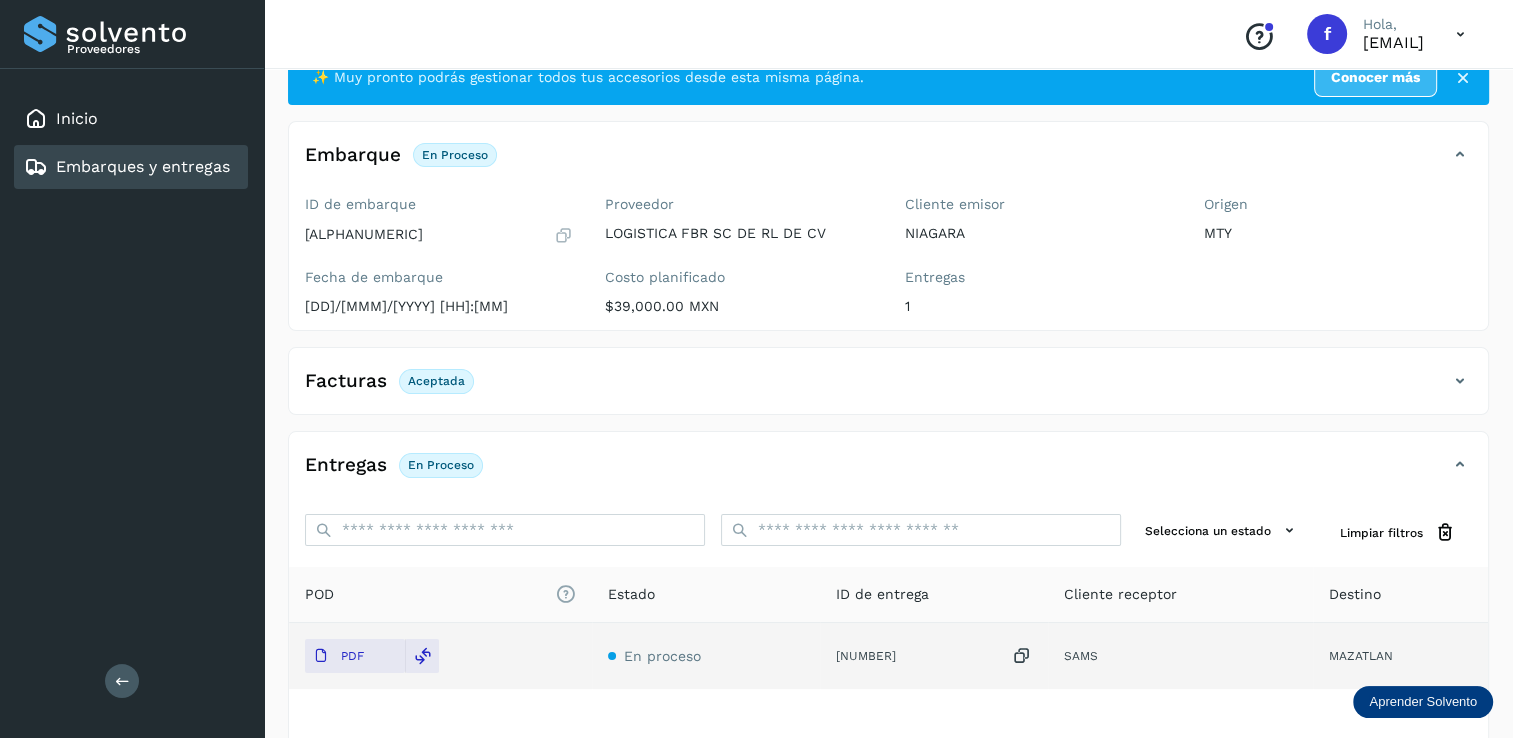 scroll, scrollTop: 0, scrollLeft: 0, axis: both 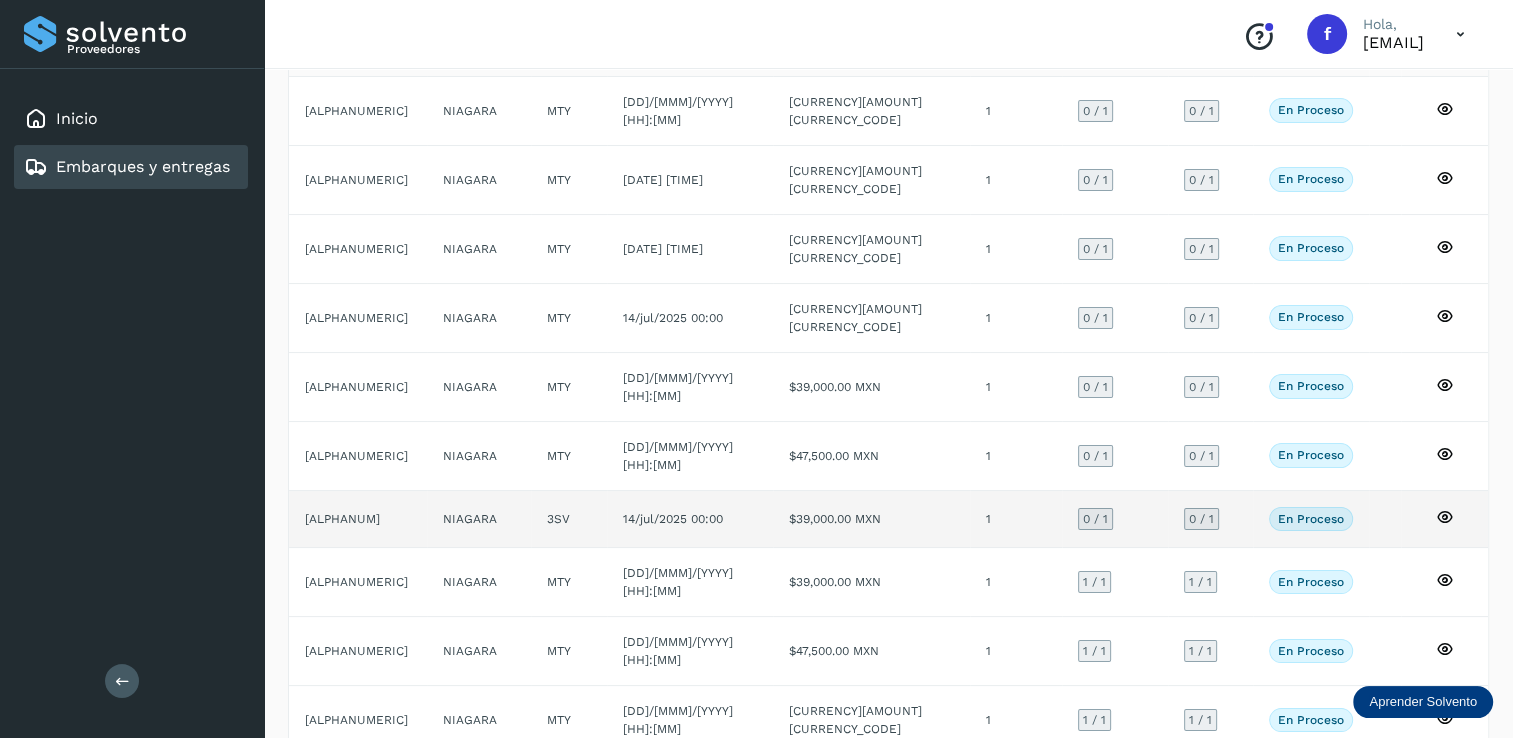 click on "0  / 1" at bounding box center (1095, 519) 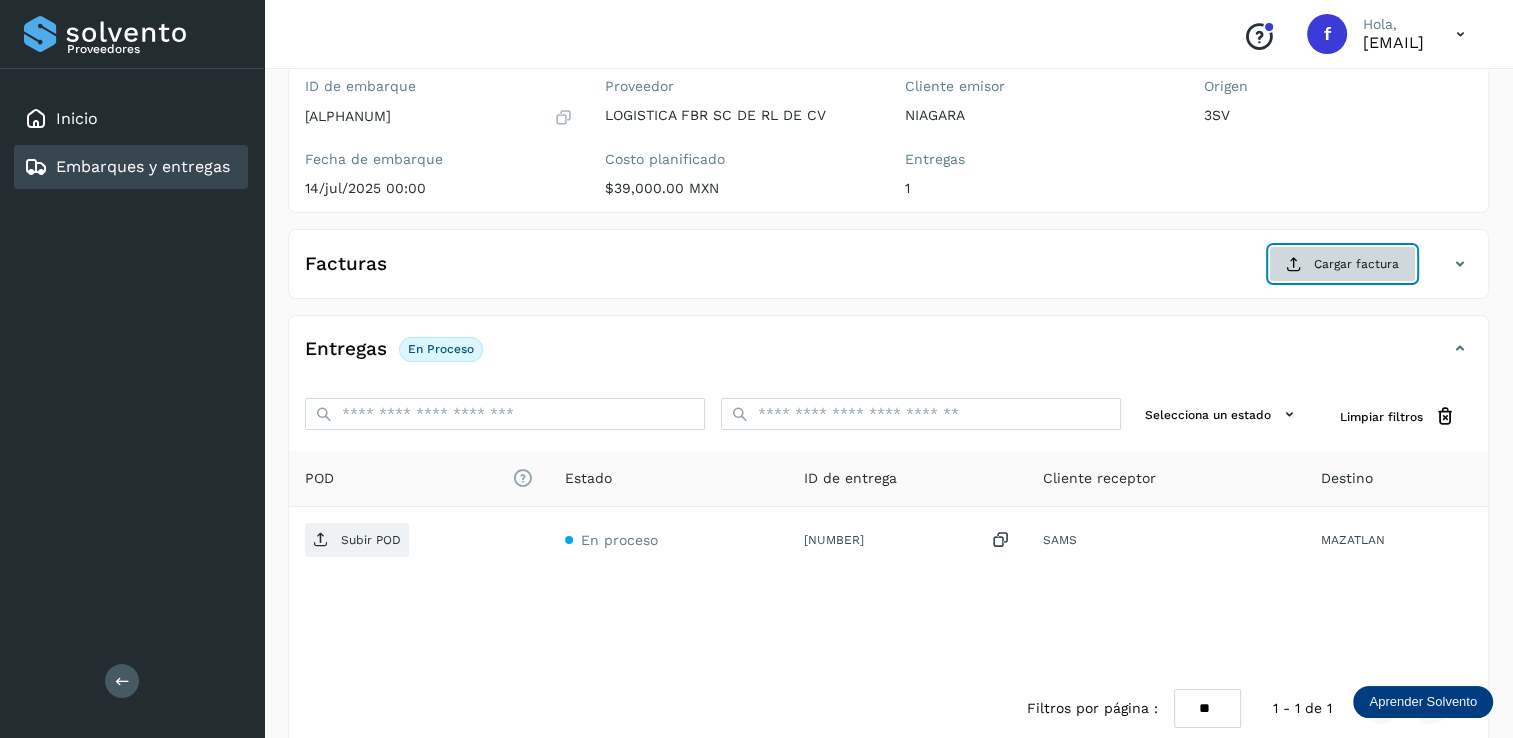 click on "Cargar factura" 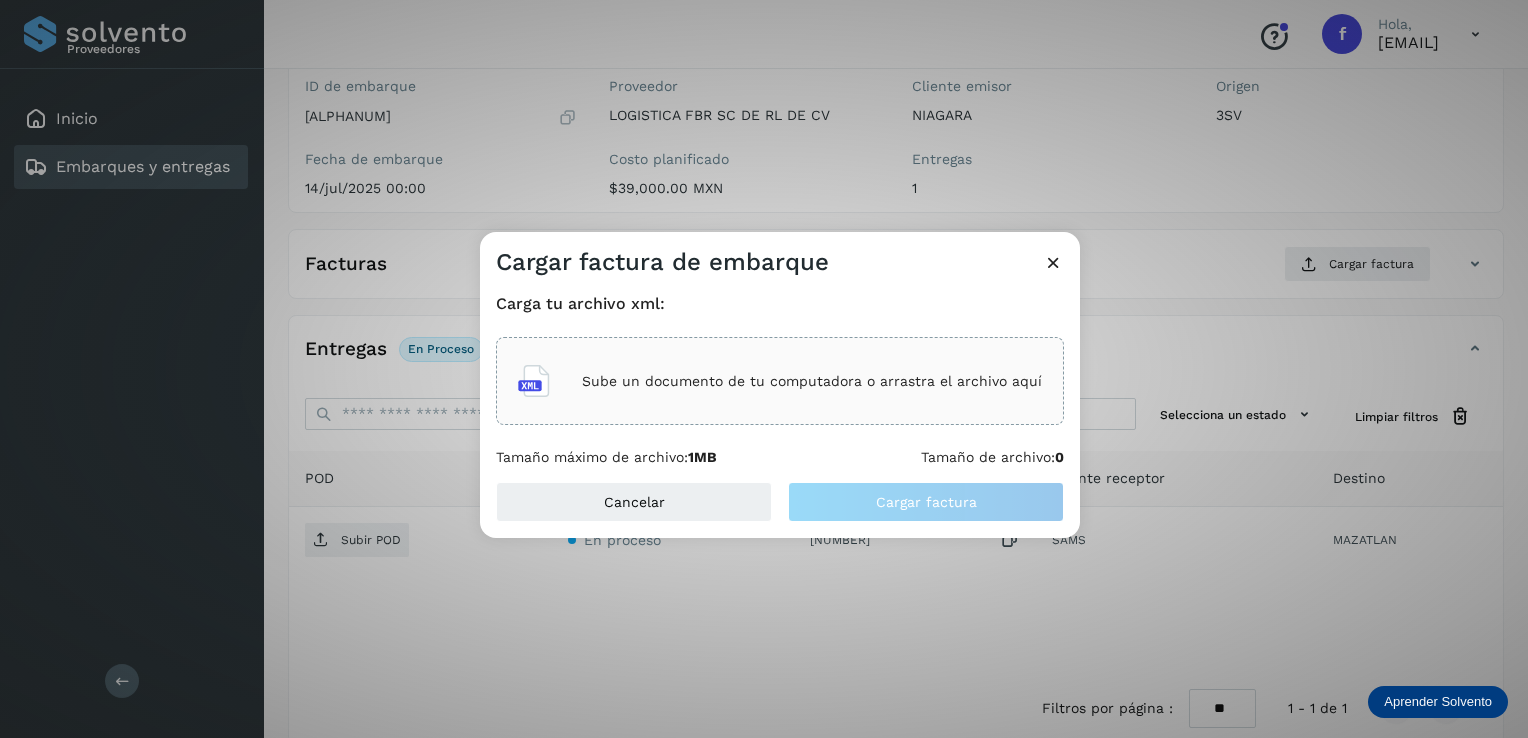 click on "Sube un documento de tu computadora o arrastra el archivo aquí" at bounding box center [780, 381] 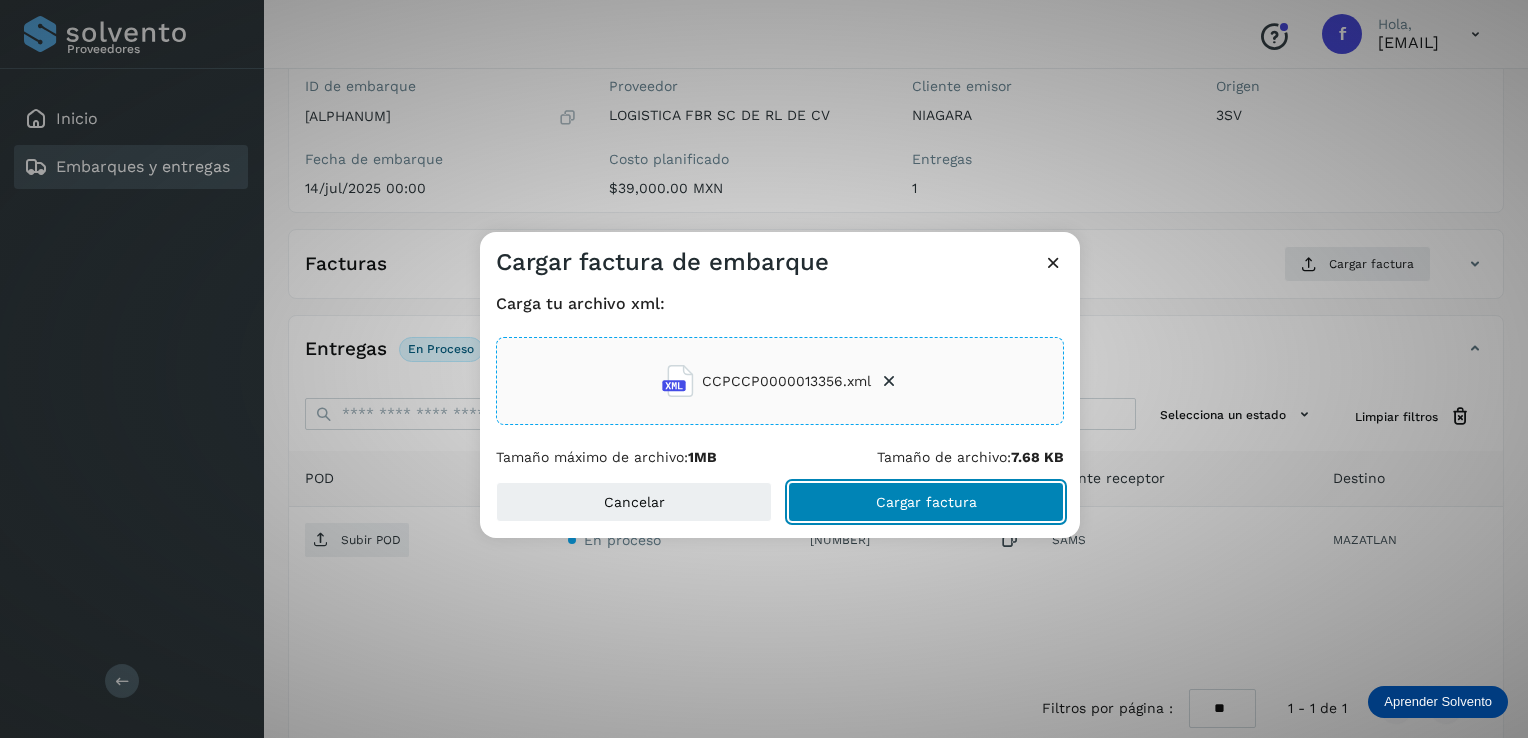 click on "Cargar factura" 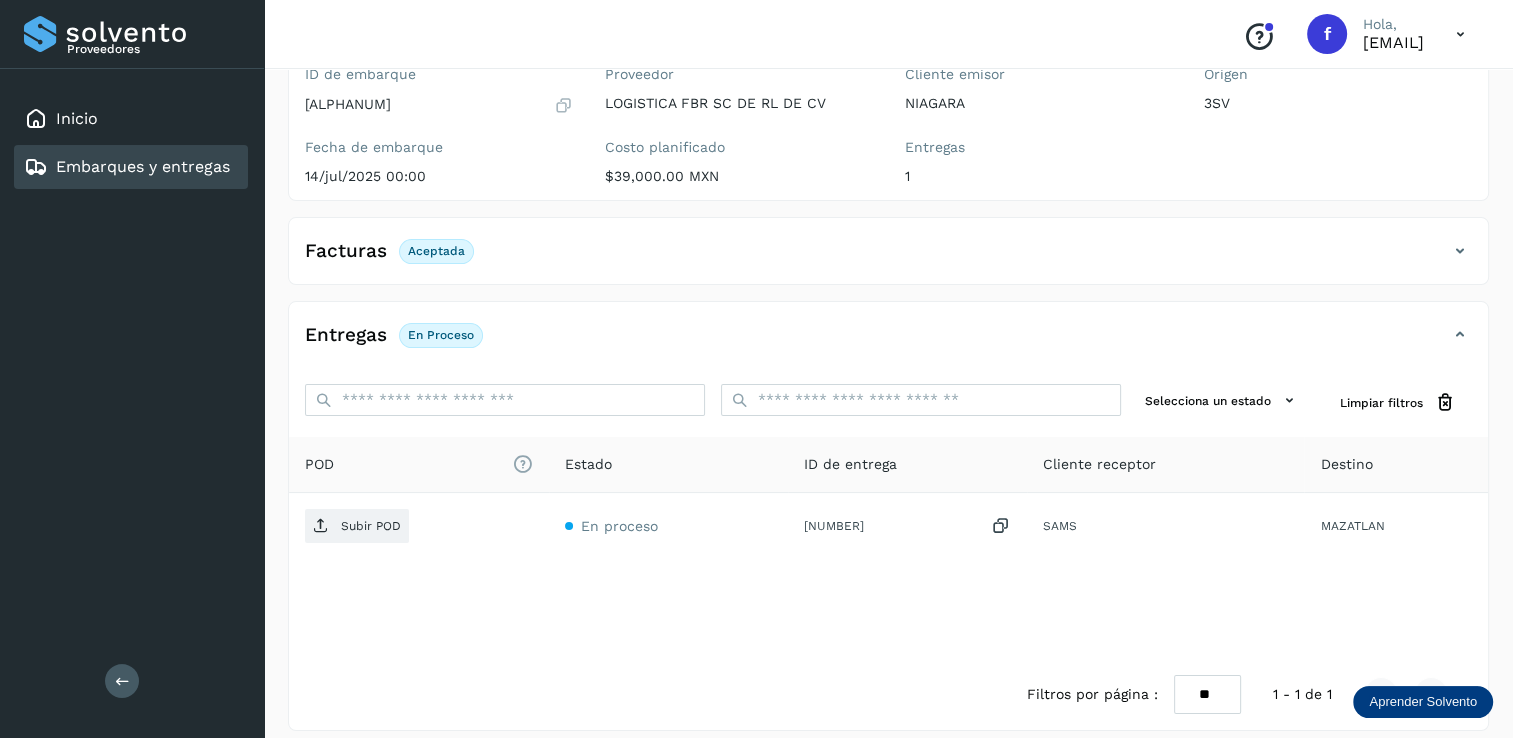 scroll, scrollTop: 207, scrollLeft: 0, axis: vertical 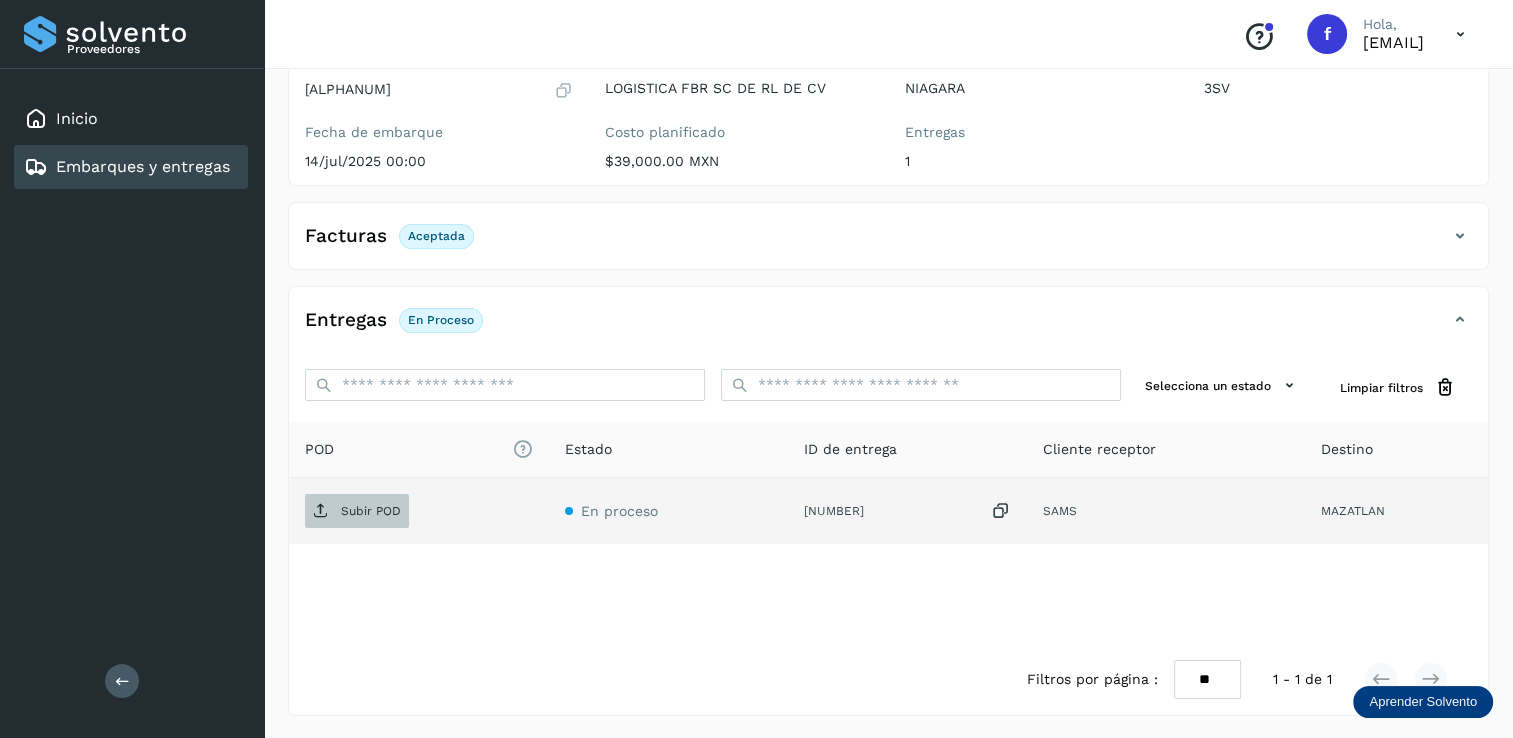 click on "Subir POD" at bounding box center (371, 511) 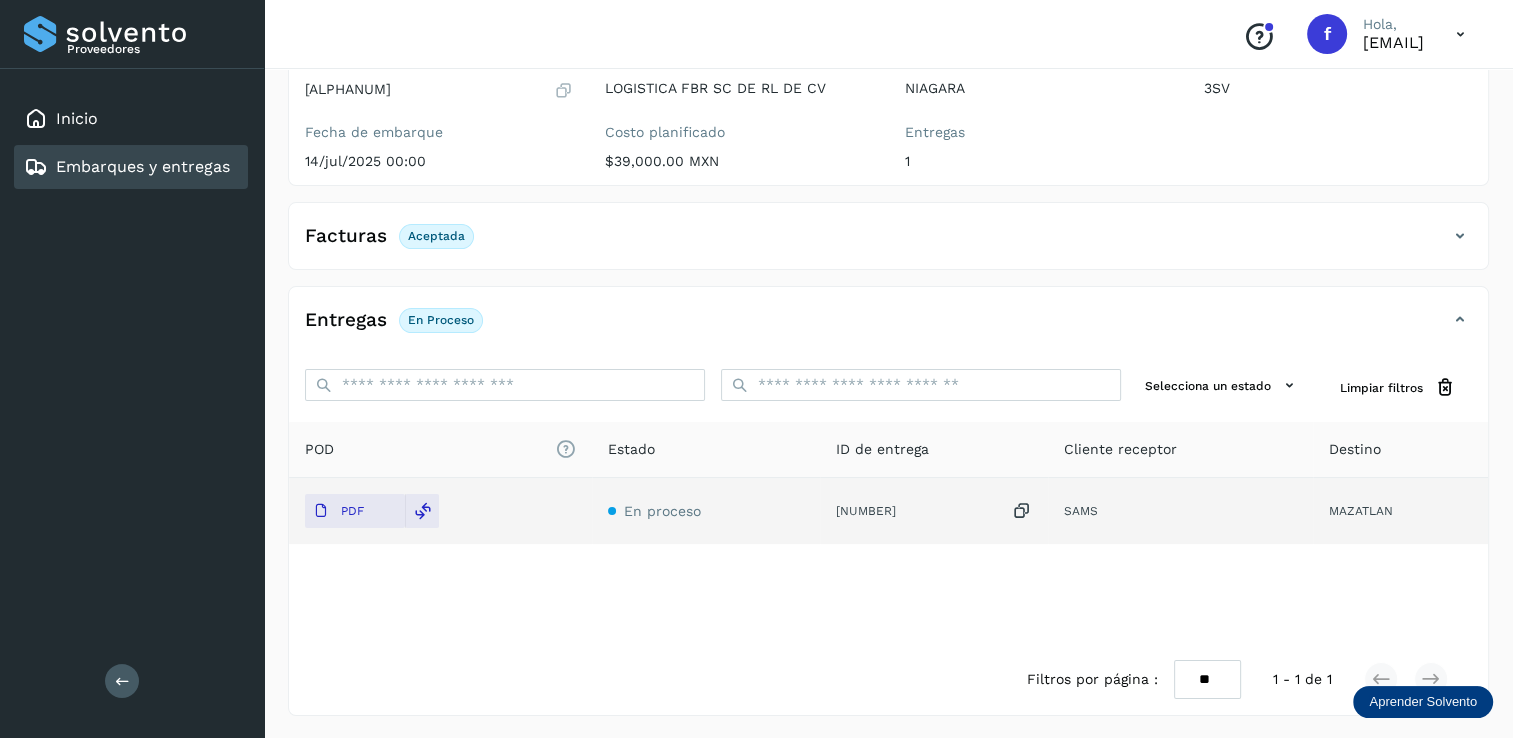 scroll, scrollTop: 107, scrollLeft: 0, axis: vertical 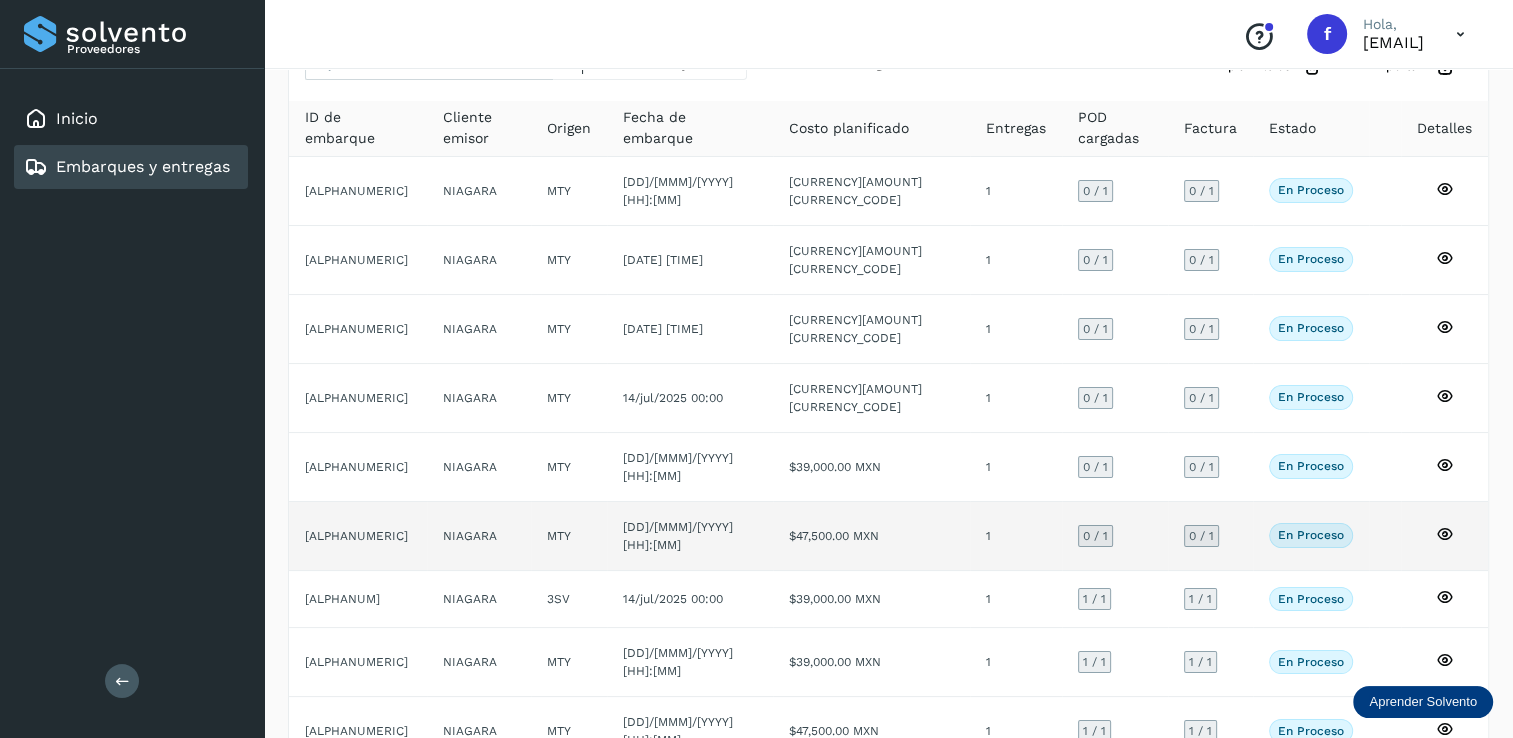 click on "0  / 1" at bounding box center (1095, 536) 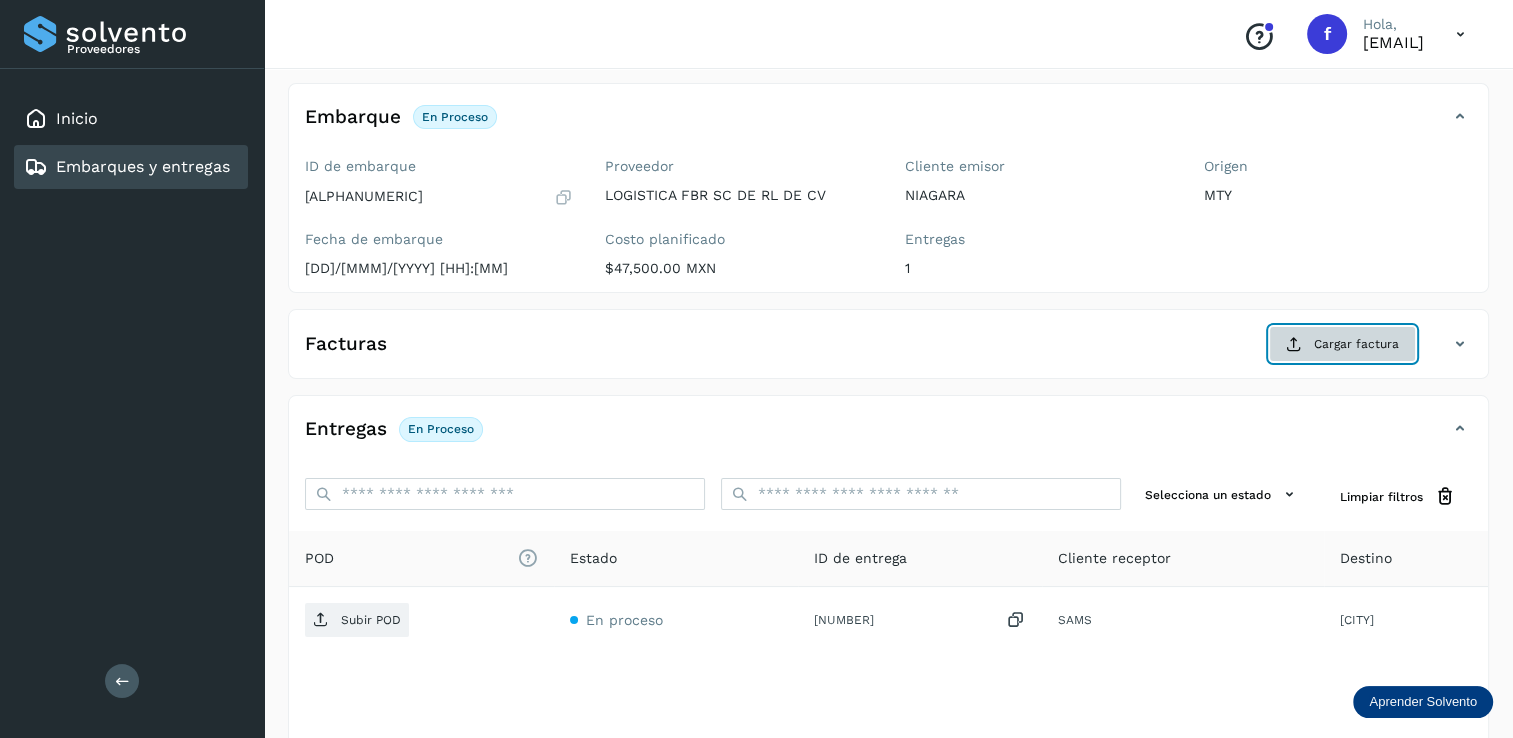 click on "Cargar factura" 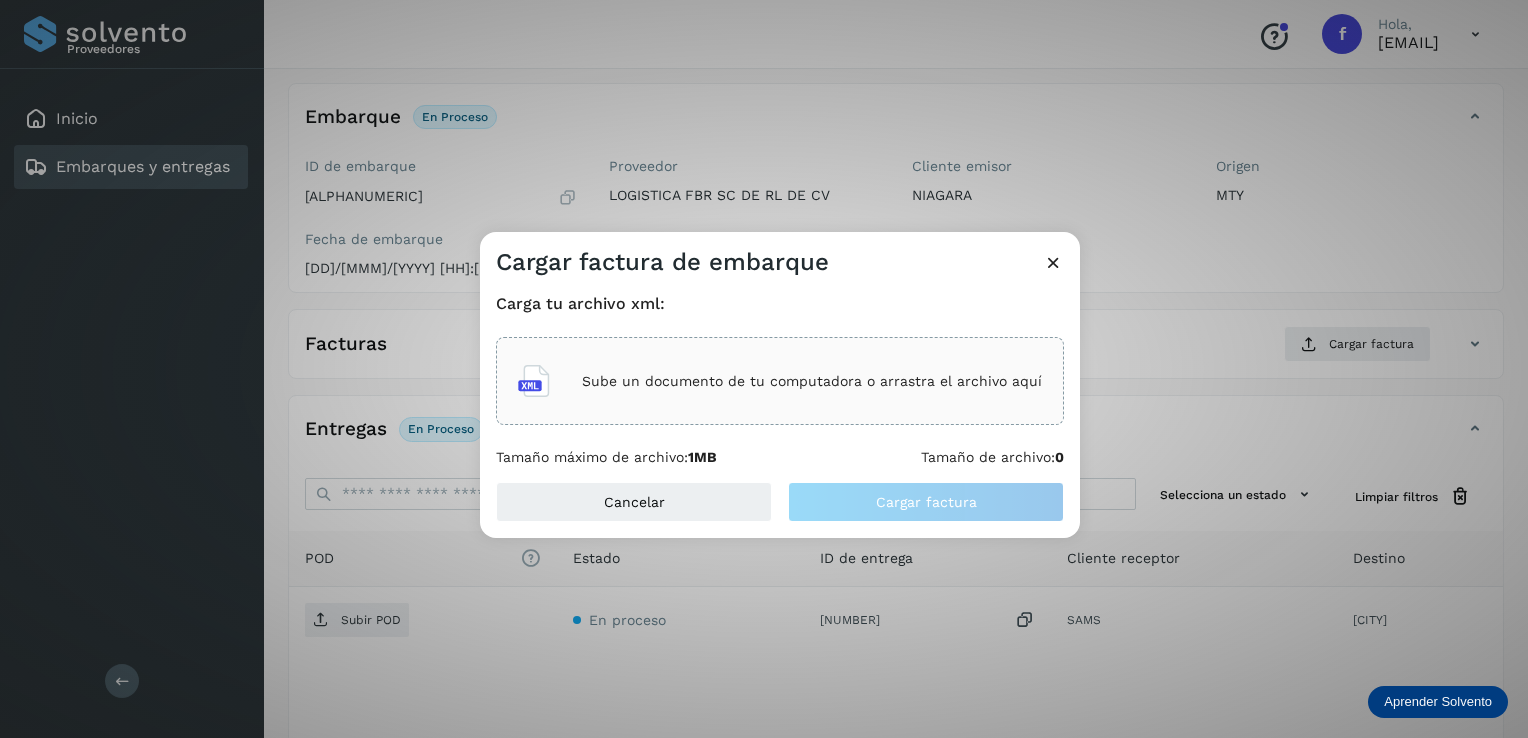 click on "Sube un documento de tu computadora o arrastra el archivo aquí" at bounding box center [812, 381] 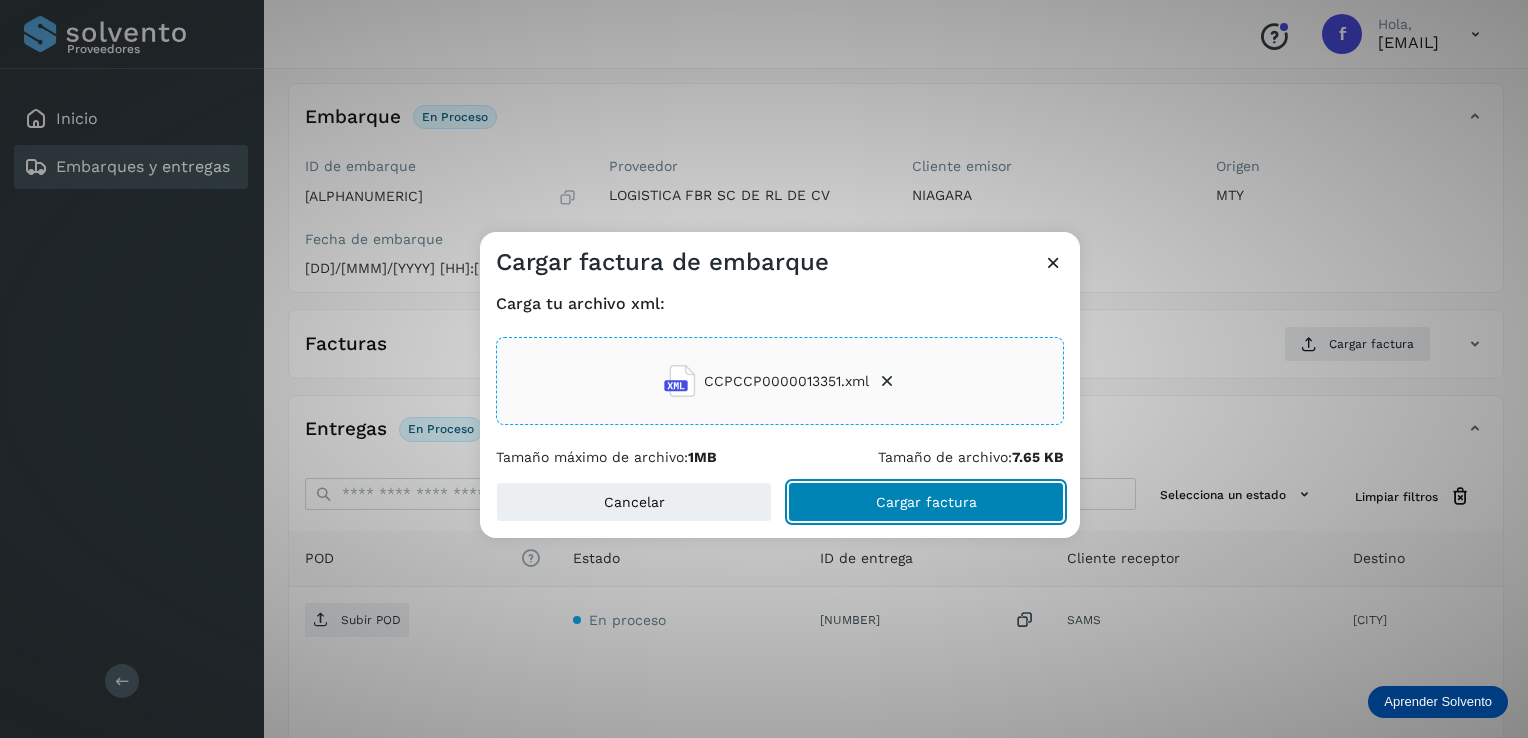 click on "Cargar factura" 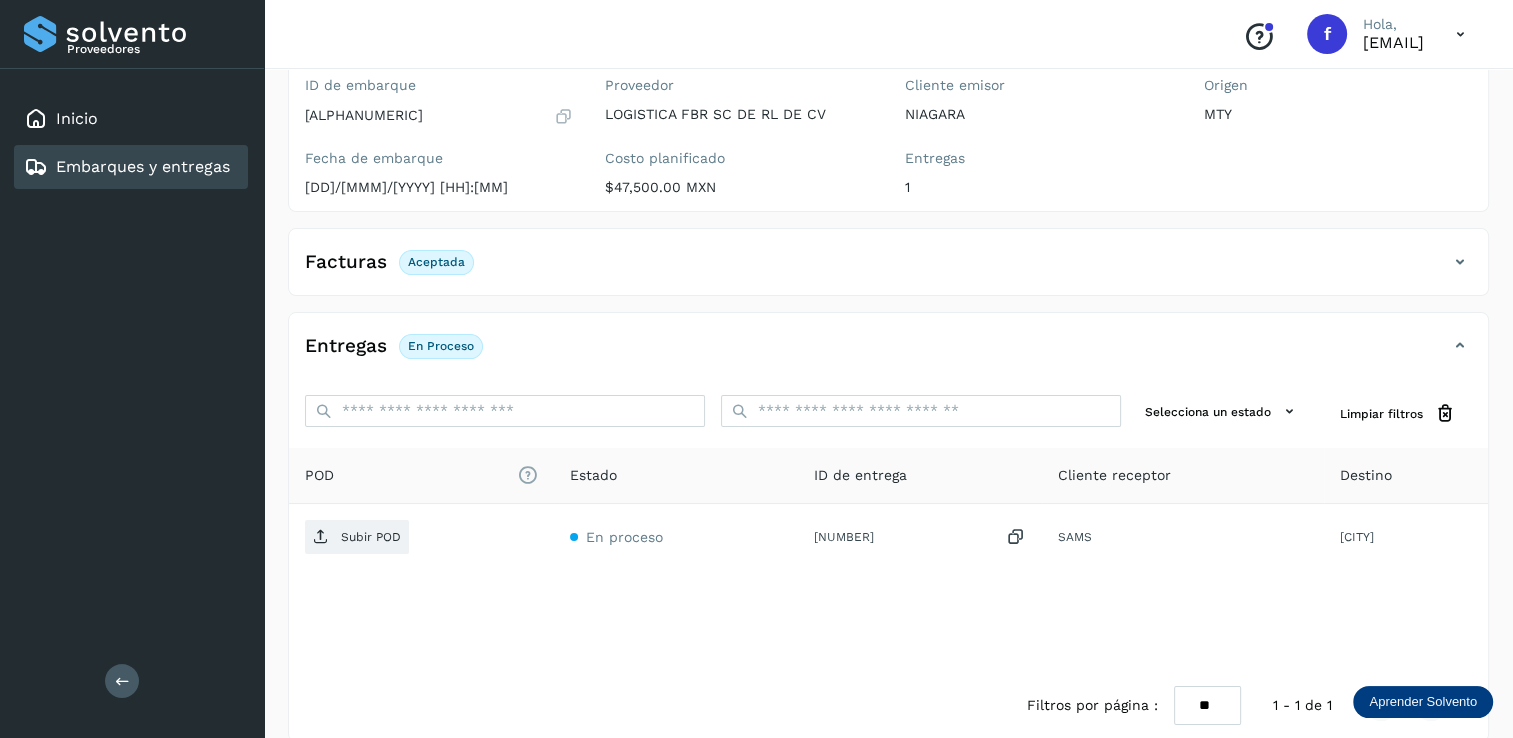 scroll, scrollTop: 207, scrollLeft: 0, axis: vertical 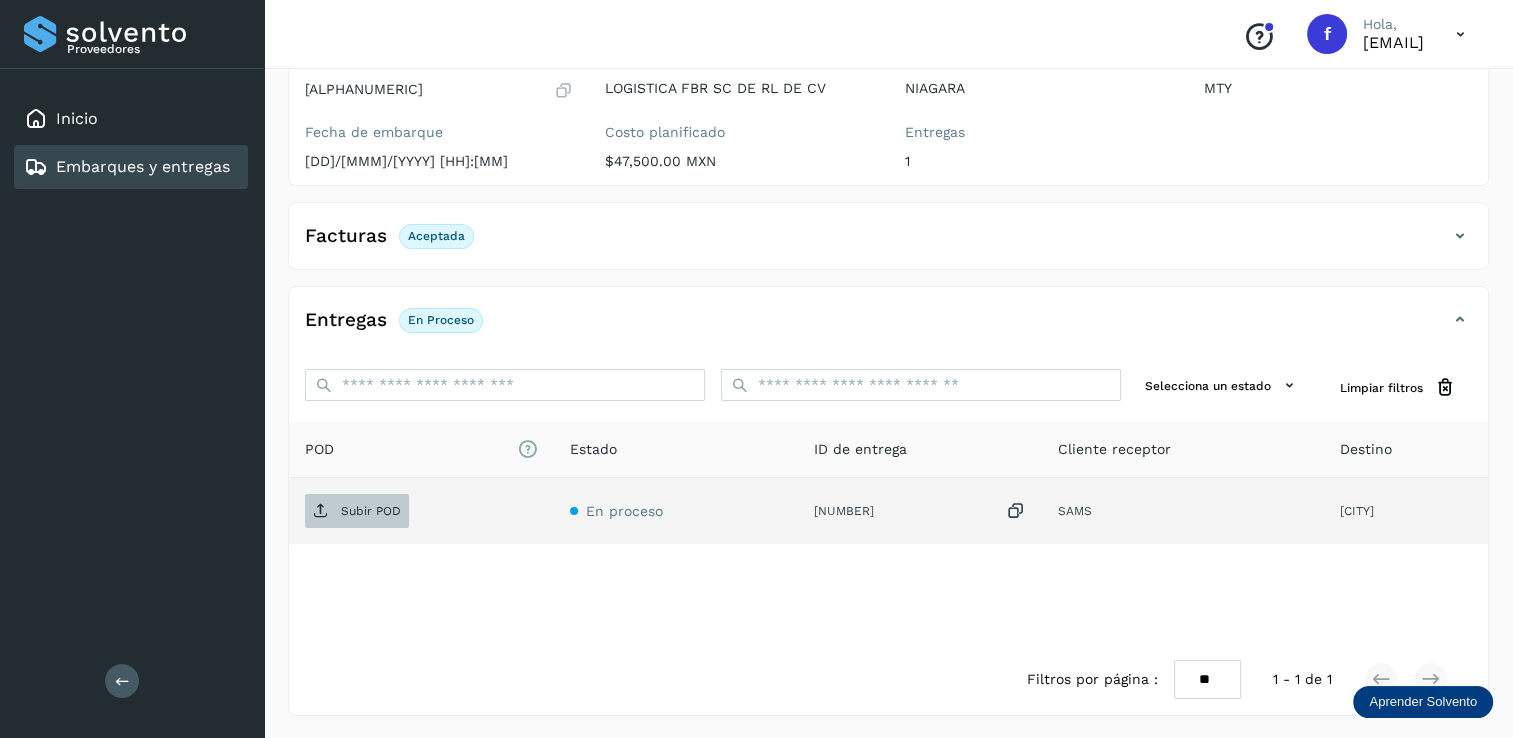click on "Subir POD" at bounding box center (371, 511) 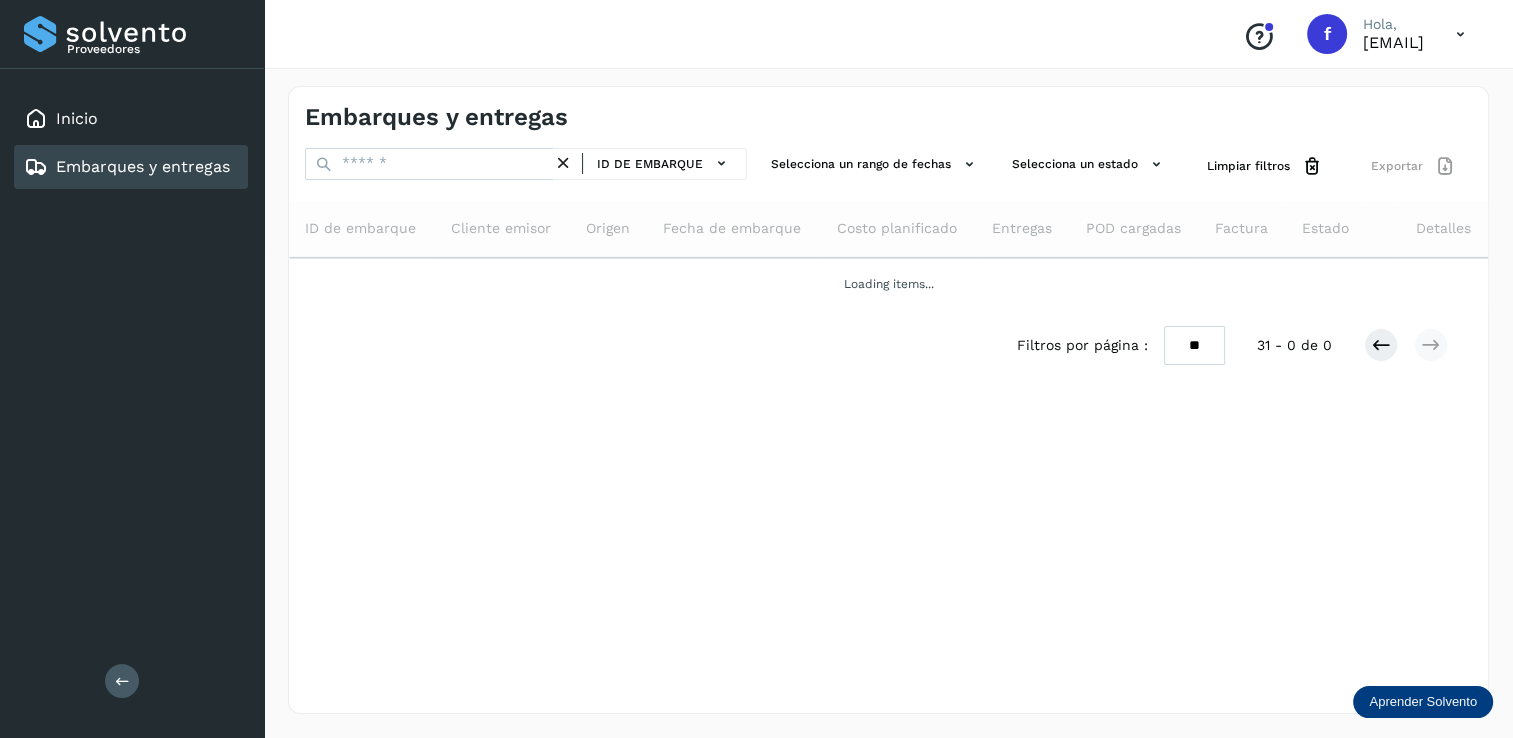 scroll, scrollTop: 0, scrollLeft: 0, axis: both 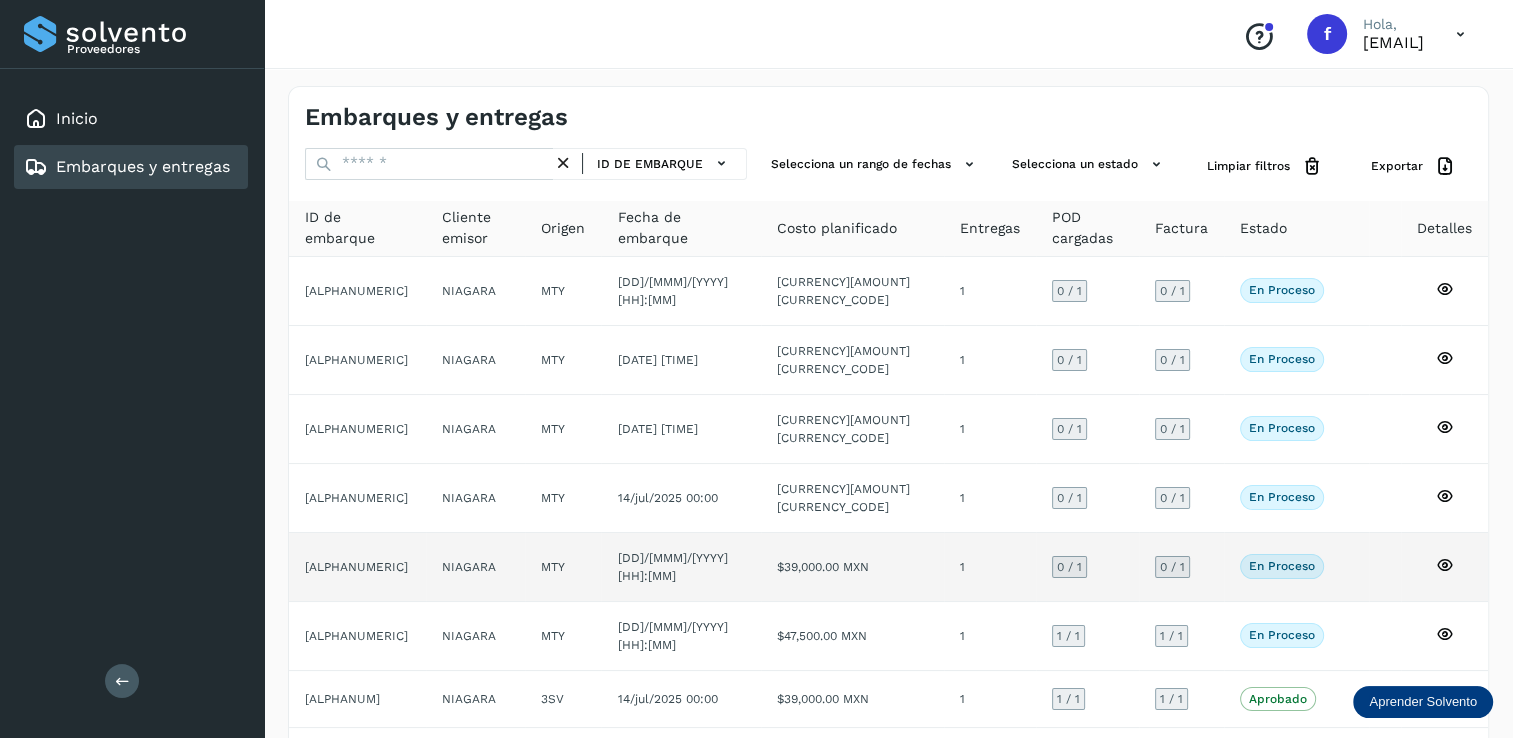 click on "0  / 1" at bounding box center (1069, 567) 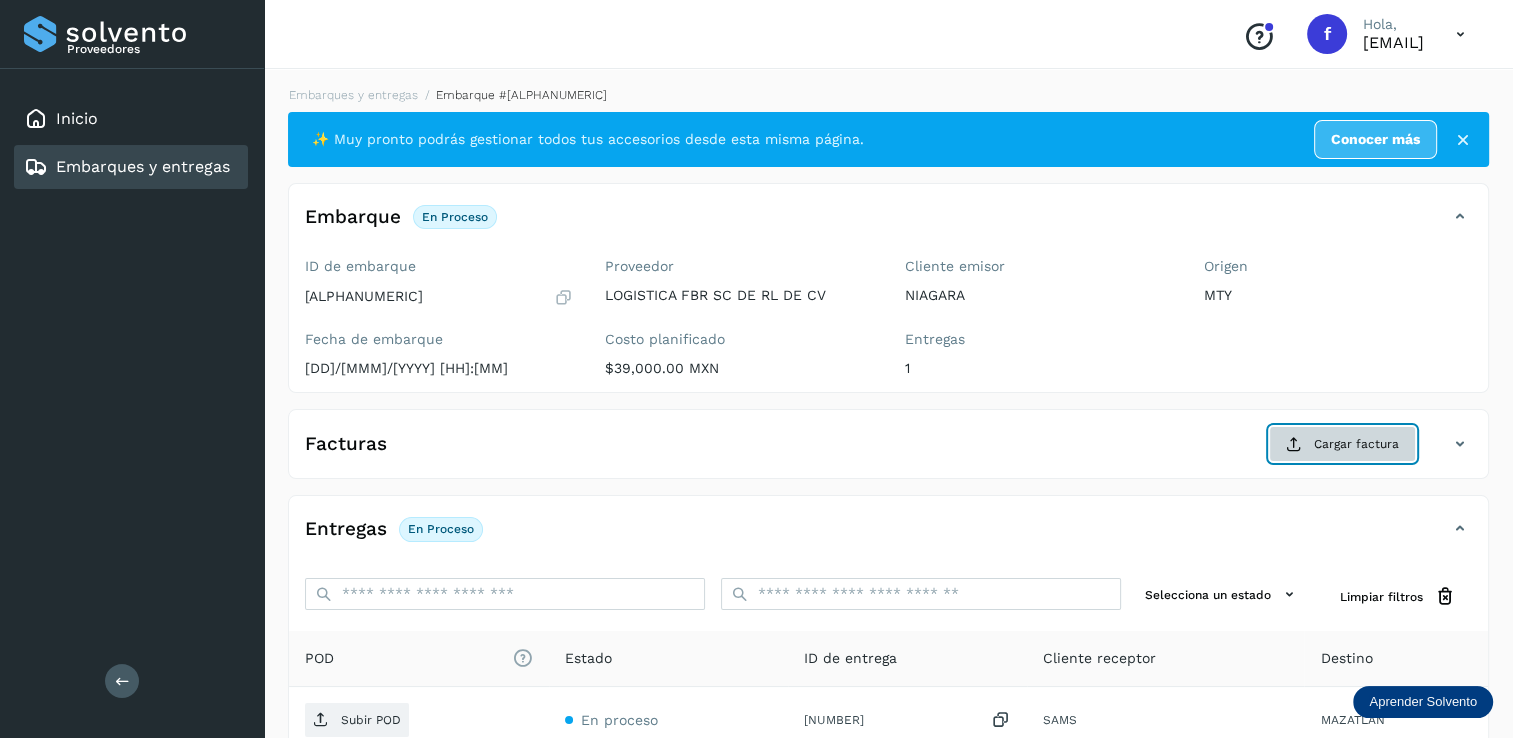 click on "Cargar factura" 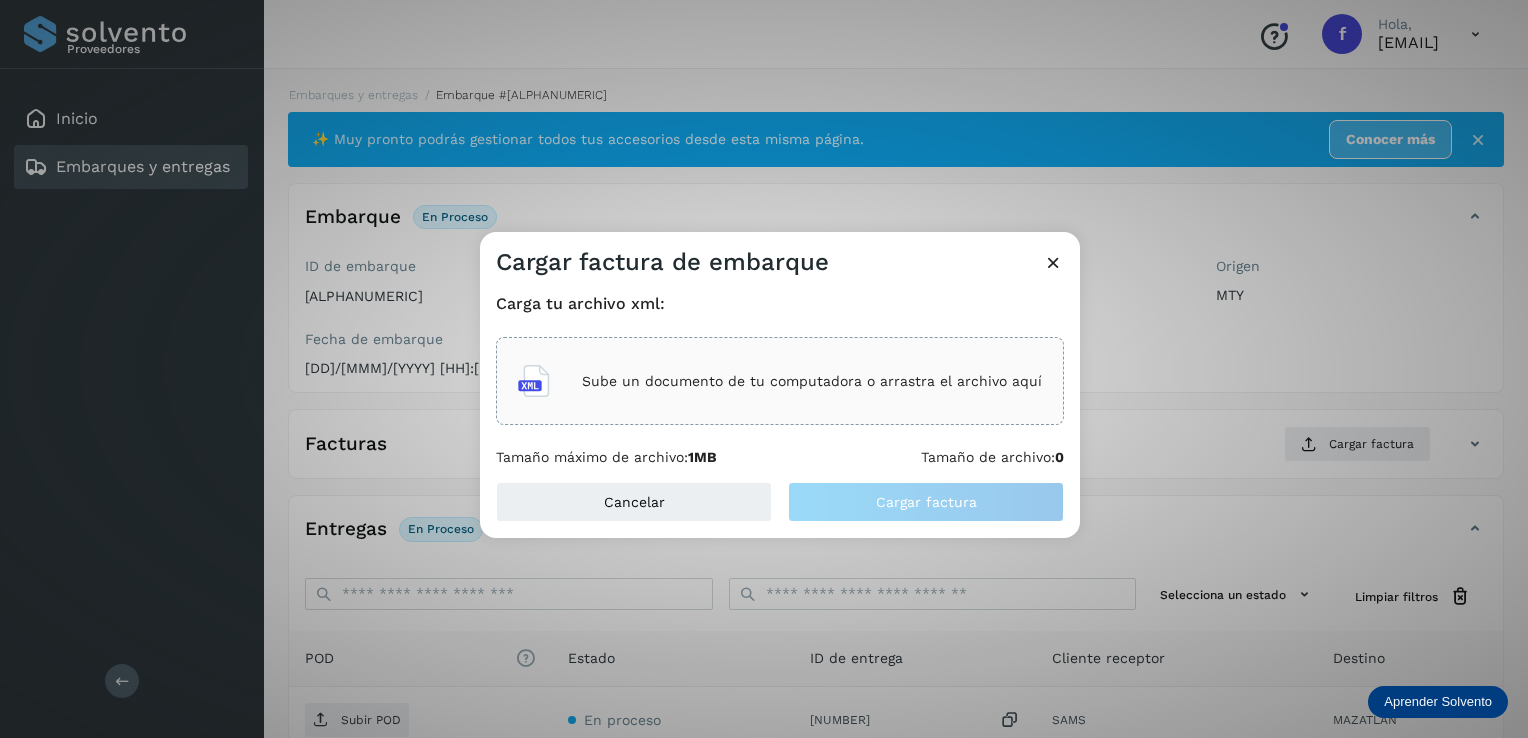 click on "Sube un documento de tu computadora o arrastra el archivo aquí" at bounding box center (812, 381) 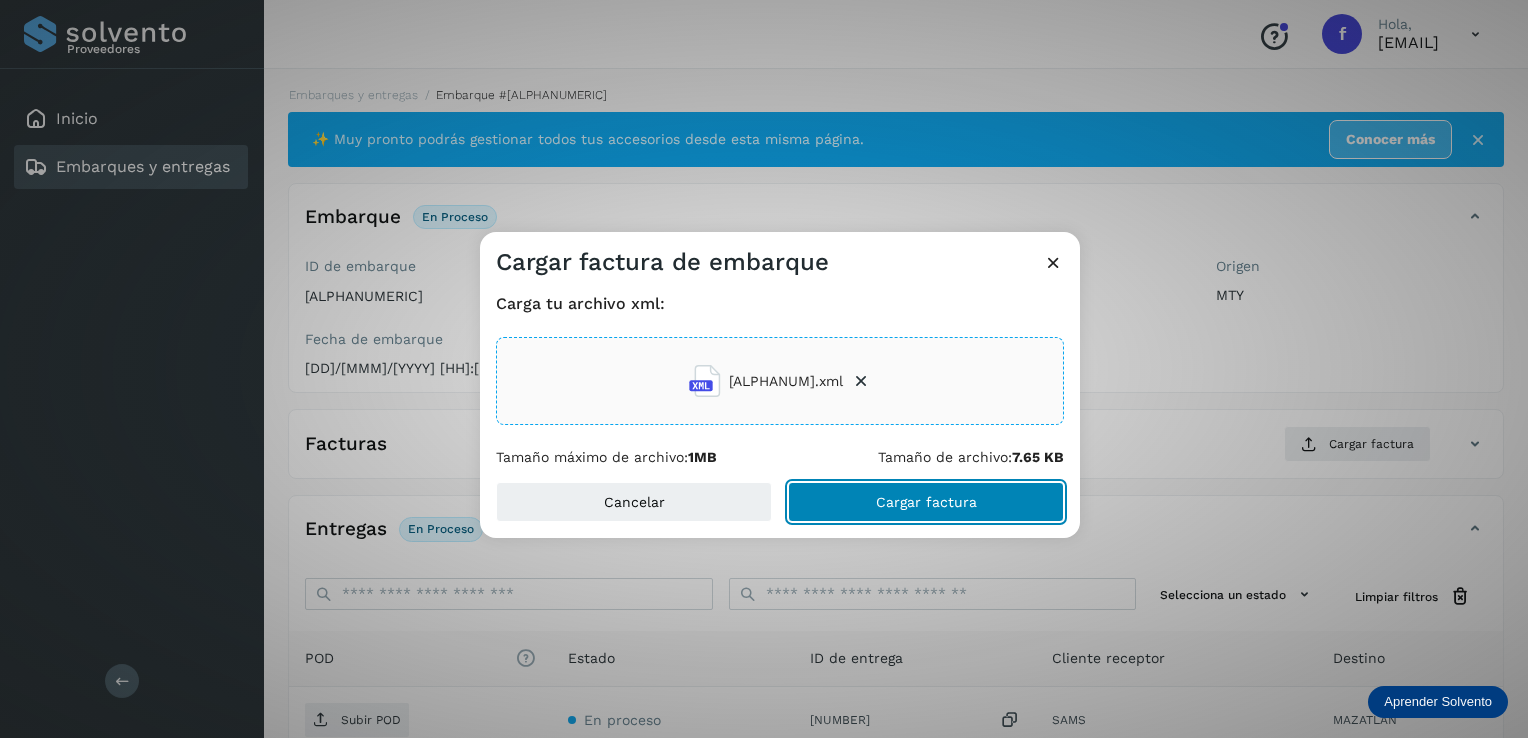 click on "Cargar factura" 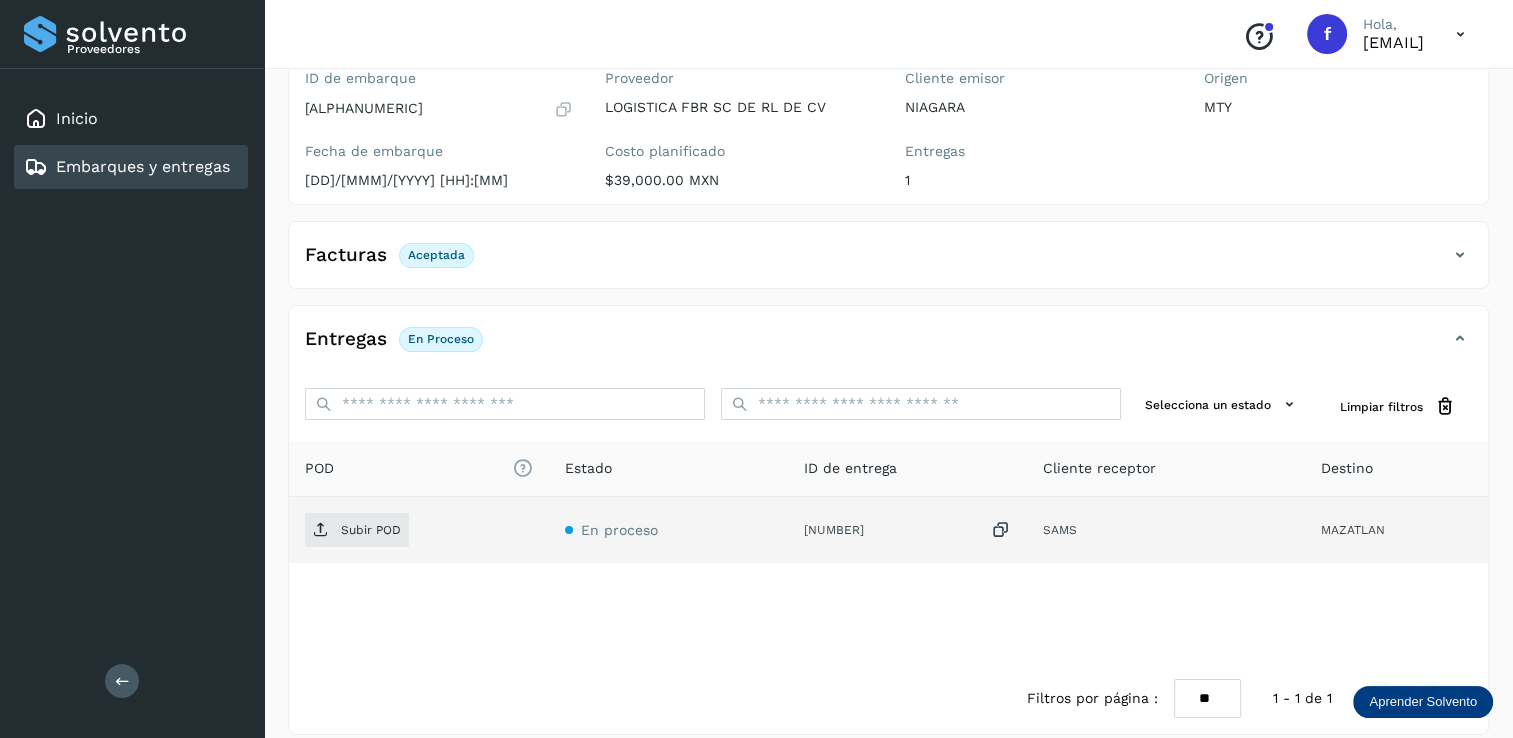 scroll, scrollTop: 200, scrollLeft: 0, axis: vertical 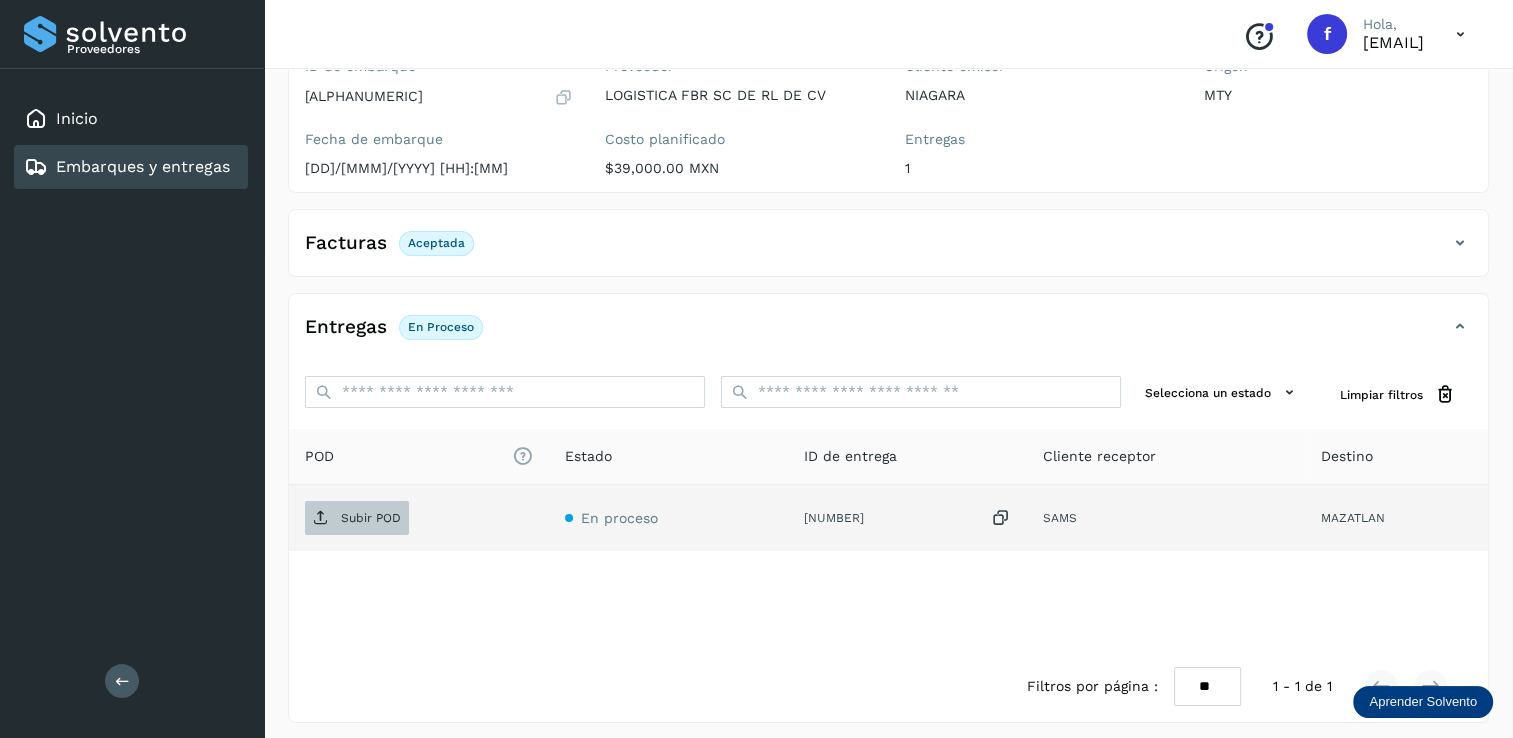 click on "Subir POD" at bounding box center (371, 518) 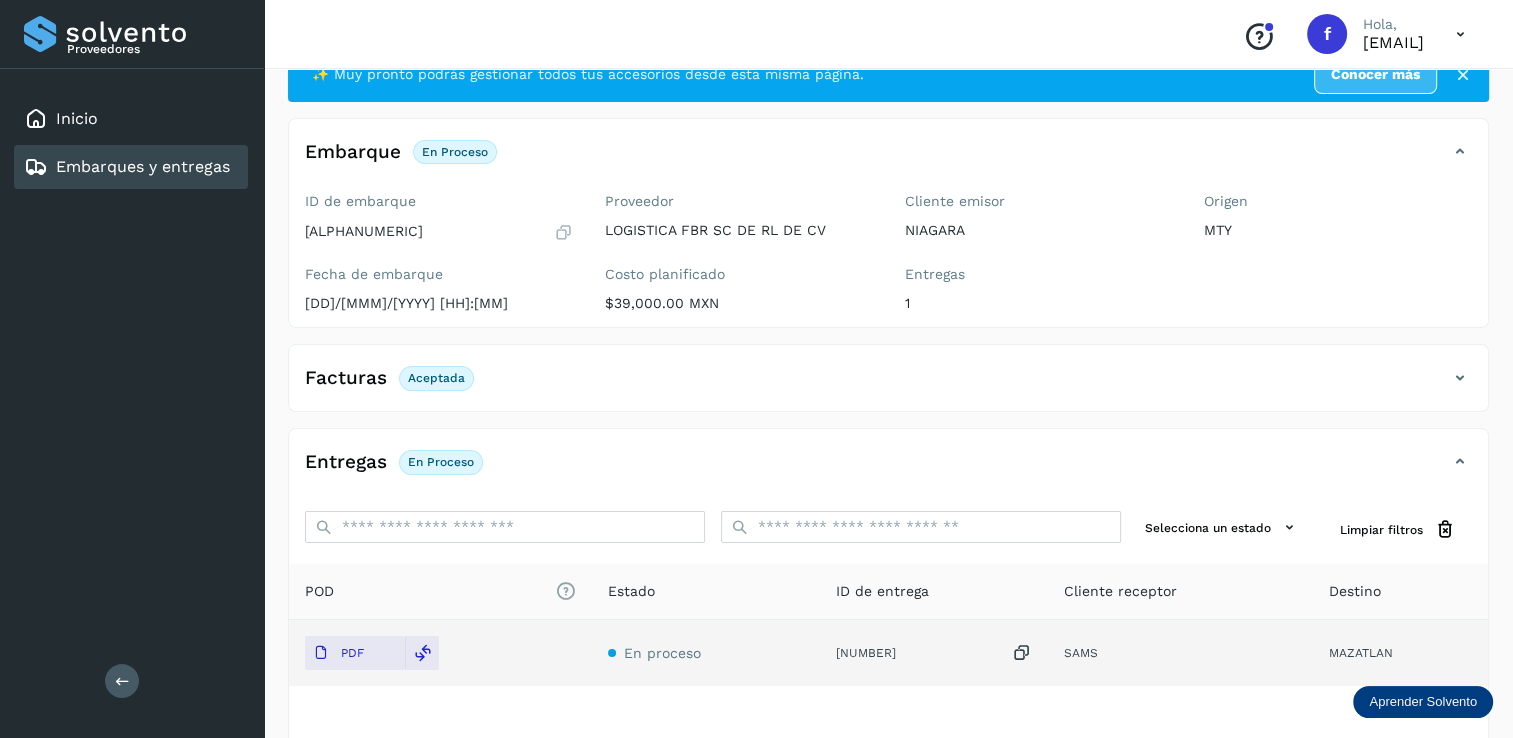 scroll, scrollTop: 100, scrollLeft: 0, axis: vertical 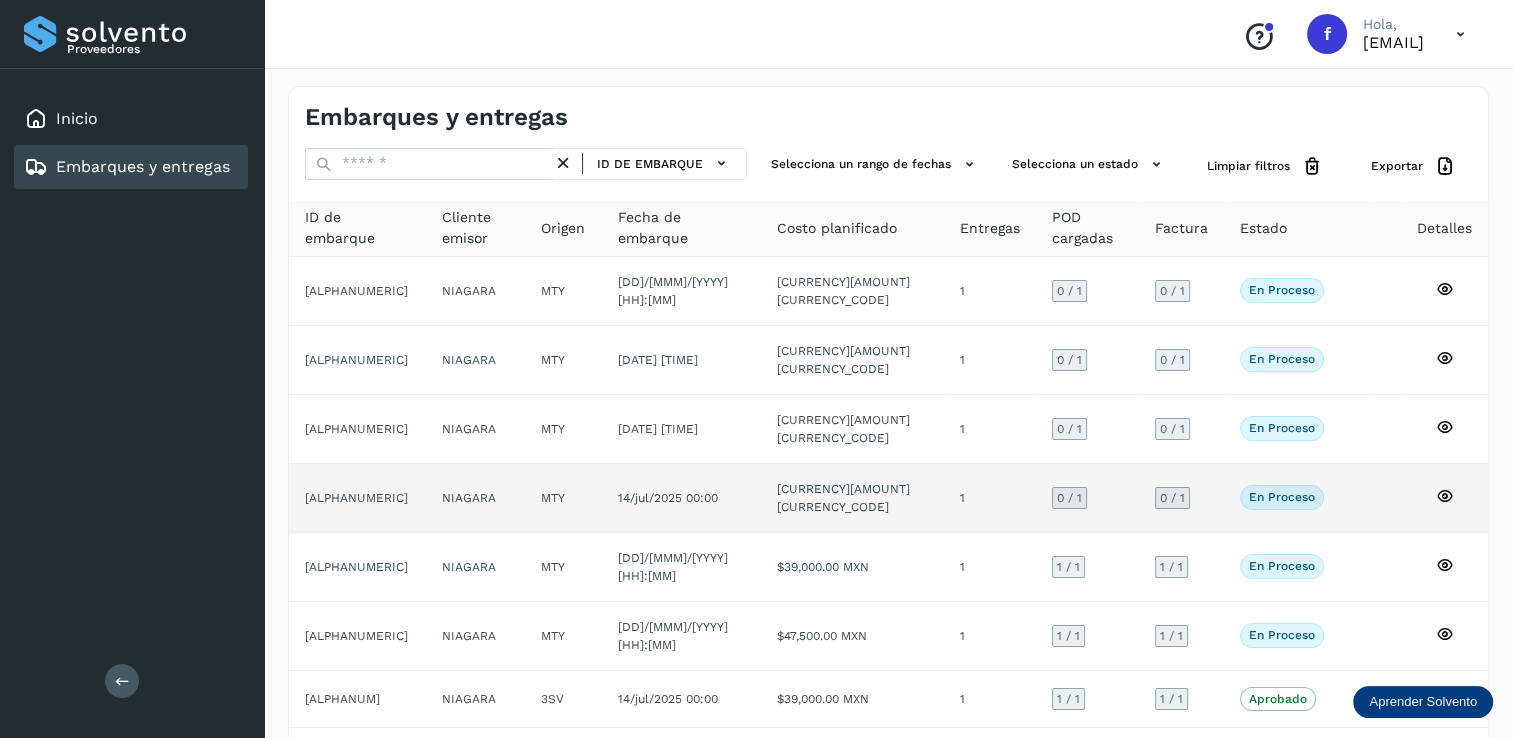 click on "0  / 1" at bounding box center [1069, 498] 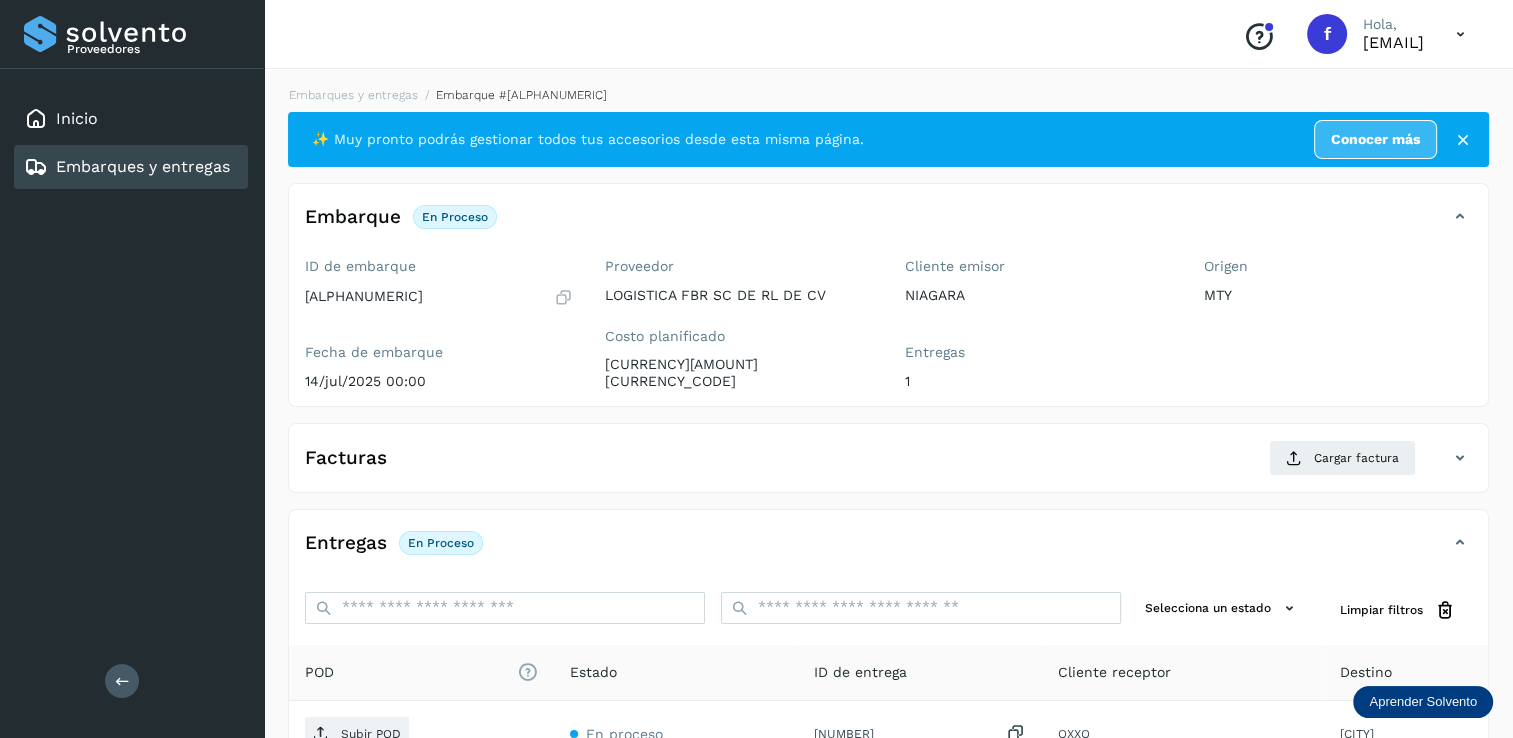 drag, startPoint x: 1189, startPoint y: 197, endPoint x: 746, endPoint y: 462, distance: 516.2112 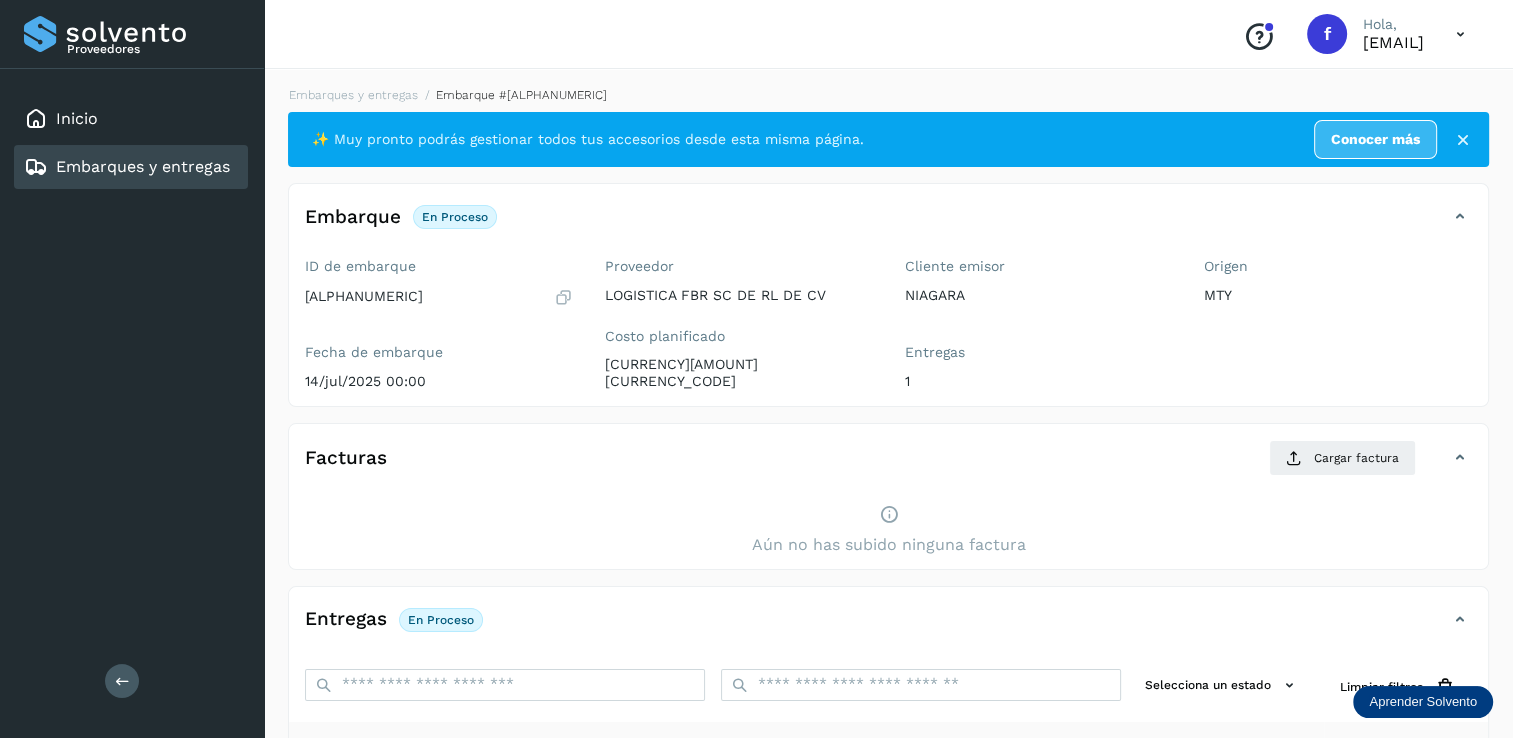 click on "Facturas Cargar factura" 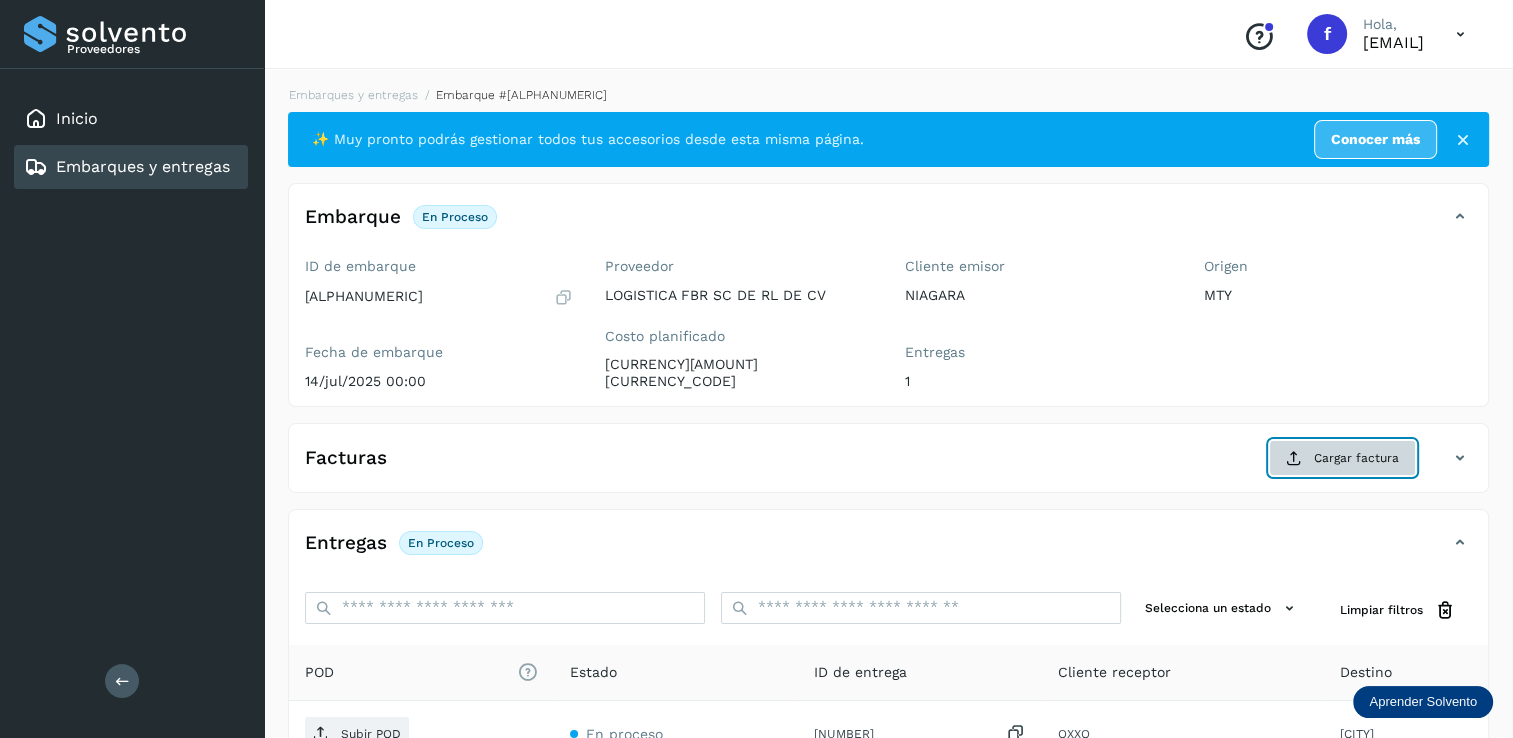click on "Cargar factura" 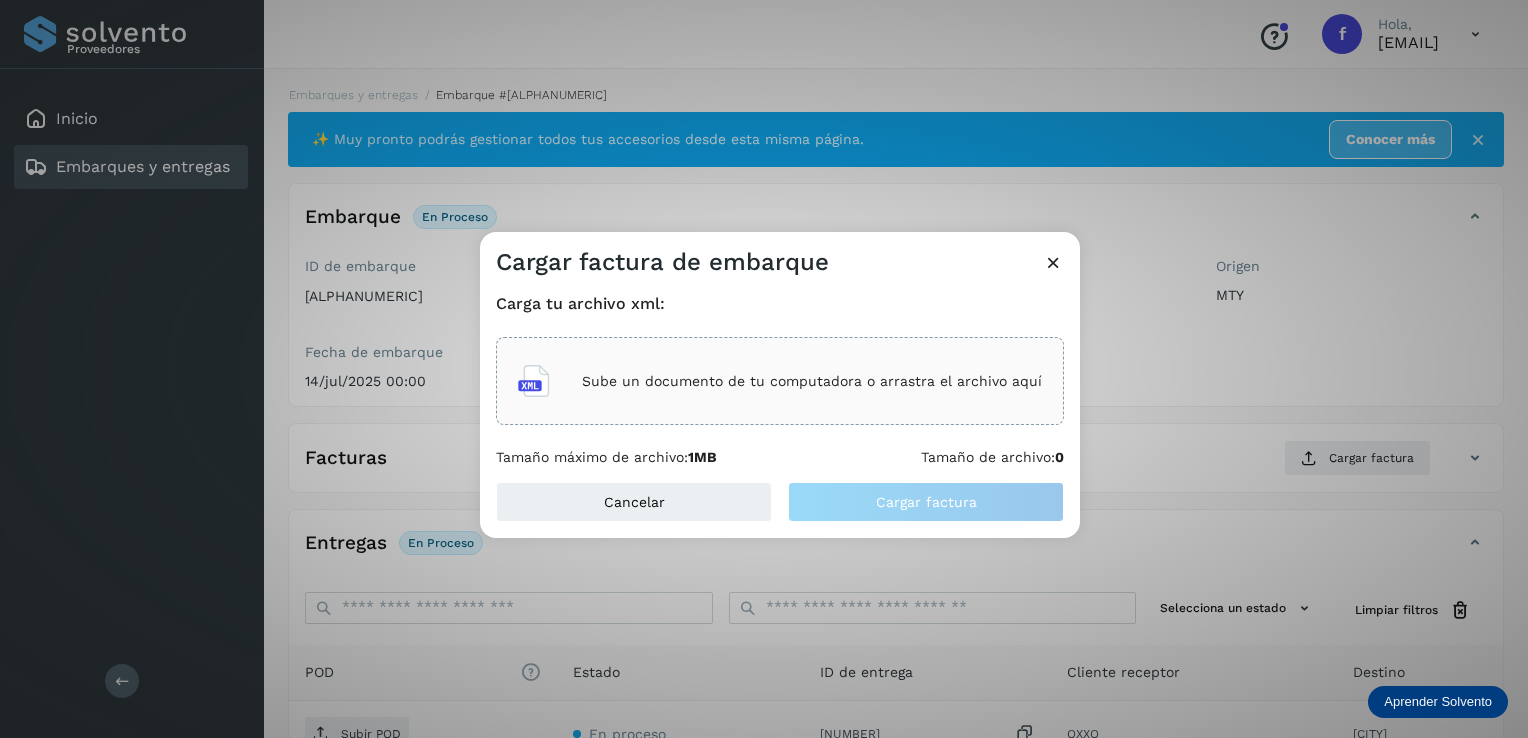 click on "Sube un documento de tu computadora o arrastra el archivo aquí" 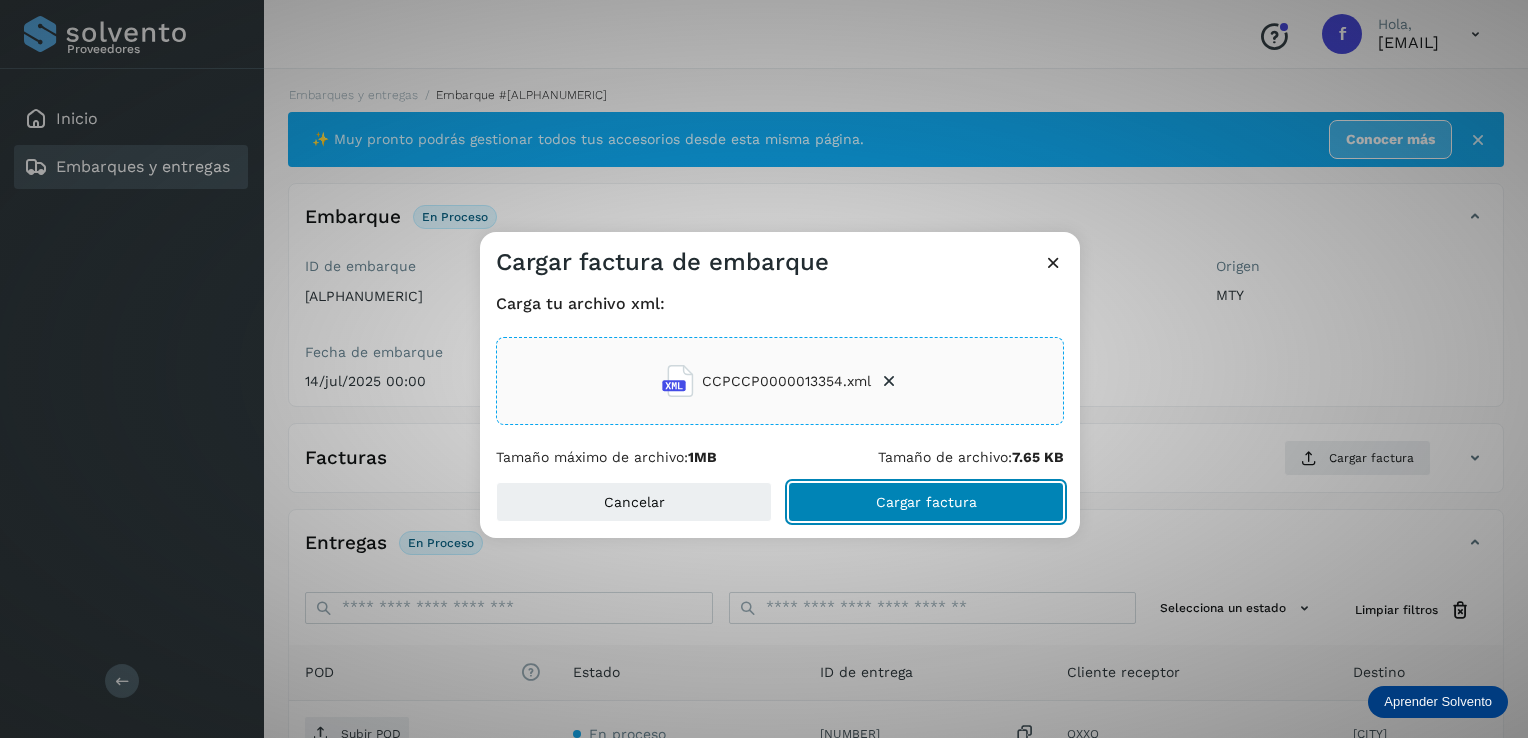 click on "Cargar factura" 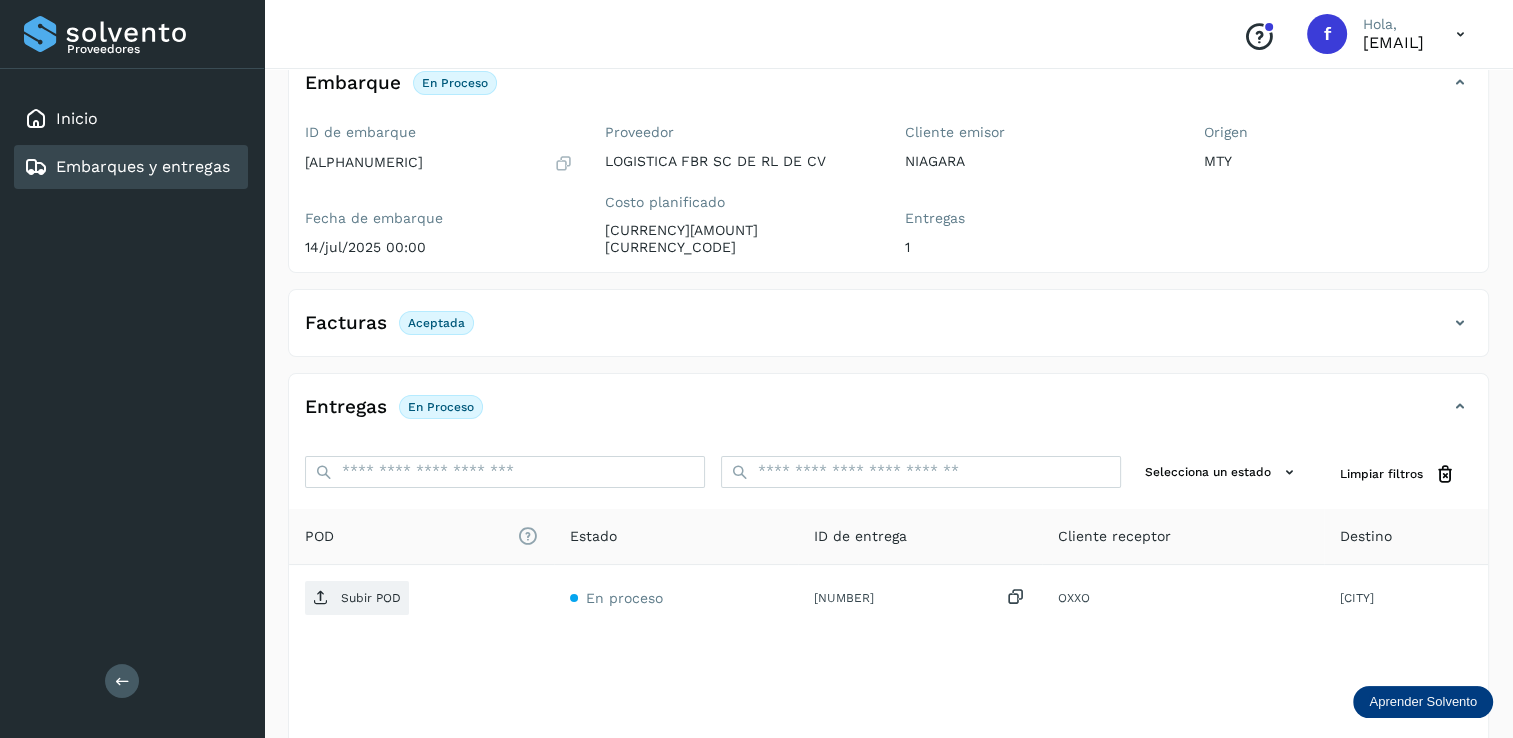 scroll, scrollTop: 100, scrollLeft: 0, axis: vertical 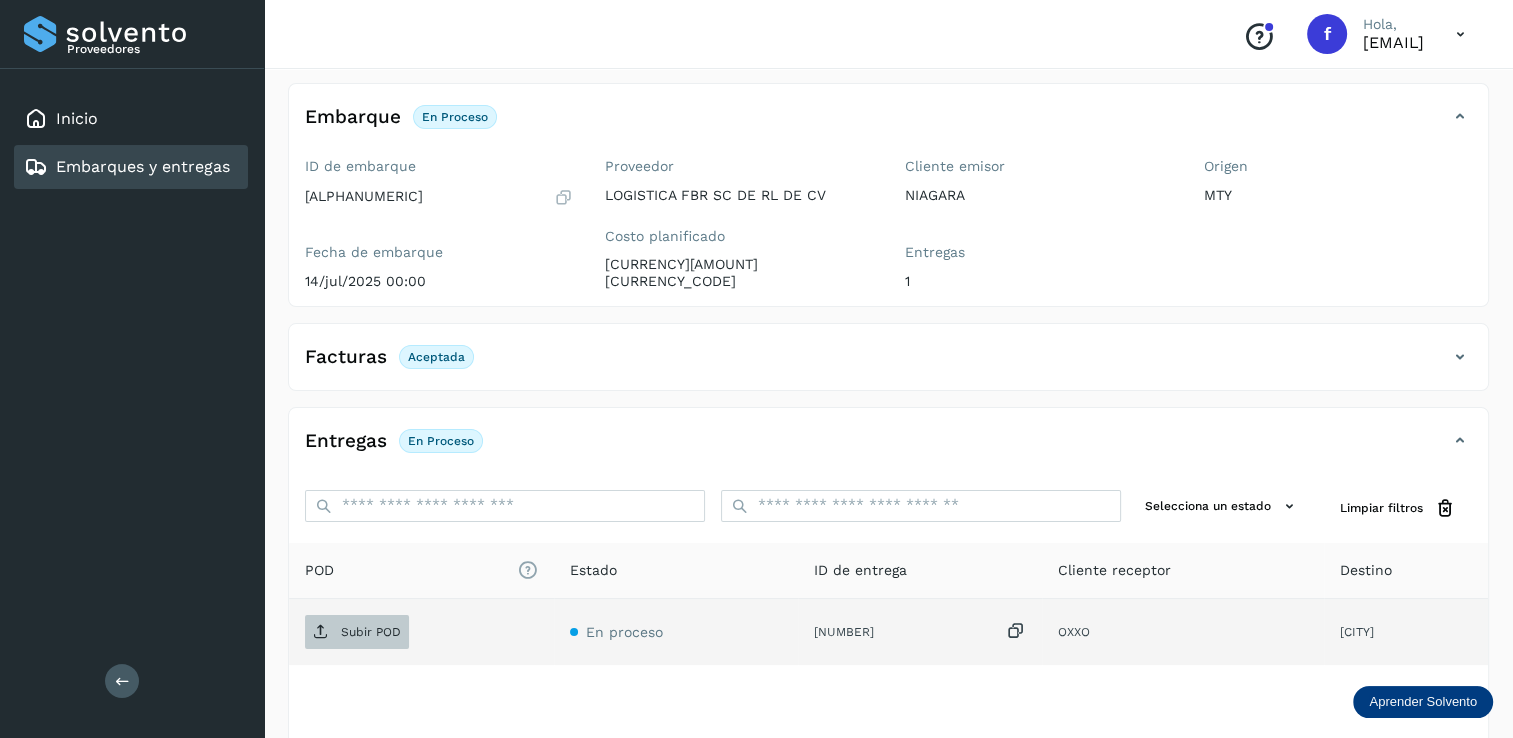 click on "Subir POD" at bounding box center (371, 632) 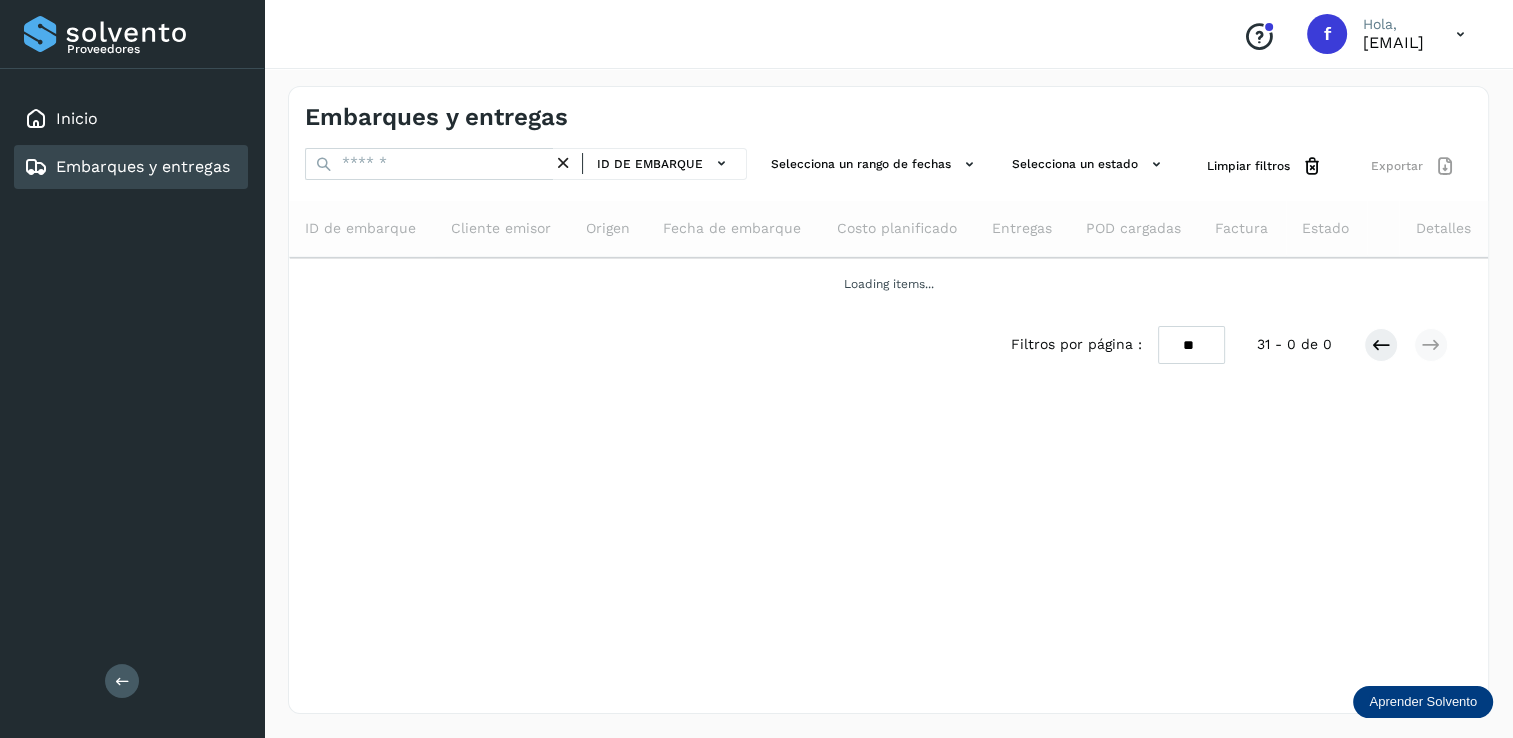 scroll, scrollTop: 0, scrollLeft: 0, axis: both 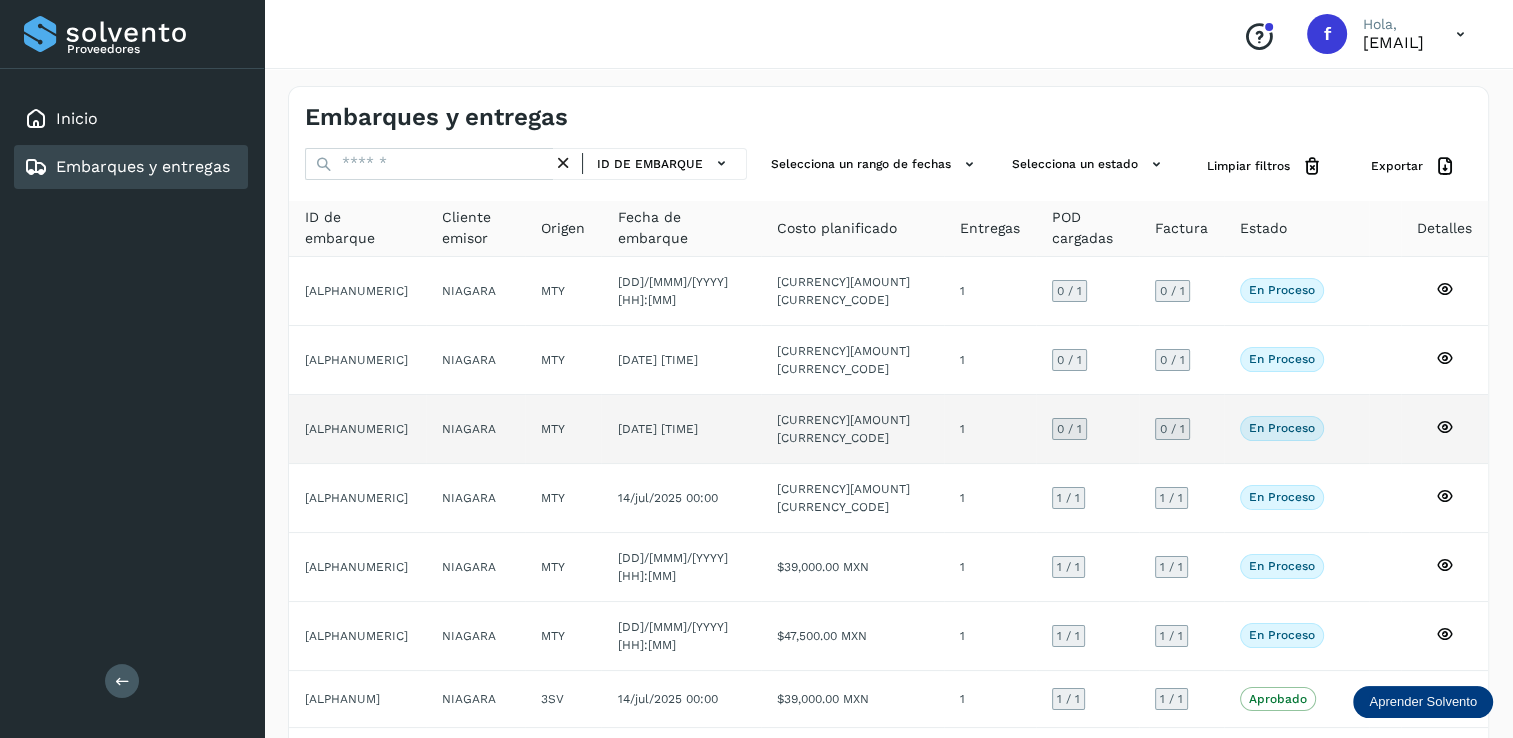 click on "0  / 1" at bounding box center (1069, 429) 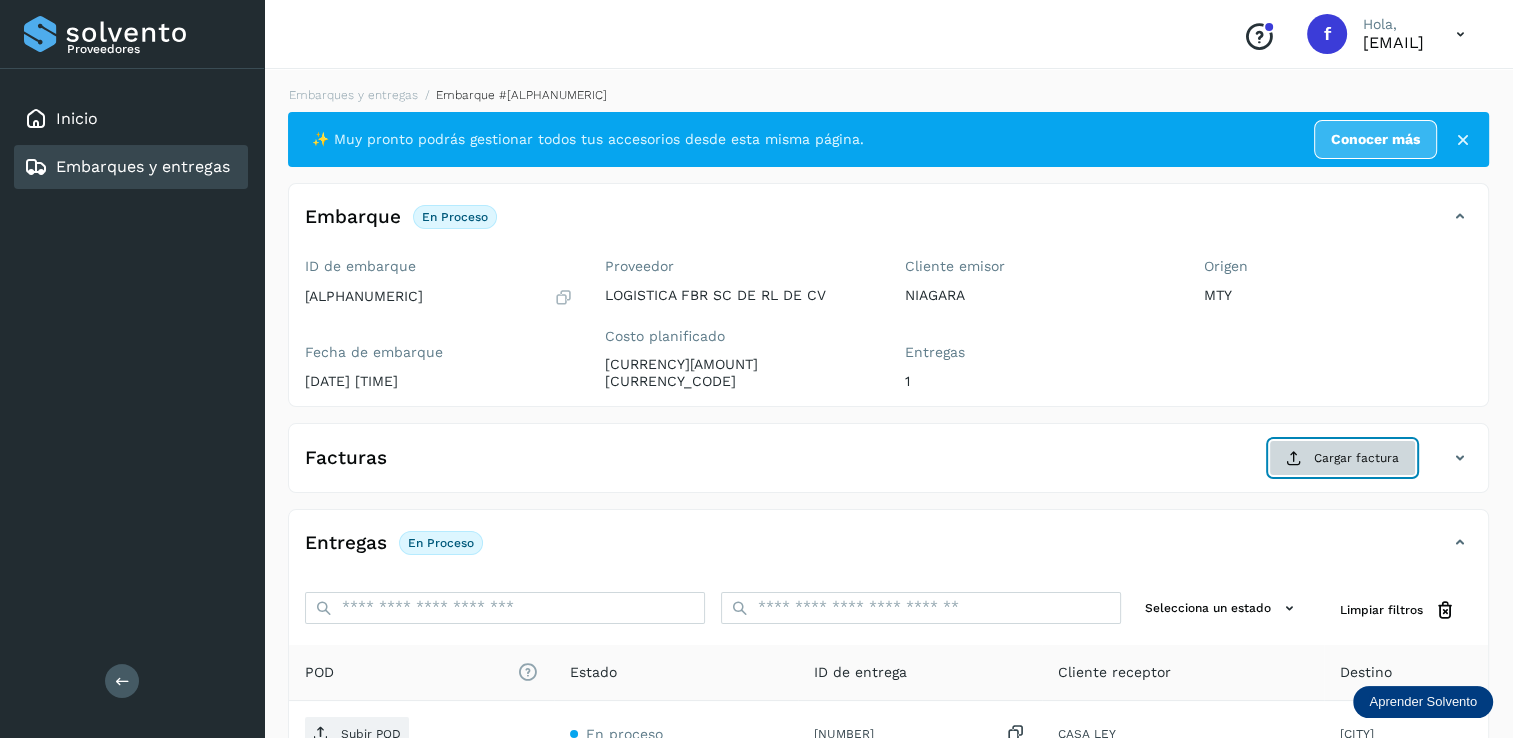 click on "Cargar factura" 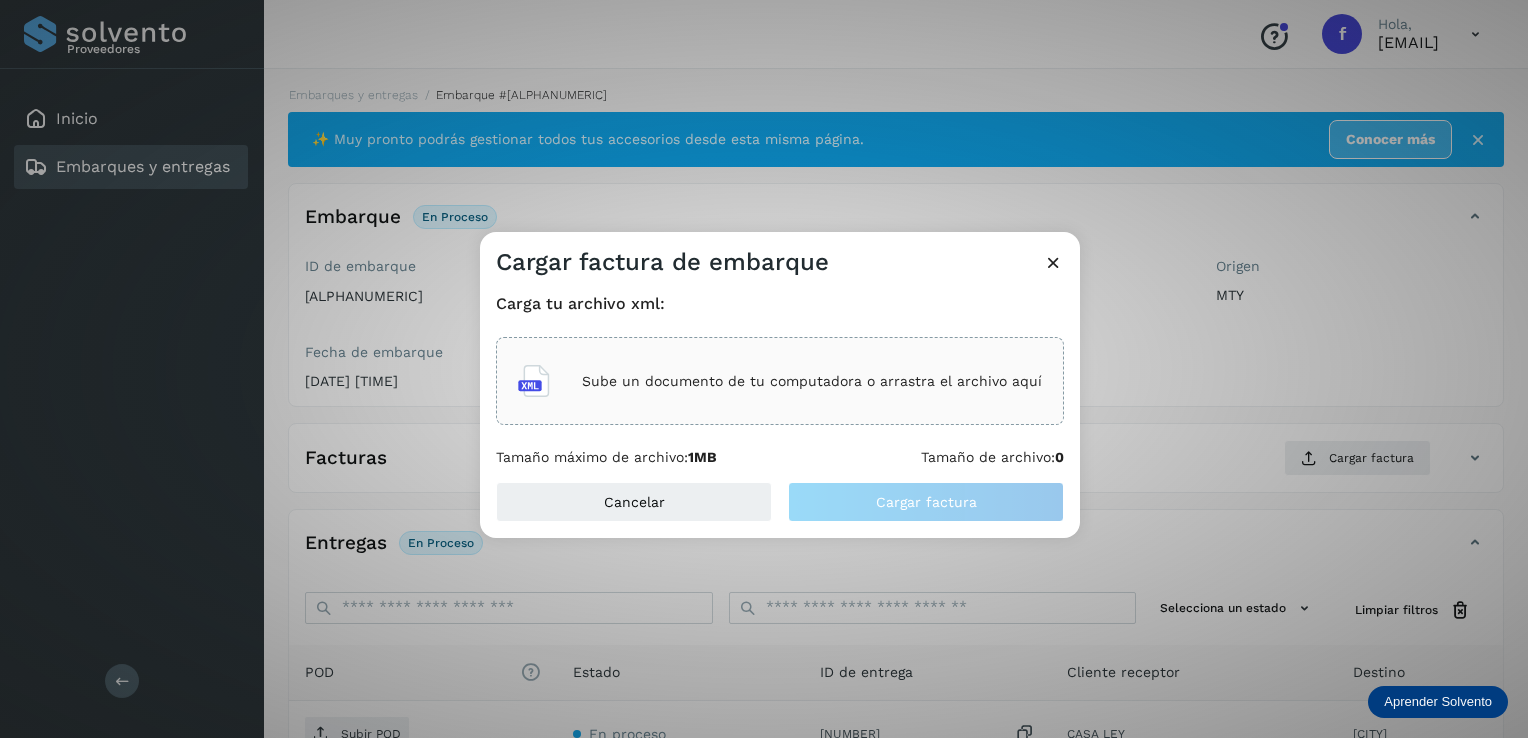 click on "Sube un documento de tu computadora o arrastra el archivo aquí" 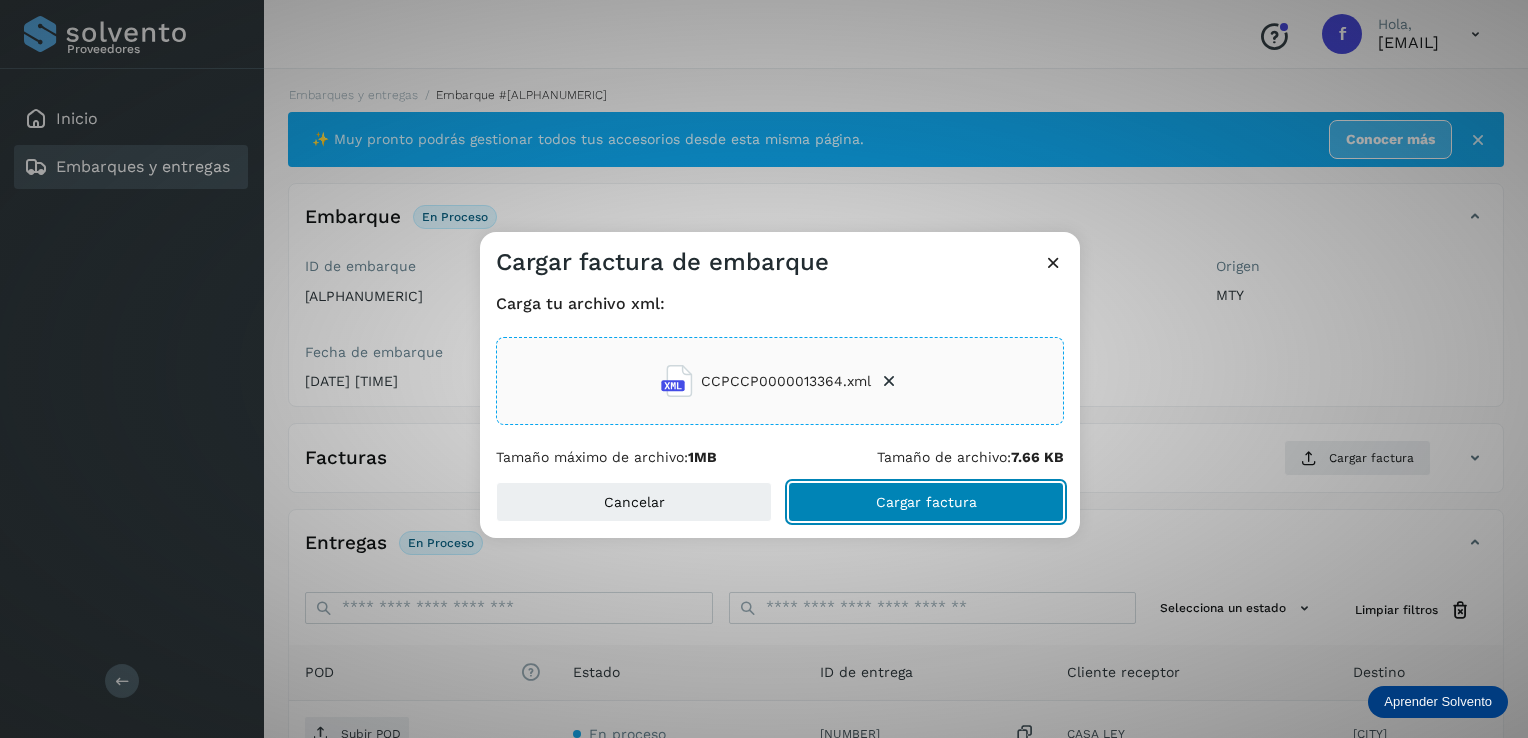click on "Cargar factura" 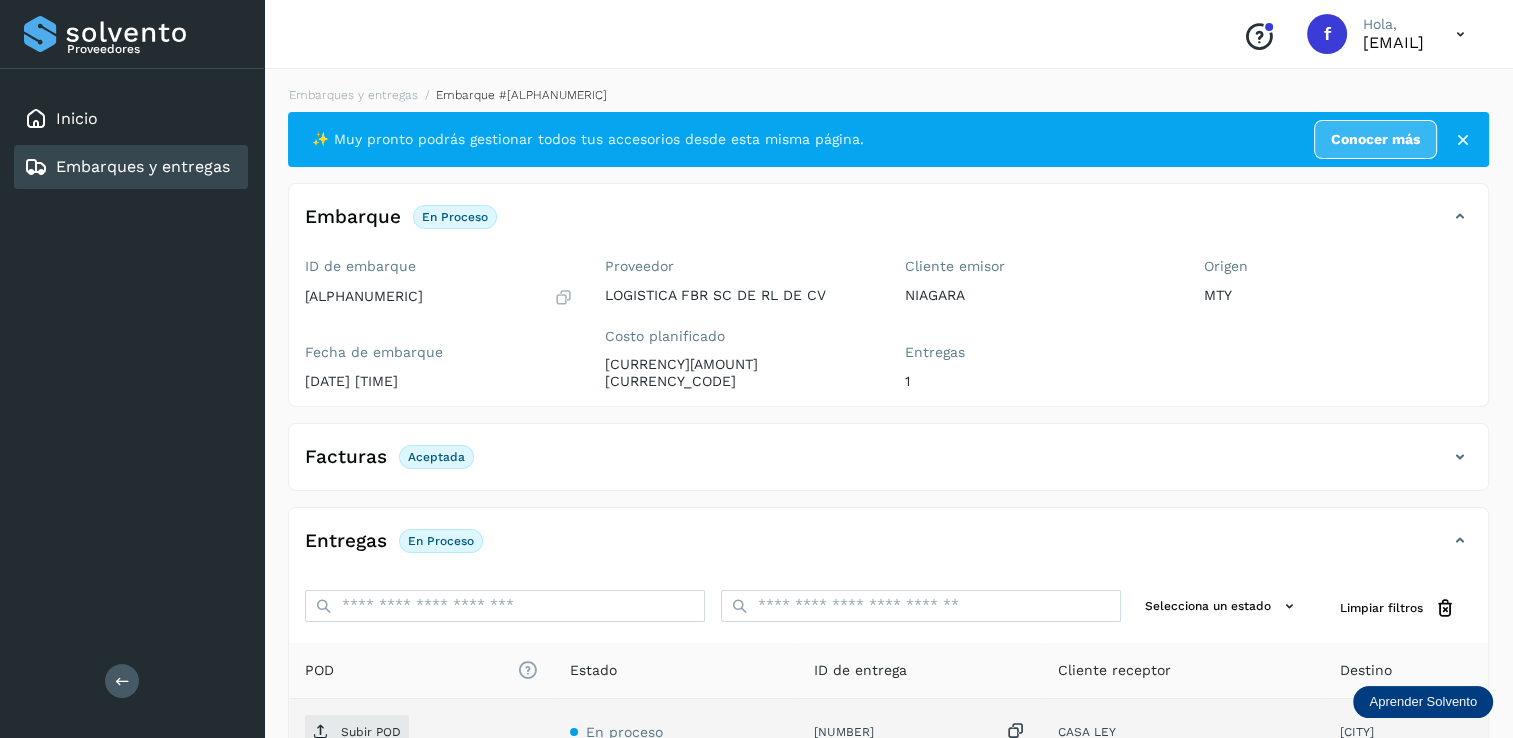 scroll, scrollTop: 200, scrollLeft: 0, axis: vertical 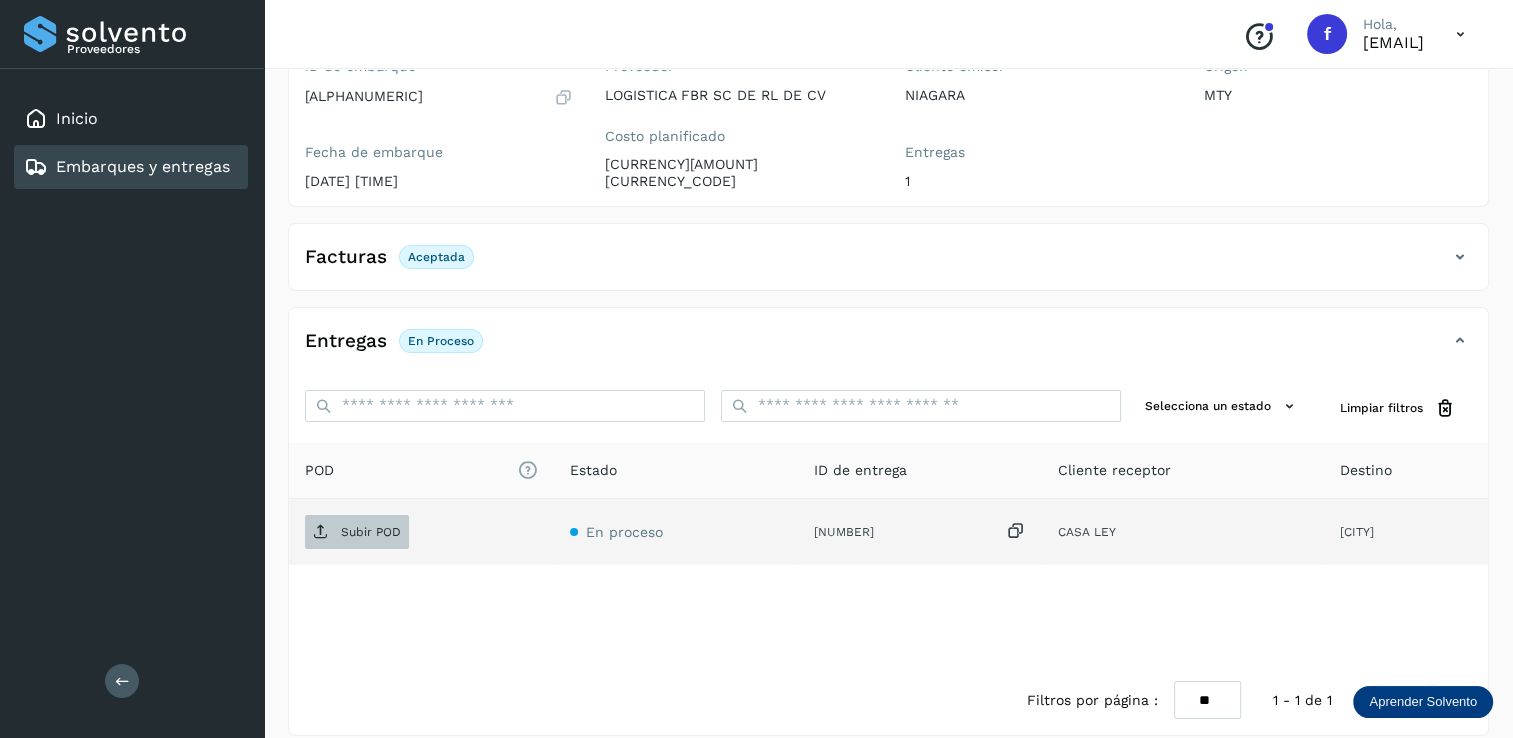 click on "Subir POD" at bounding box center [371, 532] 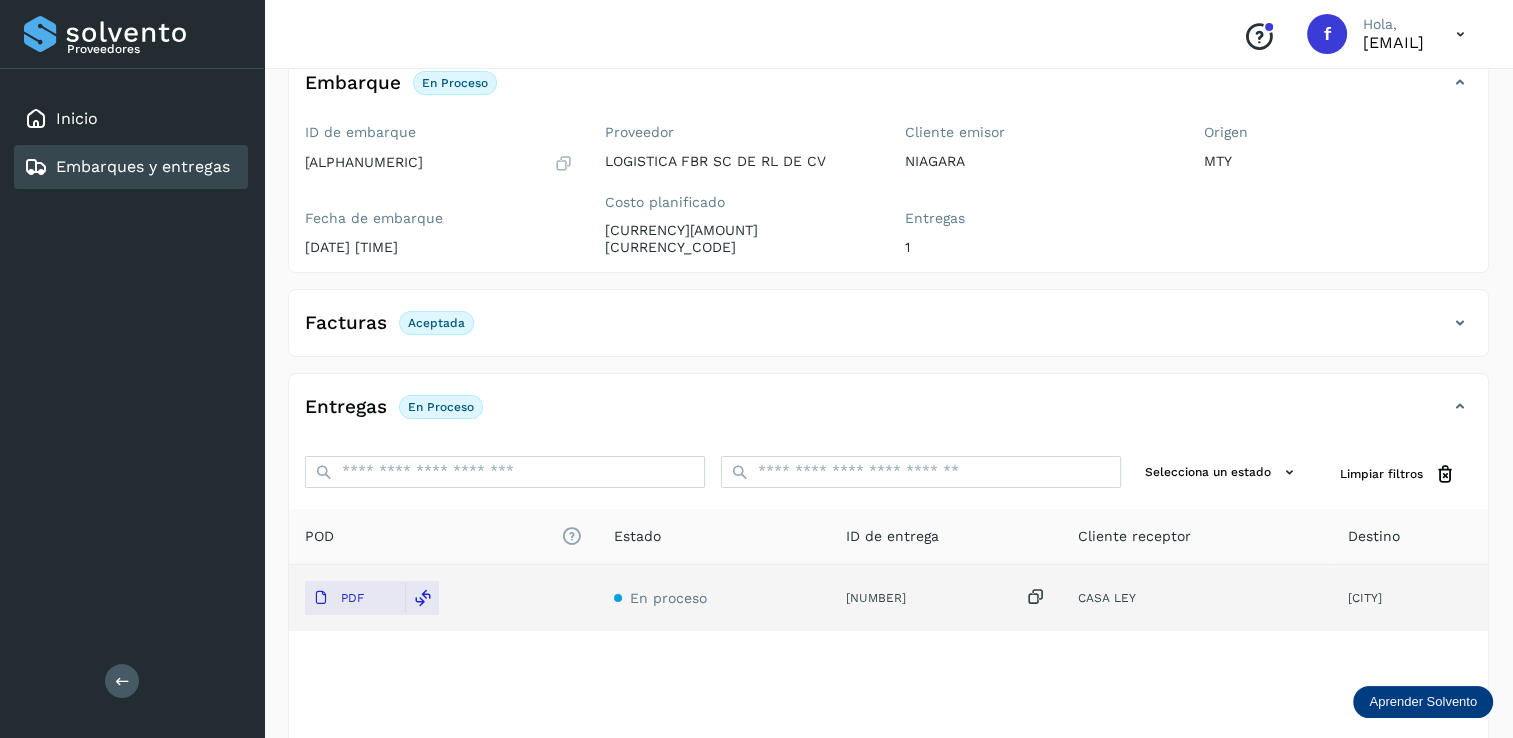 scroll, scrollTop: 100, scrollLeft: 0, axis: vertical 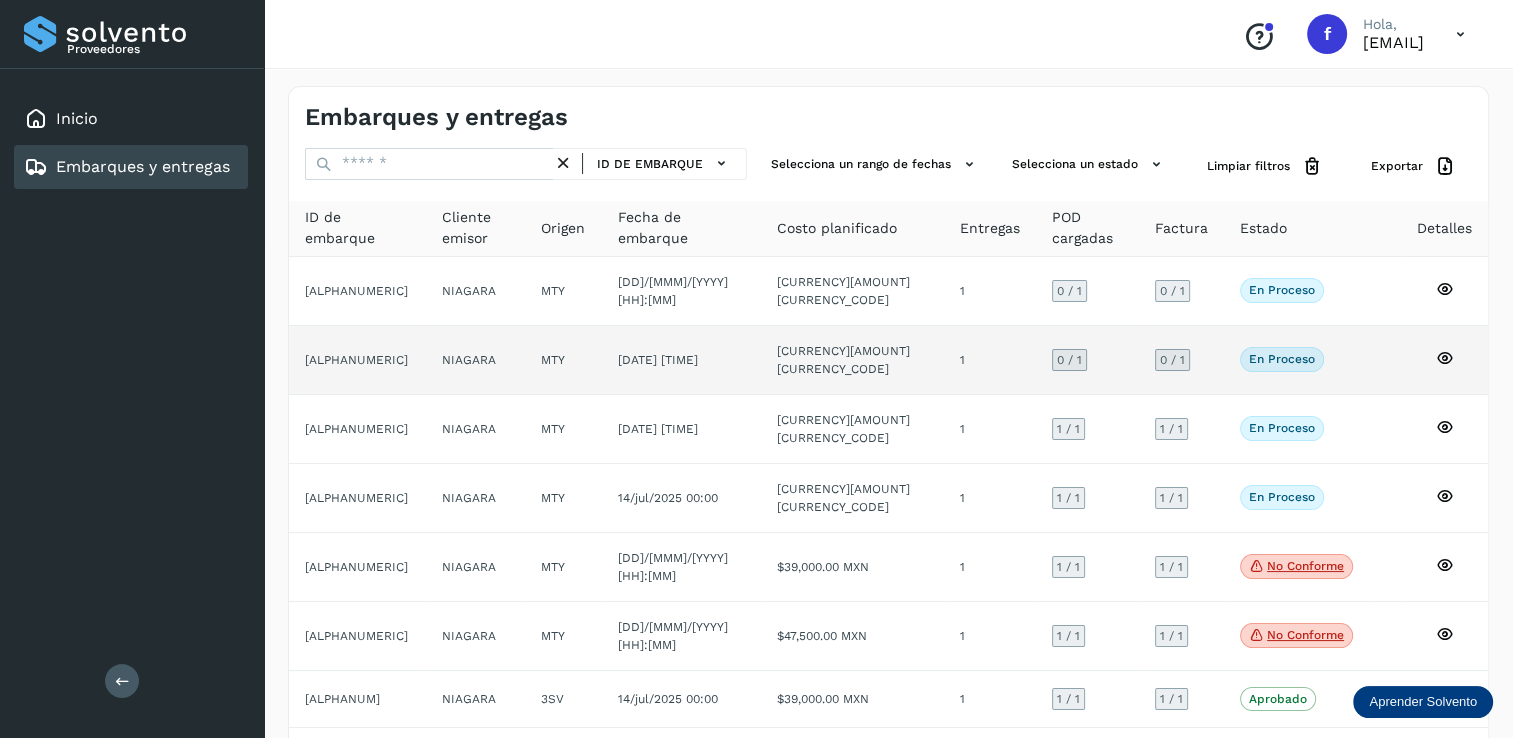click on "0  / 1" at bounding box center [1069, 360] 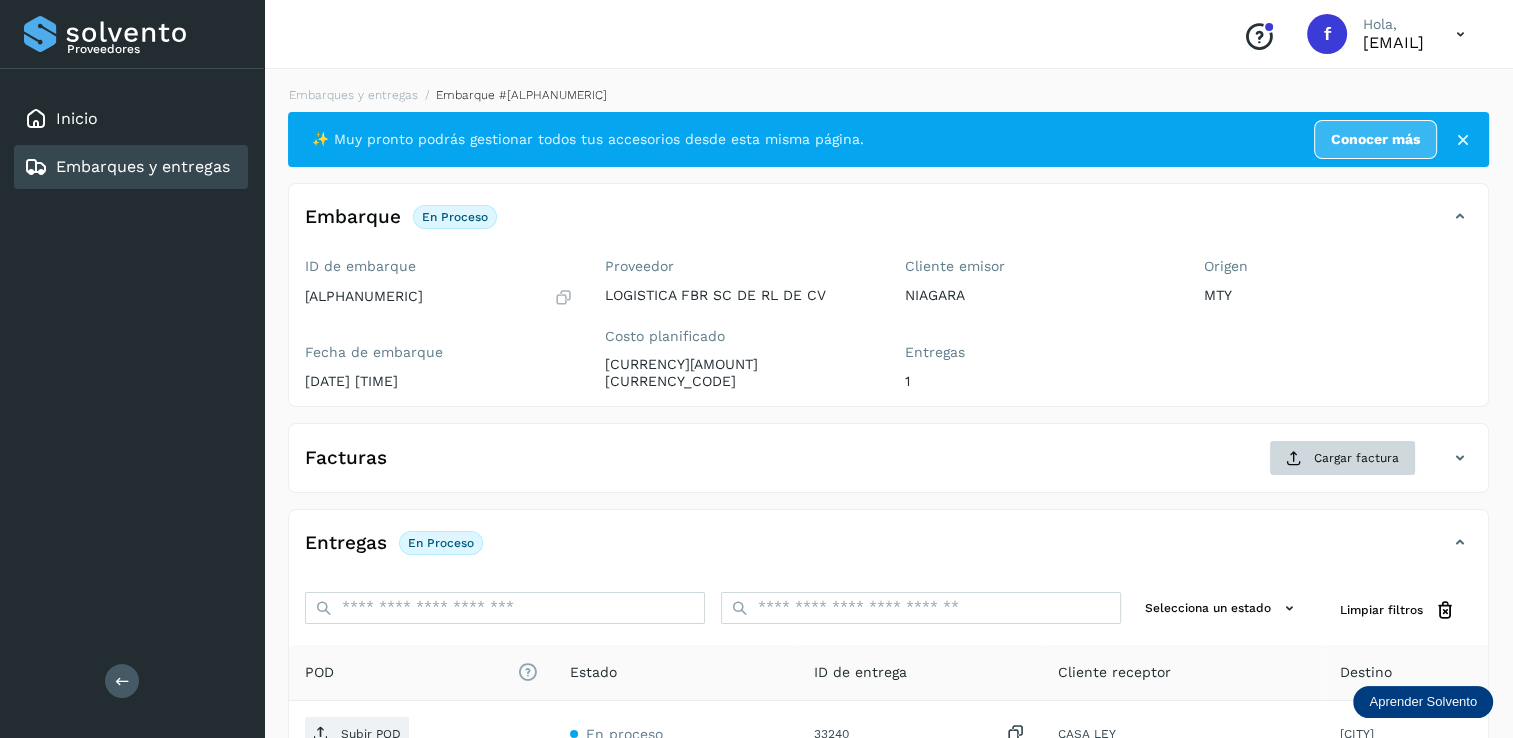 click on "Cargar factura" 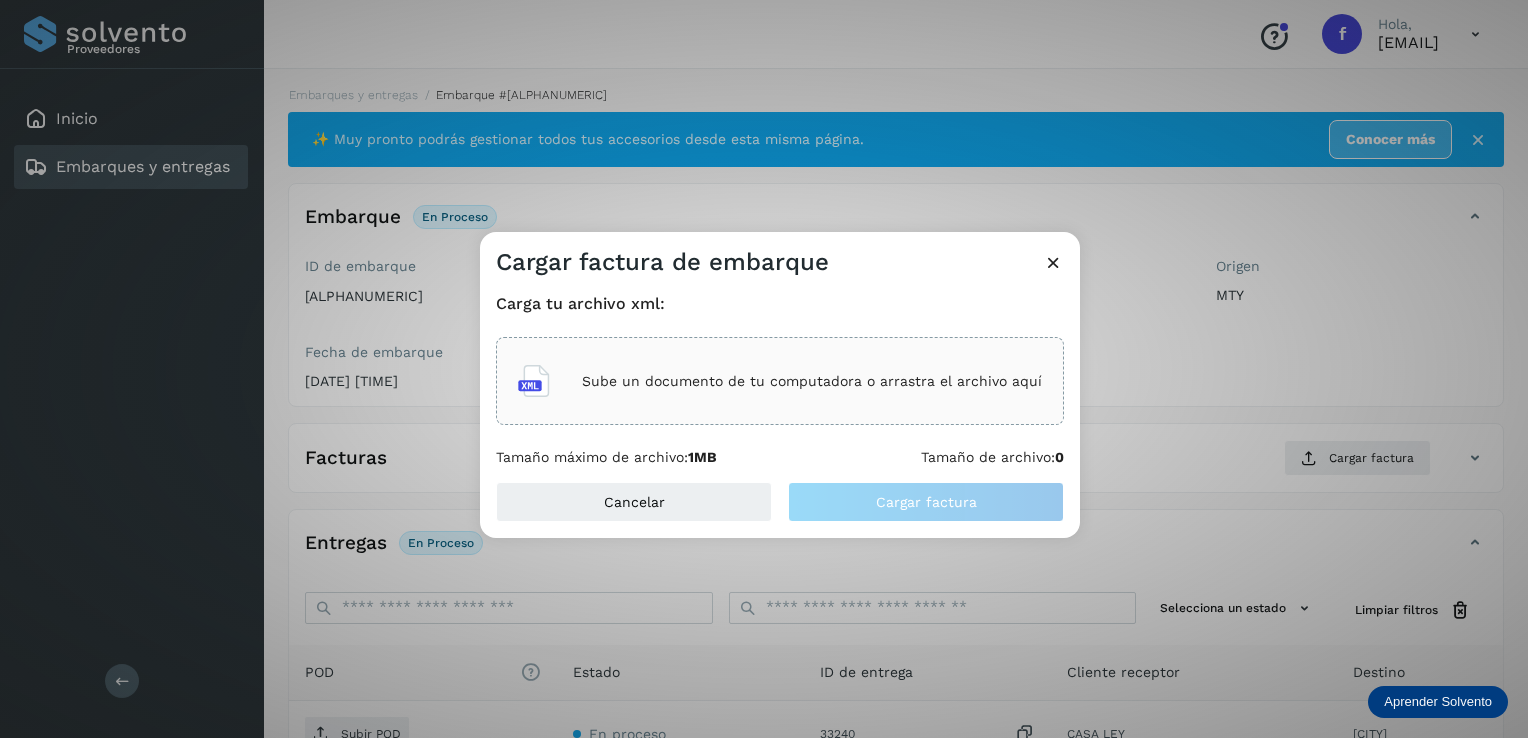 click on "Sube un documento de tu computadora o arrastra el archivo aquí" 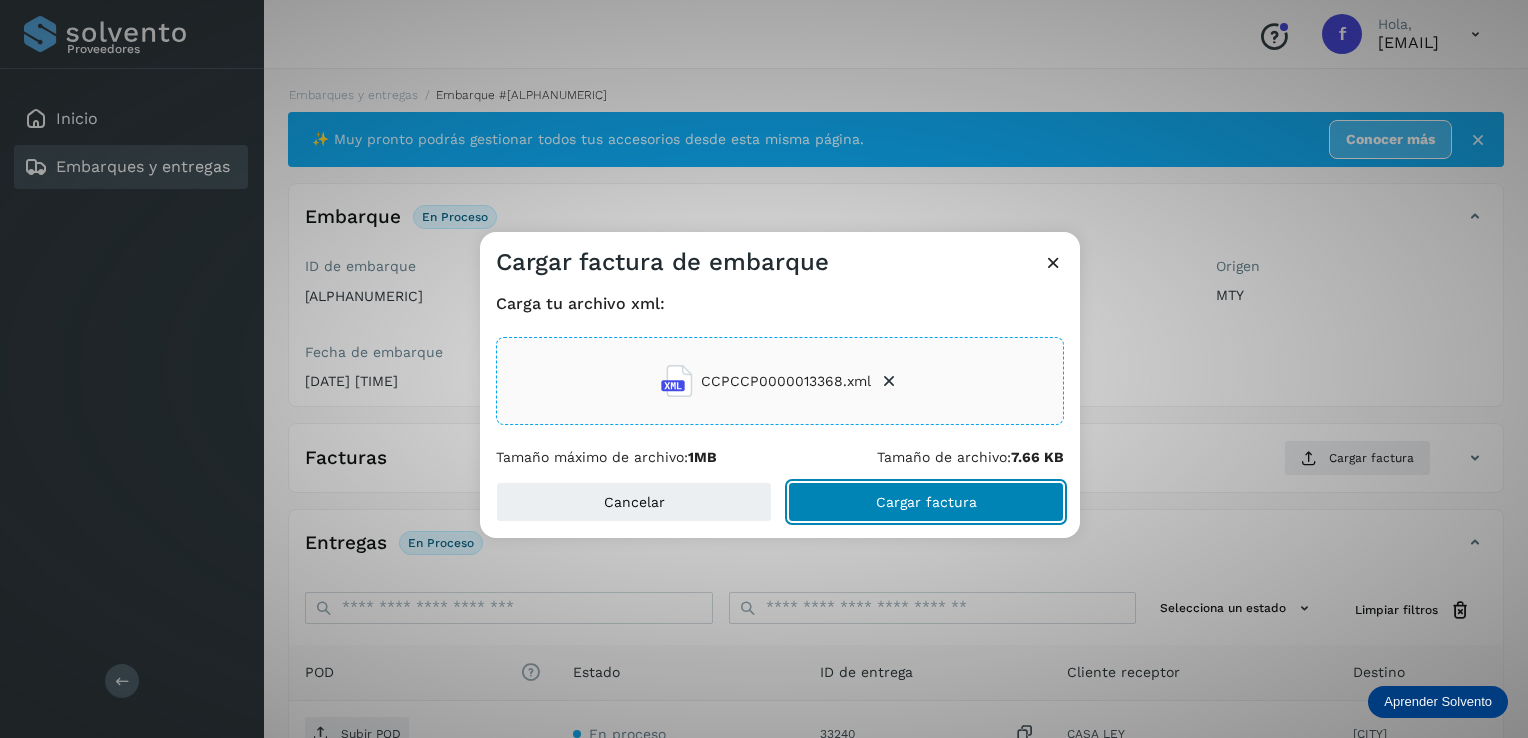 click on "Cargar factura" 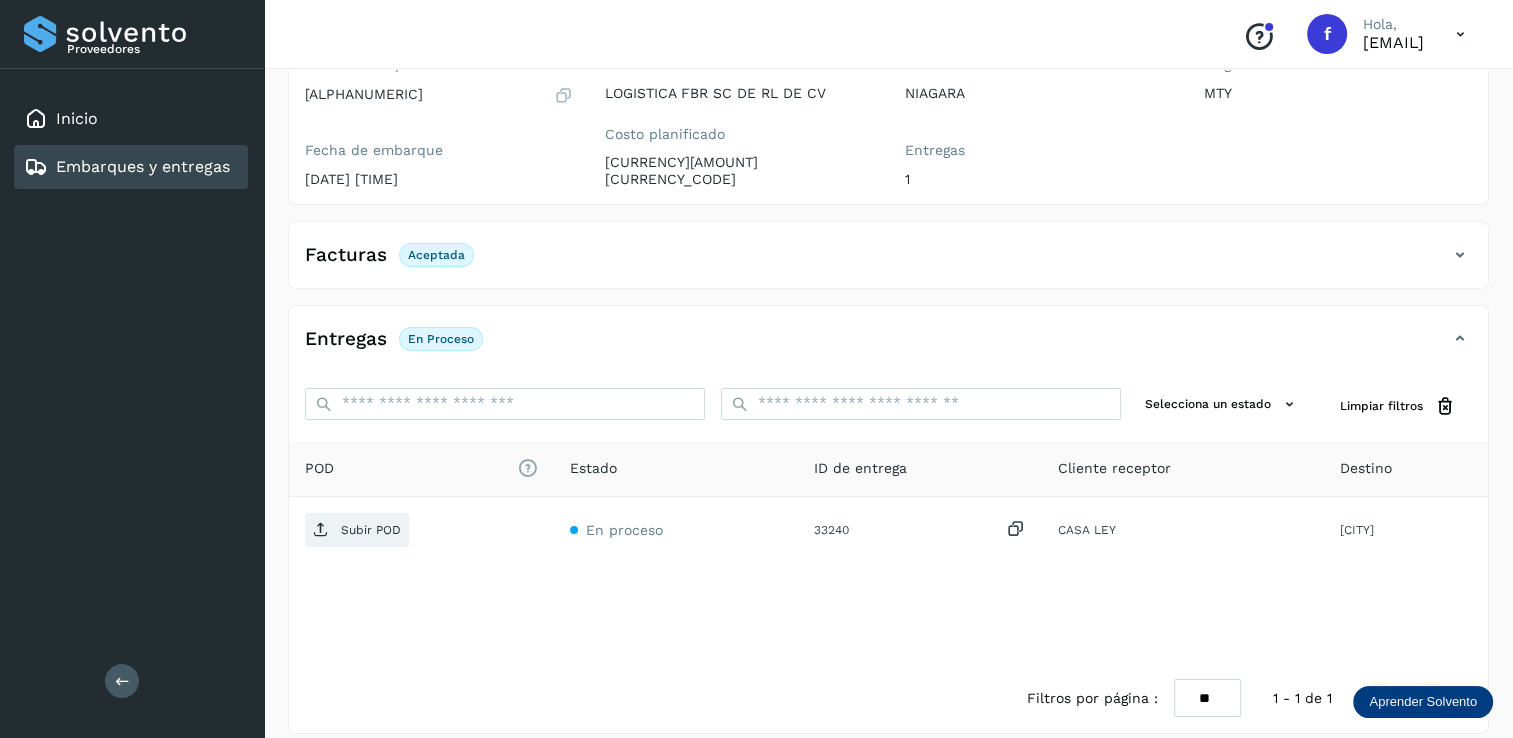 scroll, scrollTop: 207, scrollLeft: 0, axis: vertical 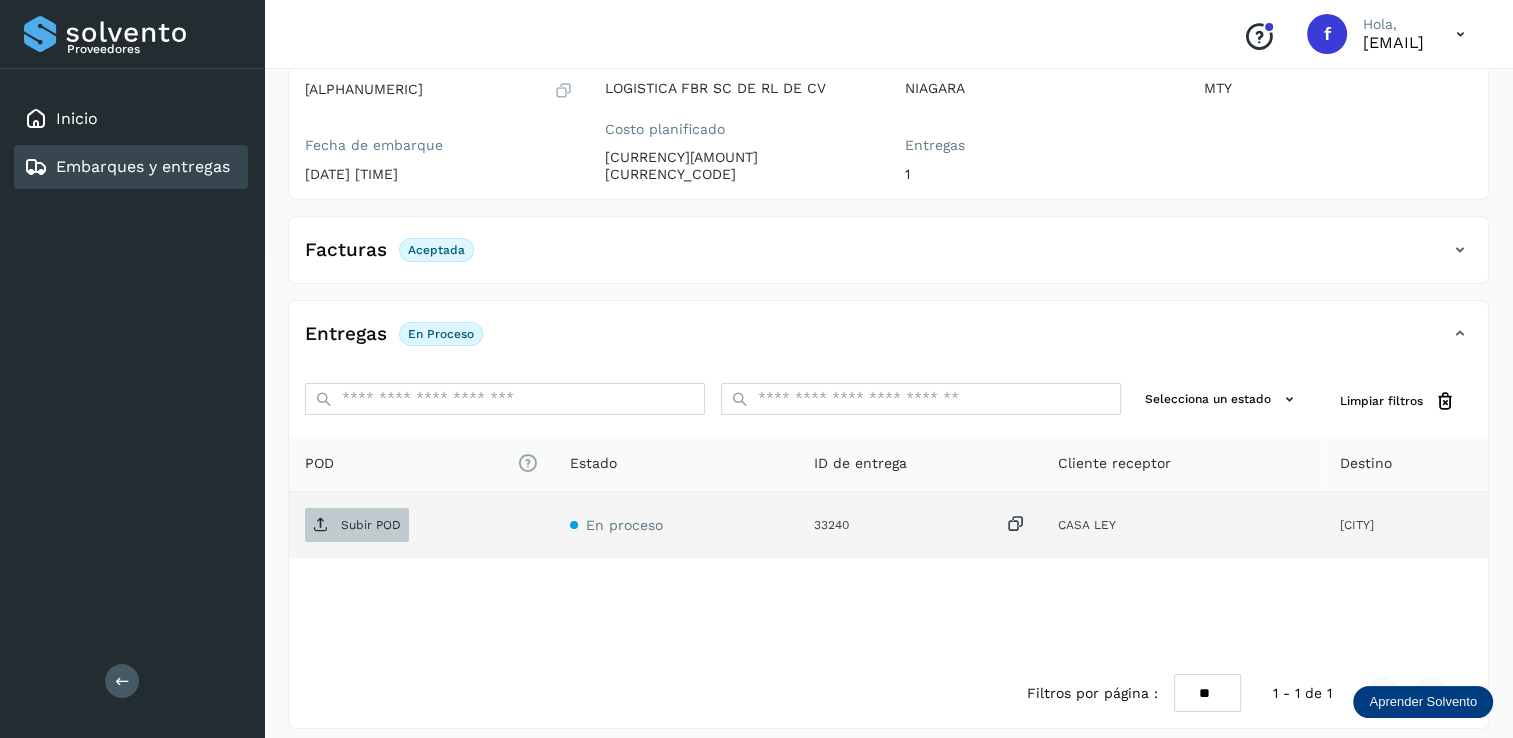 click on "Subir POD" at bounding box center [371, 525] 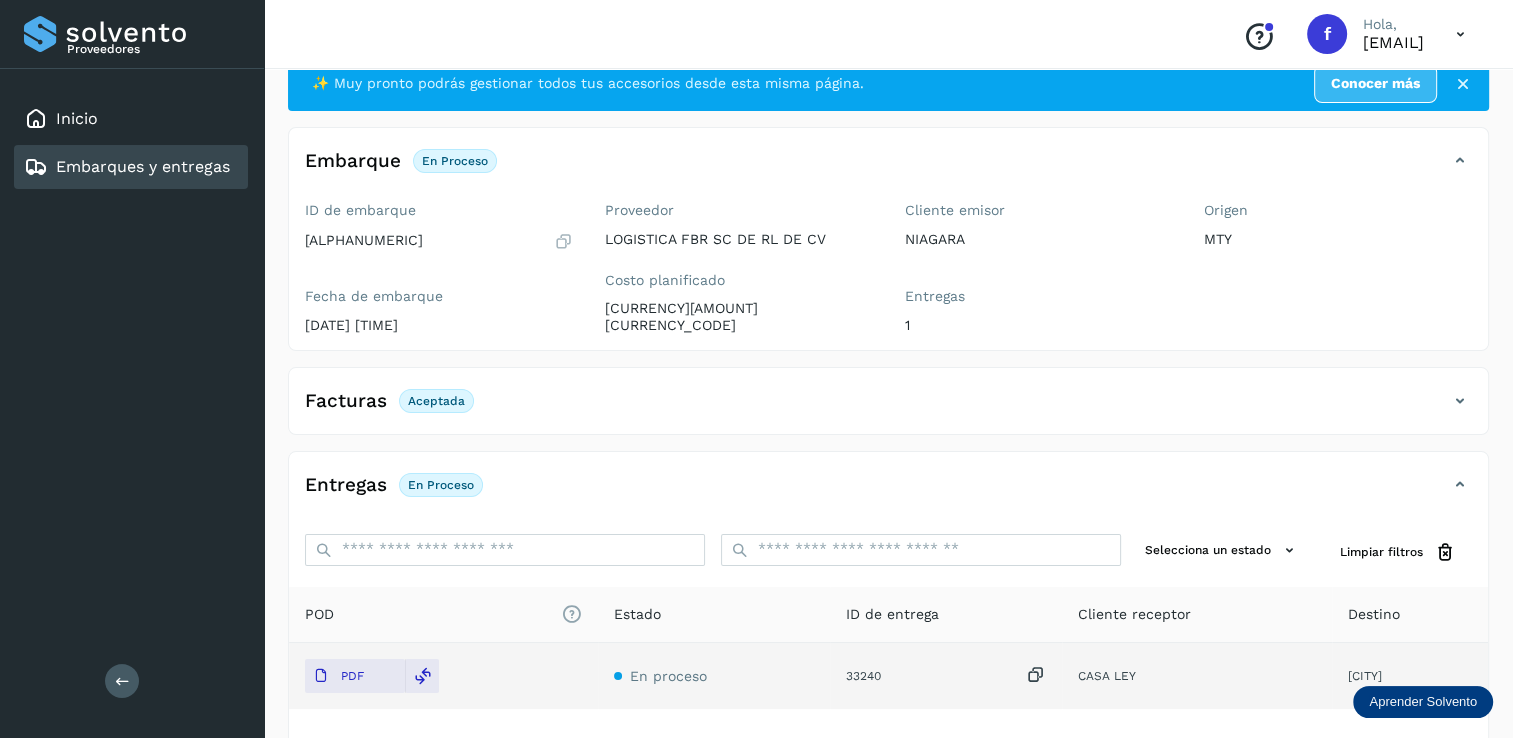 scroll, scrollTop: 7, scrollLeft: 0, axis: vertical 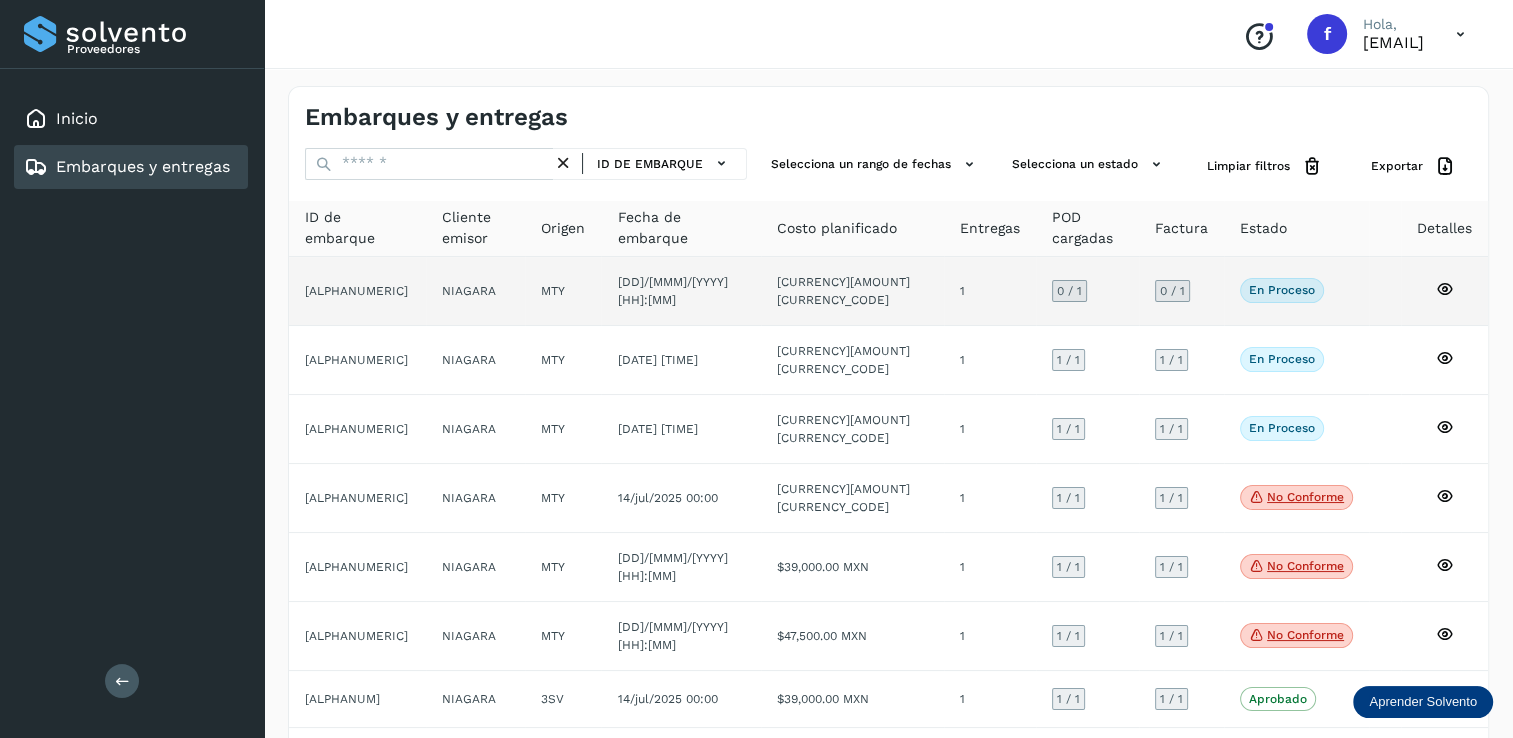 click on "0  / 1" at bounding box center [1069, 291] 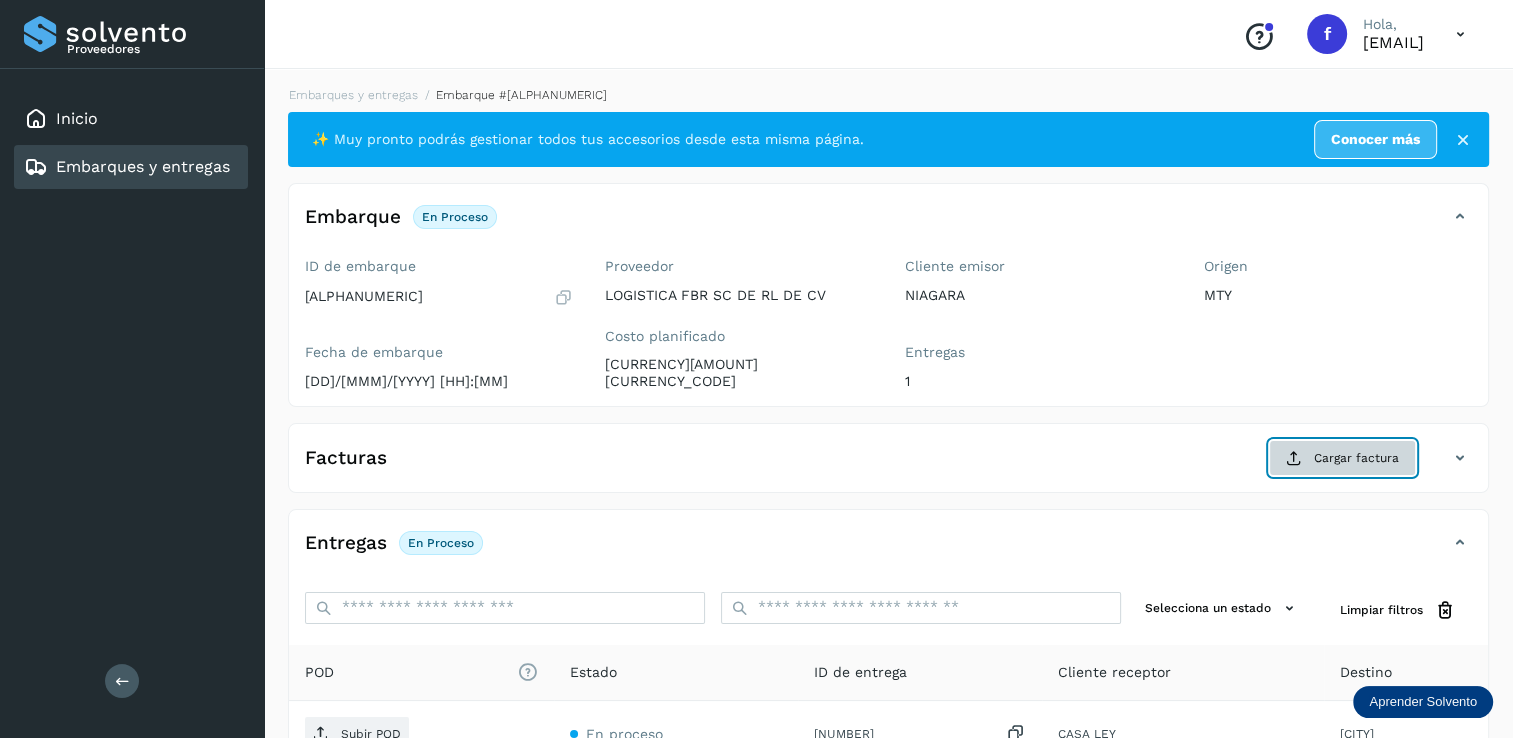 click on "Cargar factura" at bounding box center [1342, 458] 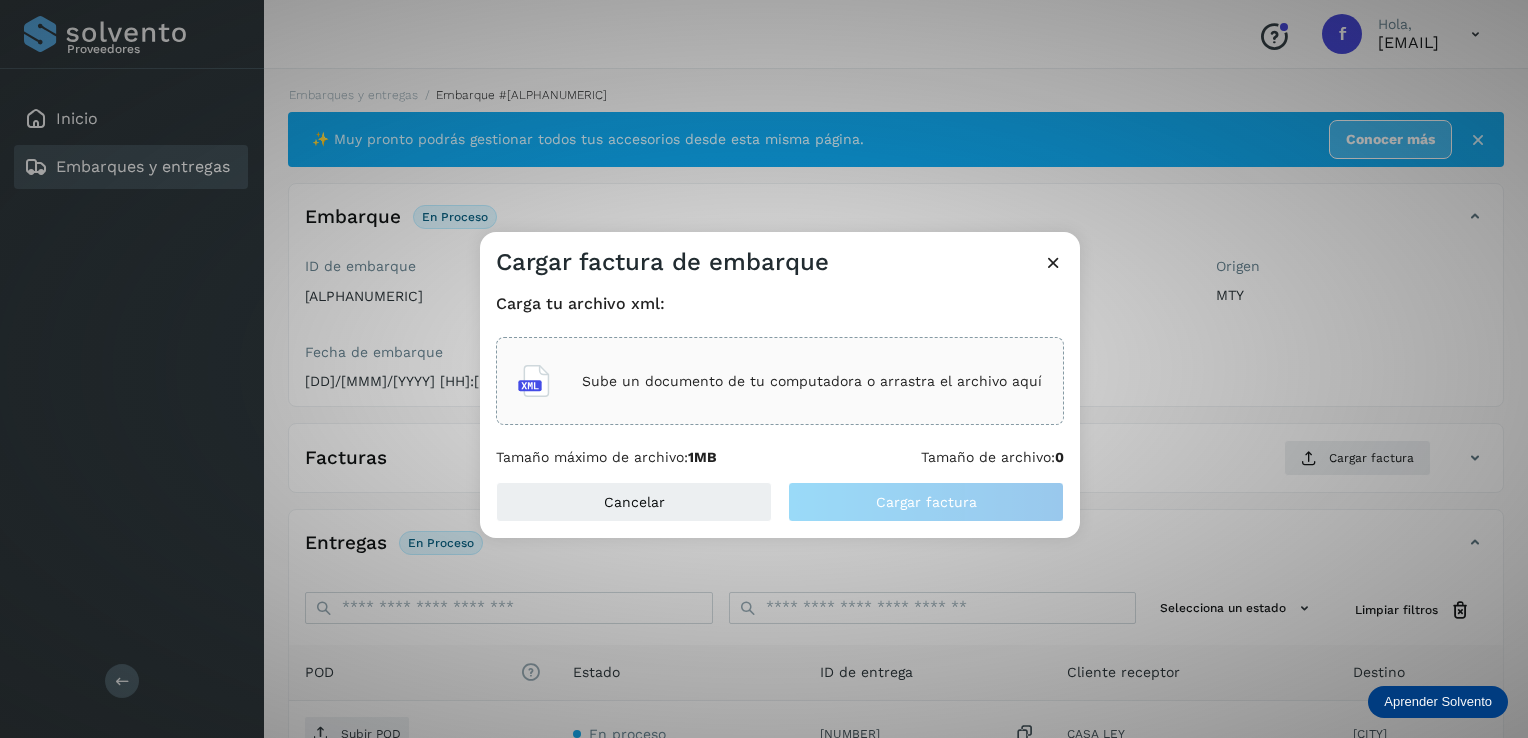 click on "Sube un documento de tu computadora o arrastra el archivo aquí" 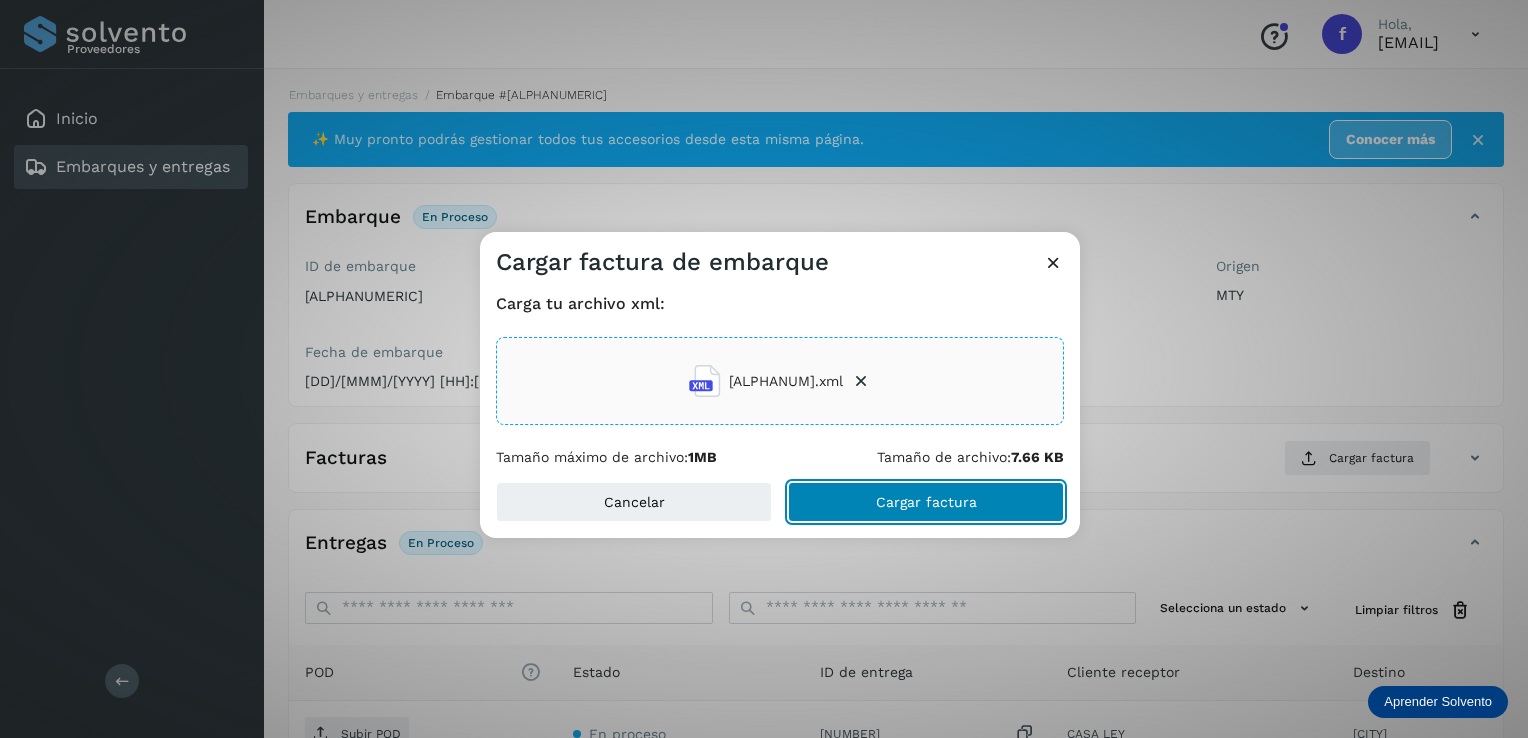 click on "Cargar factura" 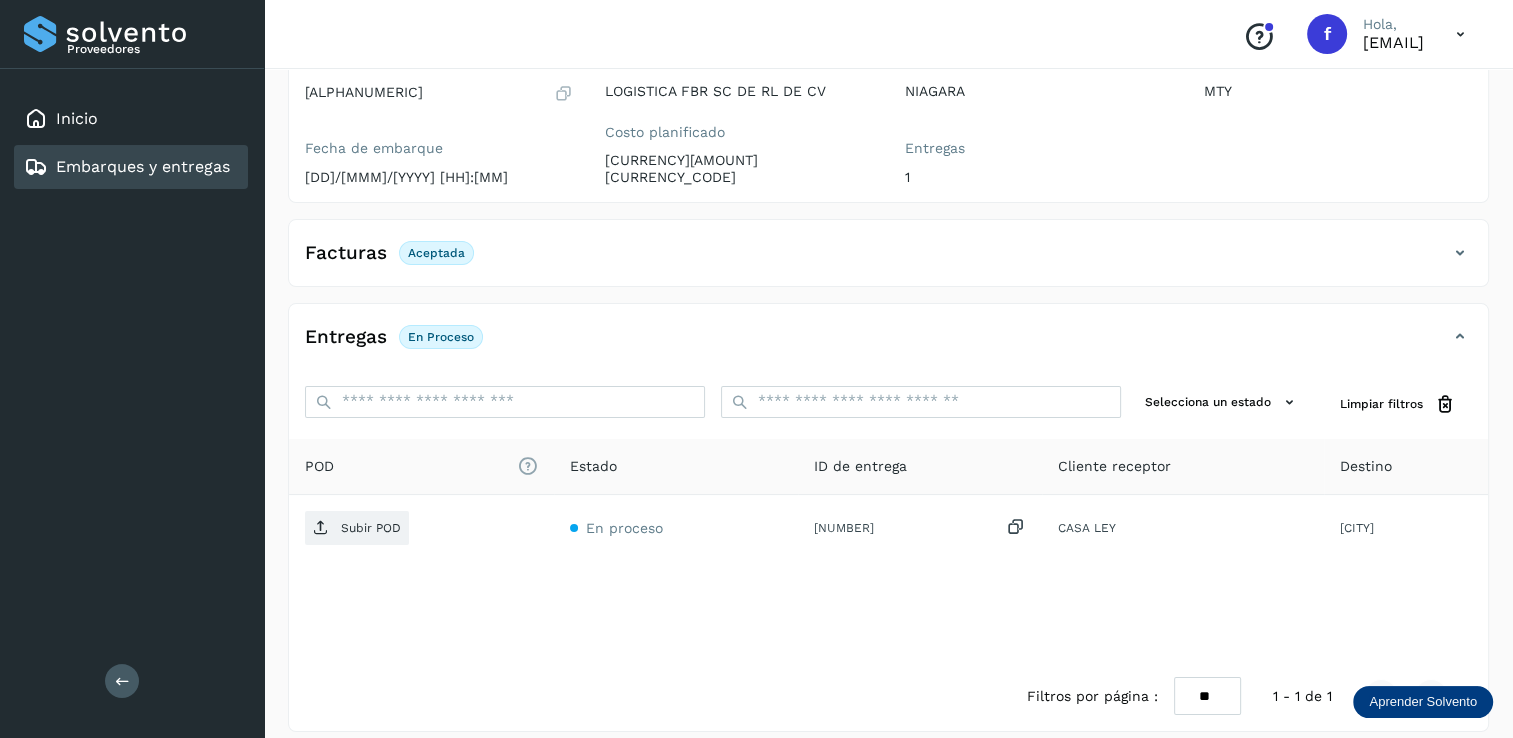 scroll, scrollTop: 207, scrollLeft: 0, axis: vertical 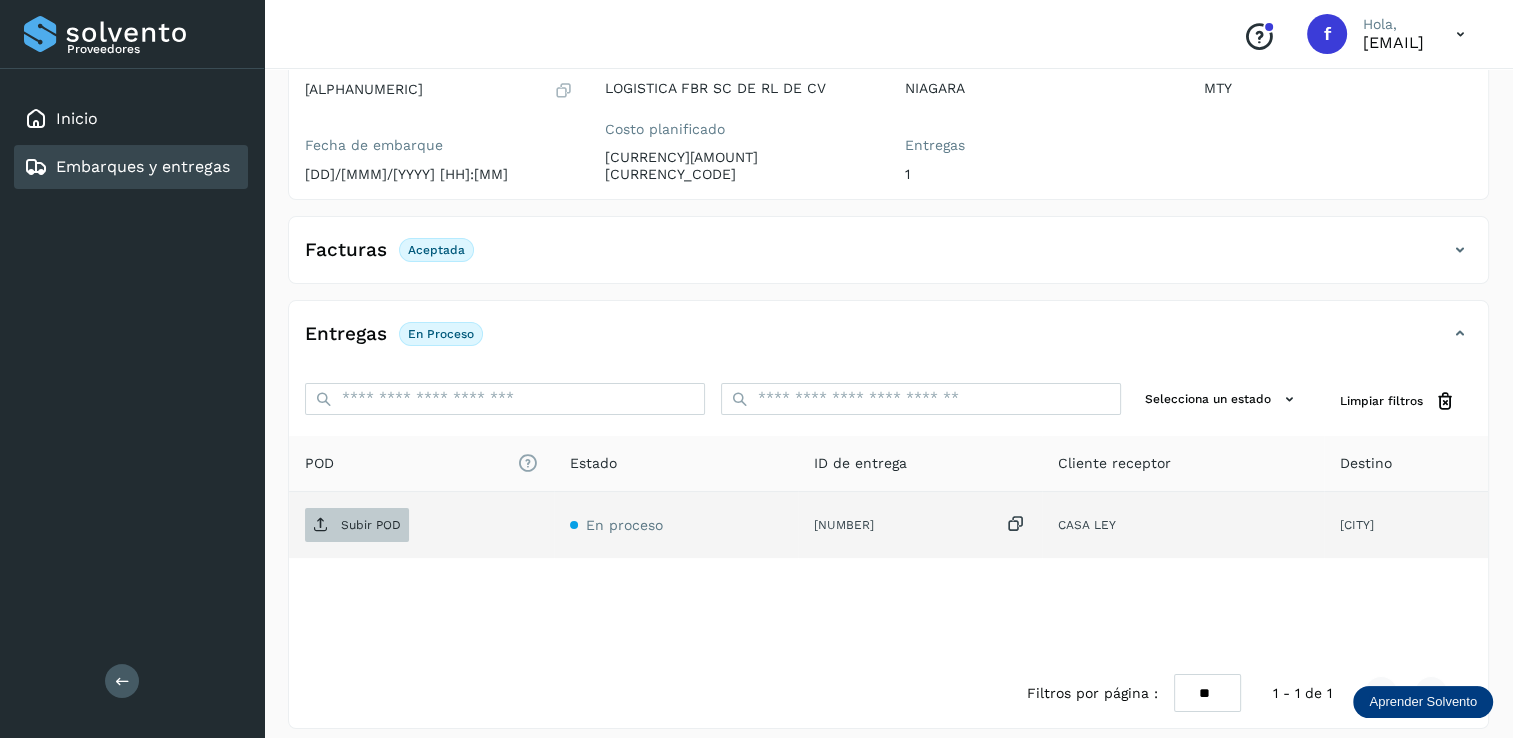 click on "Subir POD" at bounding box center (371, 525) 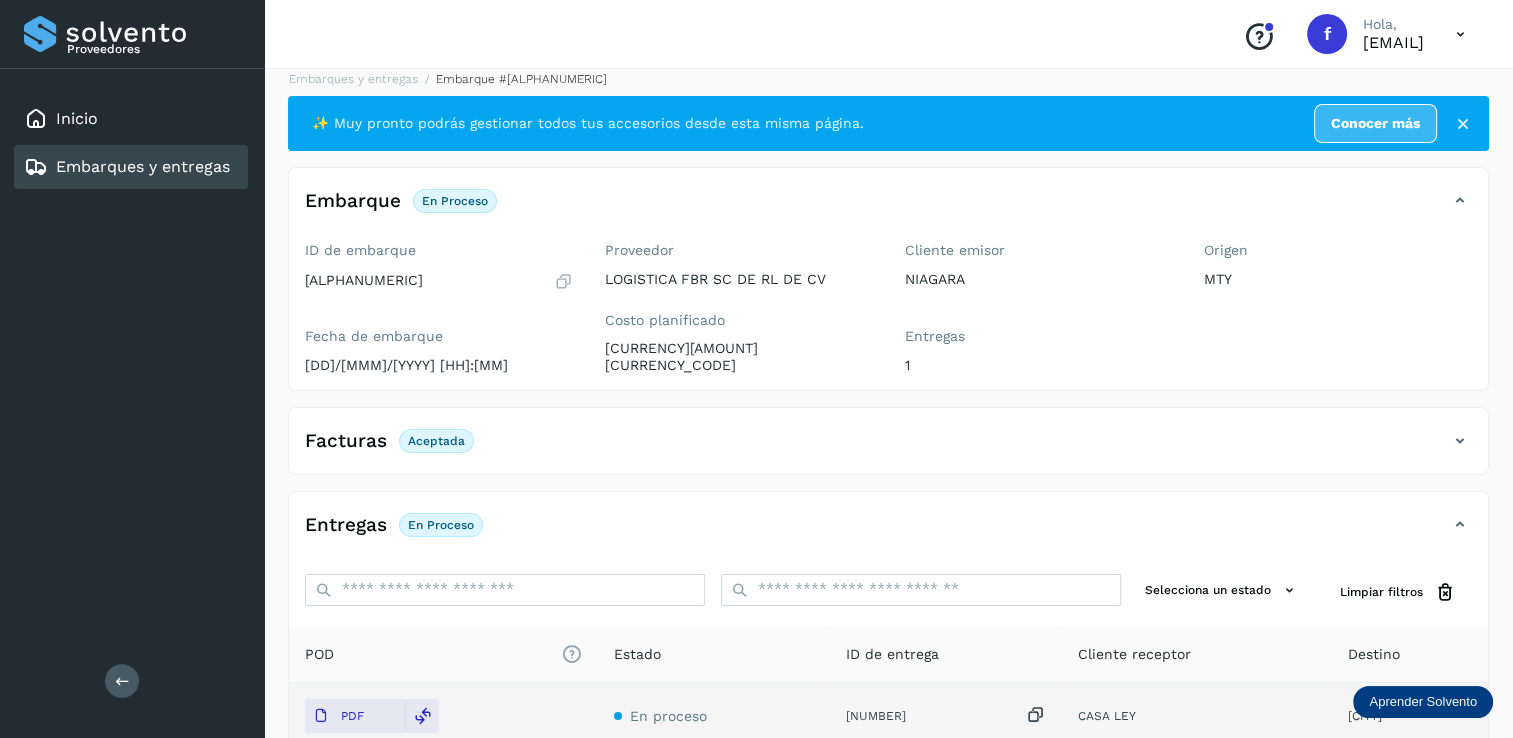 scroll, scrollTop: 7, scrollLeft: 0, axis: vertical 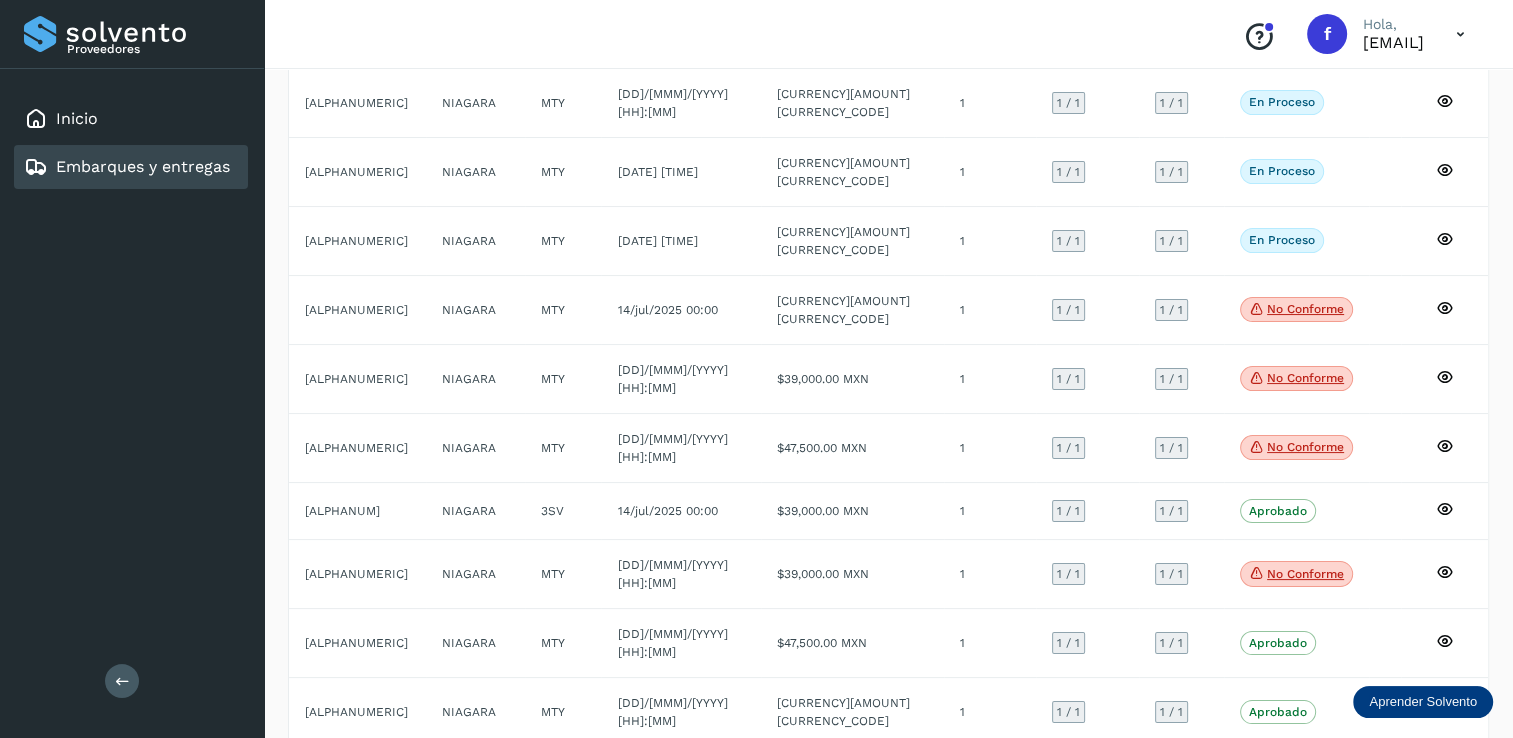 click at bounding box center (1381, 781) 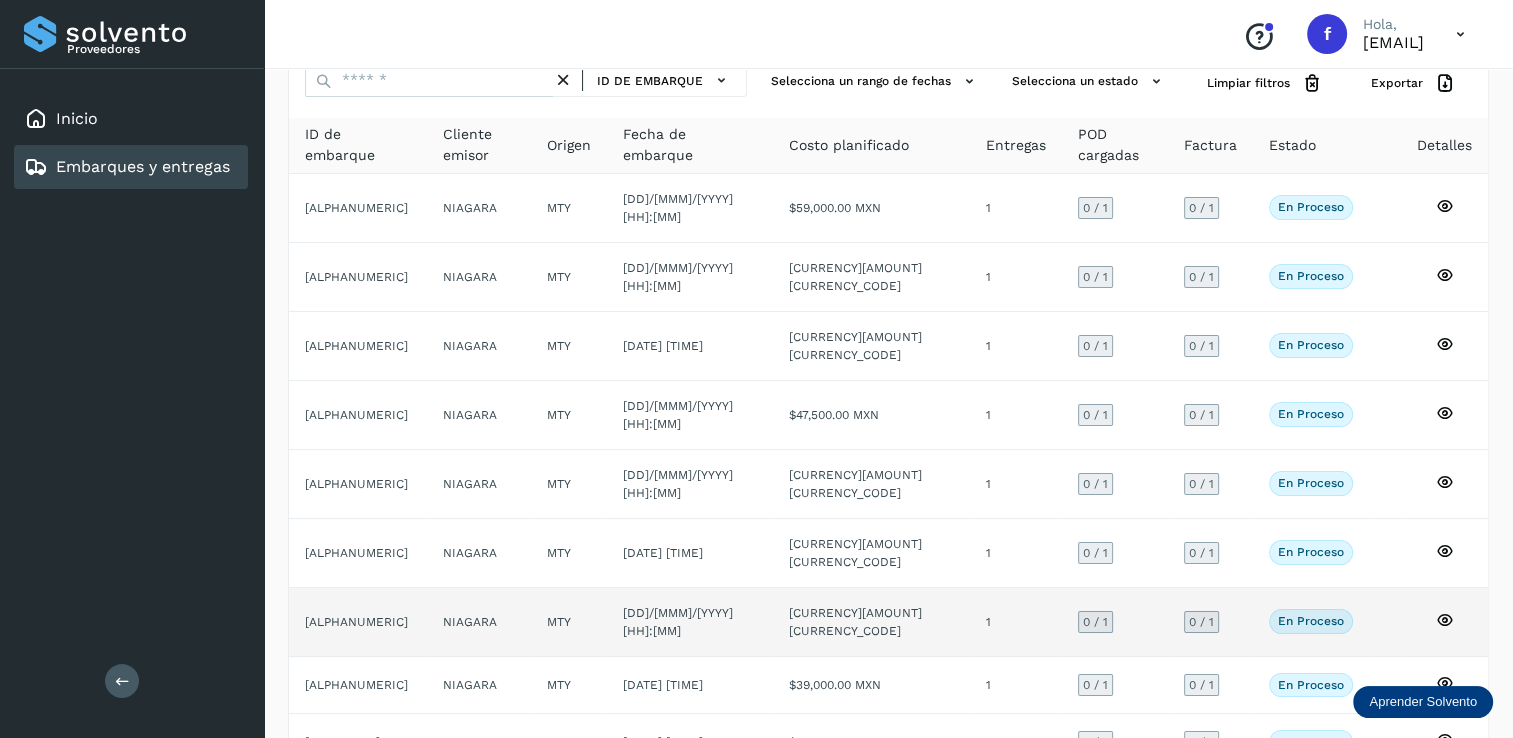 scroll, scrollTop: 180, scrollLeft: 0, axis: vertical 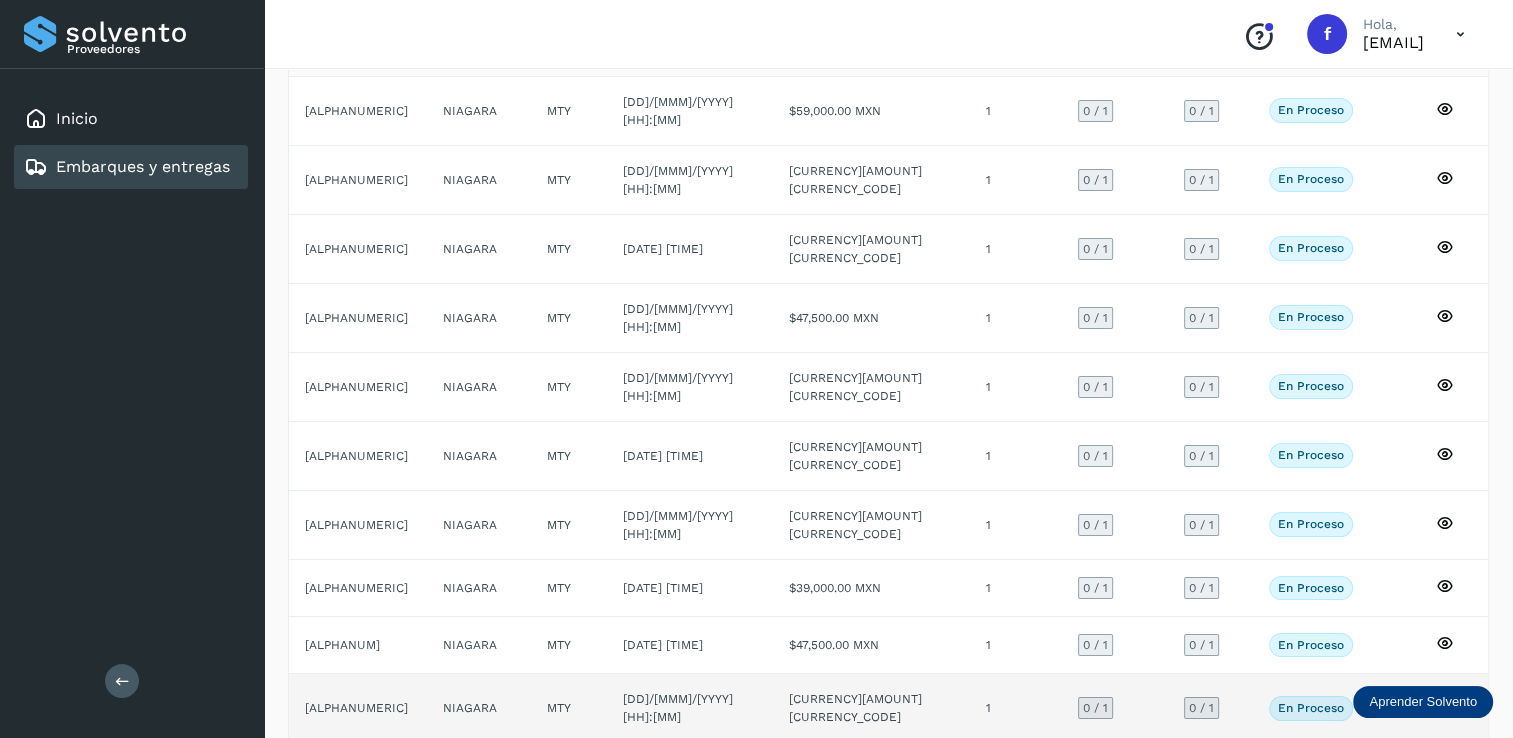 click on "0  / 1" at bounding box center [1095, 708] 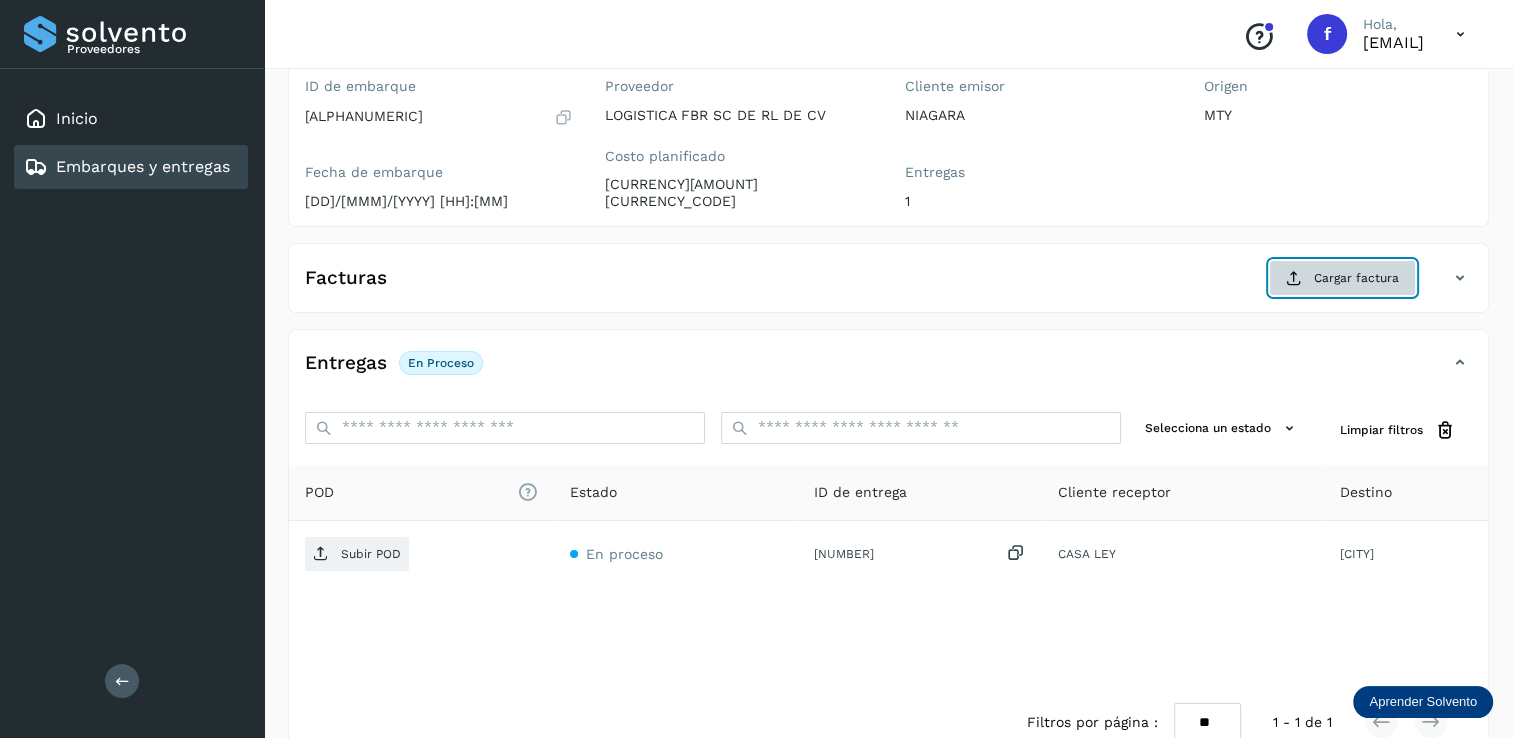 click on "Cargar factura" 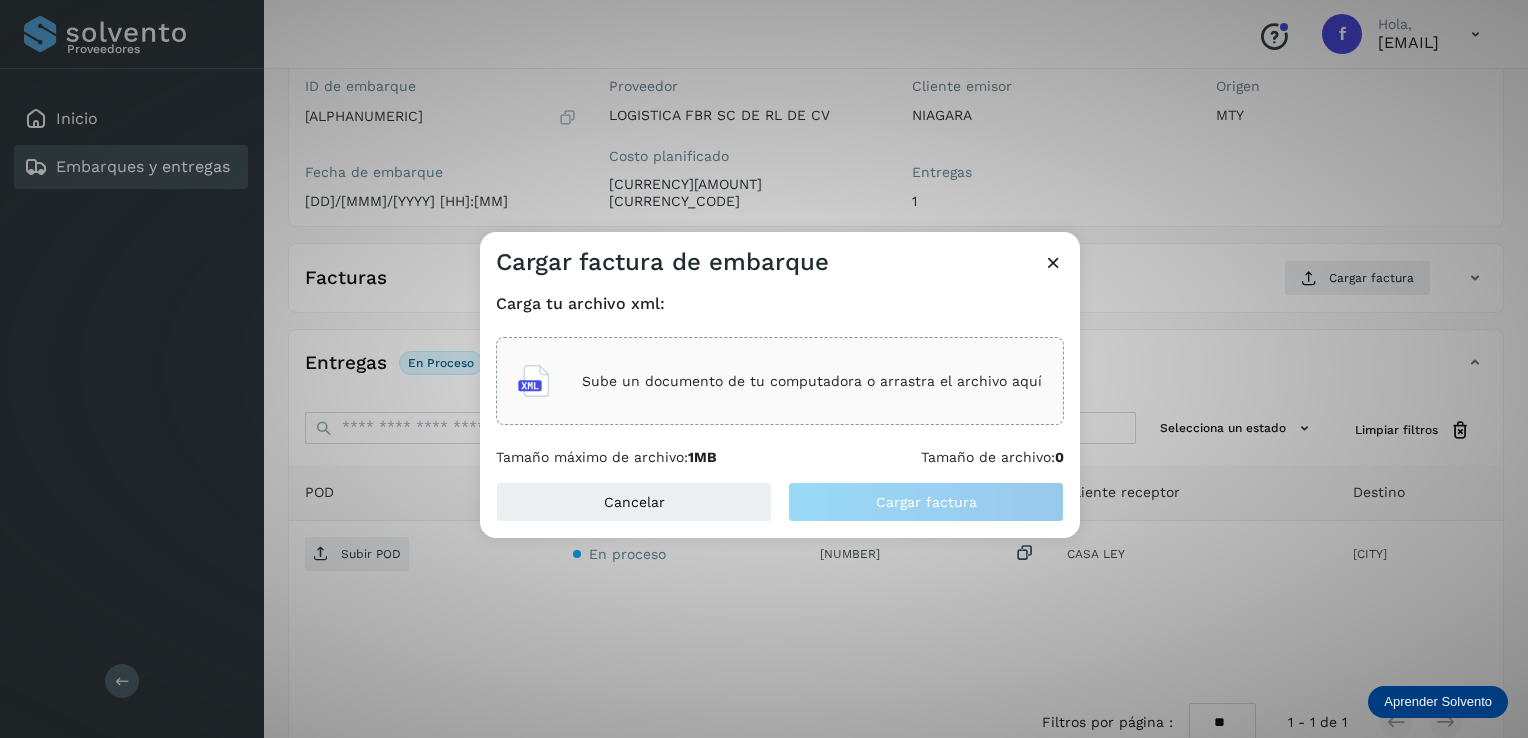click on "Sube un documento de tu computadora o arrastra el archivo aquí" 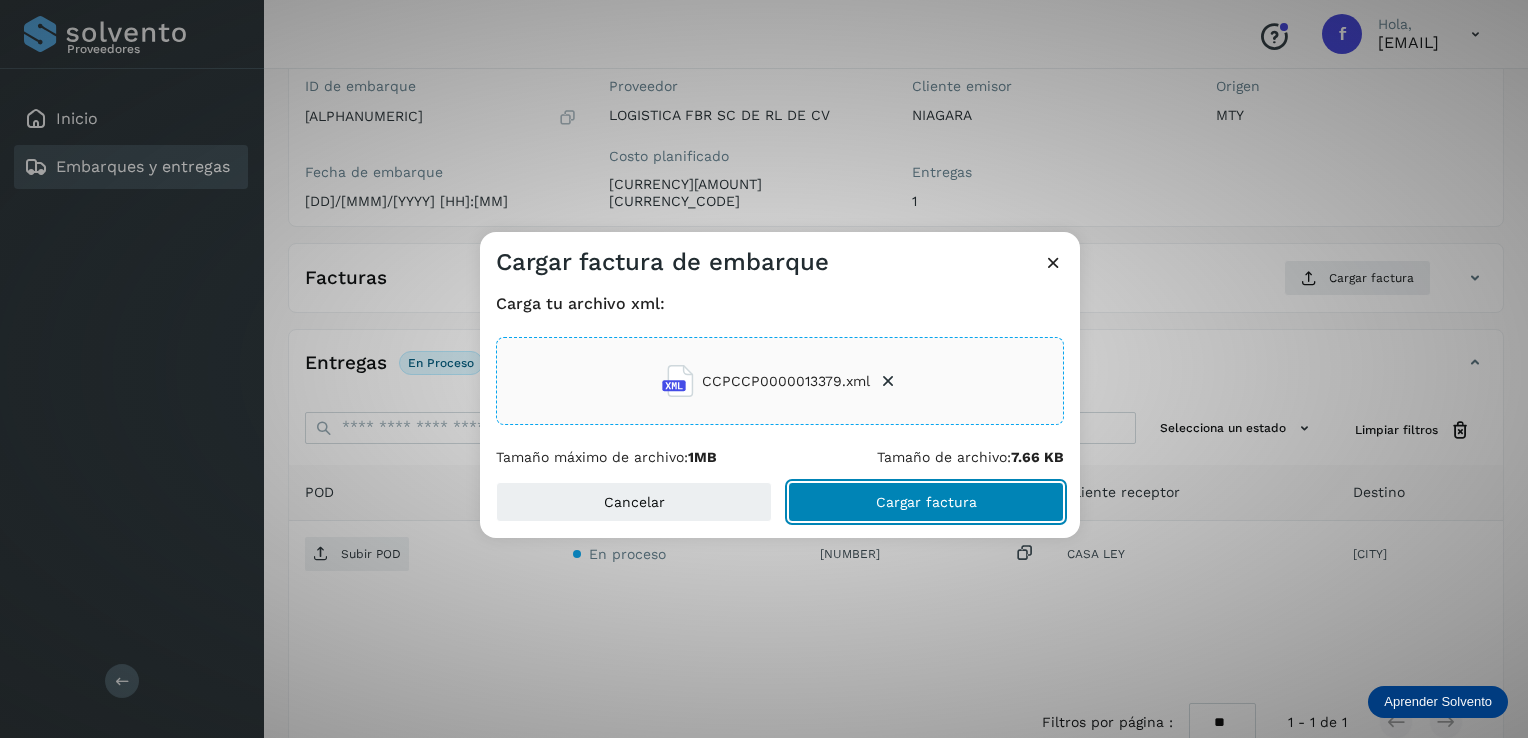 click on "Cargar factura" 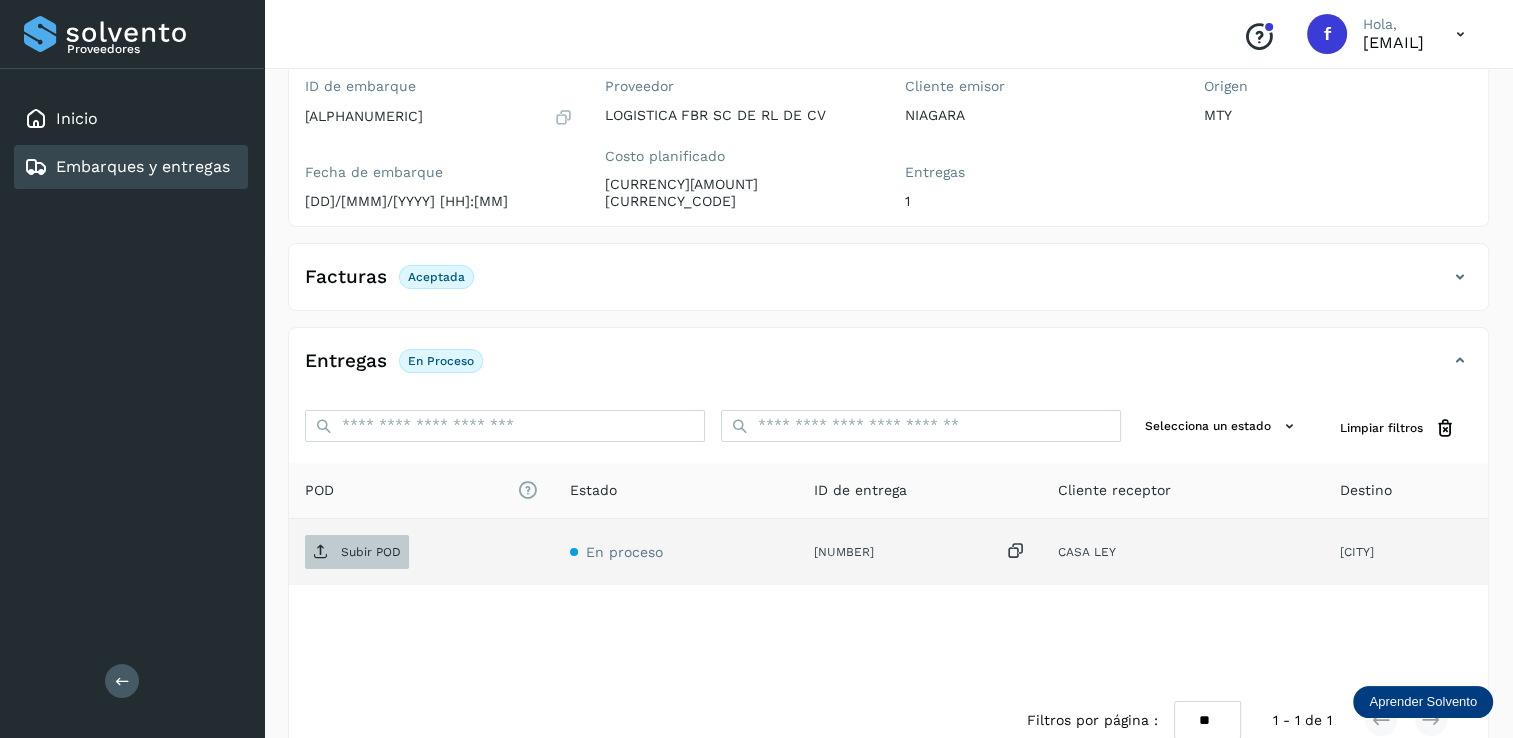 click on "Subir POD" at bounding box center (371, 552) 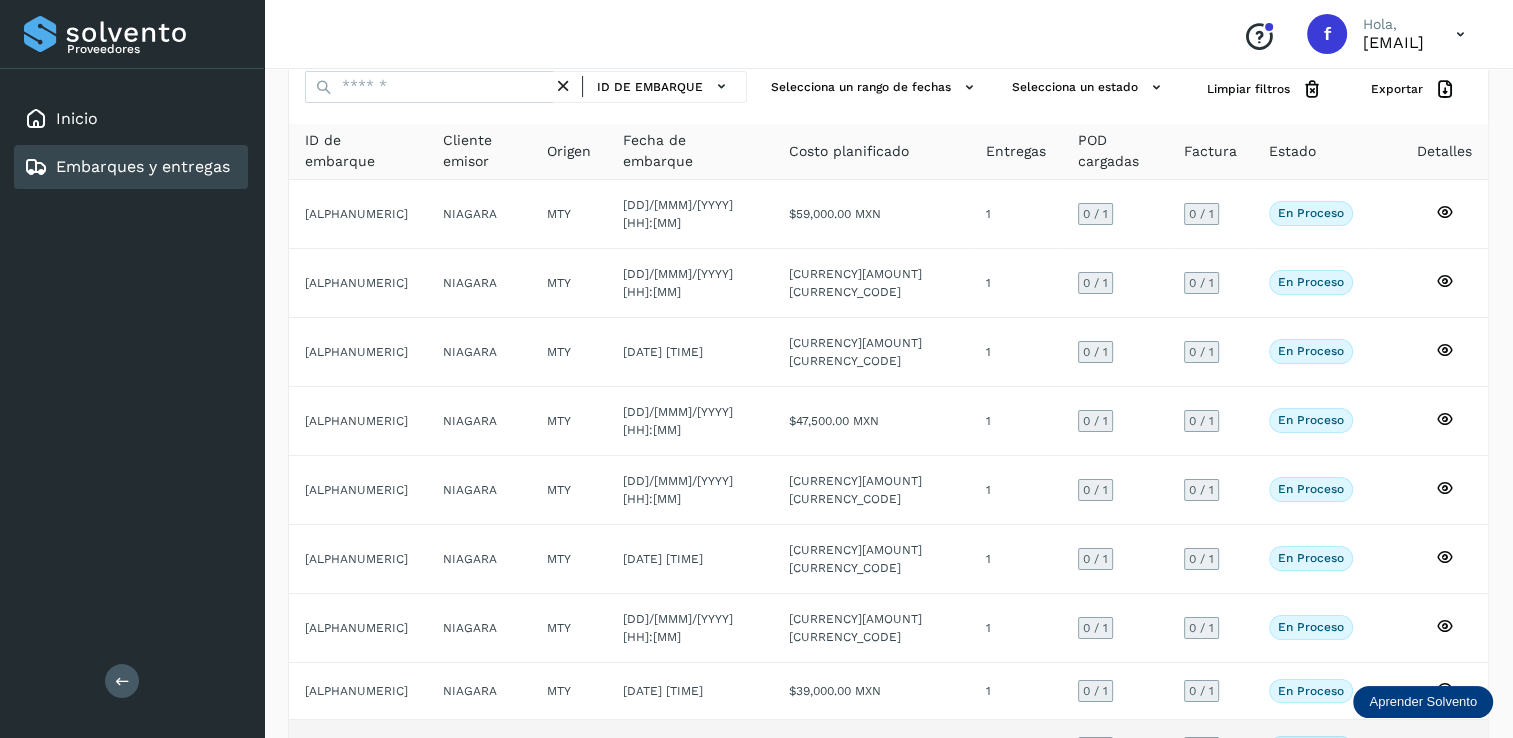 scroll, scrollTop: 180, scrollLeft: 0, axis: vertical 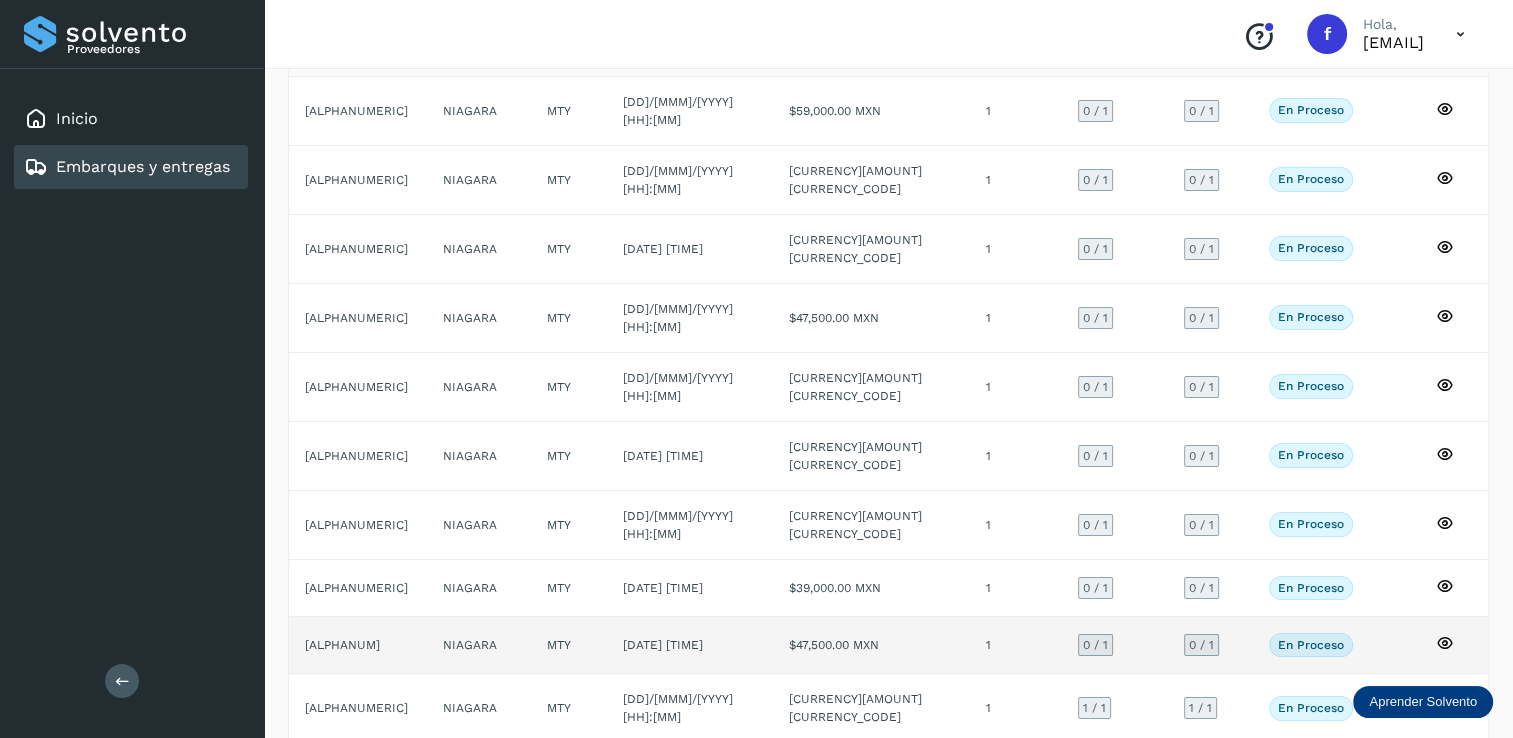click on "0  / 1" at bounding box center (1095, 645) 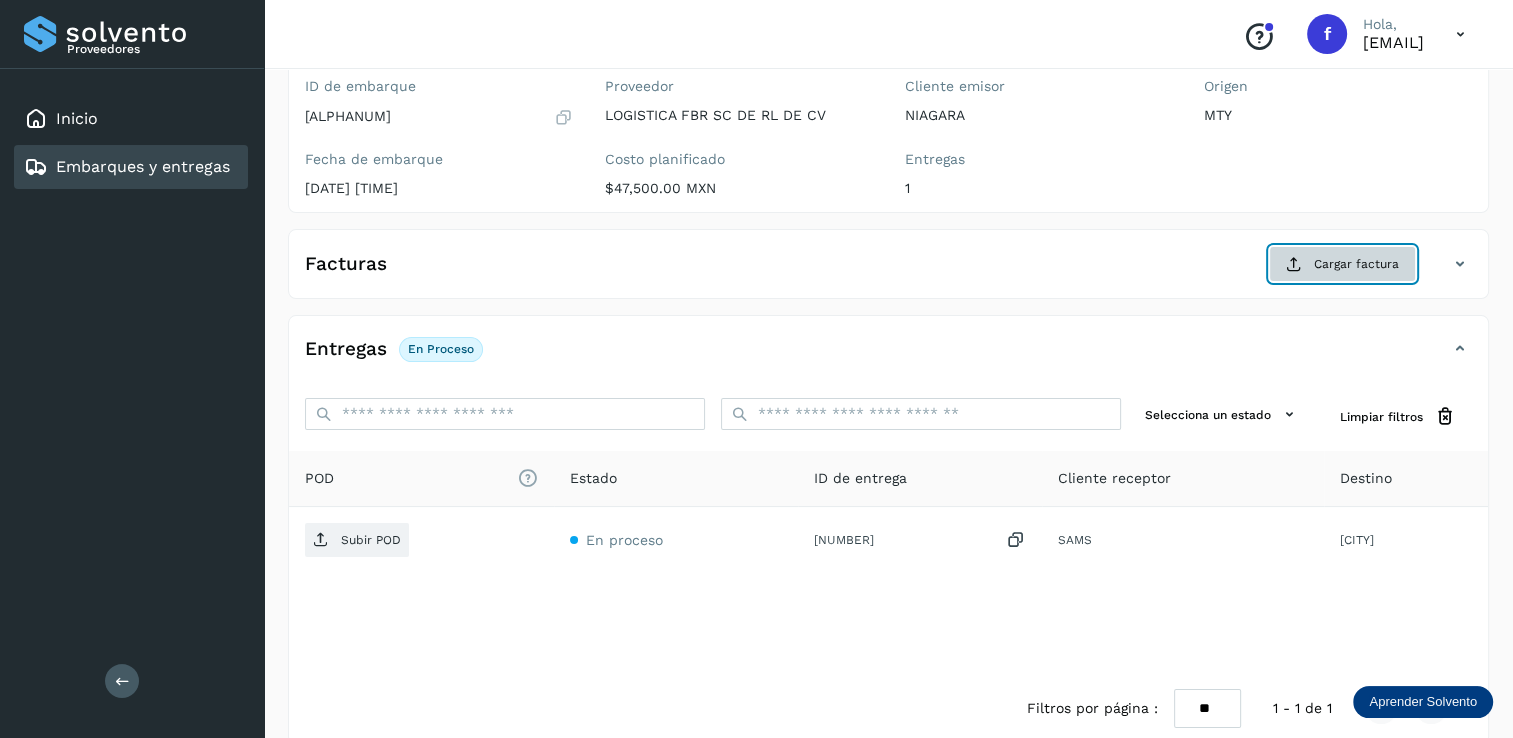 click on "Cargar factura" 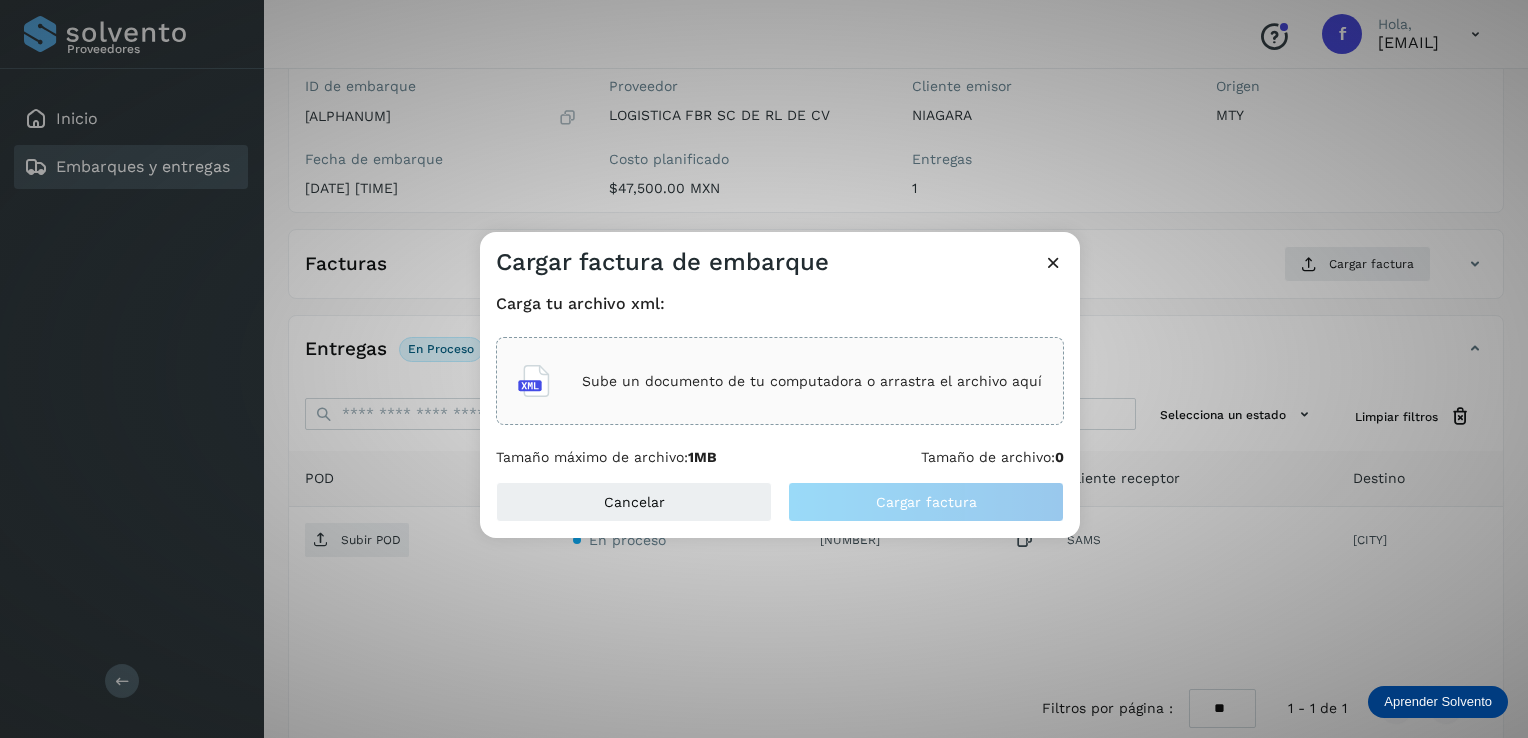 click on "Sube un documento de tu computadora o arrastra el archivo aquí" 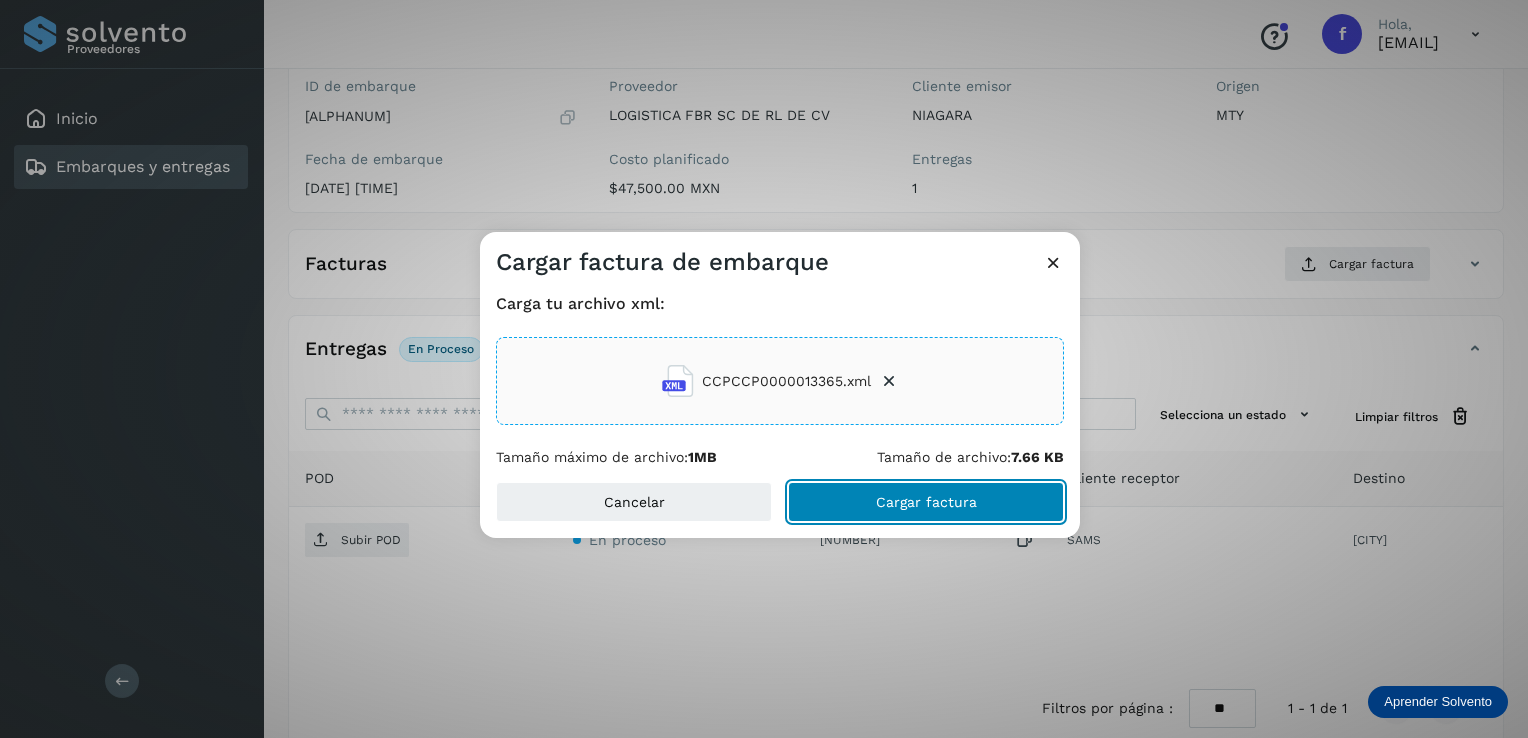 click on "Cargar factura" 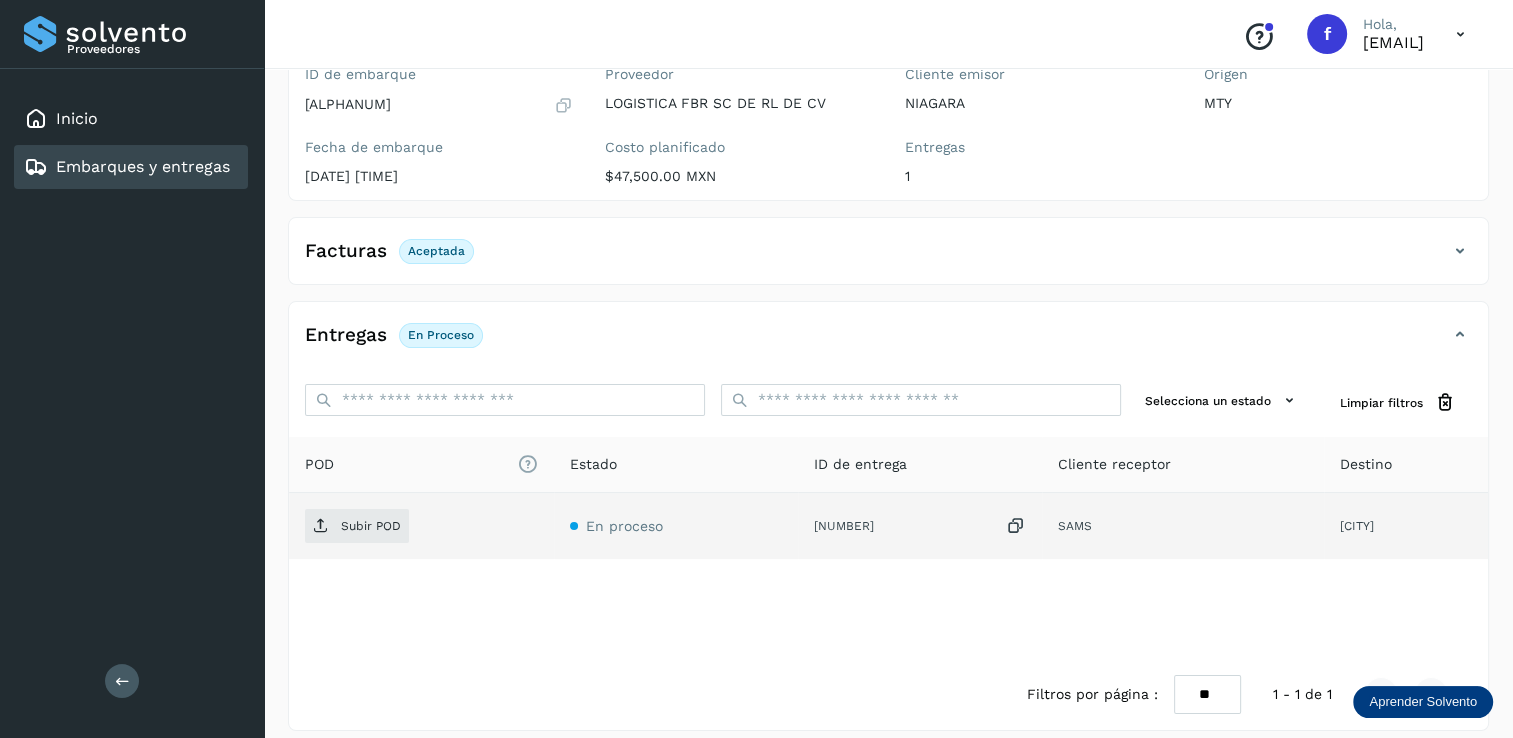 scroll, scrollTop: 200, scrollLeft: 0, axis: vertical 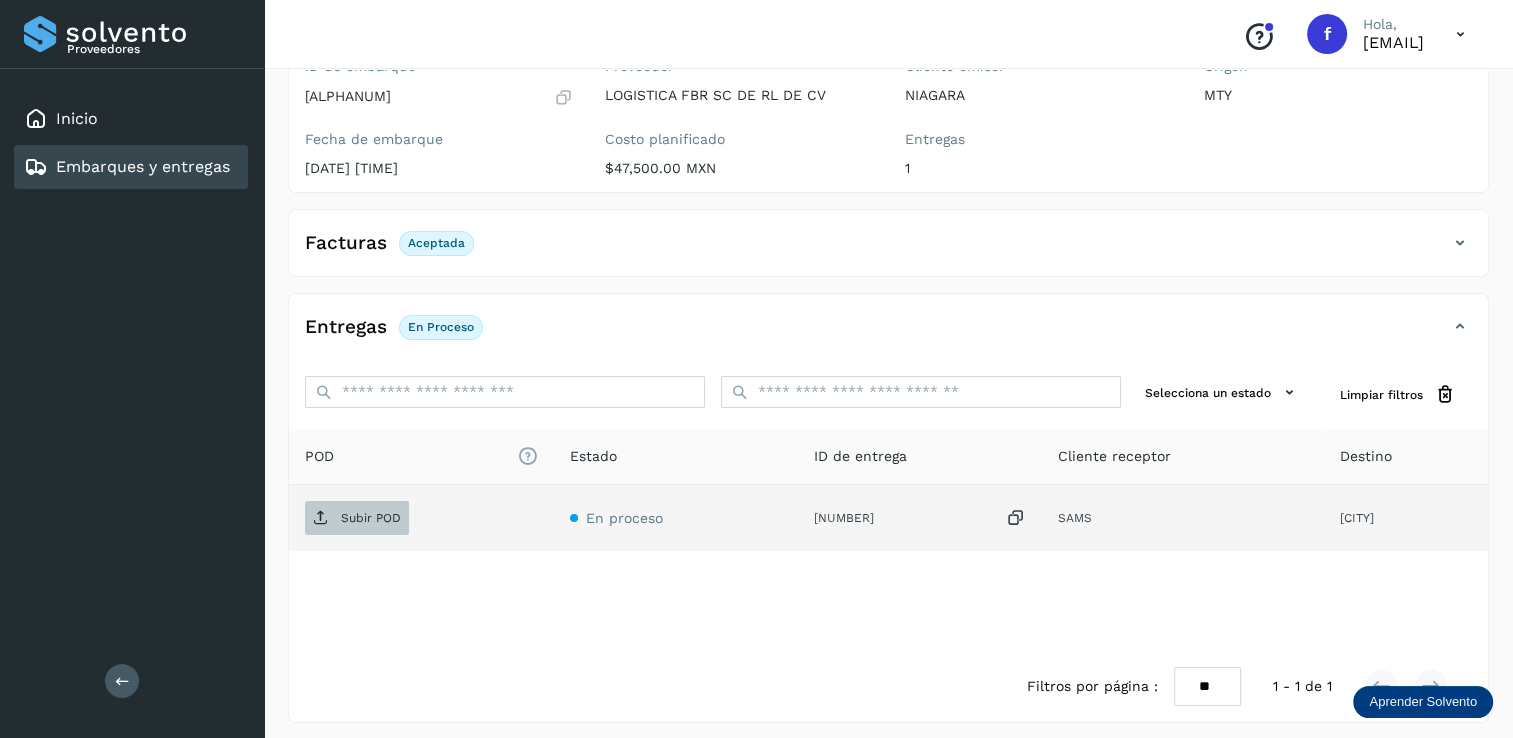 click on "Subir POD" at bounding box center (371, 518) 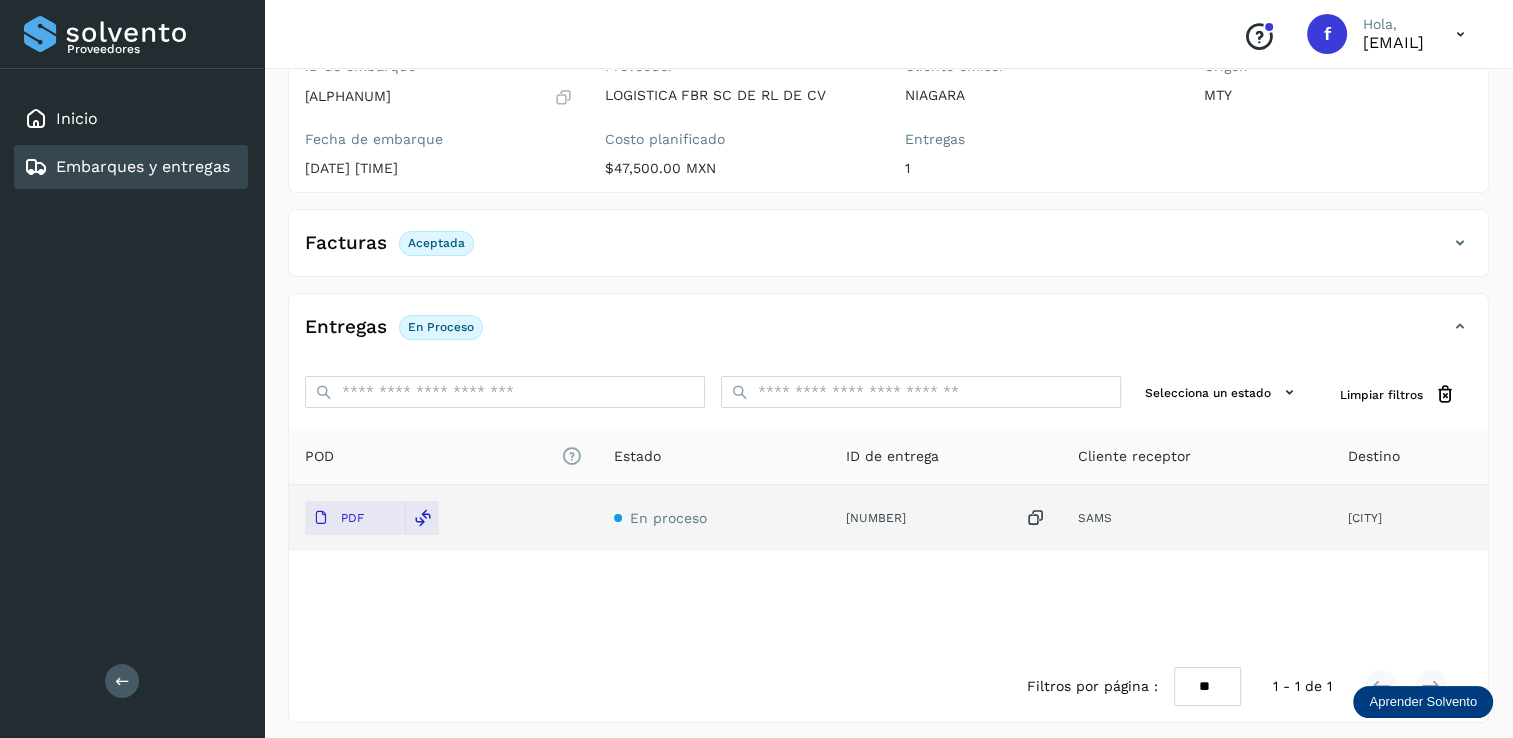 scroll, scrollTop: 100, scrollLeft: 0, axis: vertical 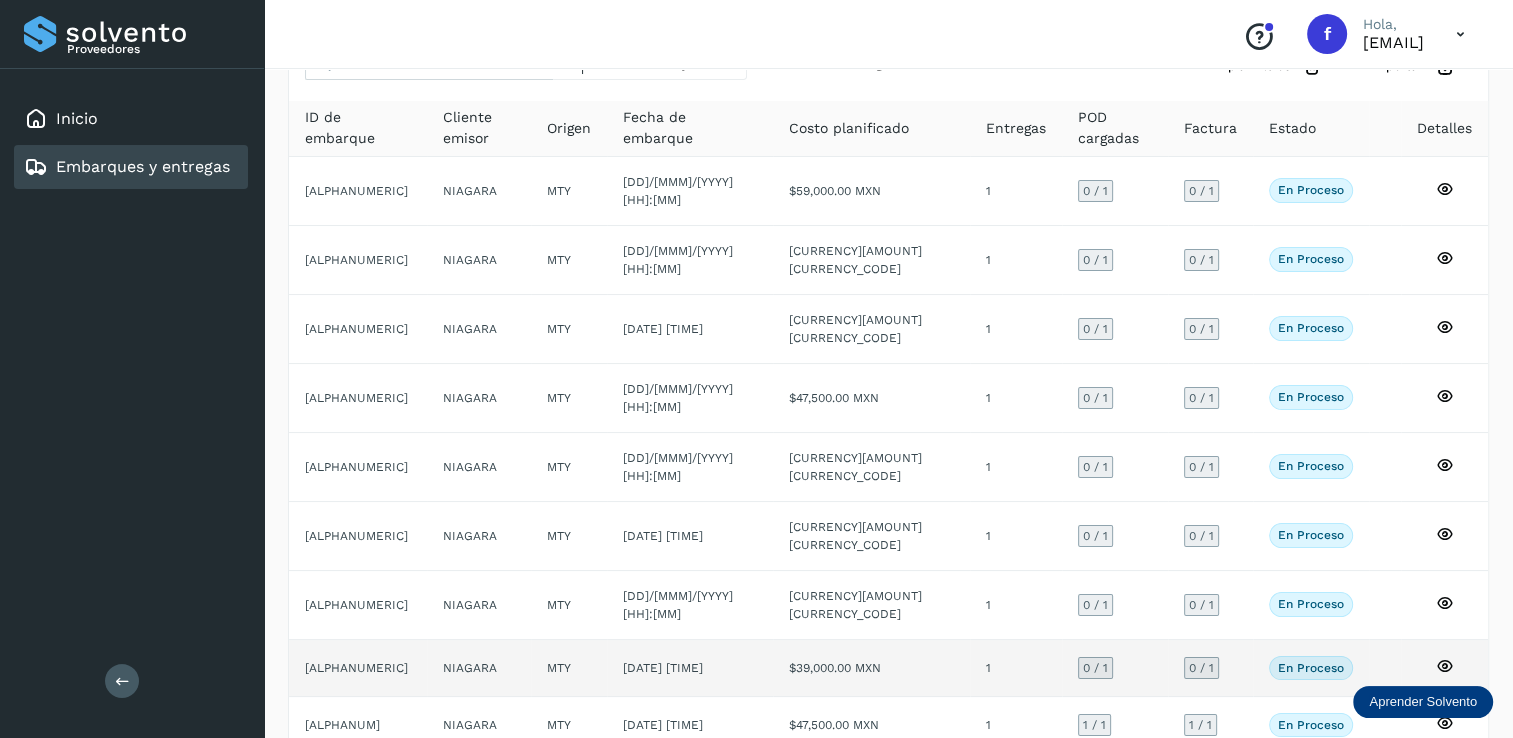 click on "0  / 1" at bounding box center [1095, 668] 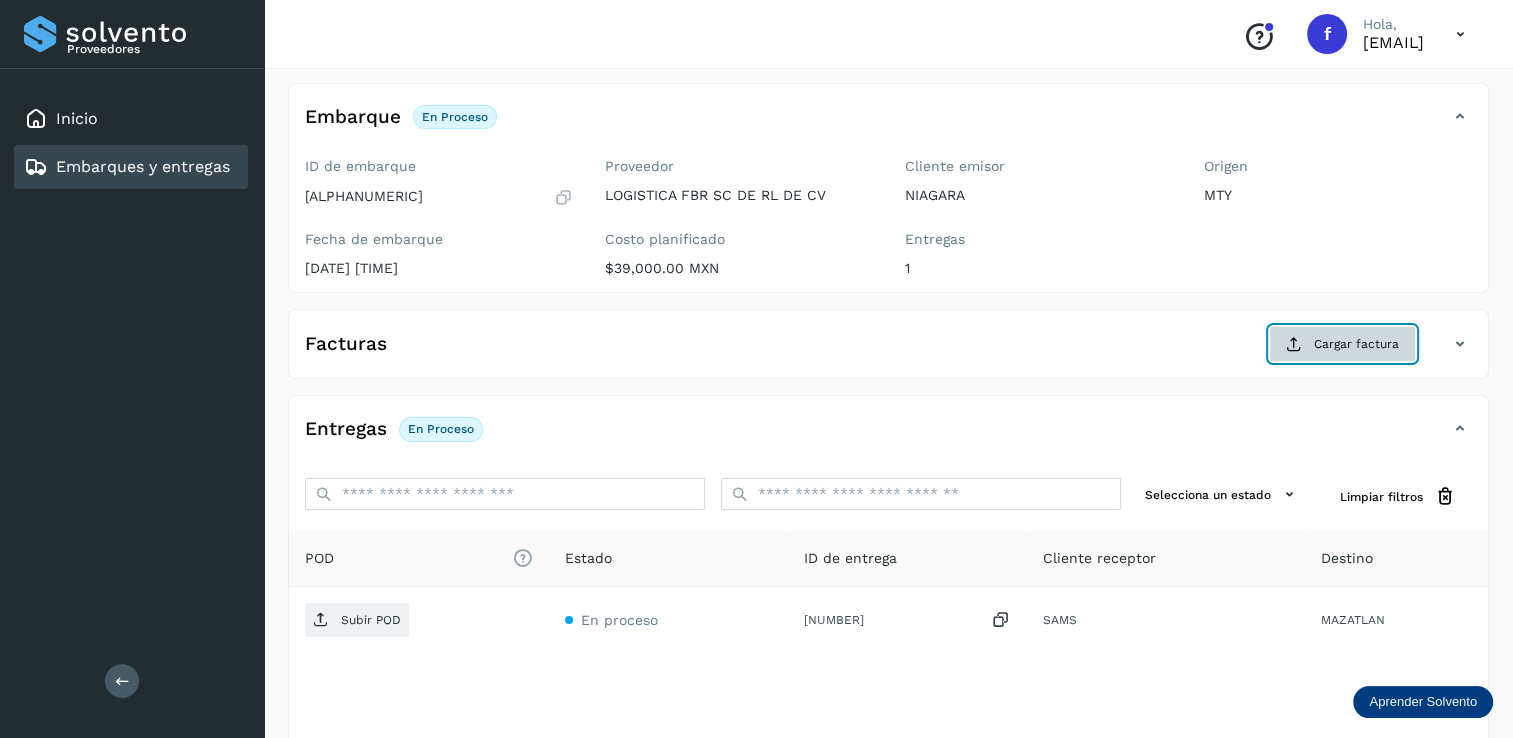 click on "Cargar factura" 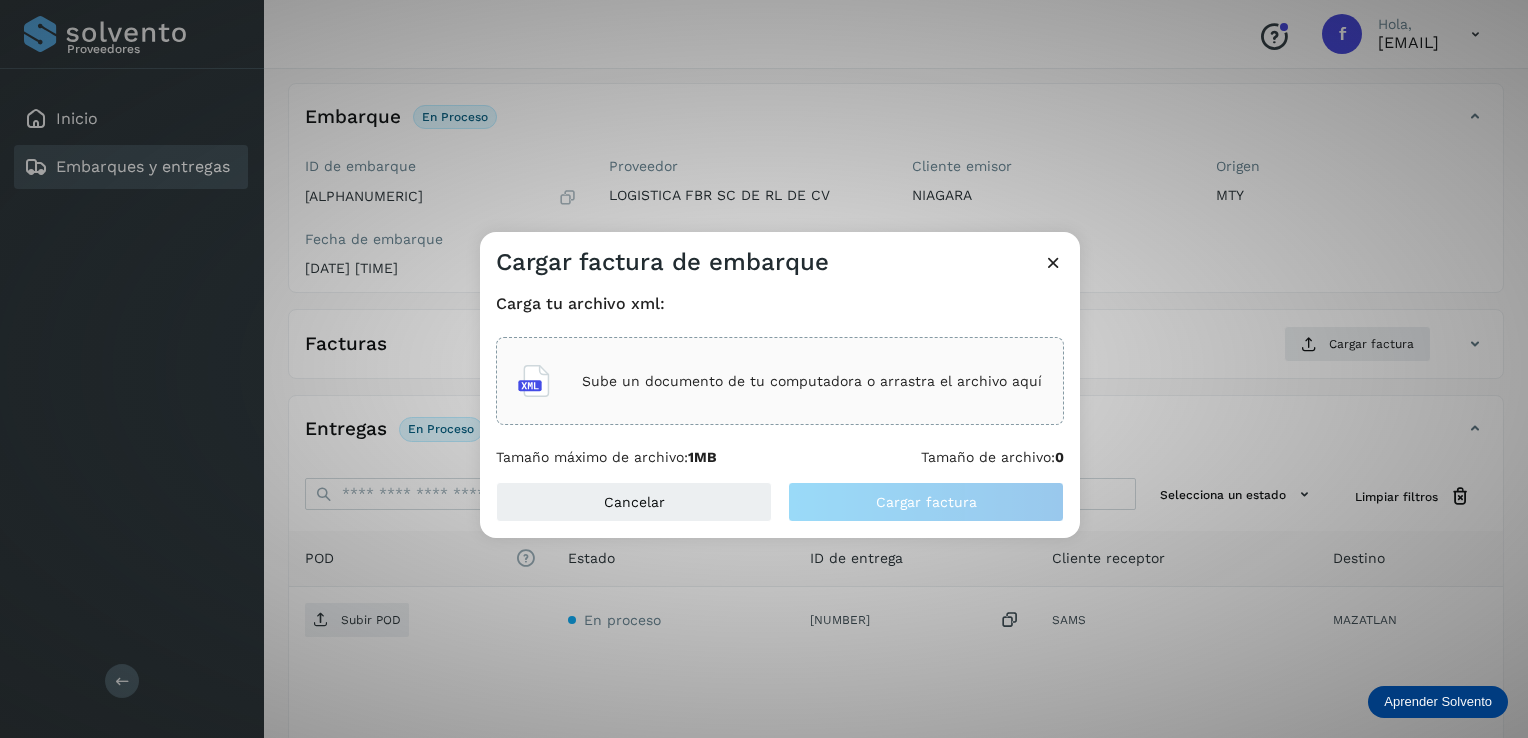 click on "Sube un documento de tu computadora o arrastra el archivo aquí" at bounding box center (812, 381) 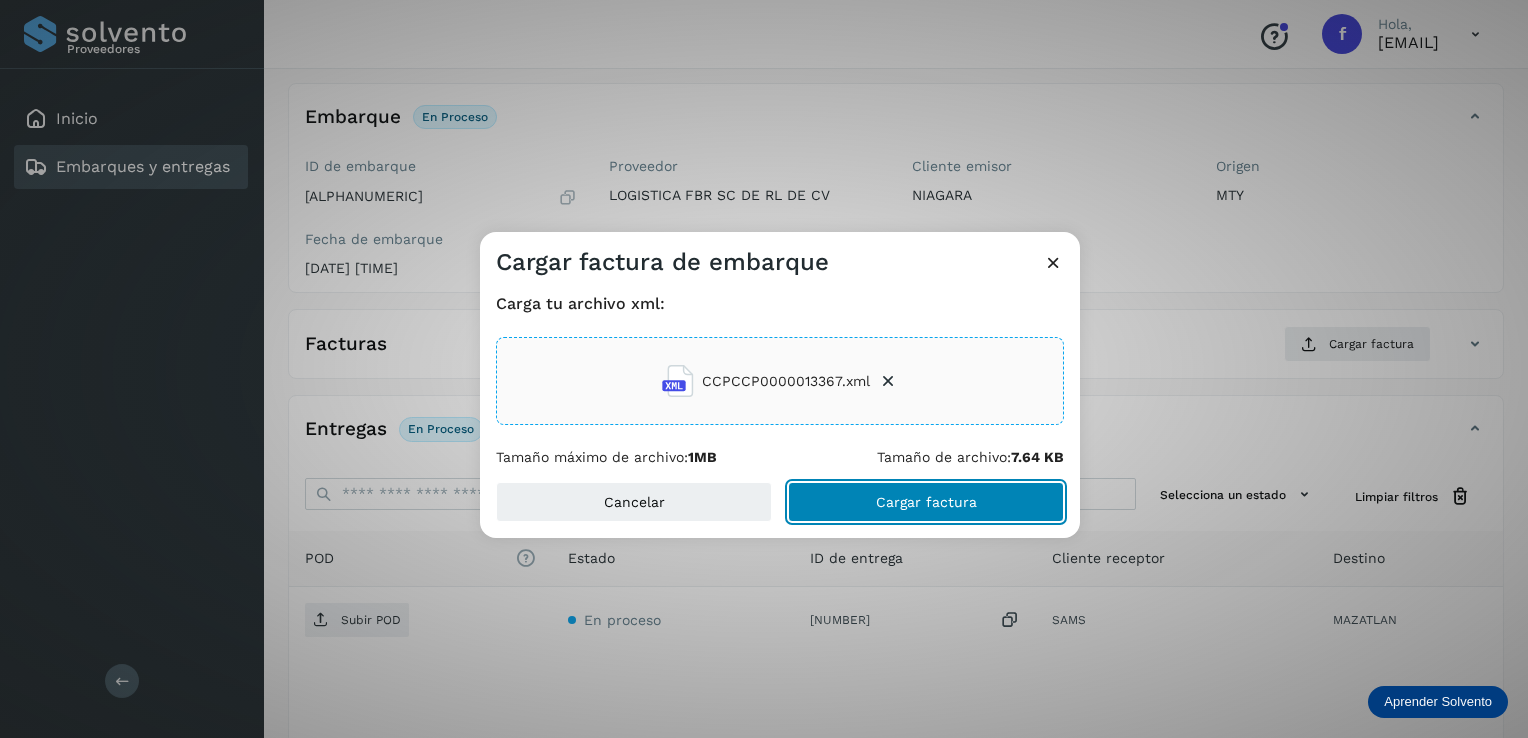 click on "Cargar factura" 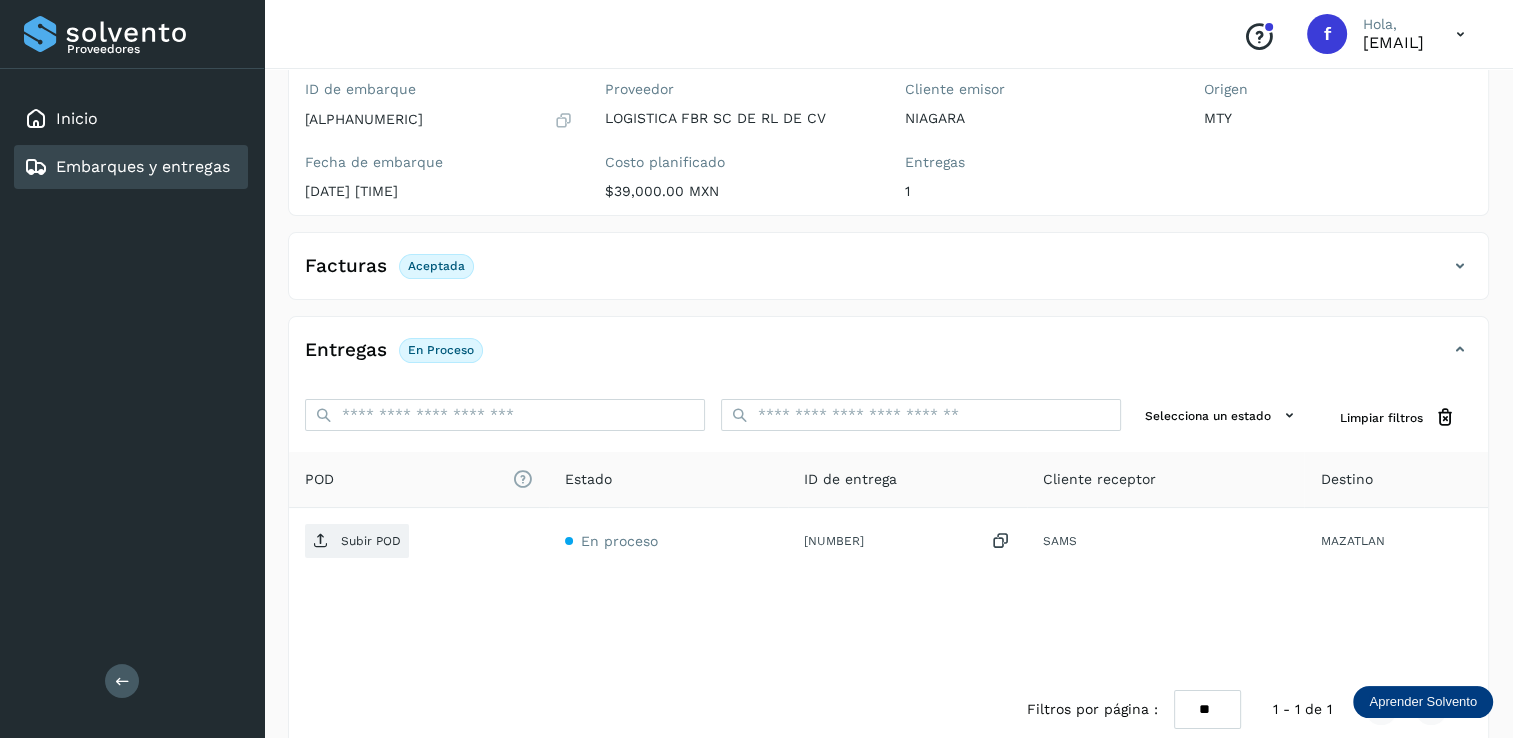 scroll, scrollTop: 207, scrollLeft: 0, axis: vertical 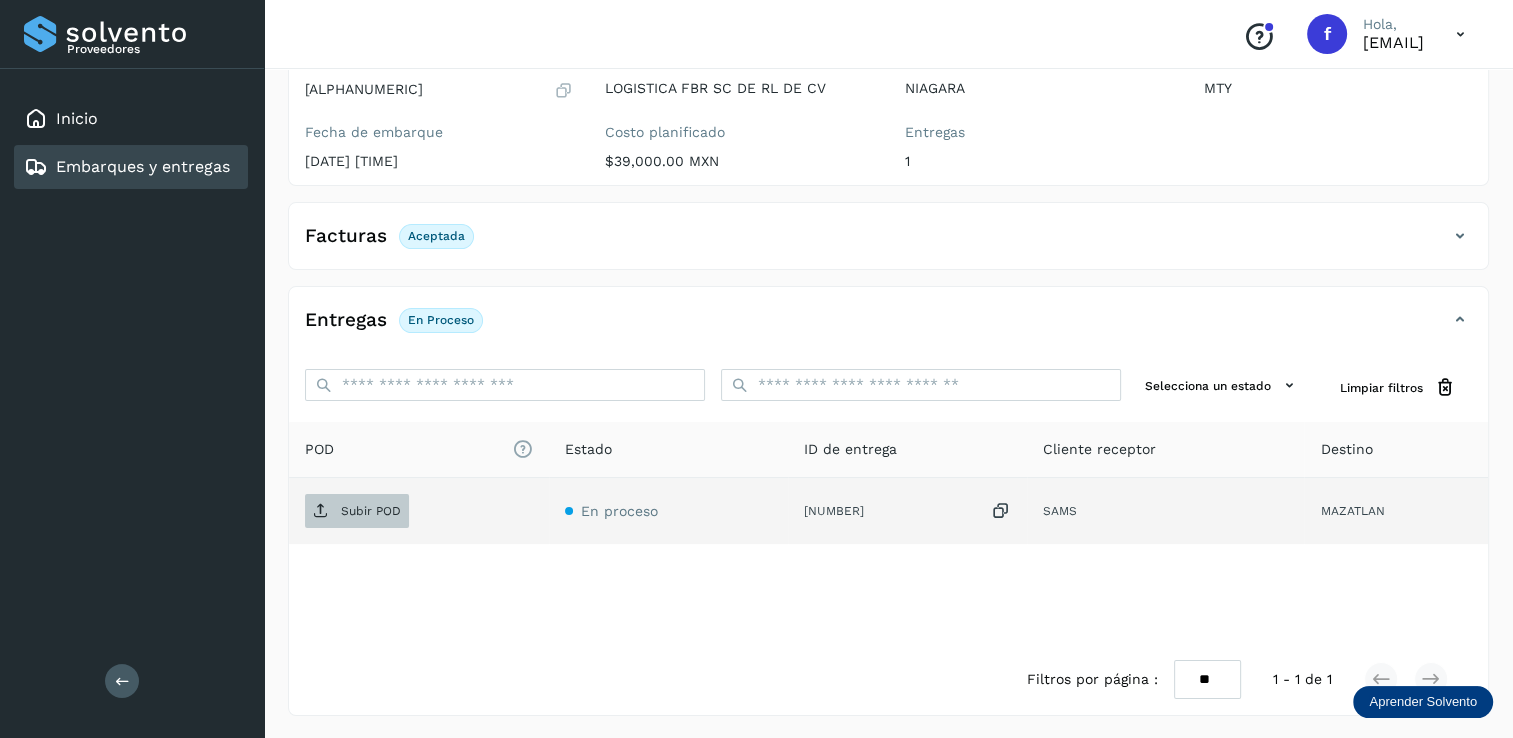 click on "Subir POD" at bounding box center [371, 511] 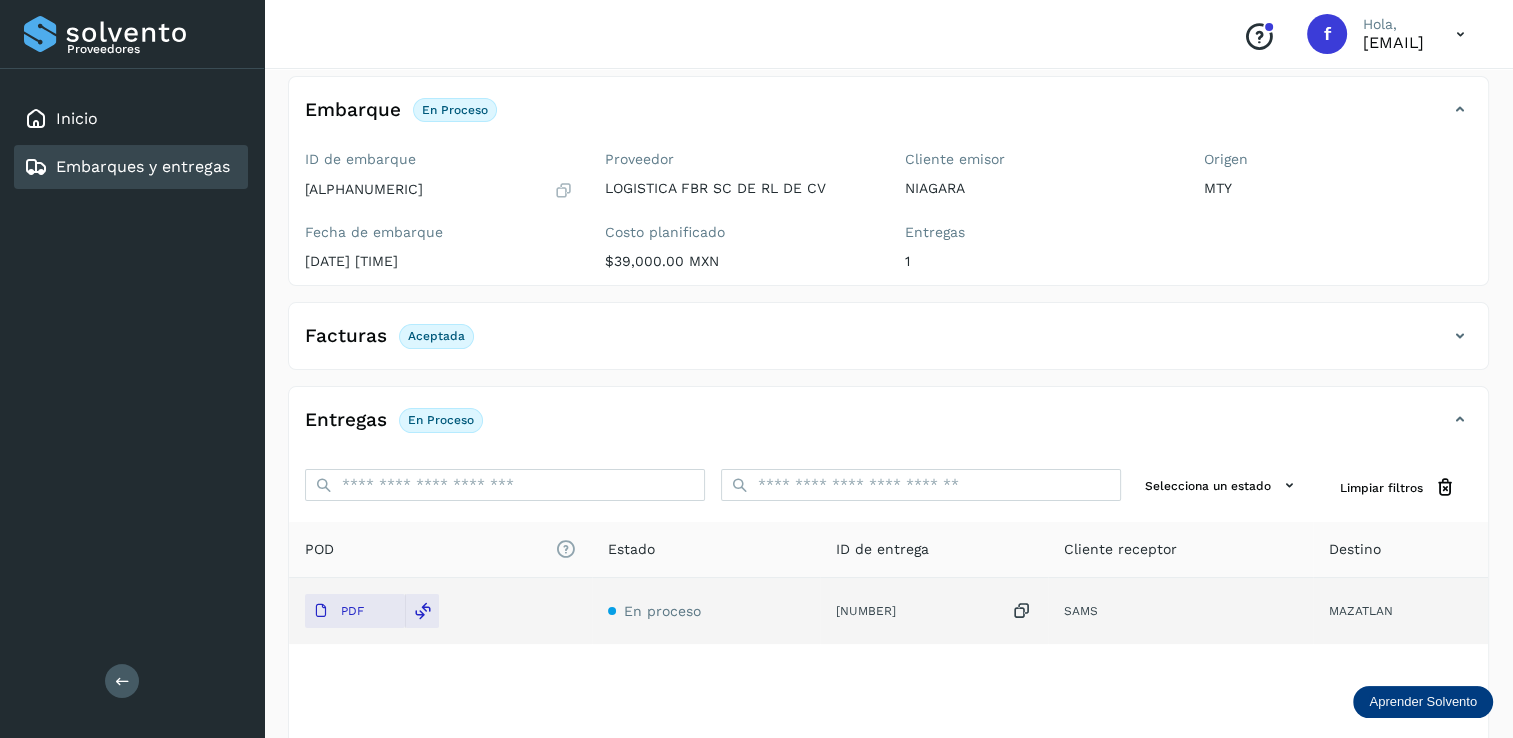 scroll, scrollTop: 207, scrollLeft: 0, axis: vertical 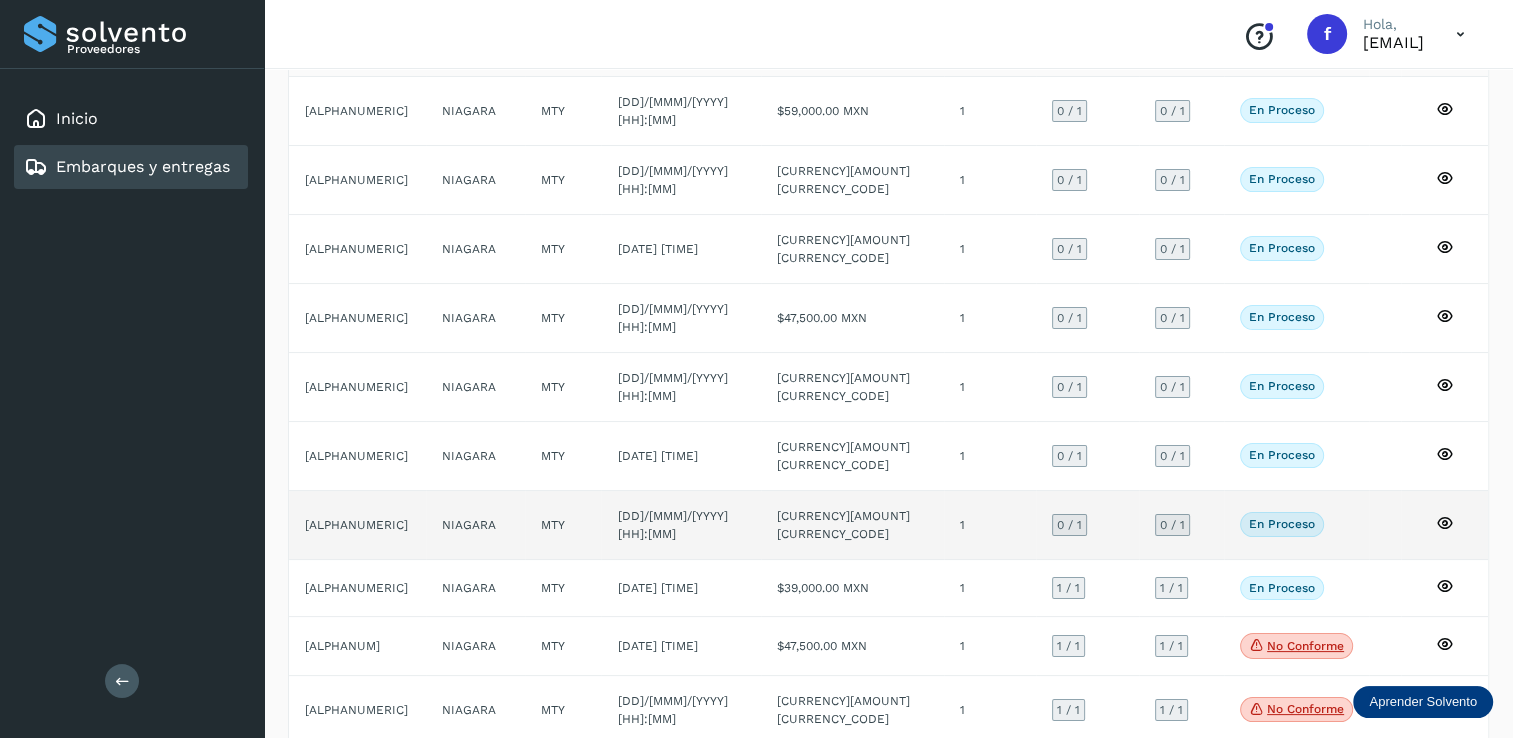click on "0  / 1" at bounding box center (1069, 525) 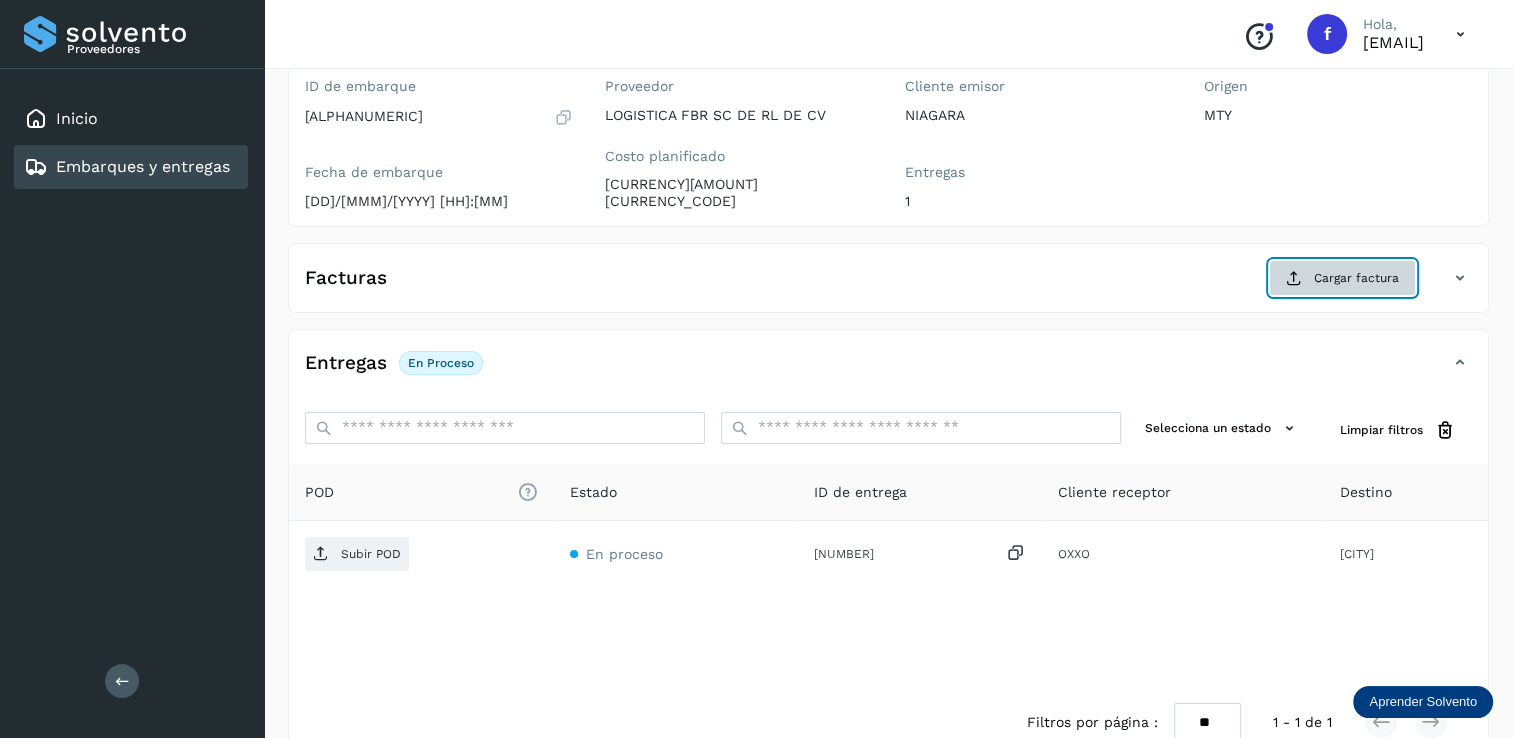 click on "Cargar factura" 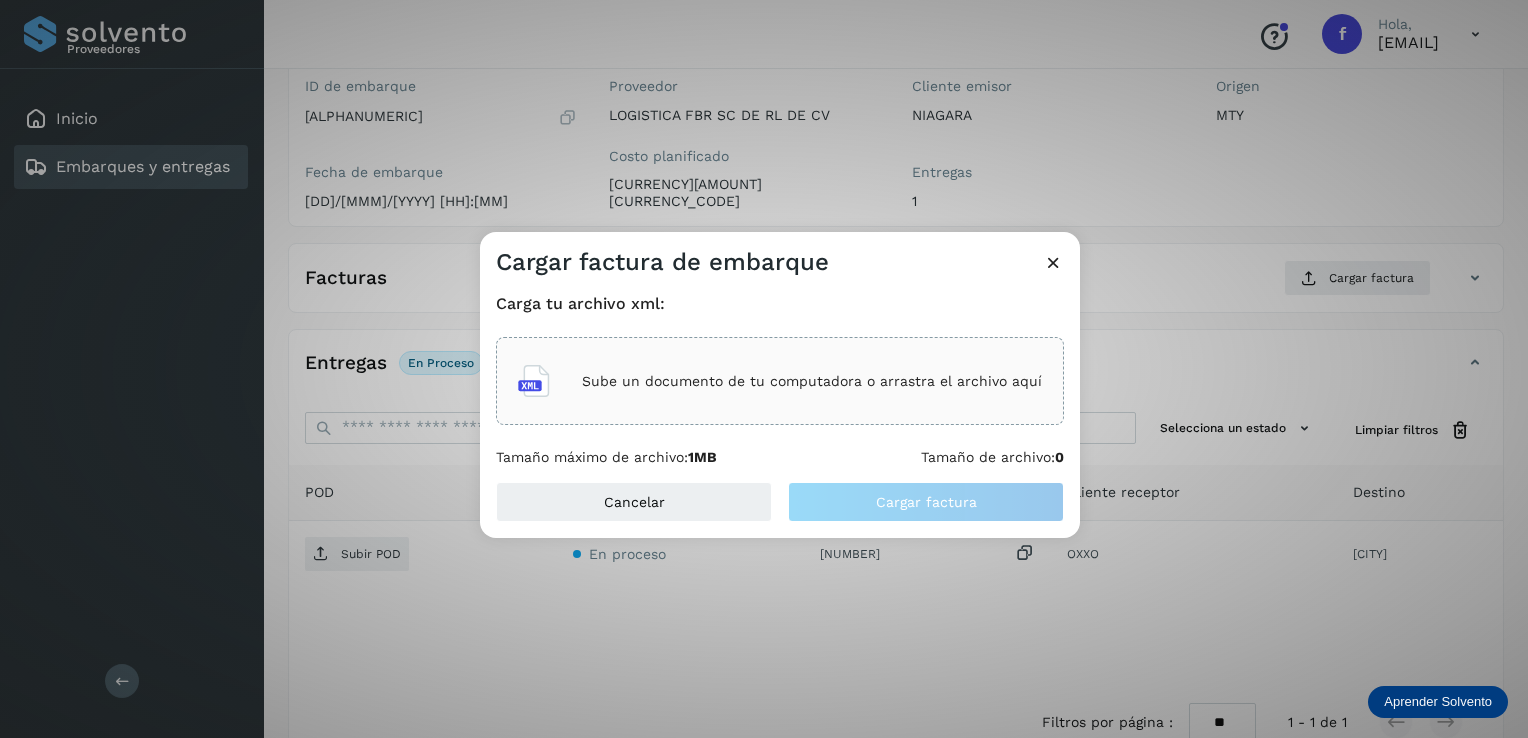 click on "Sube un documento de tu computadora o arrastra el archivo aquí" 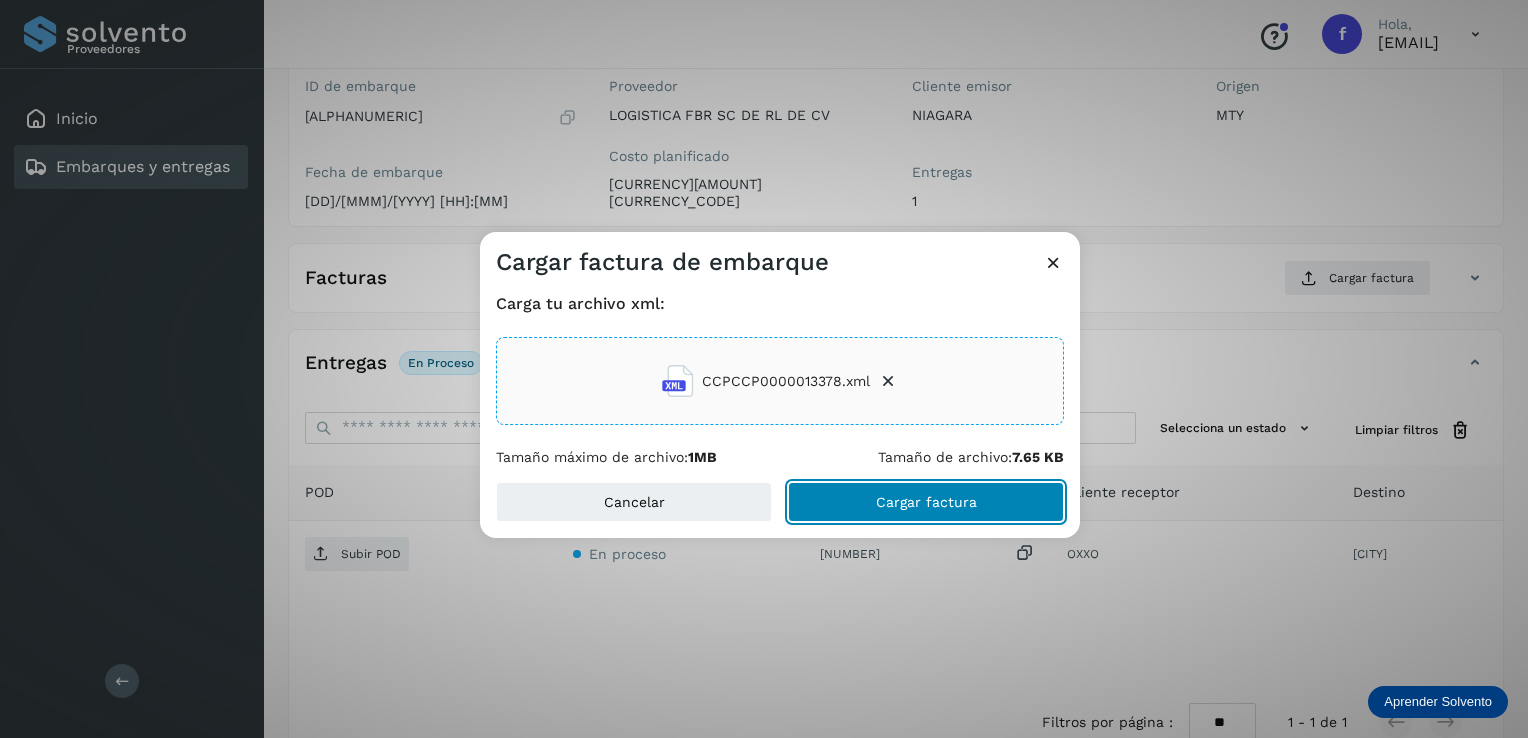 click on "Cargar factura" 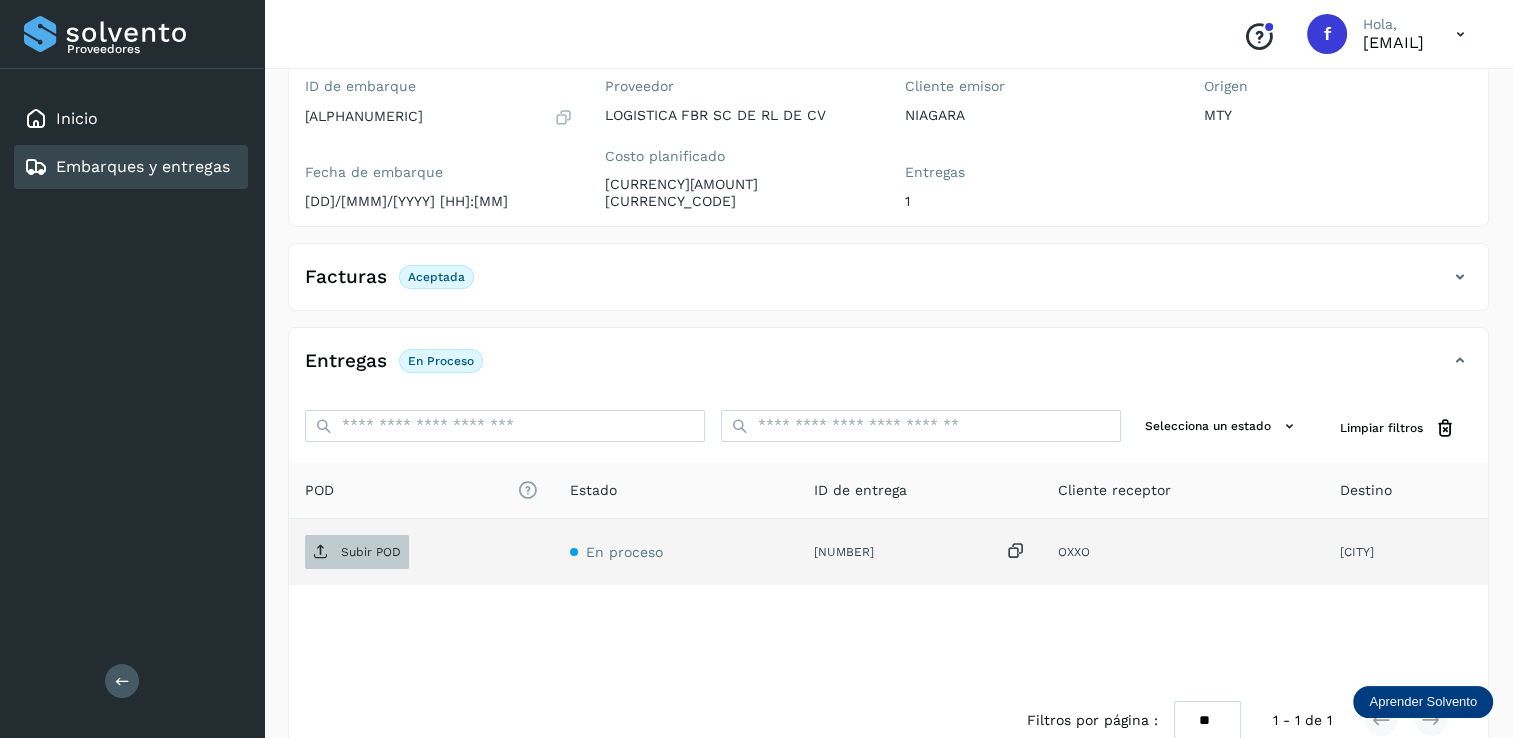 click on "Subir POD" at bounding box center (371, 552) 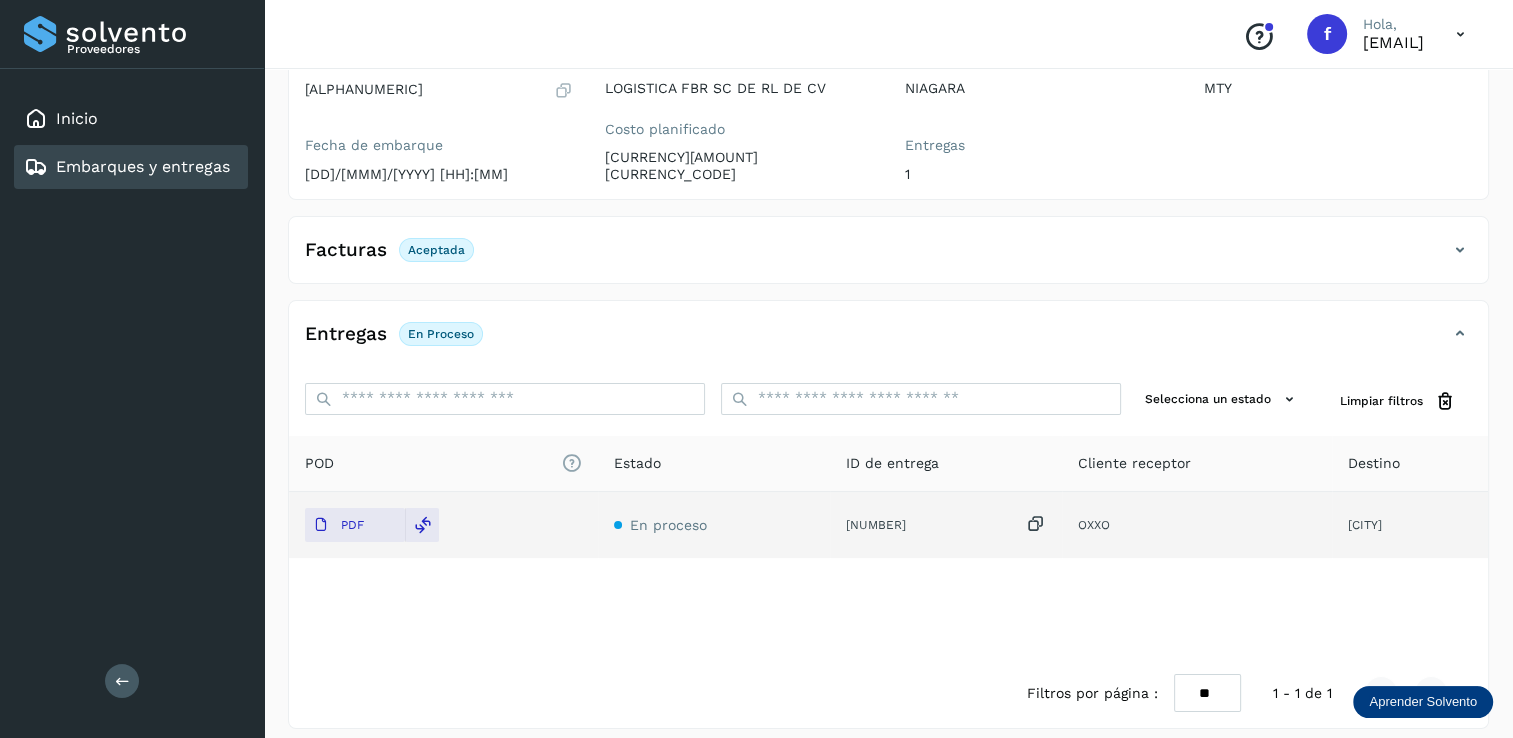scroll, scrollTop: 107, scrollLeft: 0, axis: vertical 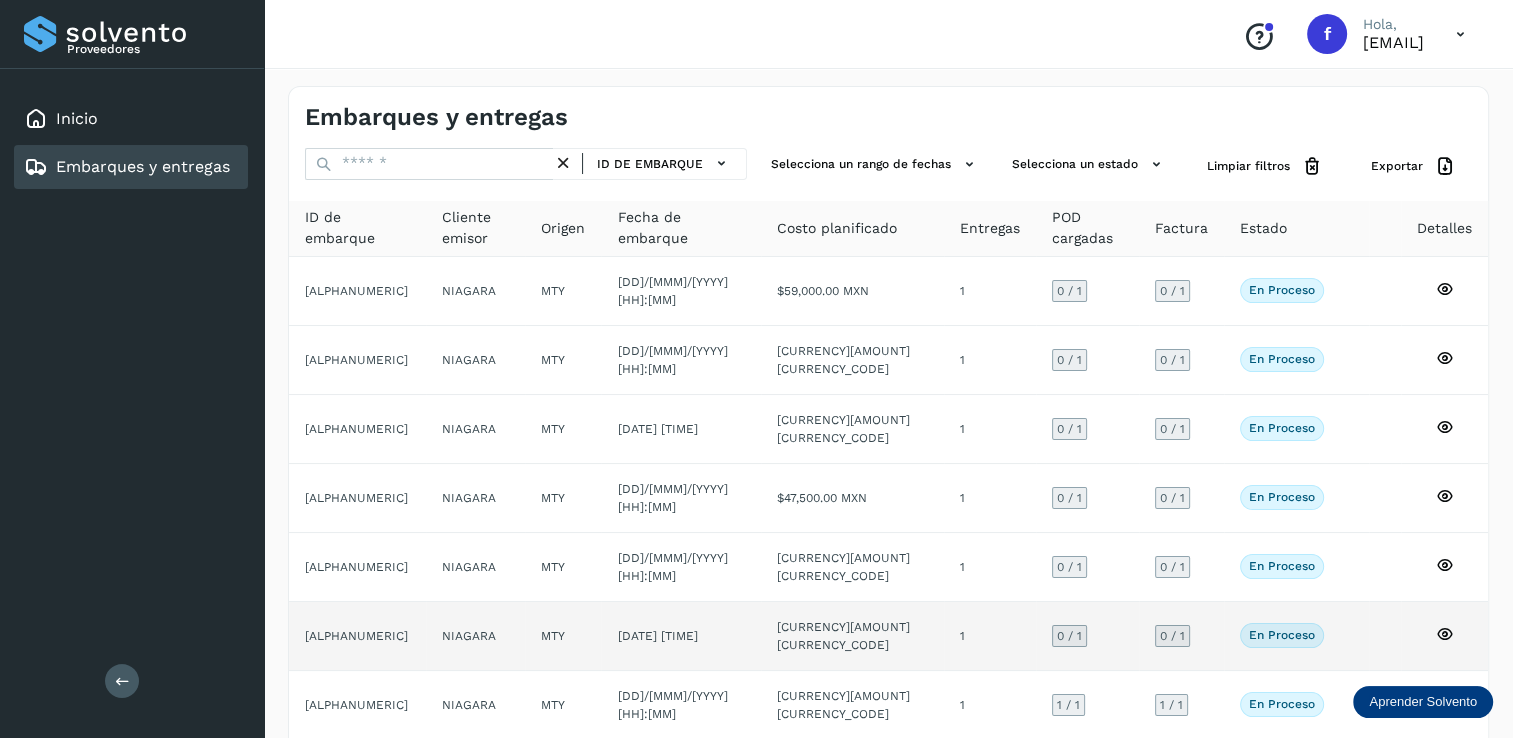 click on "0  / 1" at bounding box center [1069, 636] 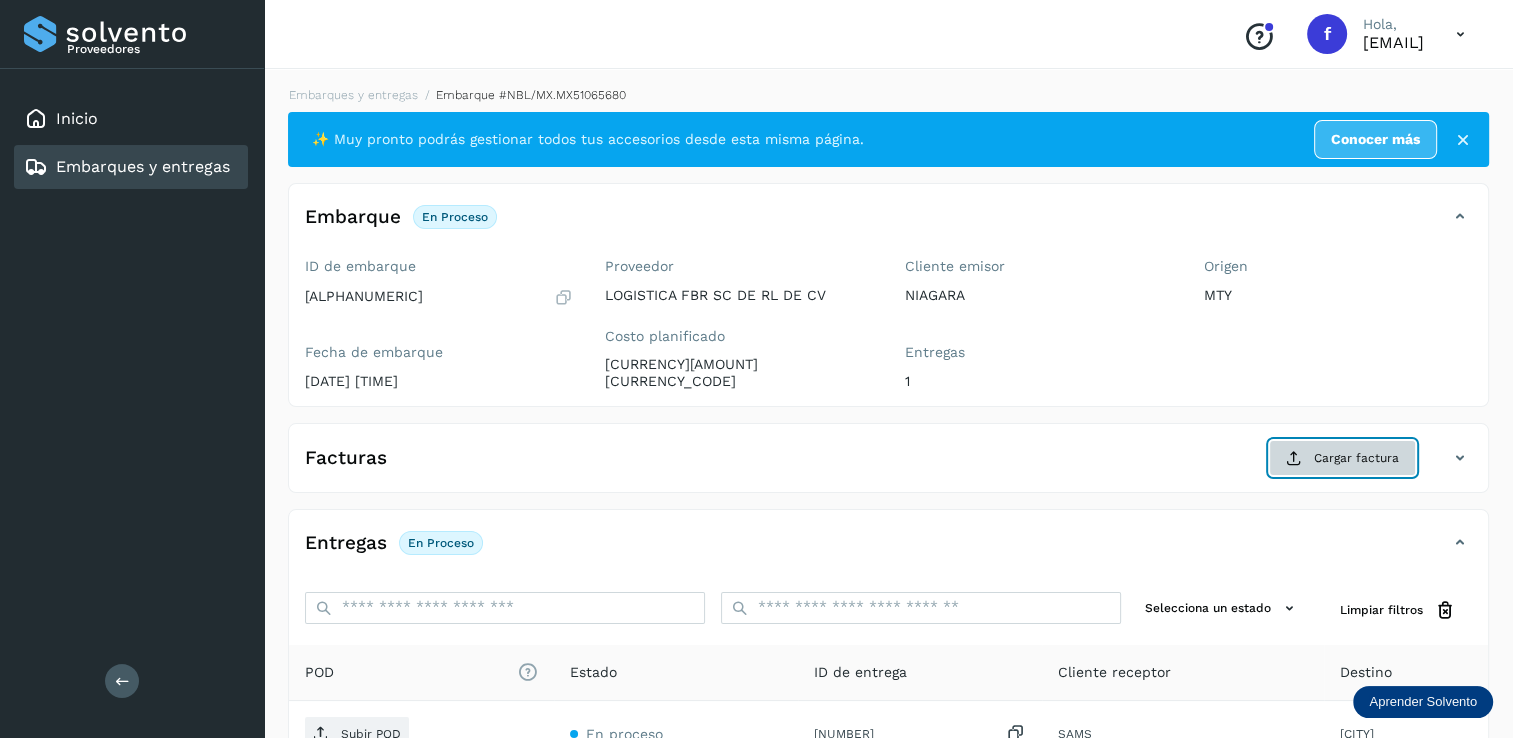 click on "Cargar factura" 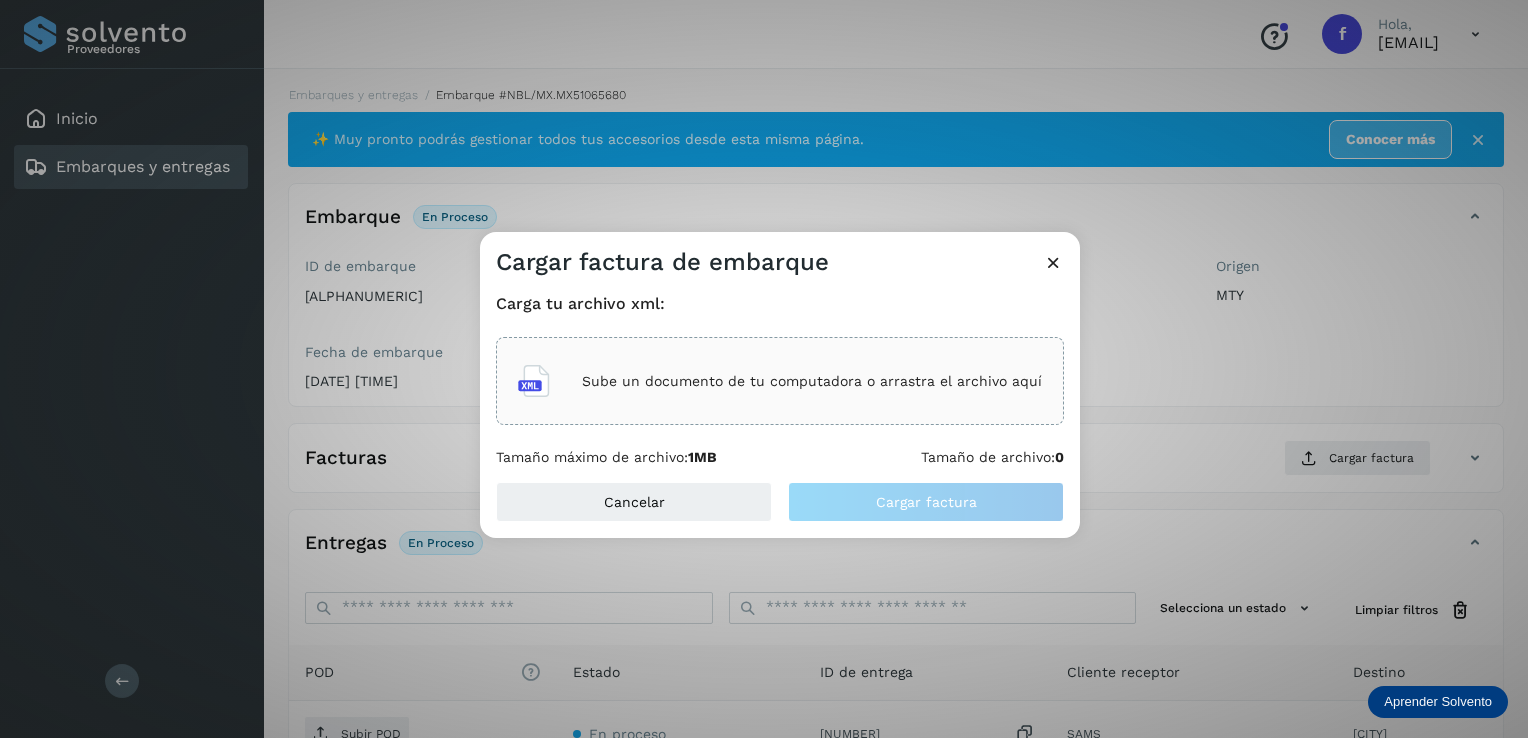 click on "Sube un documento de tu computadora o arrastra el archivo aquí" 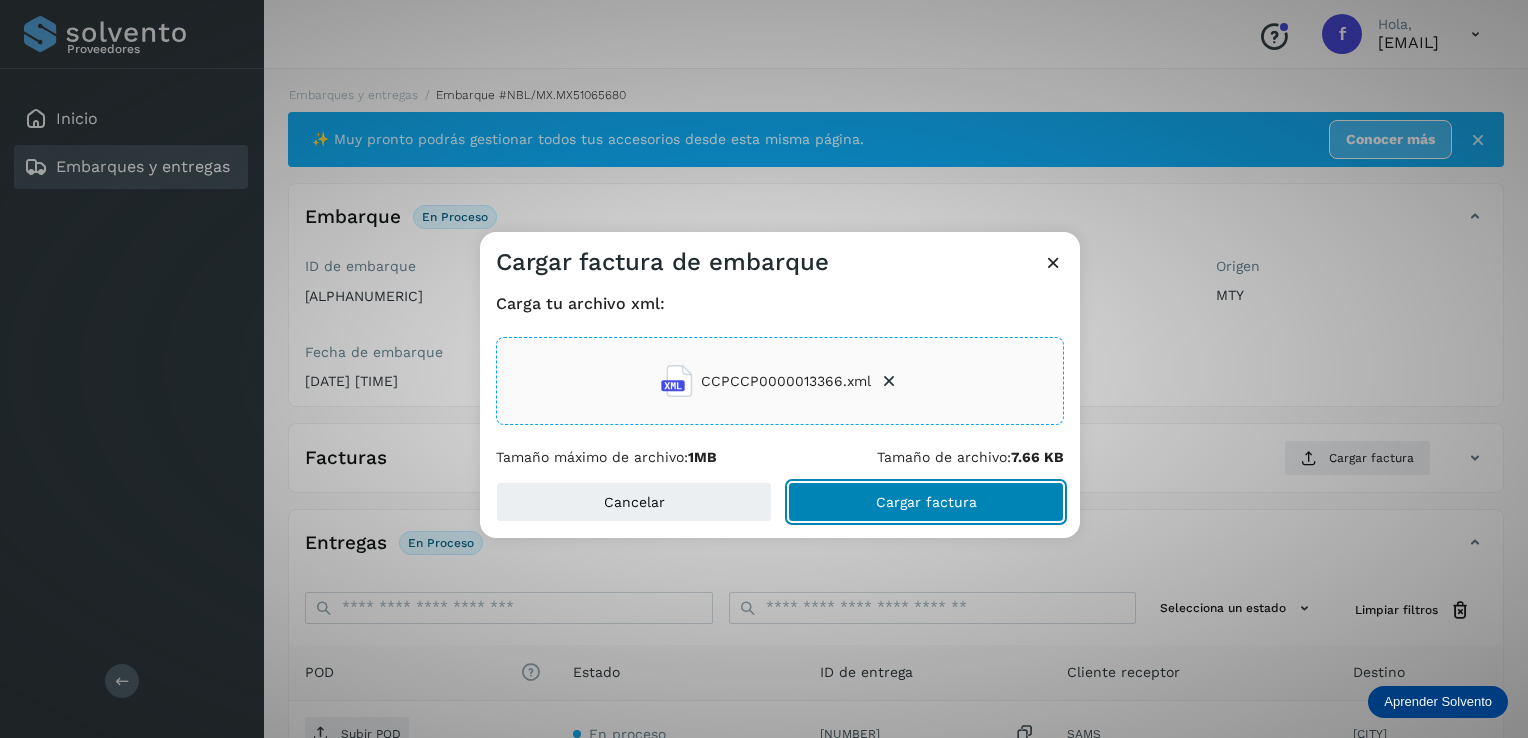 click on "Cargar factura" 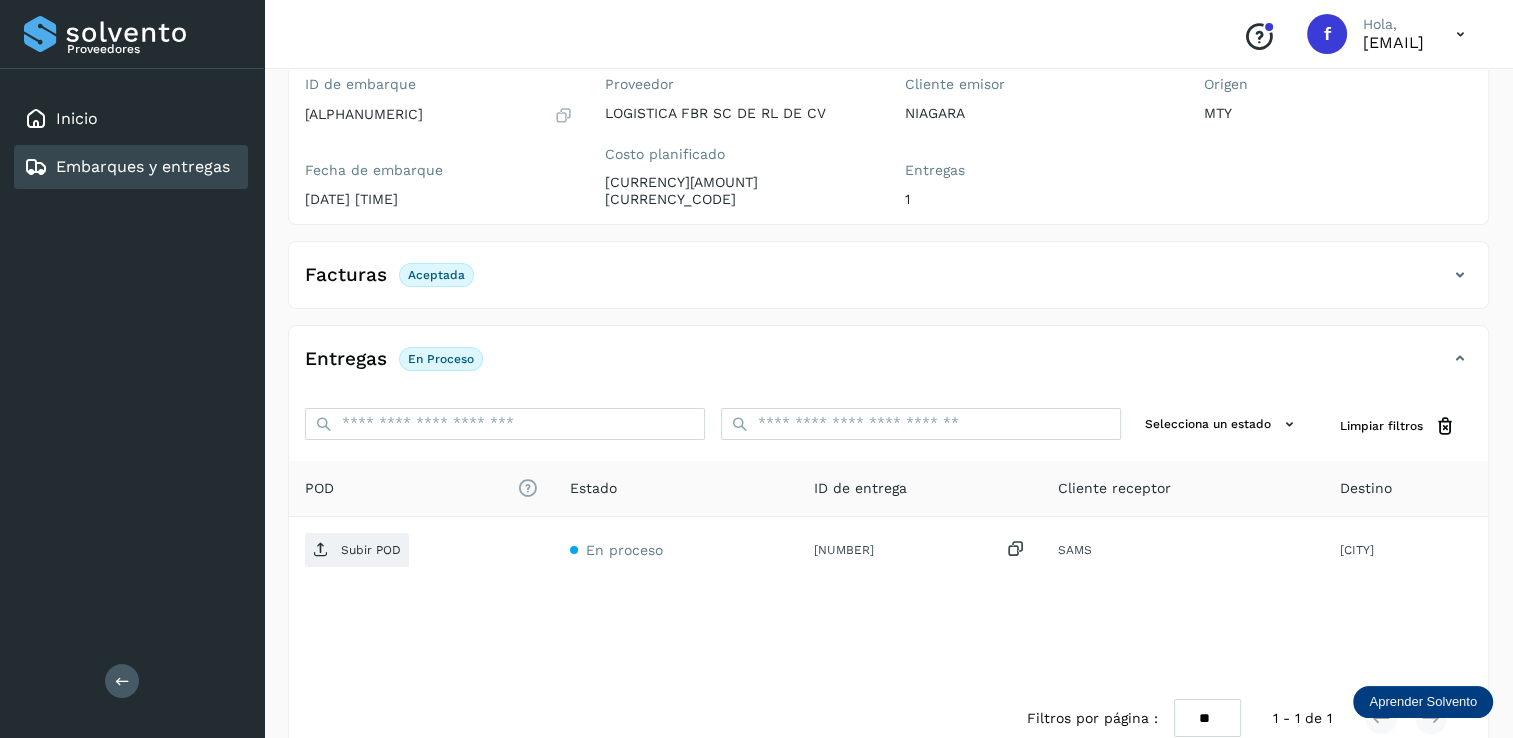 scroll, scrollTop: 200, scrollLeft: 0, axis: vertical 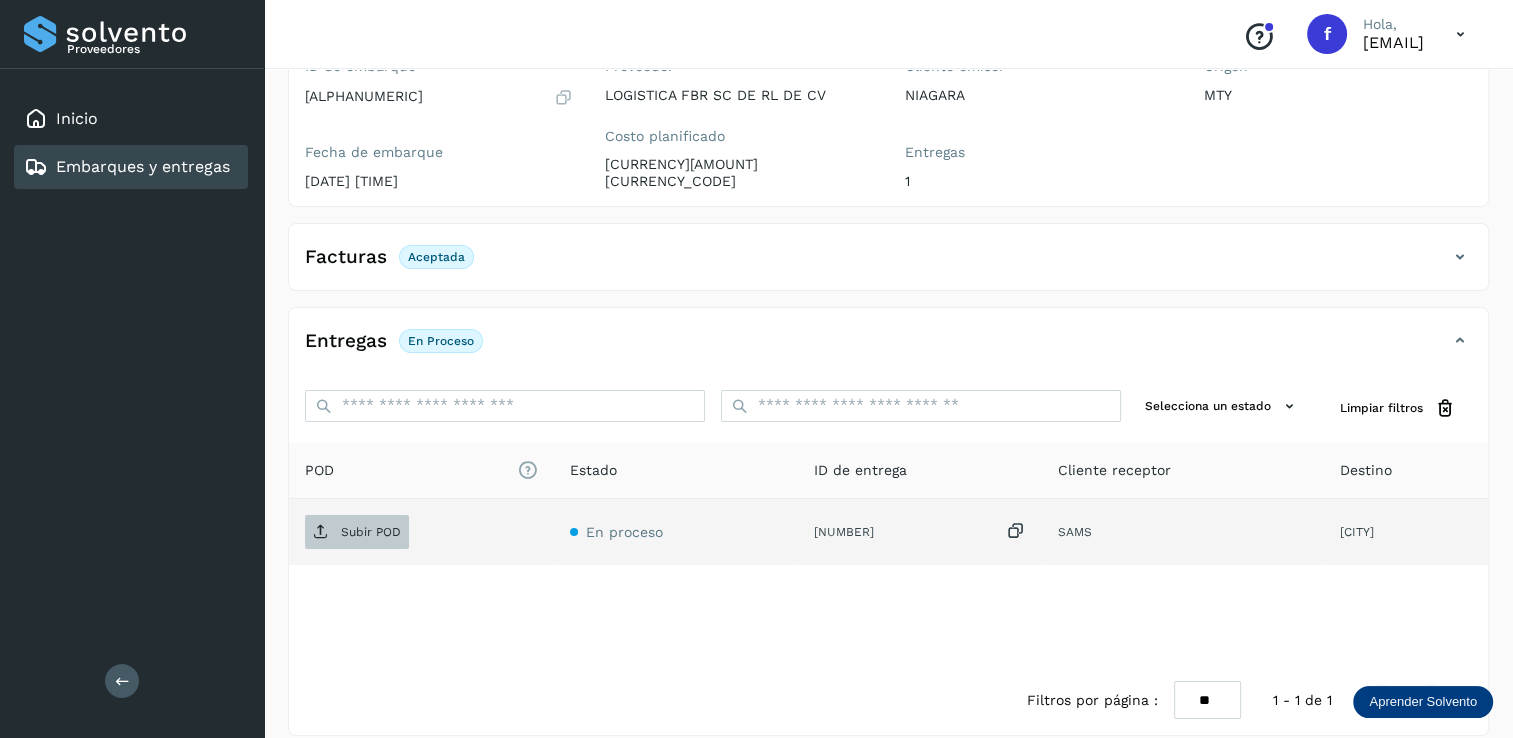 click on "Subir POD" at bounding box center (371, 532) 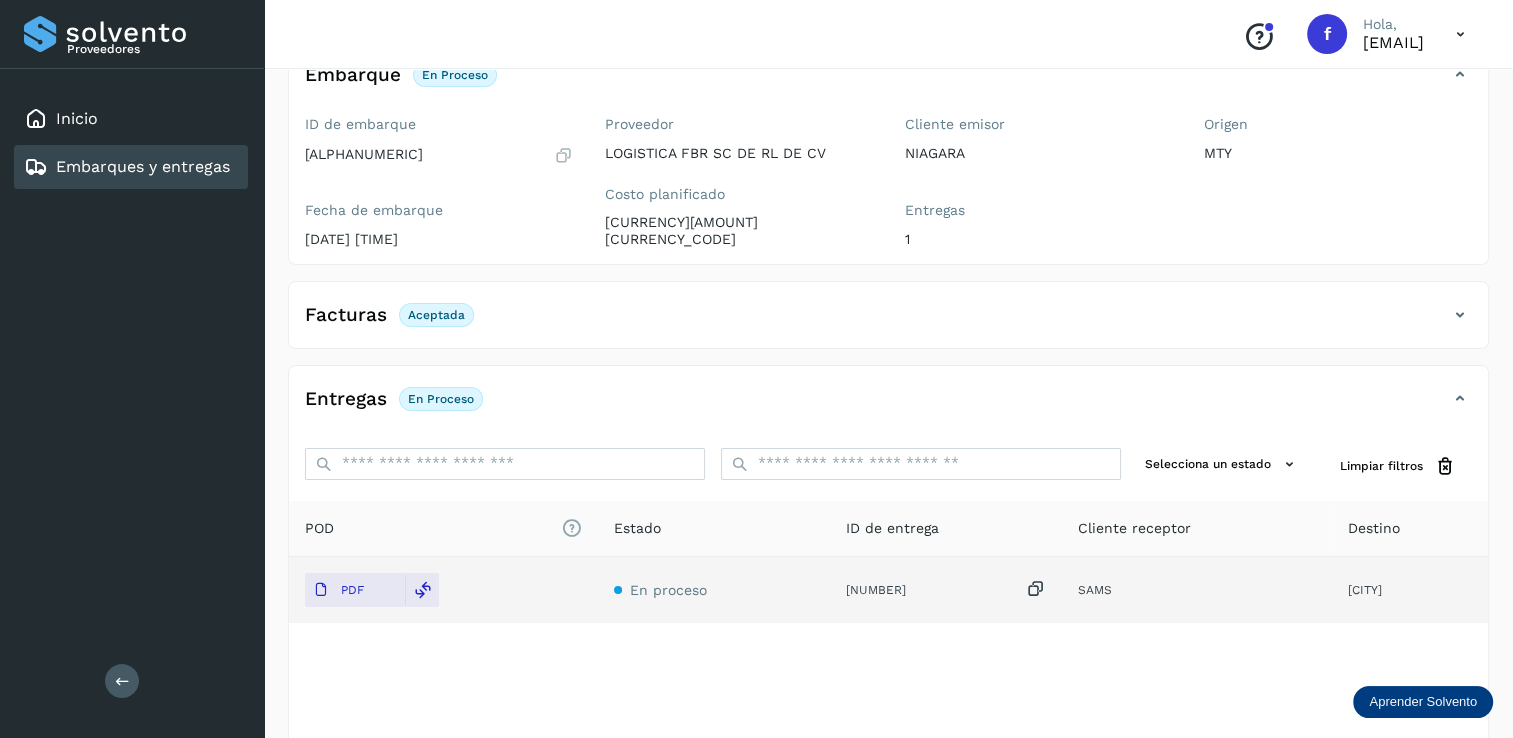 scroll, scrollTop: 107, scrollLeft: 0, axis: vertical 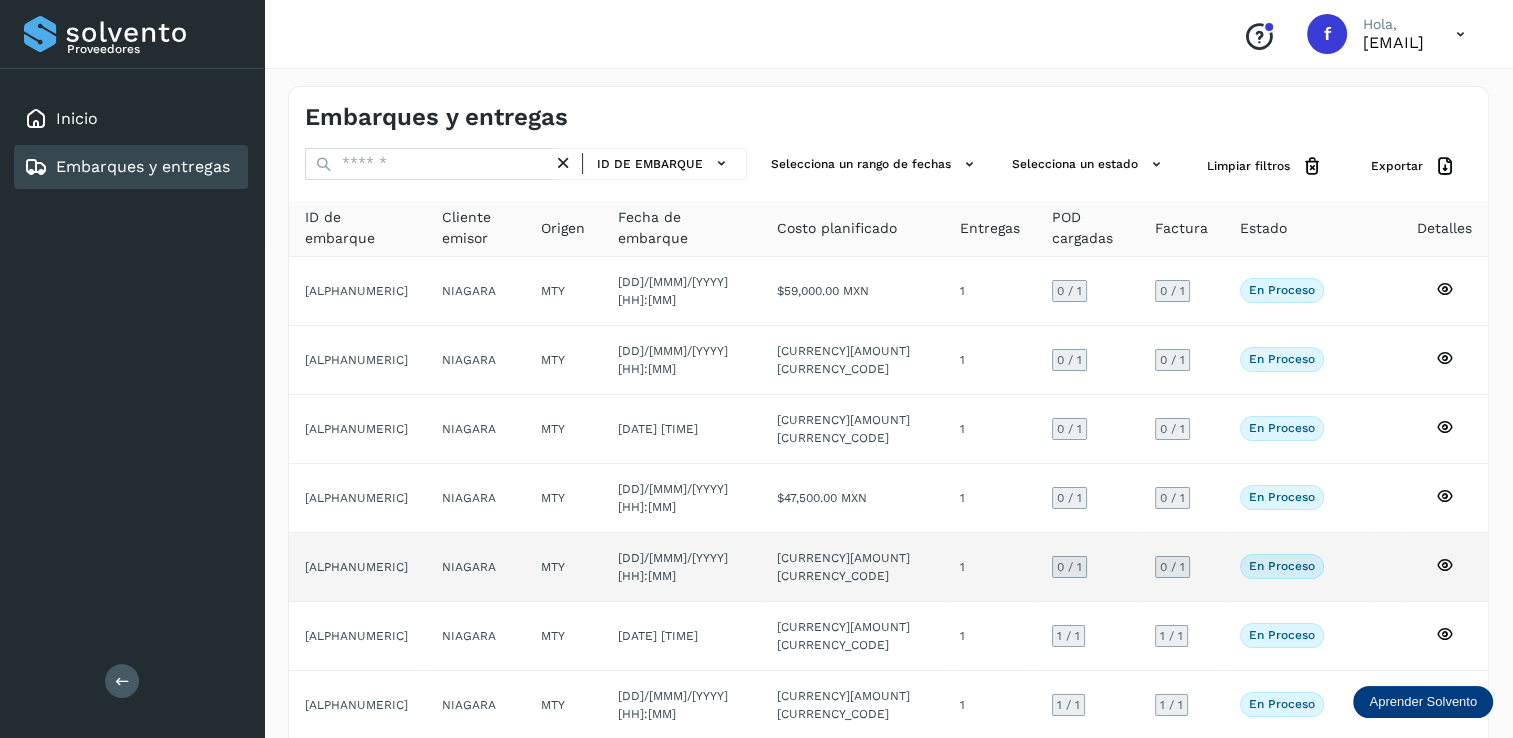 click on "0  / 1" at bounding box center [1069, 567] 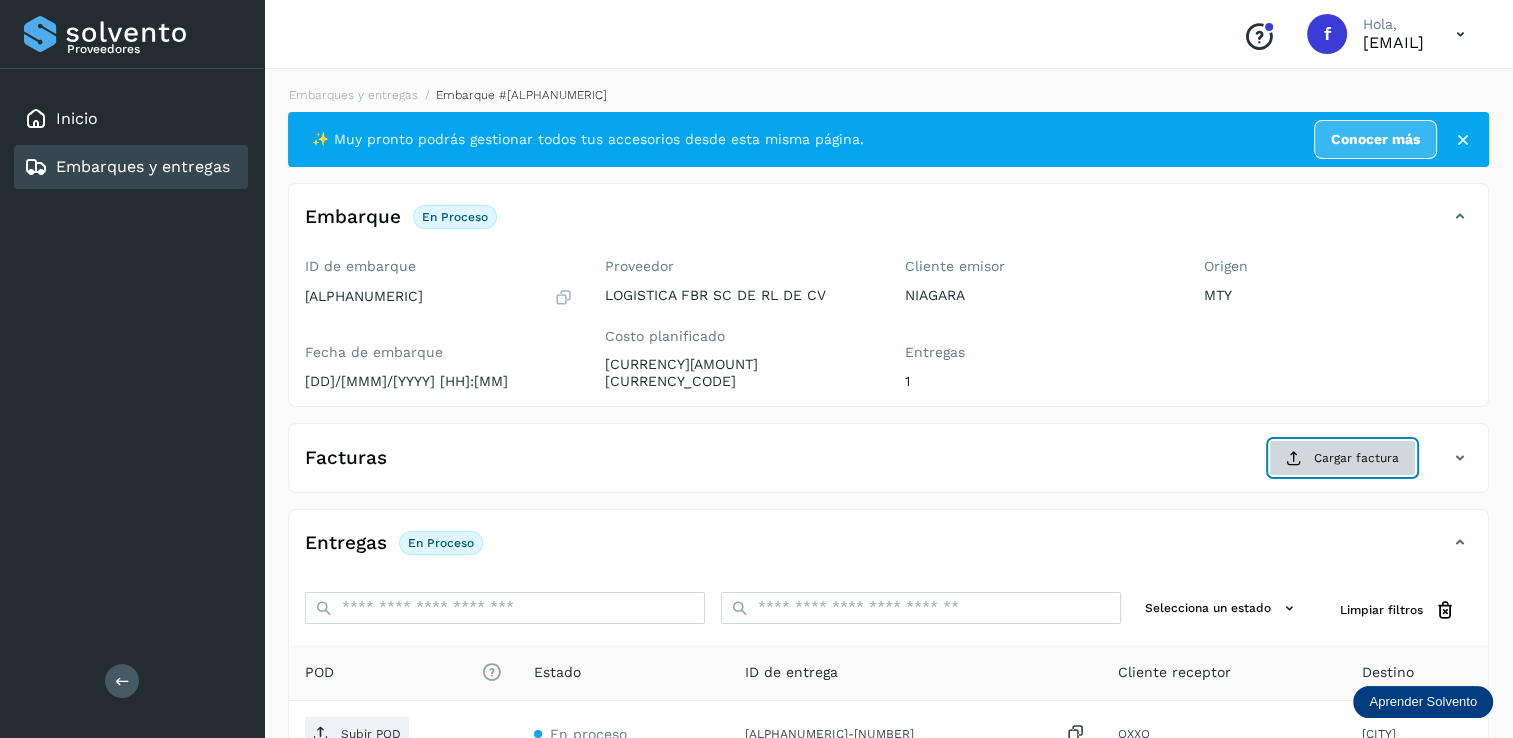 click on "Cargar factura" 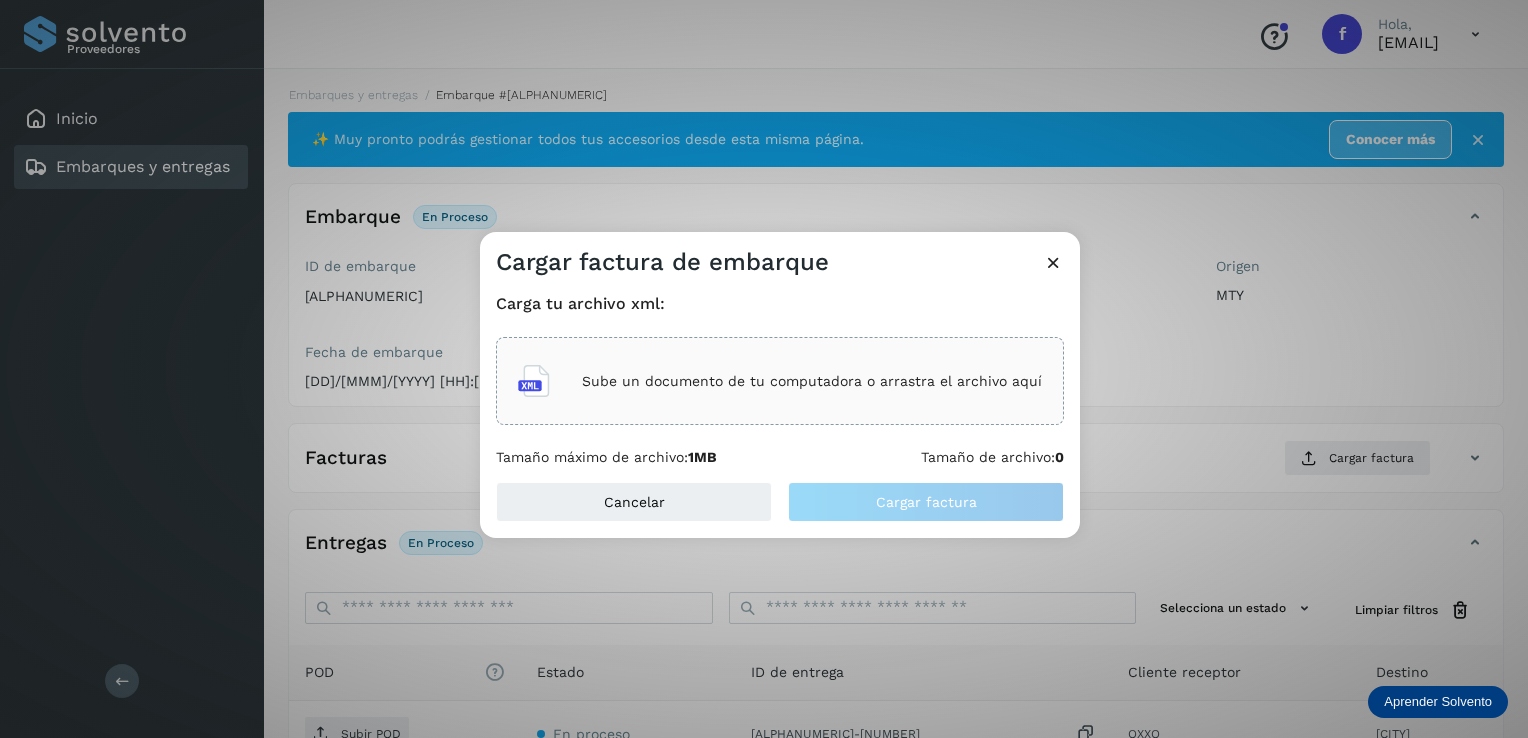 click on "Sube un documento de tu computadora o arrastra el archivo aquí" 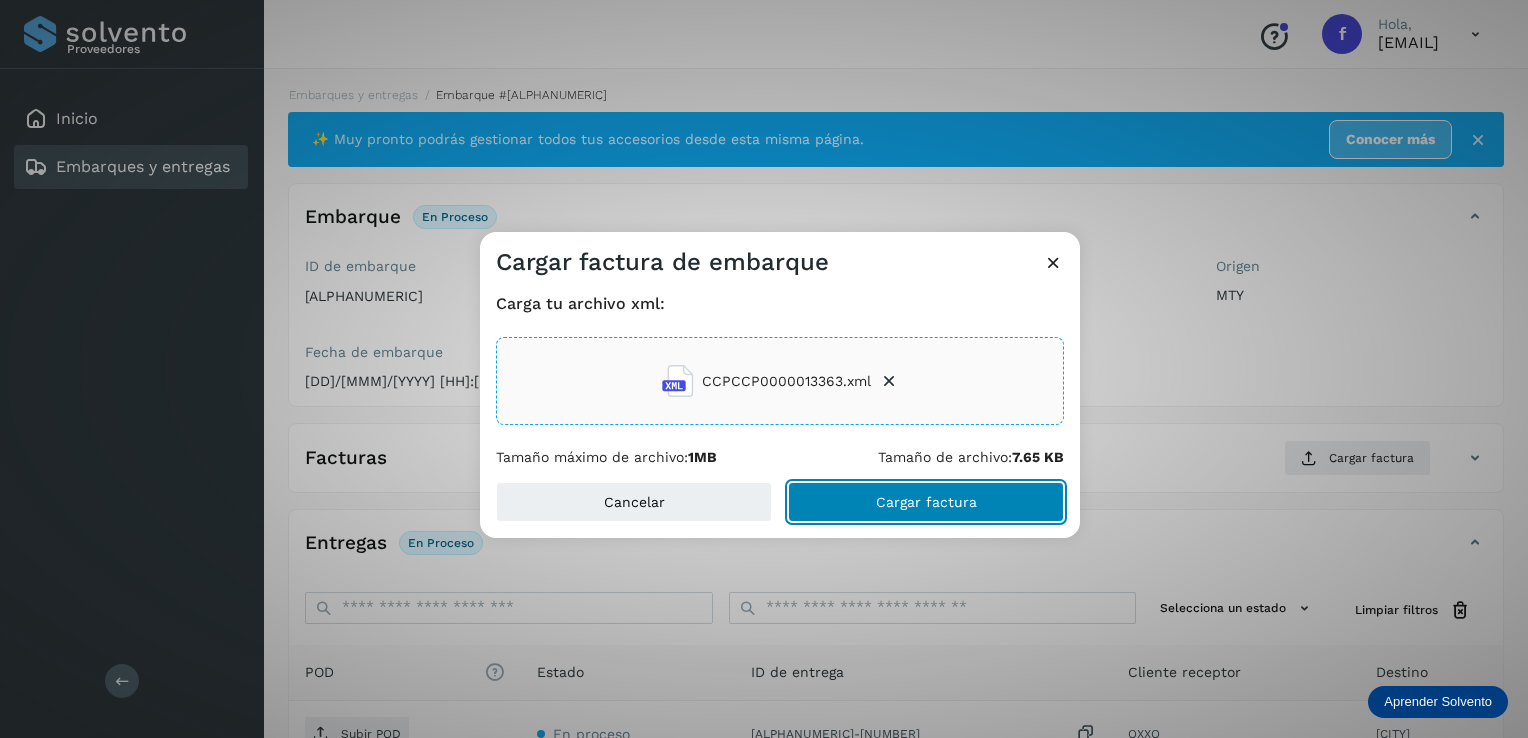 click on "Cargar factura" 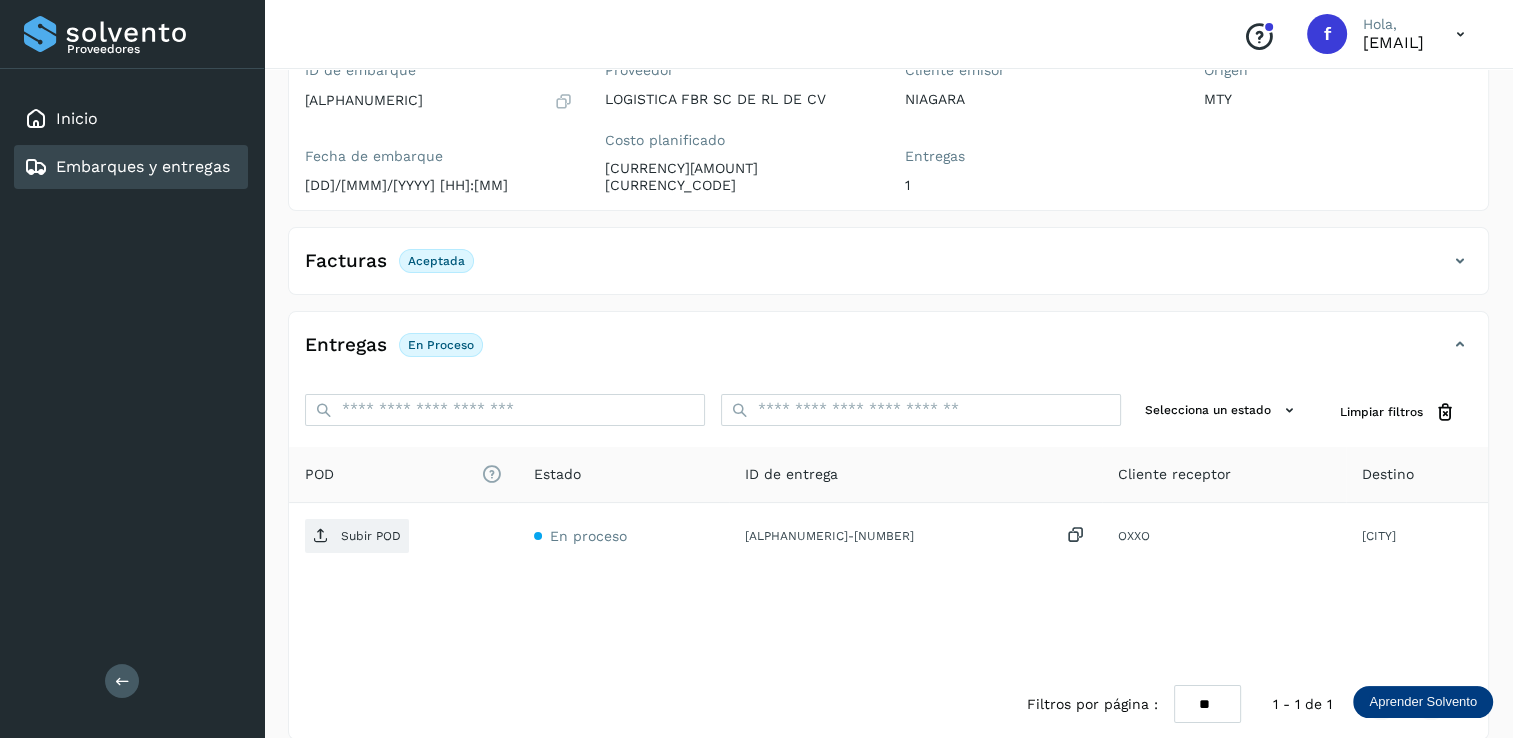 scroll, scrollTop: 207, scrollLeft: 0, axis: vertical 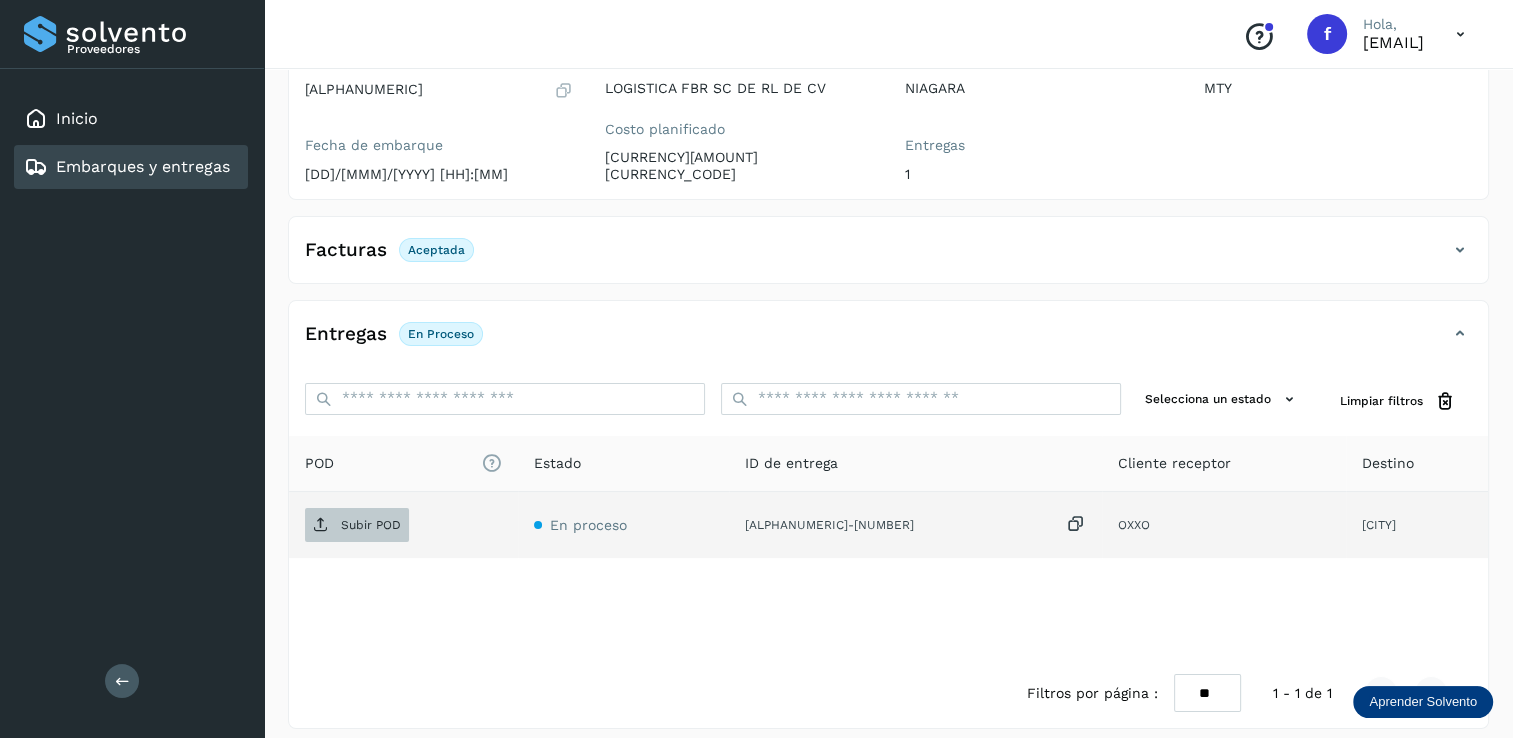 click on "Subir POD" at bounding box center (371, 525) 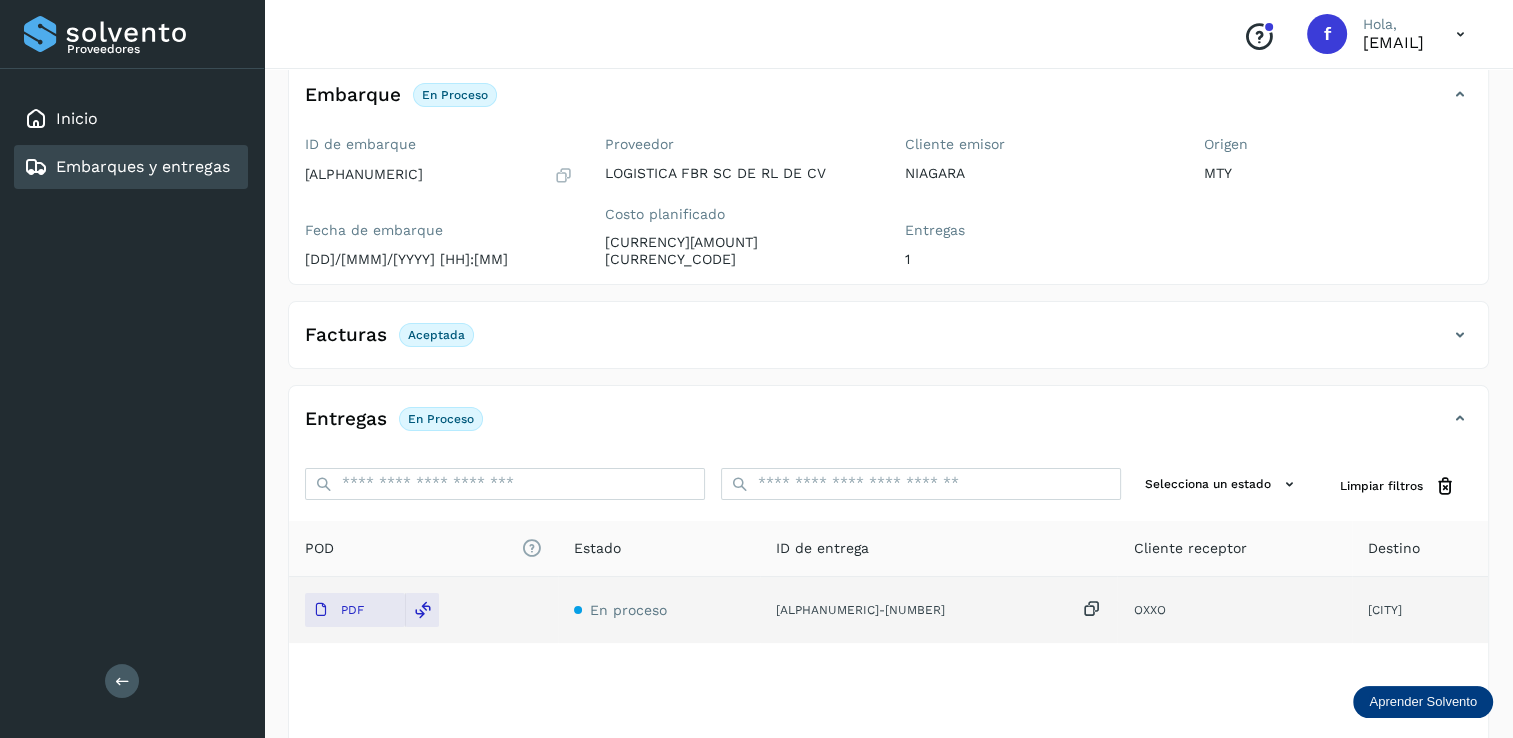 scroll, scrollTop: 7, scrollLeft: 0, axis: vertical 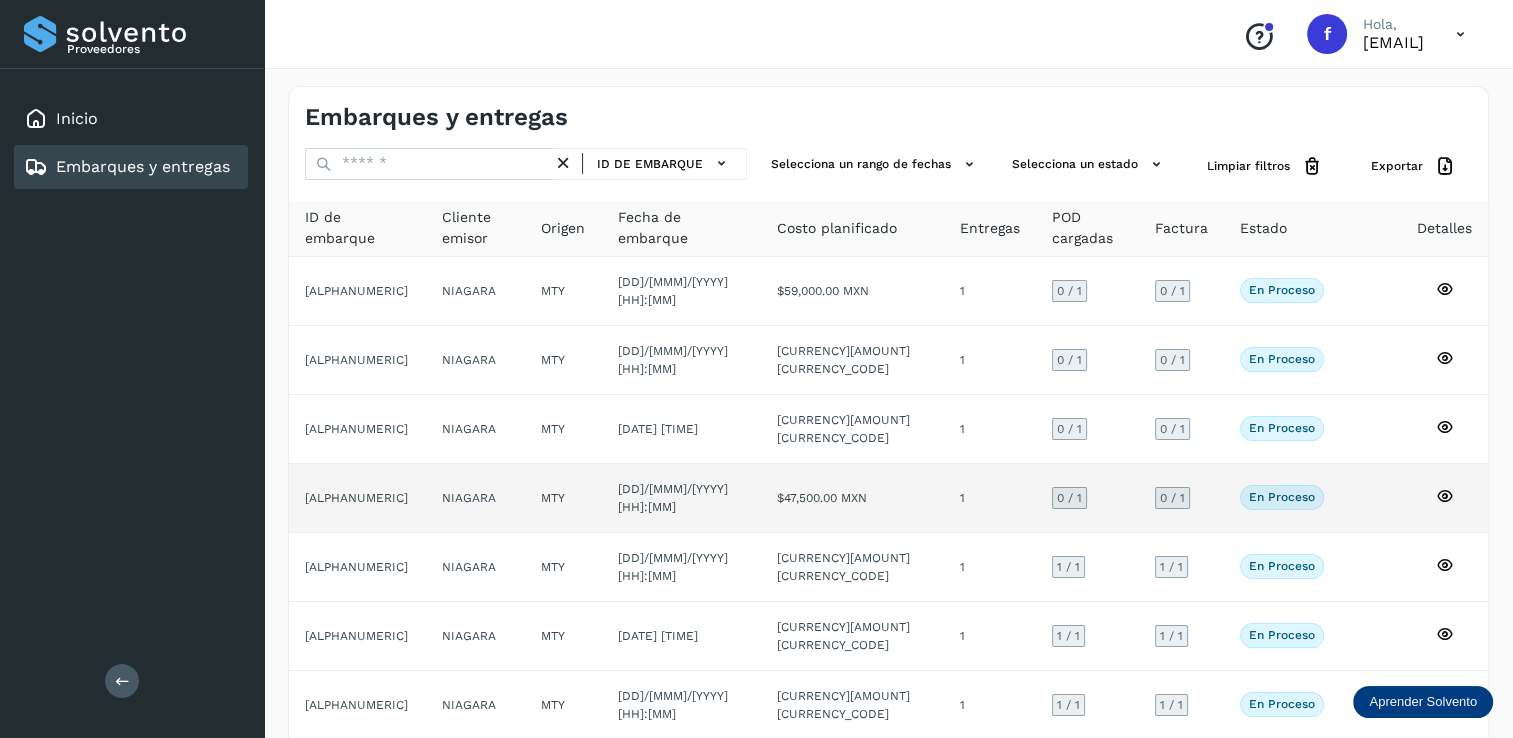 click on "0  / 1" at bounding box center [1069, 498] 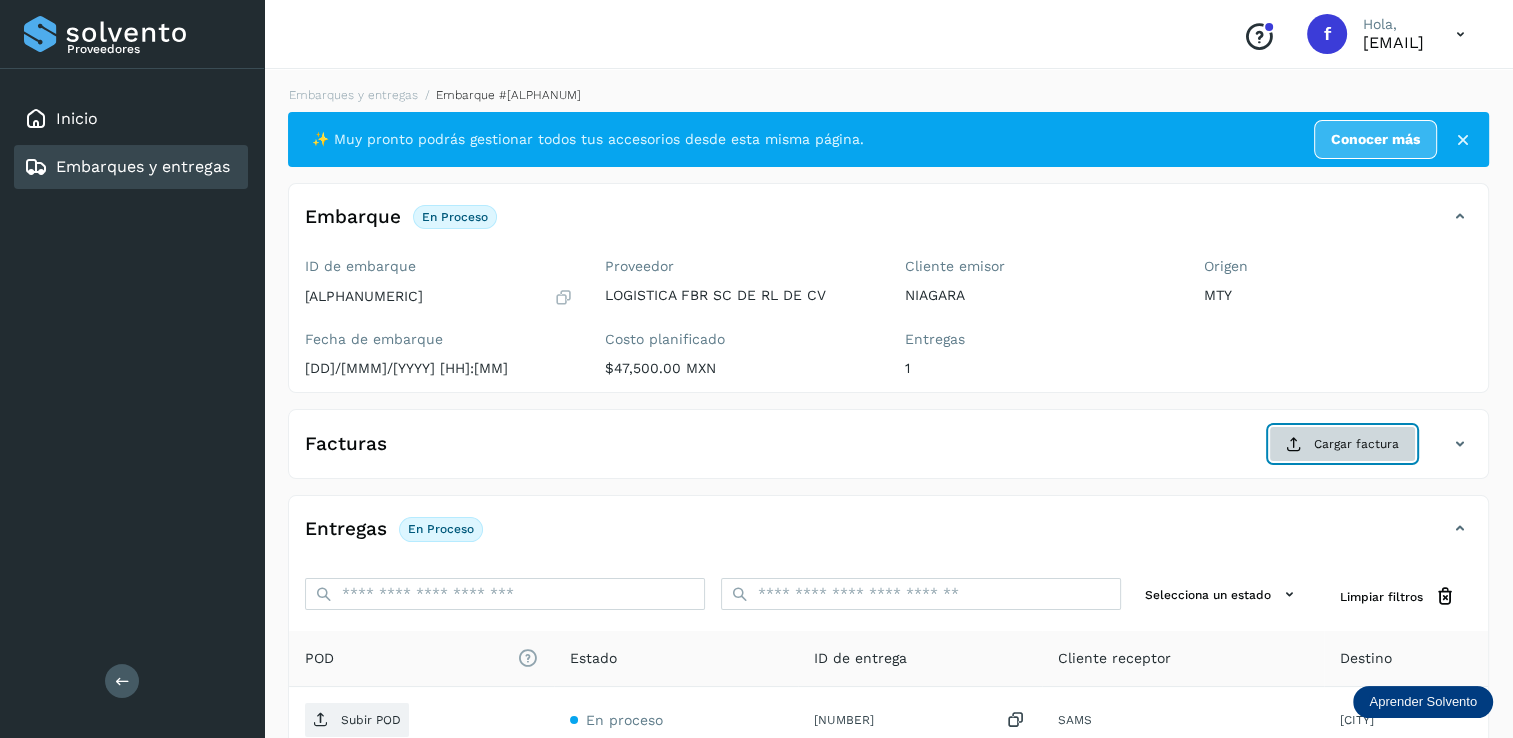 click on "Cargar factura" 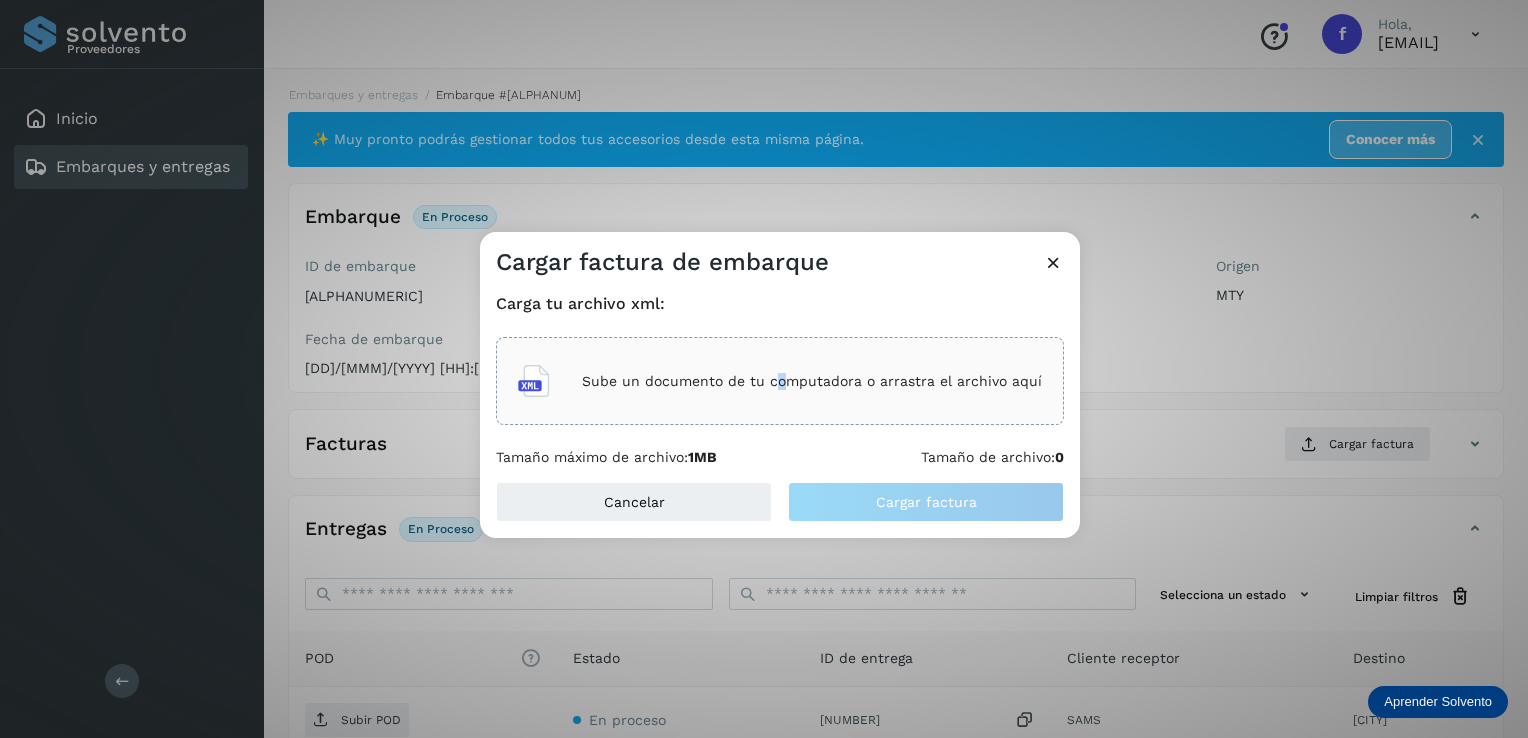 click on "Sube un documento de tu computadora o arrastra el archivo aquí" at bounding box center [812, 381] 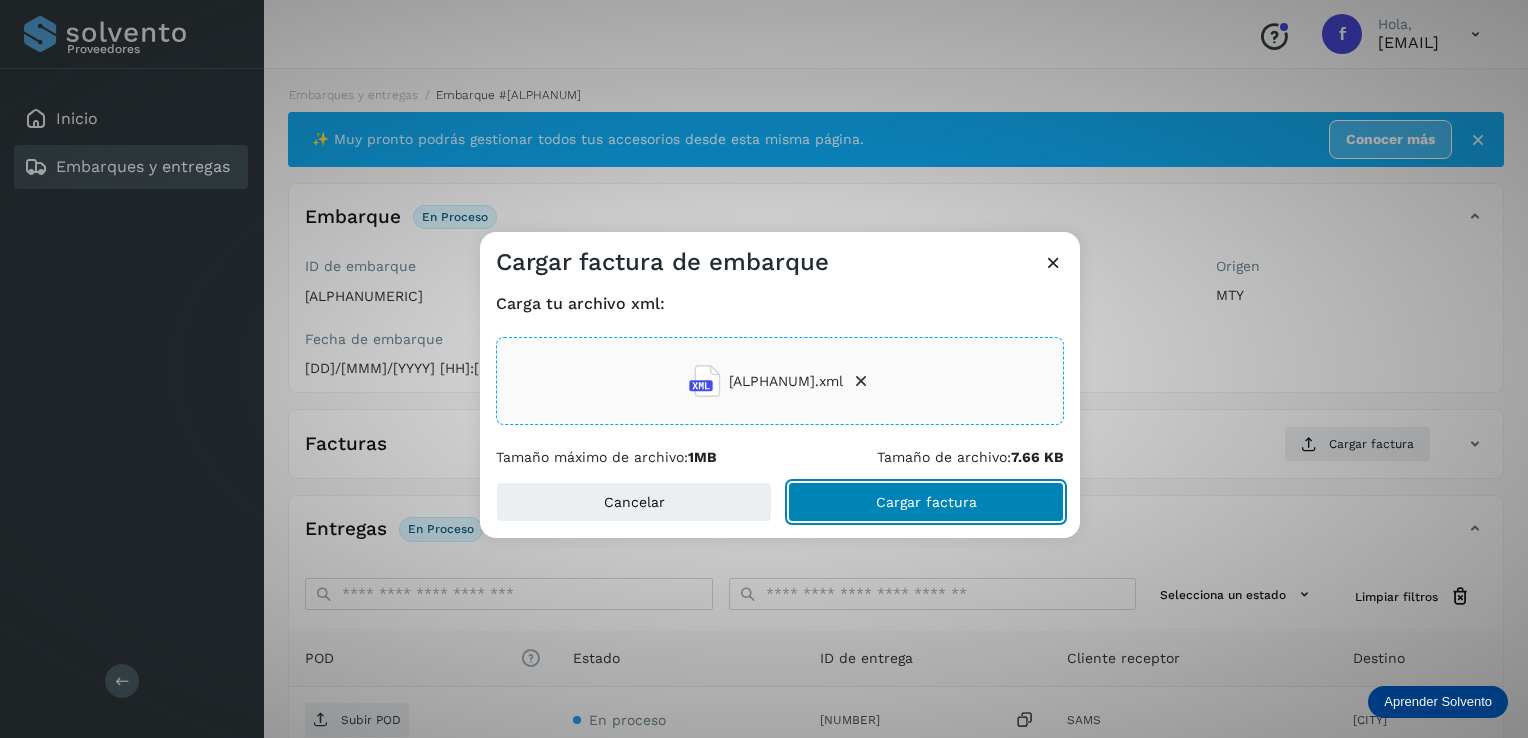 click on "Cargar factura" 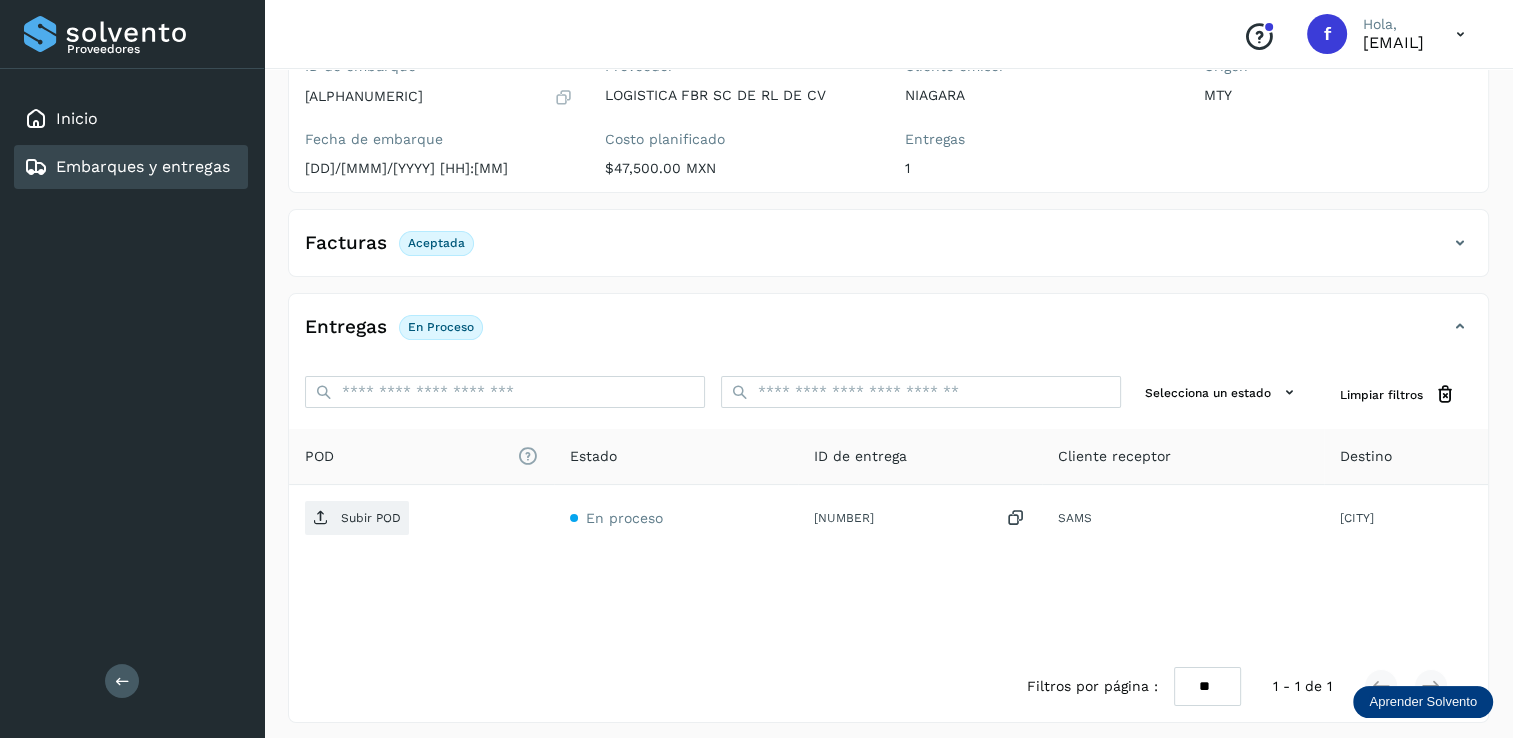 scroll, scrollTop: 207, scrollLeft: 0, axis: vertical 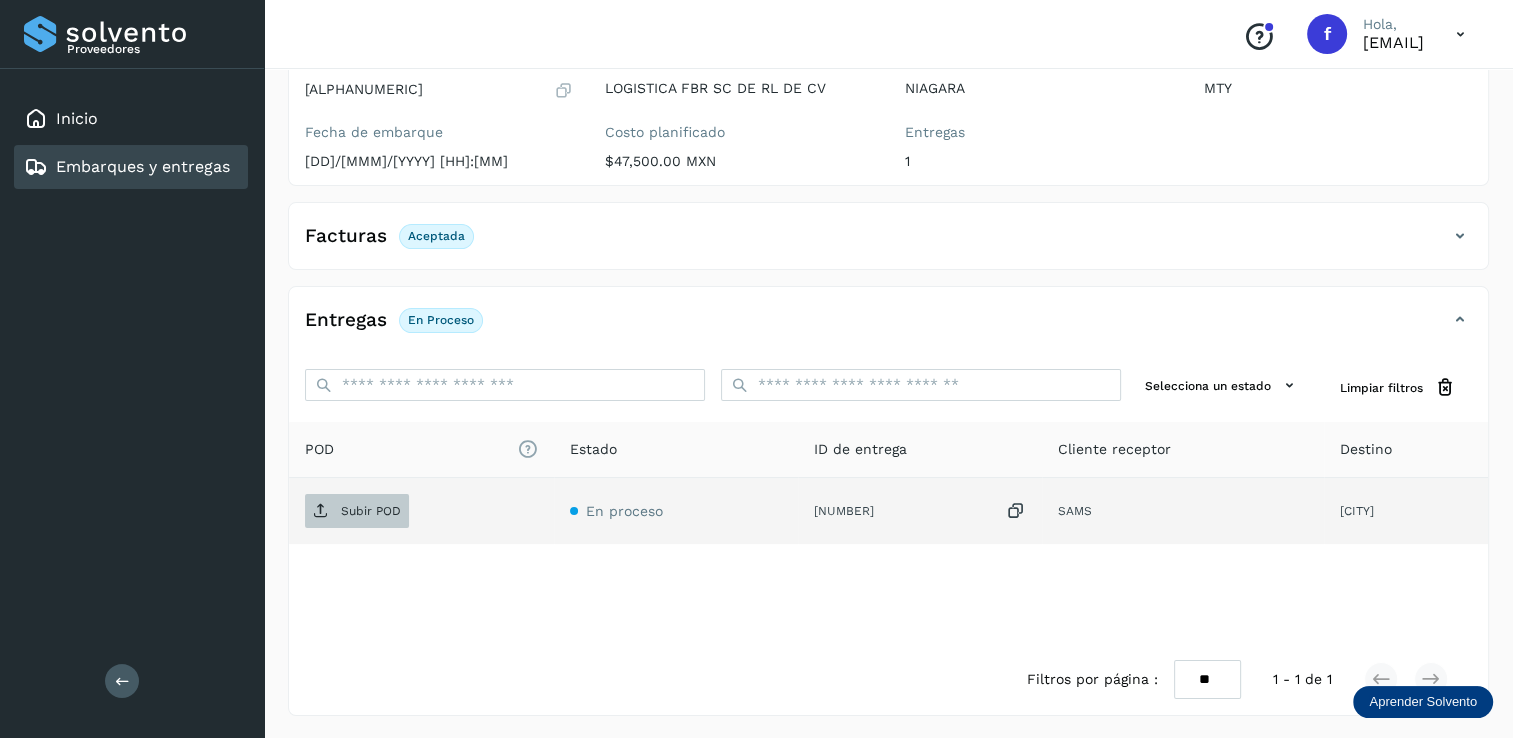 click on "Subir POD" at bounding box center (371, 511) 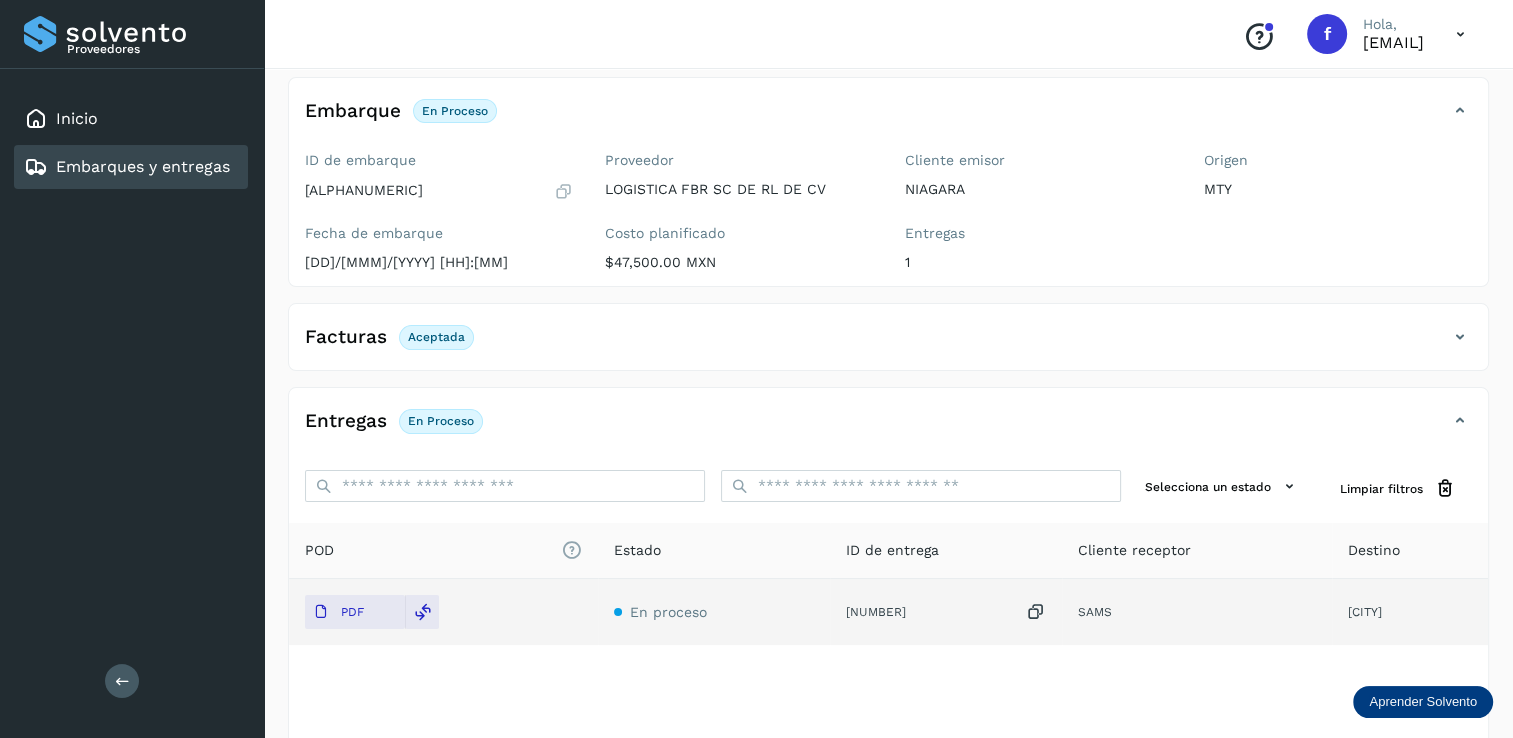 scroll, scrollTop: 107, scrollLeft: 0, axis: vertical 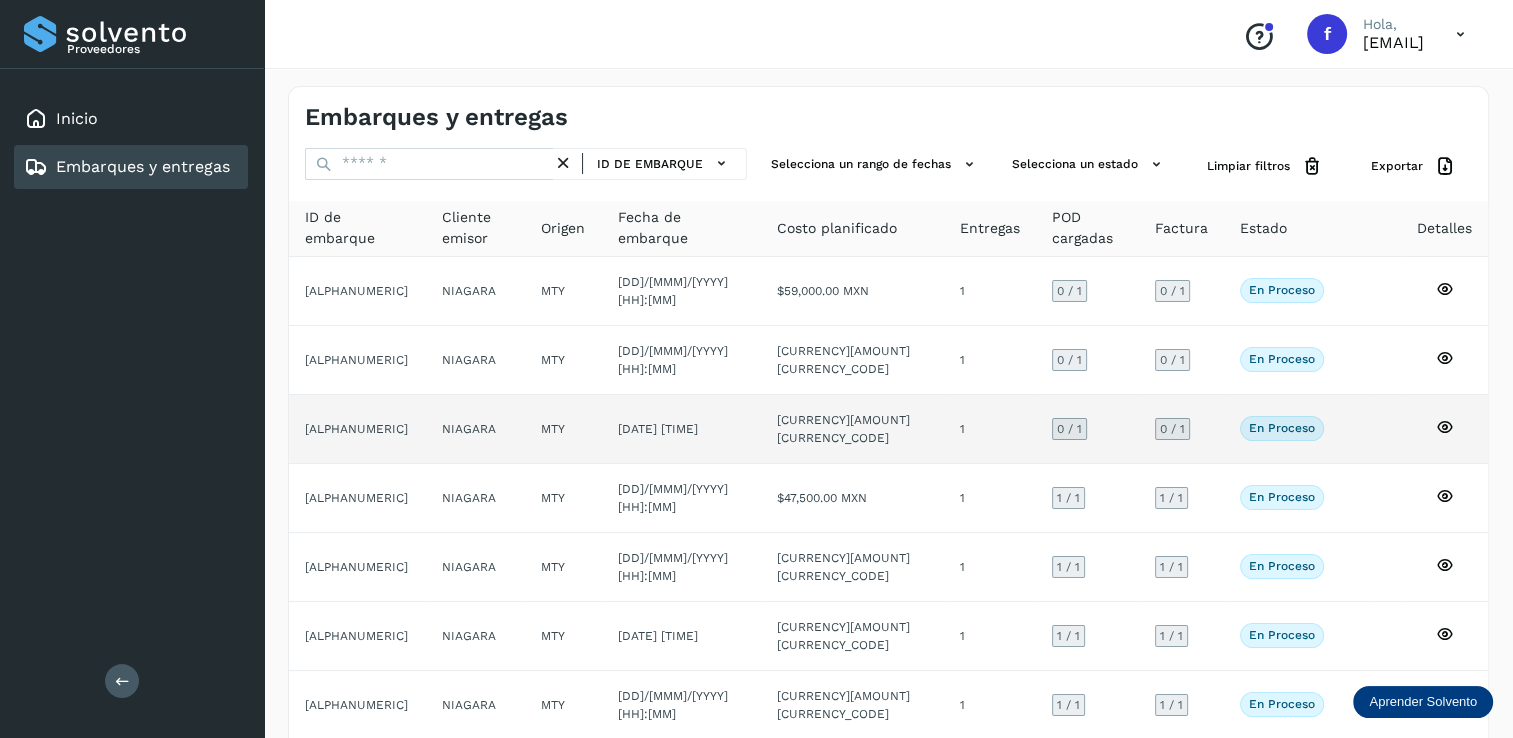 click on "0  / 1" at bounding box center [1069, 429] 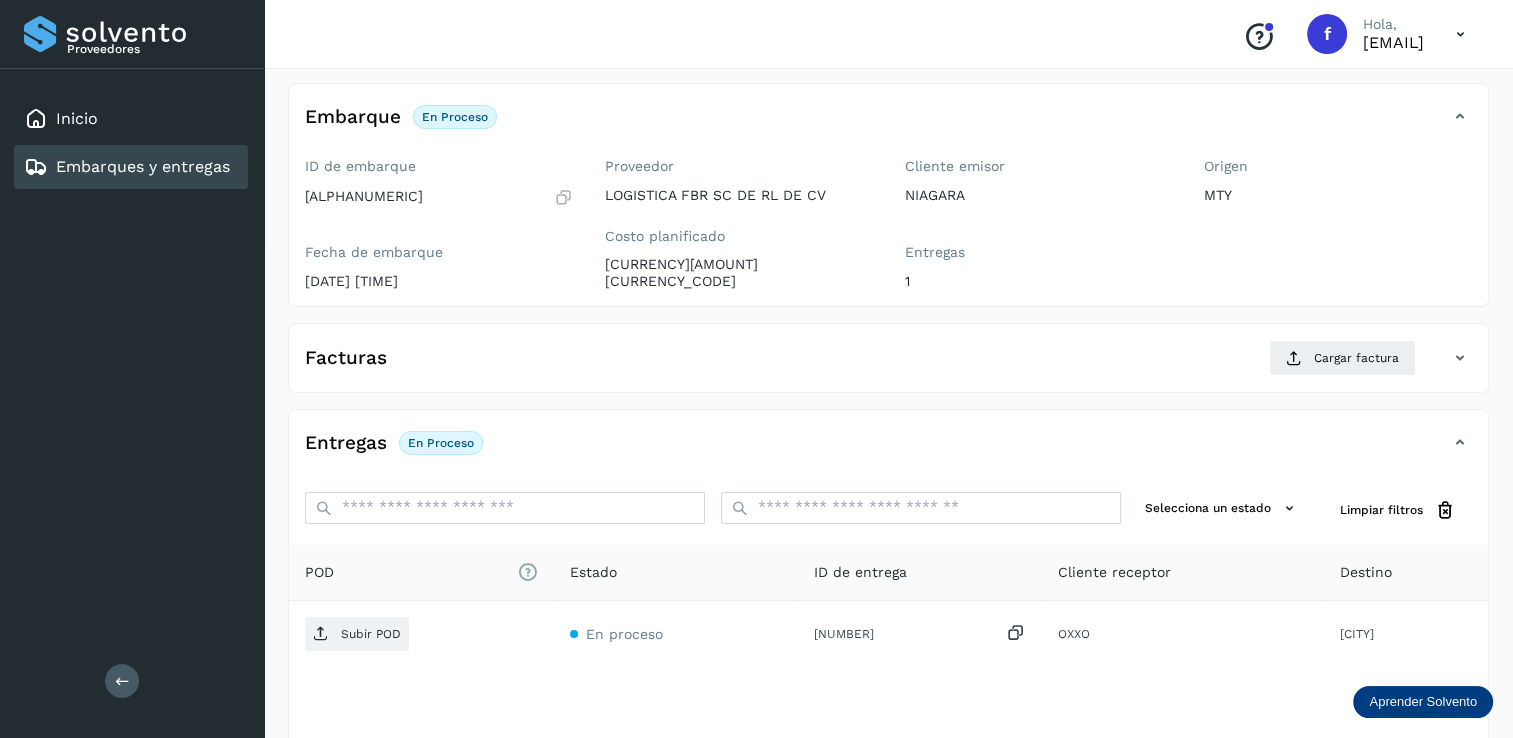 scroll, scrollTop: 0, scrollLeft: 0, axis: both 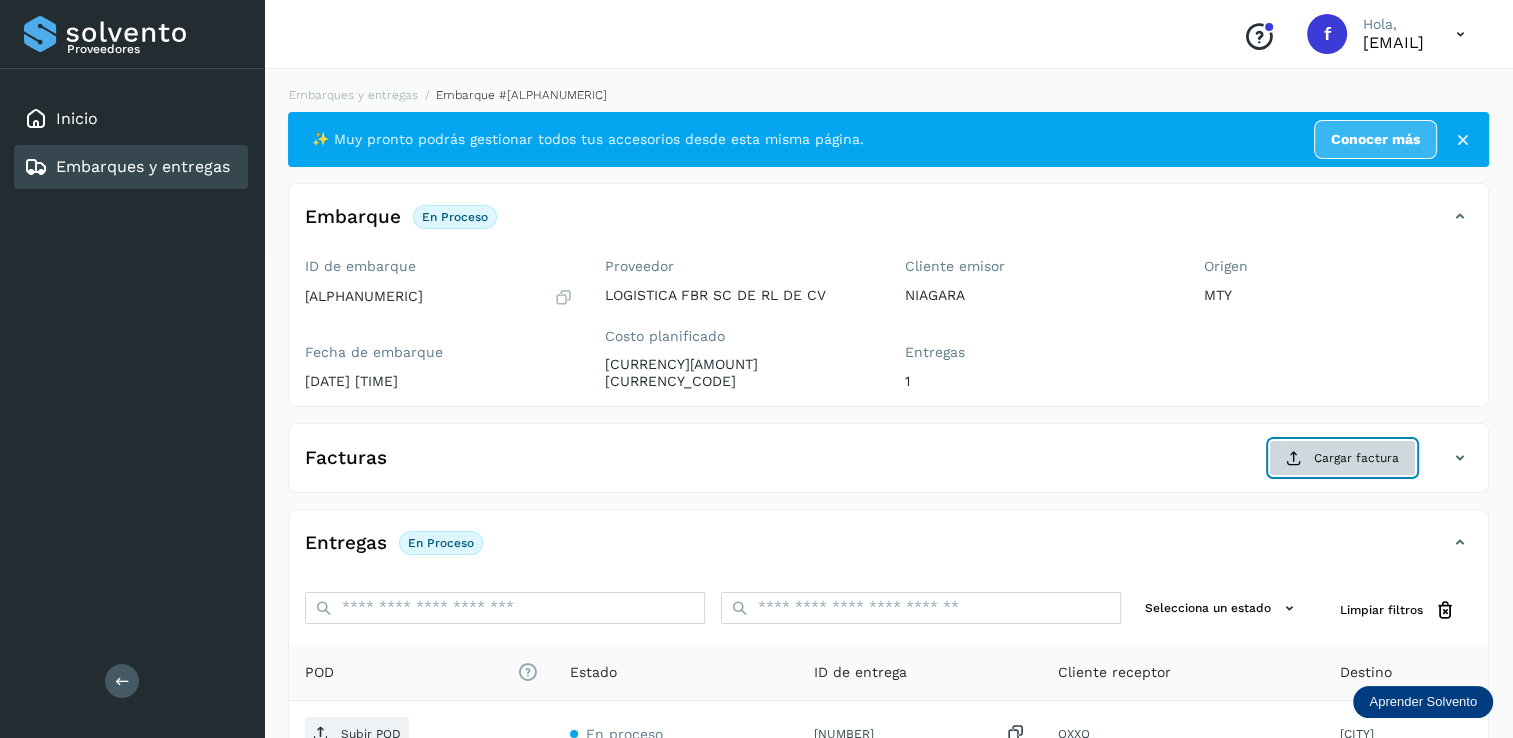 click on "Cargar factura" at bounding box center (1342, 458) 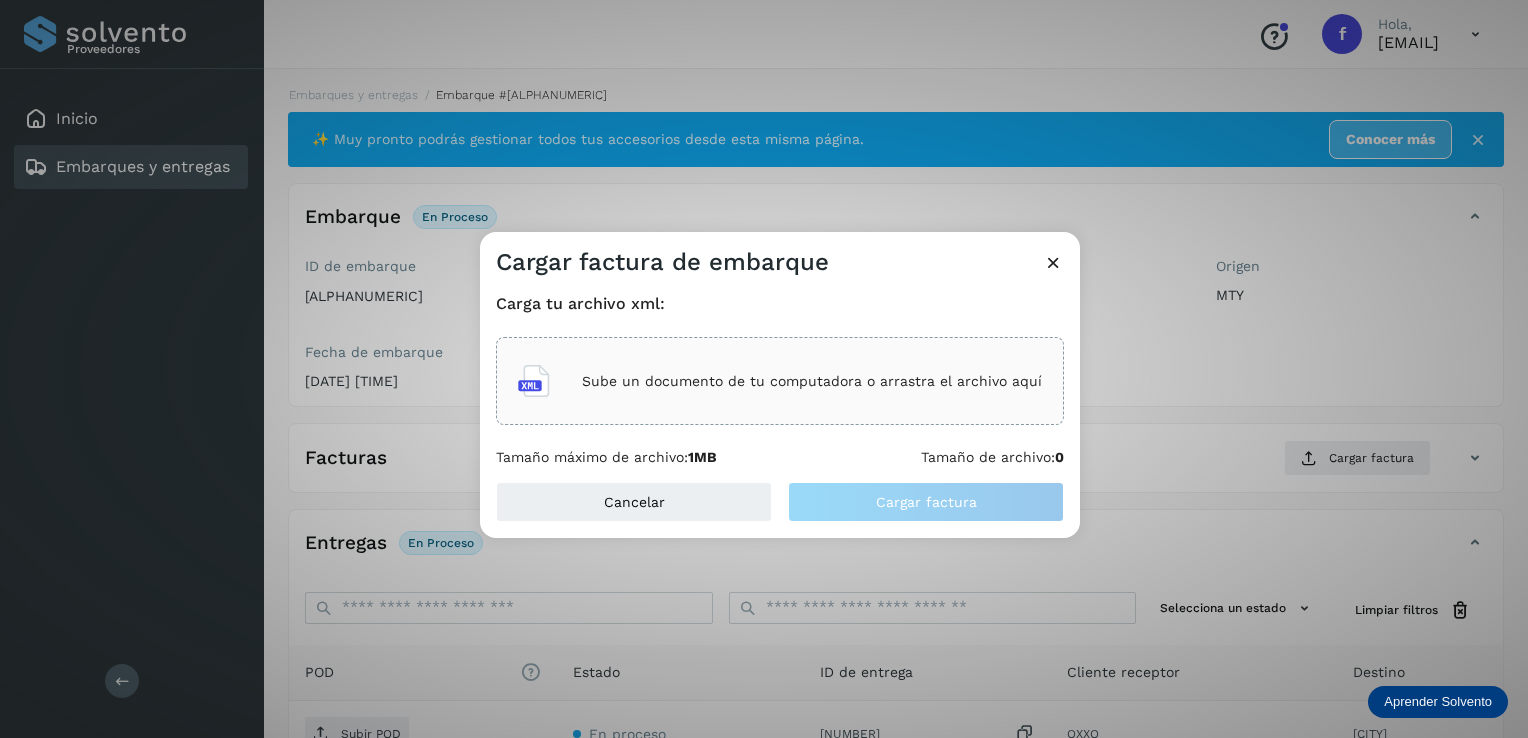 click on "Cargar factura de embarque Carga tu archivo xml: Sube un documento de tu computadora o arrastra el archivo aquí Tamaño máximo de archivo:  1MB Tamaño de archivo:  0 Cancelar Cargar factura" 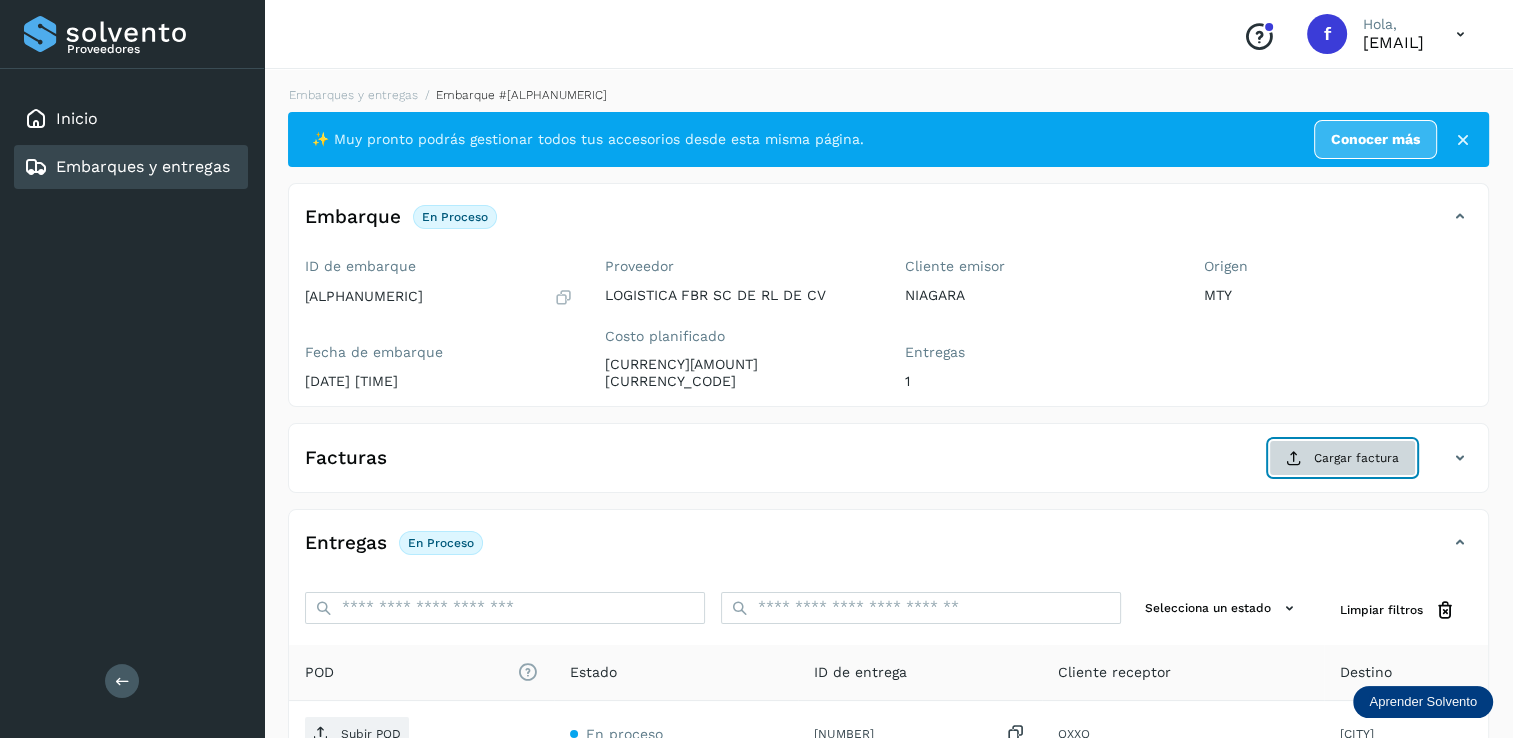 click on "Cargar factura" 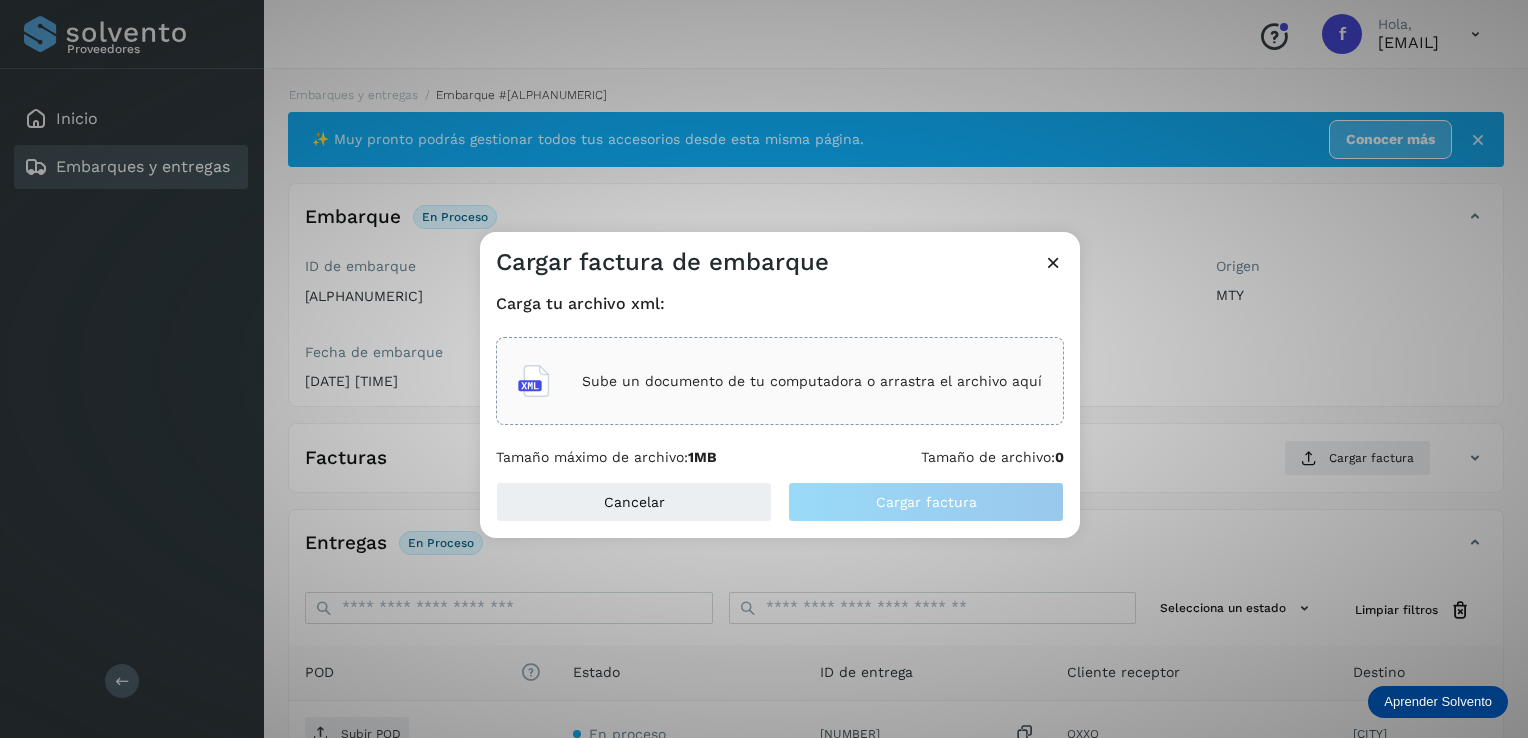 click on "Sube un documento de tu computadora o arrastra el archivo aquí" 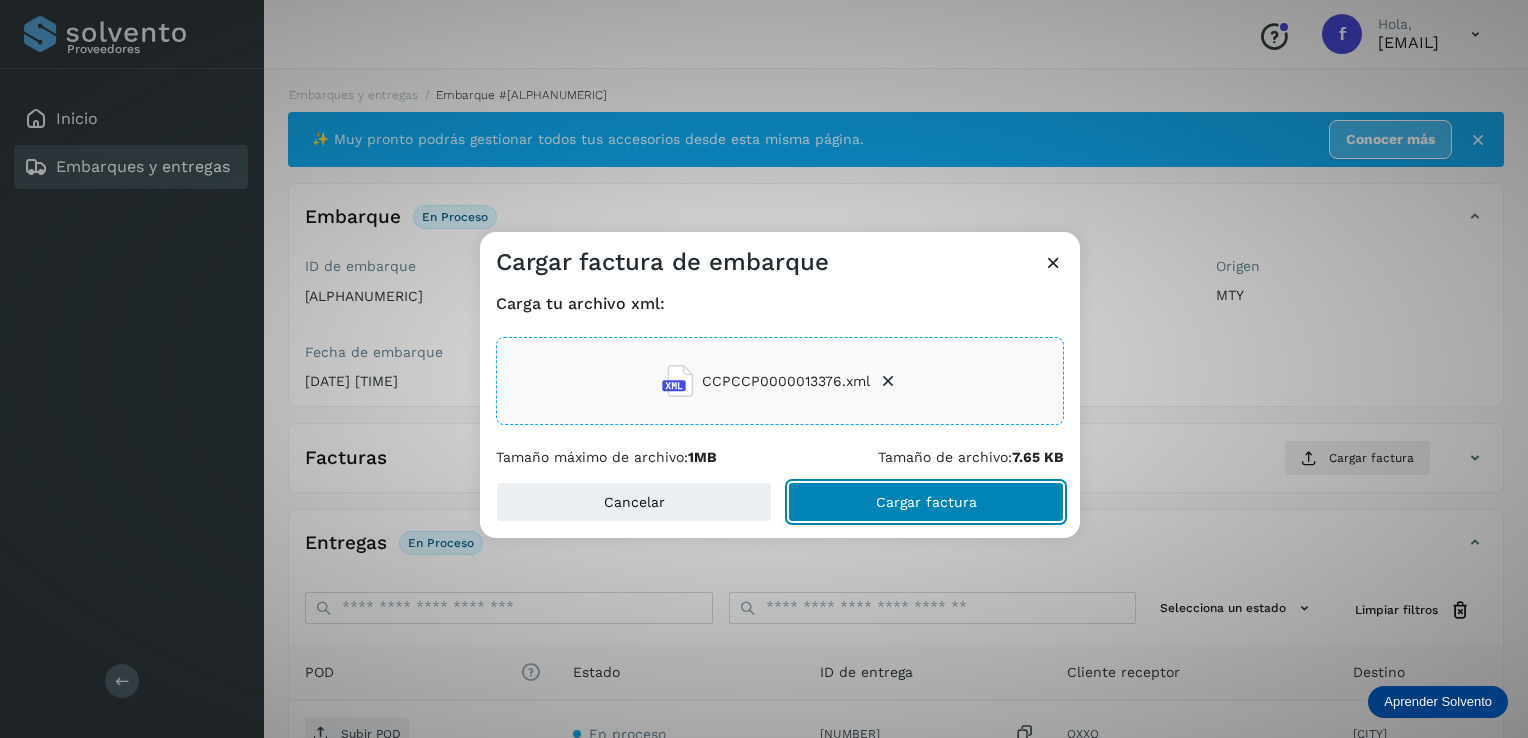 click on "Cargar factura" 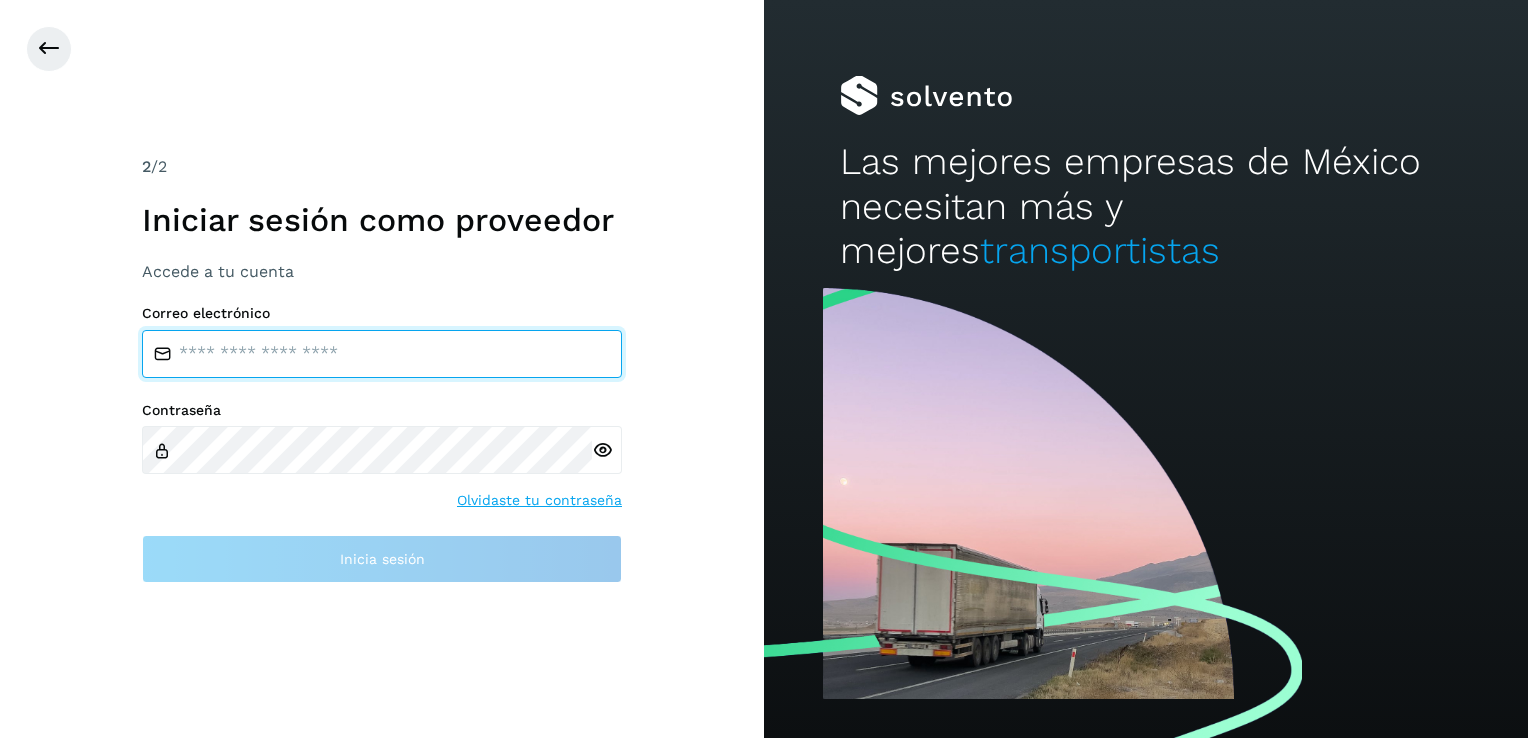 click at bounding box center [382, 354] 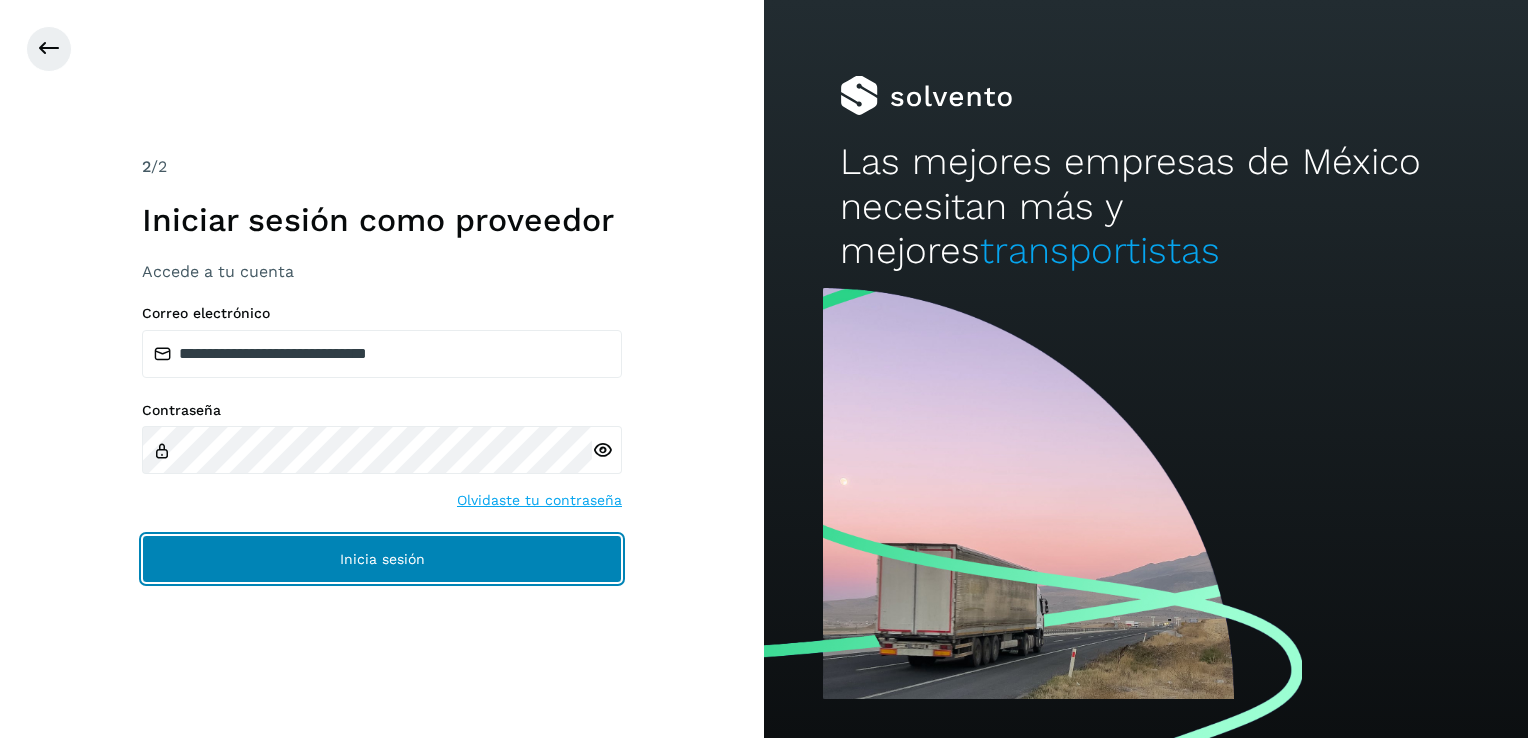click on "Inicia sesión" at bounding box center [382, 559] 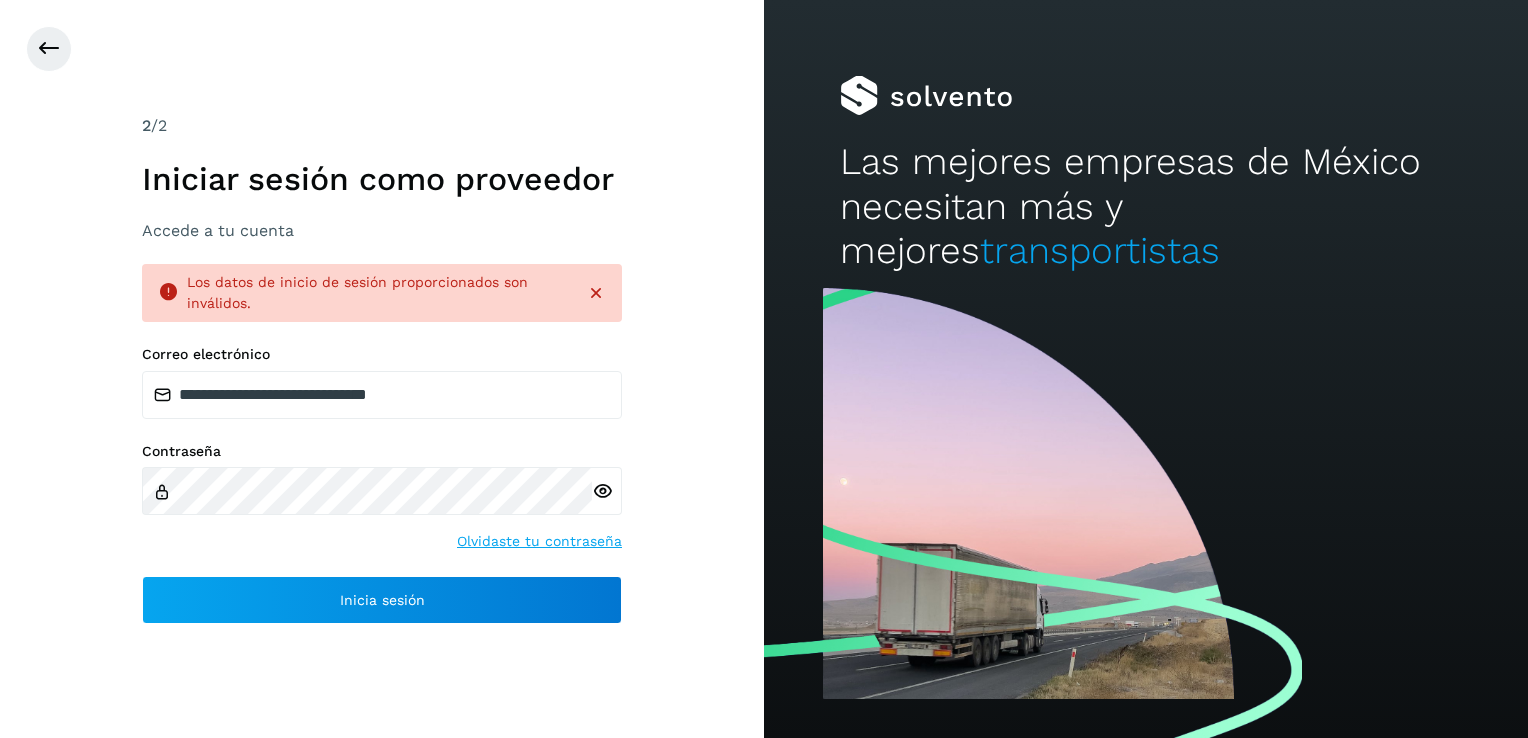 click at bounding box center [602, 491] 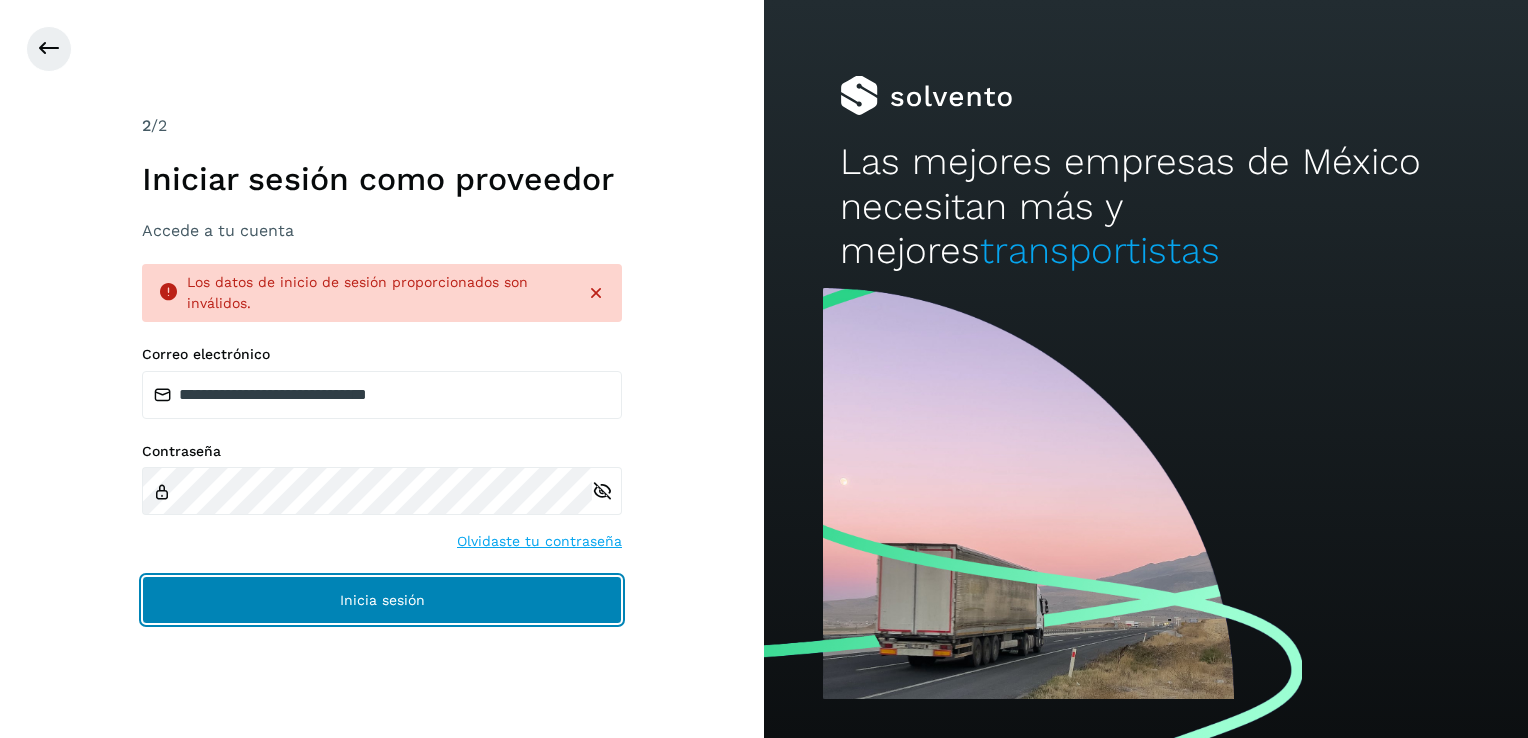 click on "Inicia sesión" 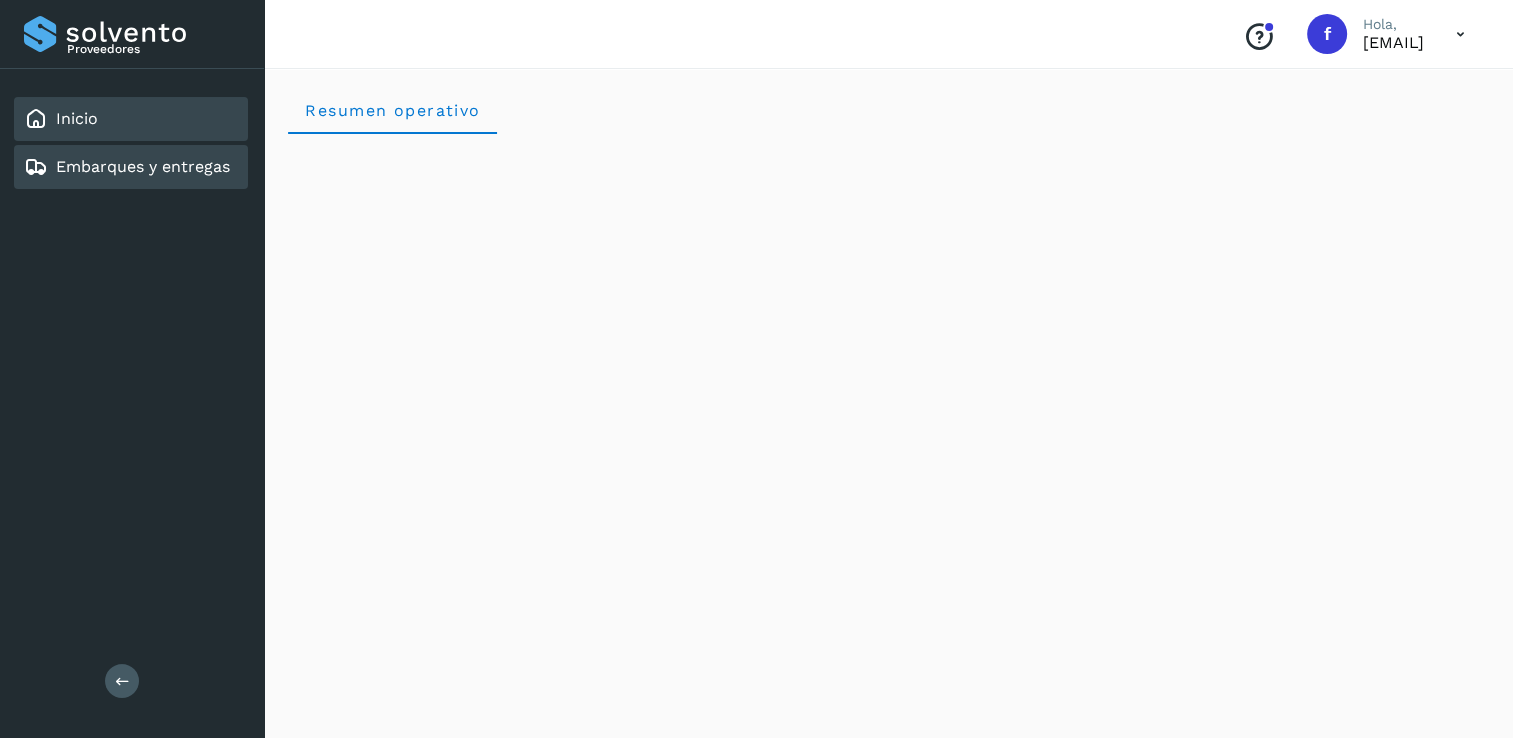 drag, startPoint x: 109, startPoint y: 152, endPoint x: 114, endPoint y: 167, distance: 15.811388 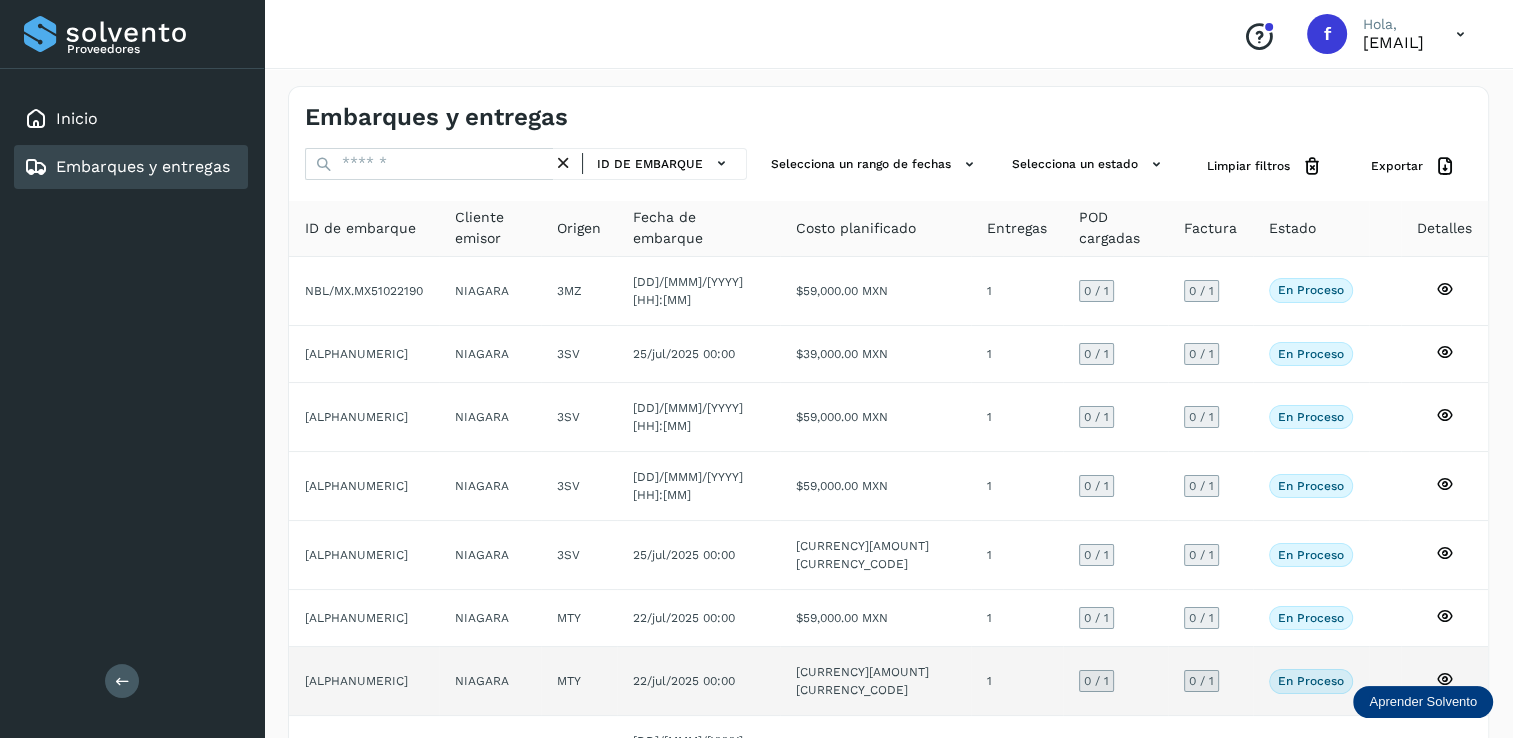 scroll, scrollTop: 180, scrollLeft: 0, axis: vertical 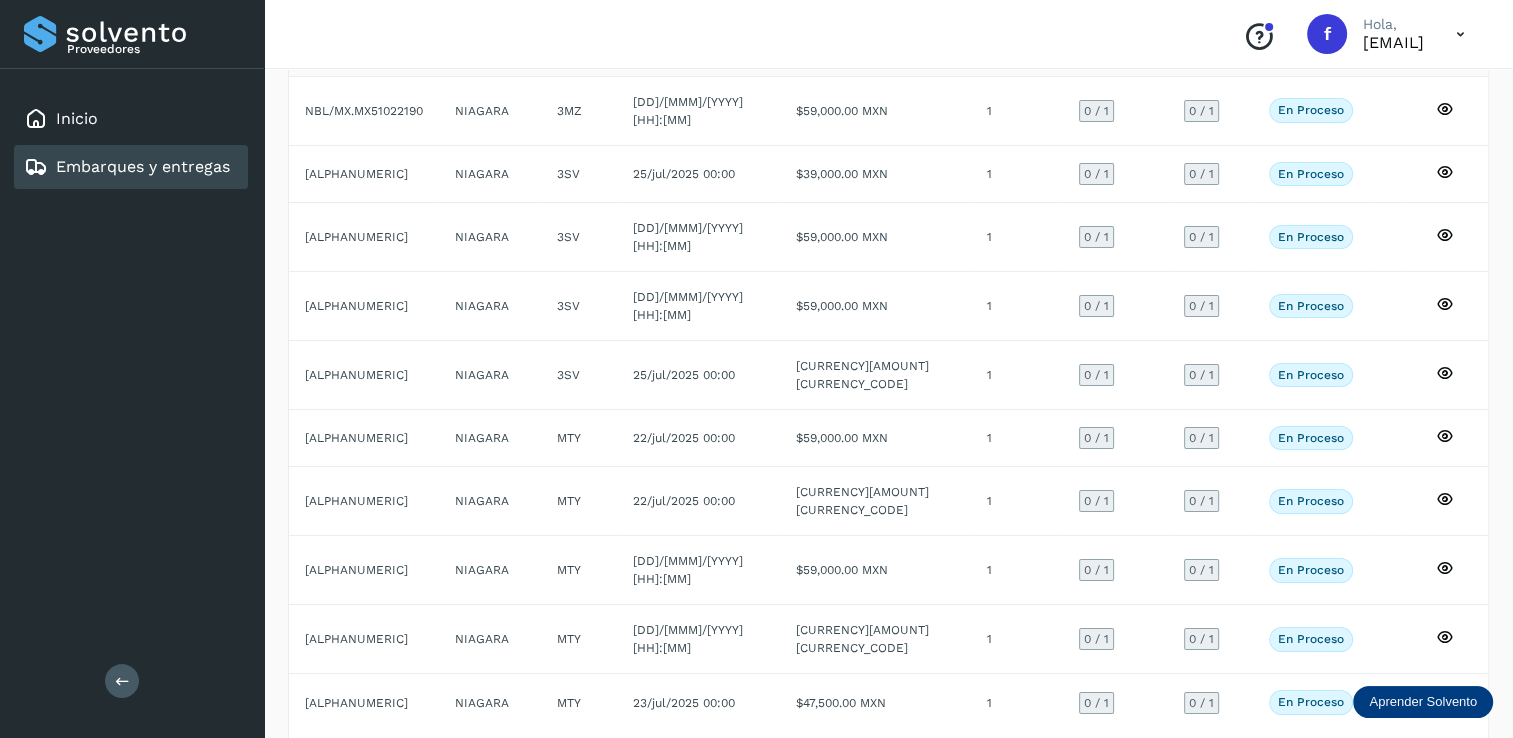 click at bounding box center [1431, 766] 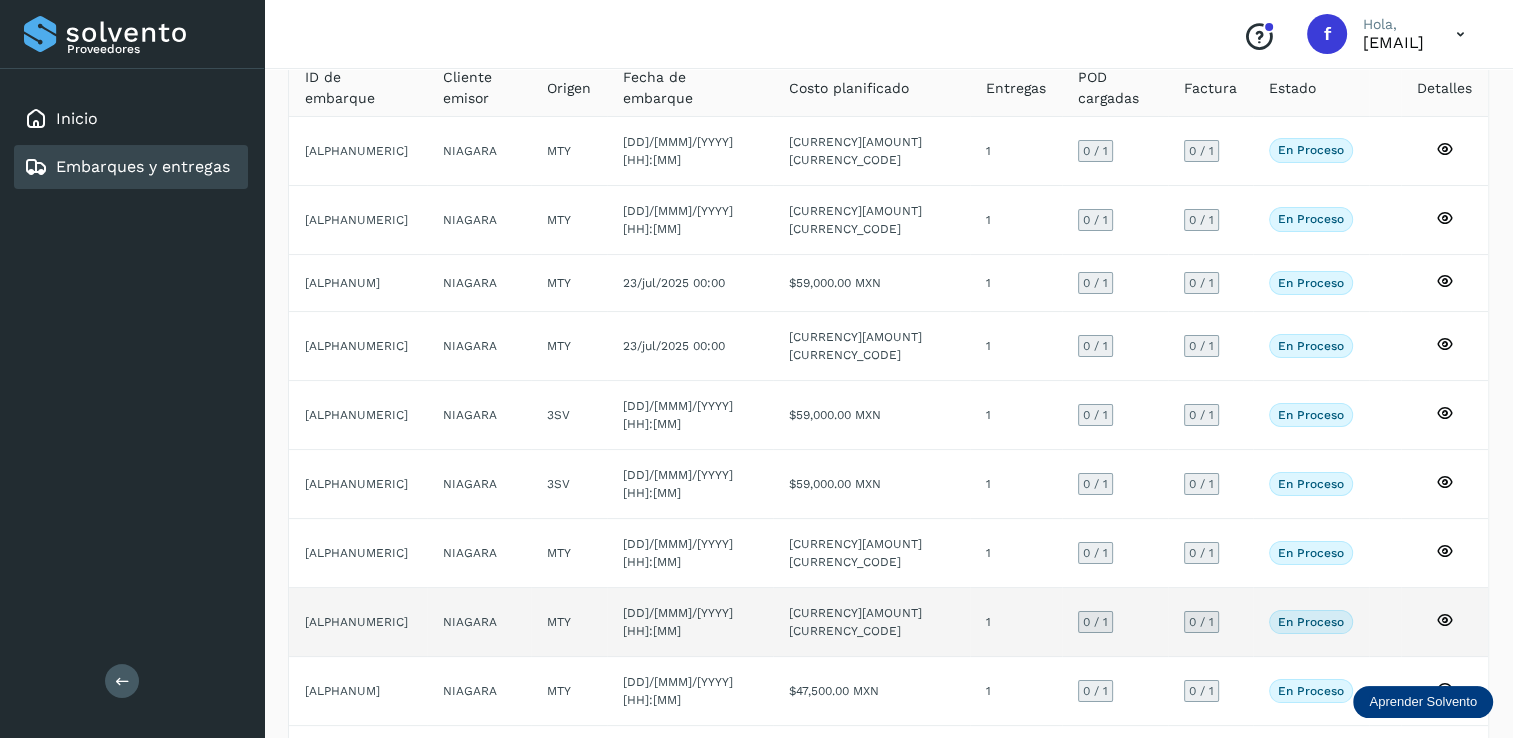 scroll, scrollTop: 180, scrollLeft: 0, axis: vertical 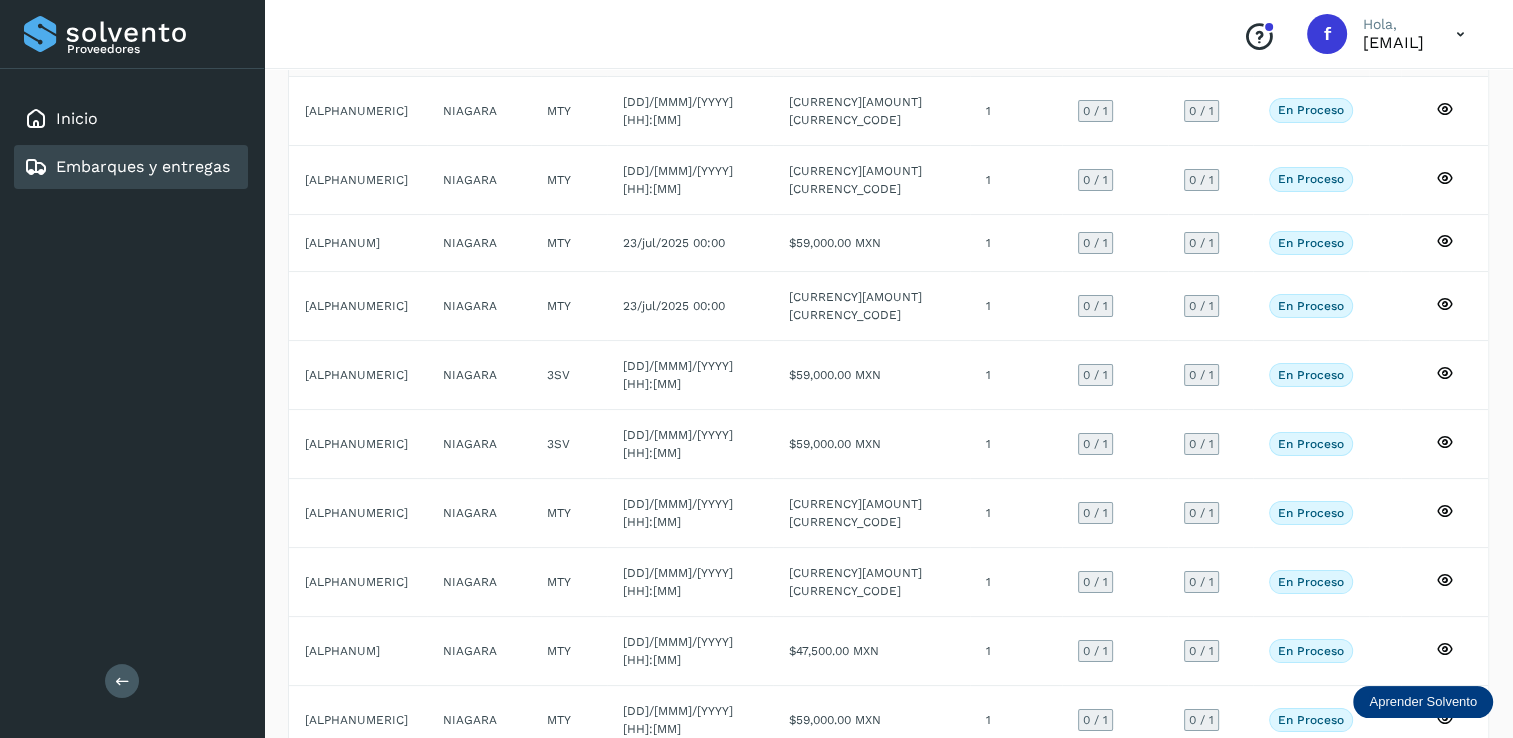 click at bounding box center [1431, 789] 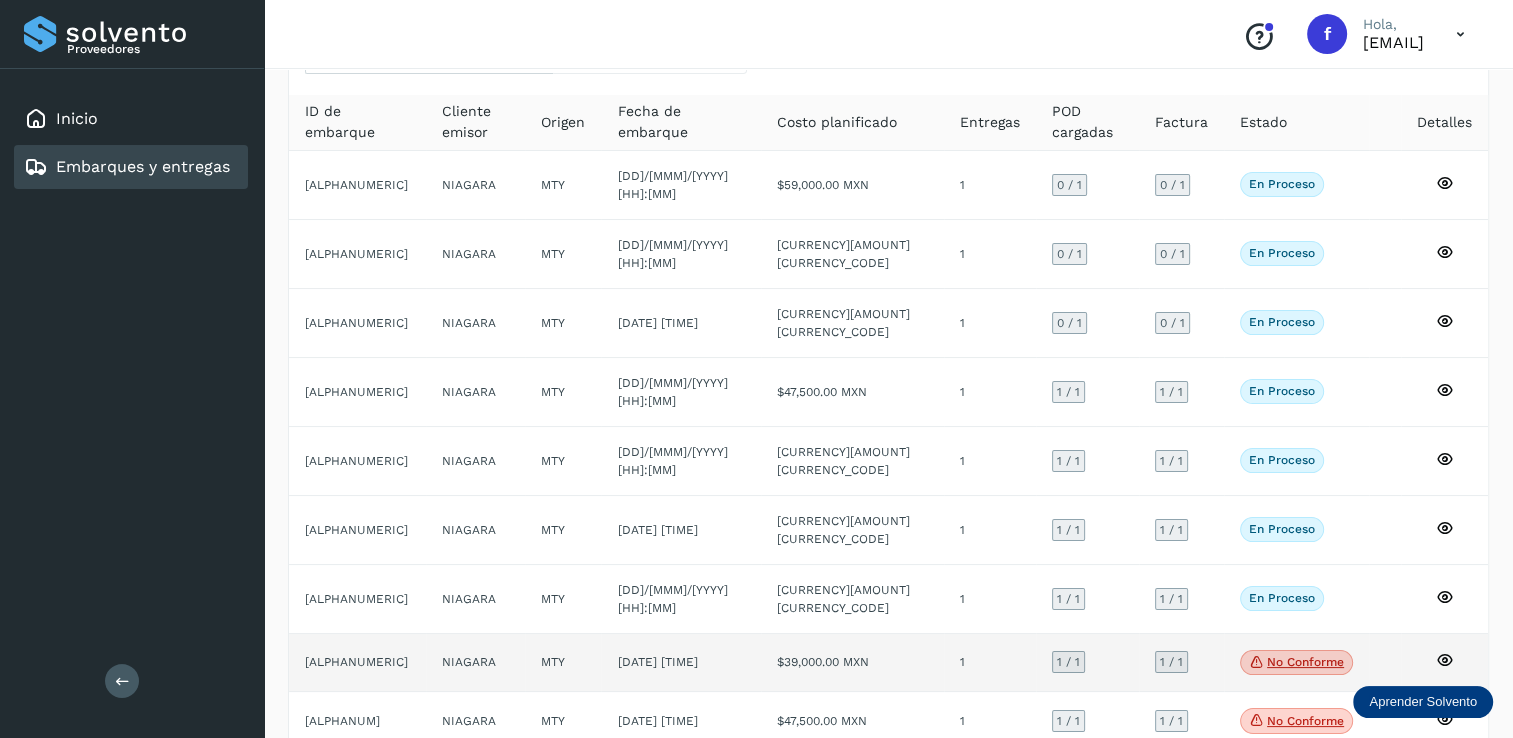 scroll, scrollTop: 80, scrollLeft: 0, axis: vertical 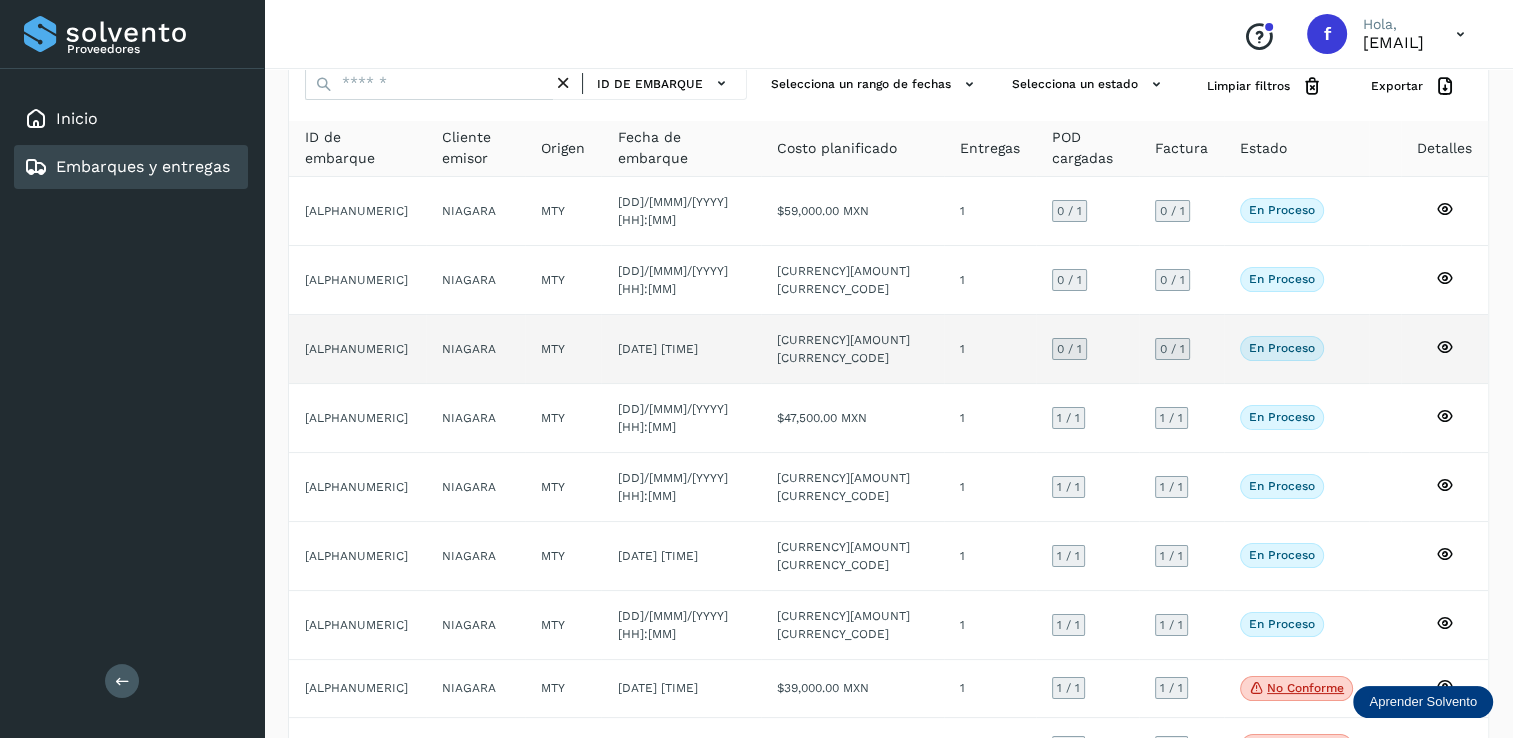 click on "0  / 1" at bounding box center (1069, 349) 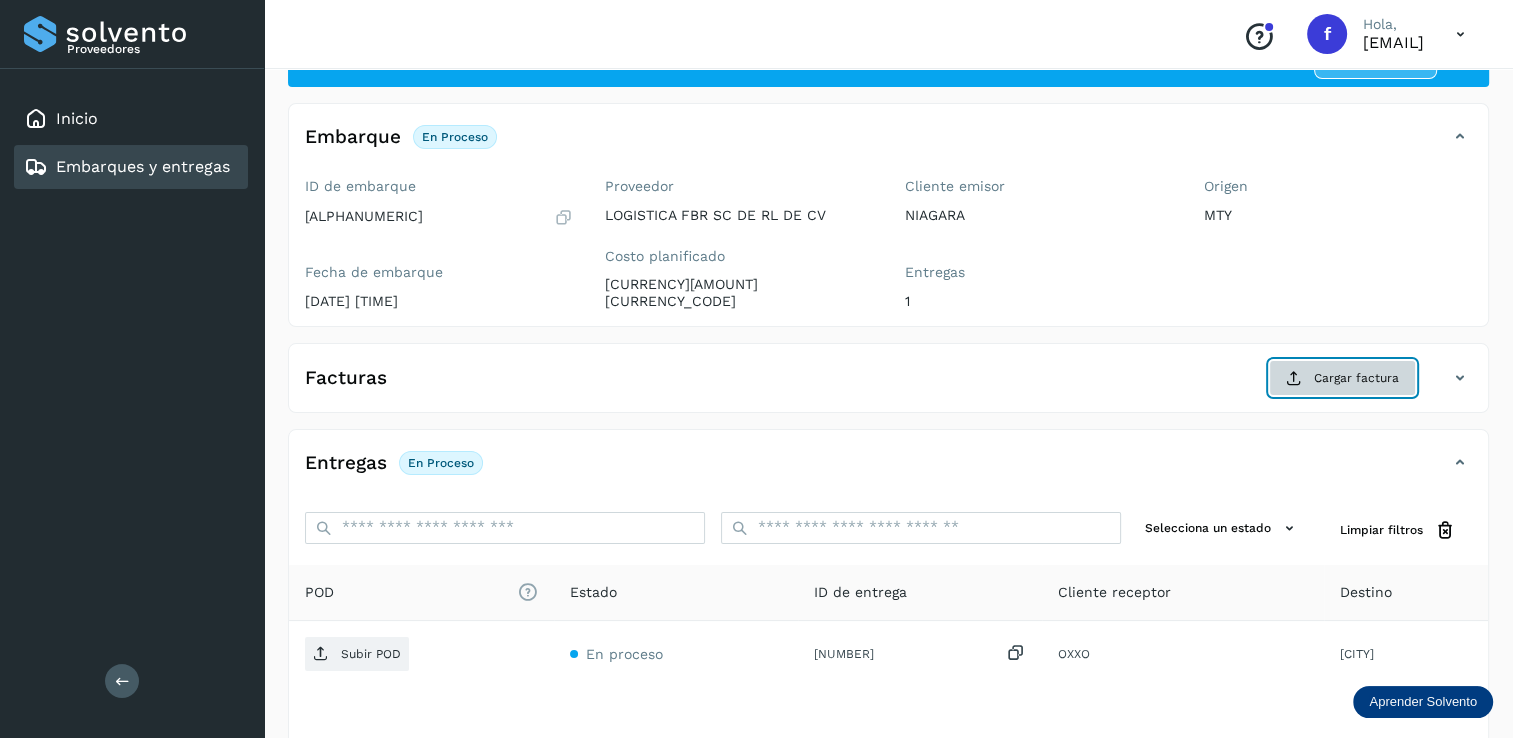 click on "Cargar factura" 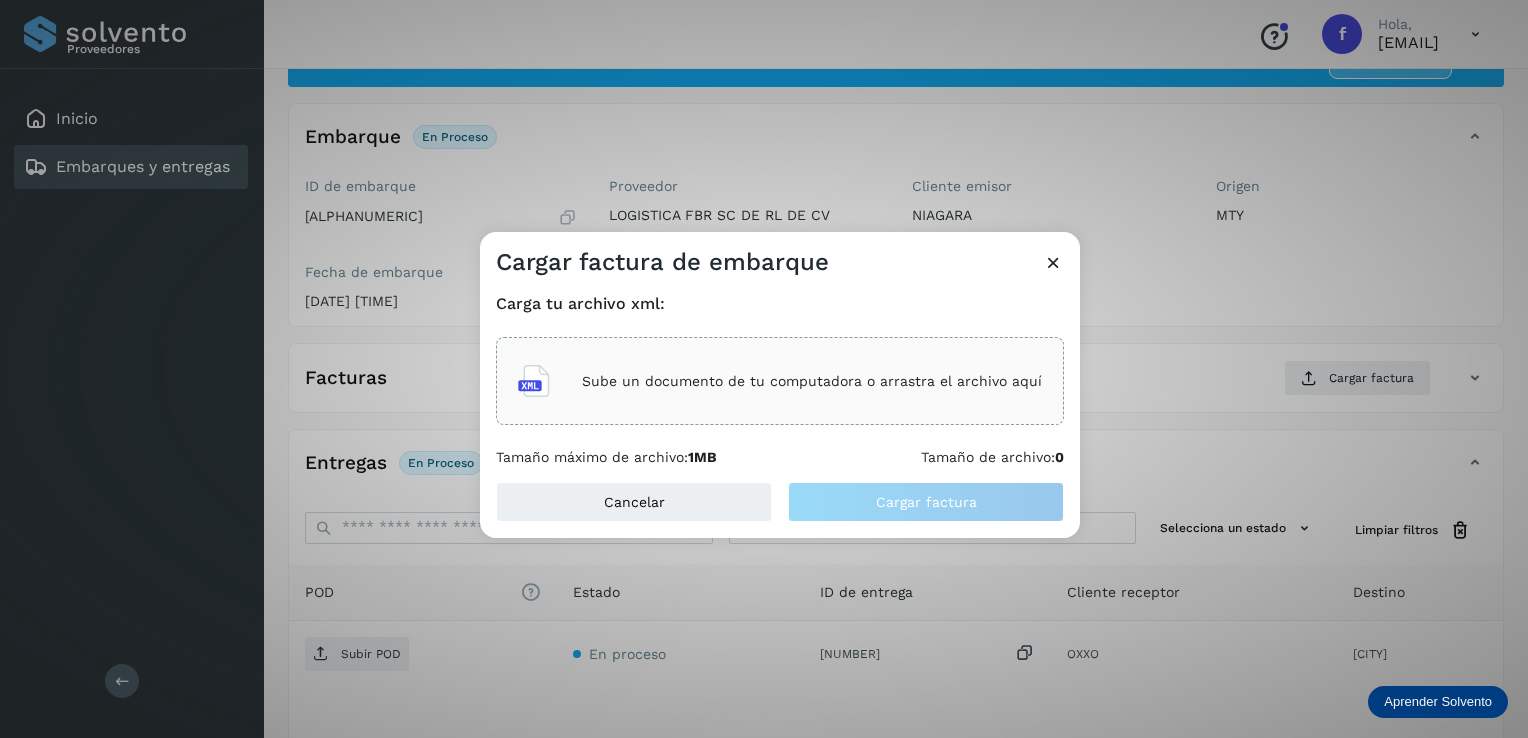 click on "Sube un documento de tu computadora o arrastra el archivo aquí" 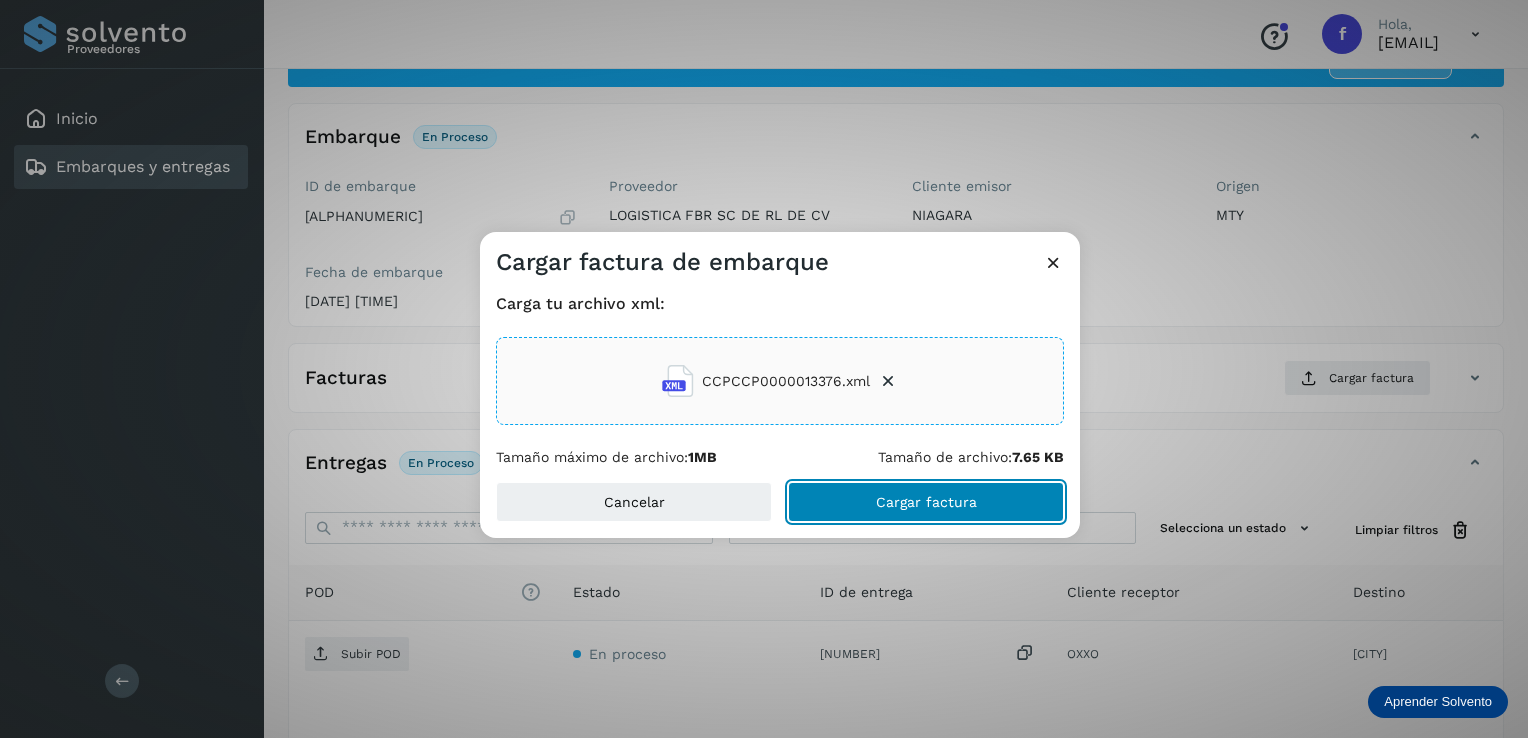 click on "Cargar factura" 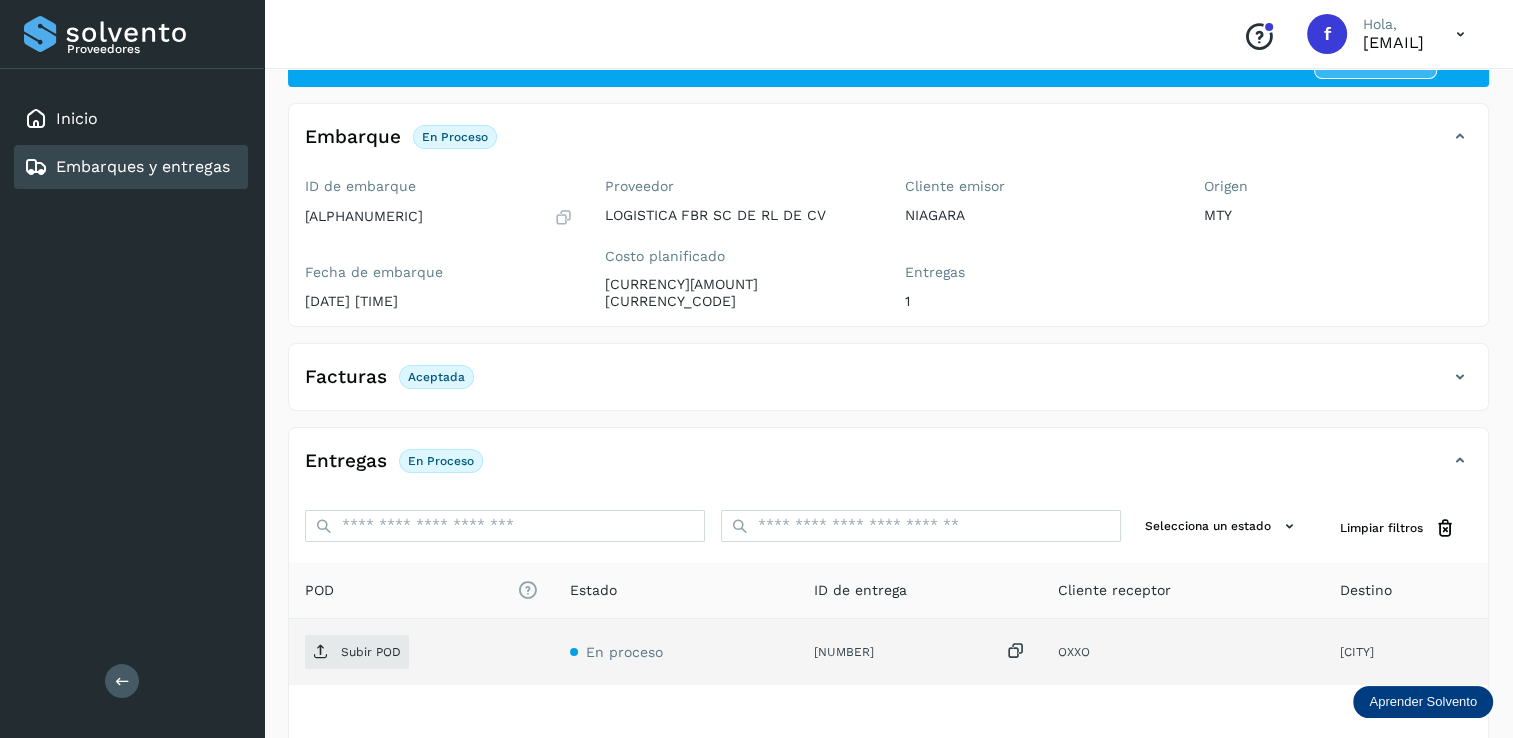 scroll, scrollTop: 180, scrollLeft: 0, axis: vertical 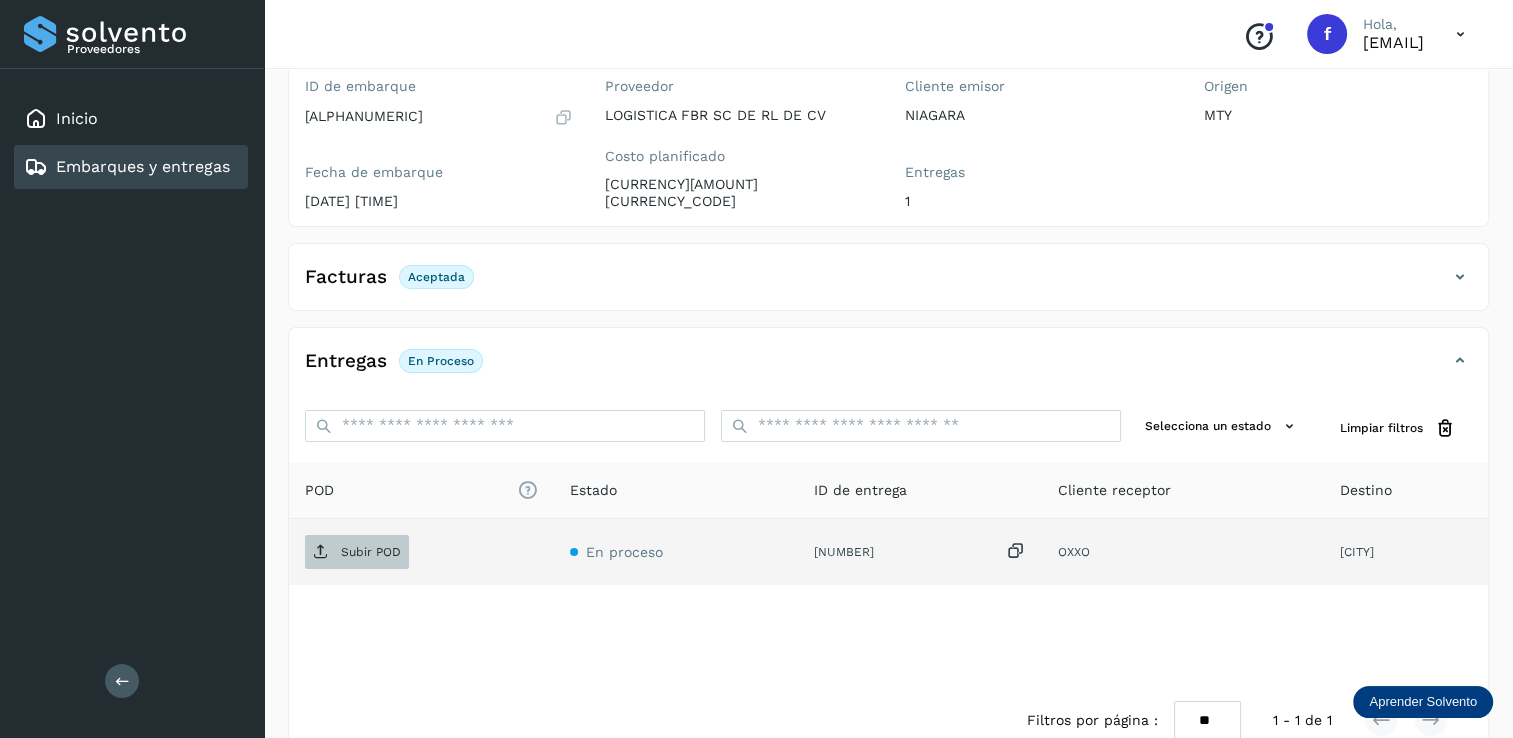 click on "Subir POD" at bounding box center (371, 552) 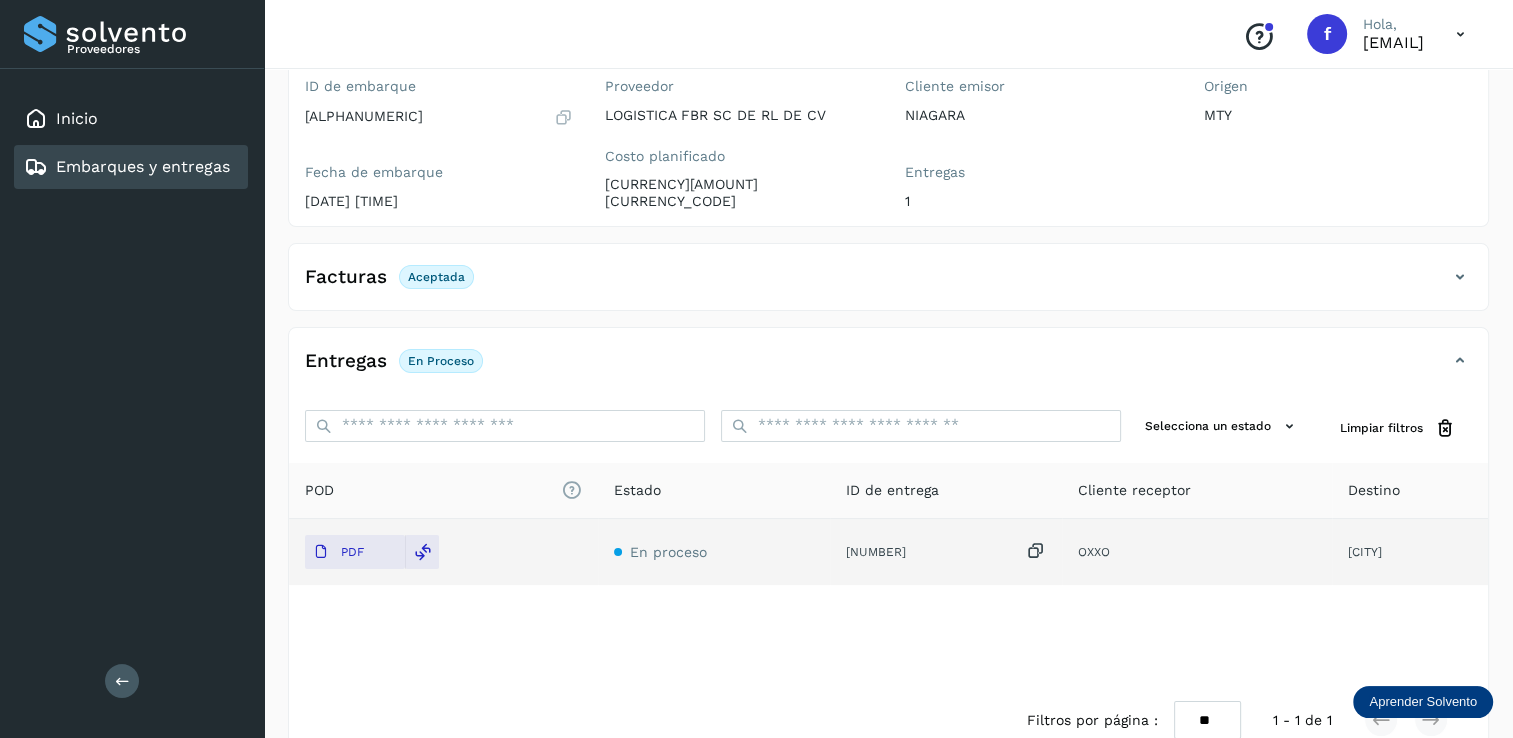 scroll, scrollTop: 0, scrollLeft: 0, axis: both 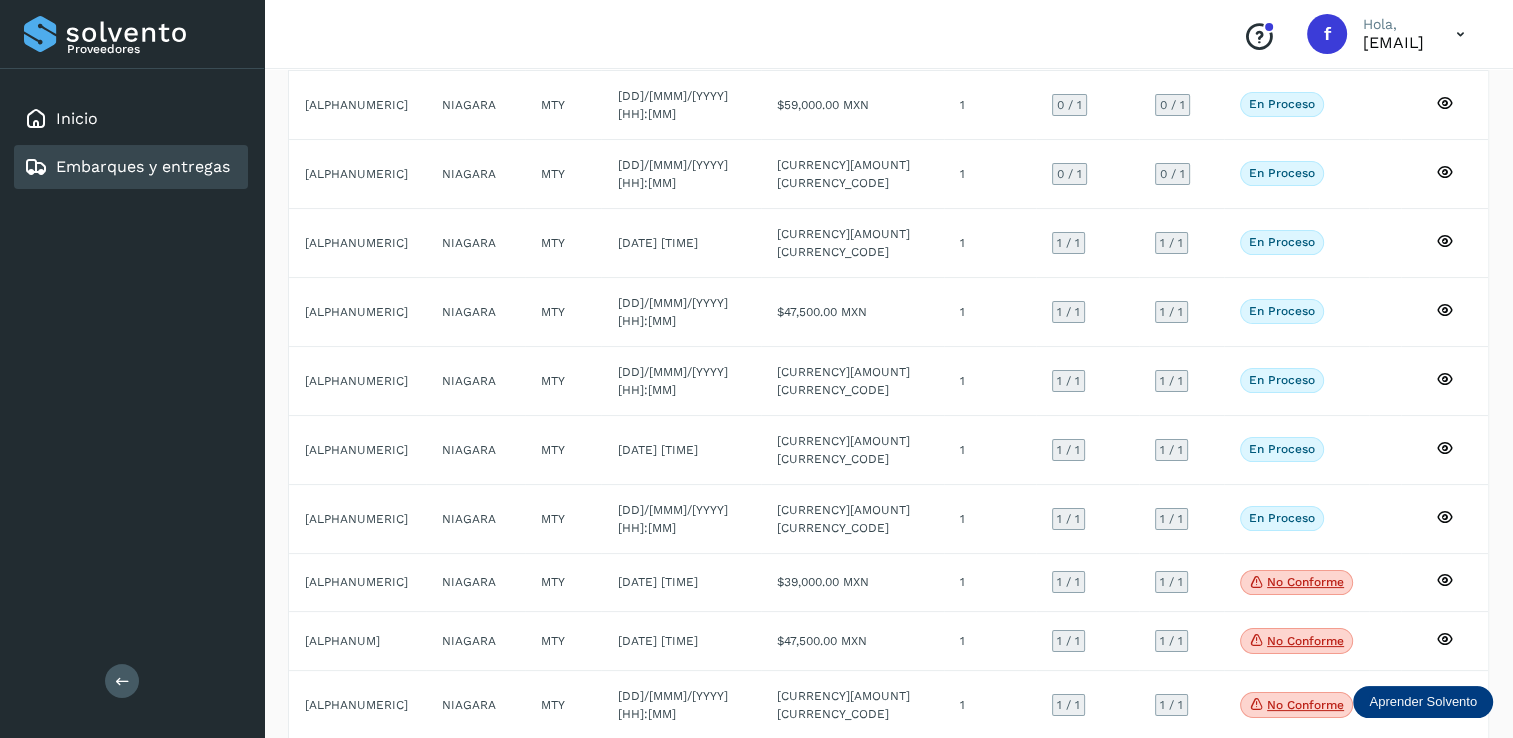 click at bounding box center (1381, 774) 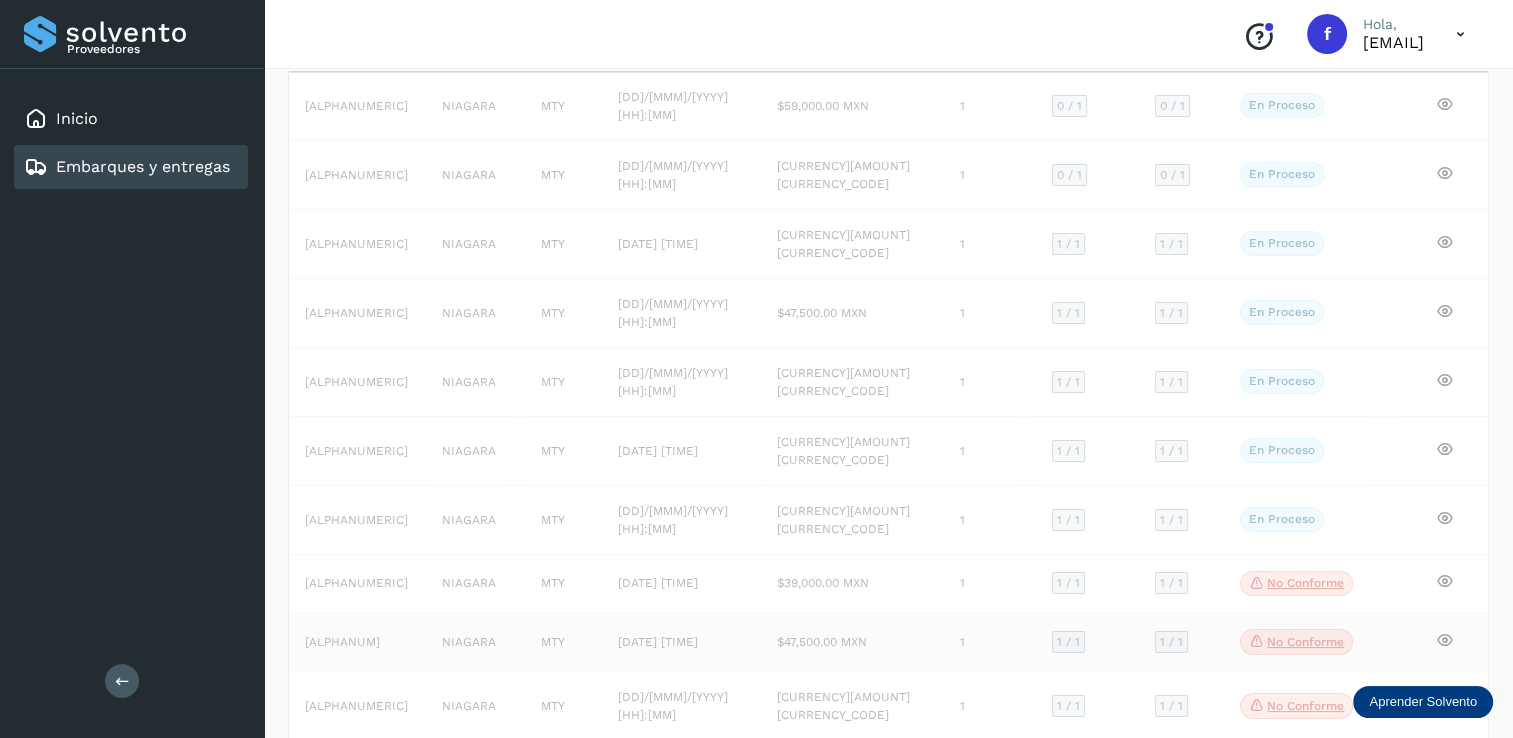 scroll, scrollTop: 180, scrollLeft: 0, axis: vertical 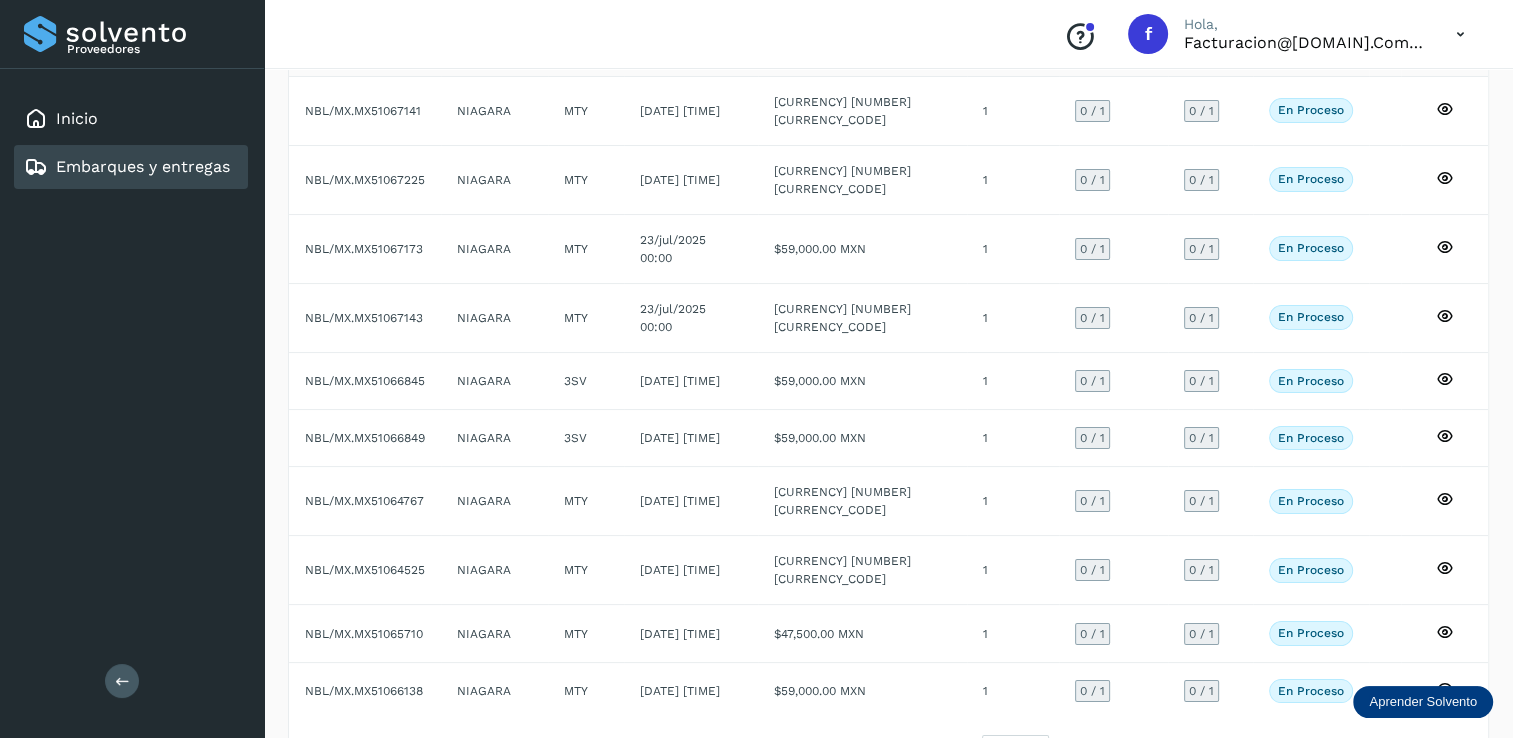 click at bounding box center (1381, 755) 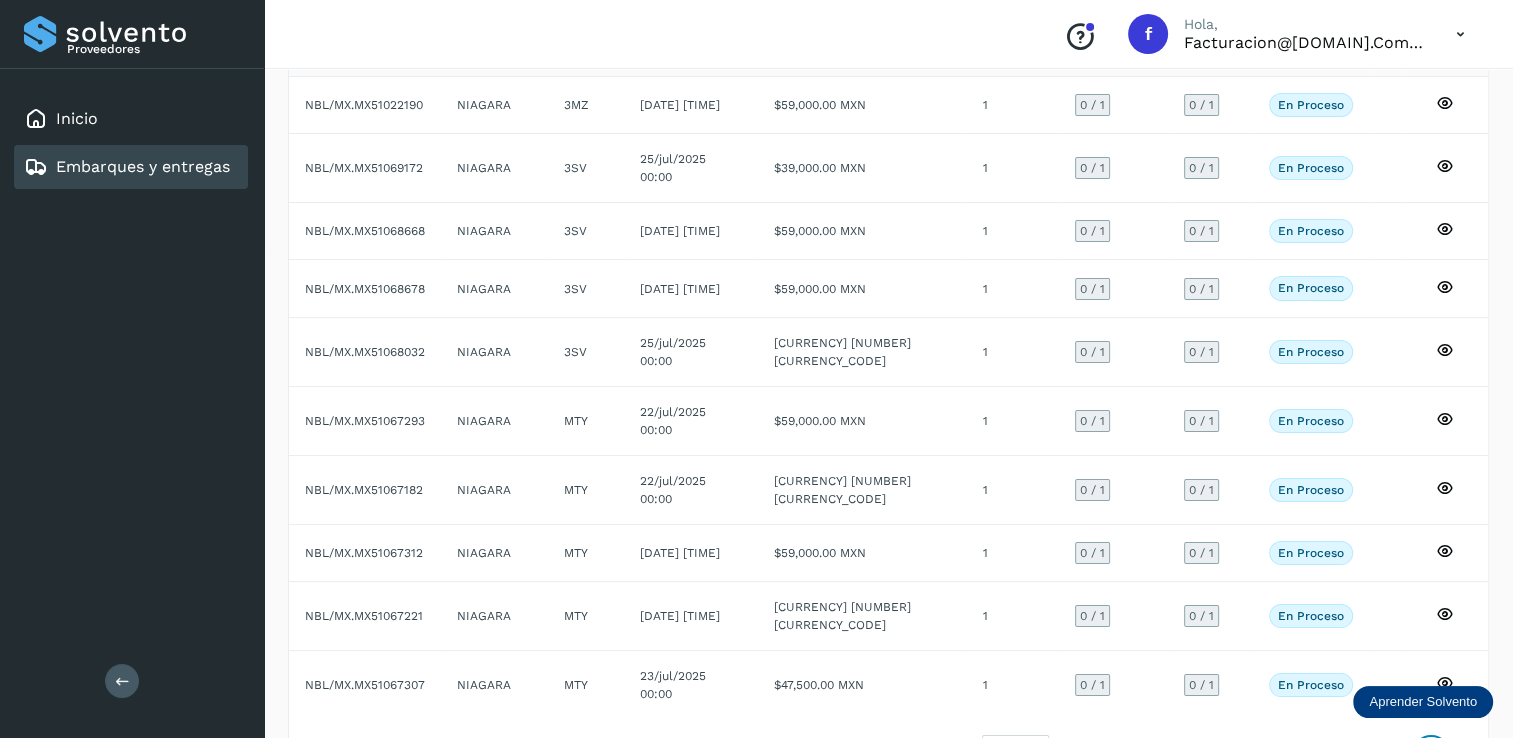 click at bounding box center (1431, 755) 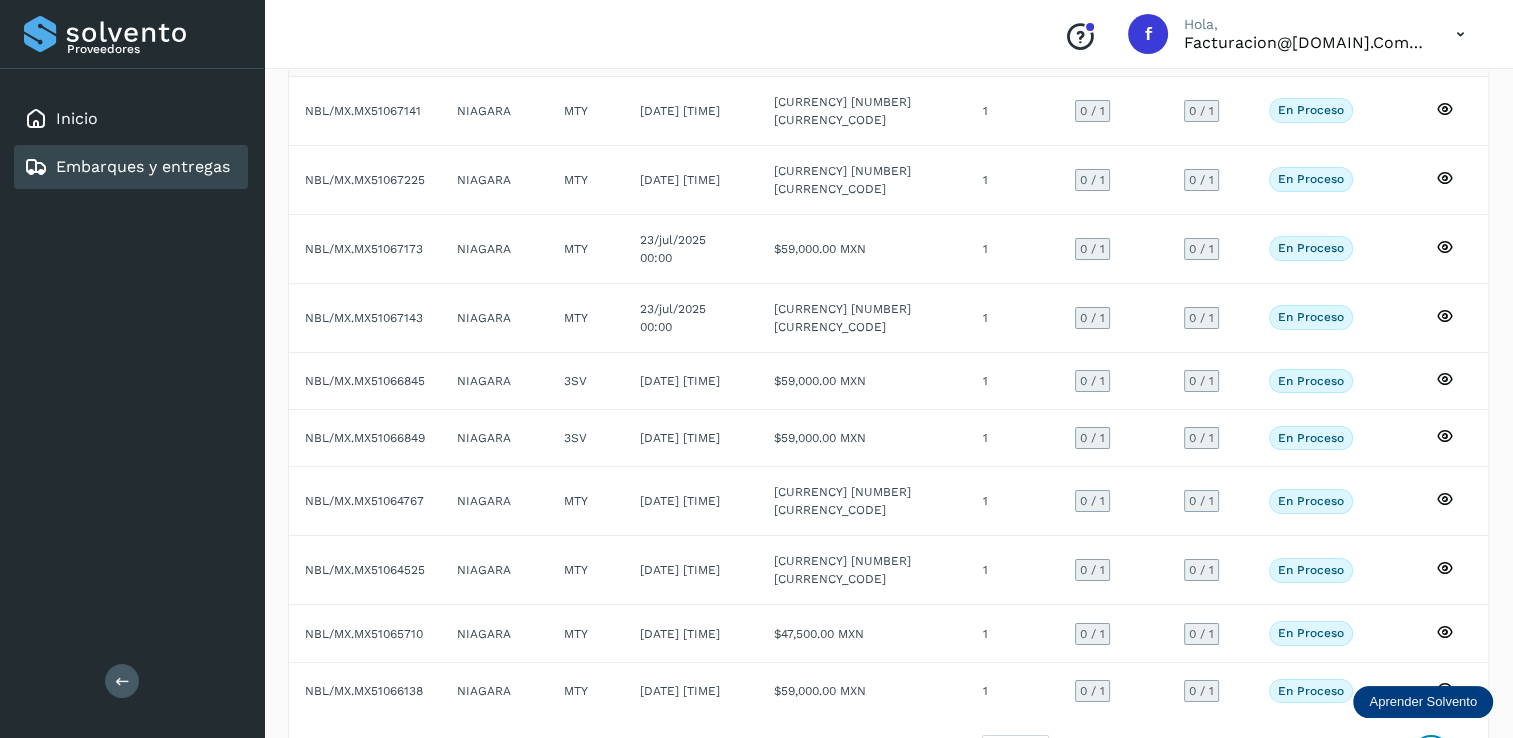 click at bounding box center [1431, 755] 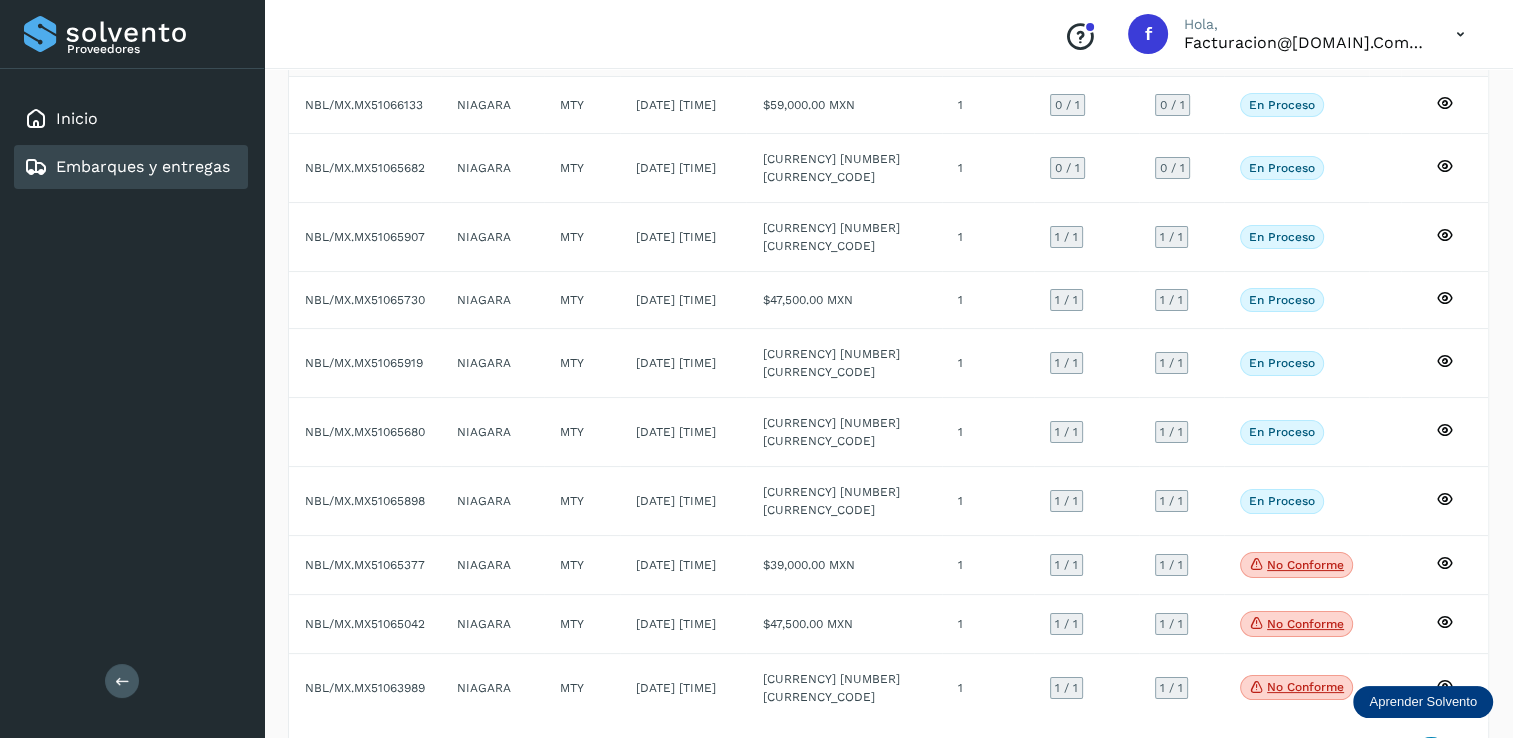 click at bounding box center (1431, 757) 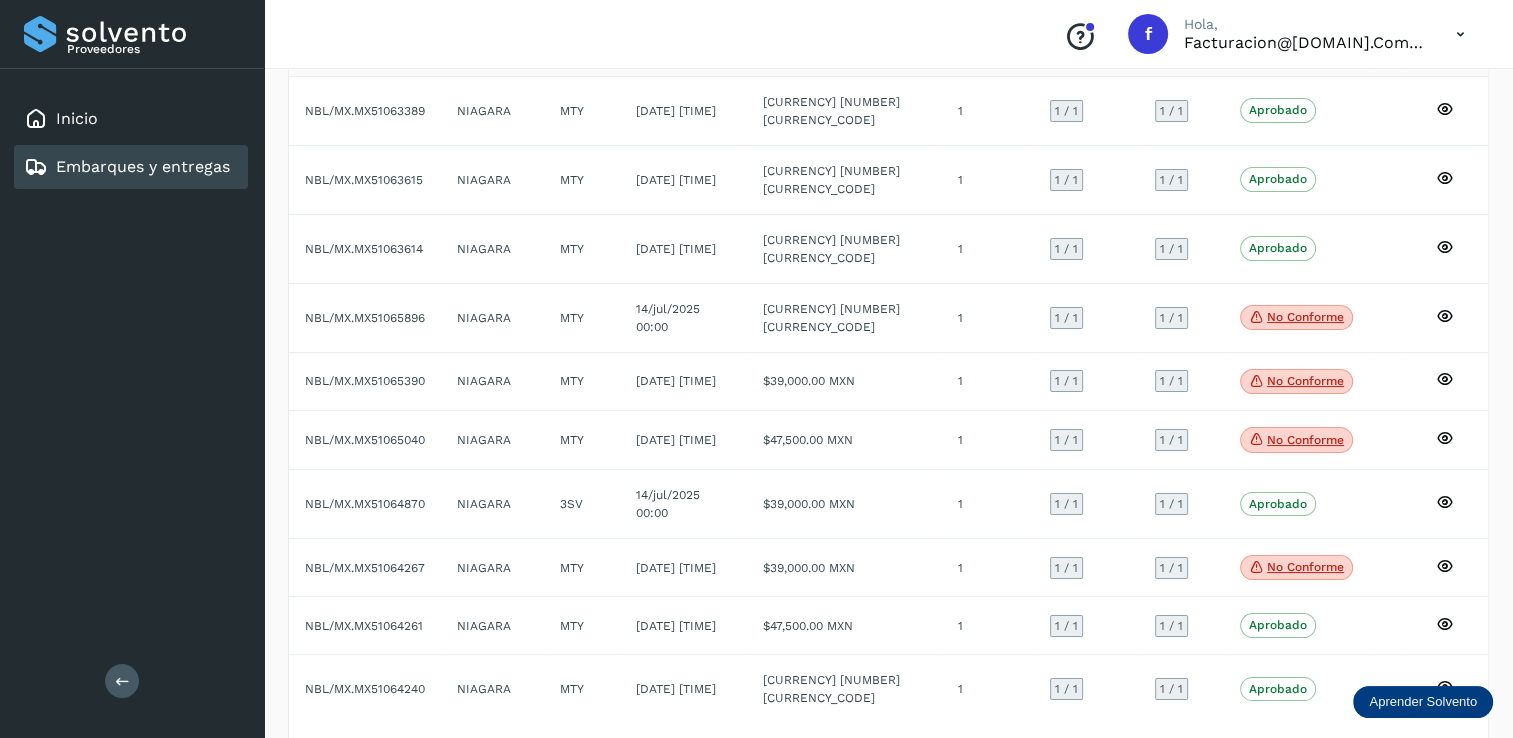 click at bounding box center (1431, 758) 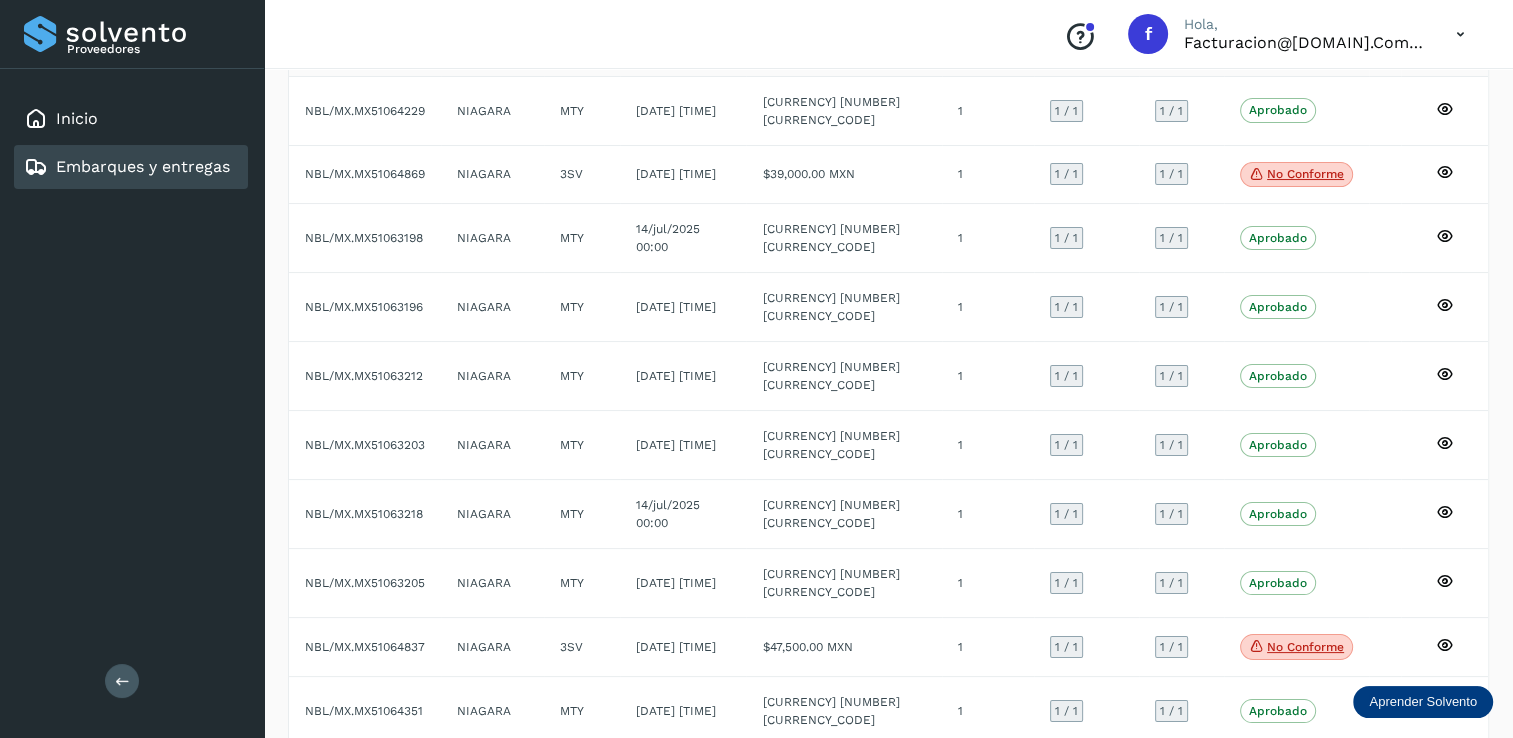 click at bounding box center (1431, 780) 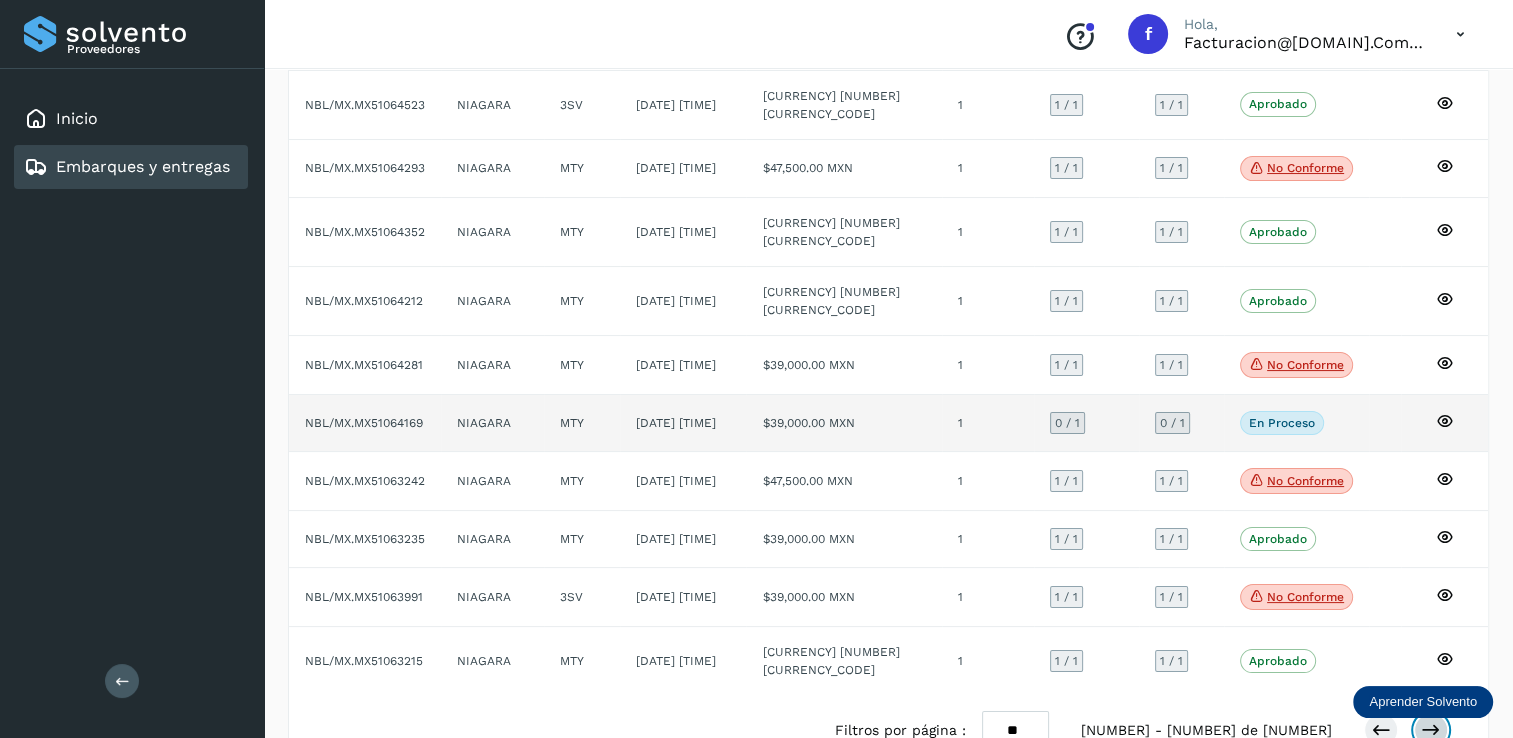 scroll, scrollTop: 188, scrollLeft: 0, axis: vertical 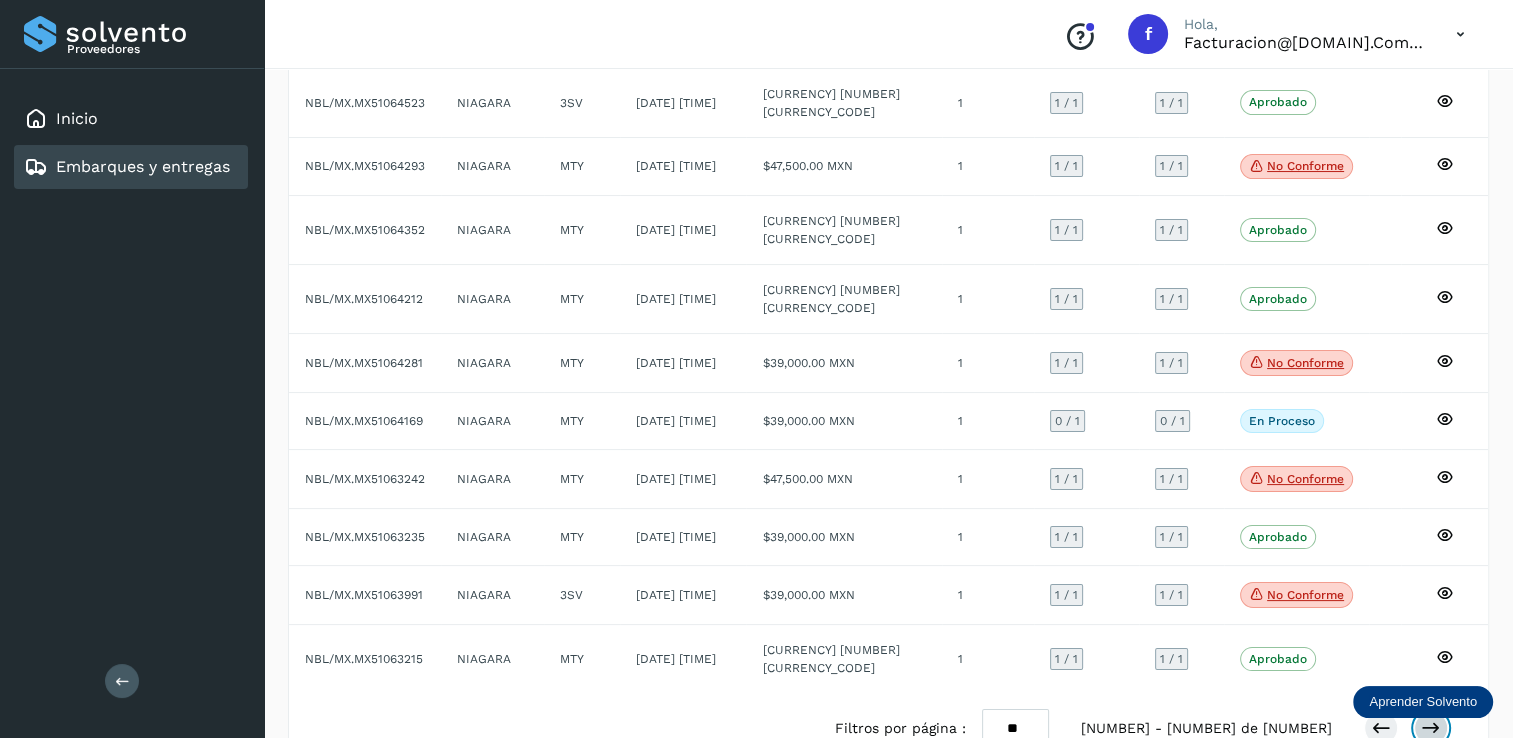 click at bounding box center [1431, 728] 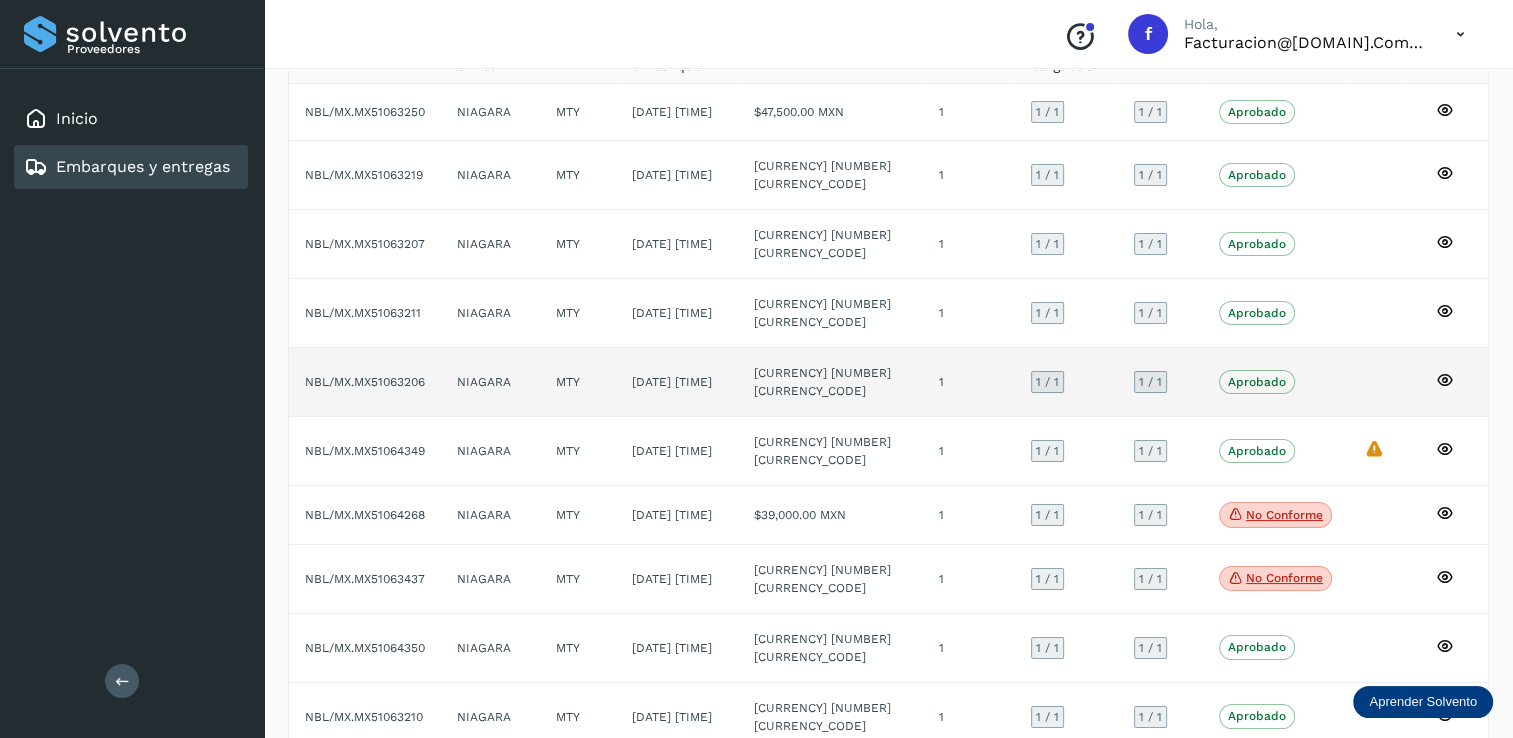 scroll, scrollTop: 184, scrollLeft: 0, axis: vertical 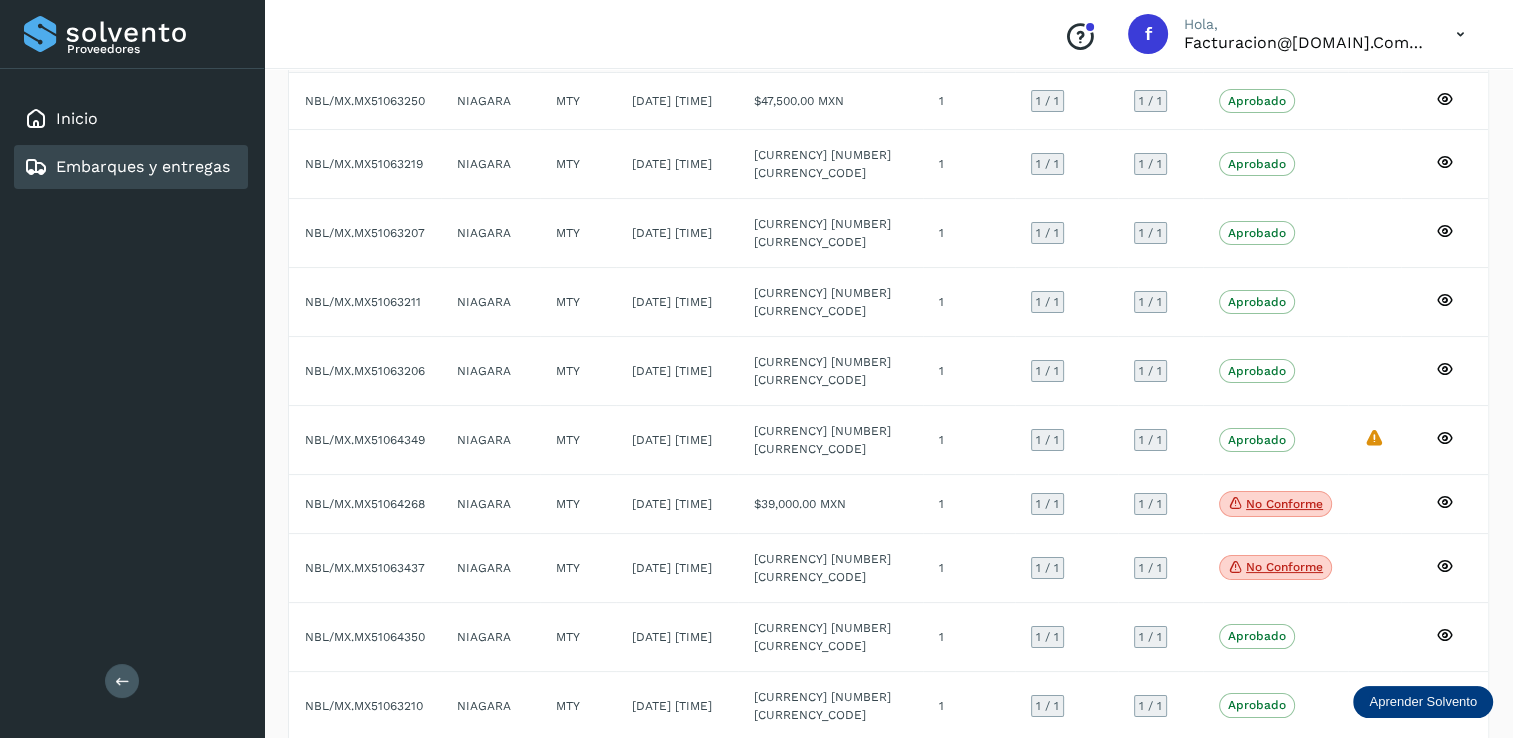 click at bounding box center [1431, 775] 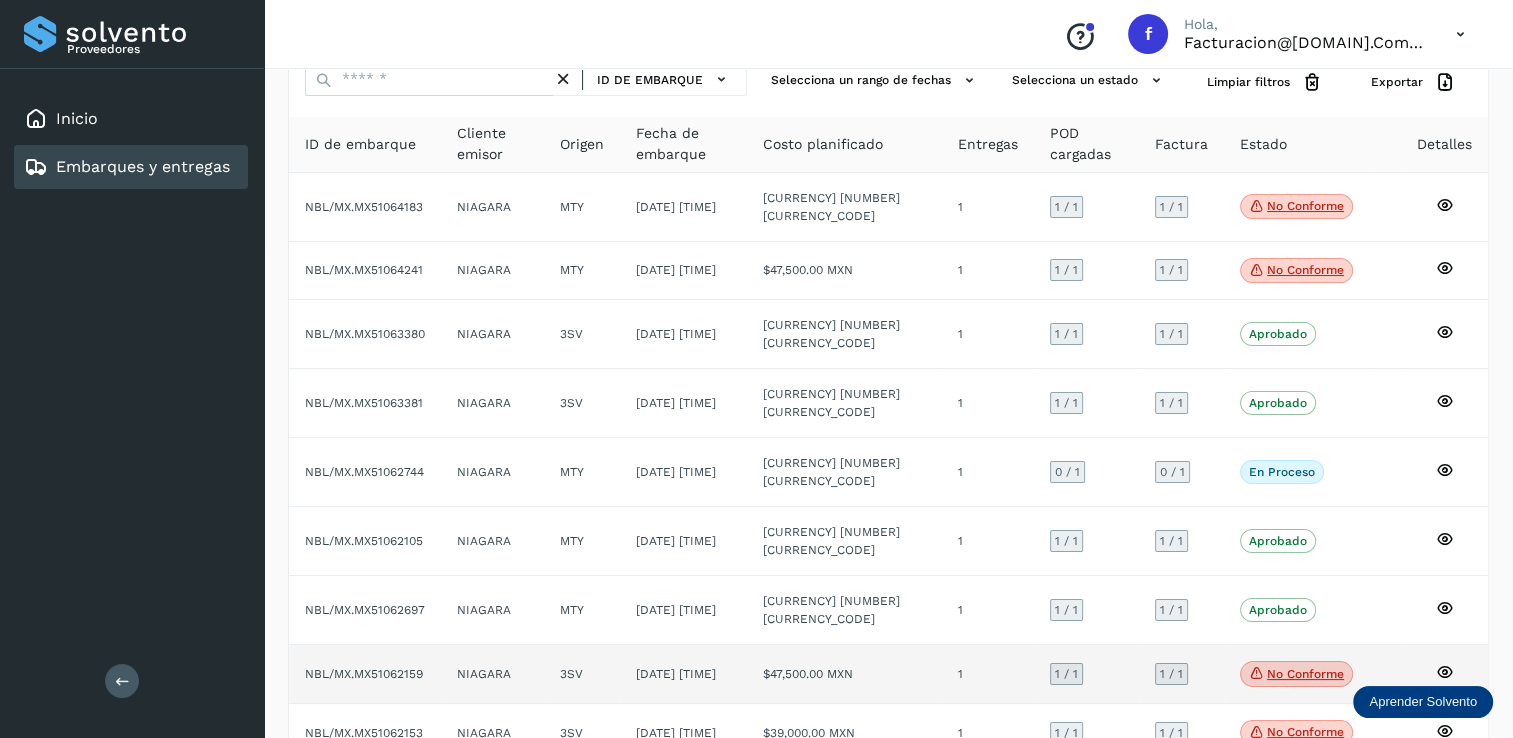 scroll, scrollTop: 184, scrollLeft: 0, axis: vertical 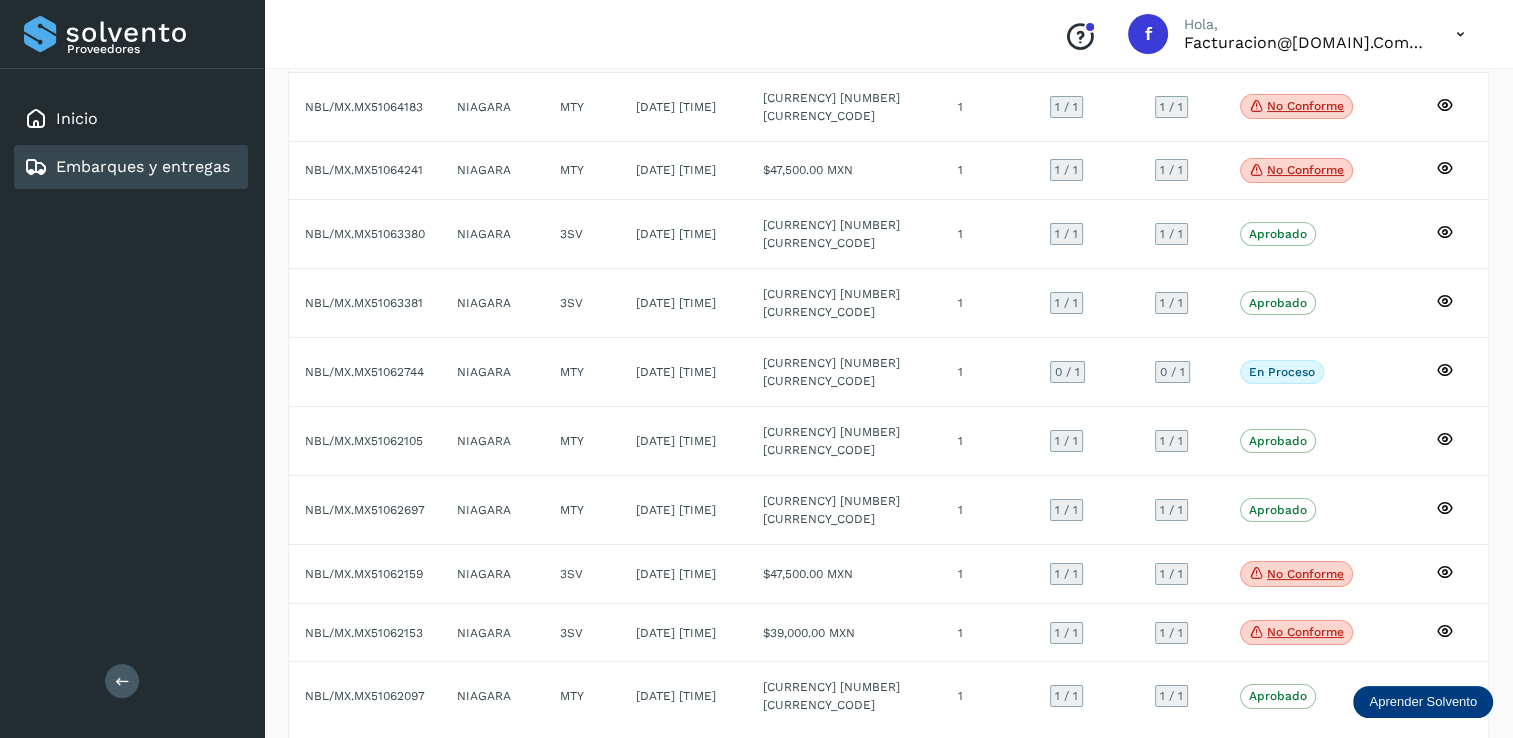 click at bounding box center [1431, 766] 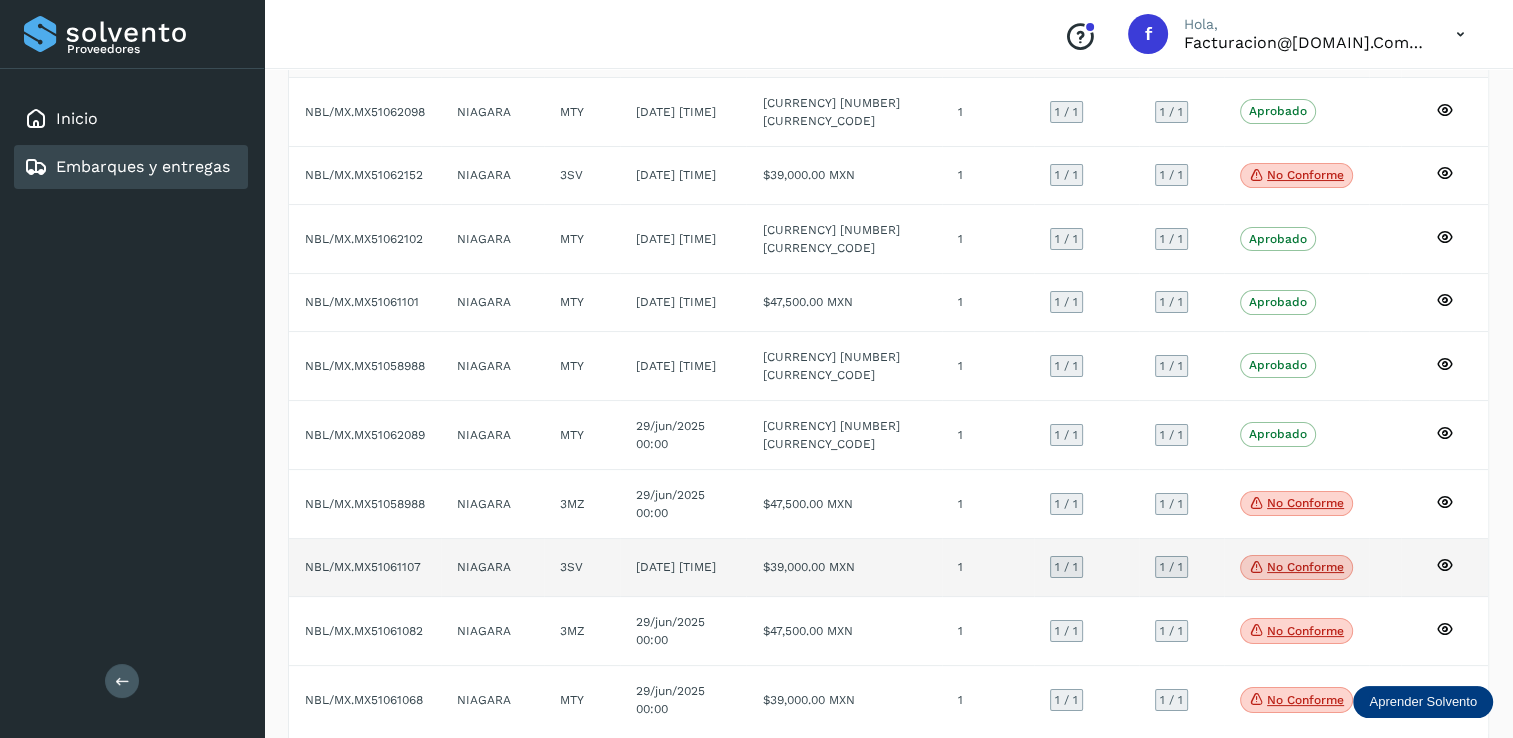 scroll, scrollTop: 190, scrollLeft: 0, axis: vertical 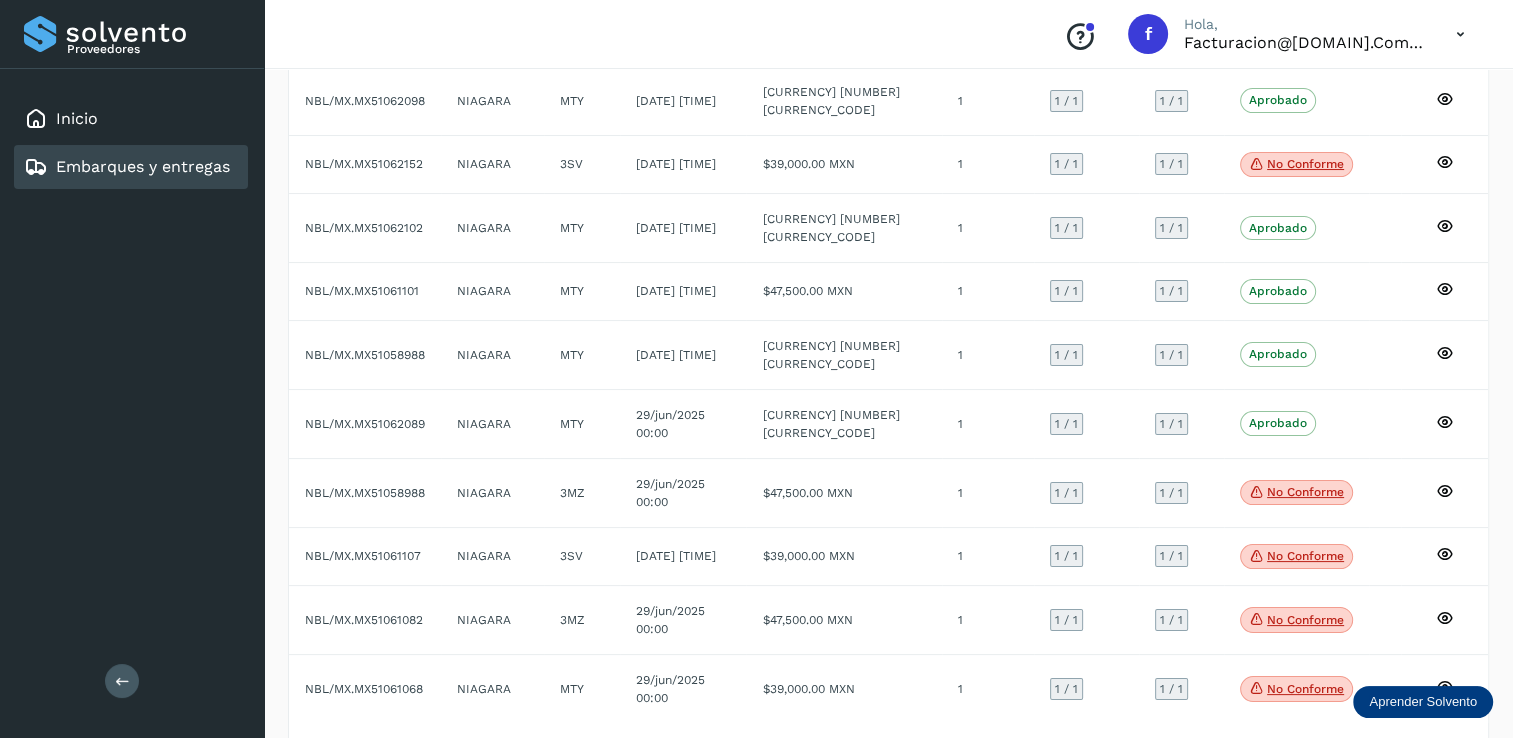 click at bounding box center [1431, 758] 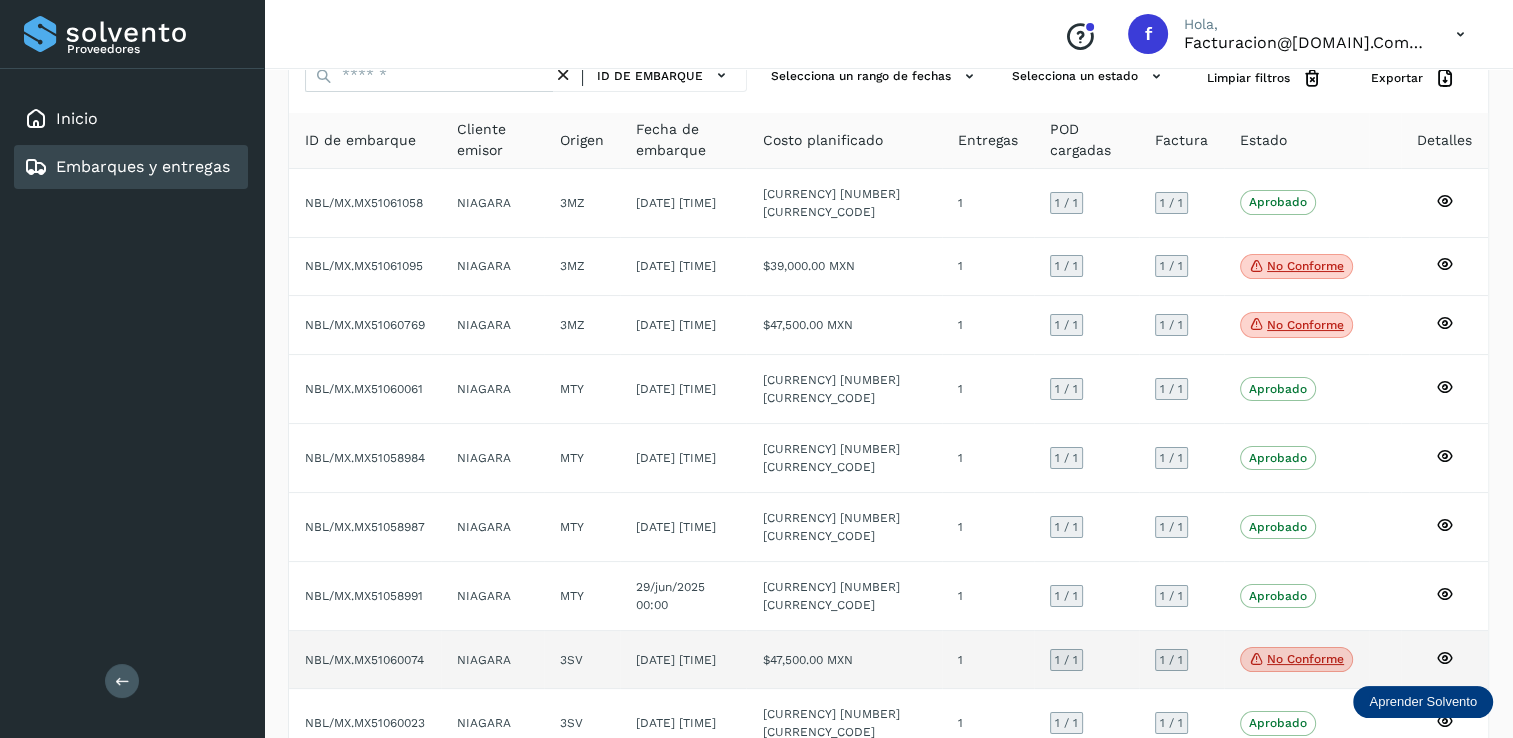 scroll, scrollTop: 188, scrollLeft: 0, axis: vertical 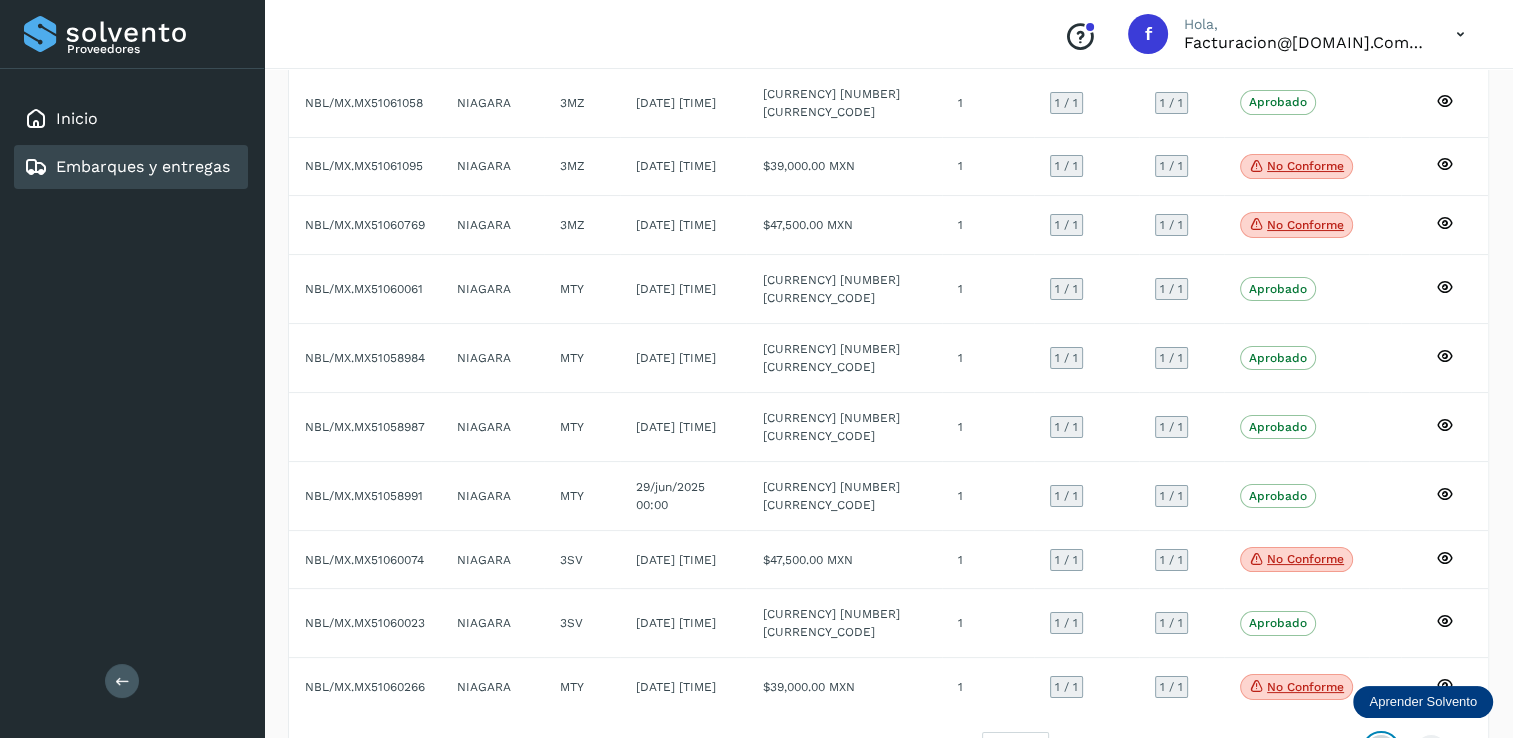 click at bounding box center [1381, 751] 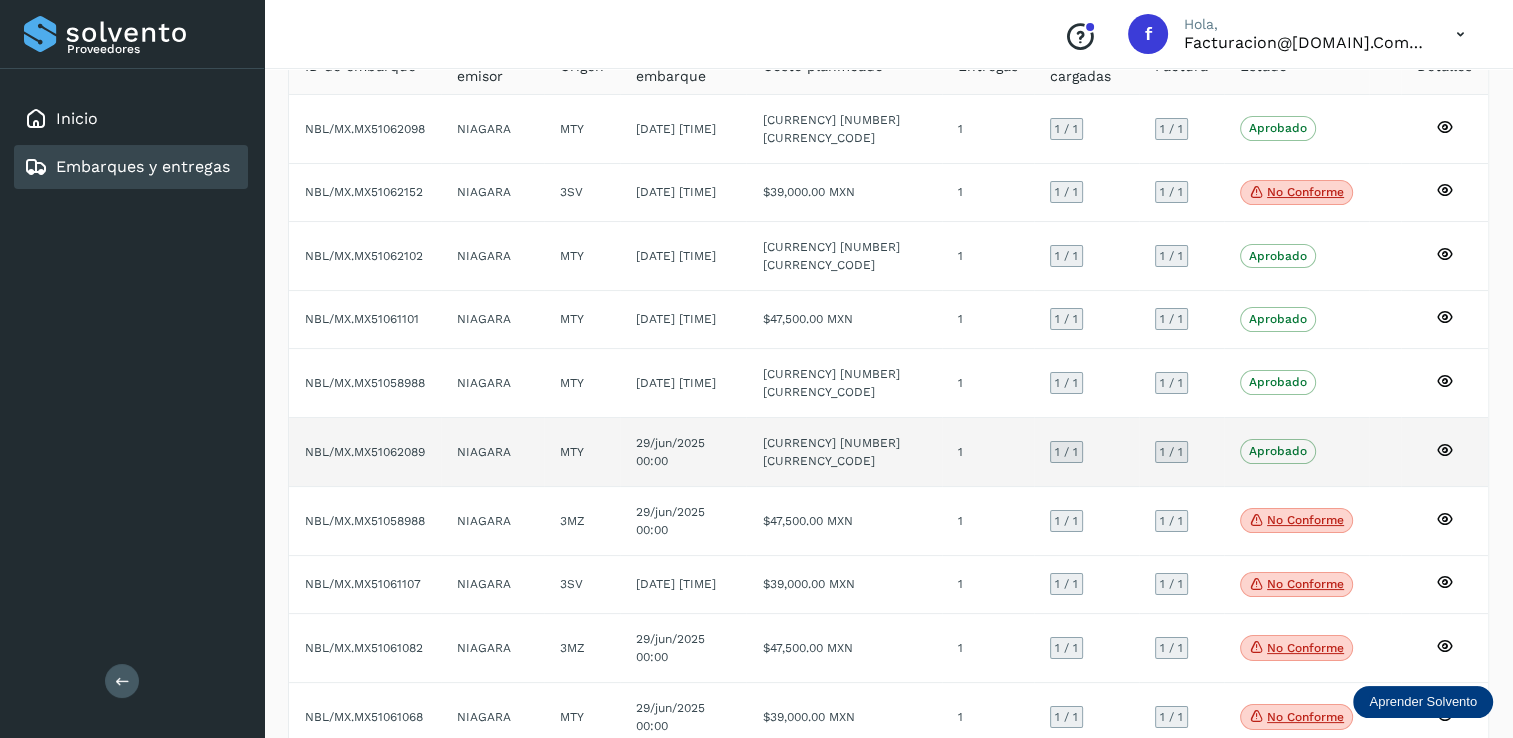 scroll, scrollTop: 190, scrollLeft: 0, axis: vertical 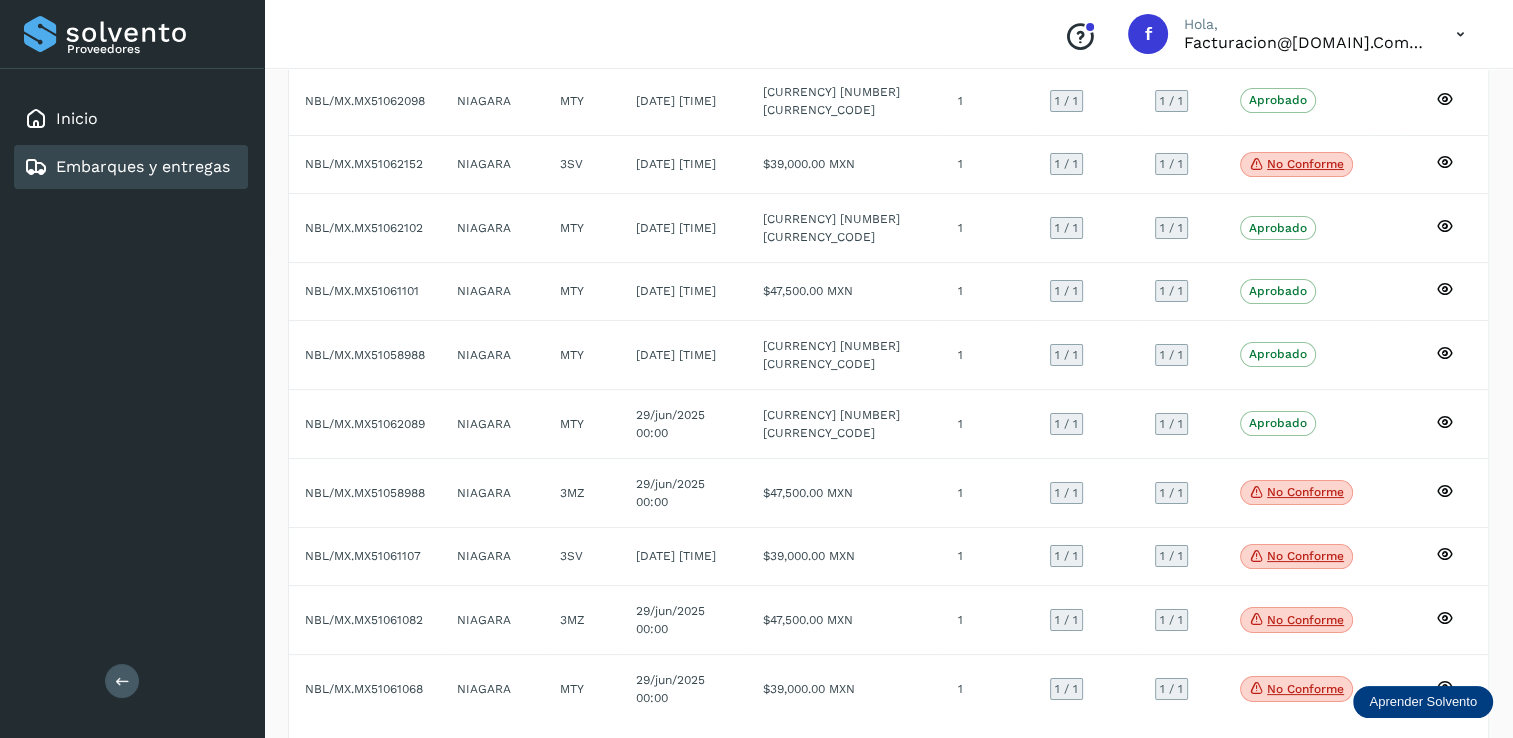 click at bounding box center [1381, 758] 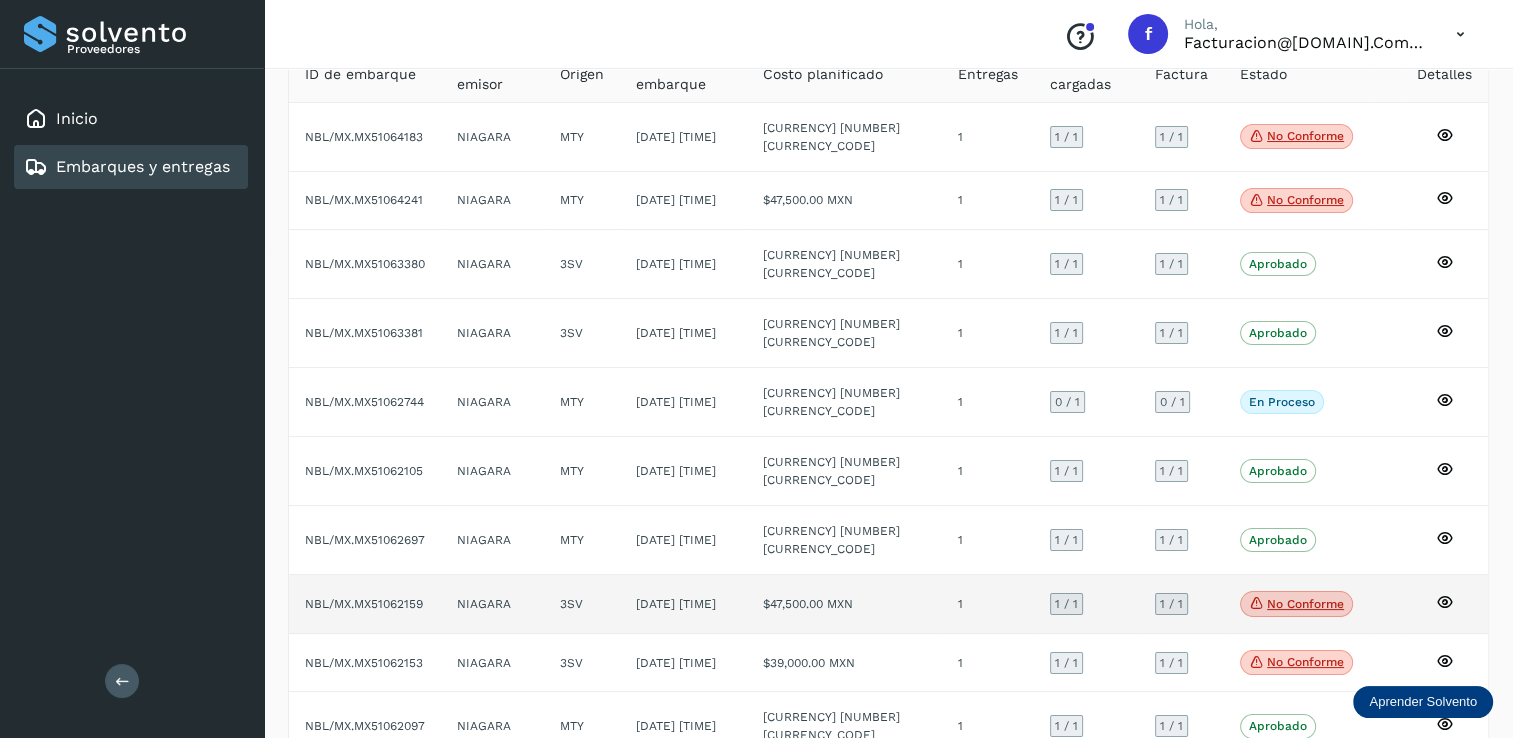 scroll, scrollTop: 188, scrollLeft: 0, axis: vertical 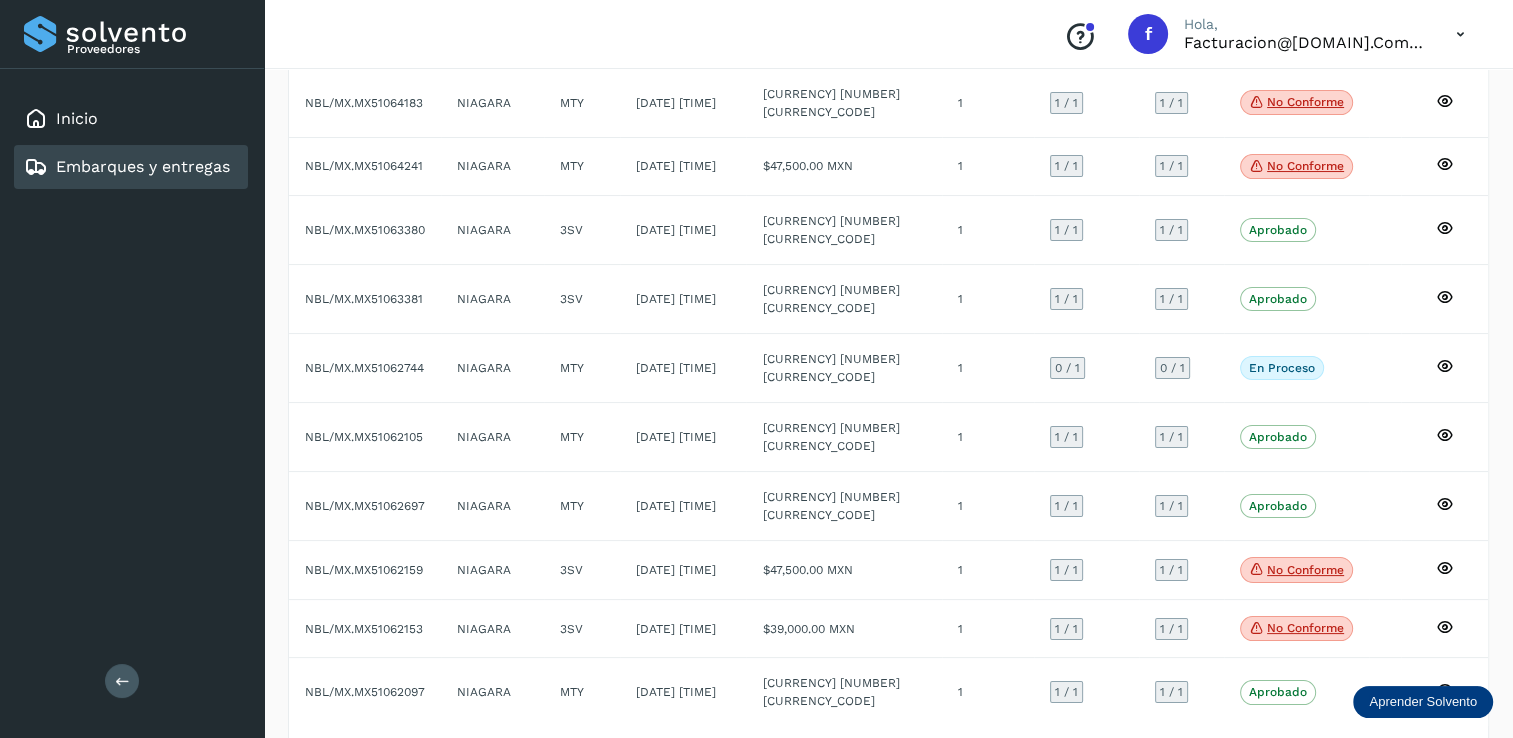 click at bounding box center (1381, 762) 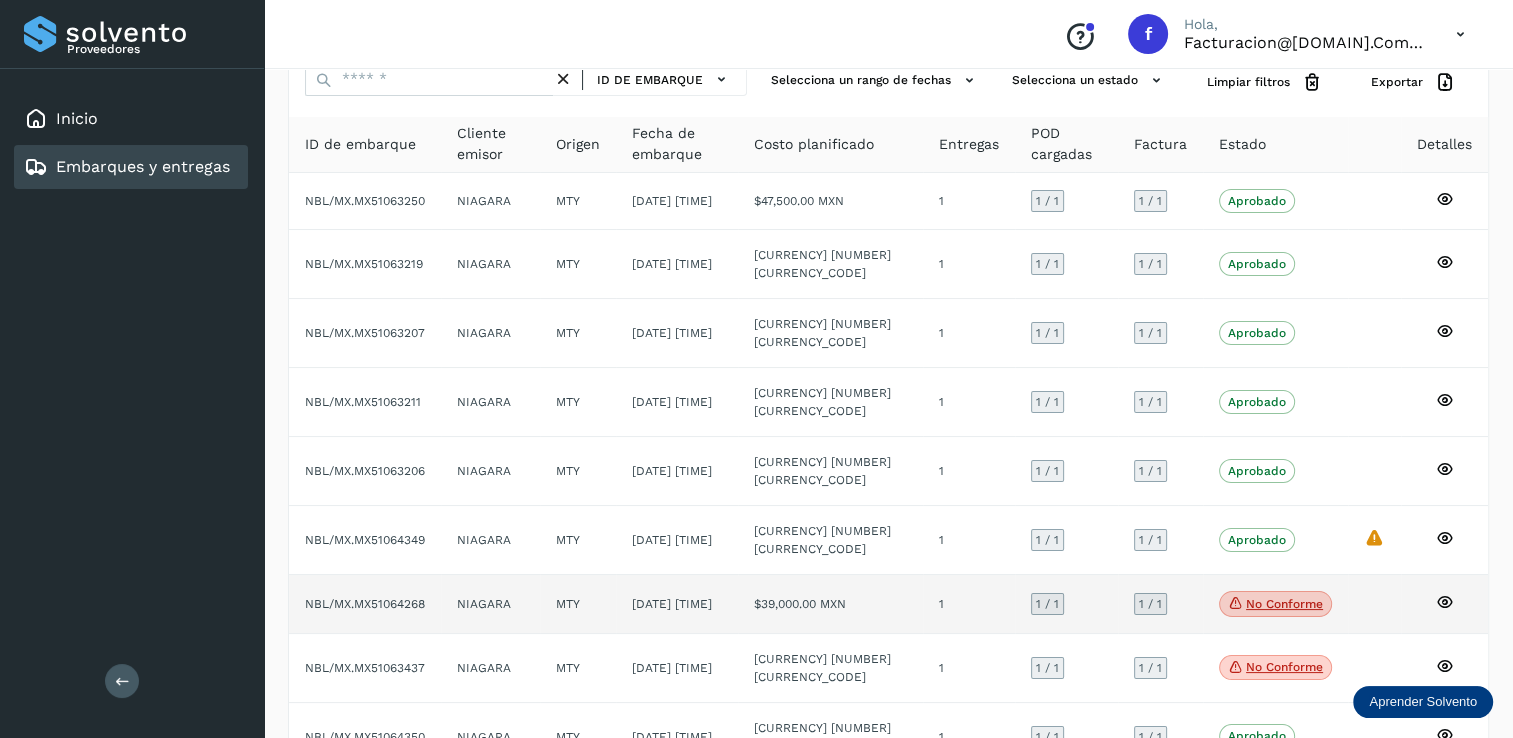 scroll, scrollTop: 184, scrollLeft: 0, axis: vertical 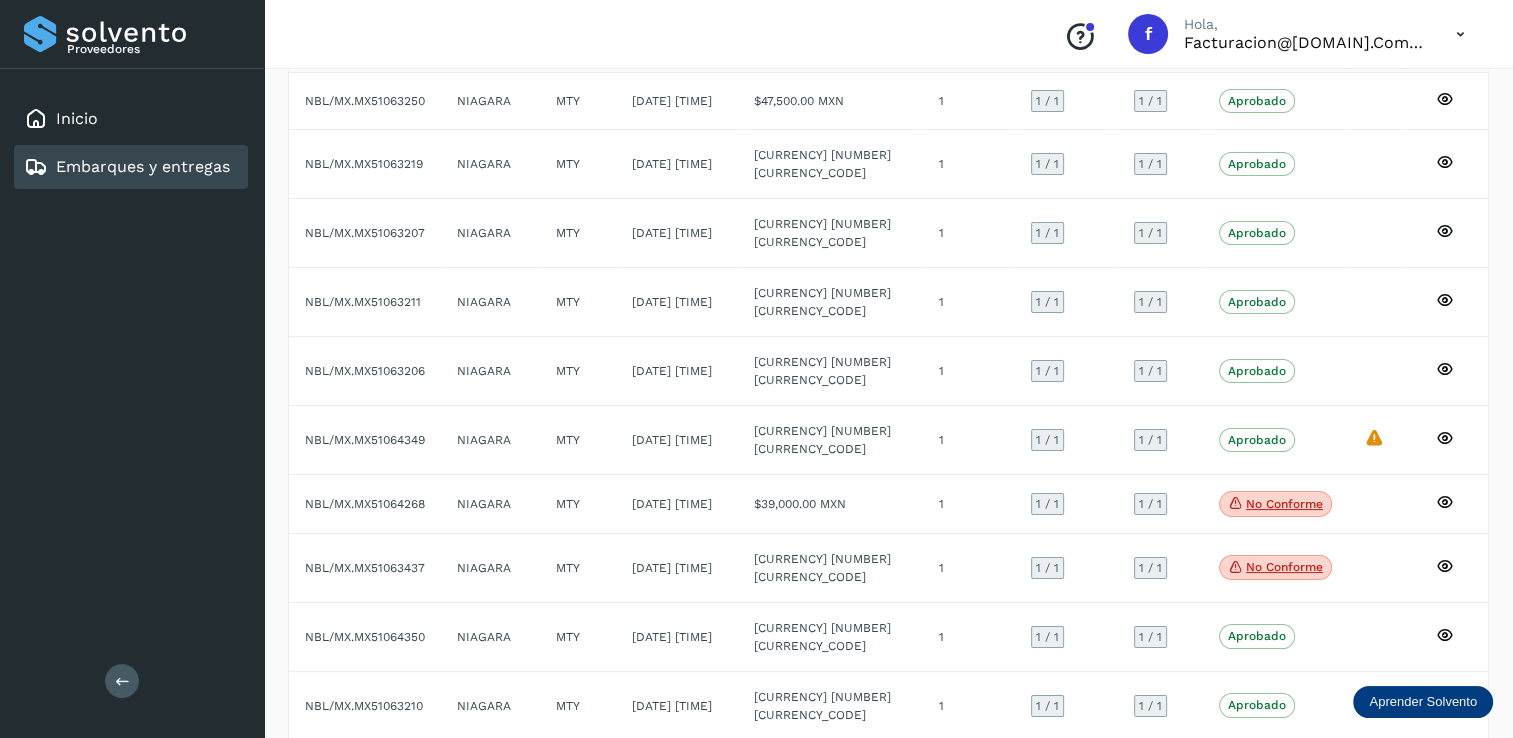 click at bounding box center [1381, 775] 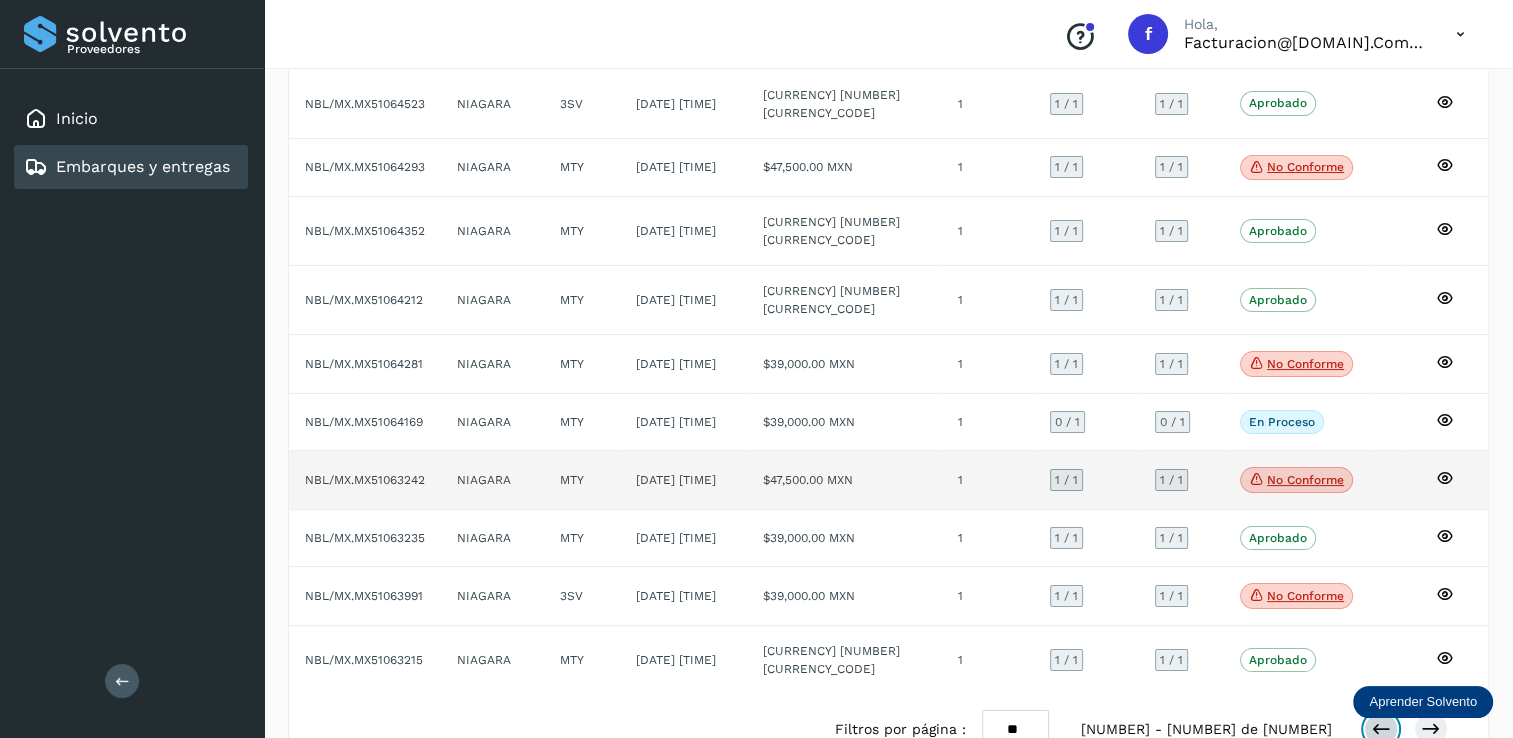 scroll, scrollTop: 188, scrollLeft: 0, axis: vertical 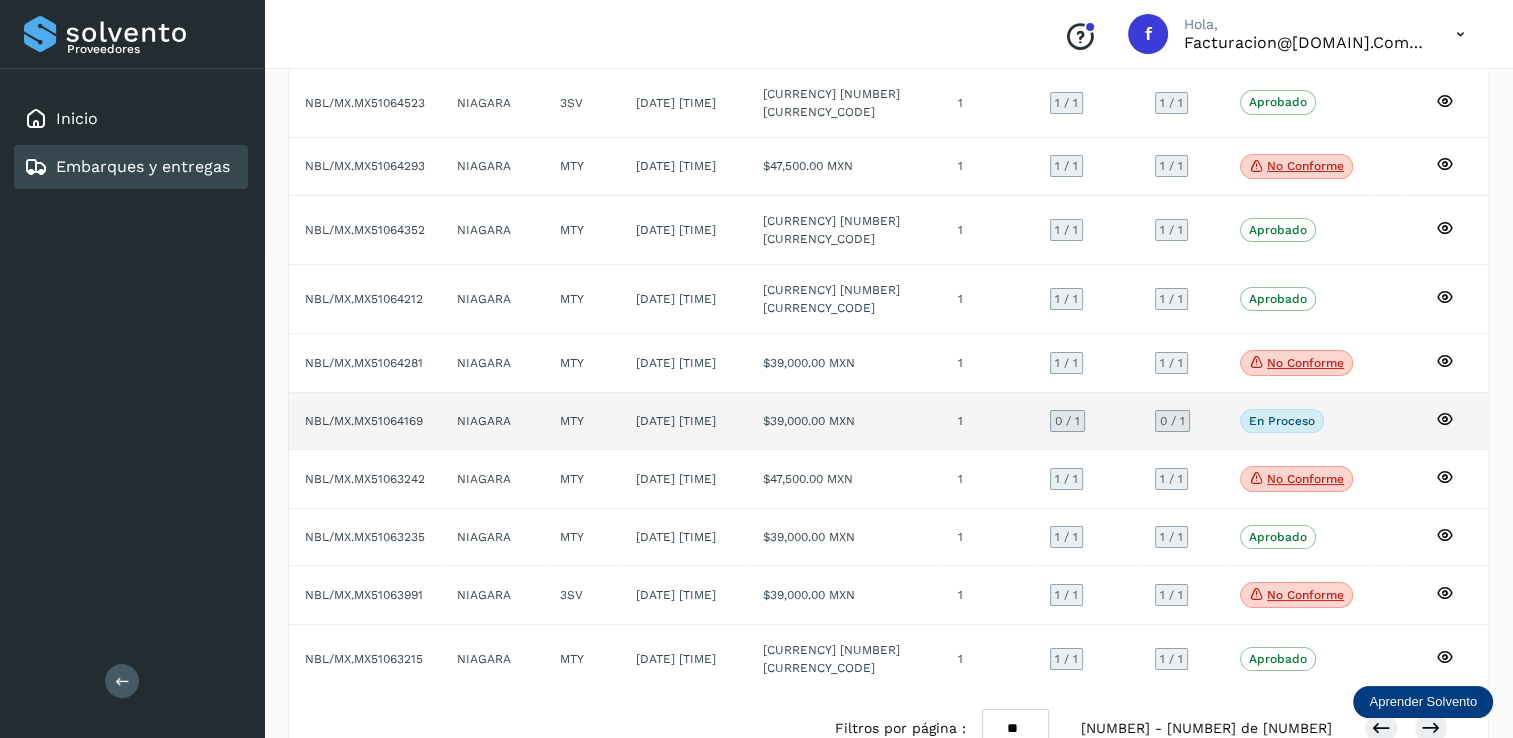 click on "0  / 1" at bounding box center (1067, 421) 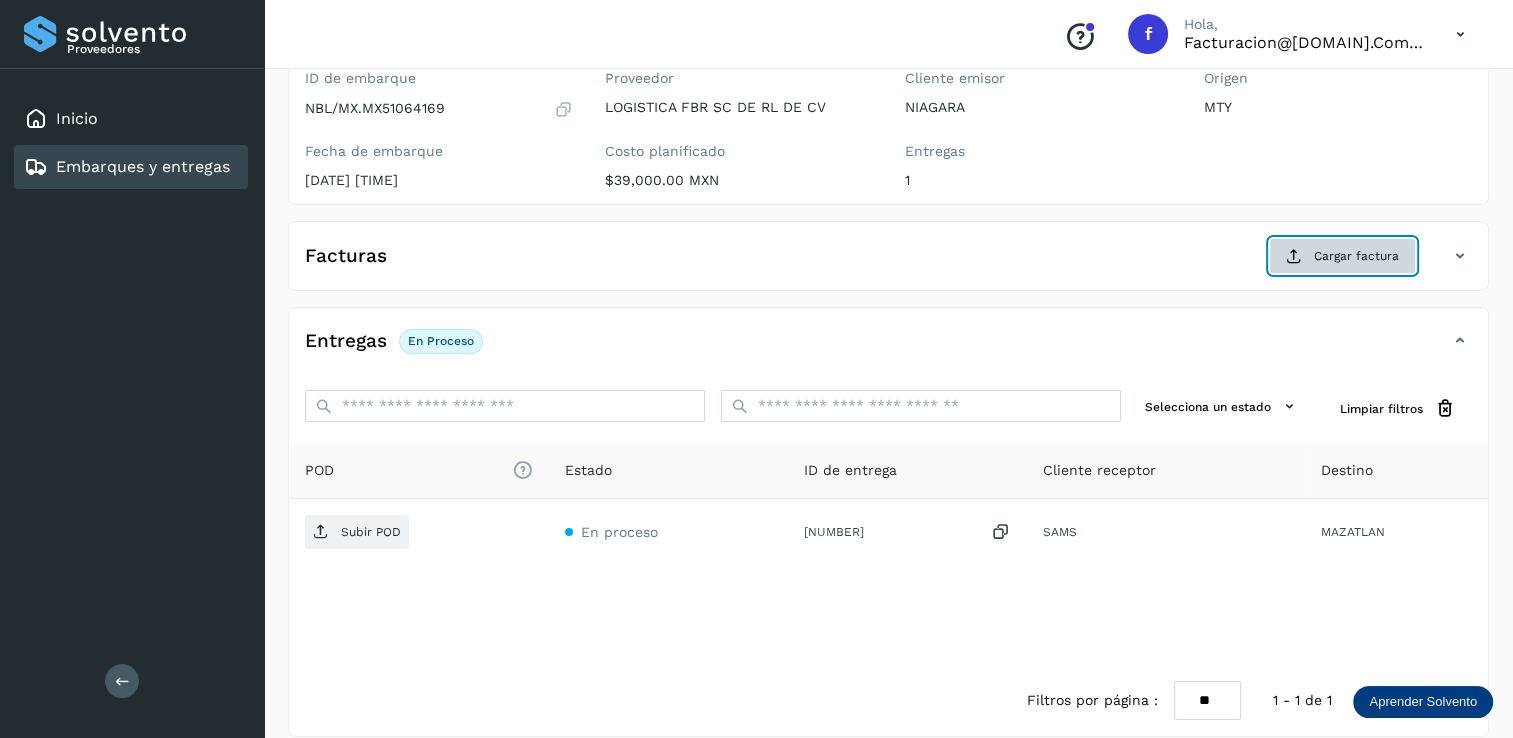 click on "Cargar factura" 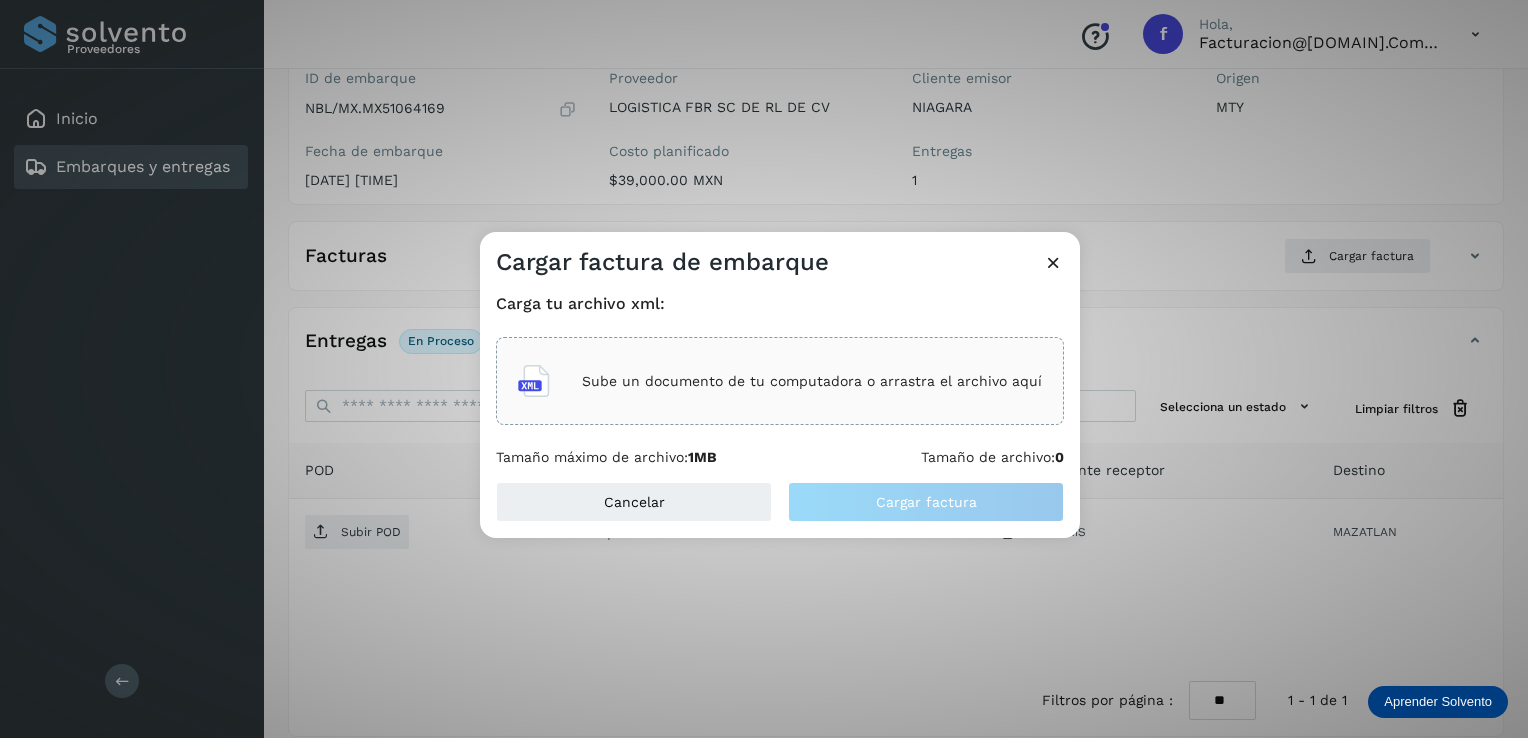 click on "Sube un documento de tu computadora o arrastra el archivo aquí" 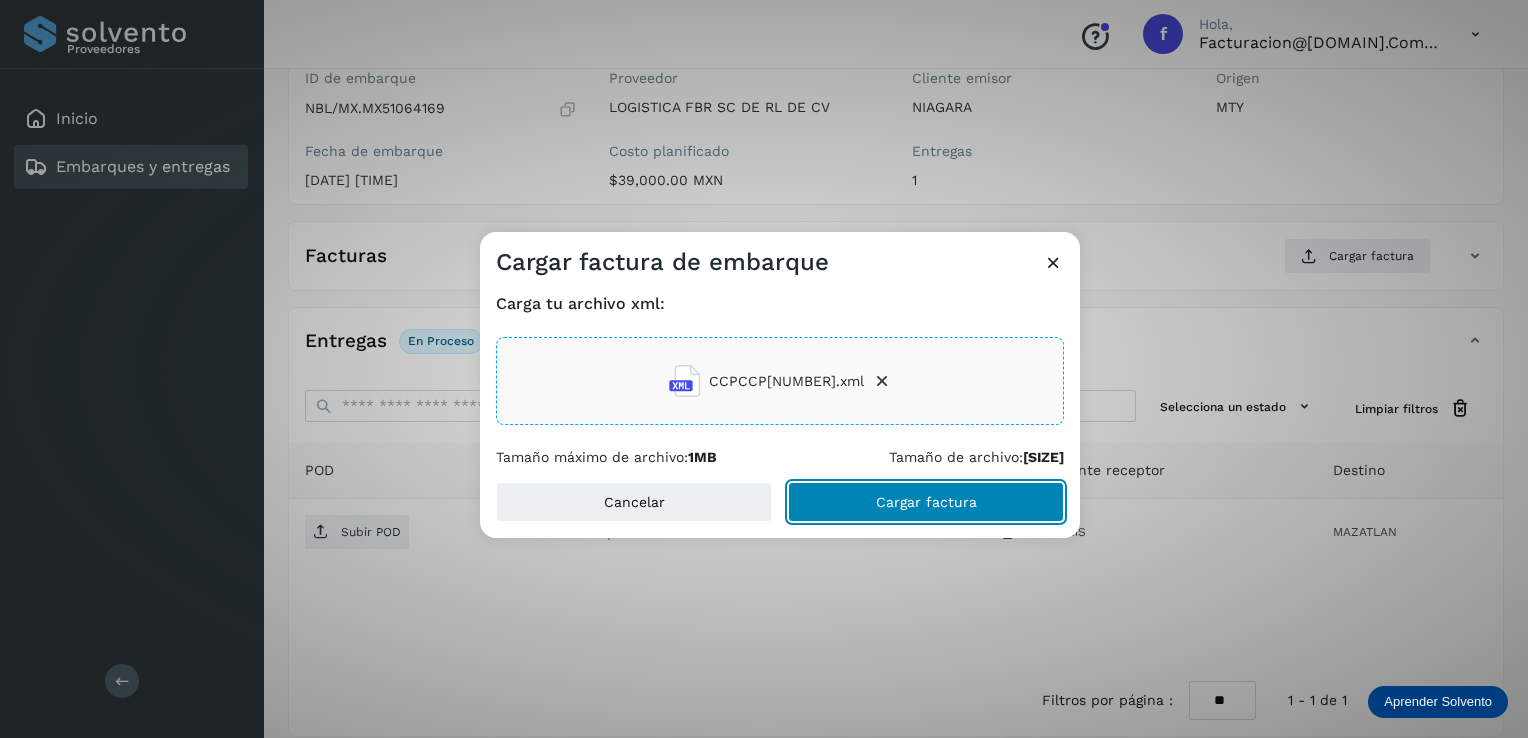 click on "Cargar factura" 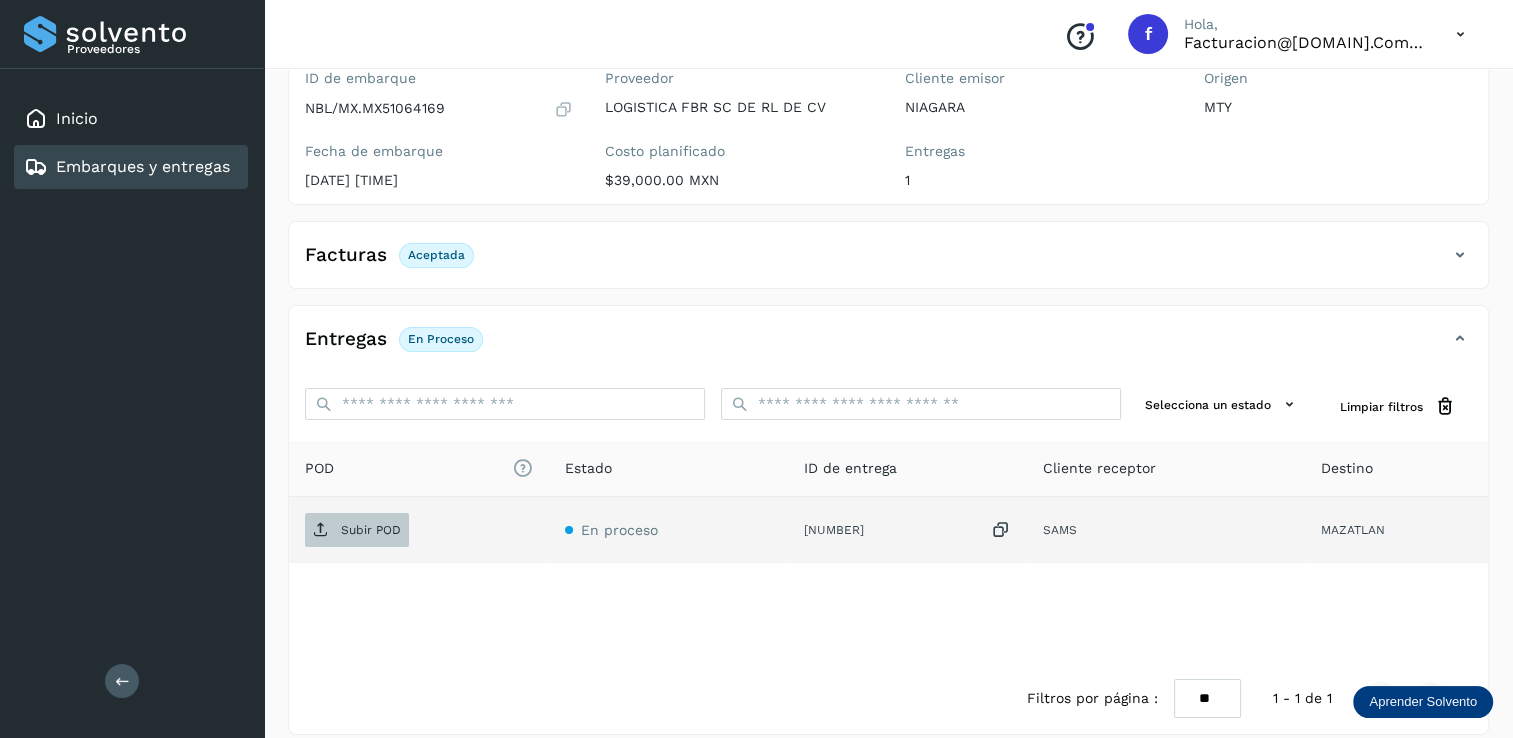click on "Subir POD" at bounding box center (371, 530) 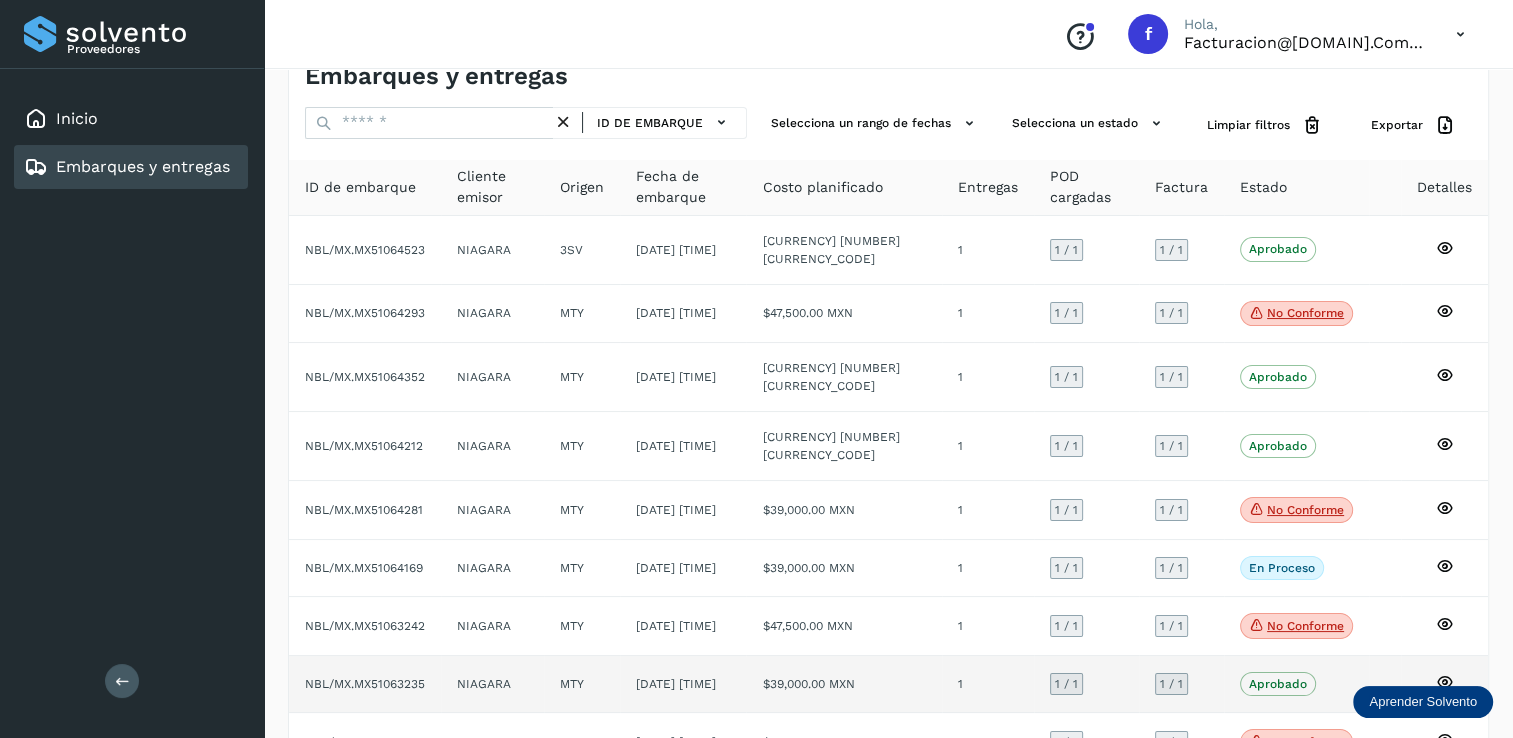 scroll, scrollTop: 188, scrollLeft: 0, axis: vertical 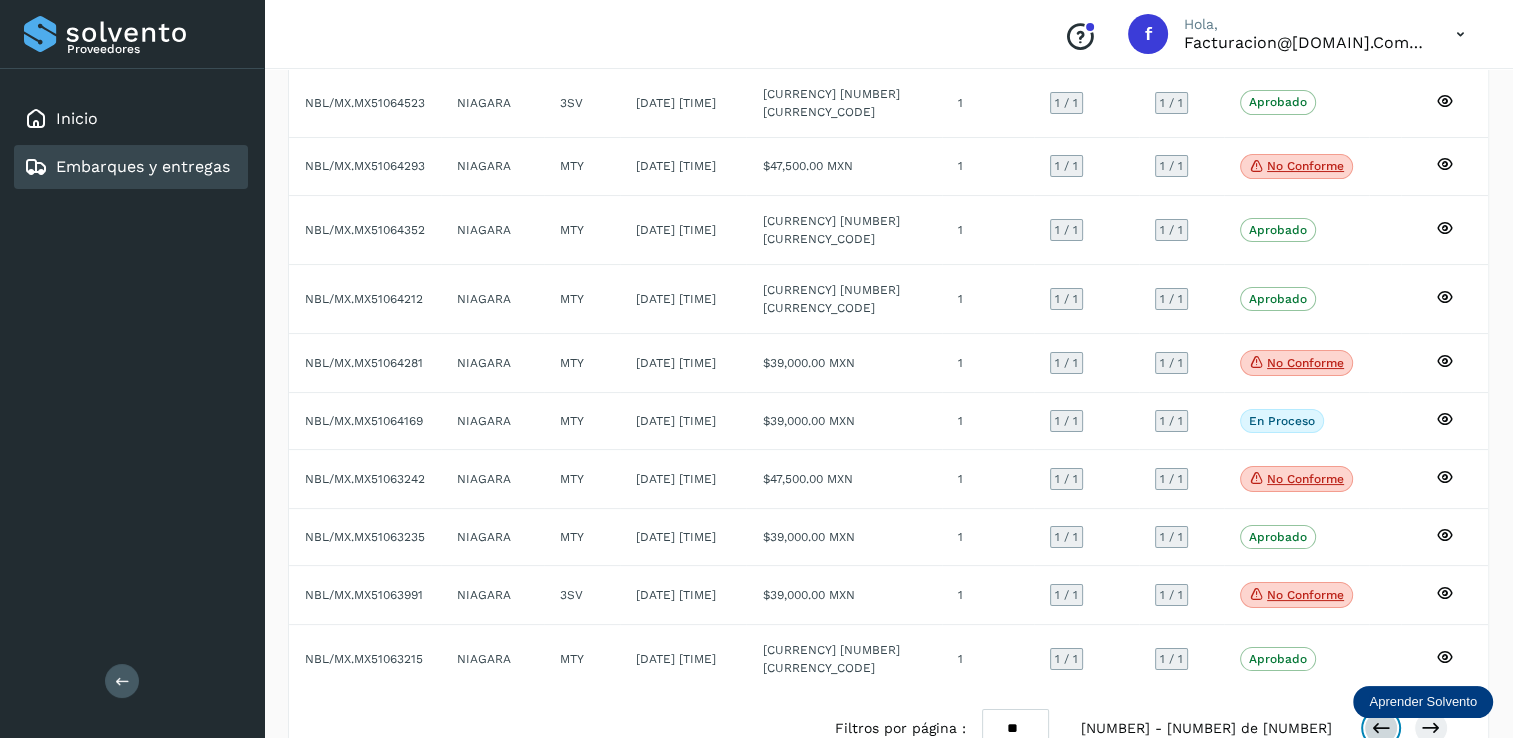 click at bounding box center (1381, 728) 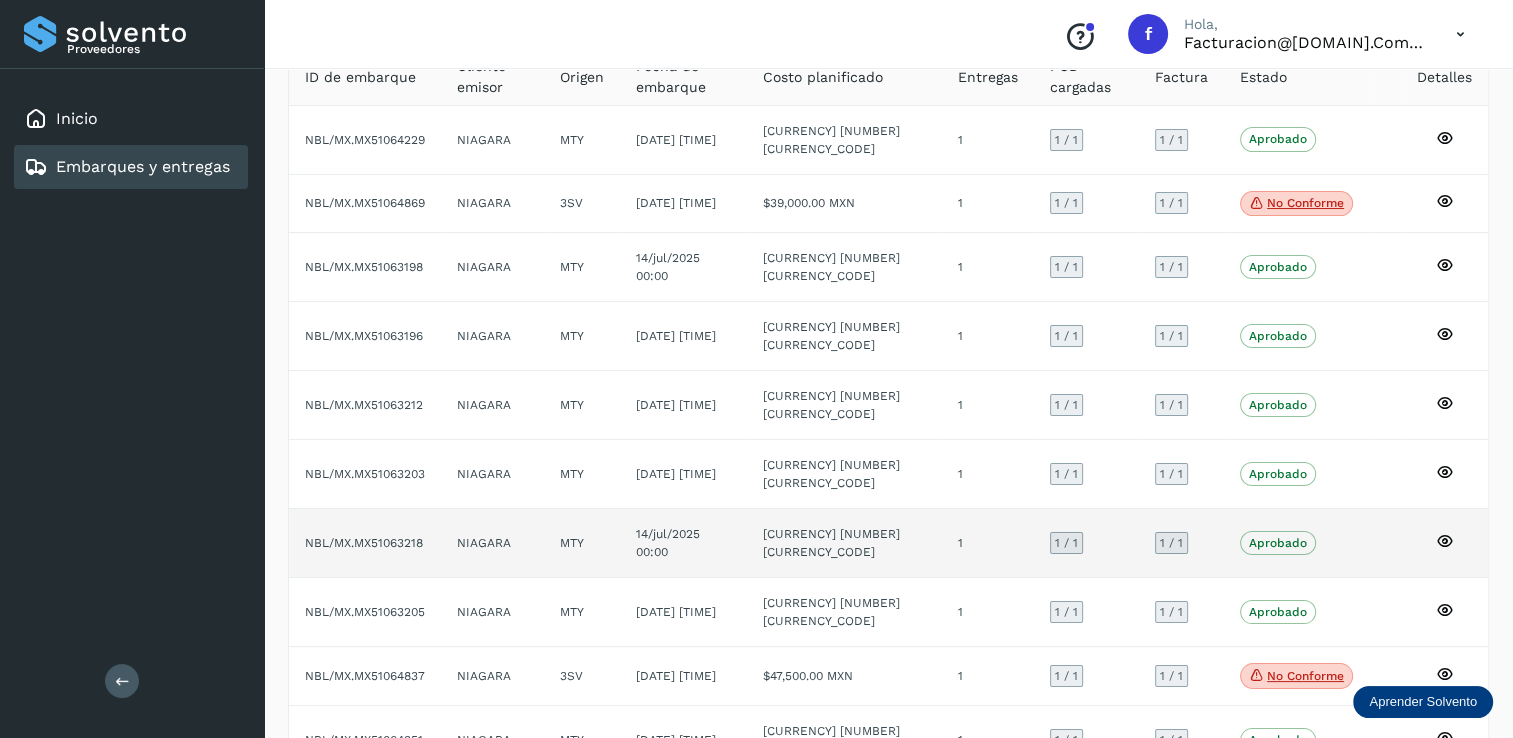 scroll, scrollTop: 184, scrollLeft: 0, axis: vertical 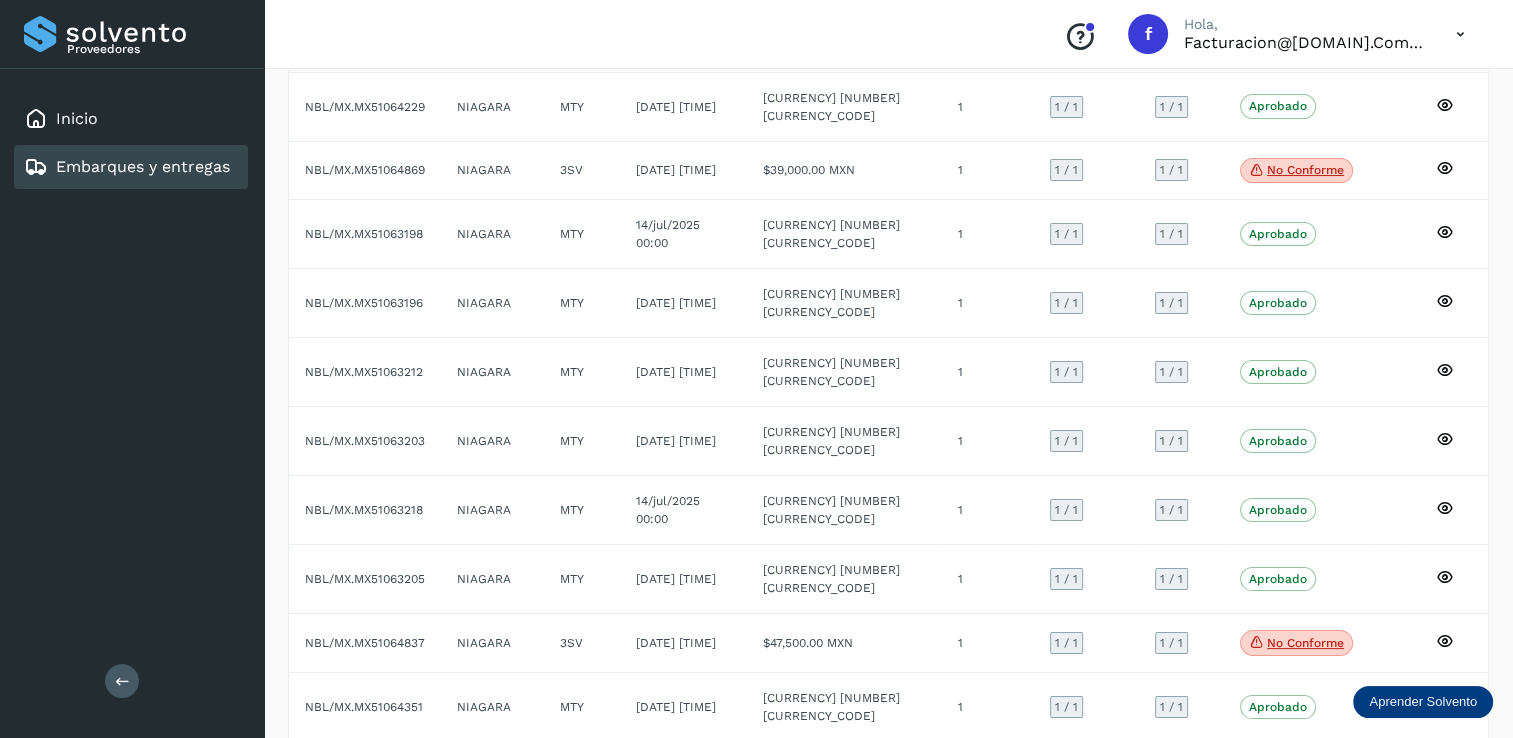 click at bounding box center (1381, 776) 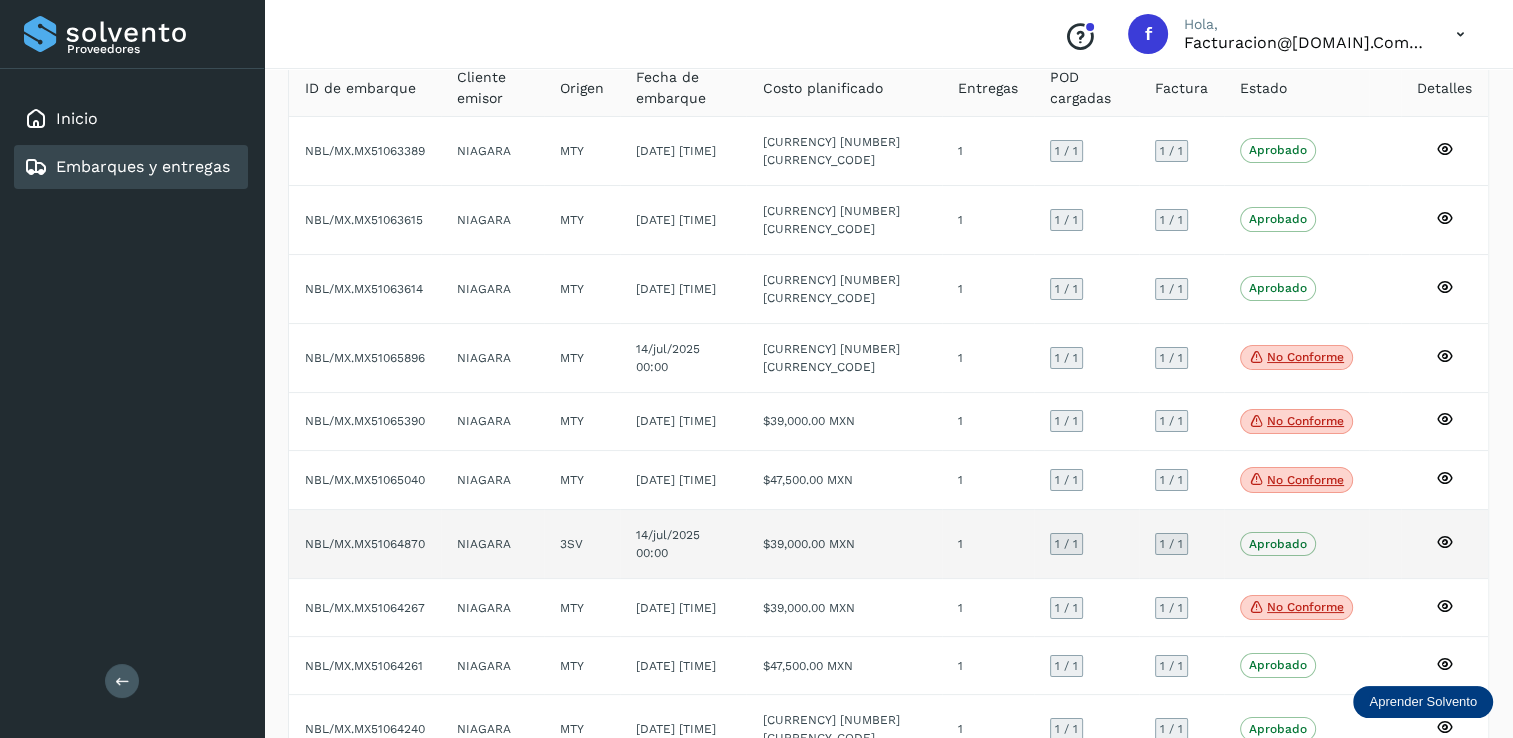 scroll, scrollTop: 184, scrollLeft: 0, axis: vertical 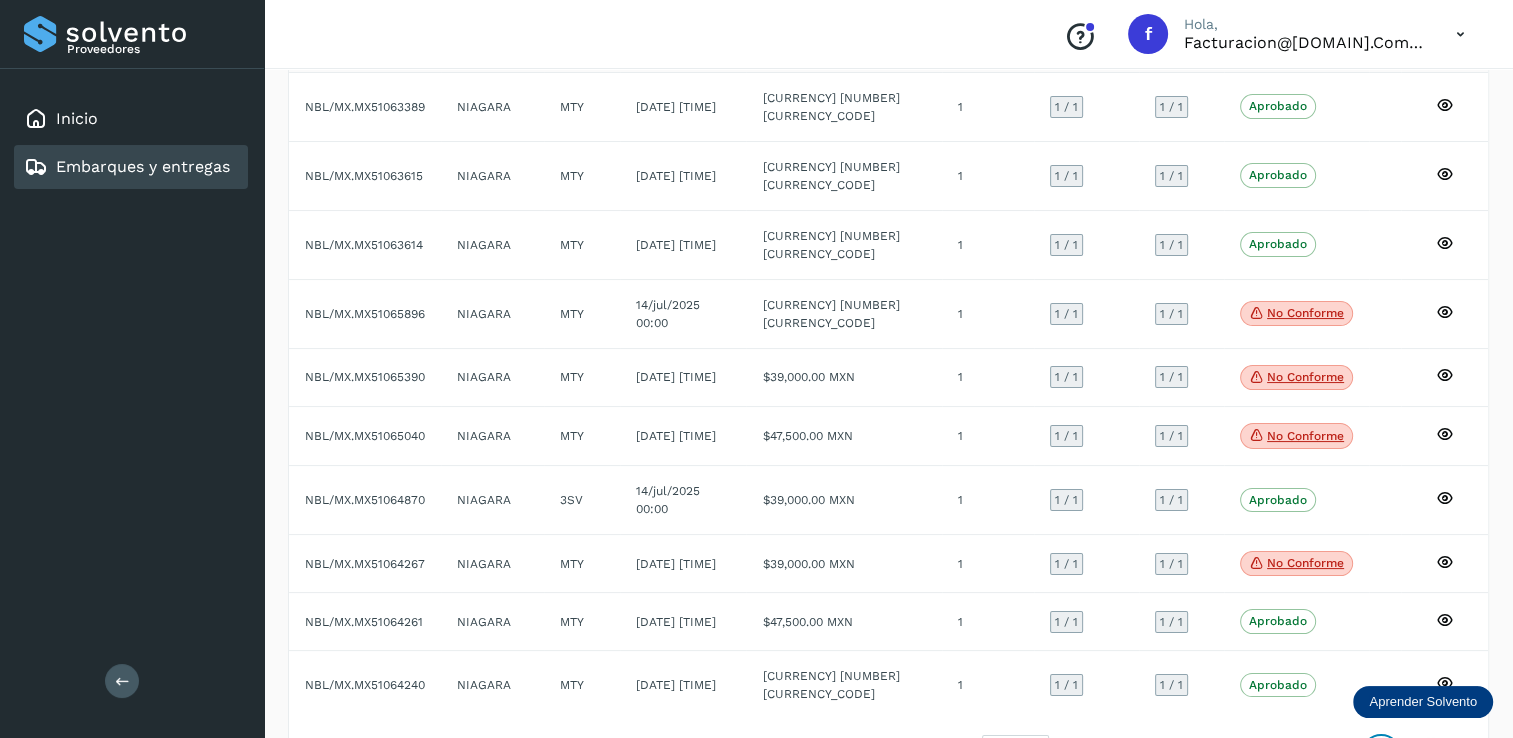 click at bounding box center (1381, 754) 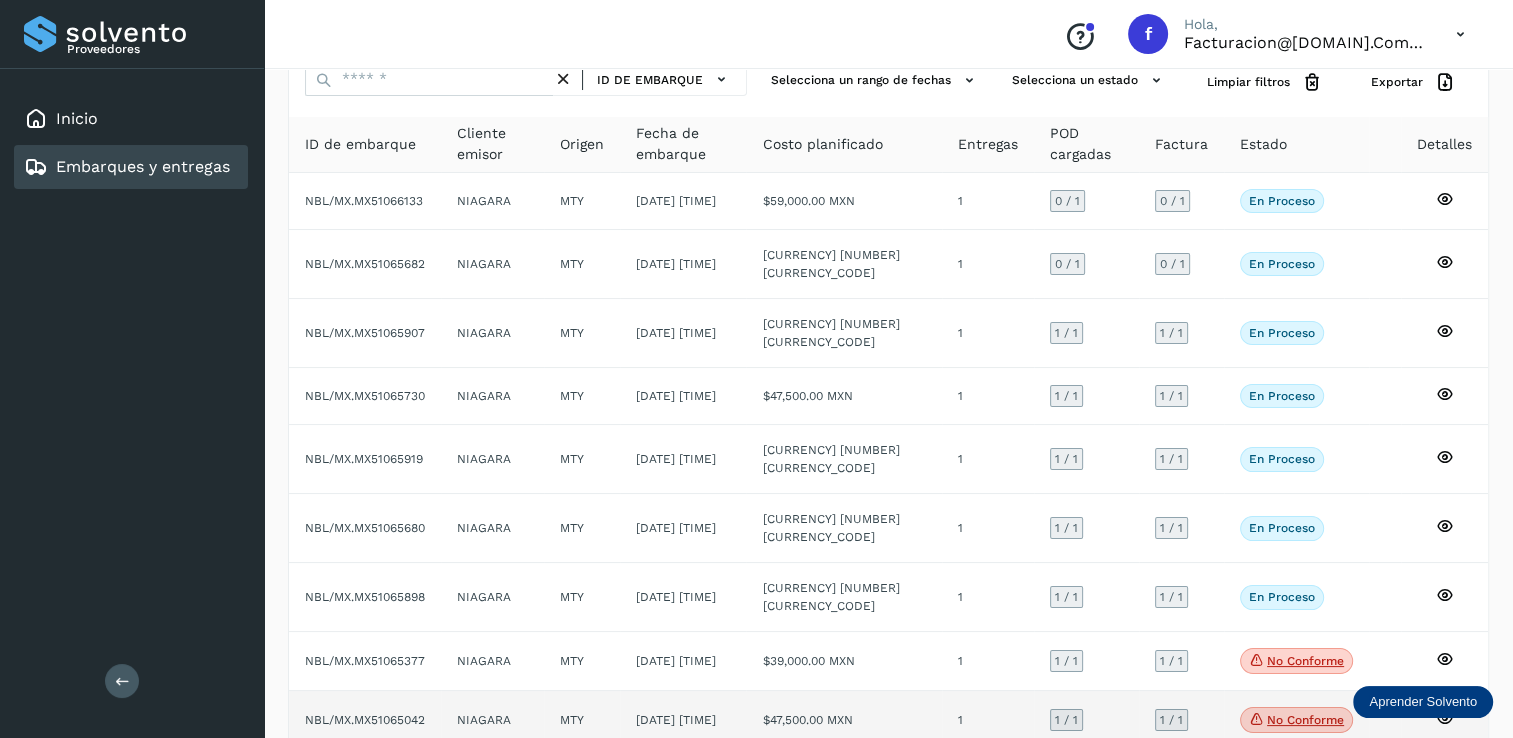 scroll, scrollTop: 186, scrollLeft: 0, axis: vertical 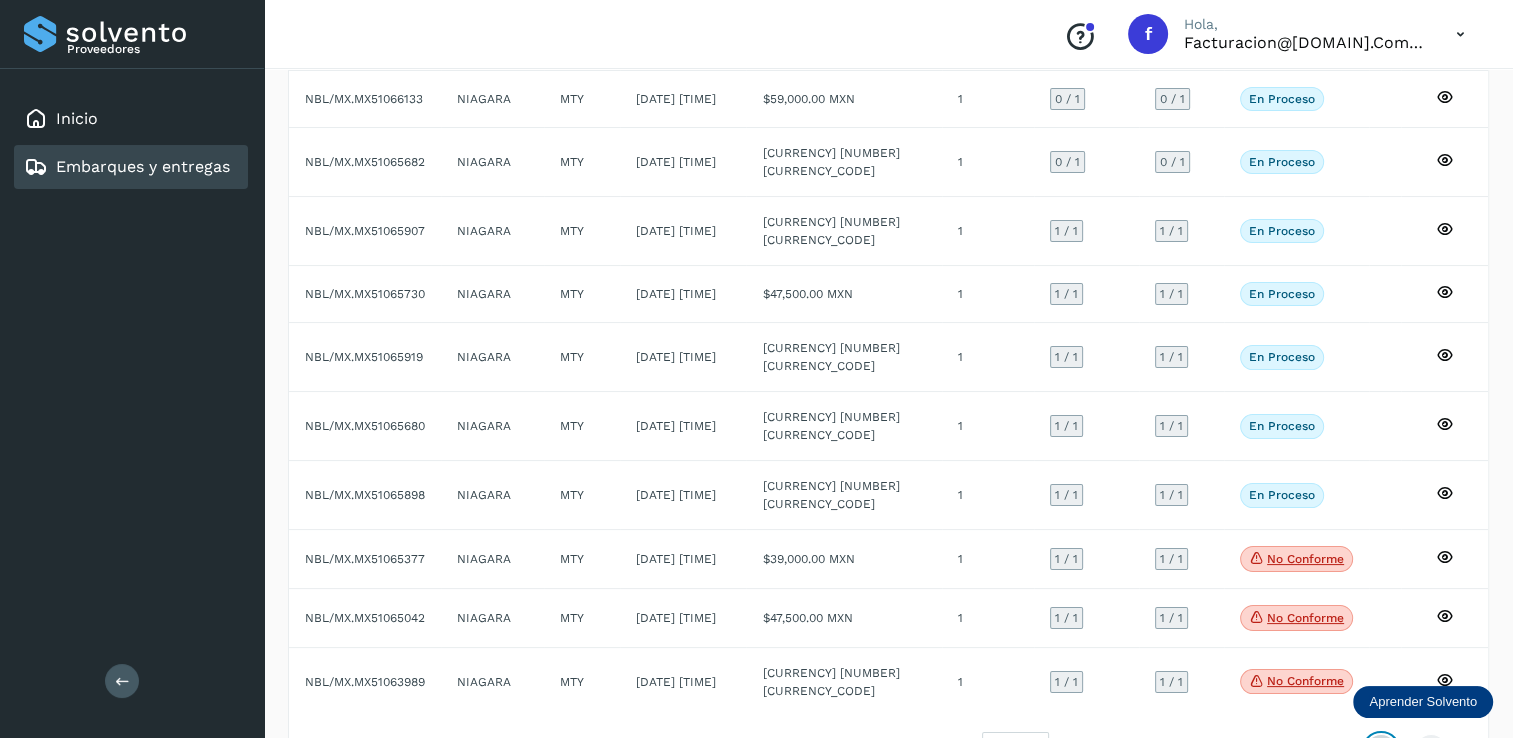 click at bounding box center (1381, 751) 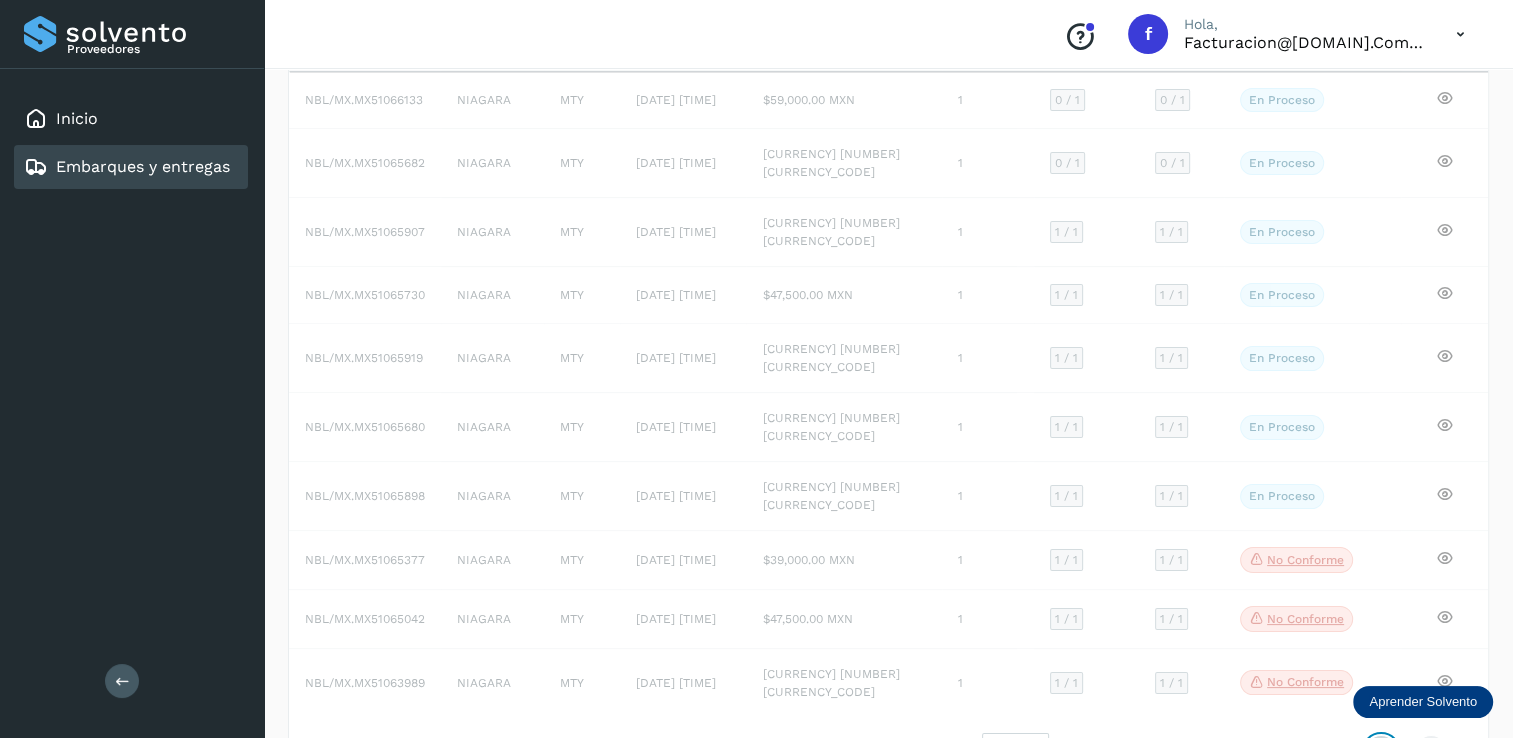 scroll, scrollTop: 180, scrollLeft: 0, axis: vertical 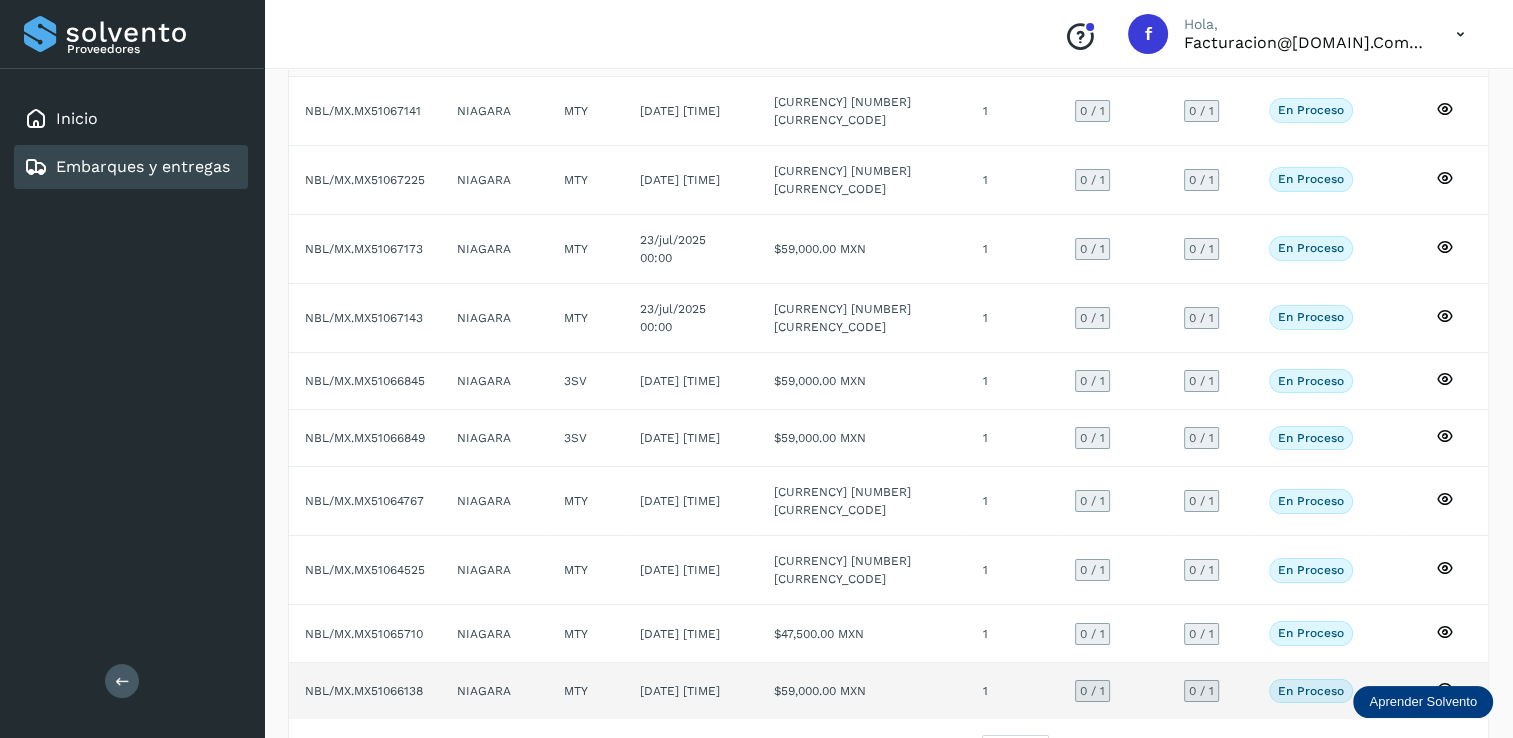 click on "0  / 1" at bounding box center [1092, 691] 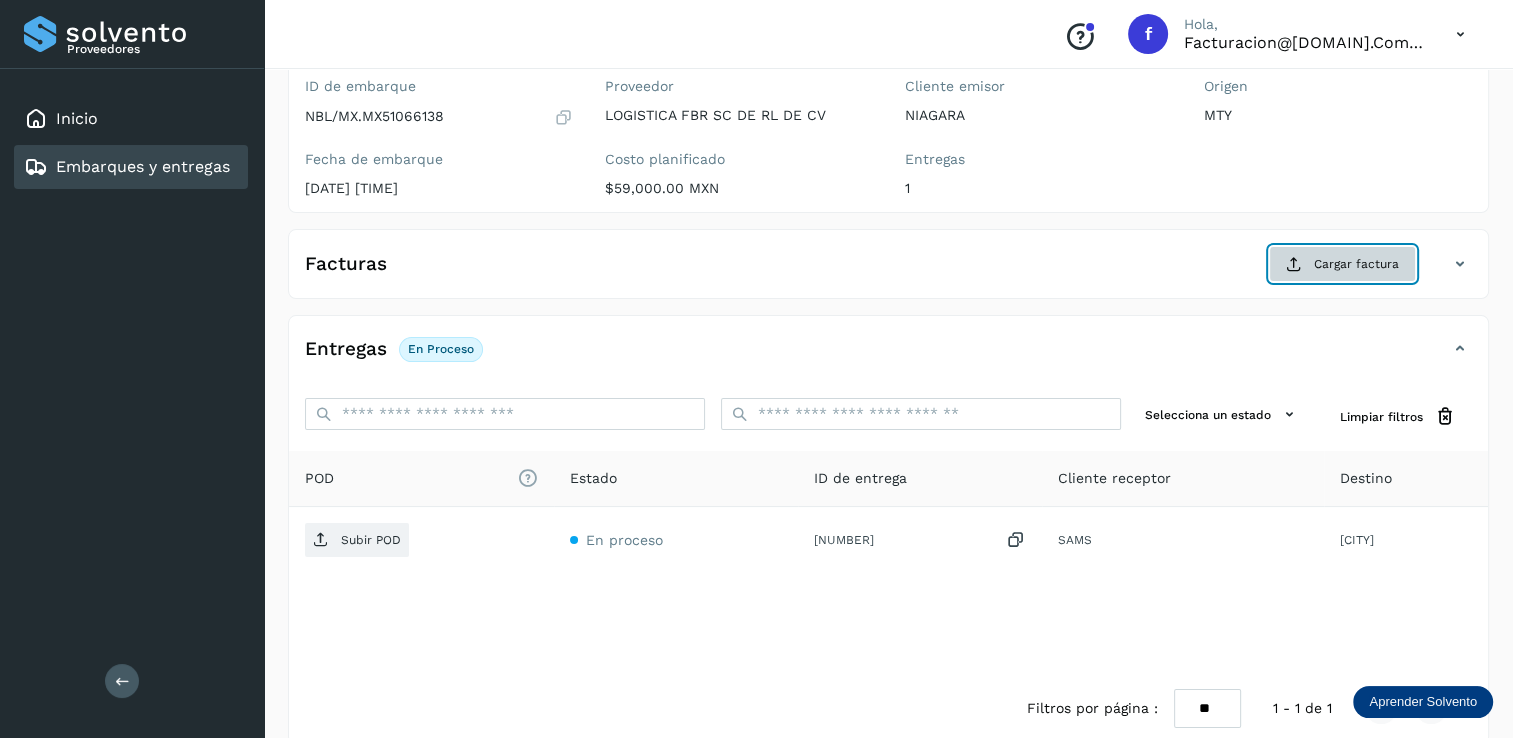 click on "Cargar factura" at bounding box center [1342, 264] 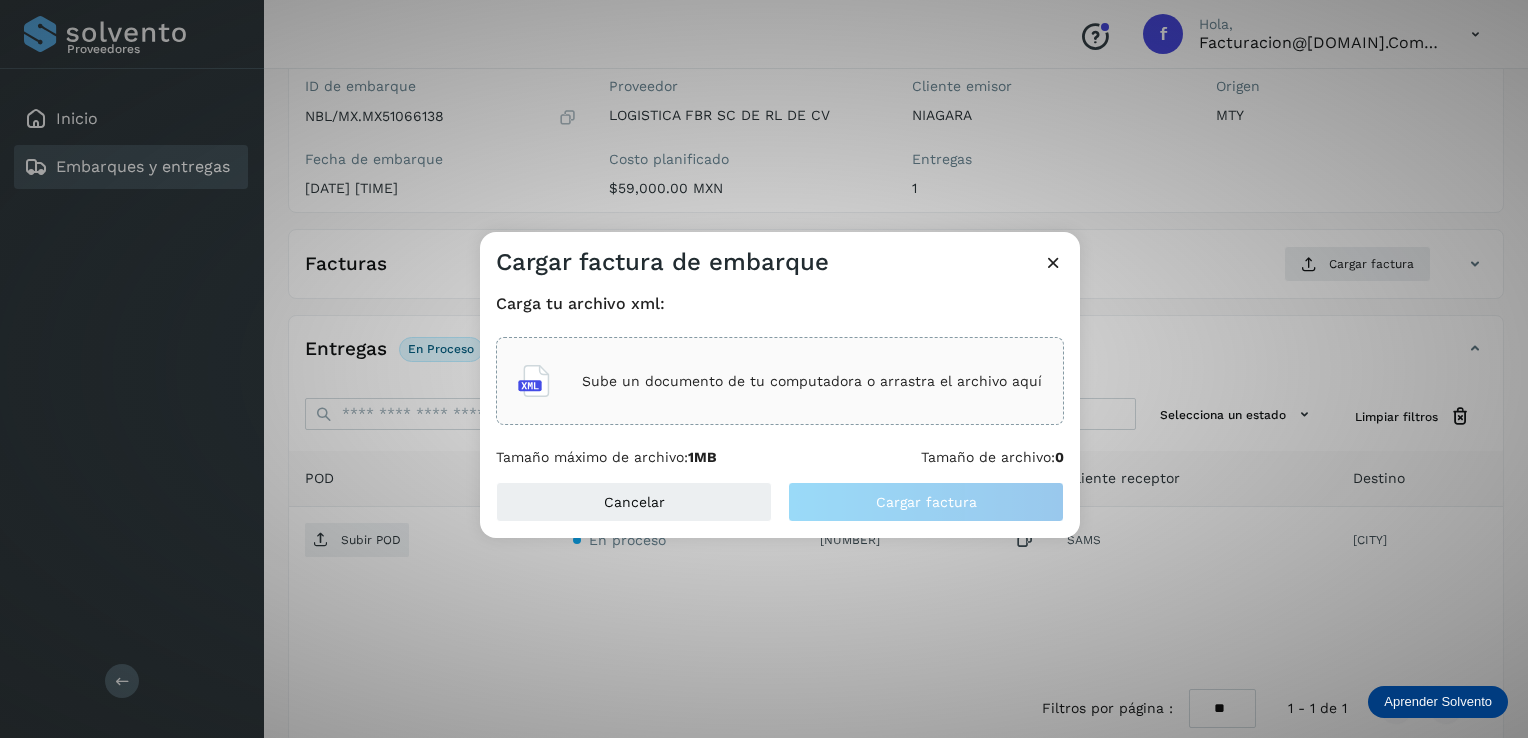 click on "Sube un documento de tu computadora o arrastra el archivo aquí" at bounding box center (812, 381) 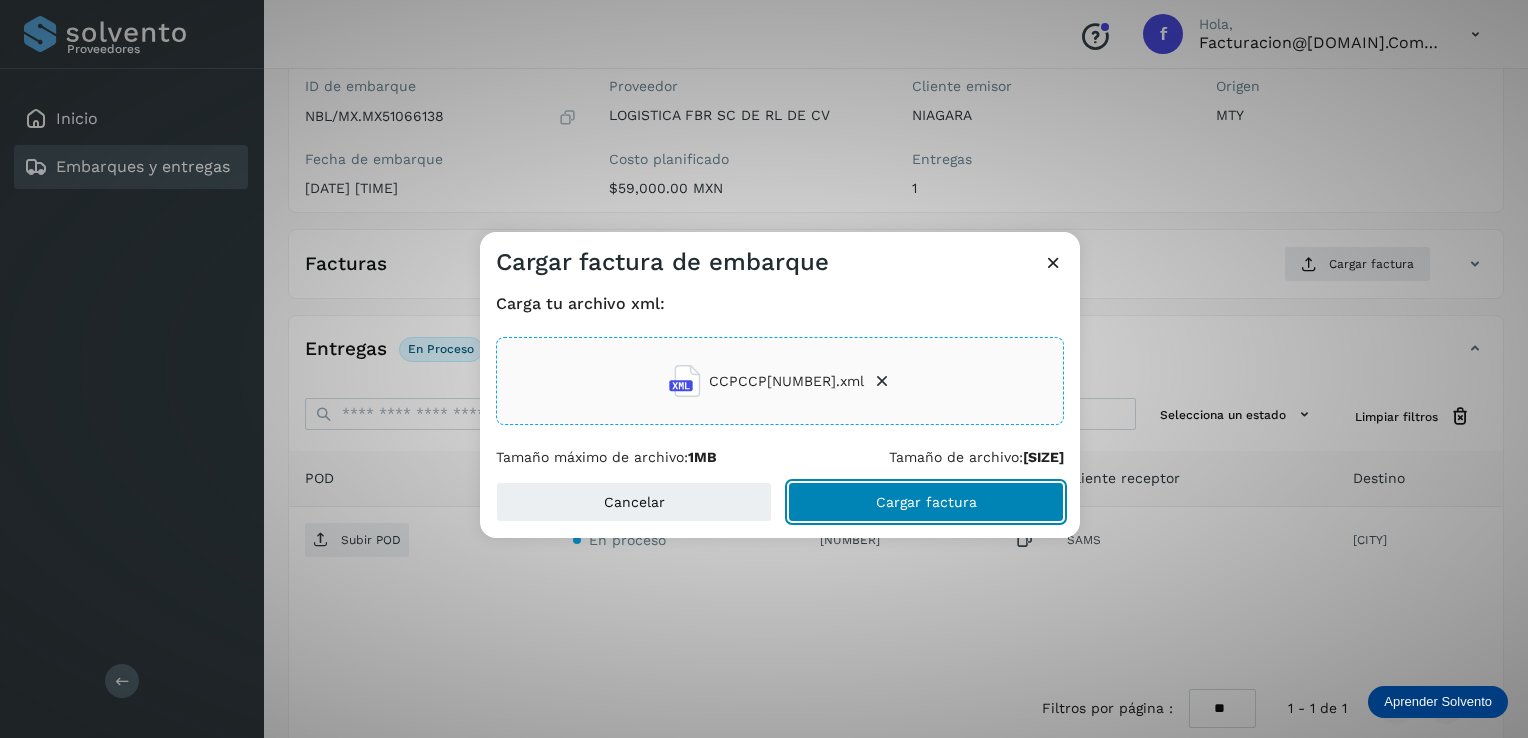 click on "Cargar factura" 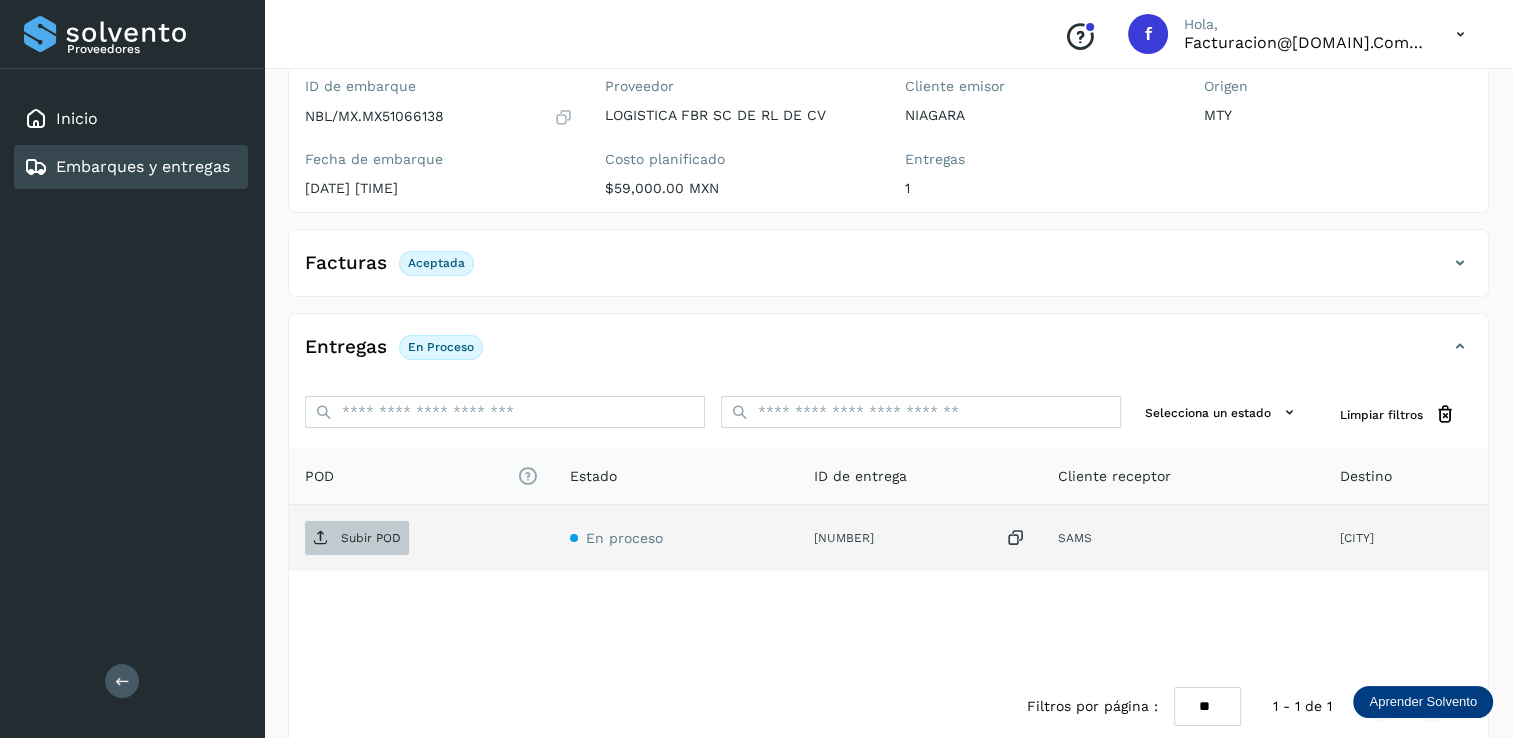 click on "Subir POD" at bounding box center [371, 538] 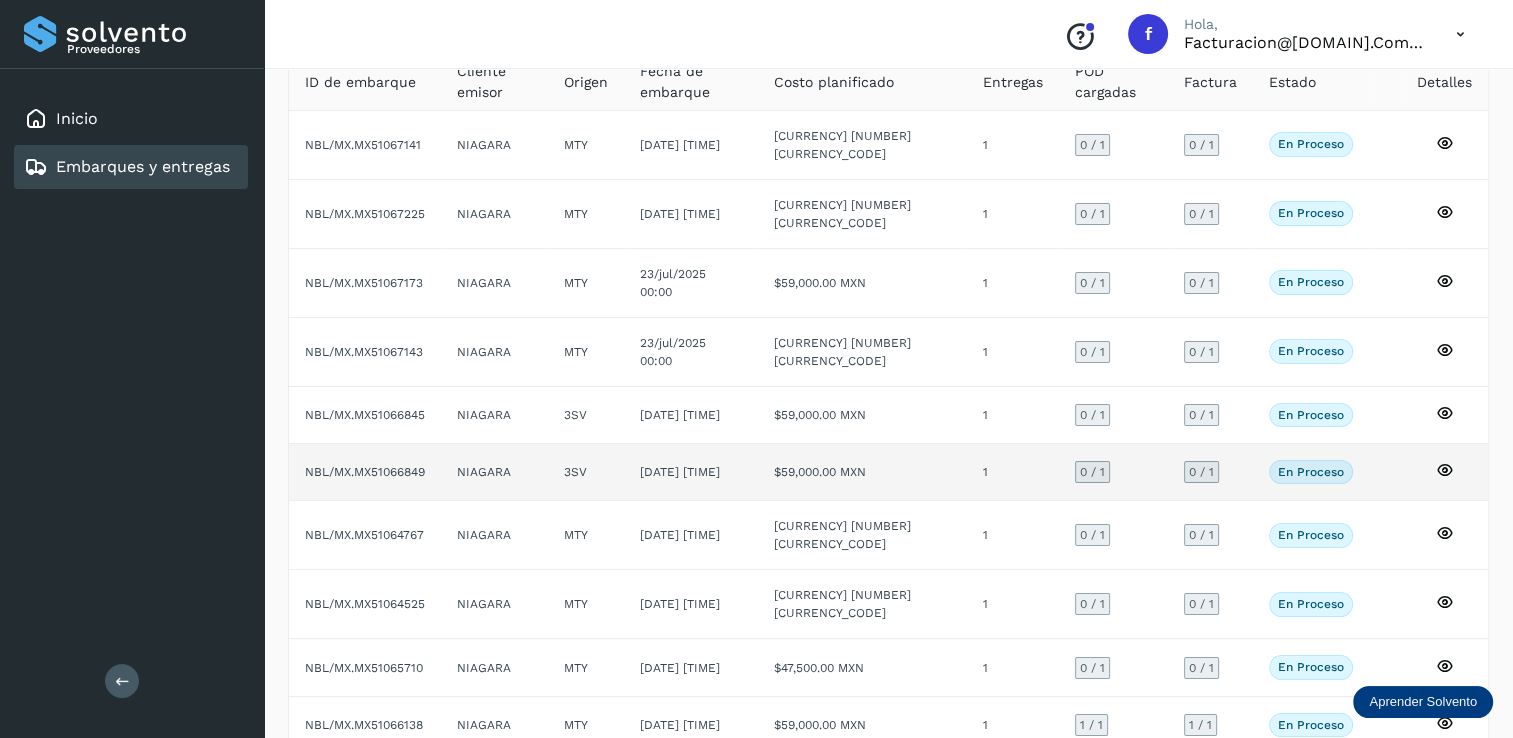 scroll, scrollTop: 180, scrollLeft: 0, axis: vertical 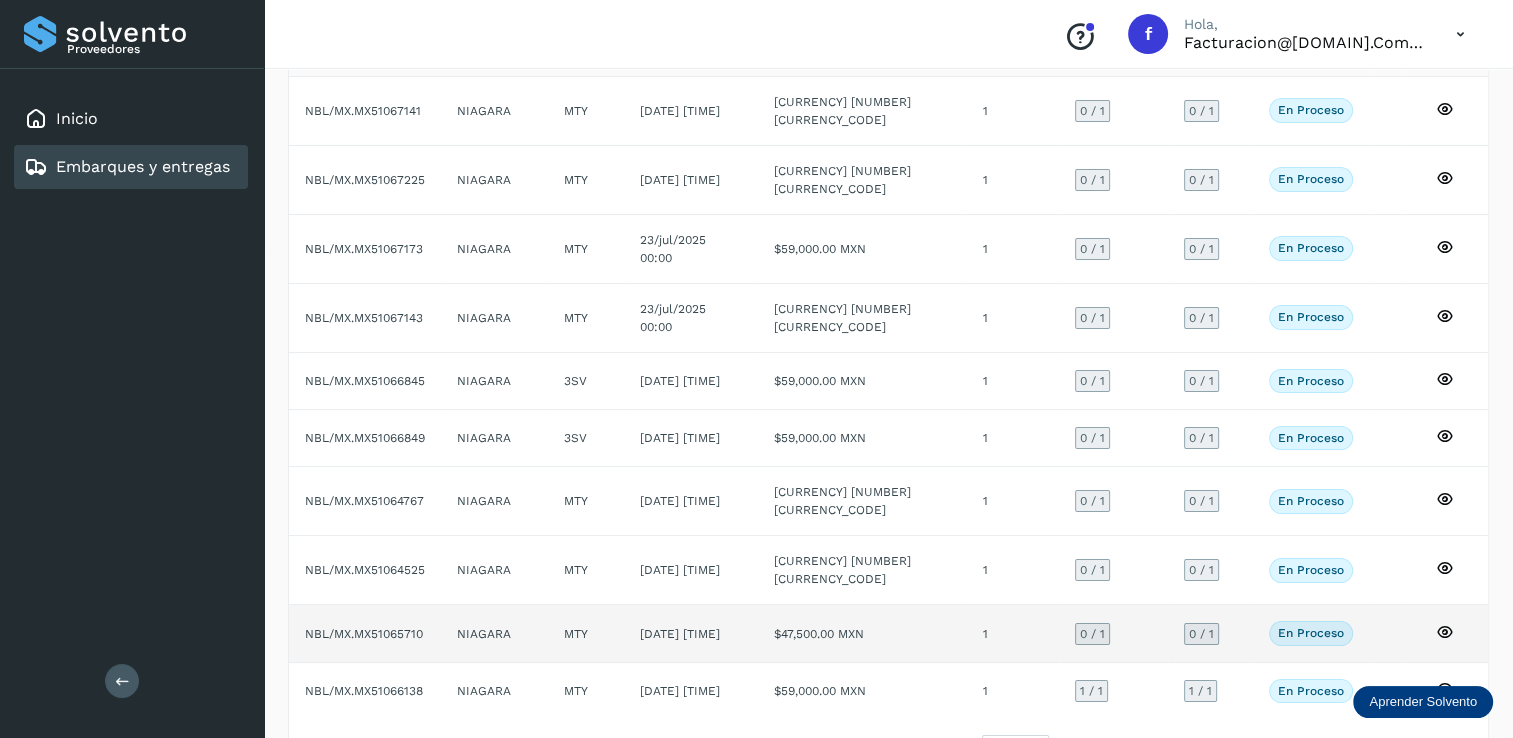 click on "0  / 1" at bounding box center (1092, 634) 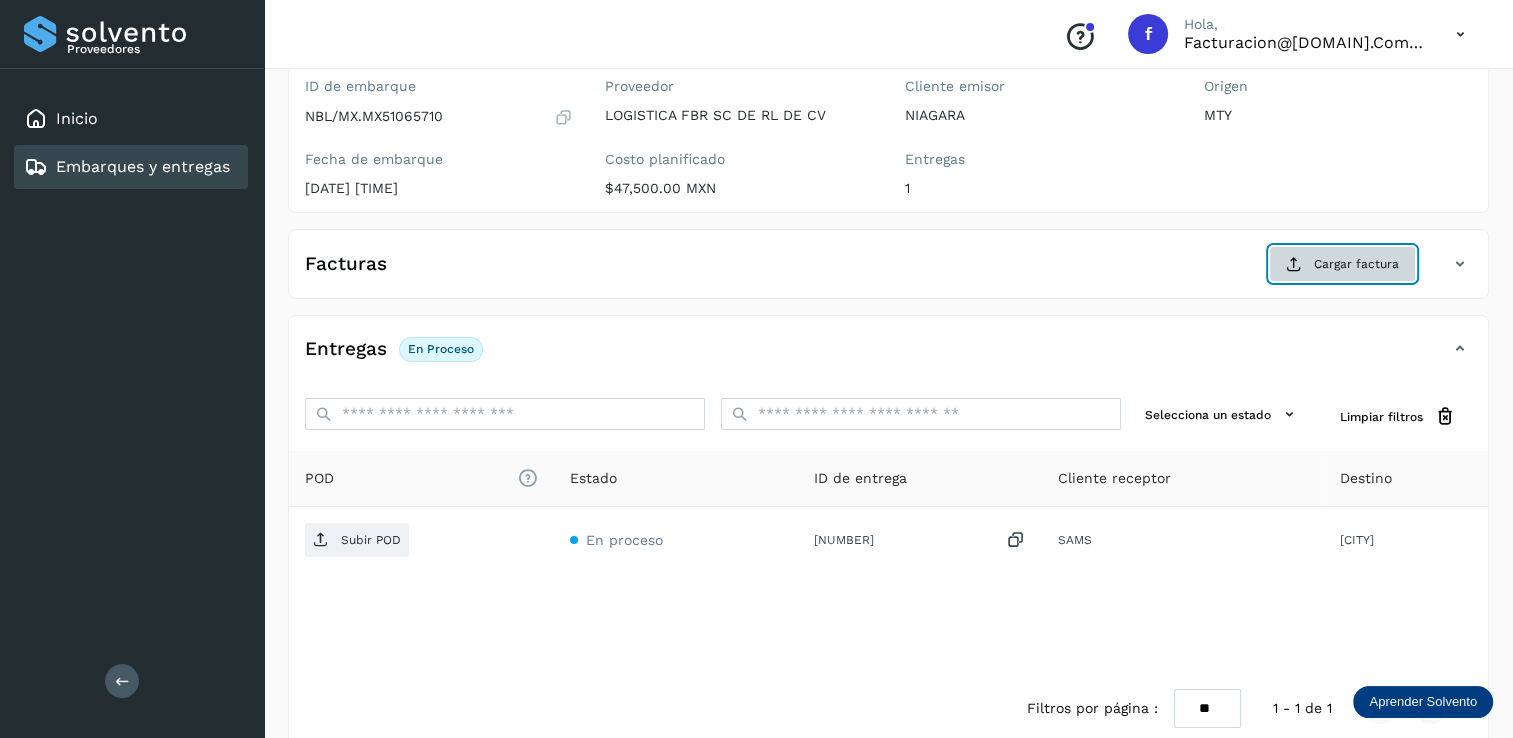 click on "Cargar factura" 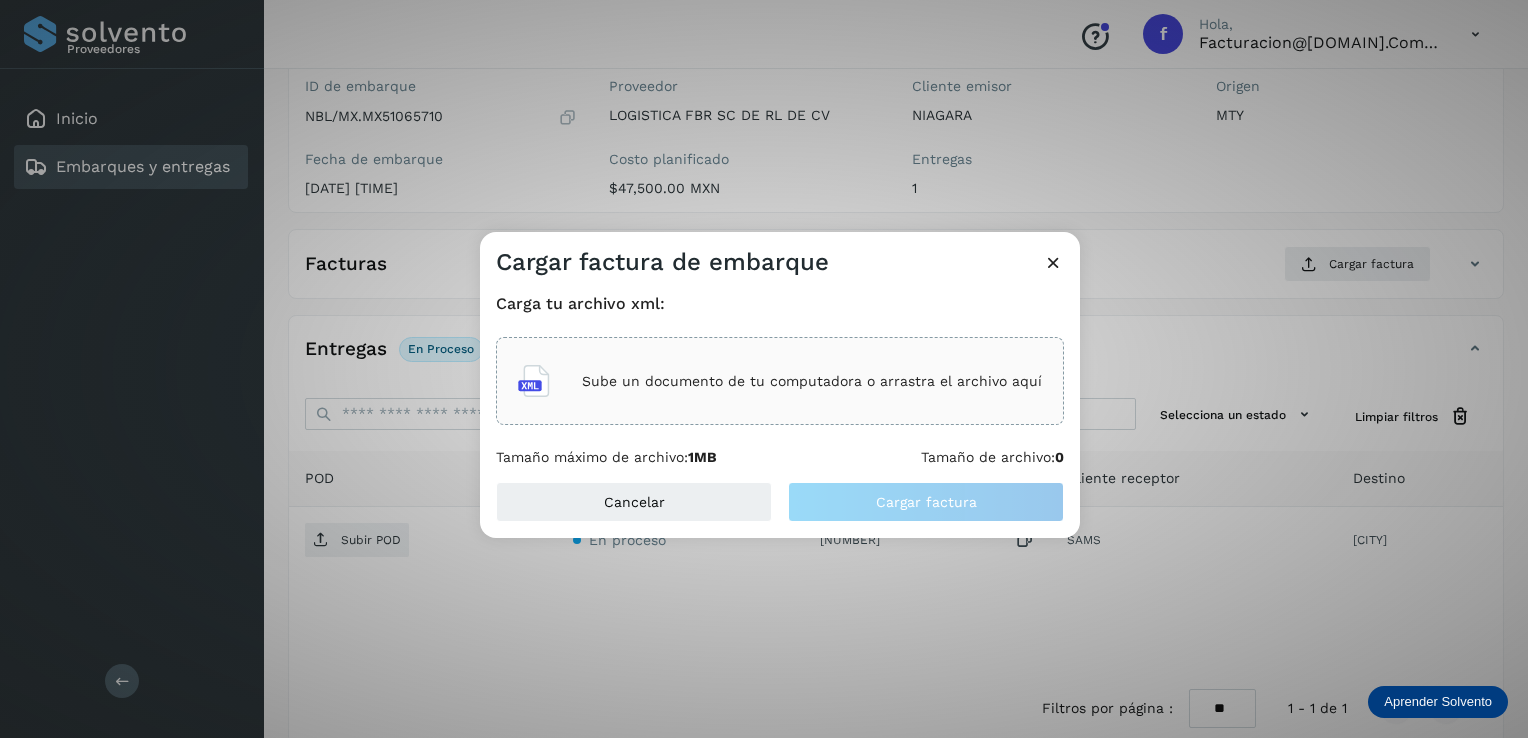 click on "Sube un documento de tu computadora o arrastra el archivo aquí" at bounding box center [812, 381] 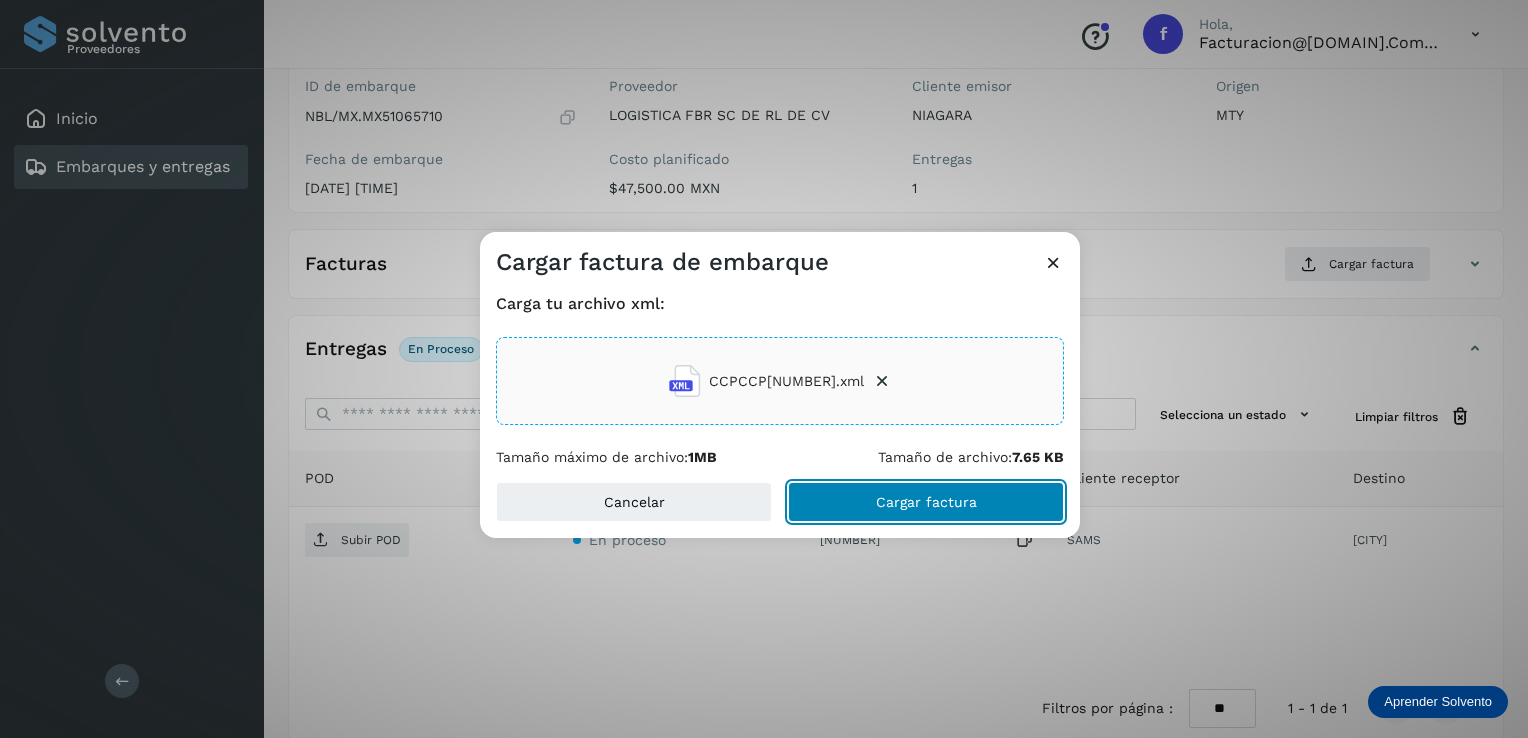 click on "Cargar factura" 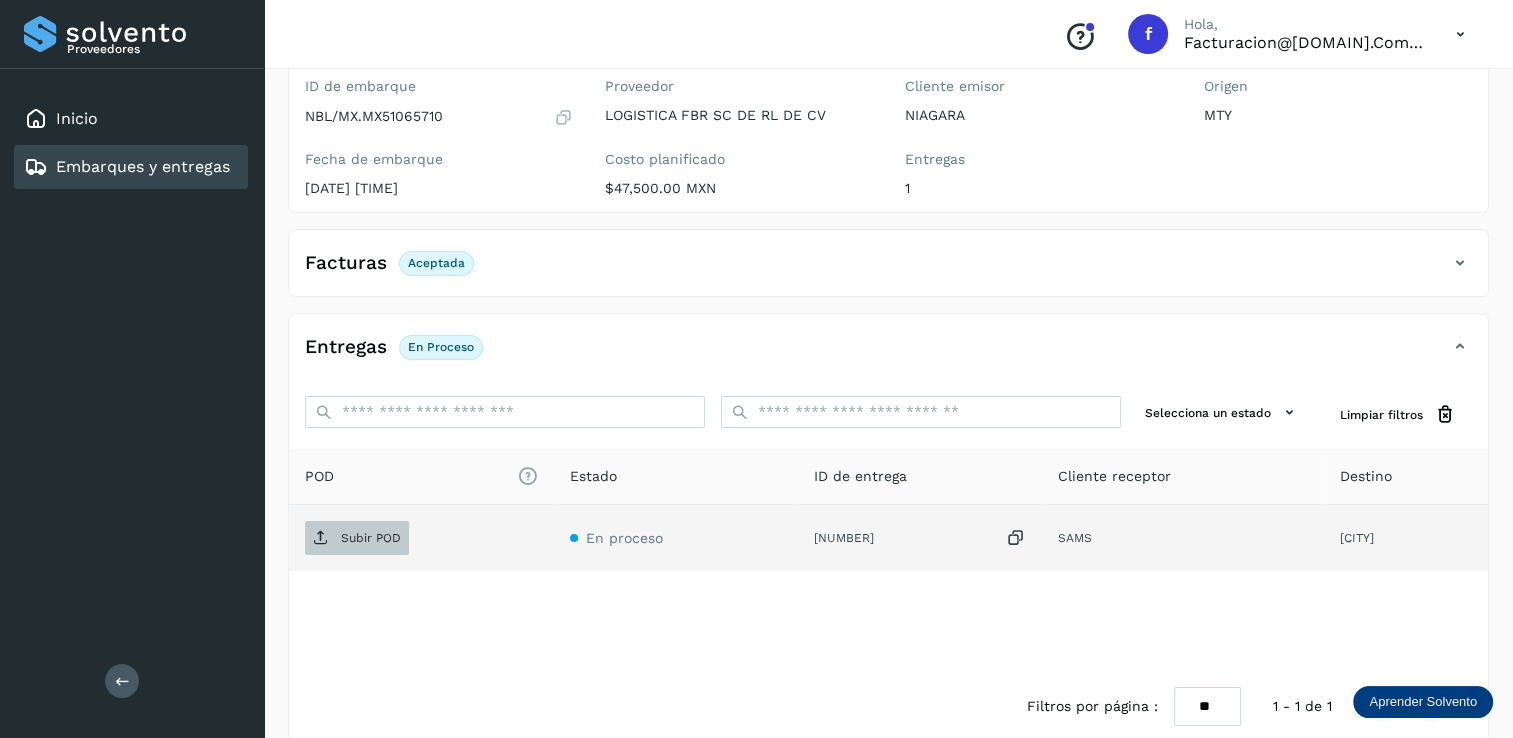click on "Subir POD" at bounding box center [371, 538] 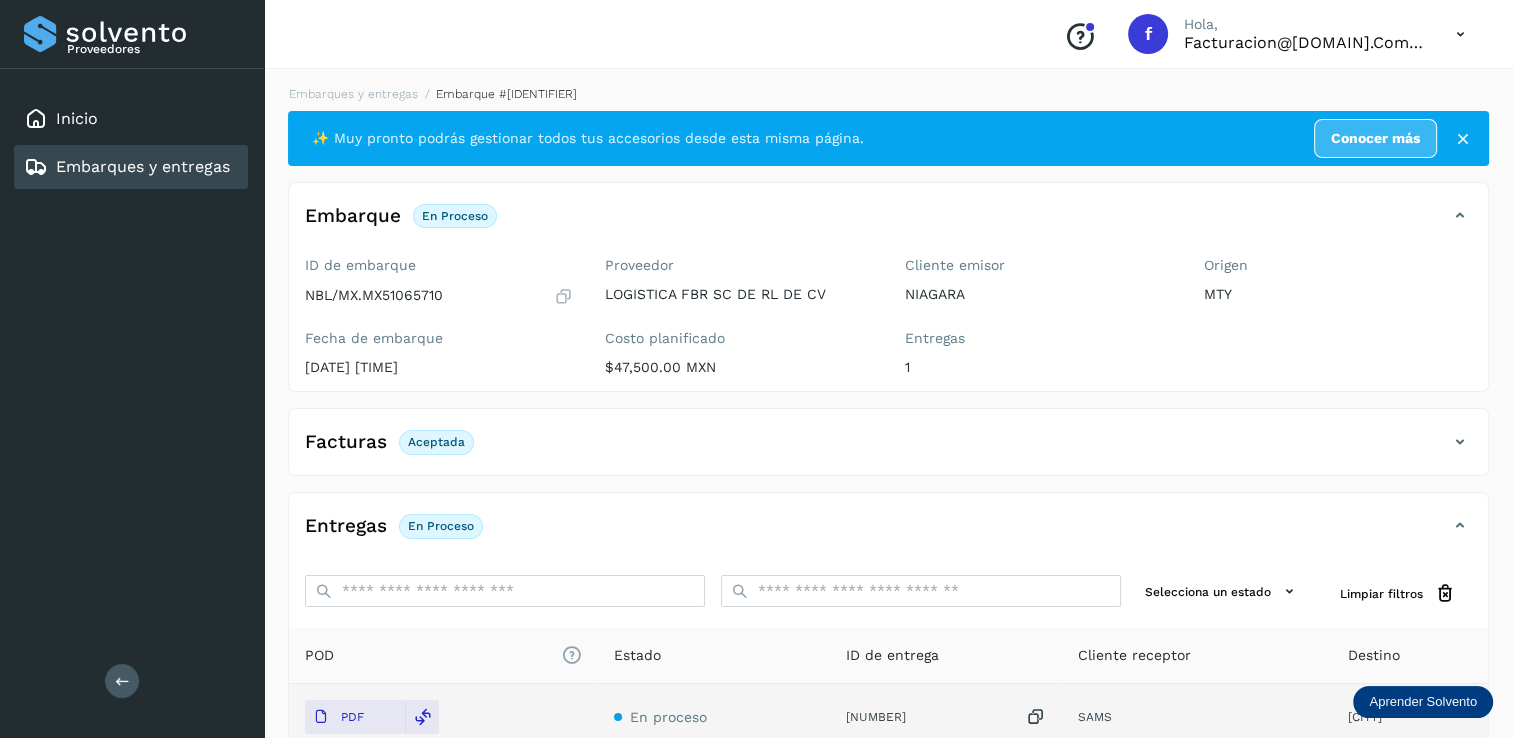 scroll, scrollTop: 0, scrollLeft: 0, axis: both 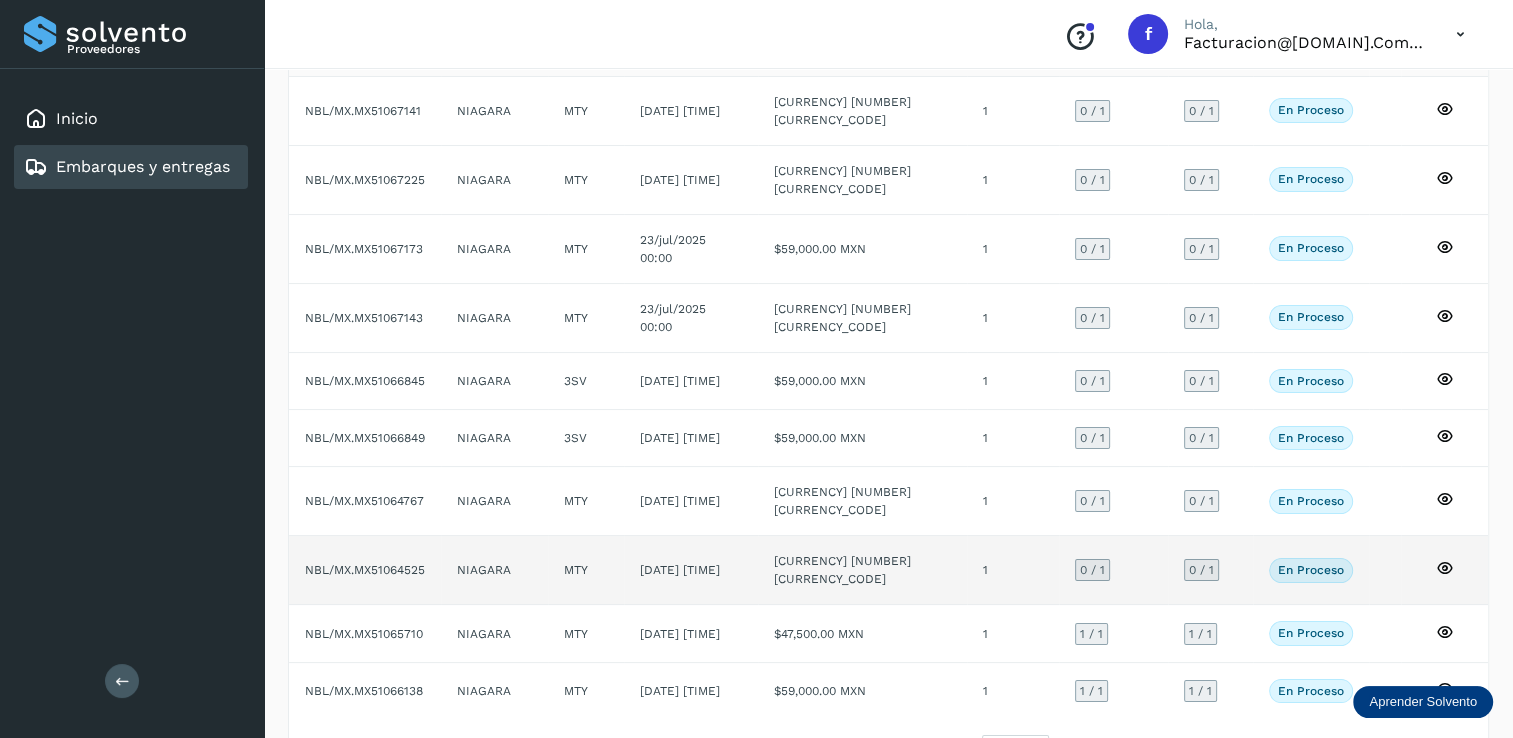 click on "0  / 1" at bounding box center [1092, 570] 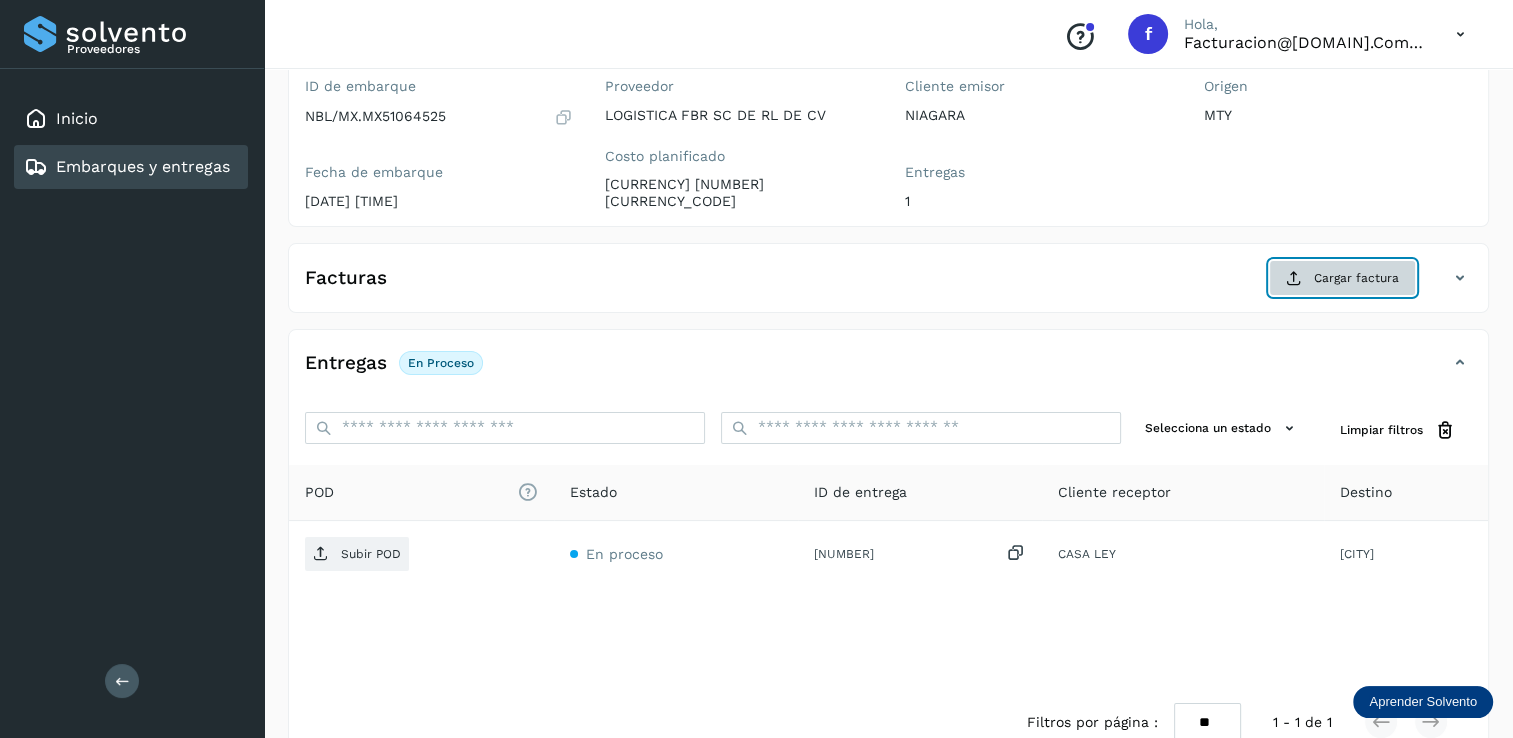 click on "Cargar factura" at bounding box center [1342, 278] 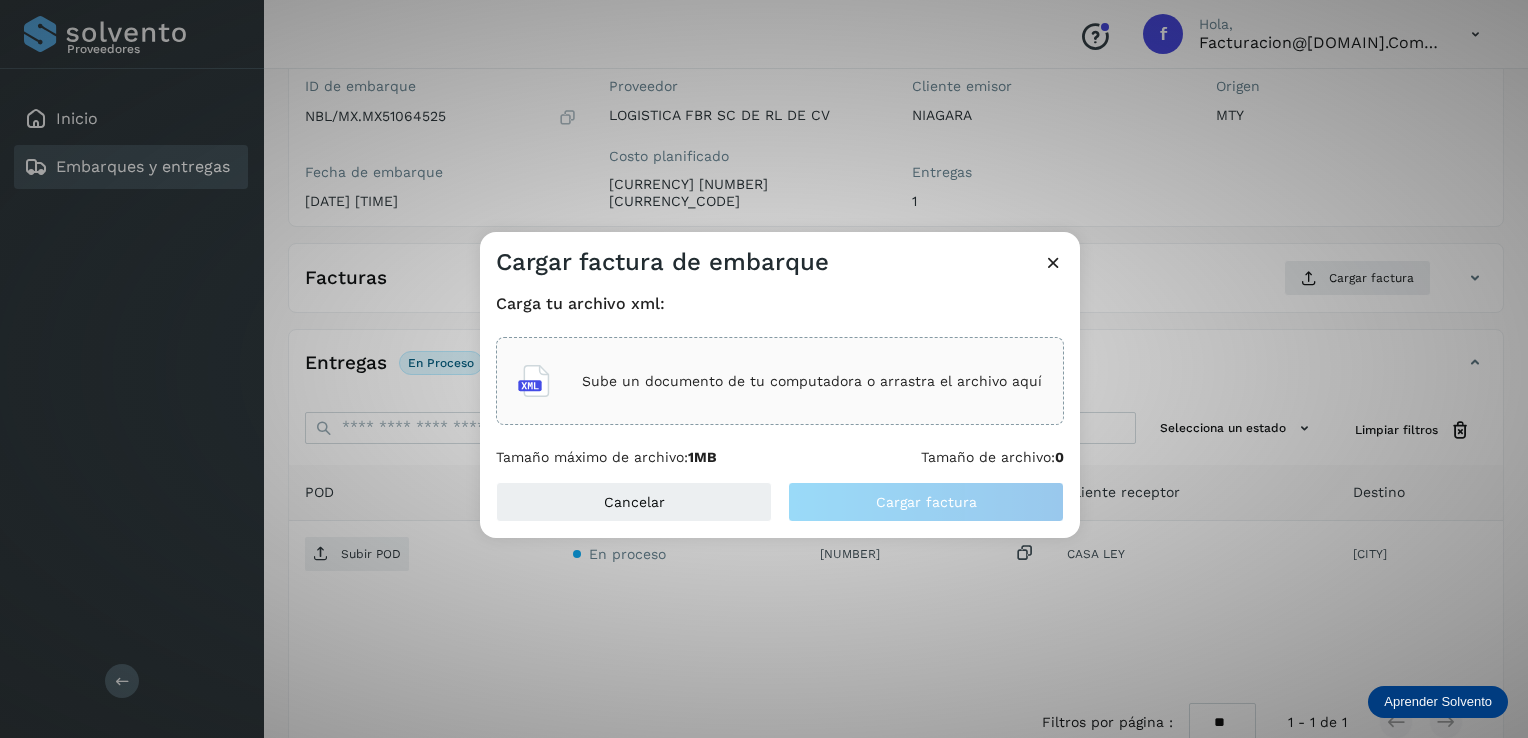 click on "Sube un documento de tu computadora o arrastra el archivo aquí" 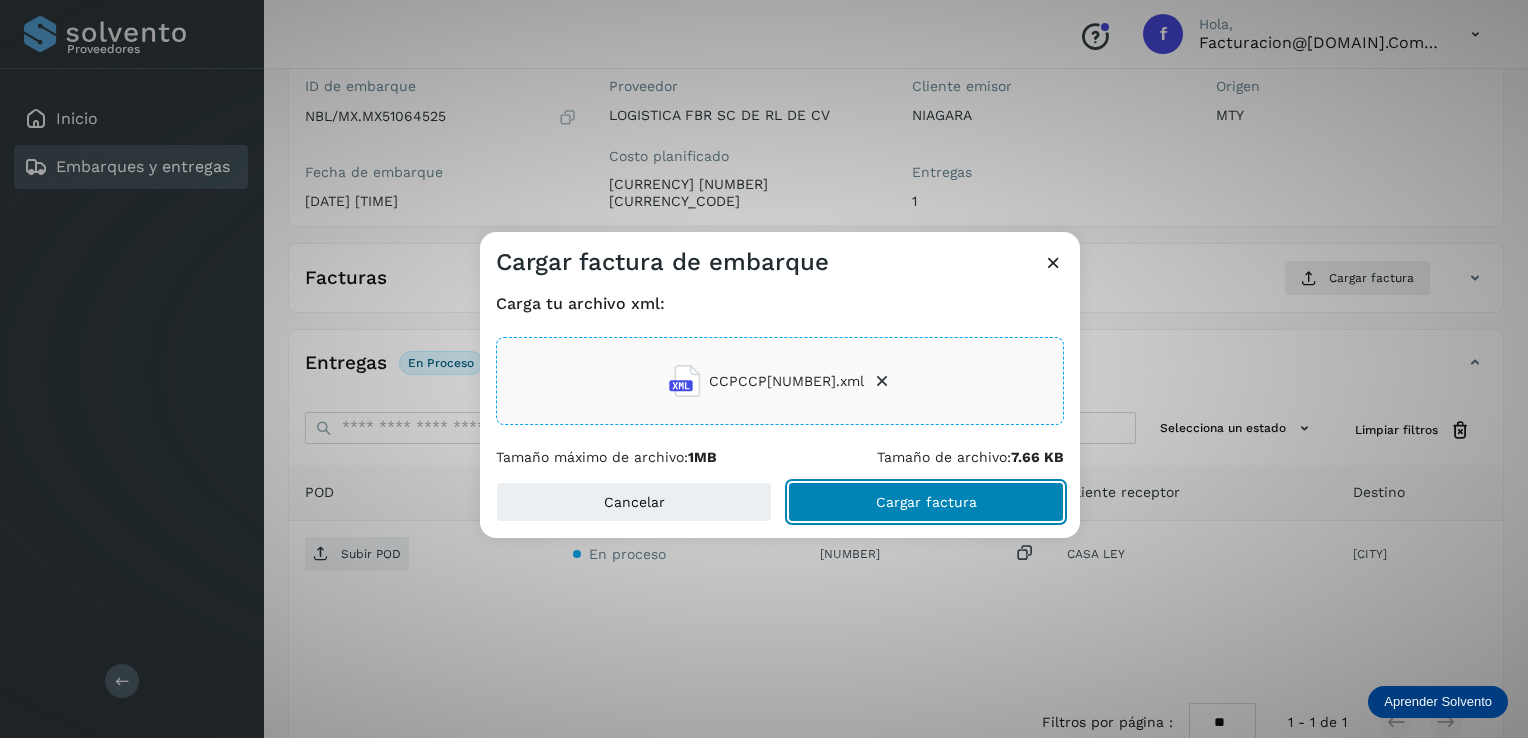 click on "Cargar factura" 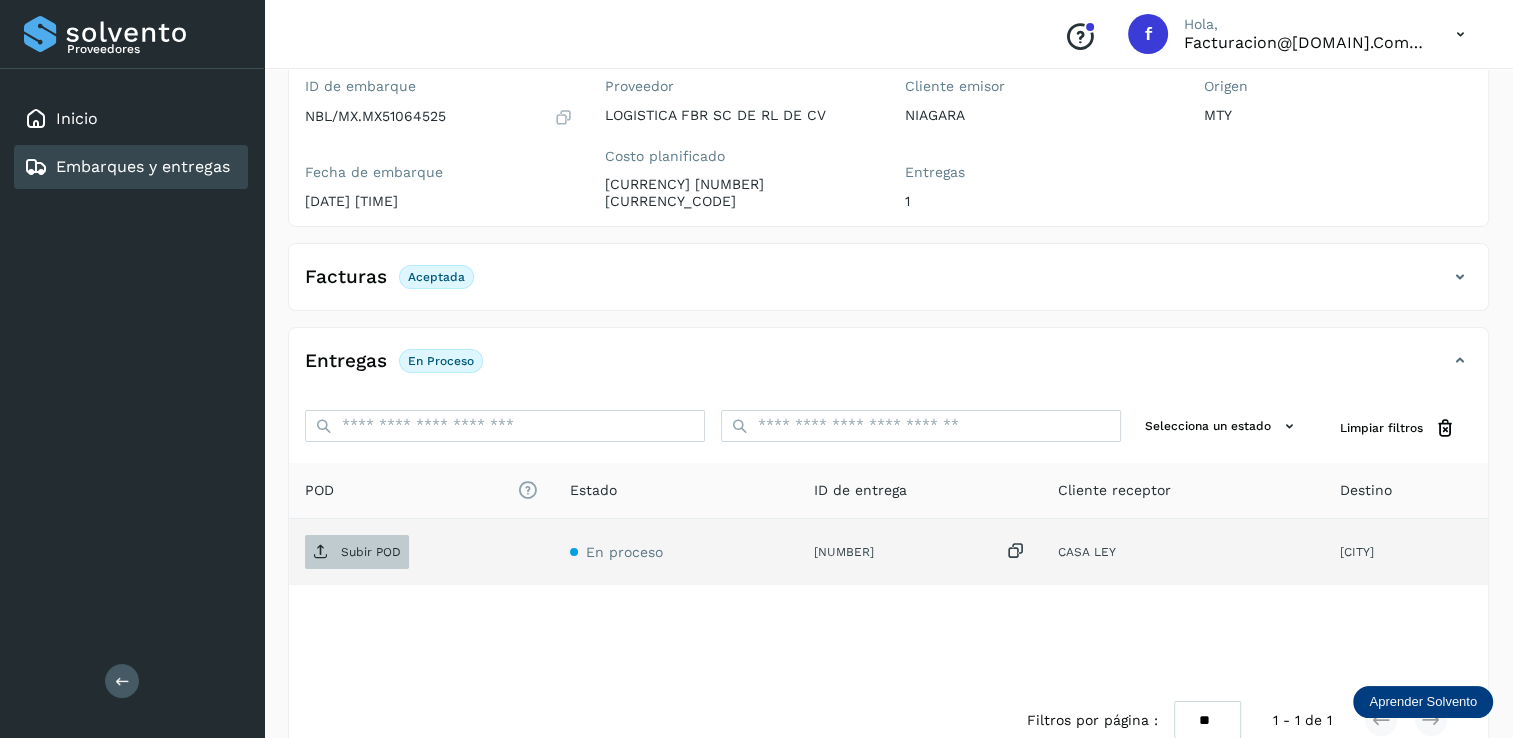 click on "Subir POD" at bounding box center (371, 552) 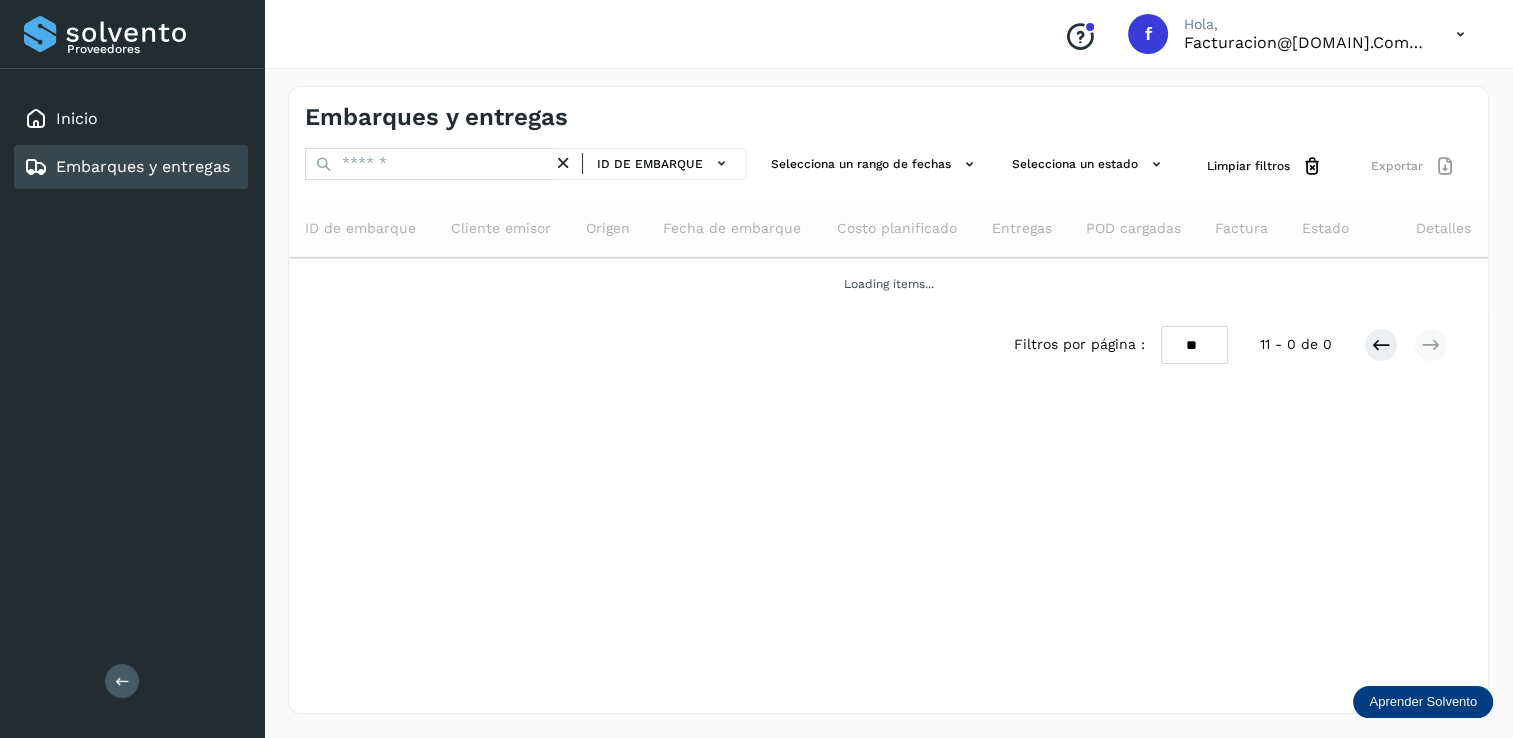scroll, scrollTop: 0, scrollLeft: 0, axis: both 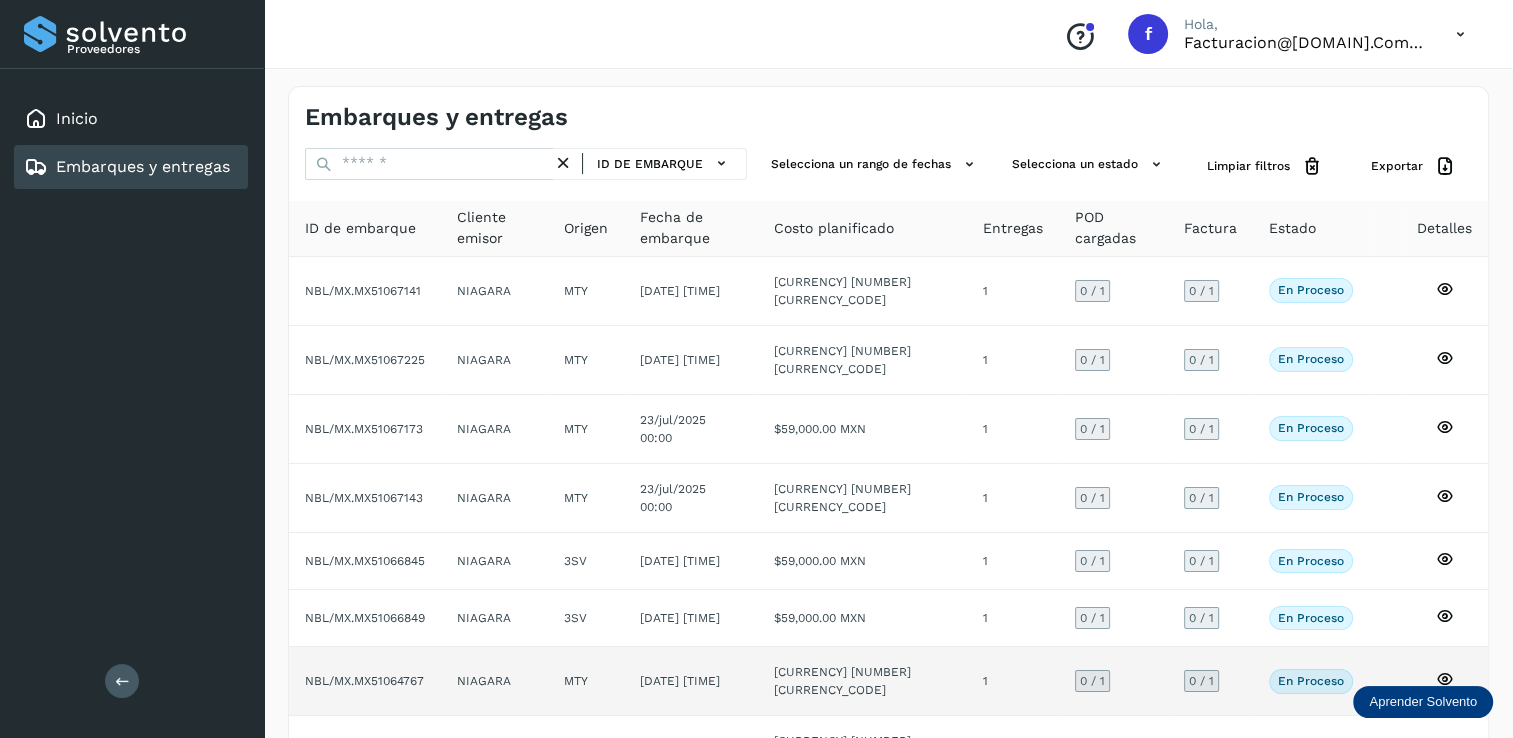 click on "0  / 1" at bounding box center (1092, 681) 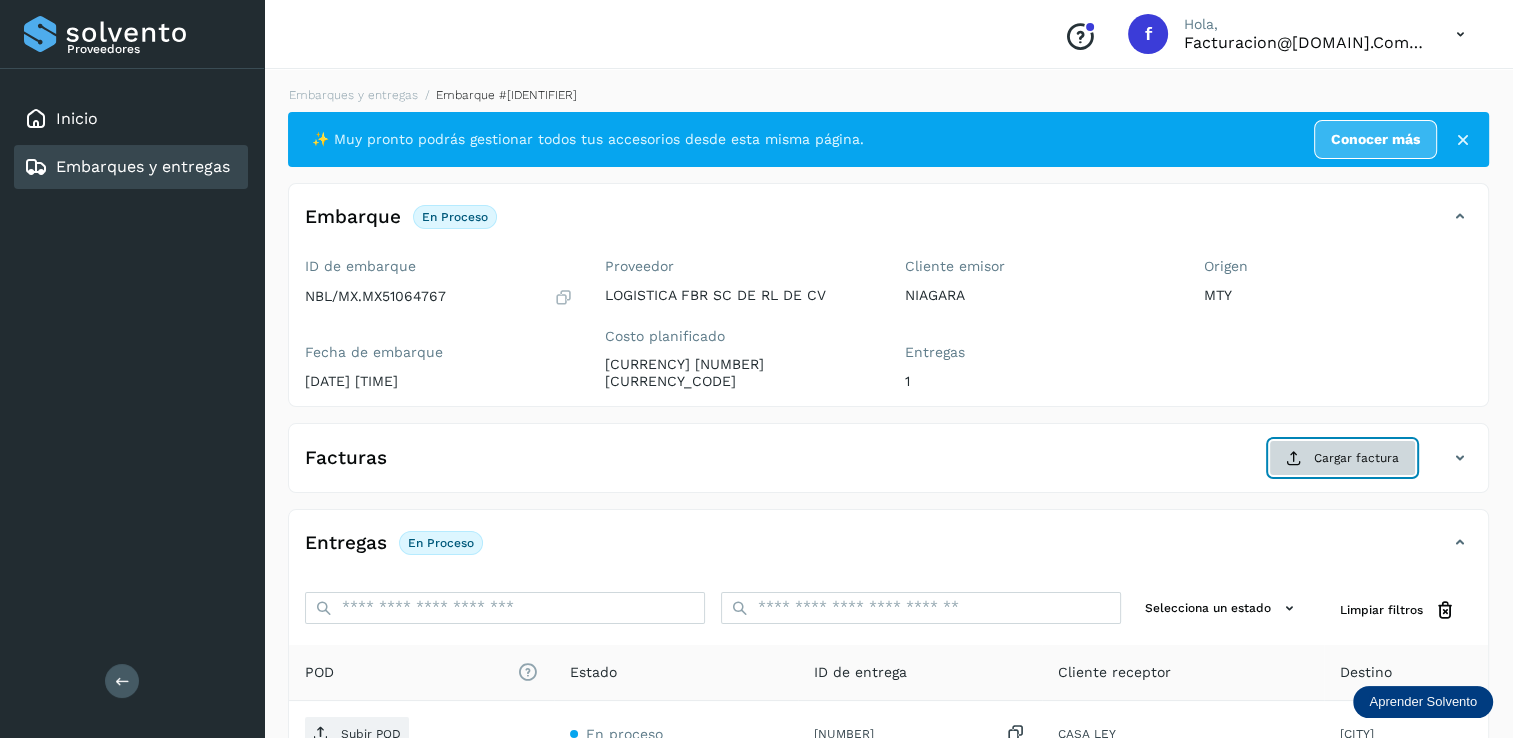 click on "Cargar factura" 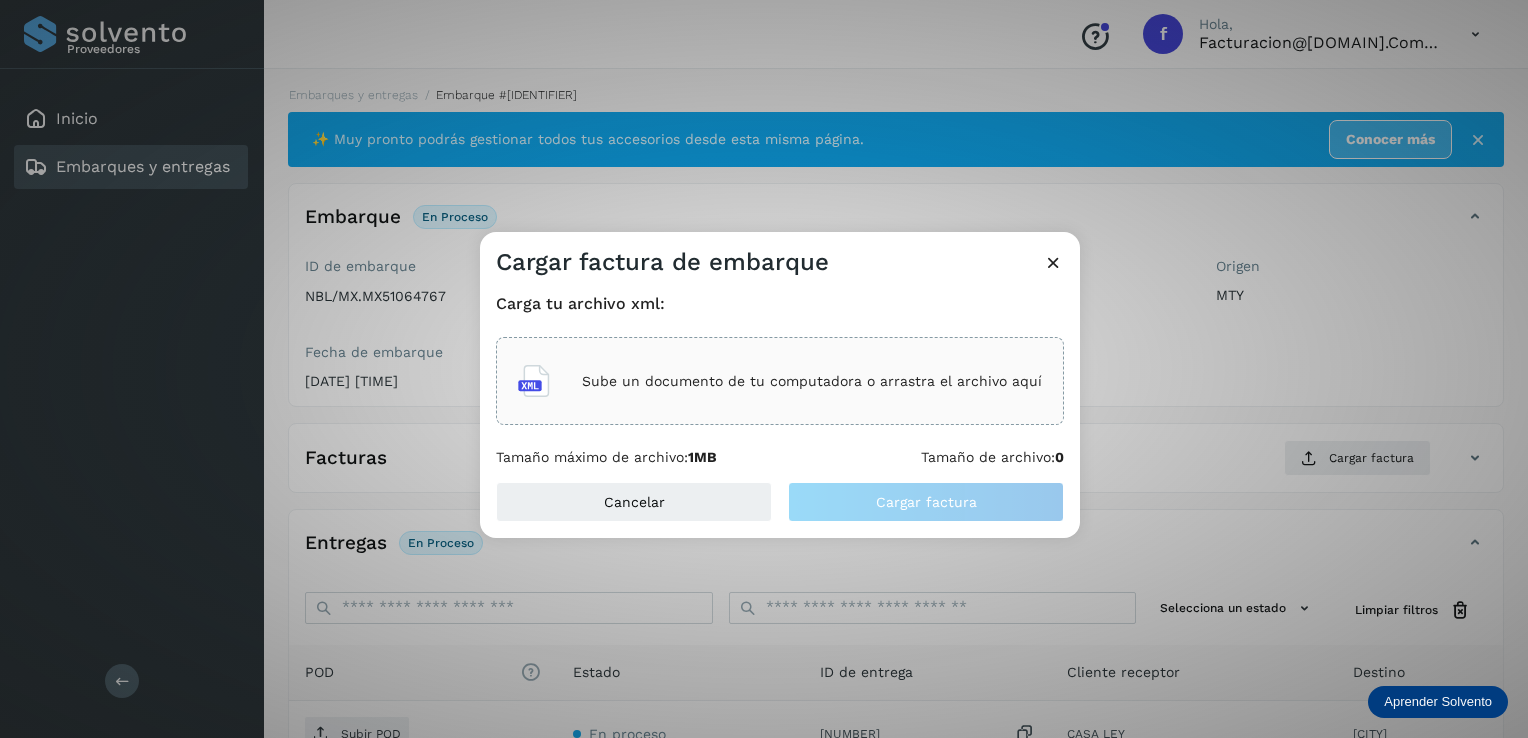 click on "Sube un documento de tu computadora o arrastra el archivo aquí" at bounding box center [812, 381] 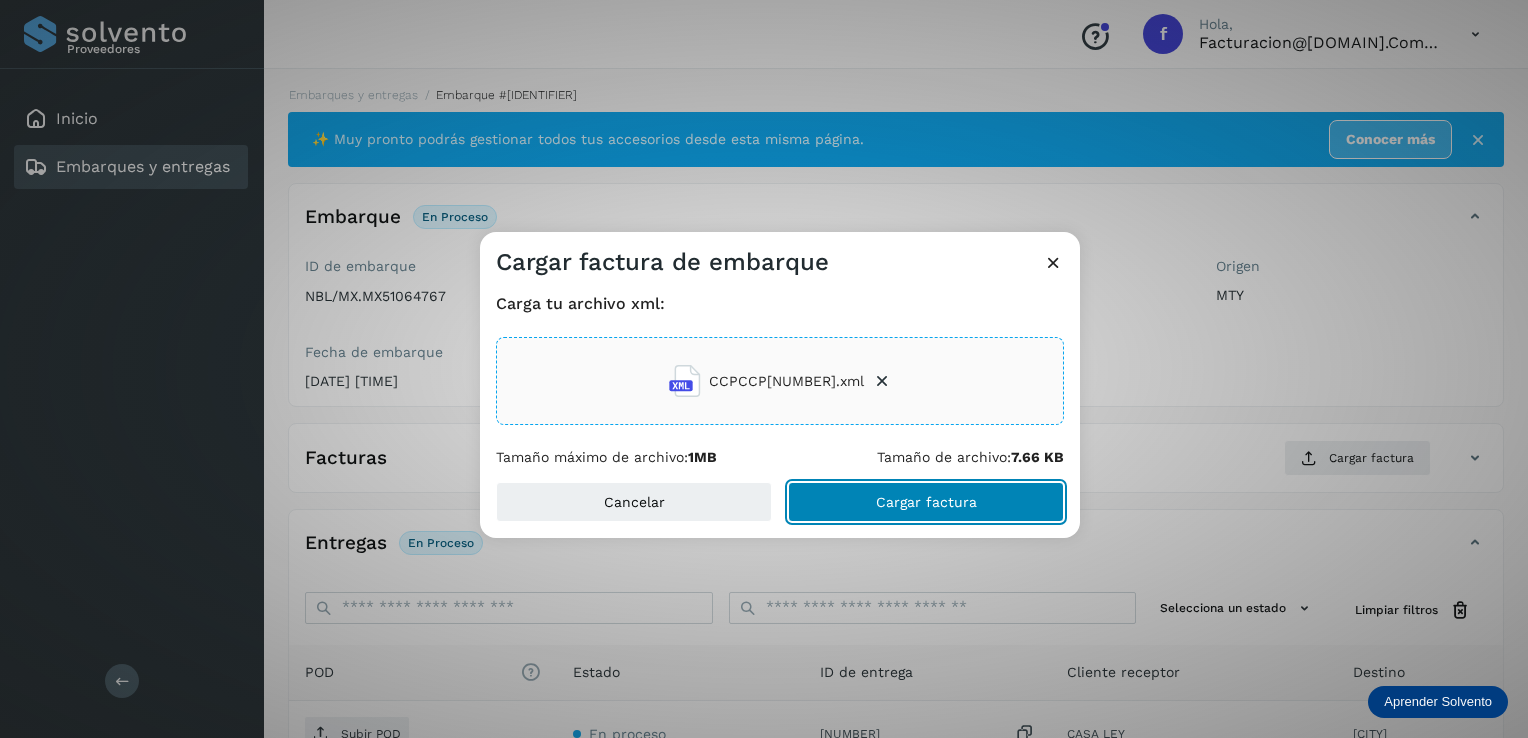 click on "Cargar factura" 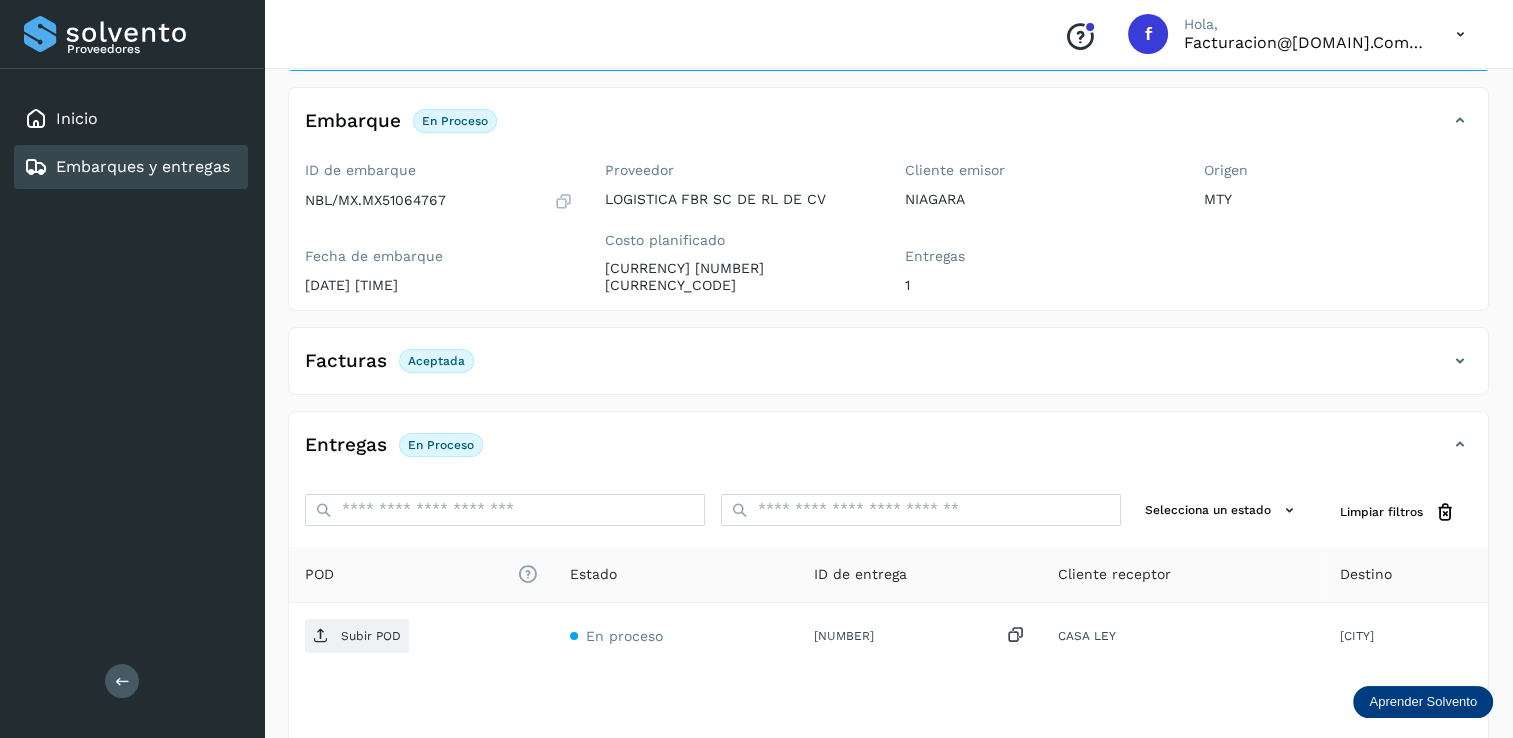 scroll, scrollTop: 207, scrollLeft: 0, axis: vertical 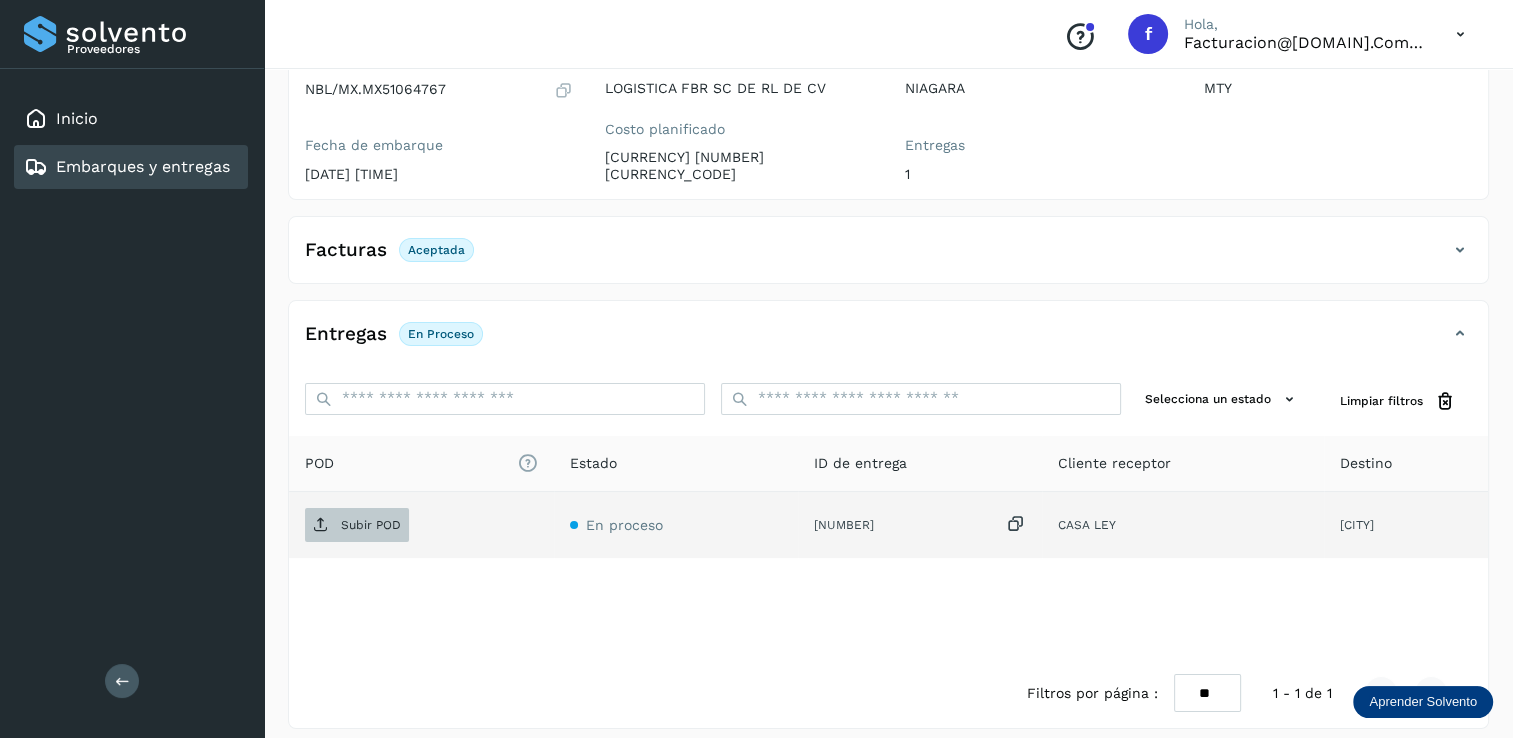 click on "Subir POD" at bounding box center (371, 525) 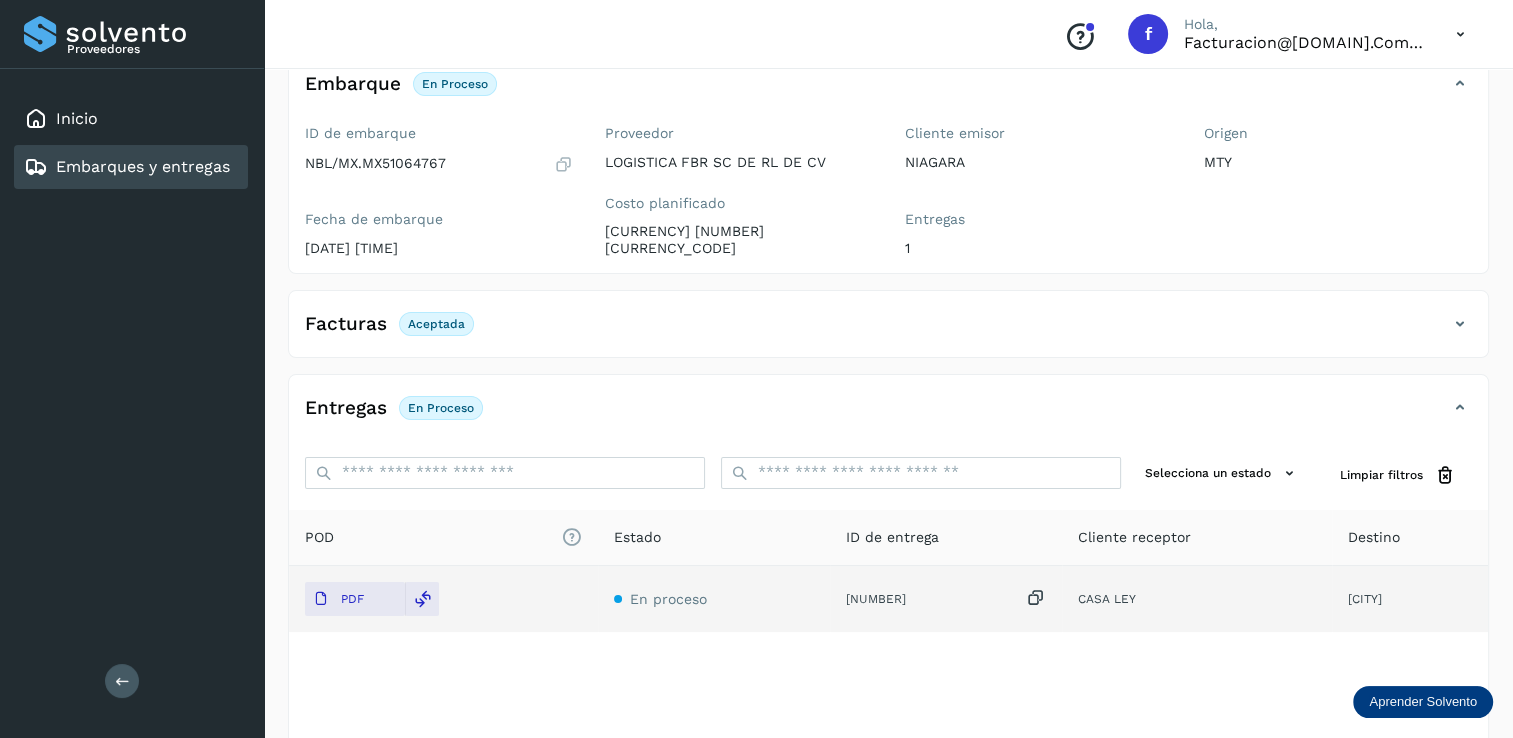 scroll, scrollTop: 107, scrollLeft: 0, axis: vertical 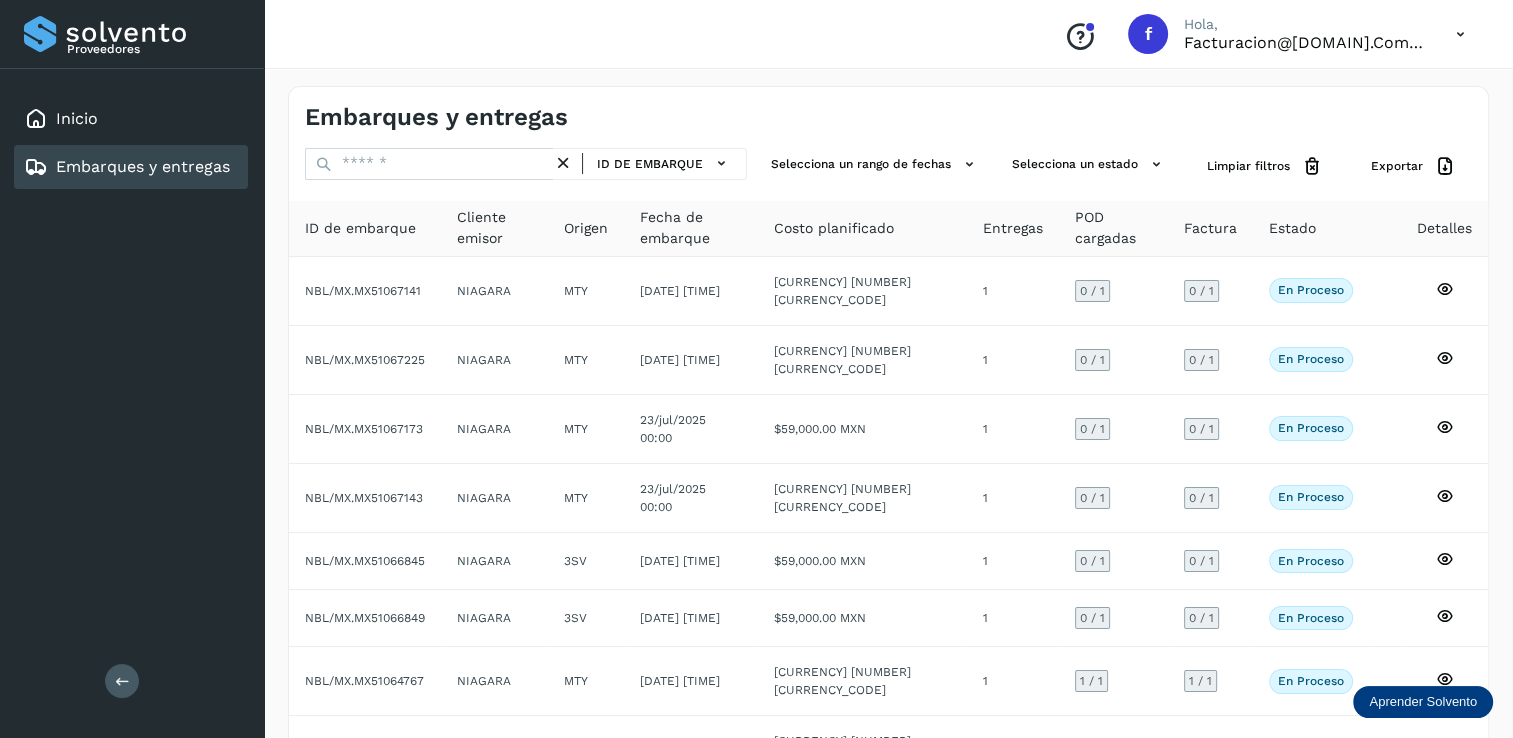 click at bounding box center (1460, 34) 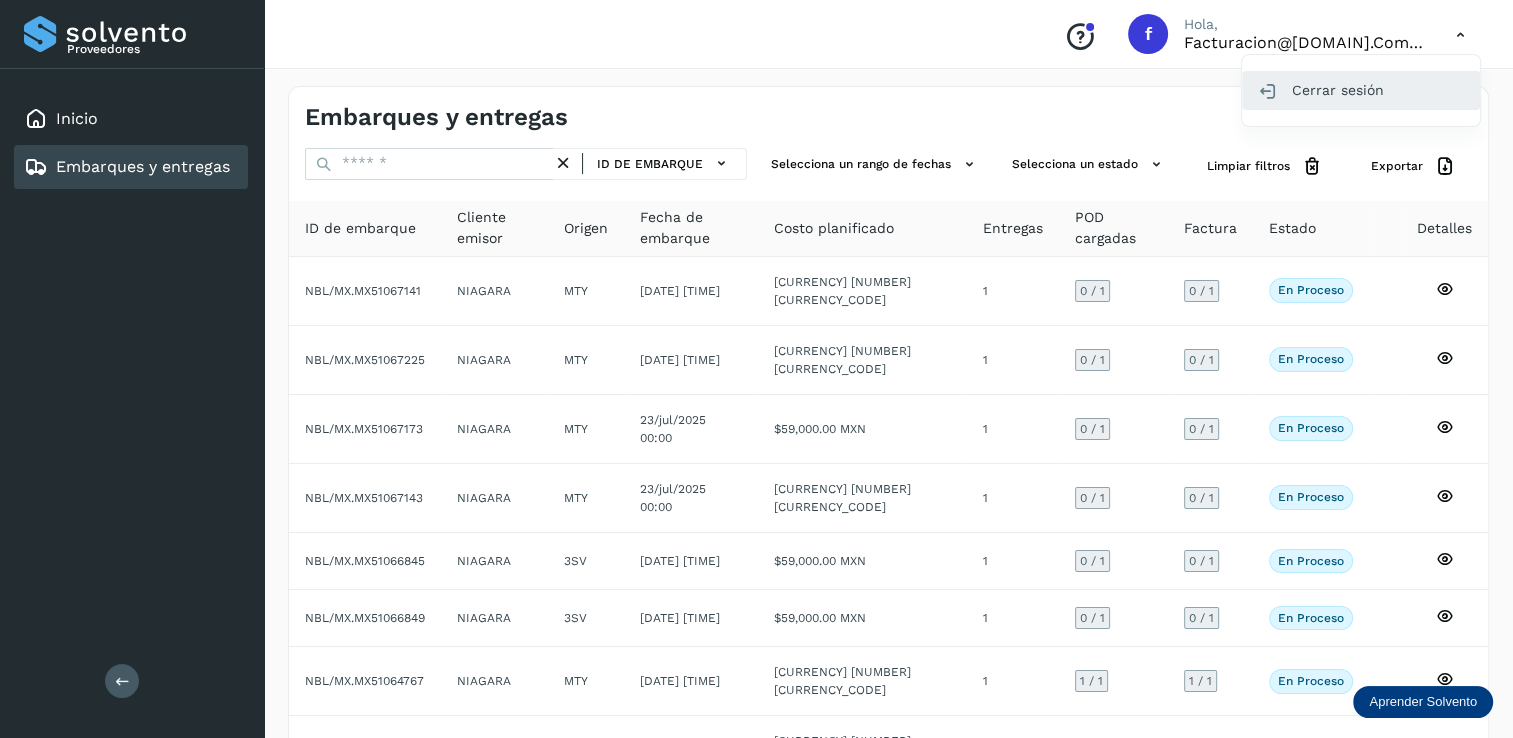 click on "Cerrar sesión" 